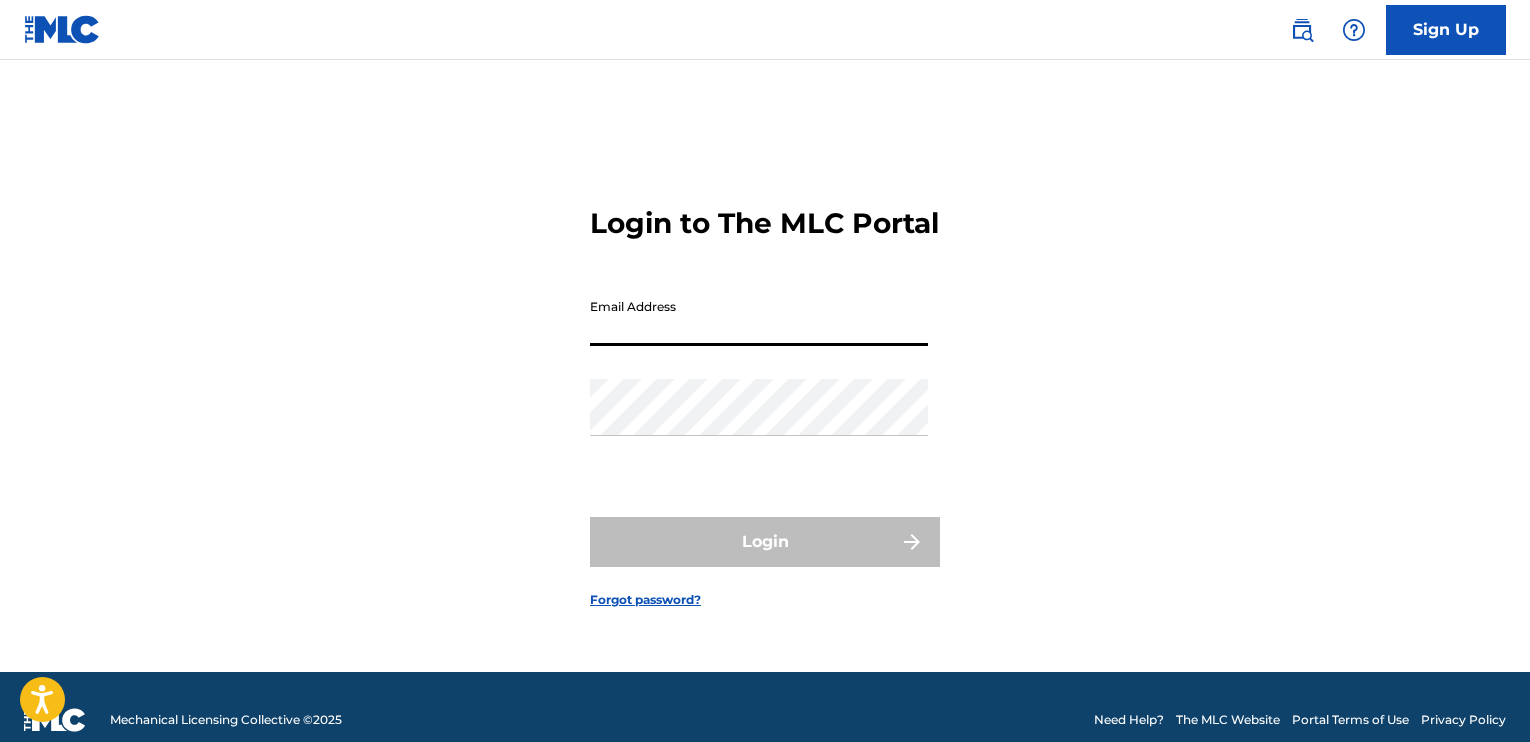 scroll, scrollTop: 0, scrollLeft: 0, axis: both 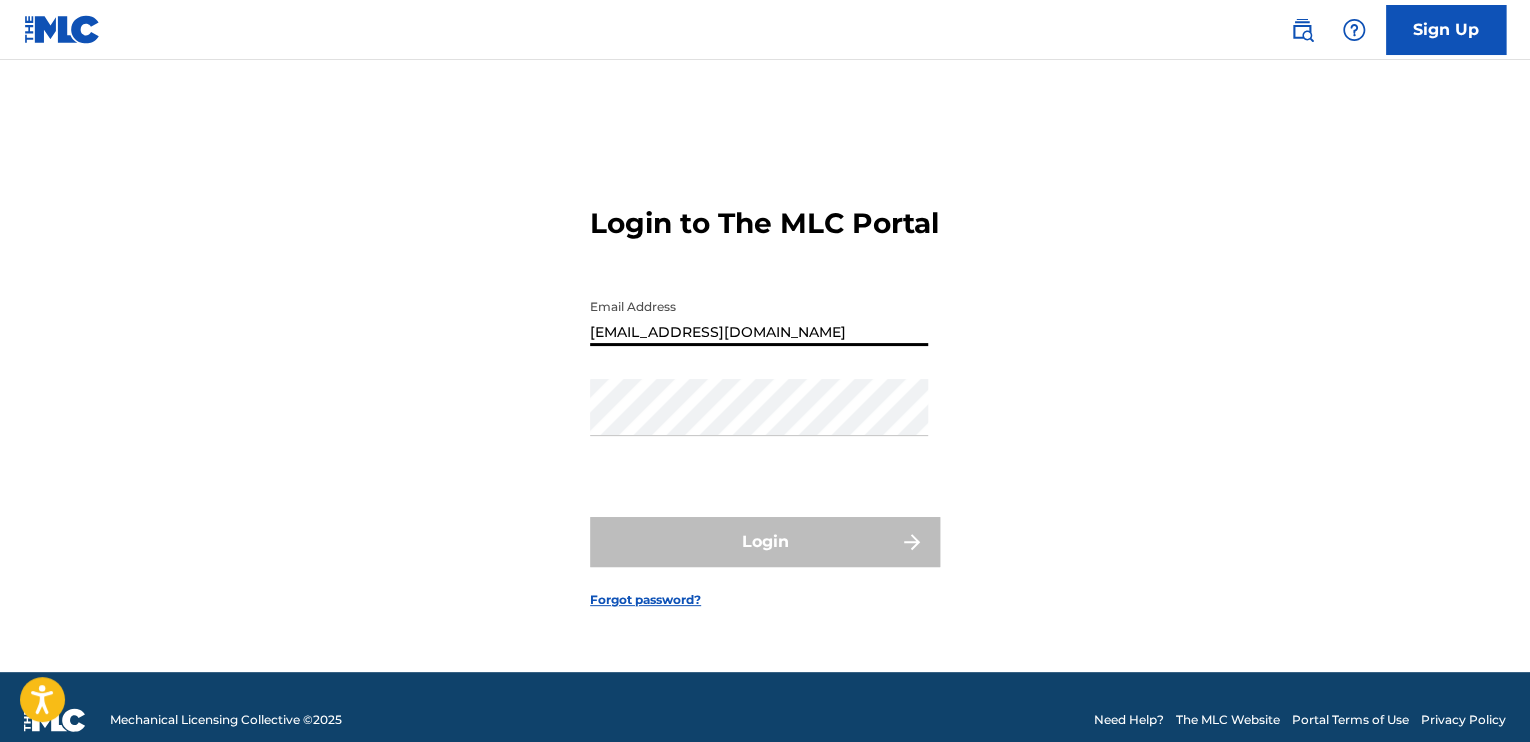type on "[EMAIL_ADDRESS][DOMAIN_NAME]" 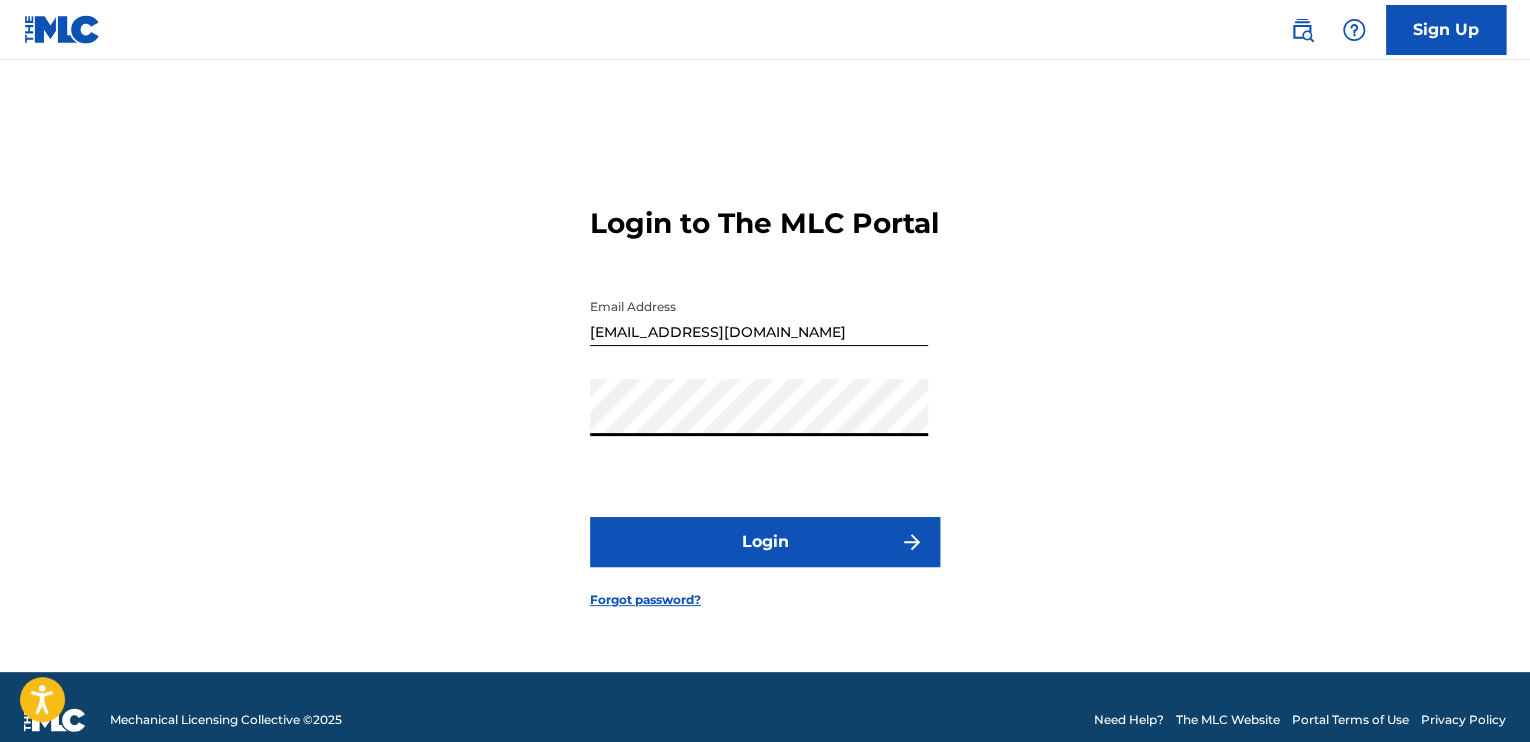 click on "Login" at bounding box center [765, 542] 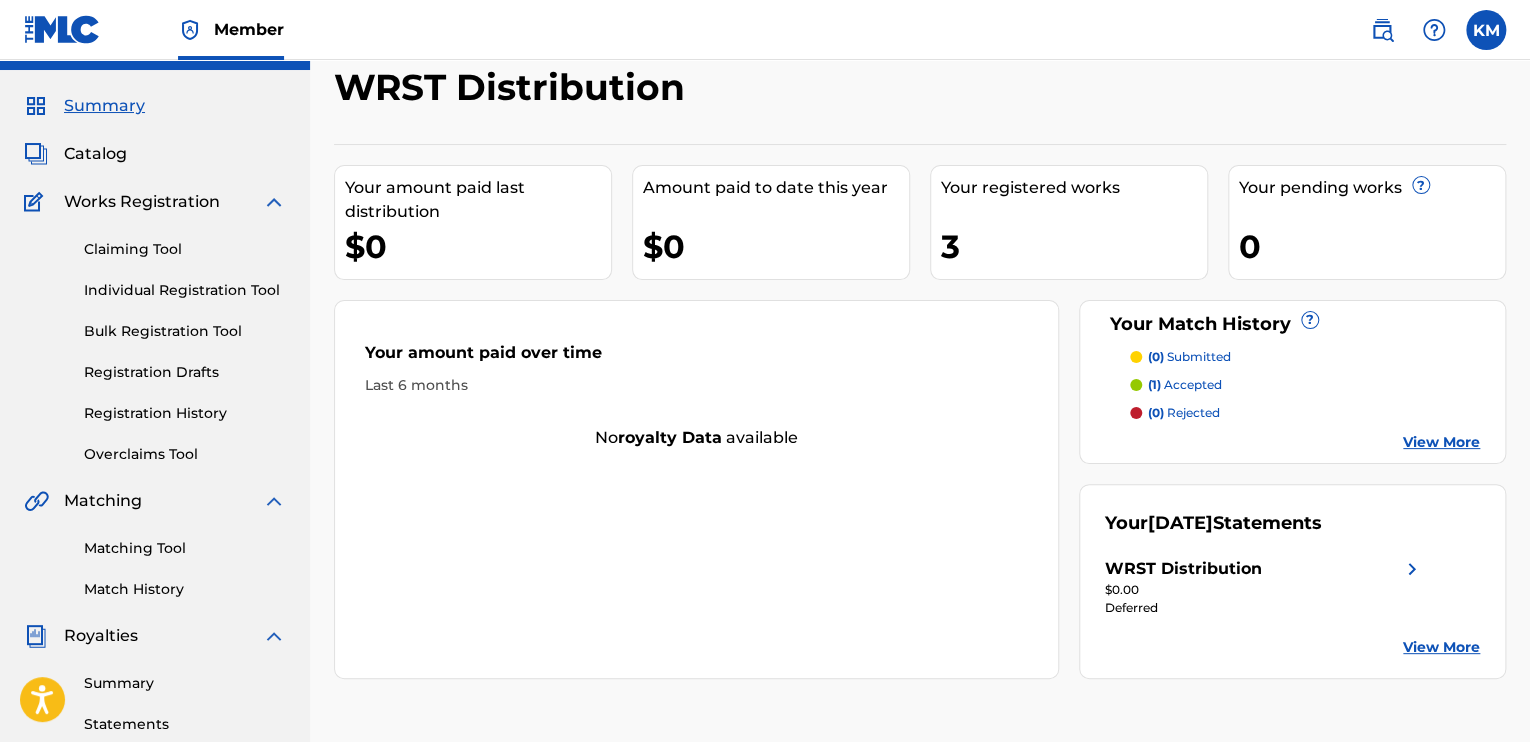 scroll, scrollTop: 93, scrollLeft: 0, axis: vertical 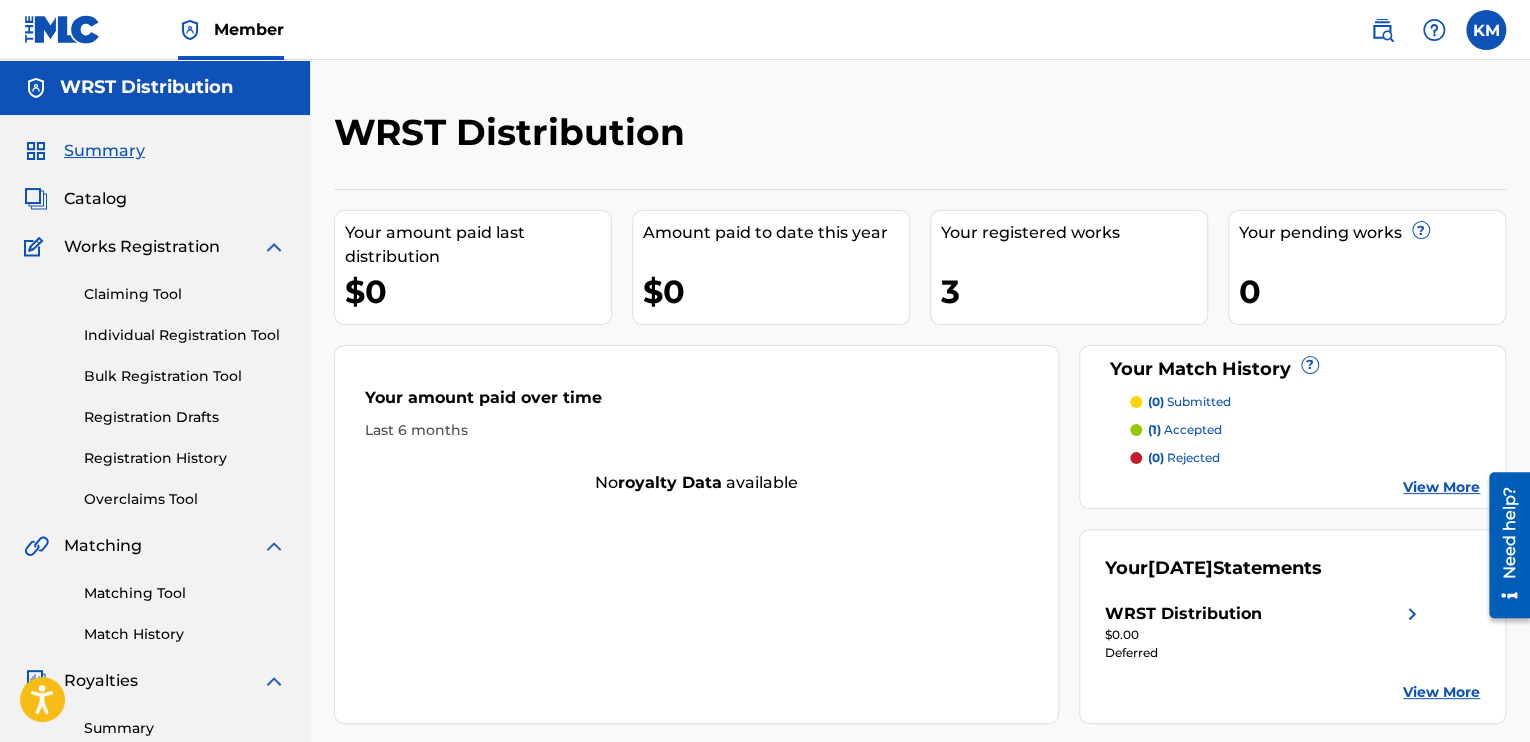 click at bounding box center [274, 247] 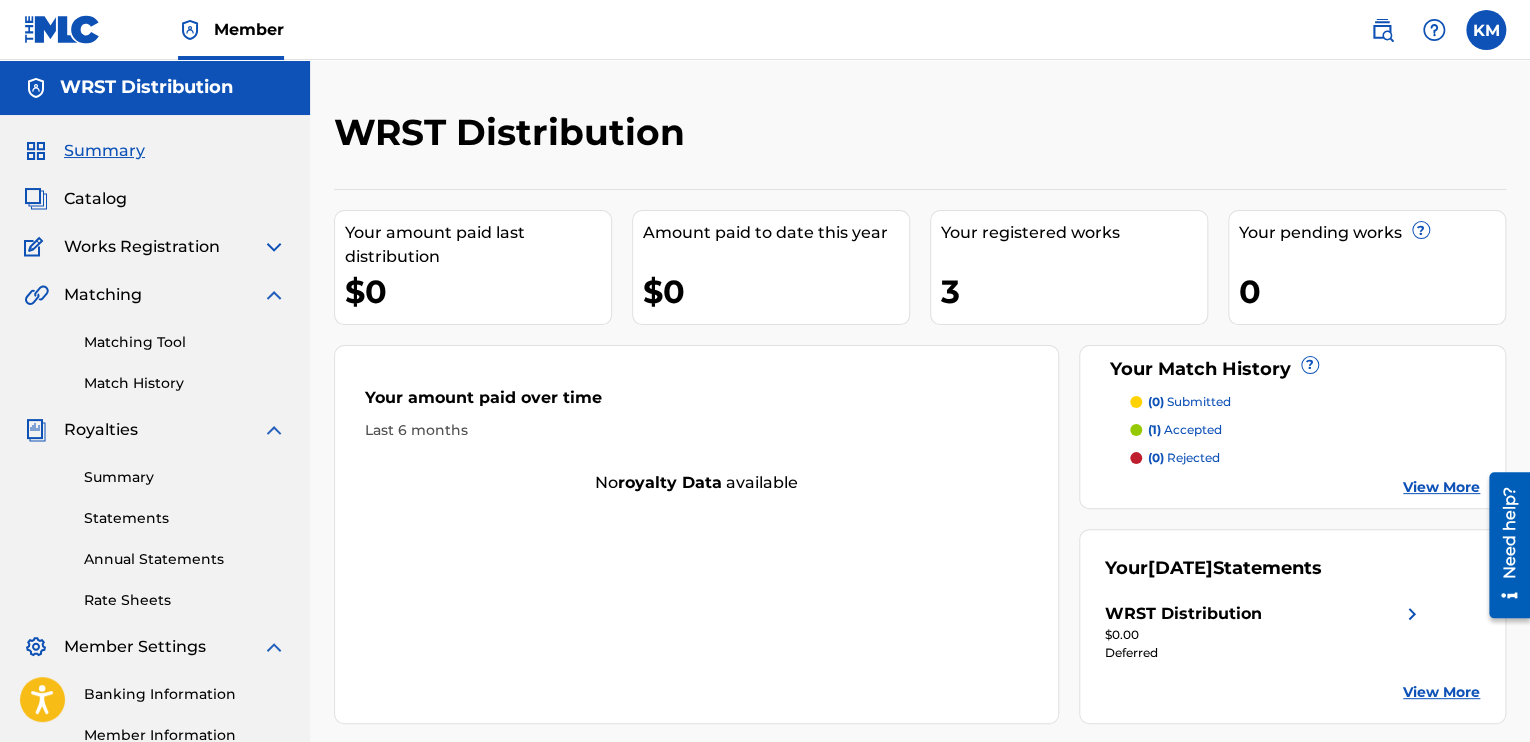 click at bounding box center (274, 295) 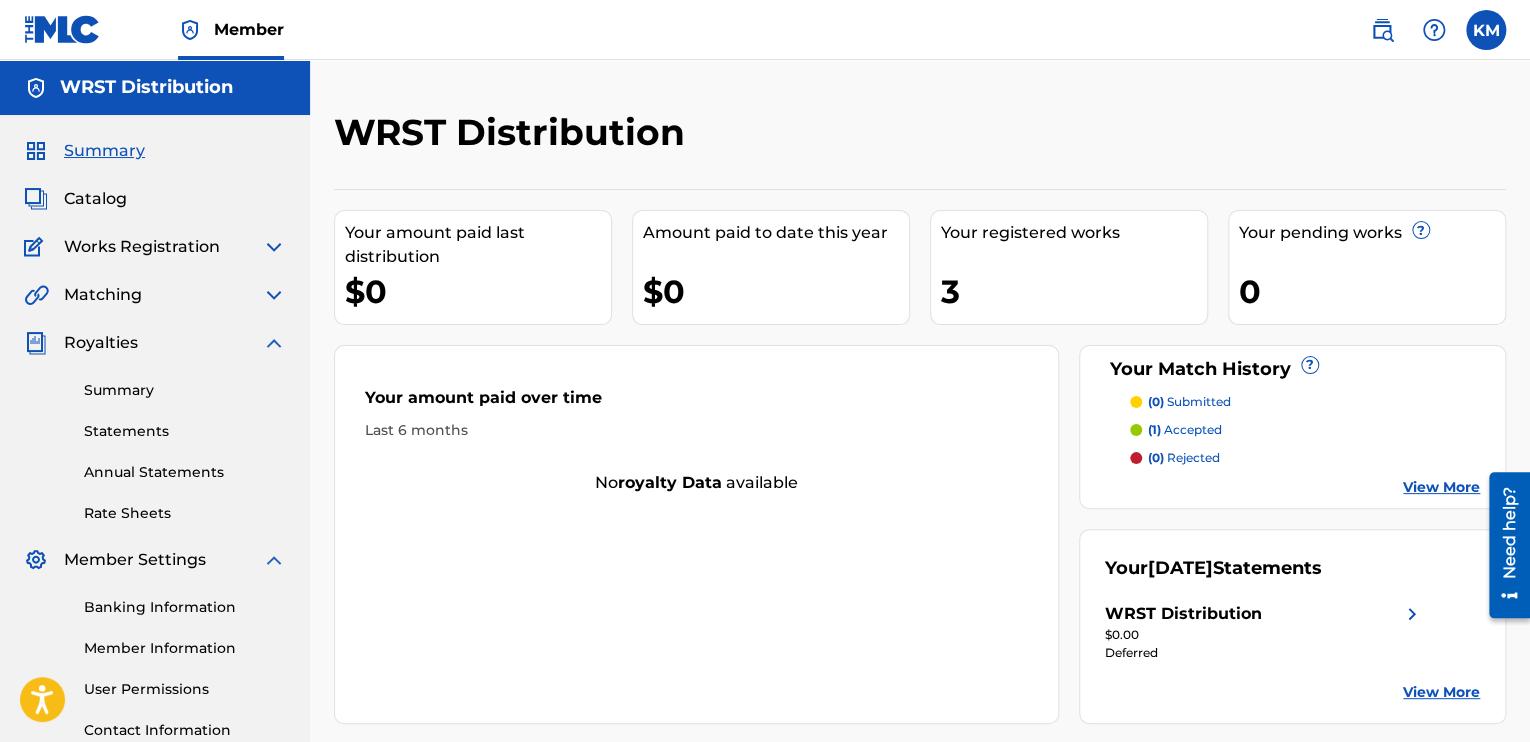 click at bounding box center (274, 343) 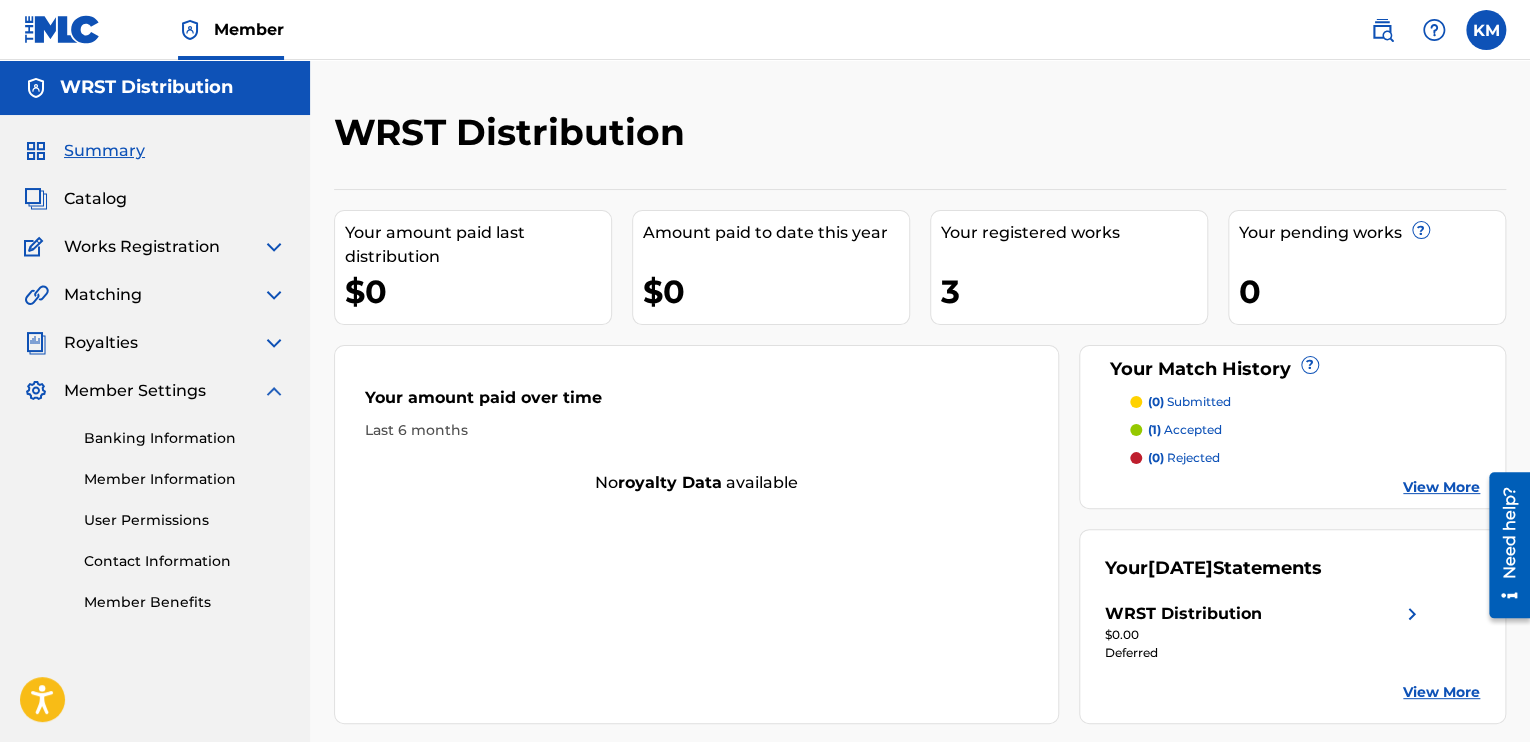 click on "Member Settings" at bounding box center [155, 391] 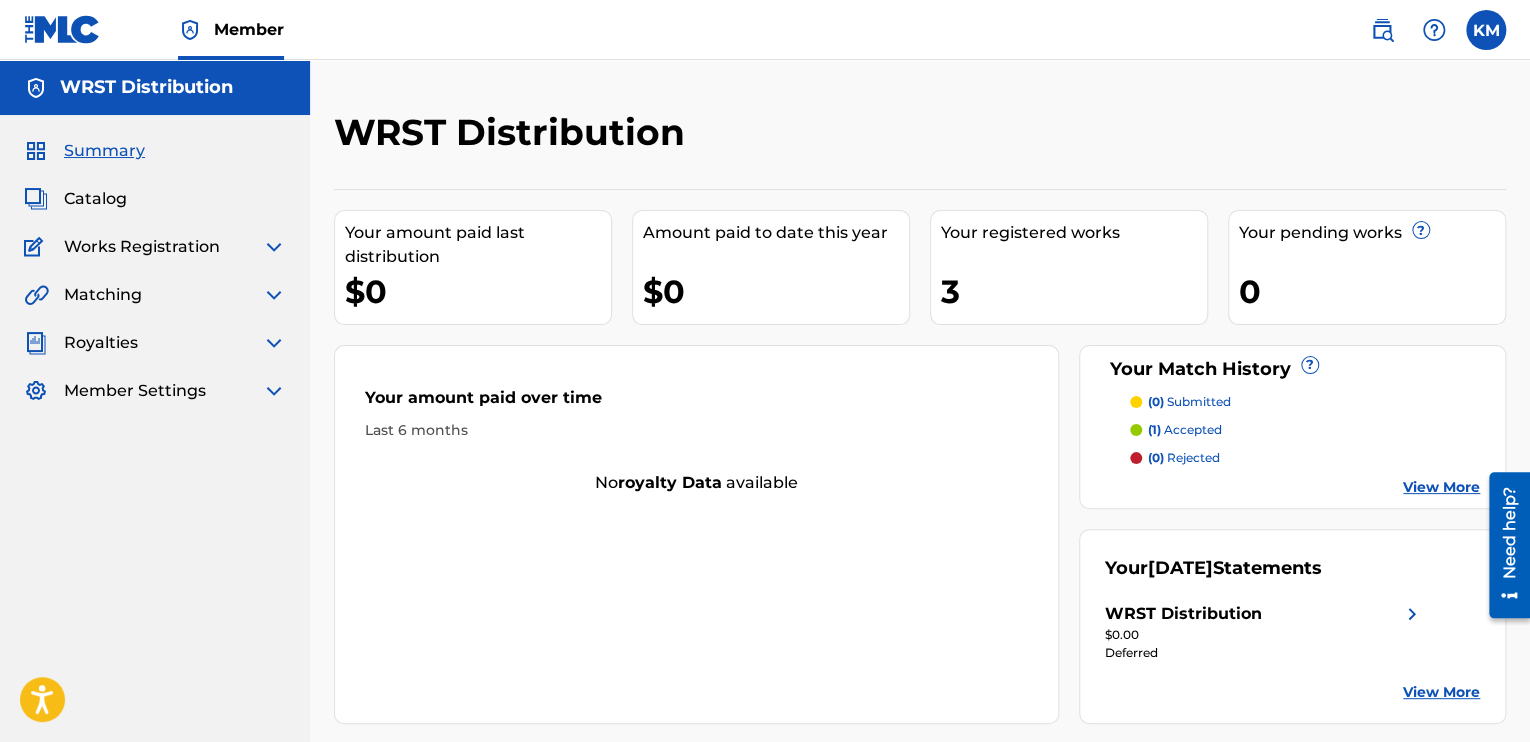 click on "Summary Catalog Works Registration Claiming Tool Individual Registration Tool Bulk Registration Tool Registration Drafts Registration History Overclaims Tool Matching Matching Tool Match History Royalties Summary Statements Annual Statements Rate Sheets Member Settings Banking Information Member Information User Permissions Contact Information Member Benefits" at bounding box center (155, 271) 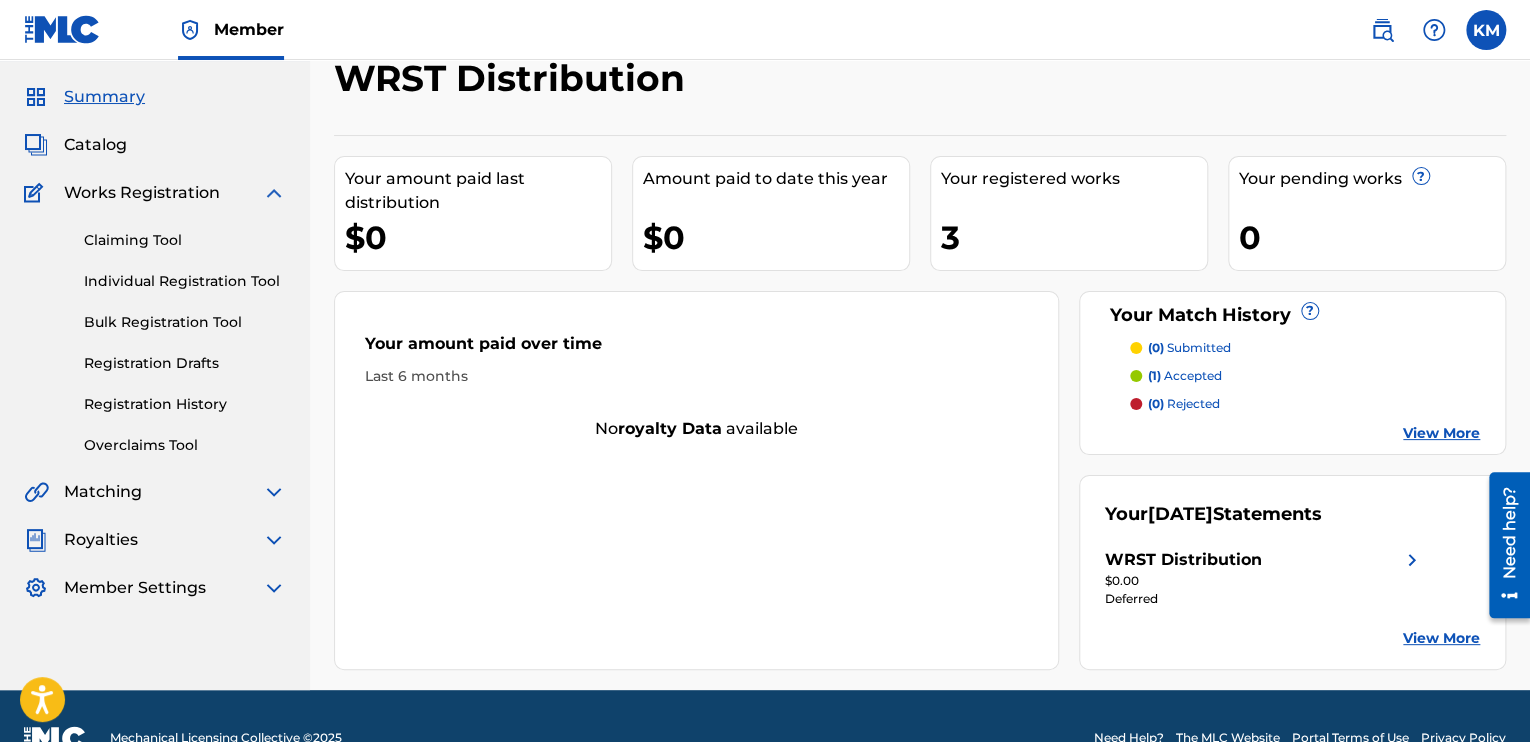 scroll, scrollTop: 0, scrollLeft: 0, axis: both 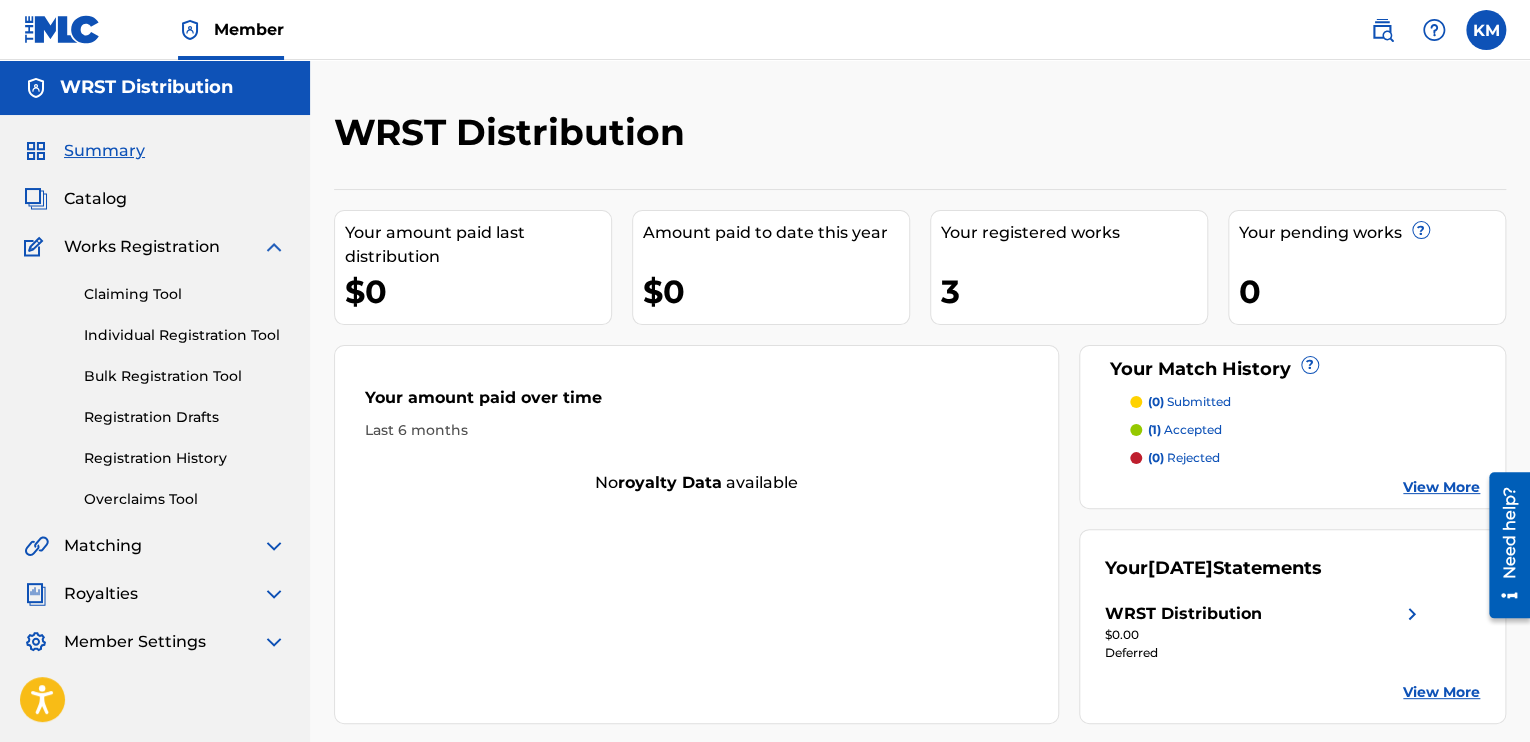 click at bounding box center [274, 247] 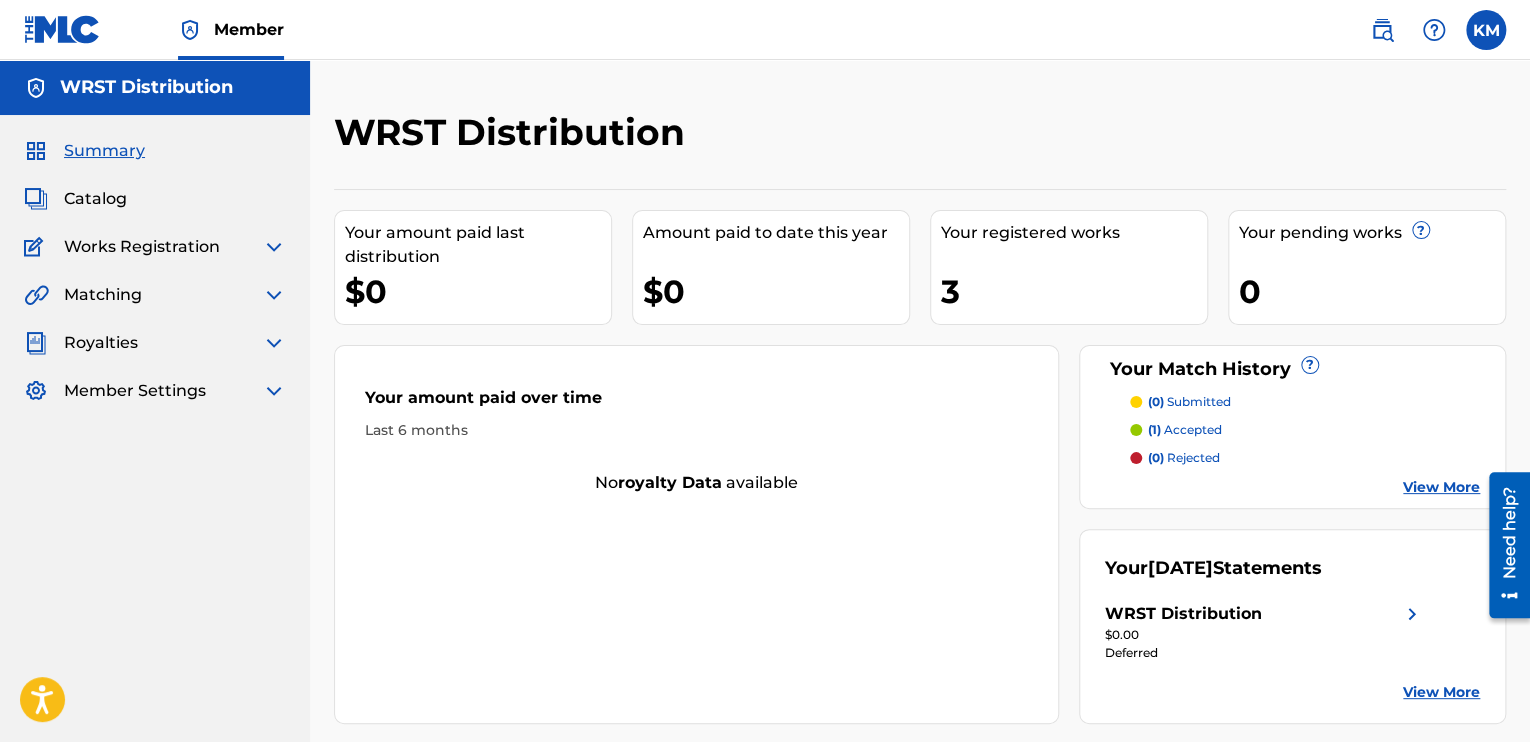 click at bounding box center (1382, 30) 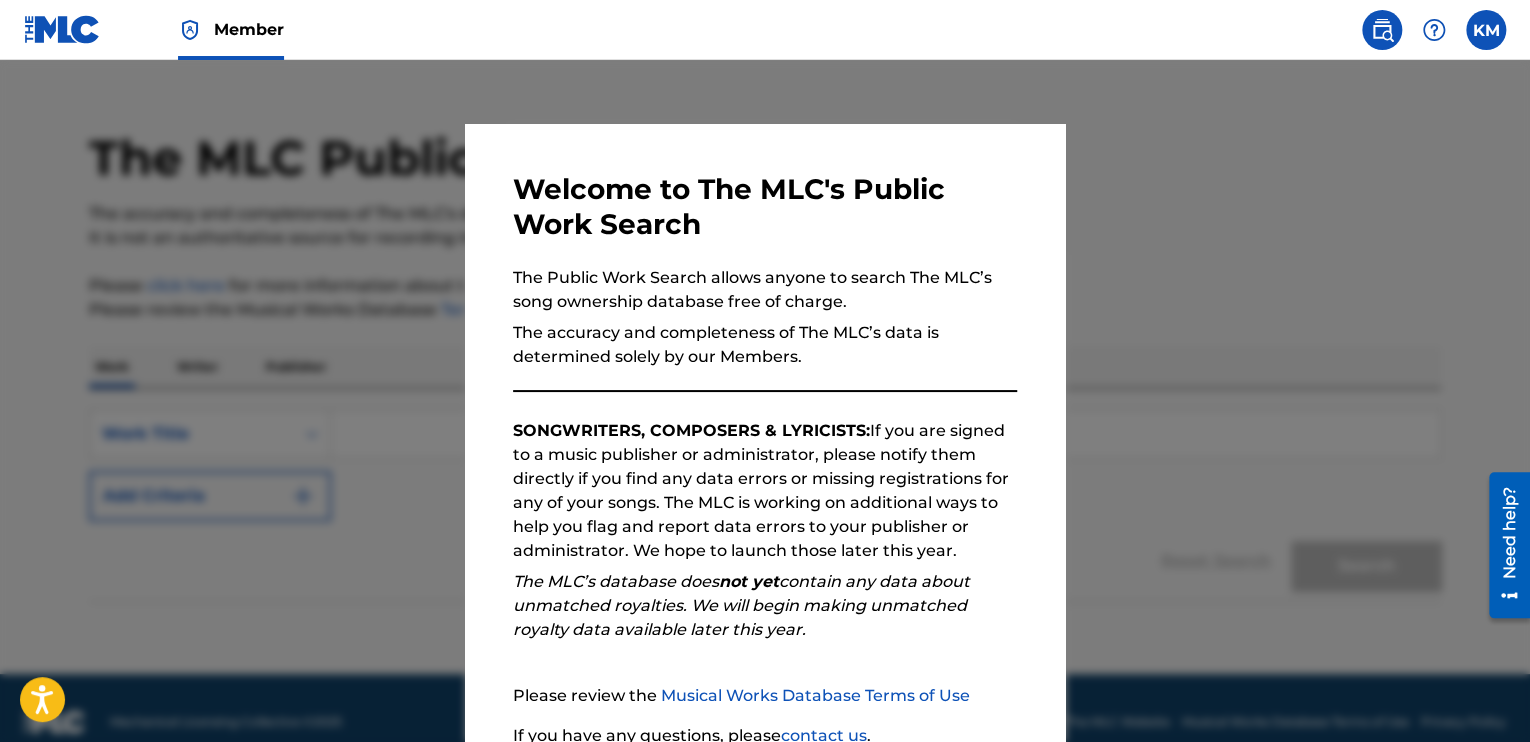 scroll, scrollTop: 64, scrollLeft: 0, axis: vertical 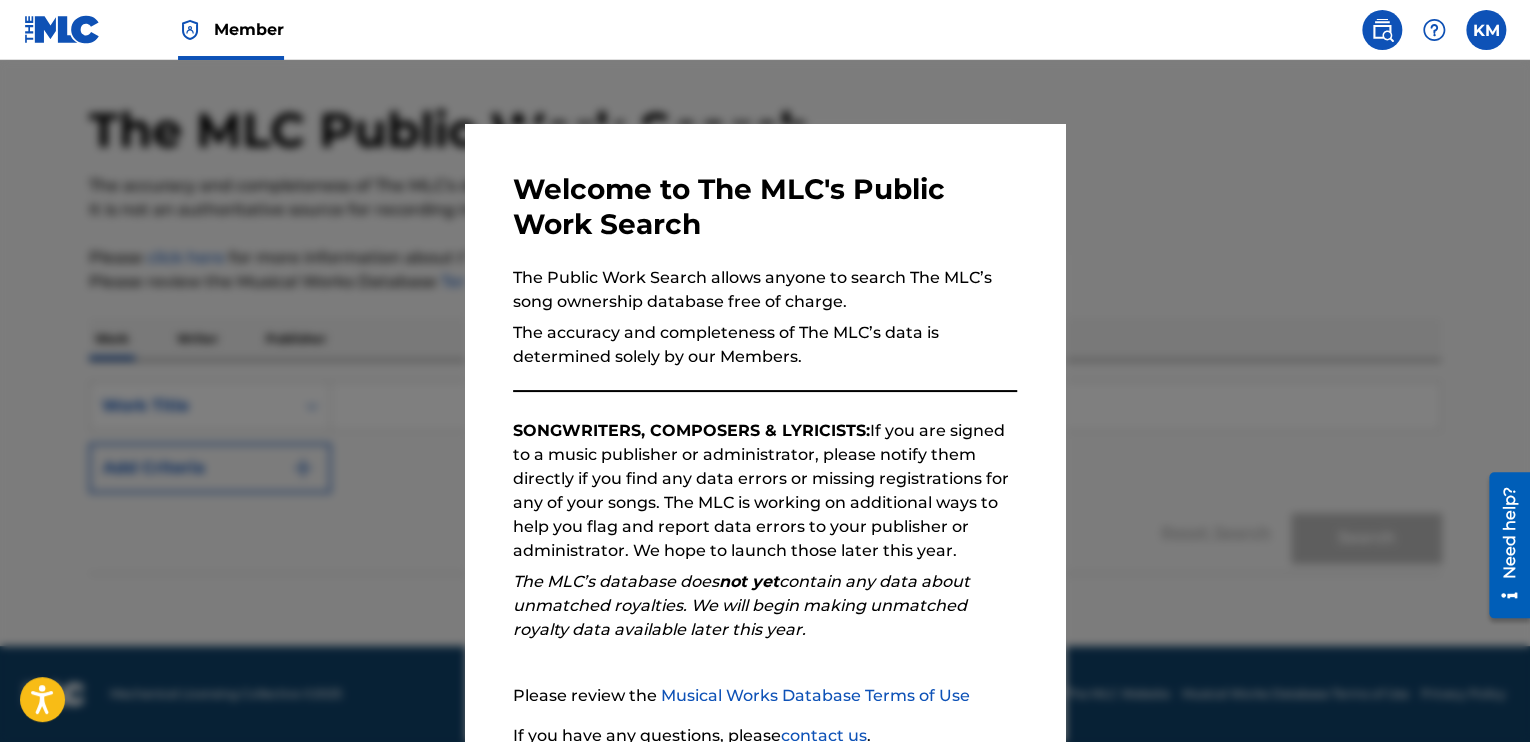 click at bounding box center [765, 431] 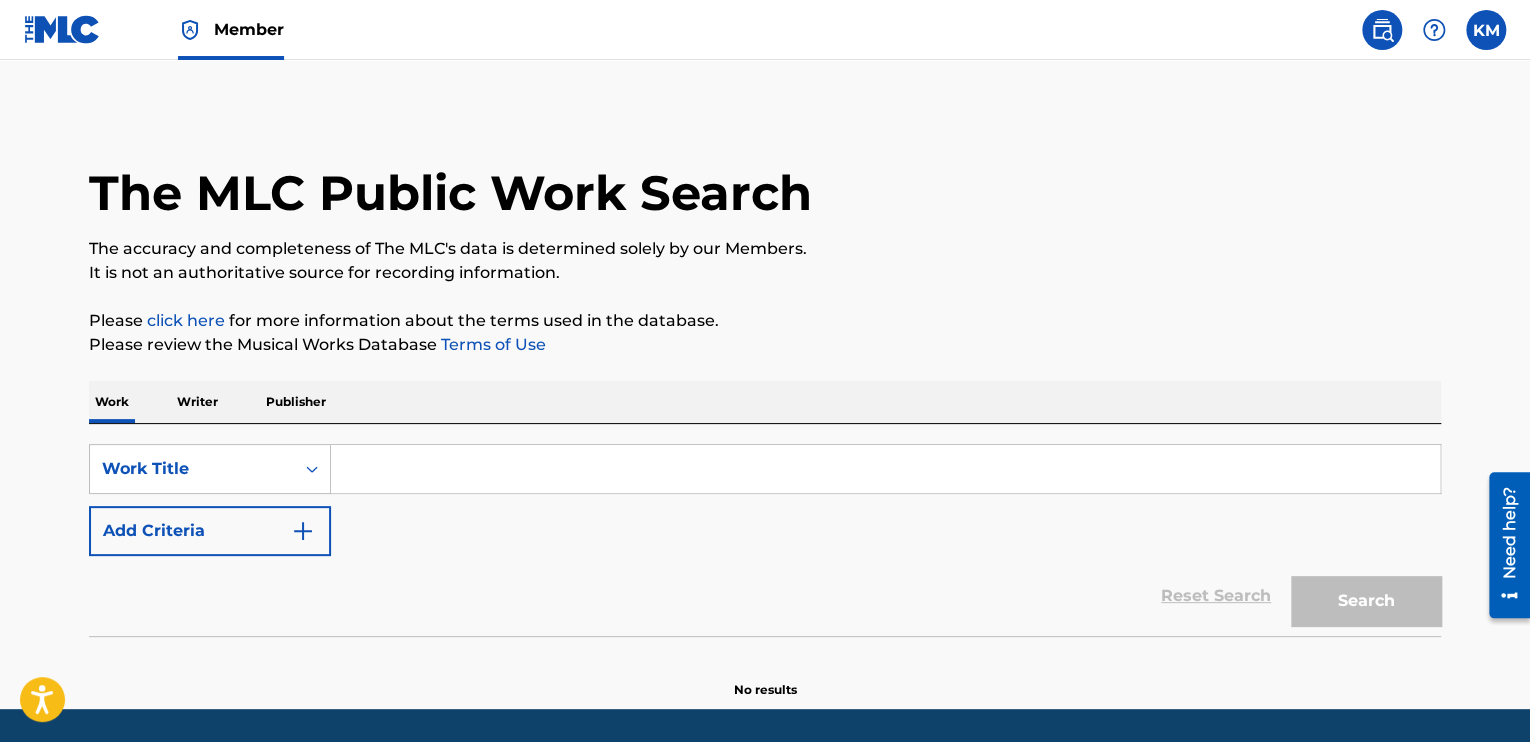 scroll, scrollTop: 0, scrollLeft: 0, axis: both 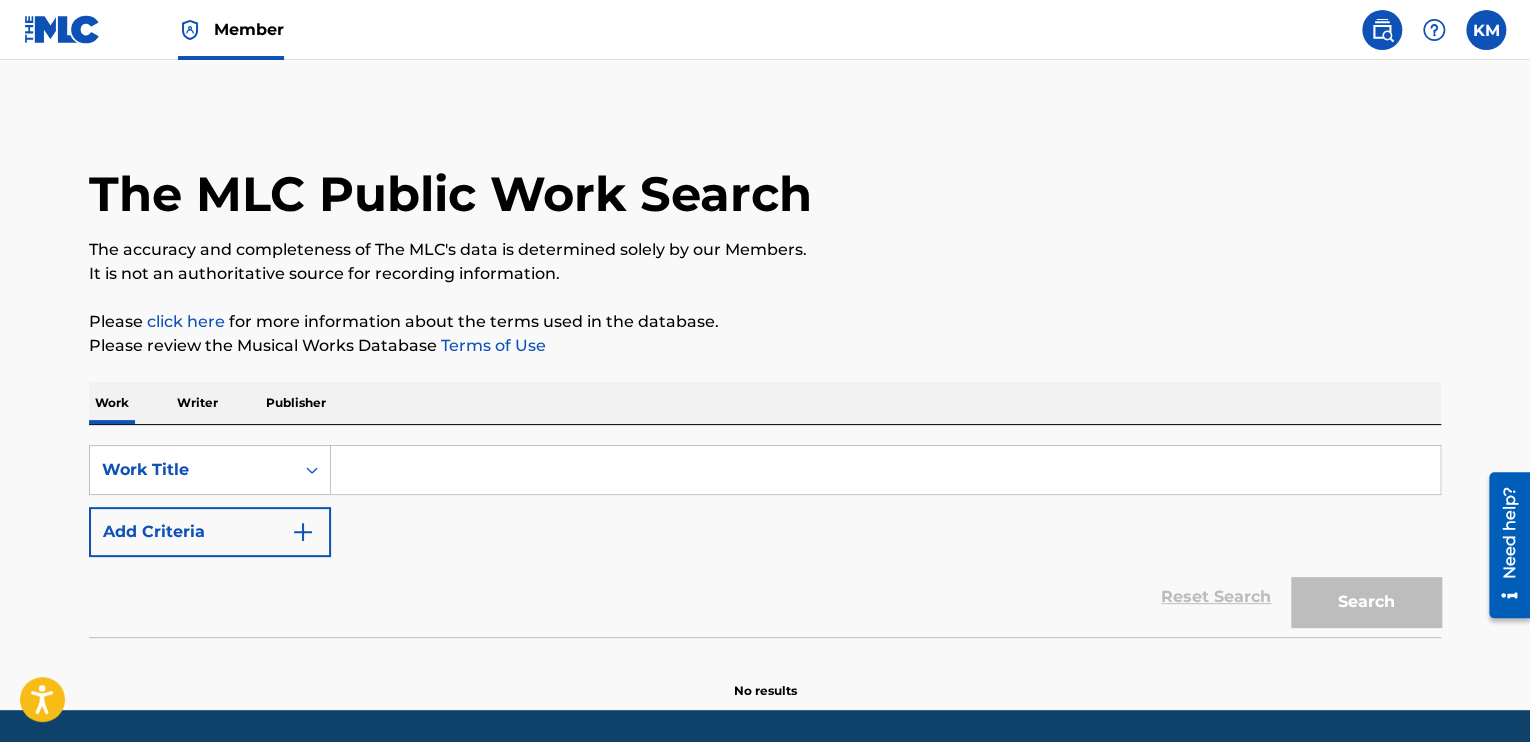 click at bounding box center (1382, 30) 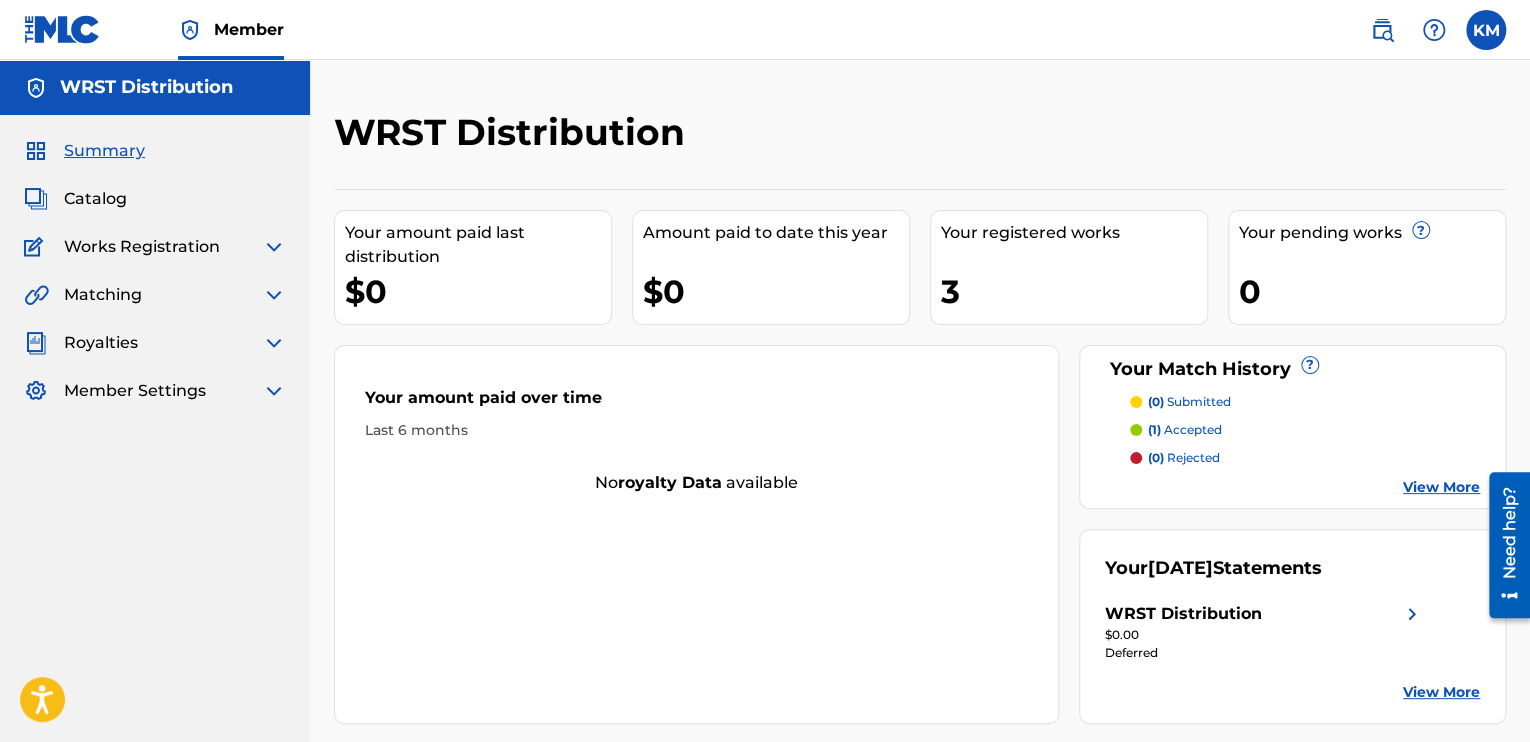 click on "Summary Catalog Works Registration Claiming Tool Individual Registration Tool Bulk Registration Tool Registration Drafts Registration History Overclaims Tool Matching Matching Tool Match History Royalties Summary Statements Annual Statements Rate Sheets Member Settings Banking Information Member Information User Permissions Contact Information Member Benefits" at bounding box center (155, 271) 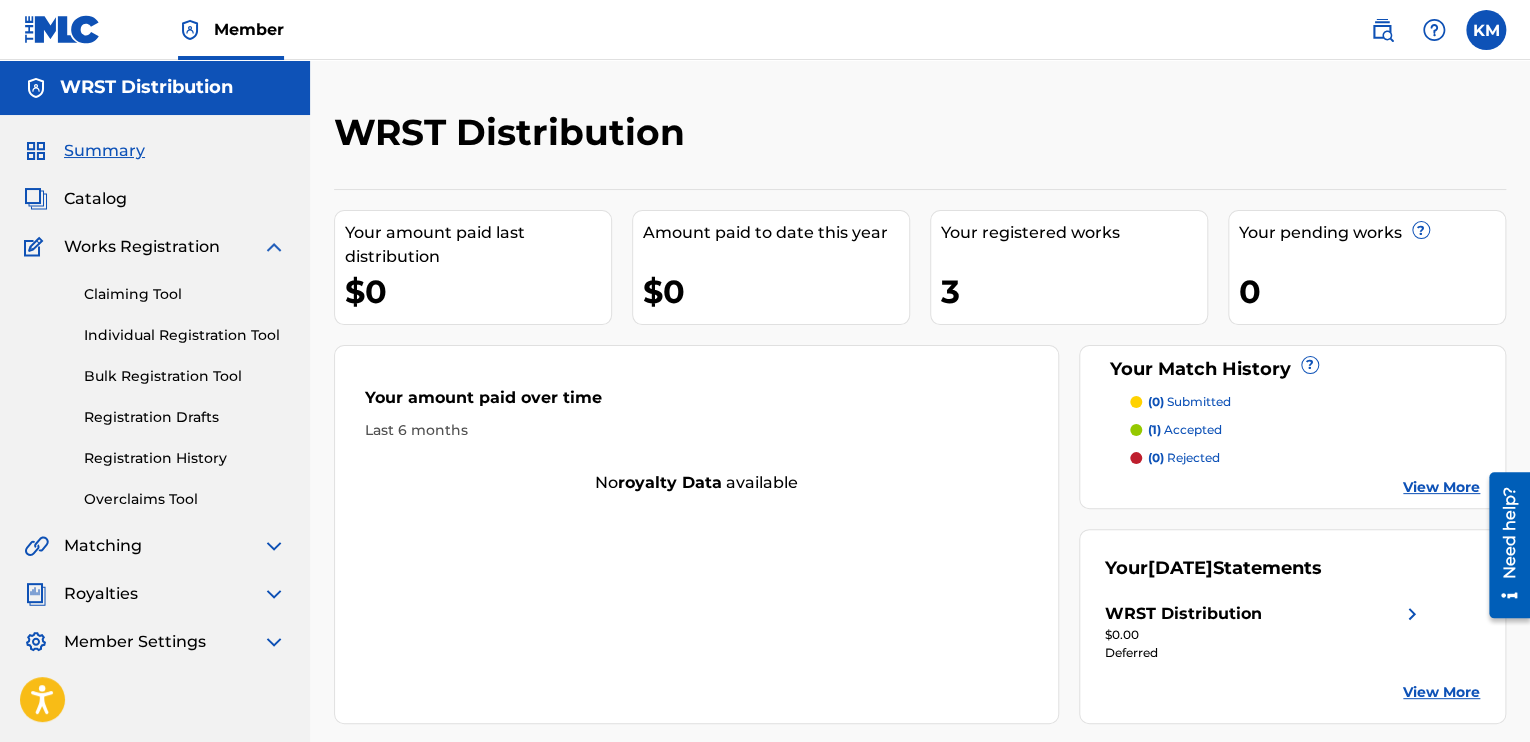 click on "Claiming Tool" at bounding box center [185, 294] 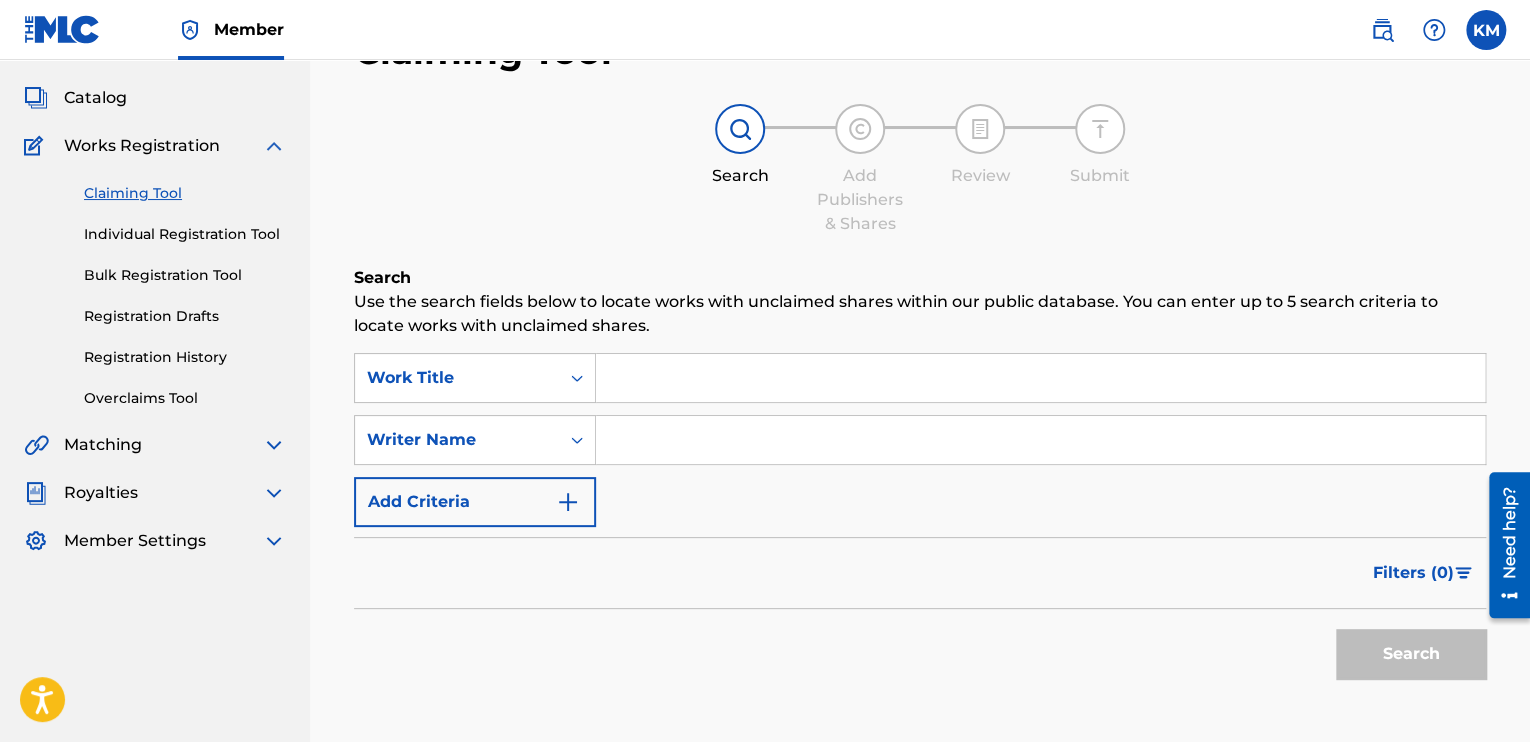 scroll, scrollTop: 100, scrollLeft: 0, axis: vertical 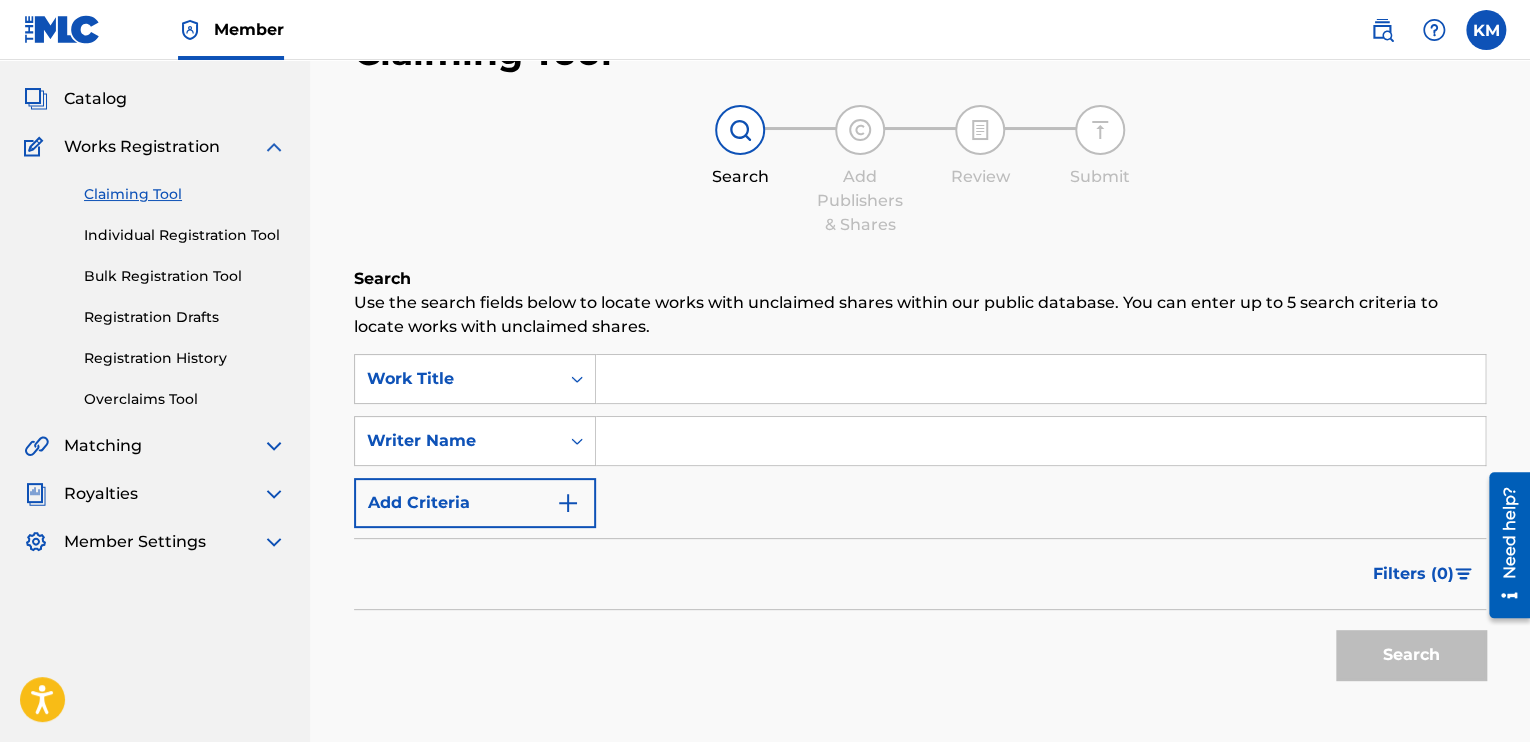 click at bounding box center (274, 446) 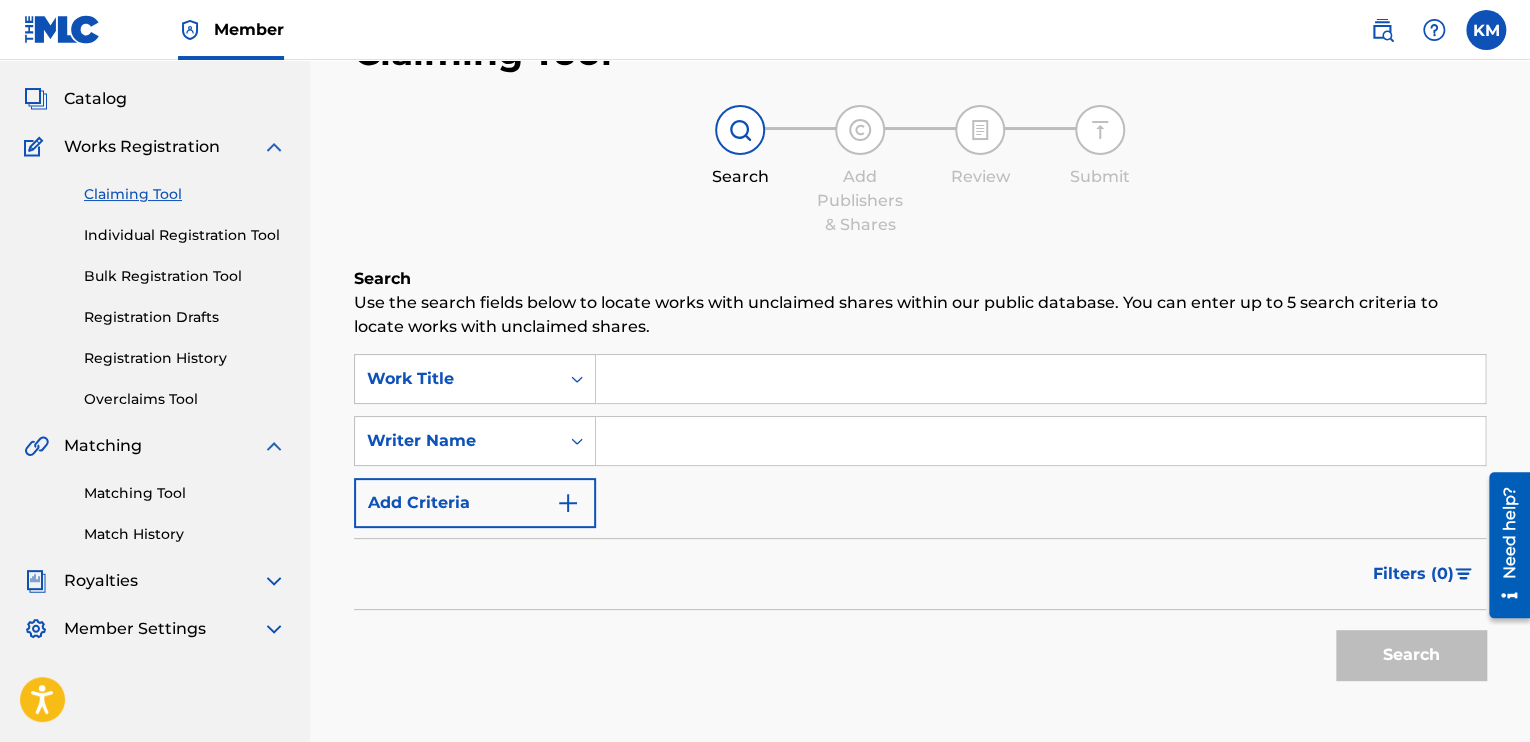 click at bounding box center (274, 446) 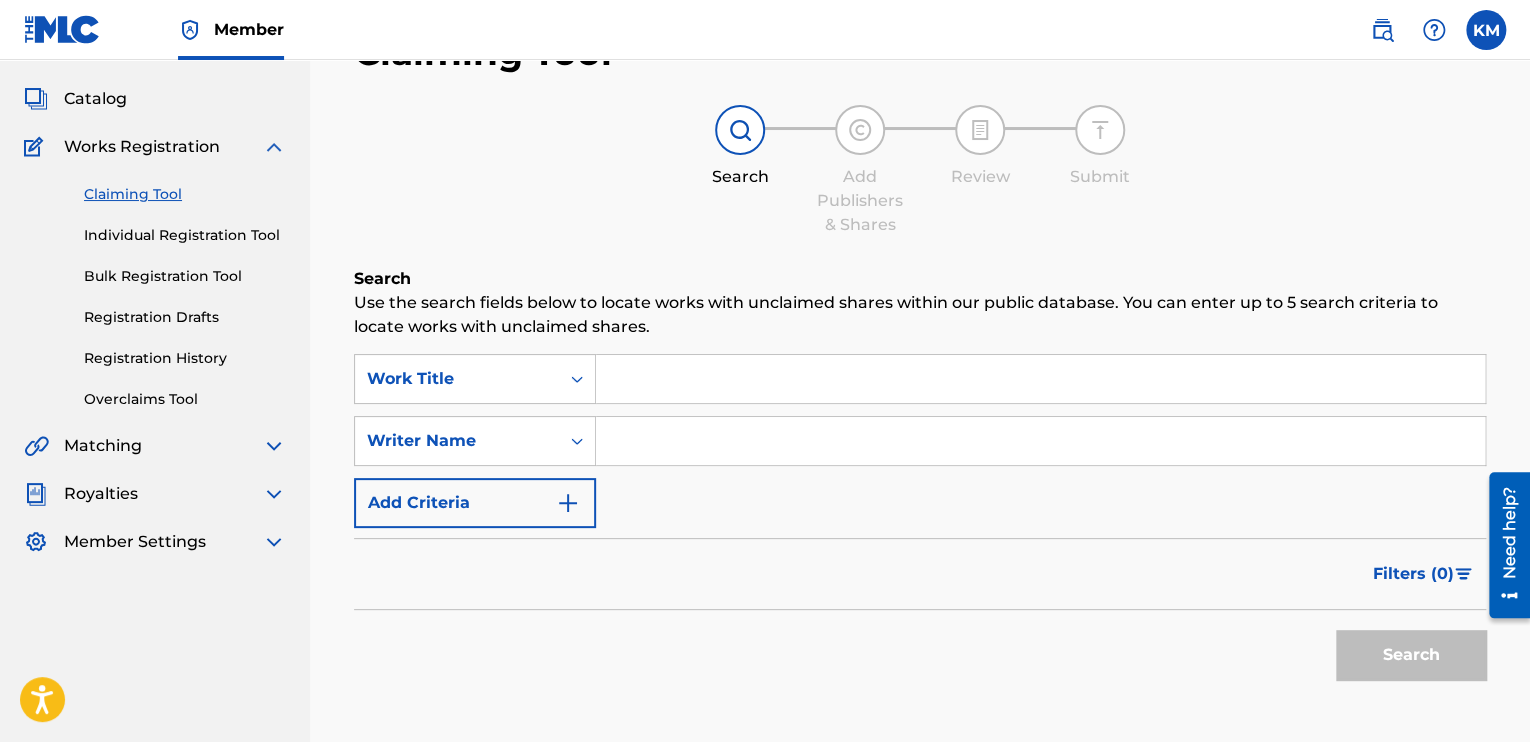 click at bounding box center (274, 494) 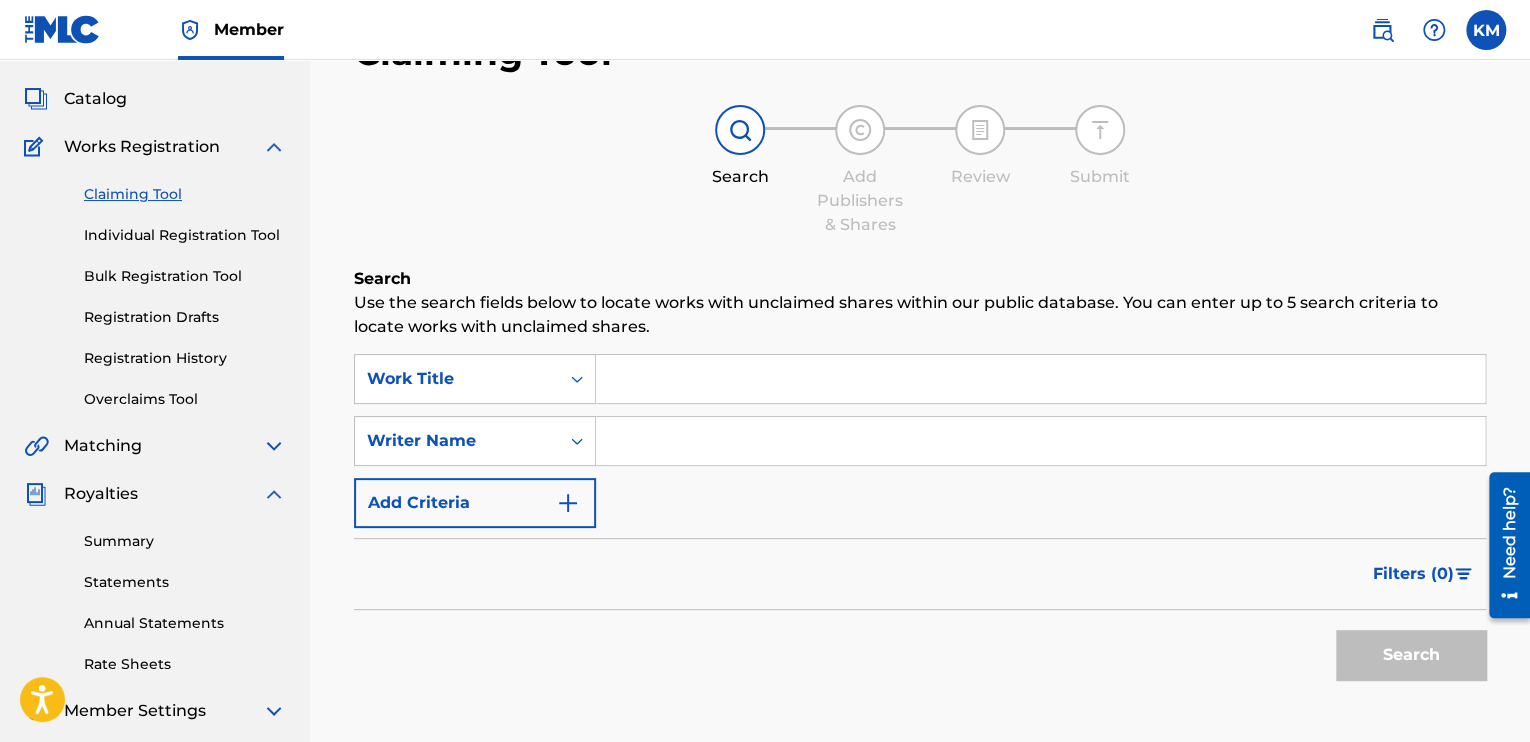 click at bounding box center (274, 494) 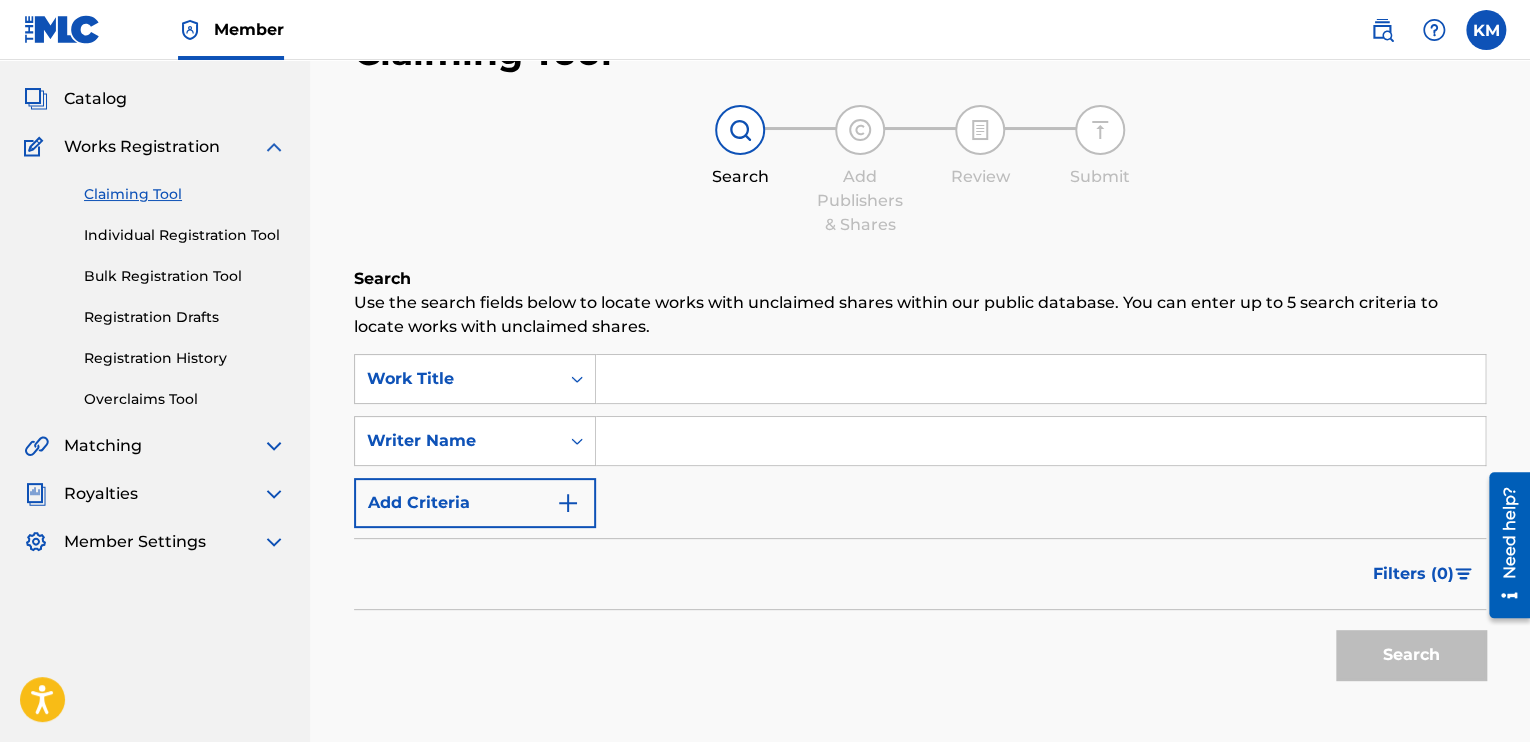 click on "Bulk Registration Tool" at bounding box center [185, 276] 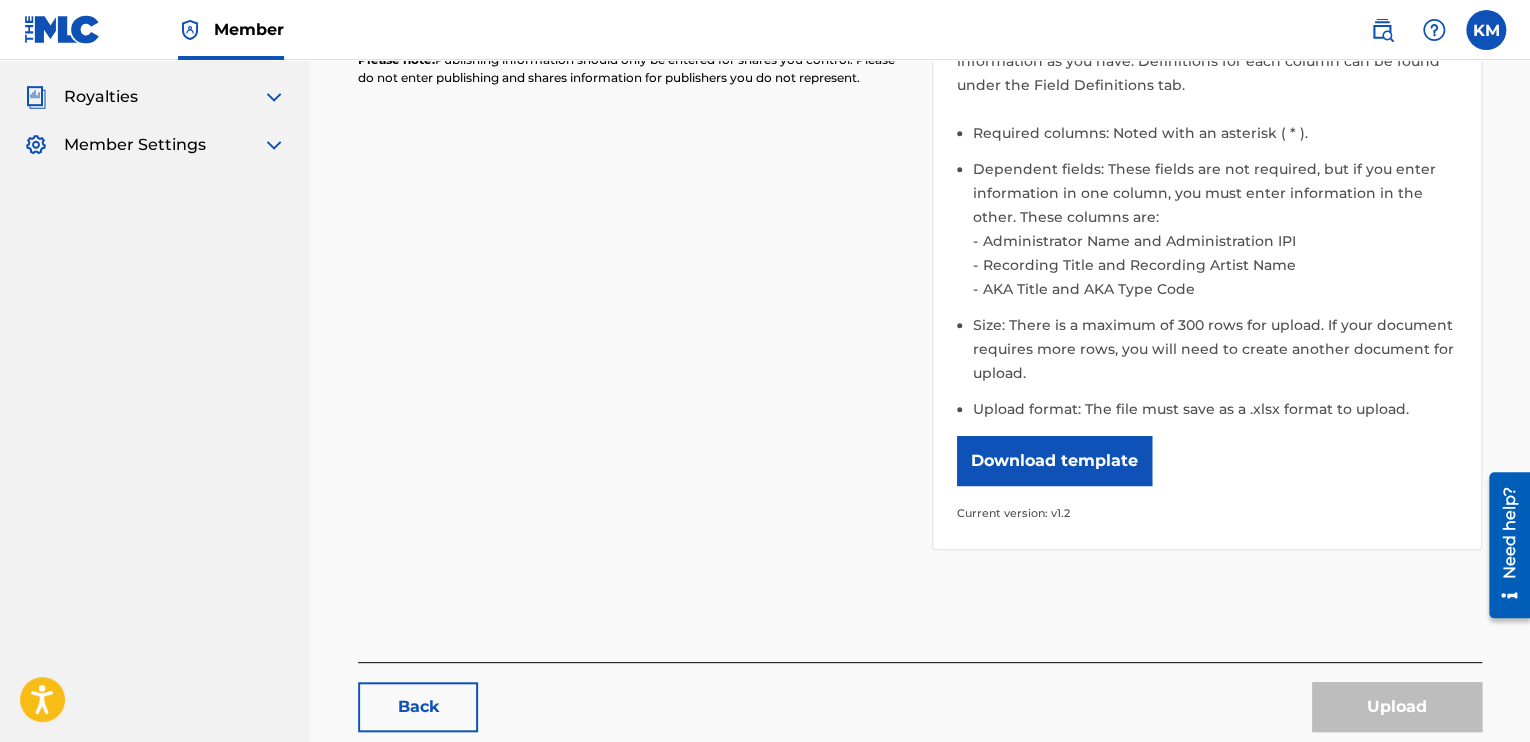 scroll, scrollTop: 500, scrollLeft: 0, axis: vertical 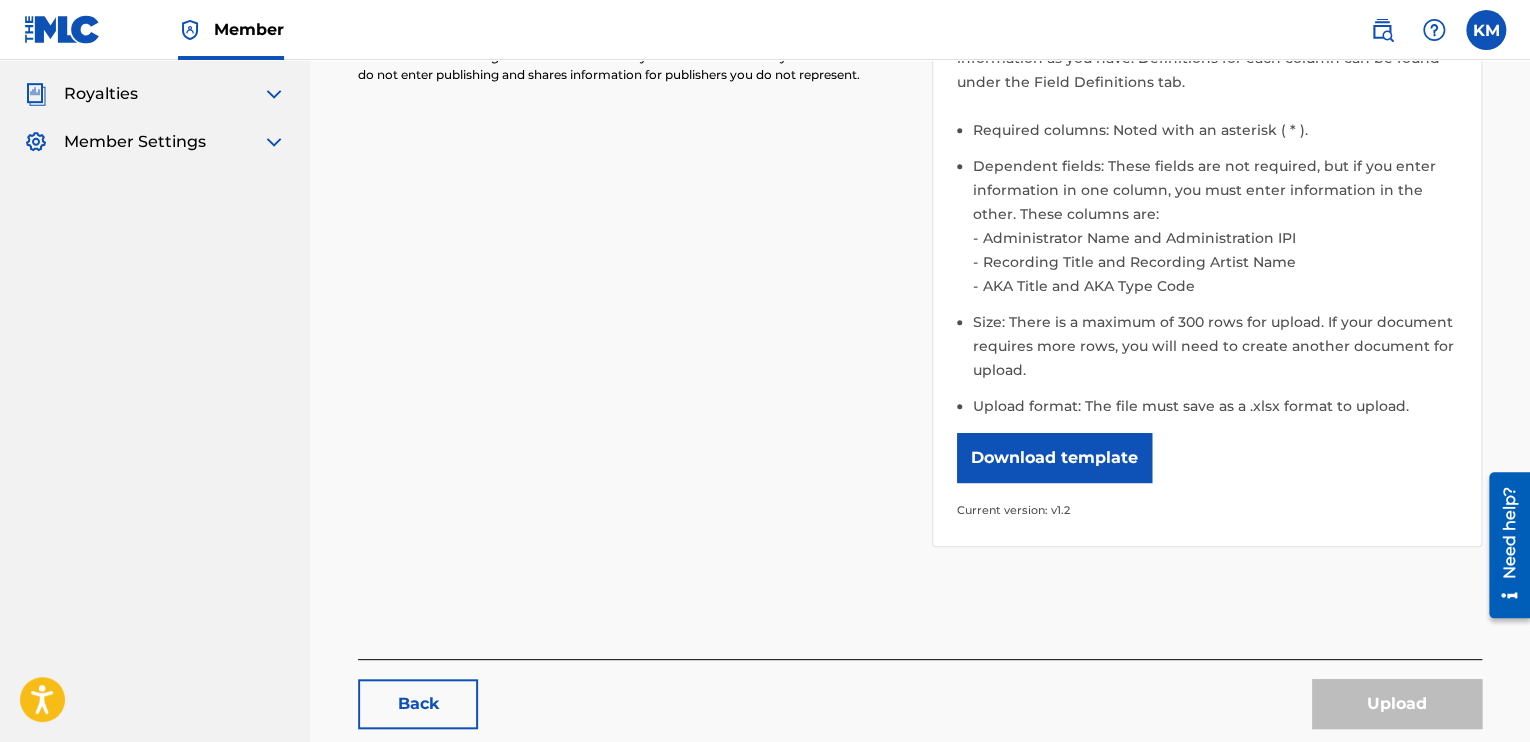 click on "Download template" at bounding box center [1054, 458] 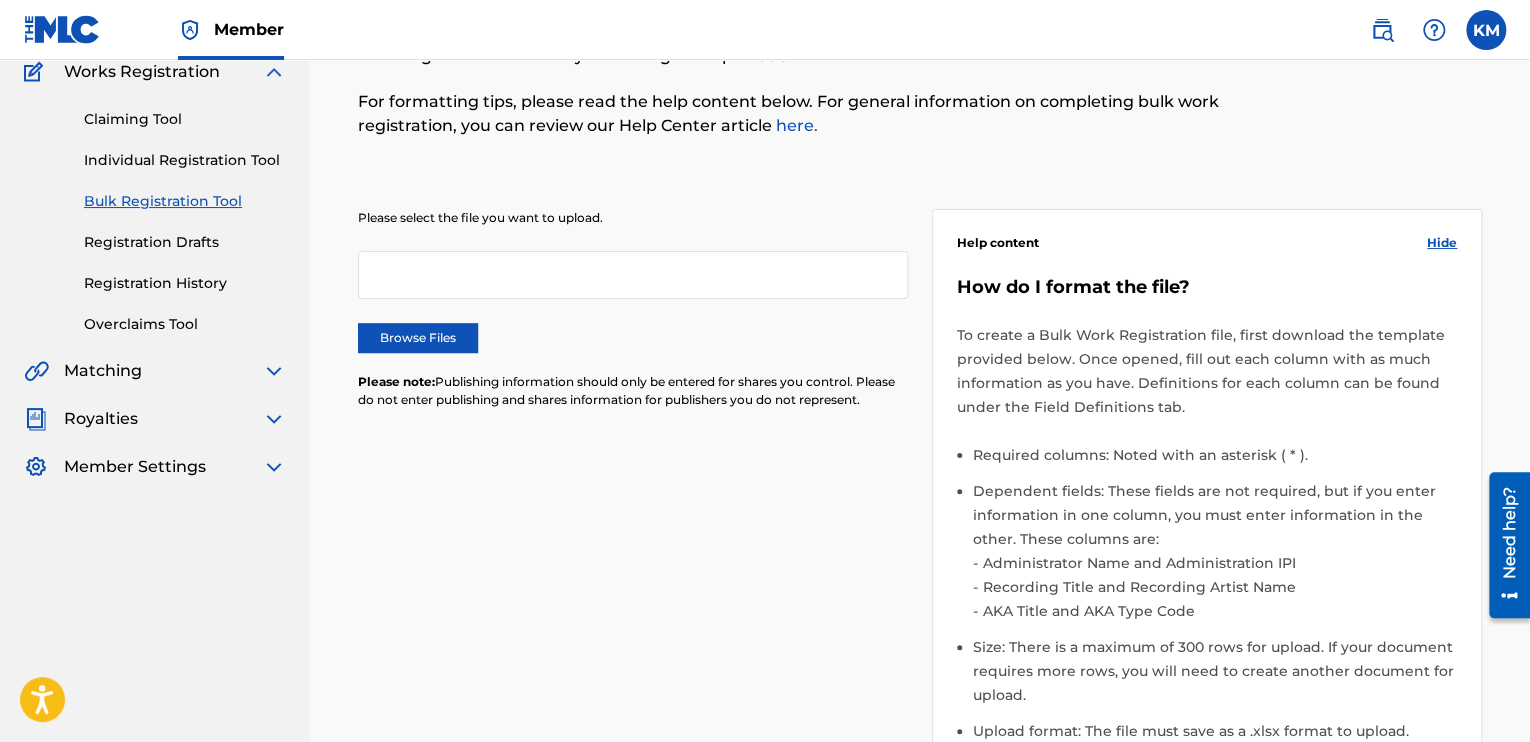 scroll, scrollTop: 100, scrollLeft: 0, axis: vertical 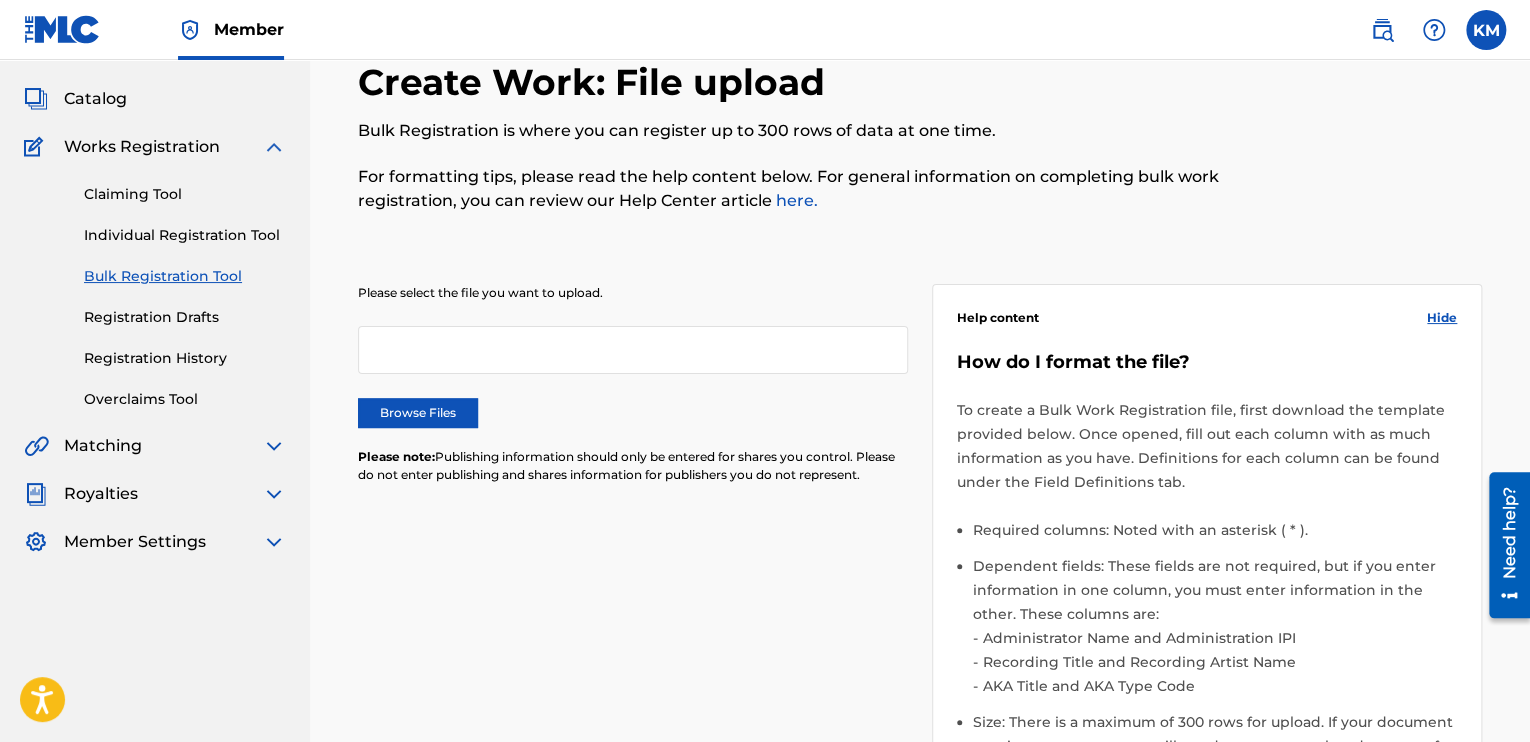 click on "Claiming Tool Individual Registration Tool Bulk Registration Tool Registration Drafts Registration History Overclaims Tool" at bounding box center (155, 284) 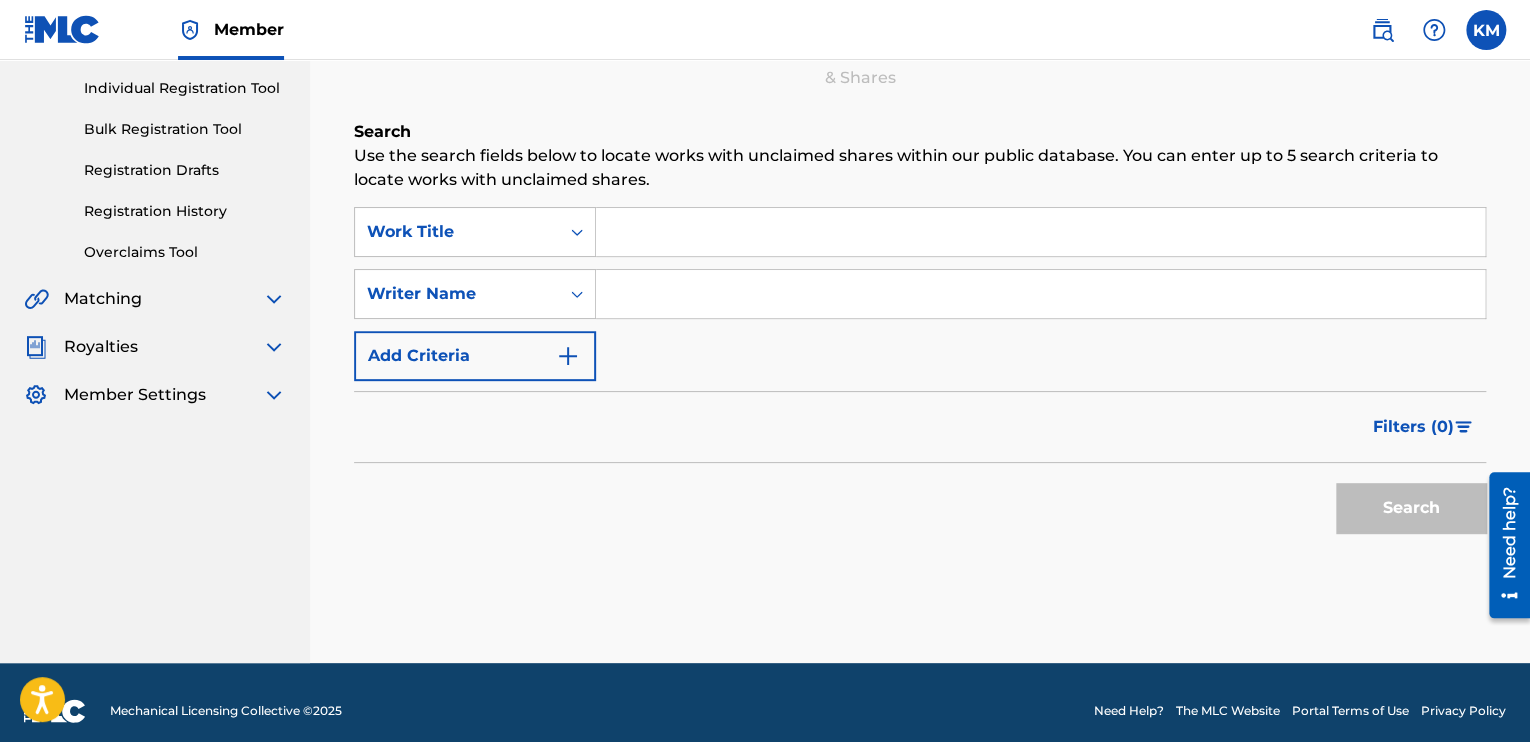 scroll, scrollTop: 264, scrollLeft: 0, axis: vertical 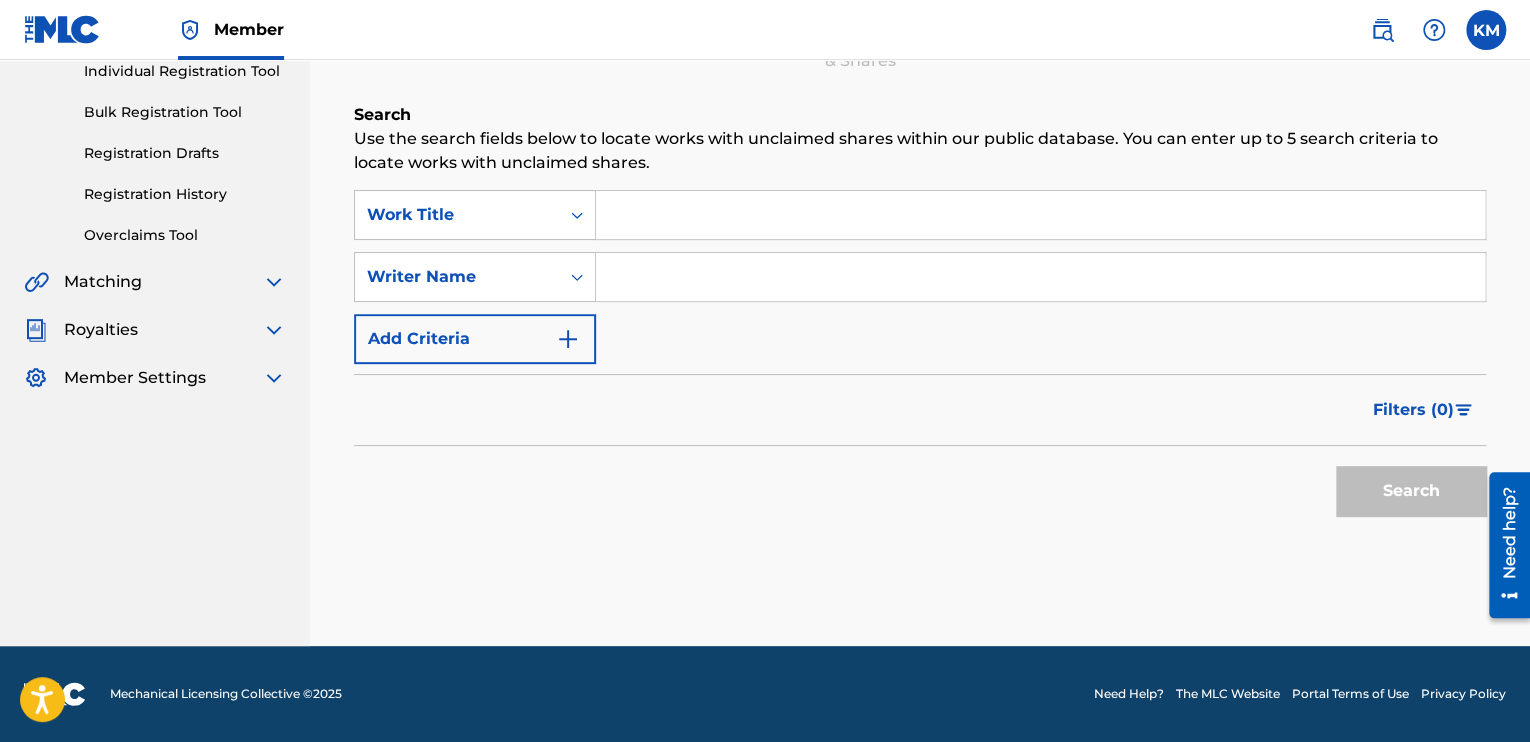 click at bounding box center [1040, 215] 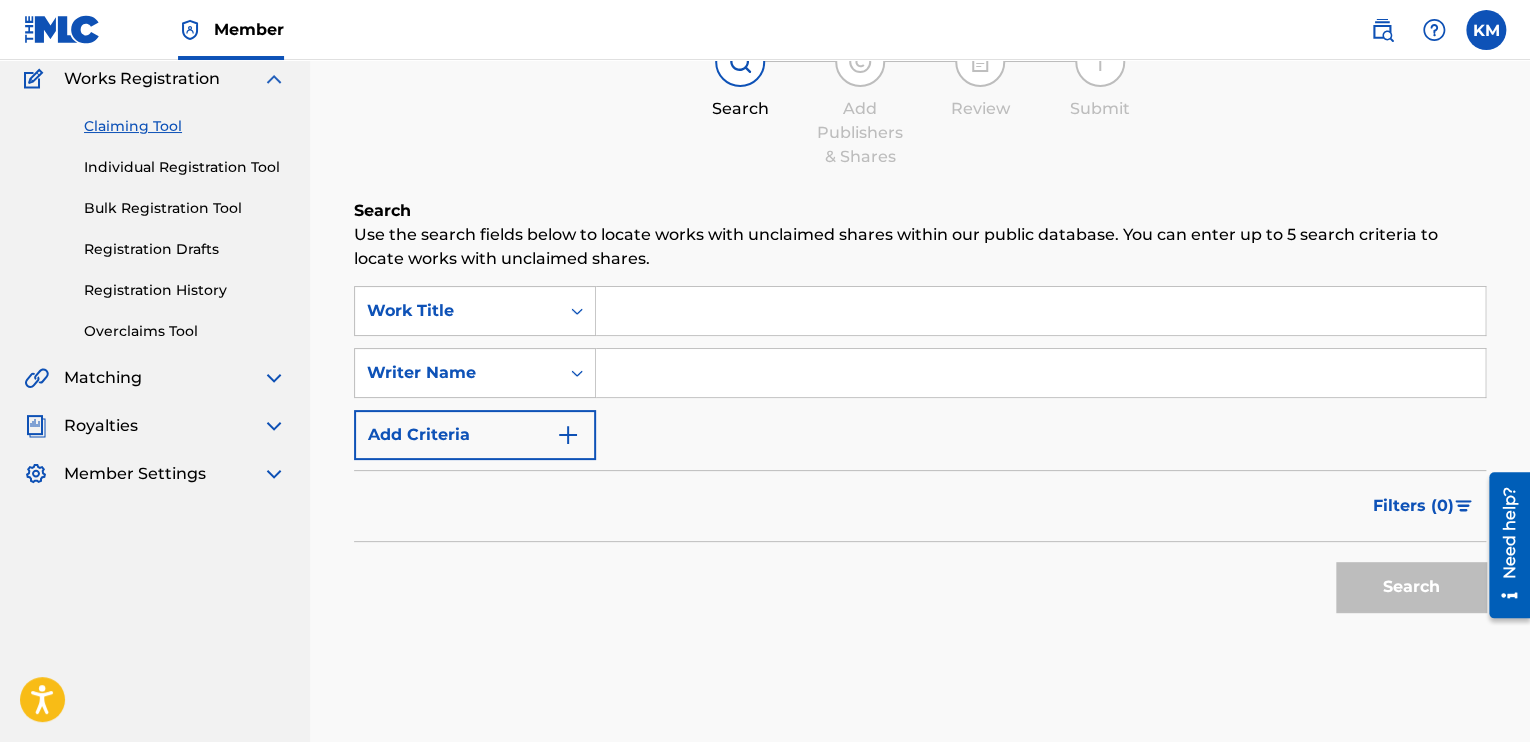 scroll, scrollTop: 164, scrollLeft: 0, axis: vertical 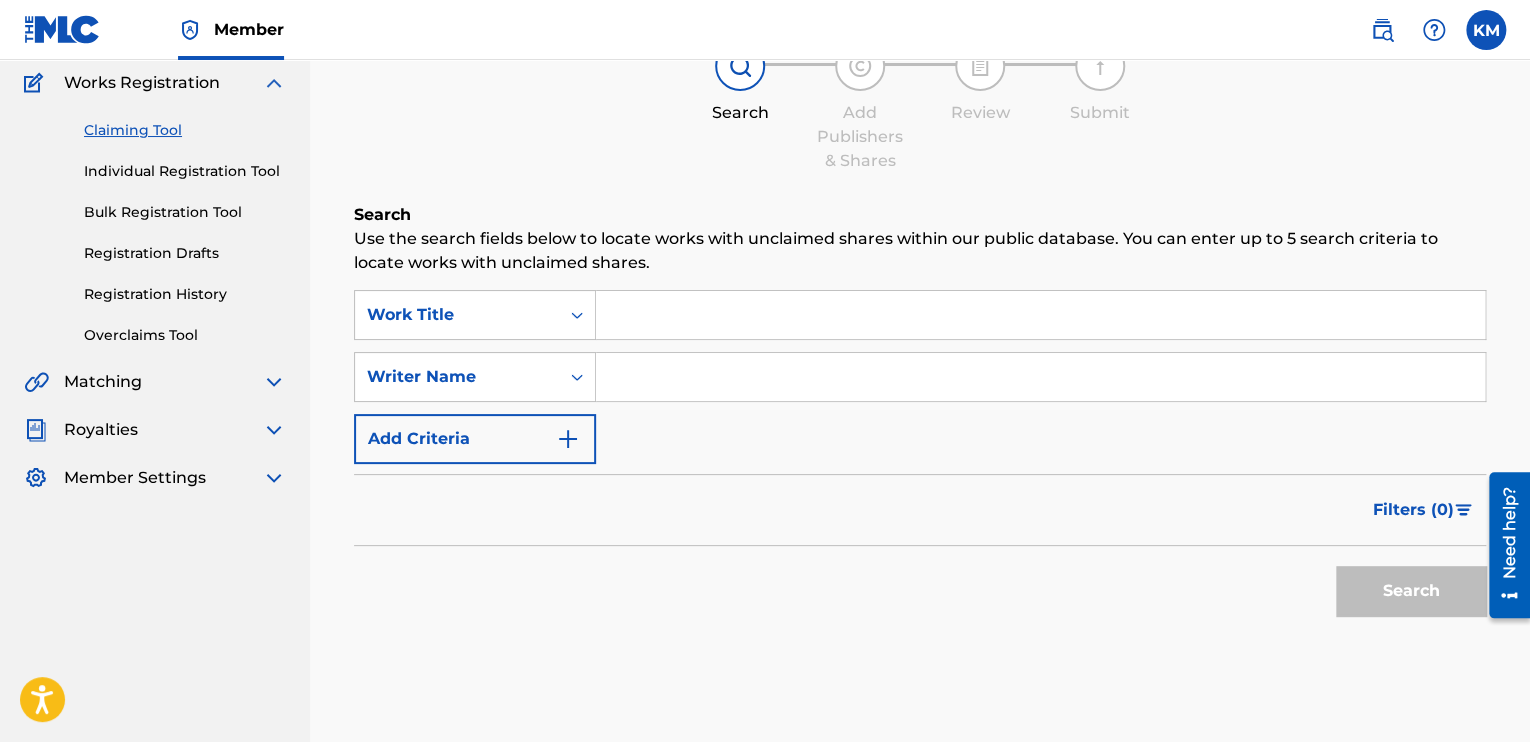click at bounding box center [1040, 315] 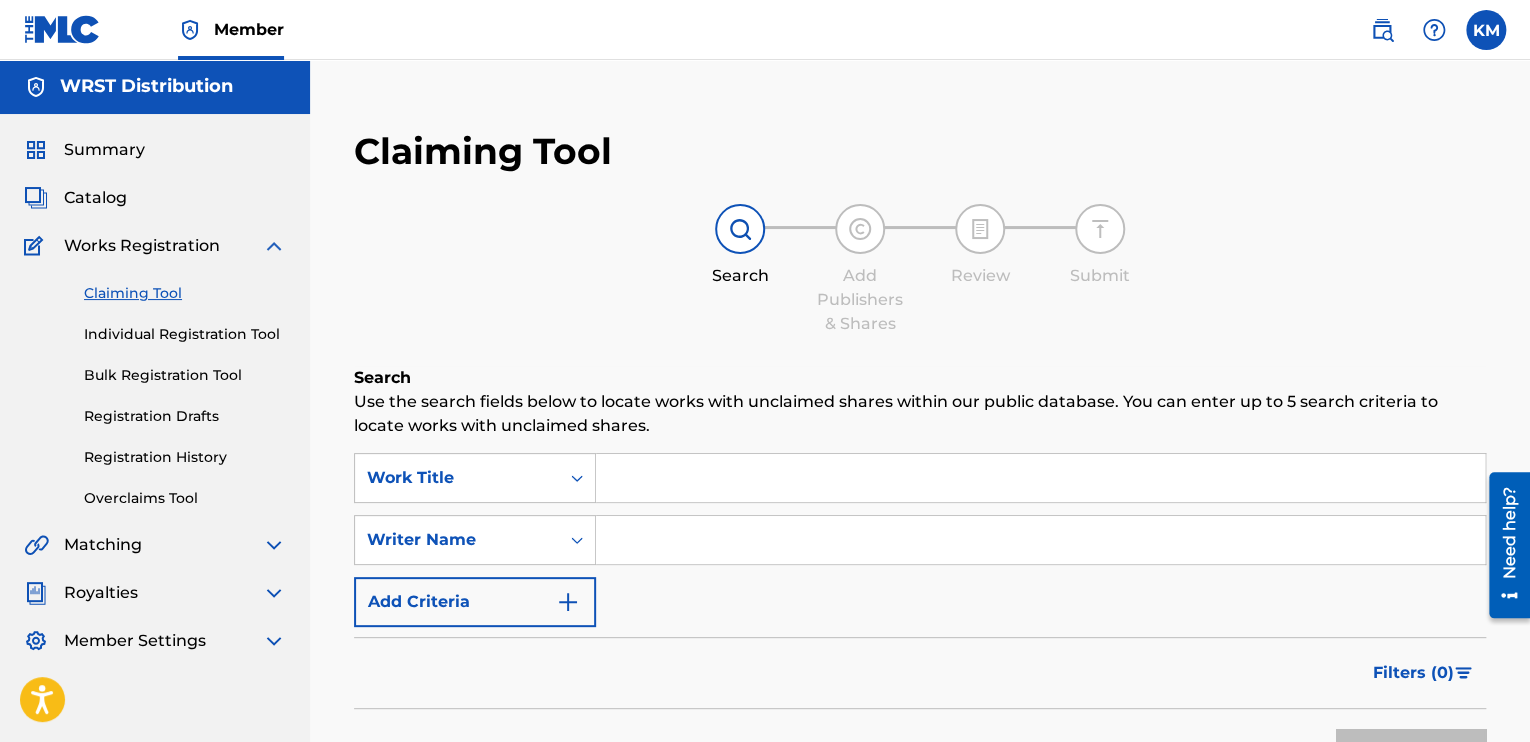 scroll, scrollTop: 0, scrollLeft: 0, axis: both 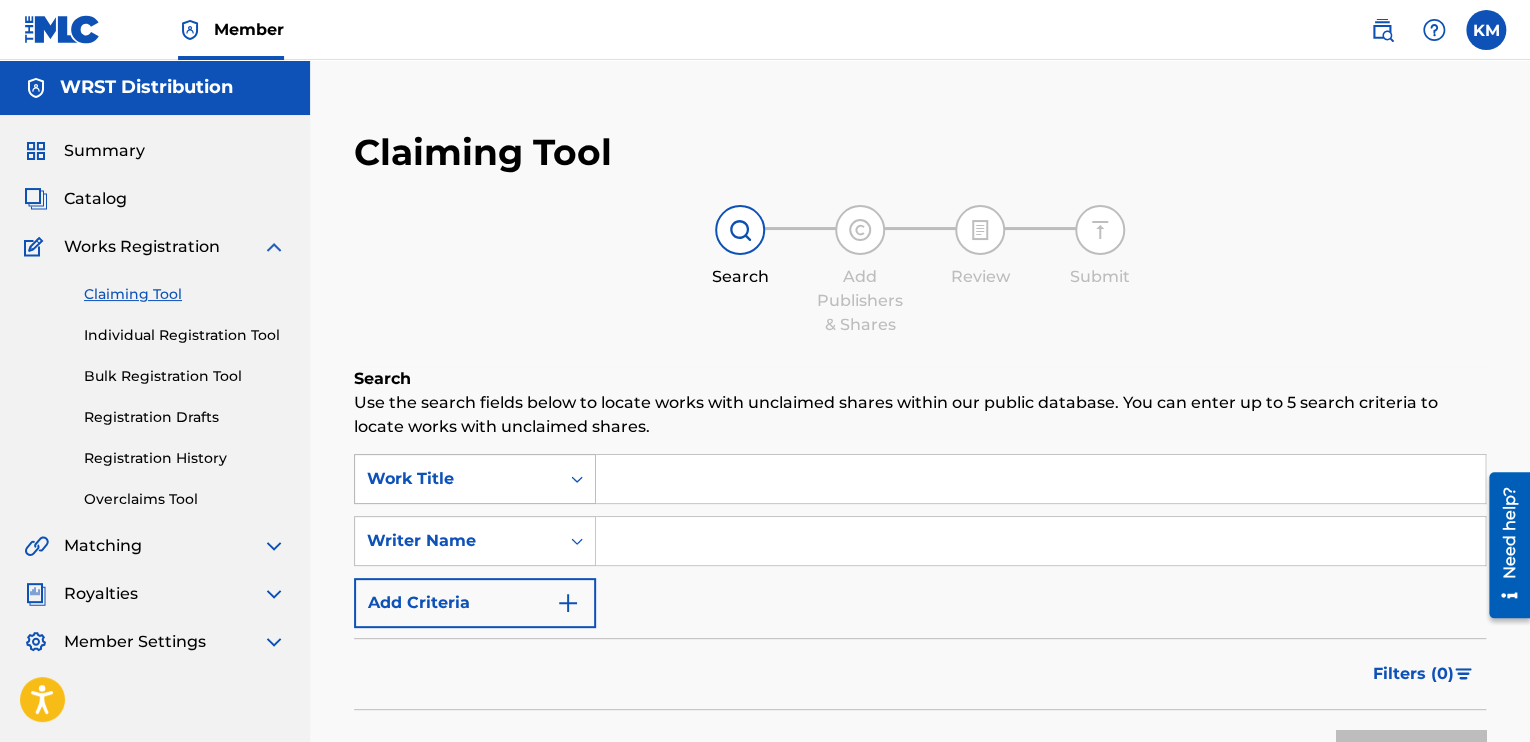 click on "Work Title" at bounding box center (475, 479) 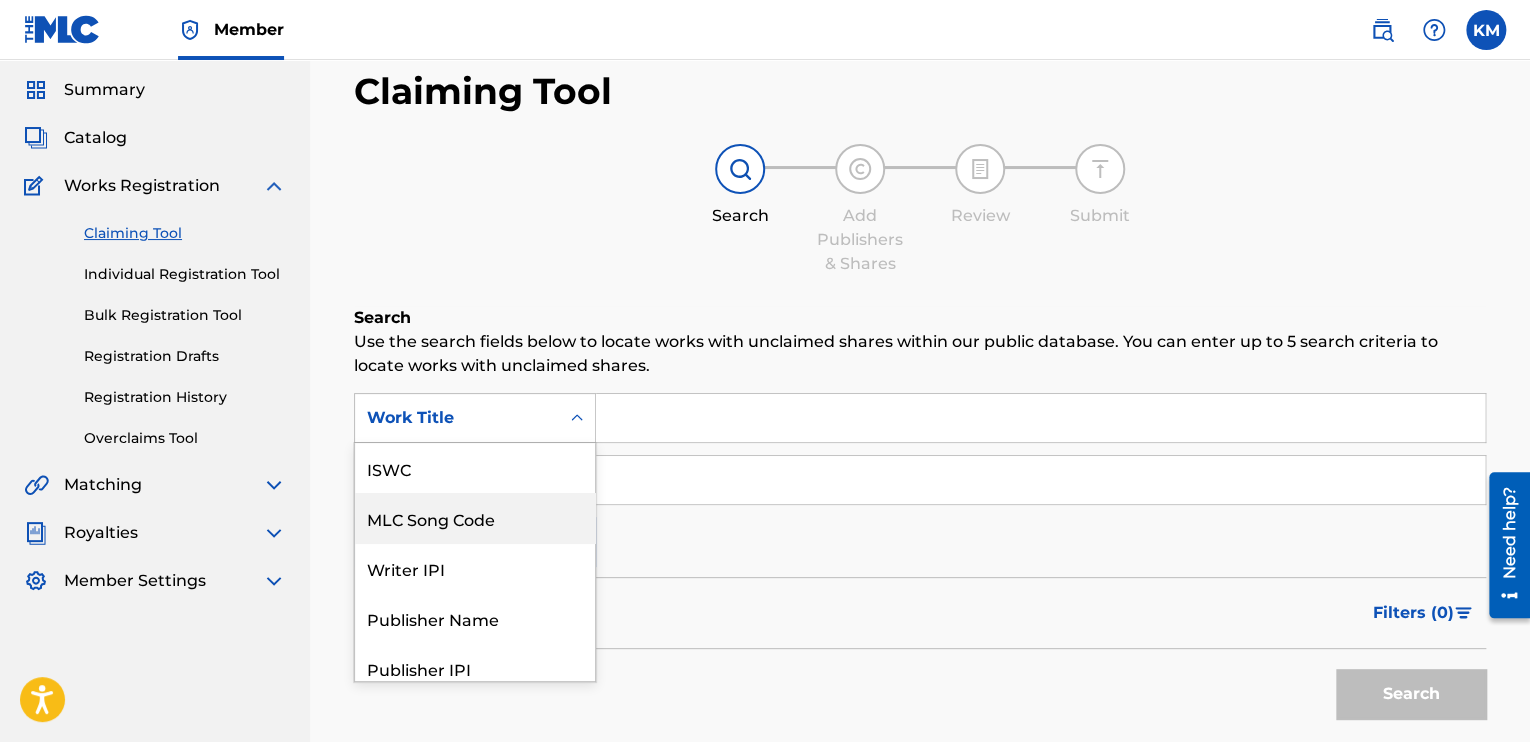 scroll, scrollTop: 63, scrollLeft: 0, axis: vertical 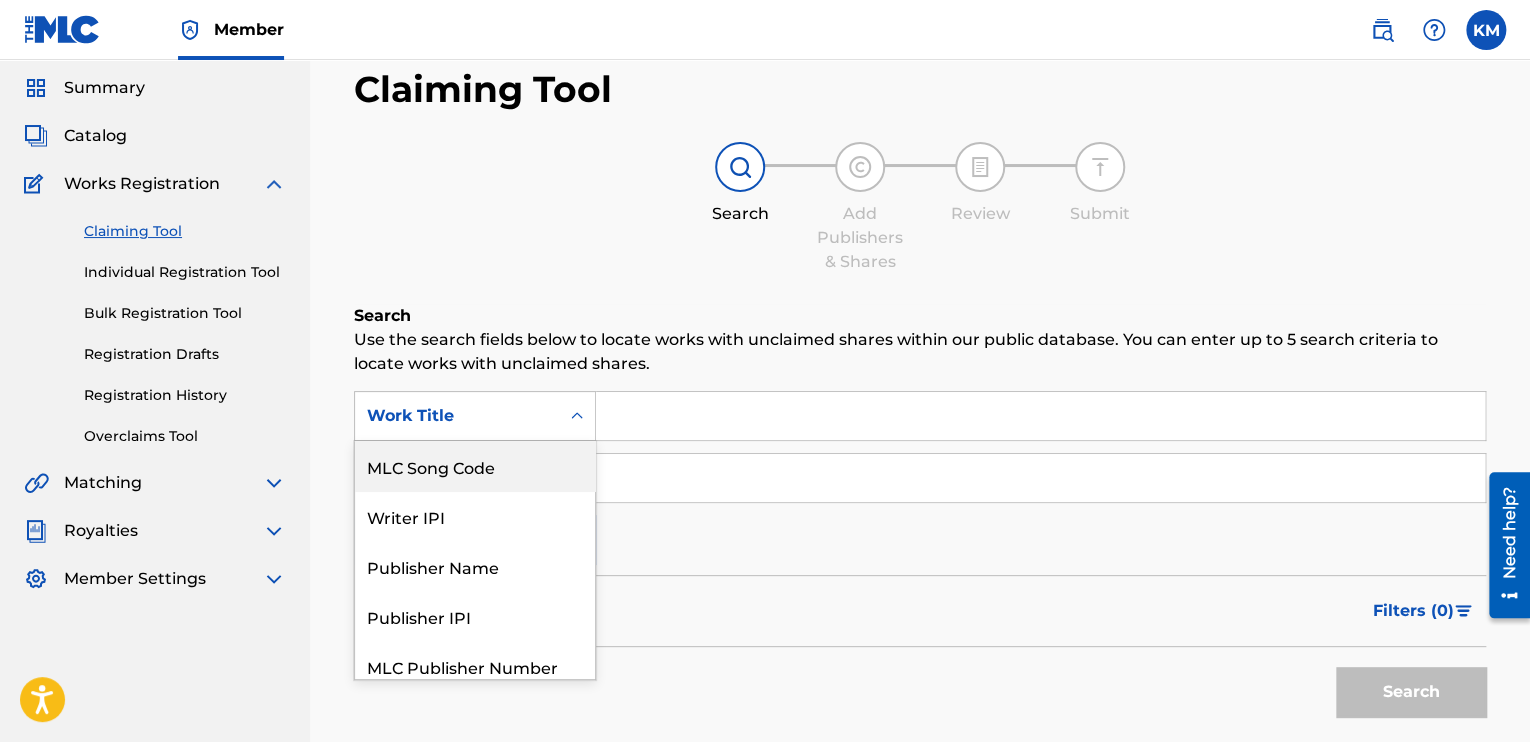click at bounding box center (577, 416) 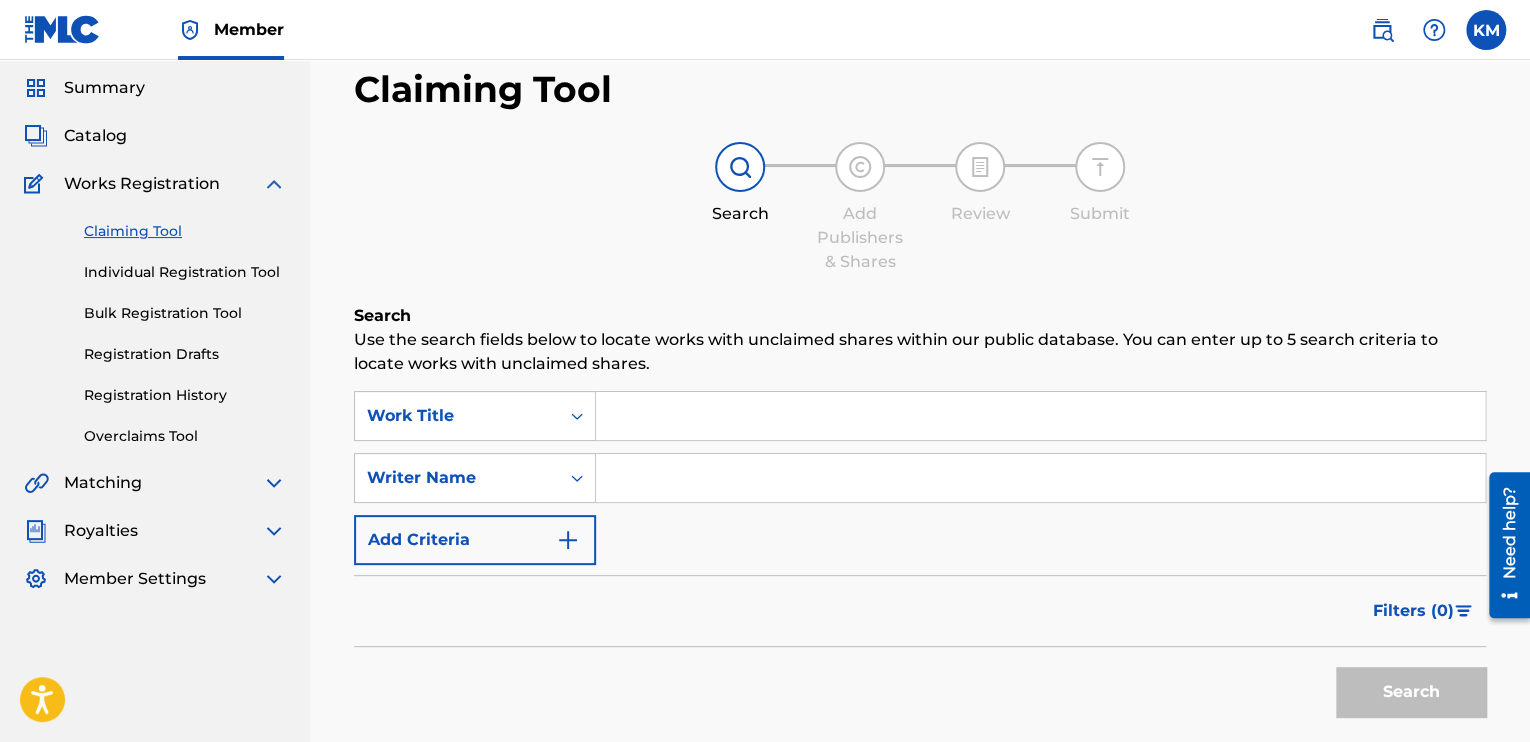 click at bounding box center (1040, 416) 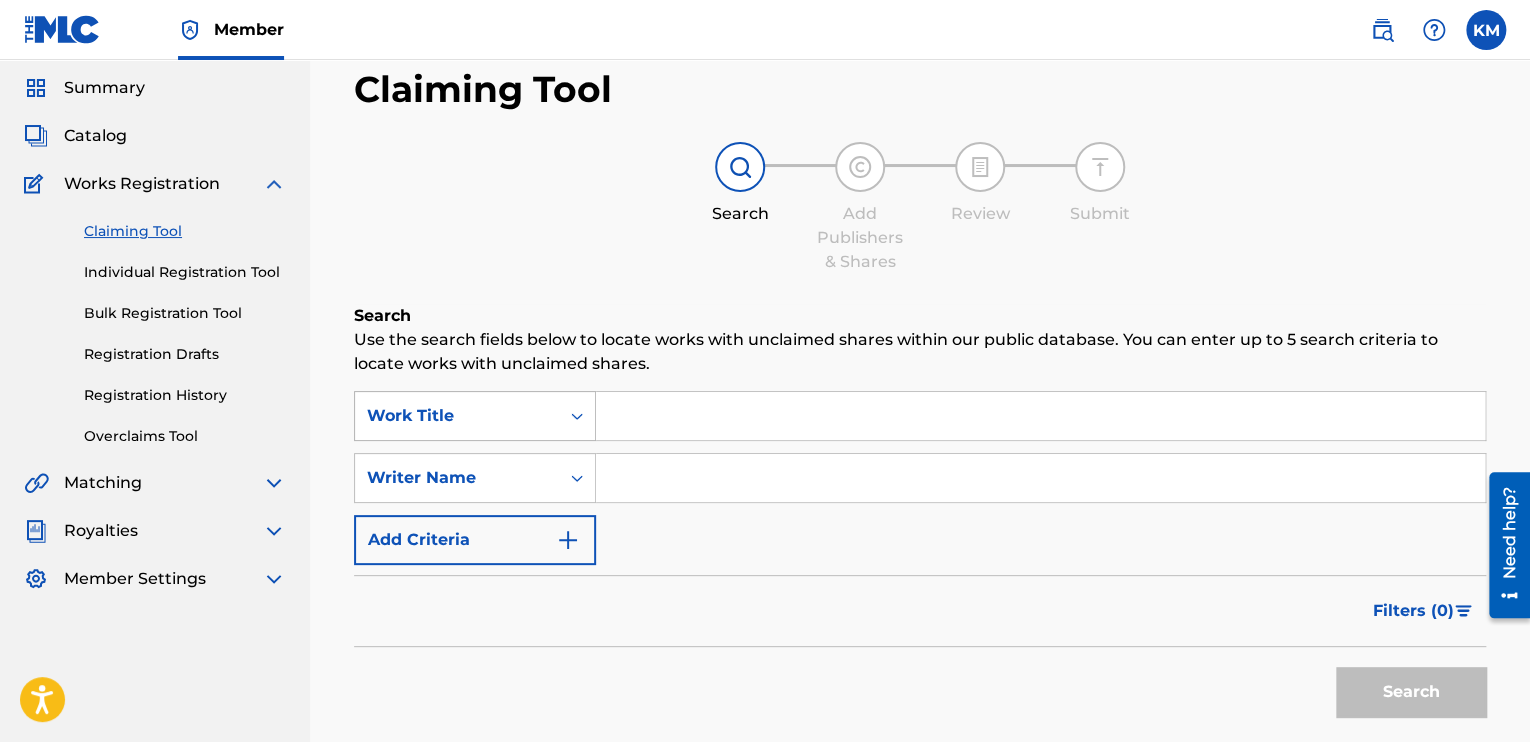 click 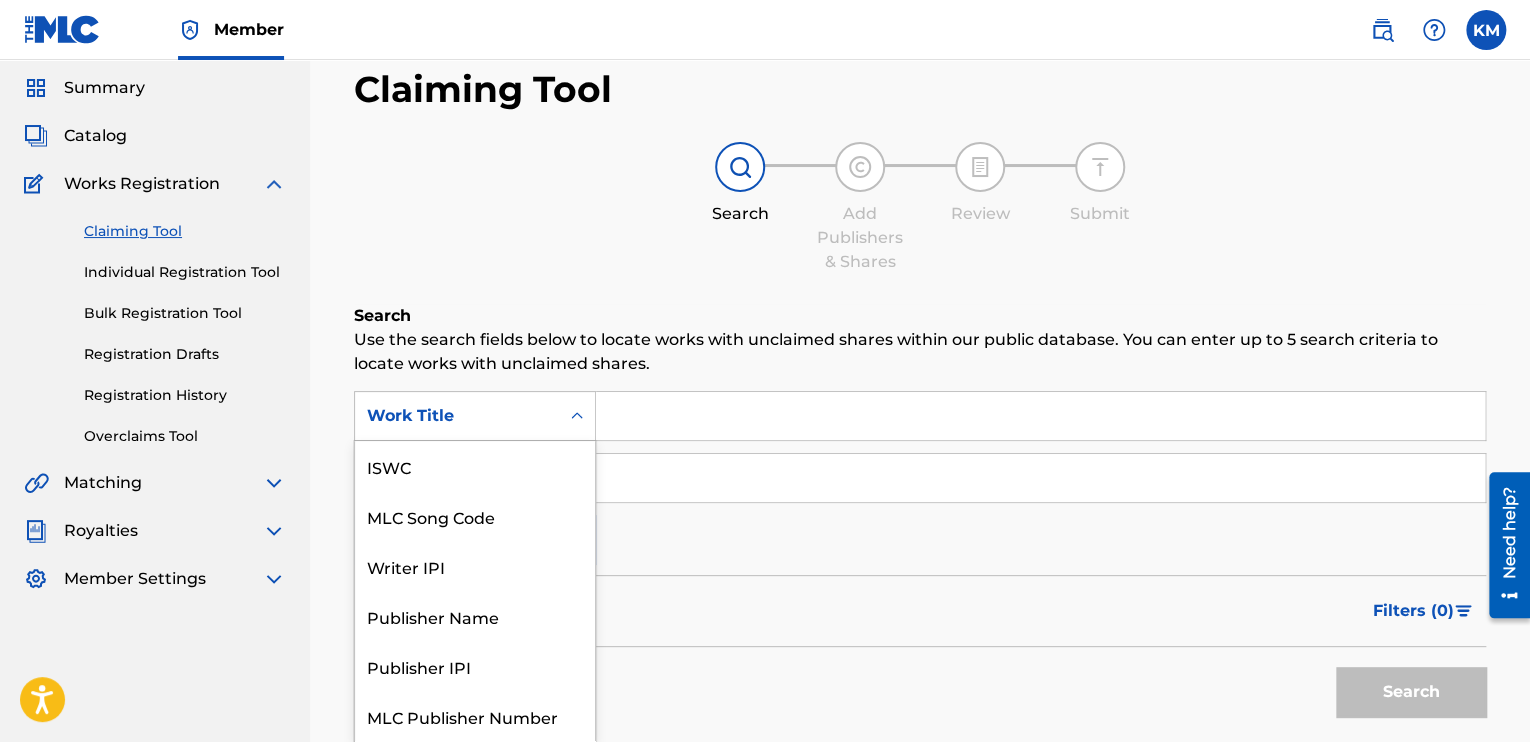 scroll, scrollTop: 50, scrollLeft: 0, axis: vertical 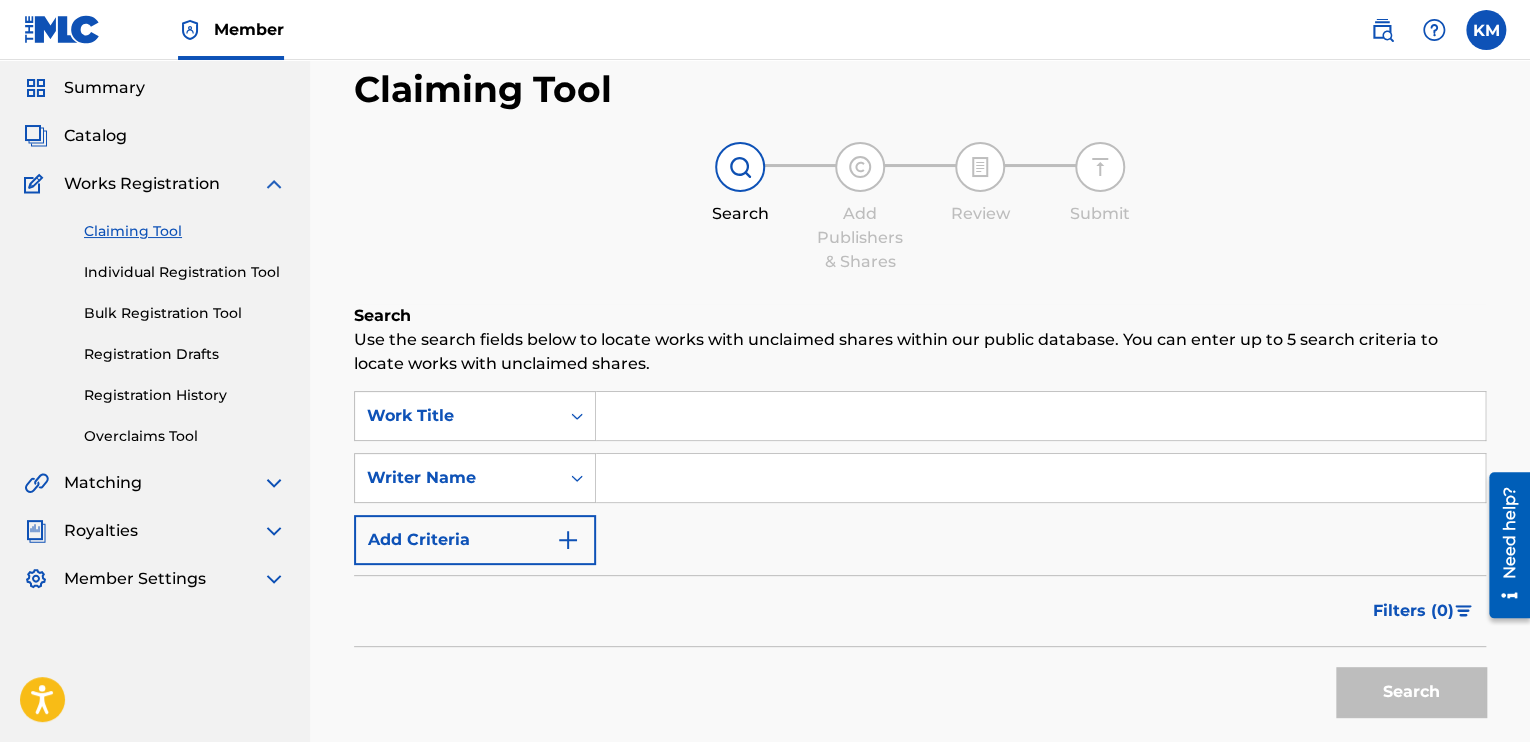click 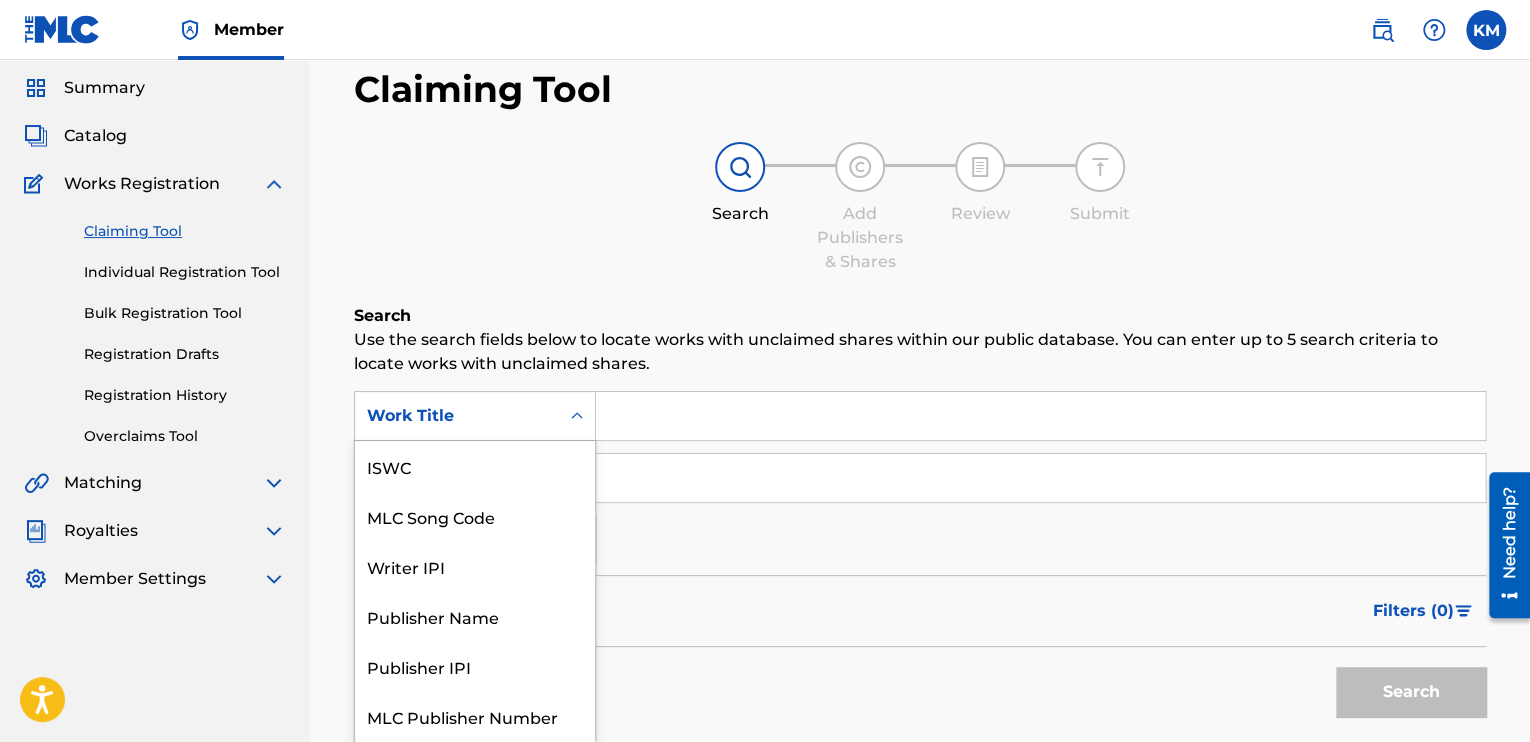 scroll, scrollTop: 50, scrollLeft: 0, axis: vertical 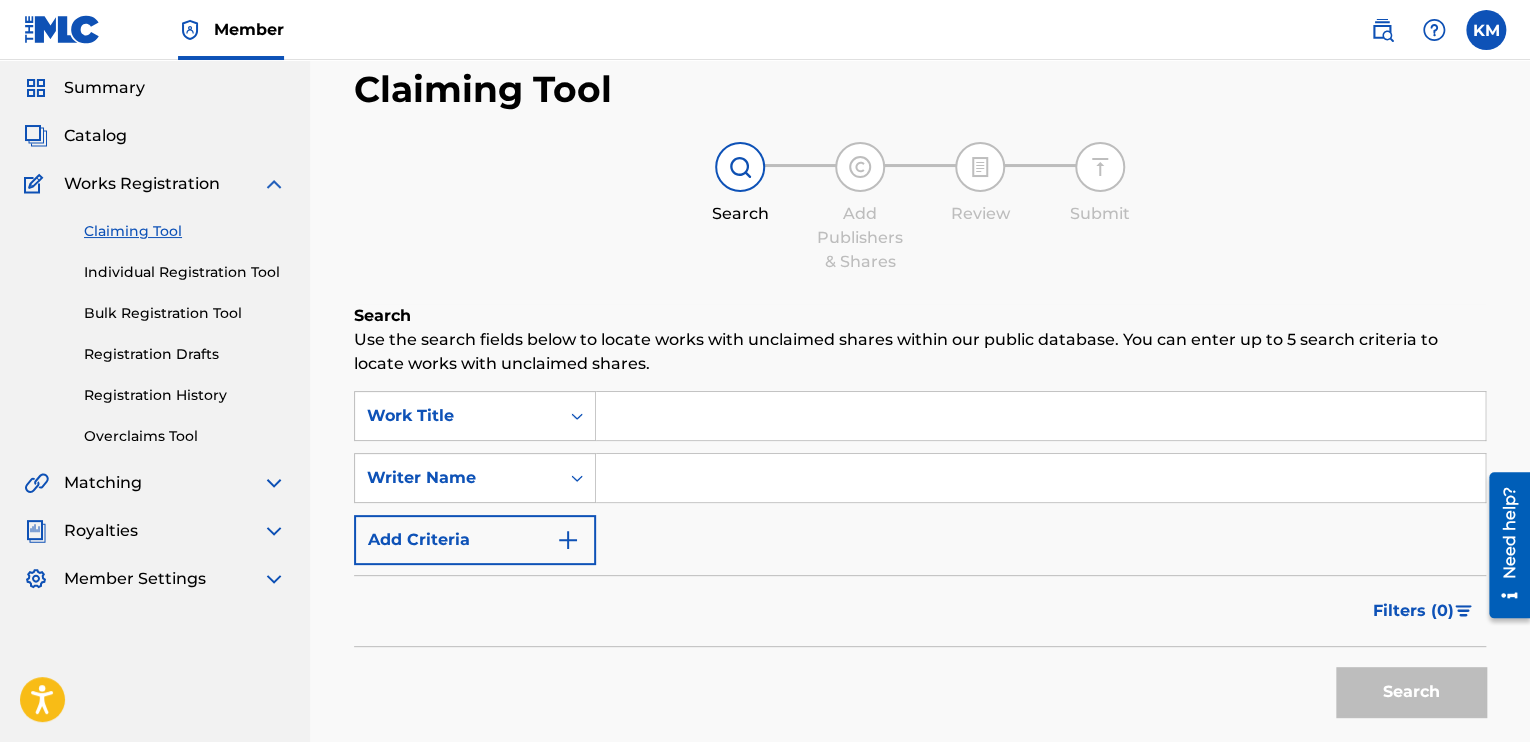 drag, startPoint x: 576, startPoint y: 425, endPoint x: 603, endPoint y: 407, distance: 32.449963 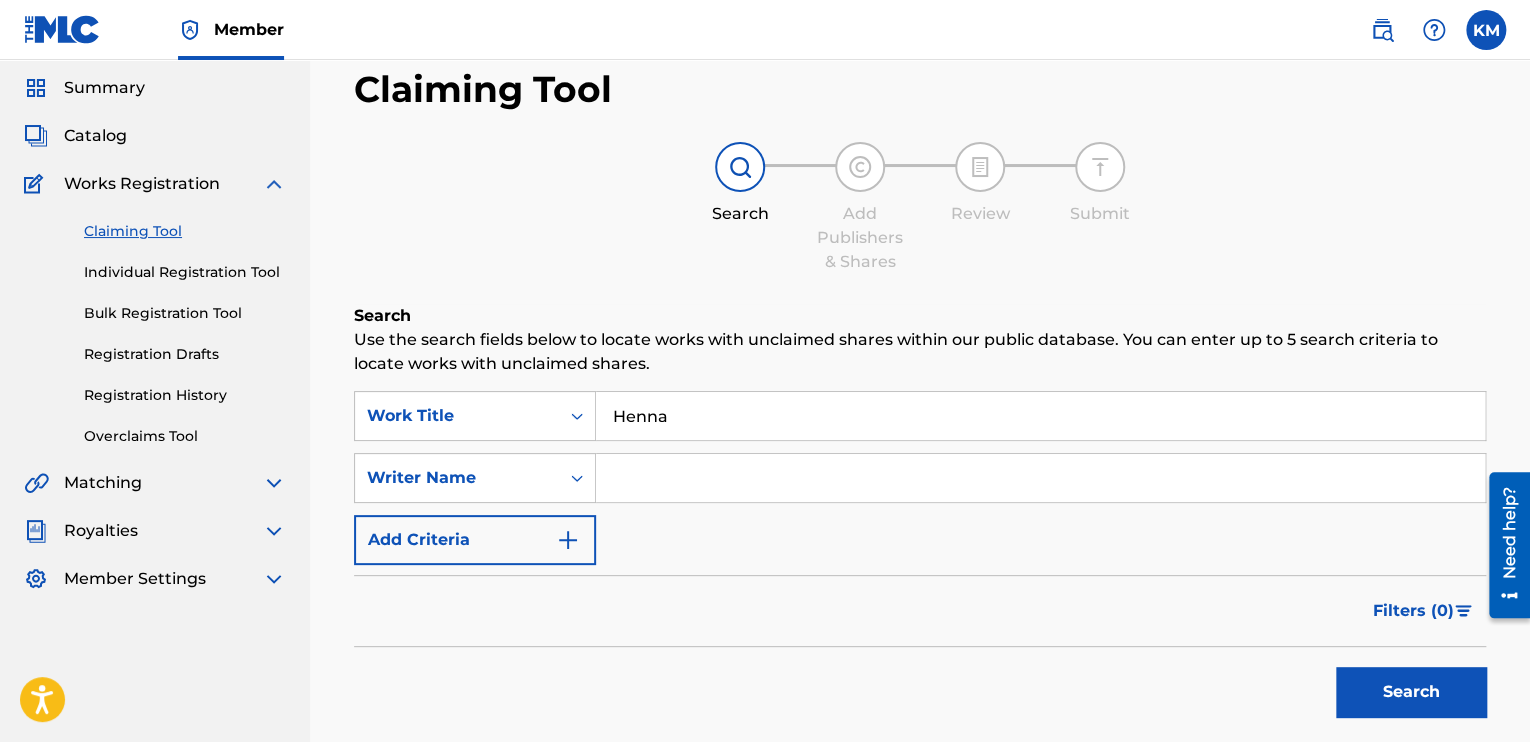 type on "Henna" 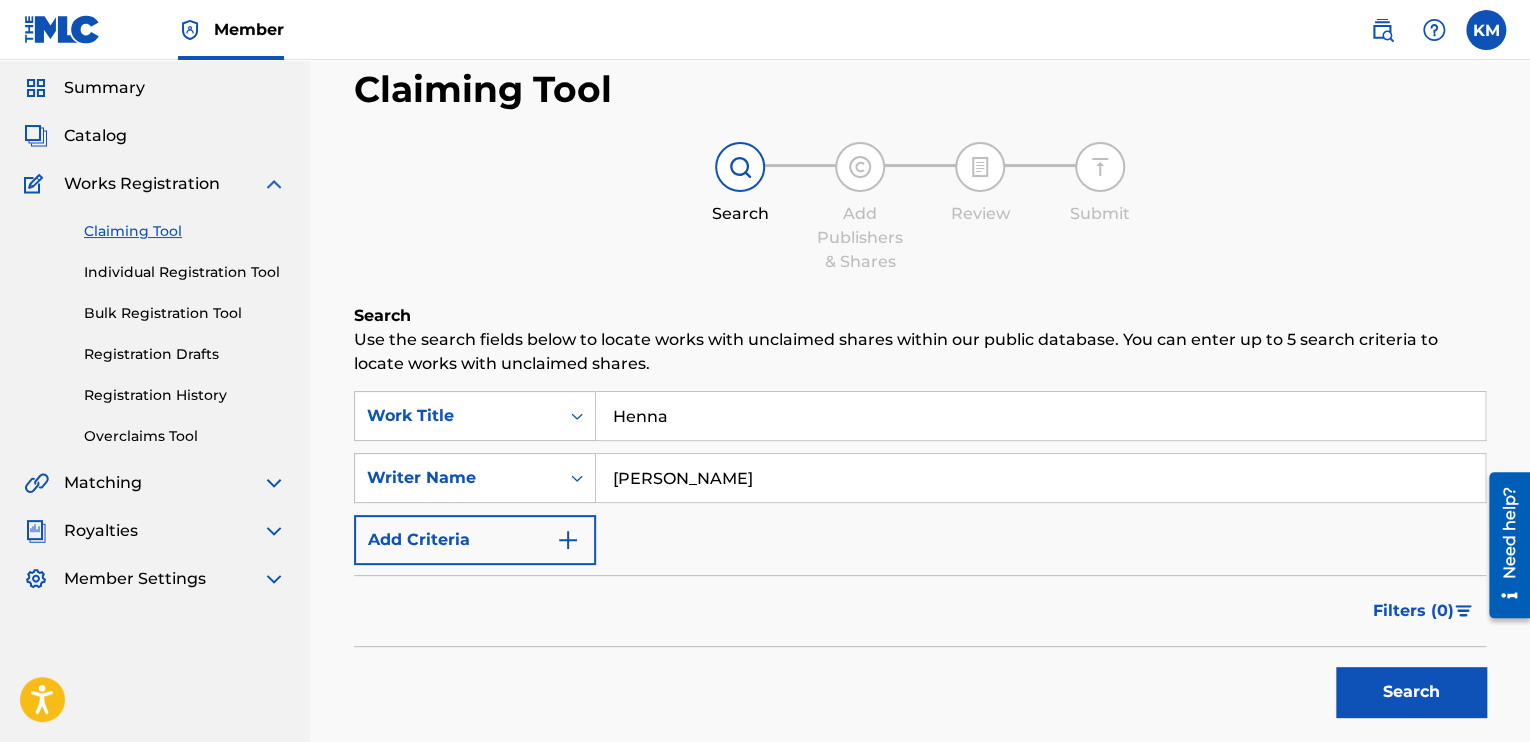 click on "Search" at bounding box center (1411, 692) 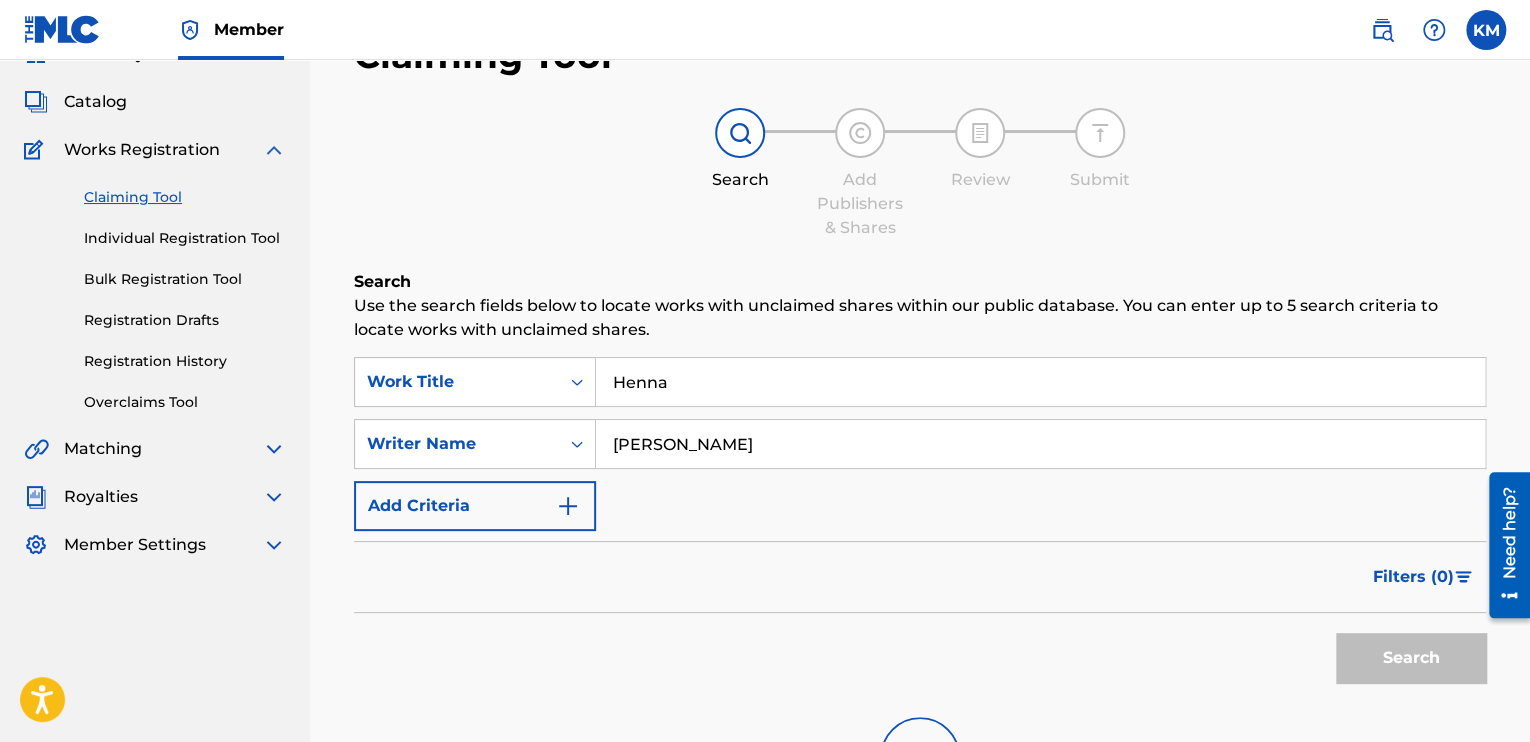 scroll, scrollTop: 100, scrollLeft: 0, axis: vertical 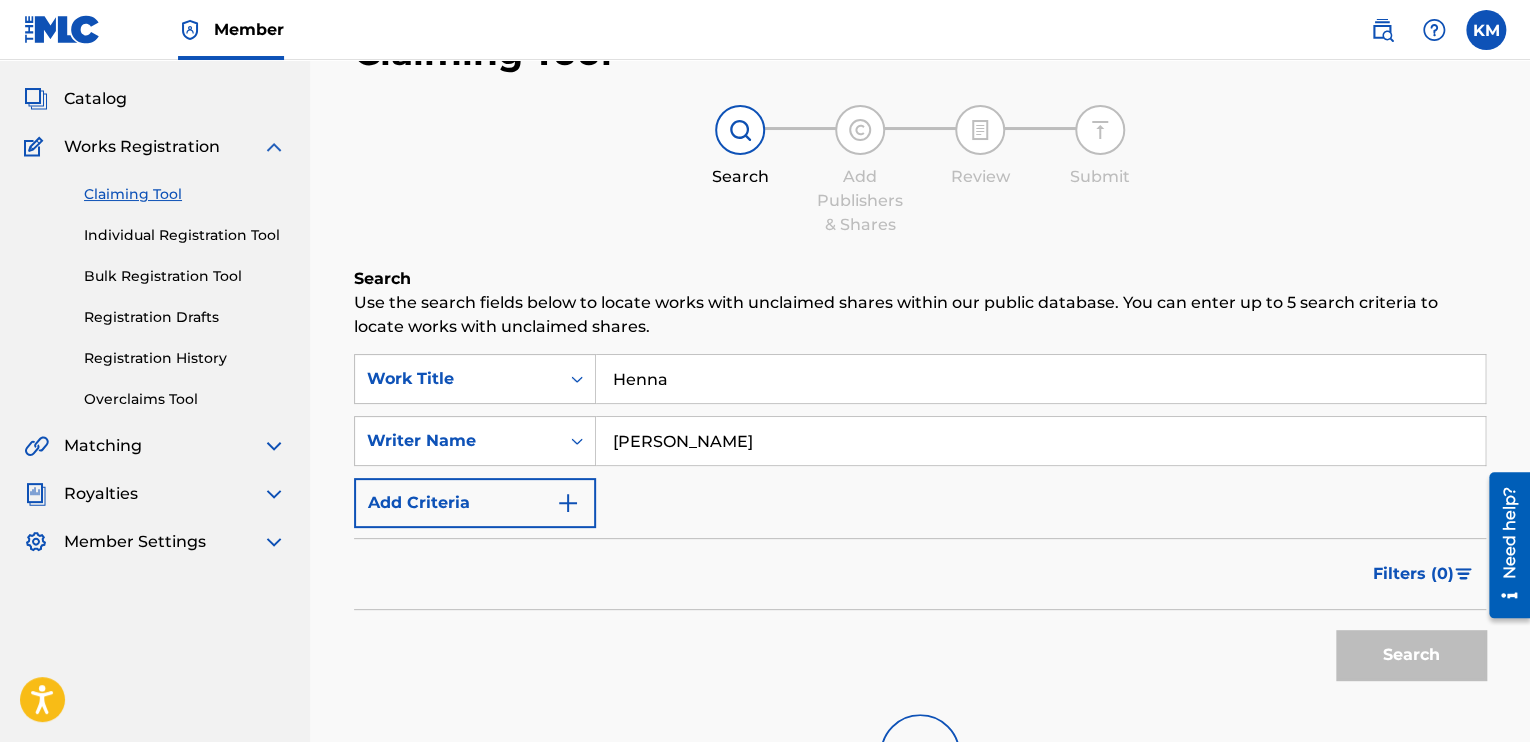 click on "Add Criteria" at bounding box center [475, 503] 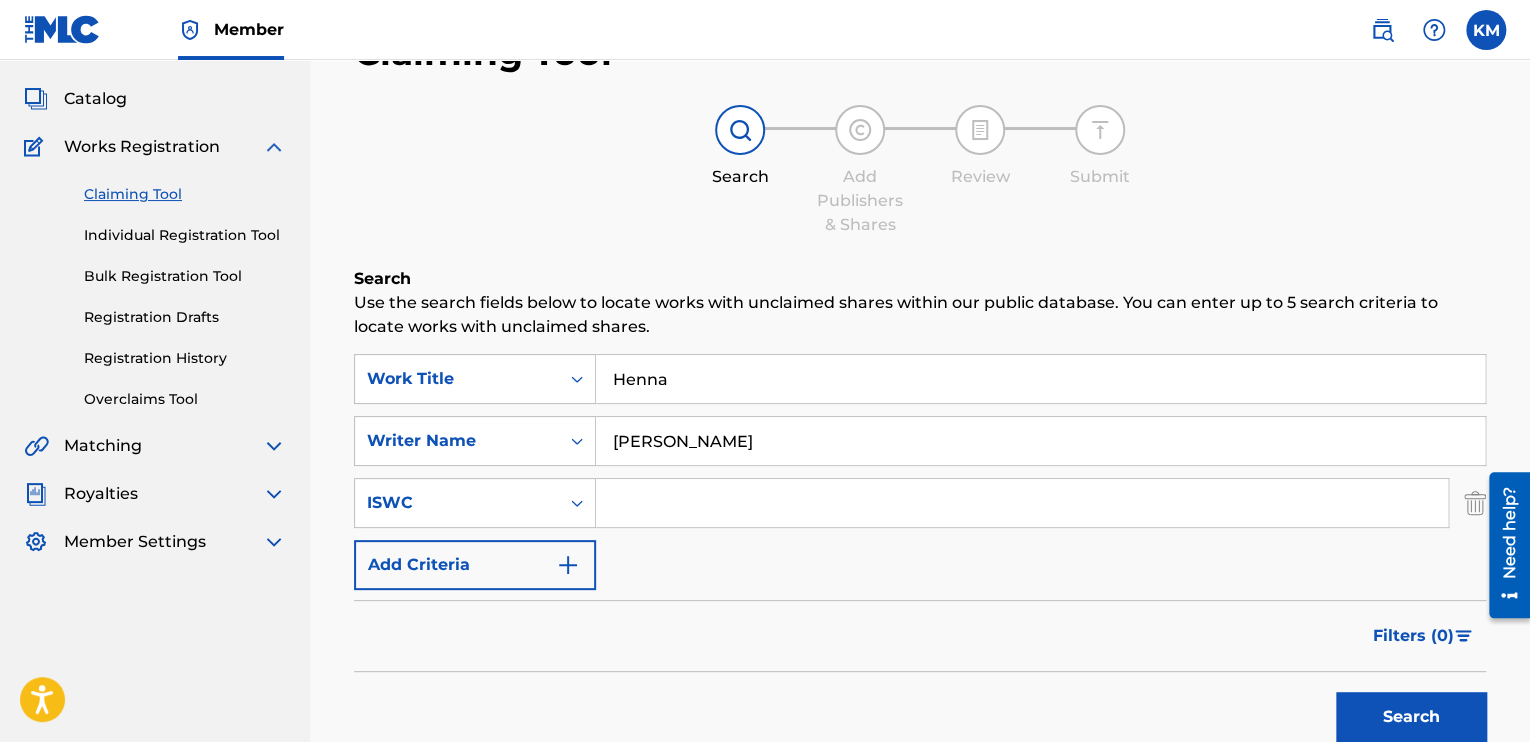 click at bounding box center (568, 565) 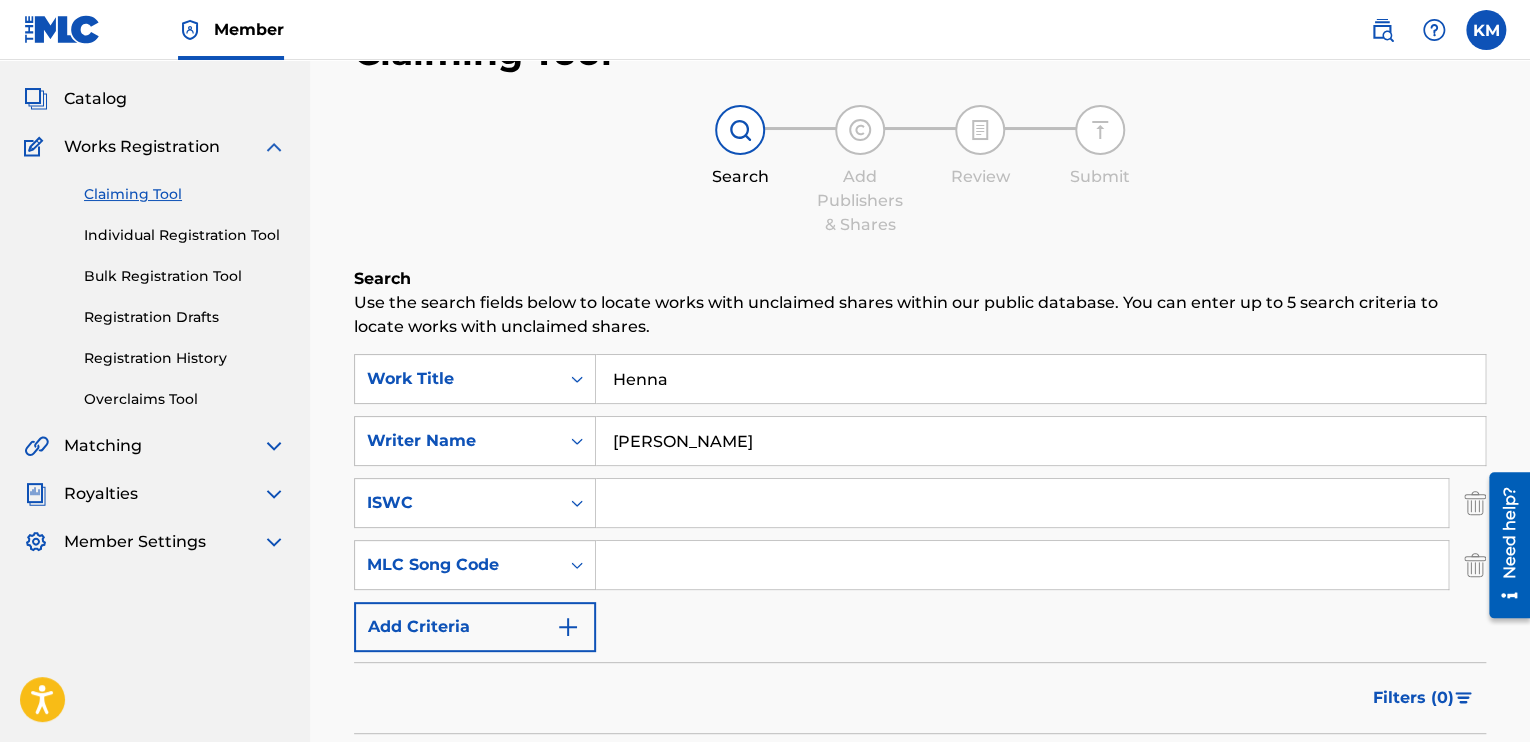 click on "Add Criteria" at bounding box center [475, 627] 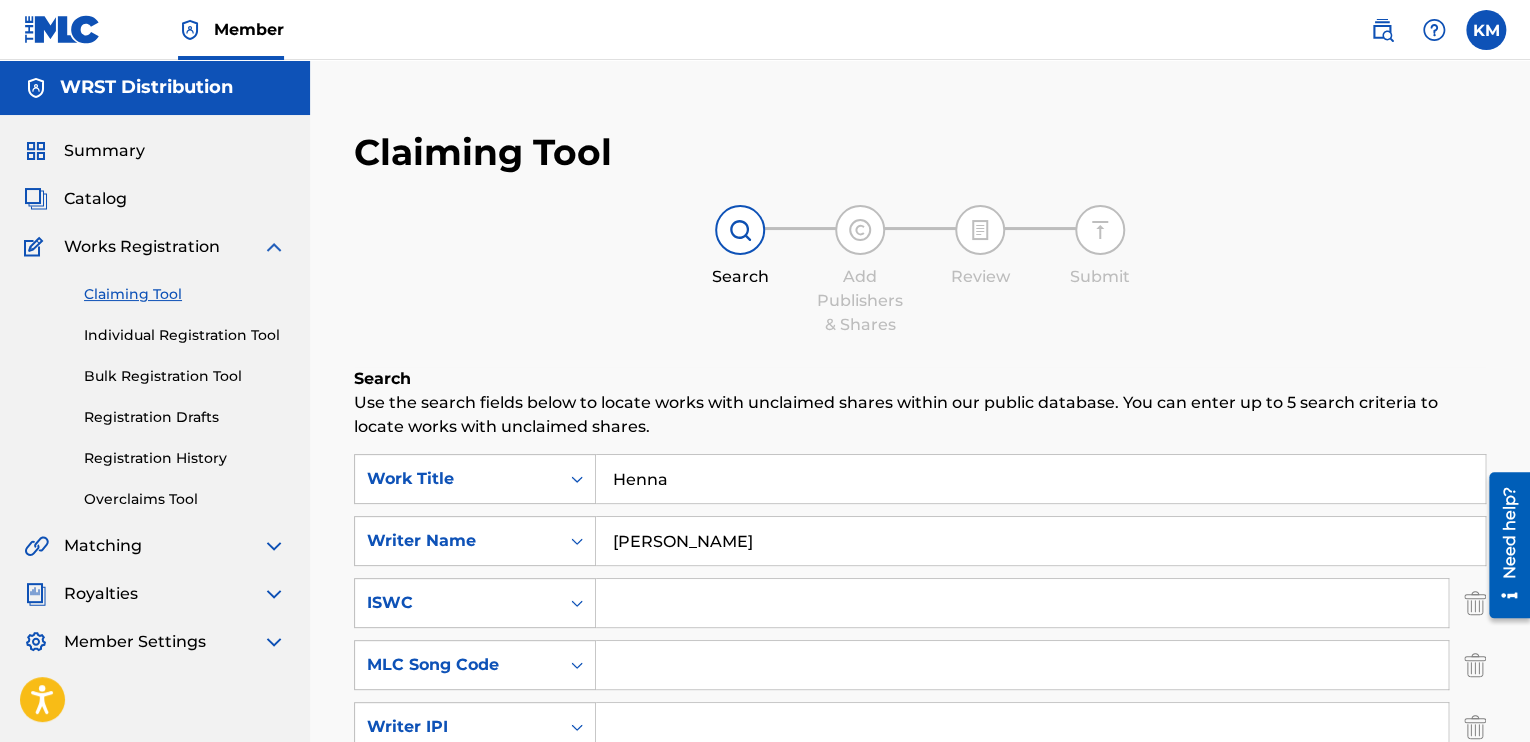 scroll, scrollTop: 0, scrollLeft: 0, axis: both 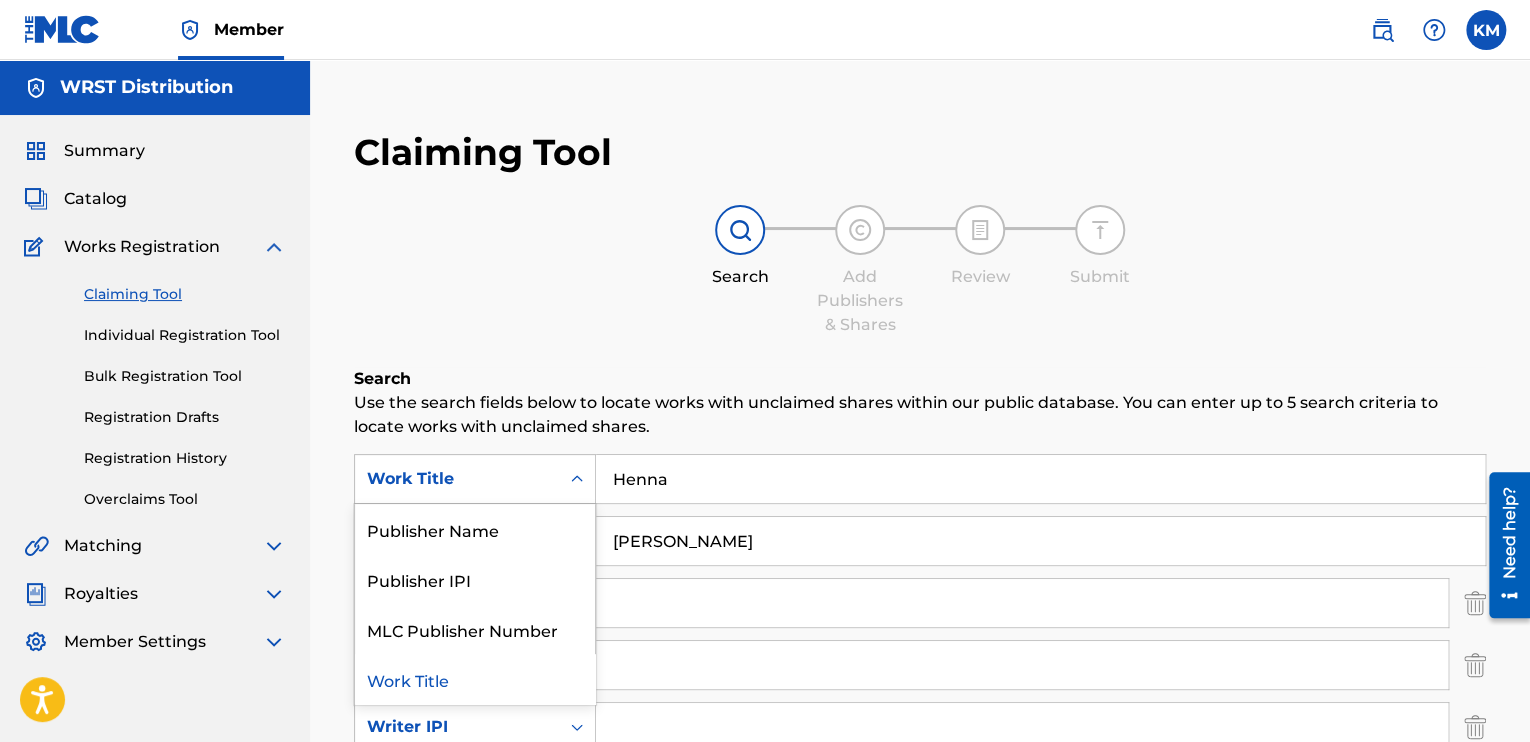 click at bounding box center (577, 479) 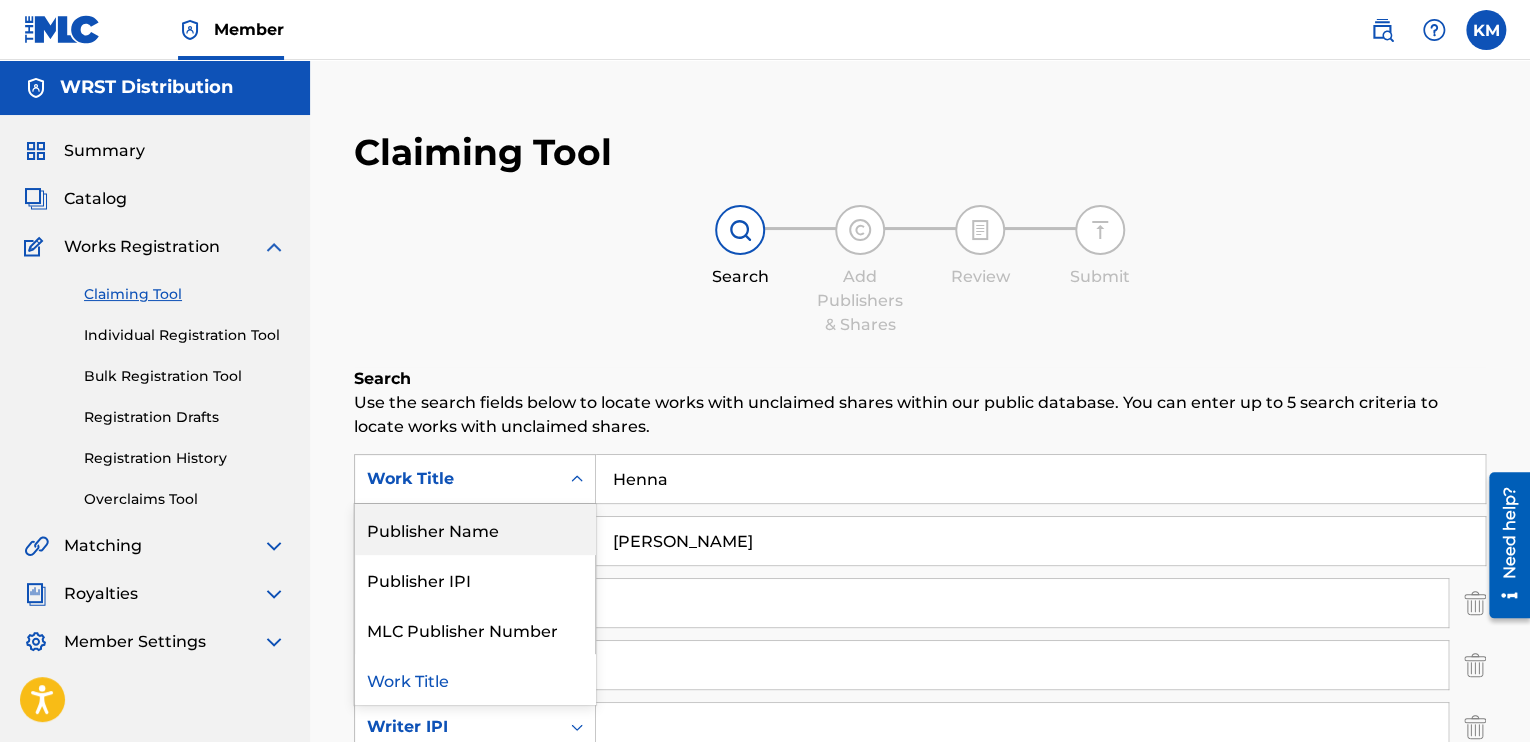 click on "Henna" at bounding box center (1040, 479) 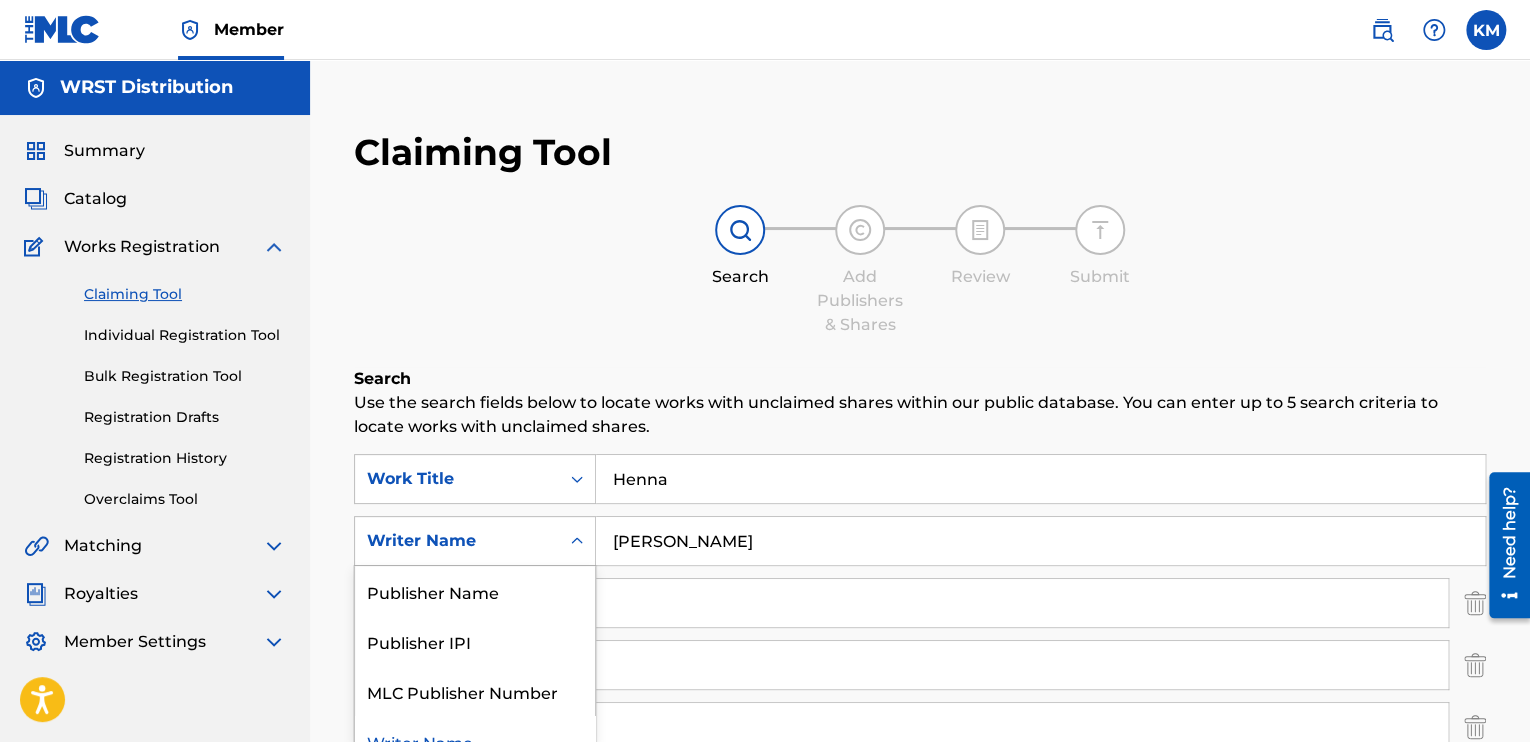 scroll, scrollTop: 24, scrollLeft: 0, axis: vertical 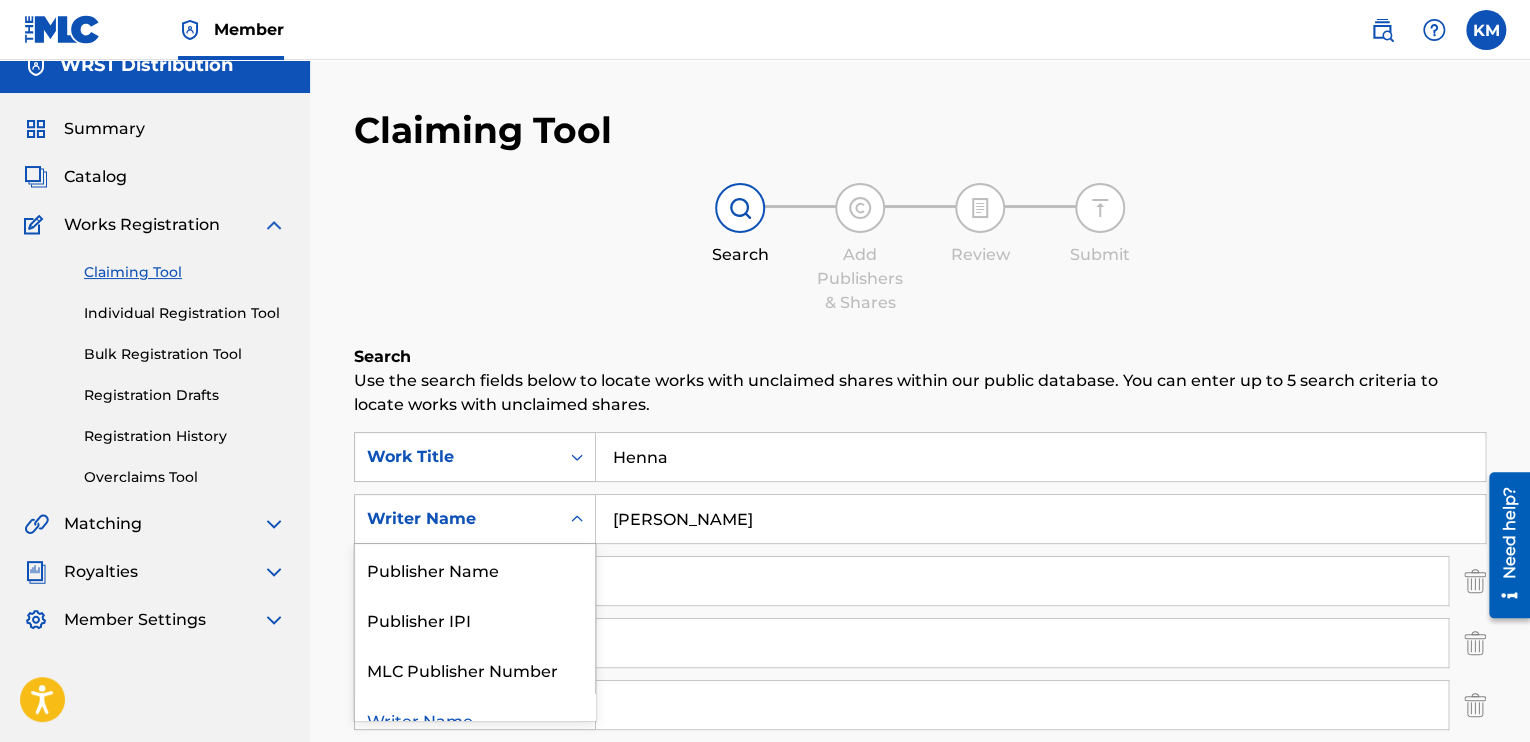 click on "4 results available. Use Up and Down to choose options, press Enter to select the currently focused option, press Escape to exit the menu, press Tab to select the option and exit the menu. Writer Name Publisher Name Publisher IPI MLC Publisher Number Writer Name" at bounding box center (475, 519) 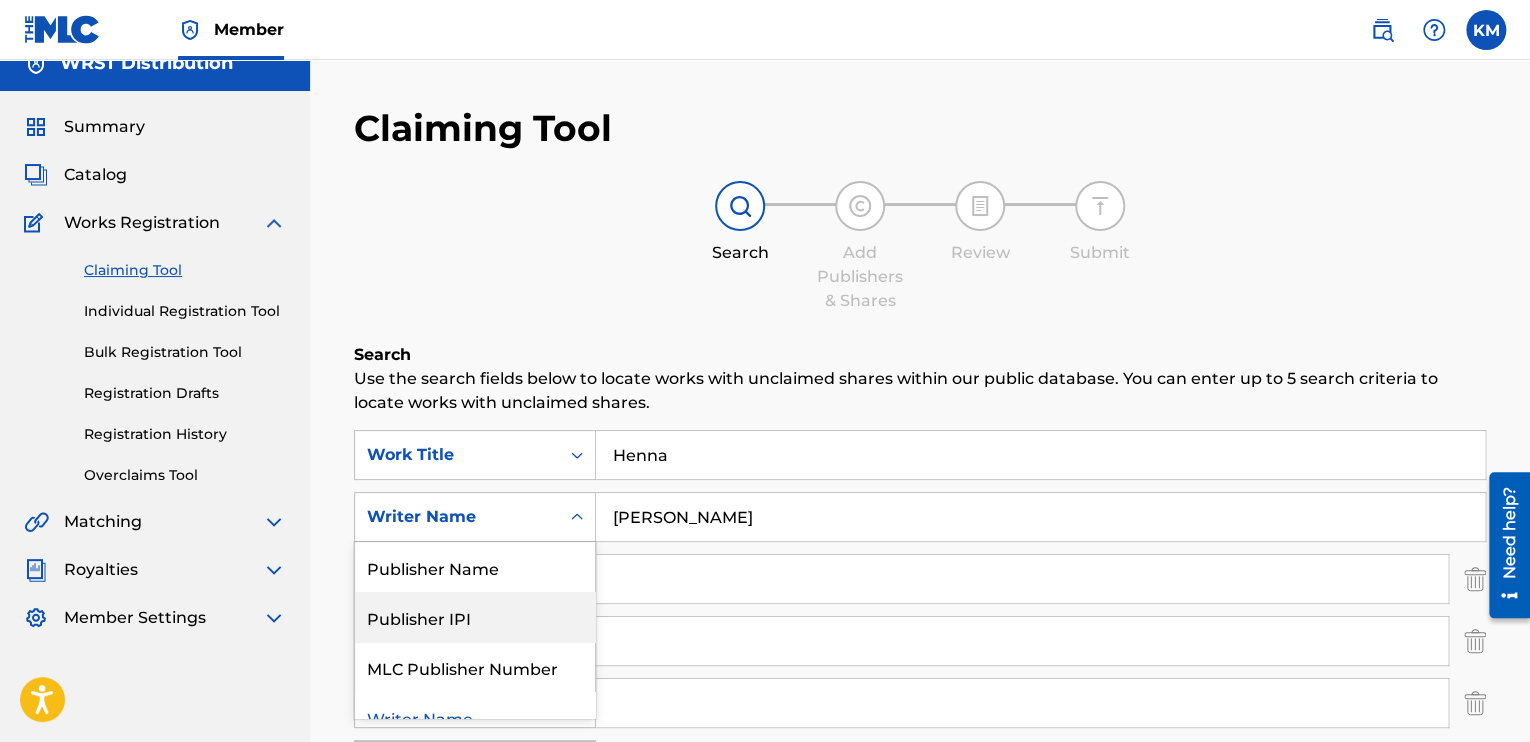 scroll, scrollTop: 24, scrollLeft: 0, axis: vertical 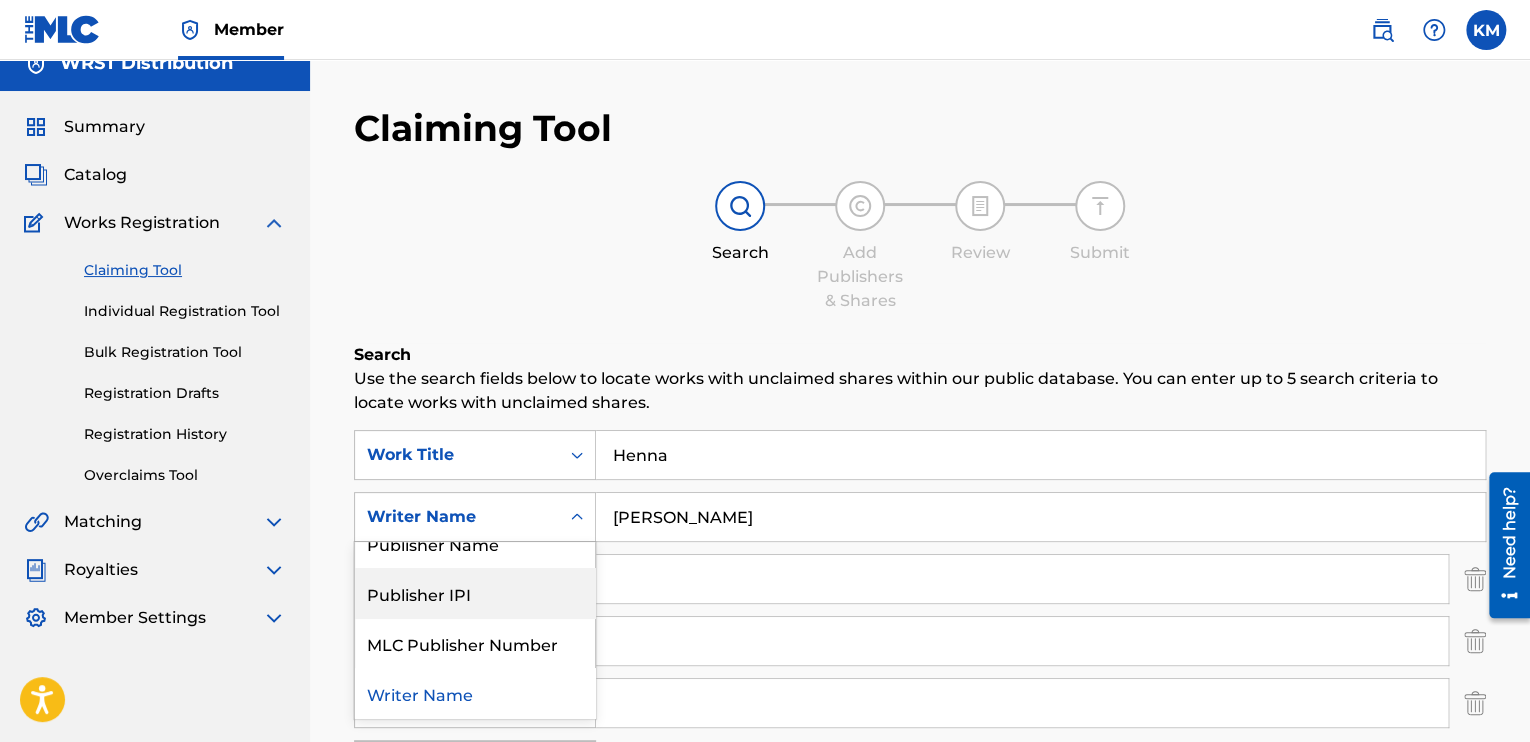 click on "[PERSON_NAME]" at bounding box center (1040, 517) 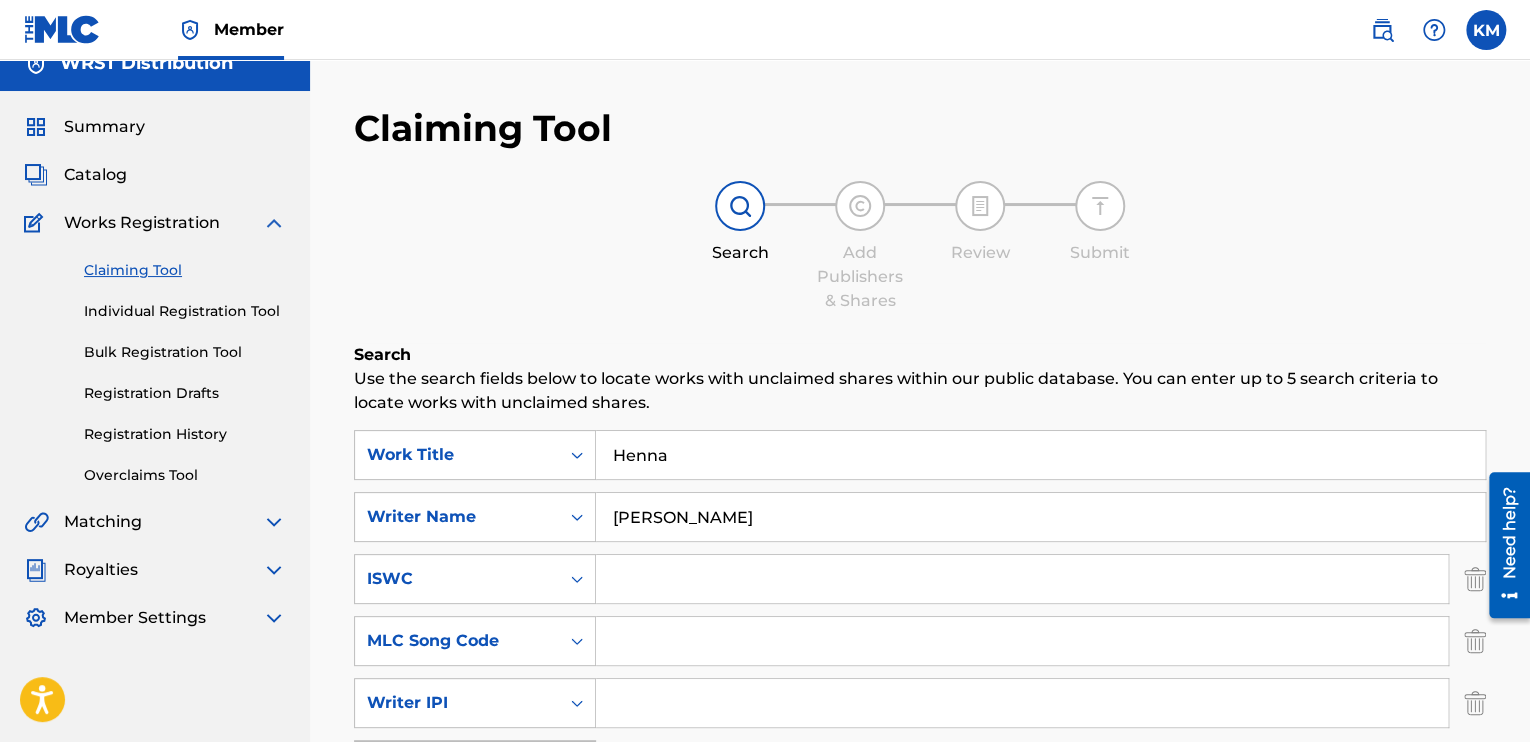 click on "[PERSON_NAME]" at bounding box center [1040, 517] 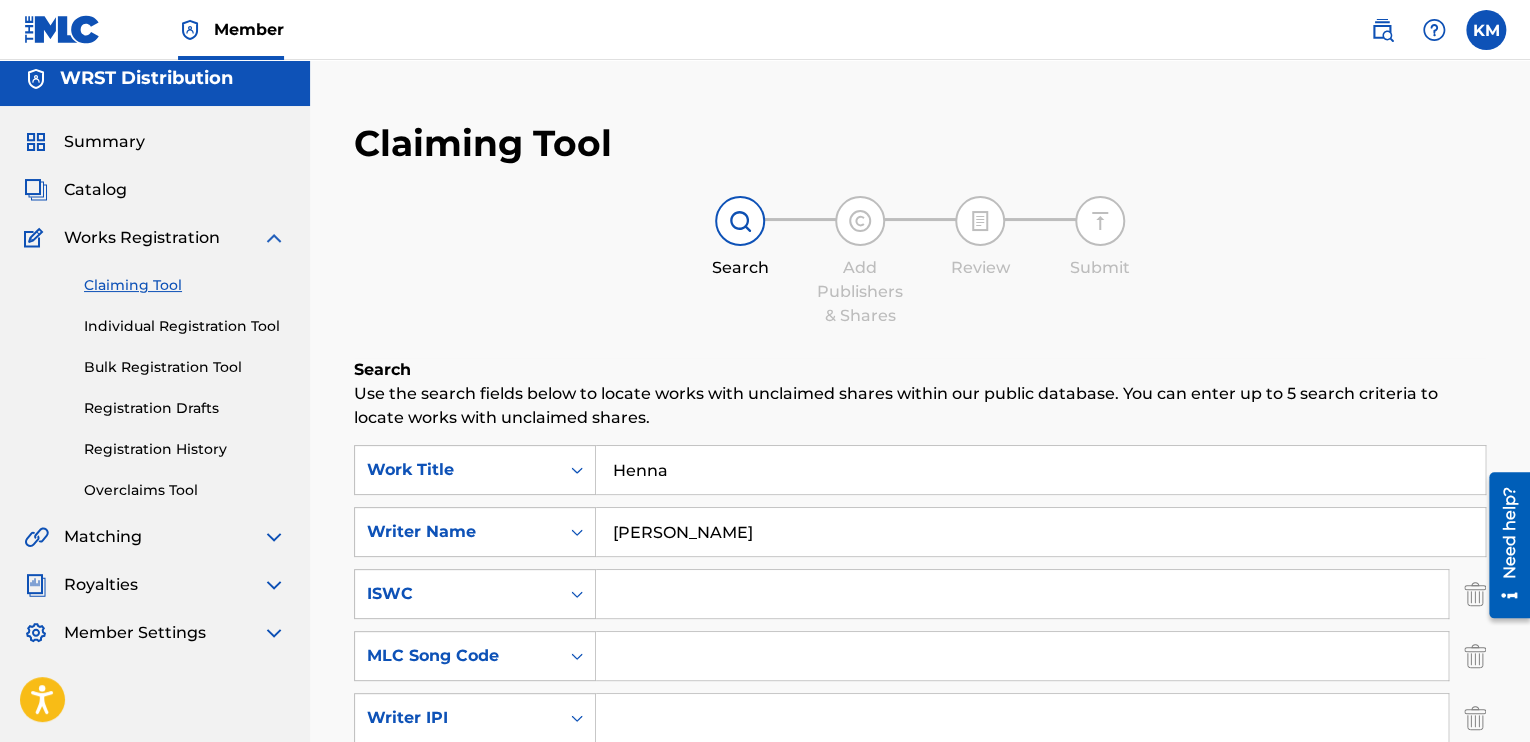 scroll, scrollTop: 0, scrollLeft: 0, axis: both 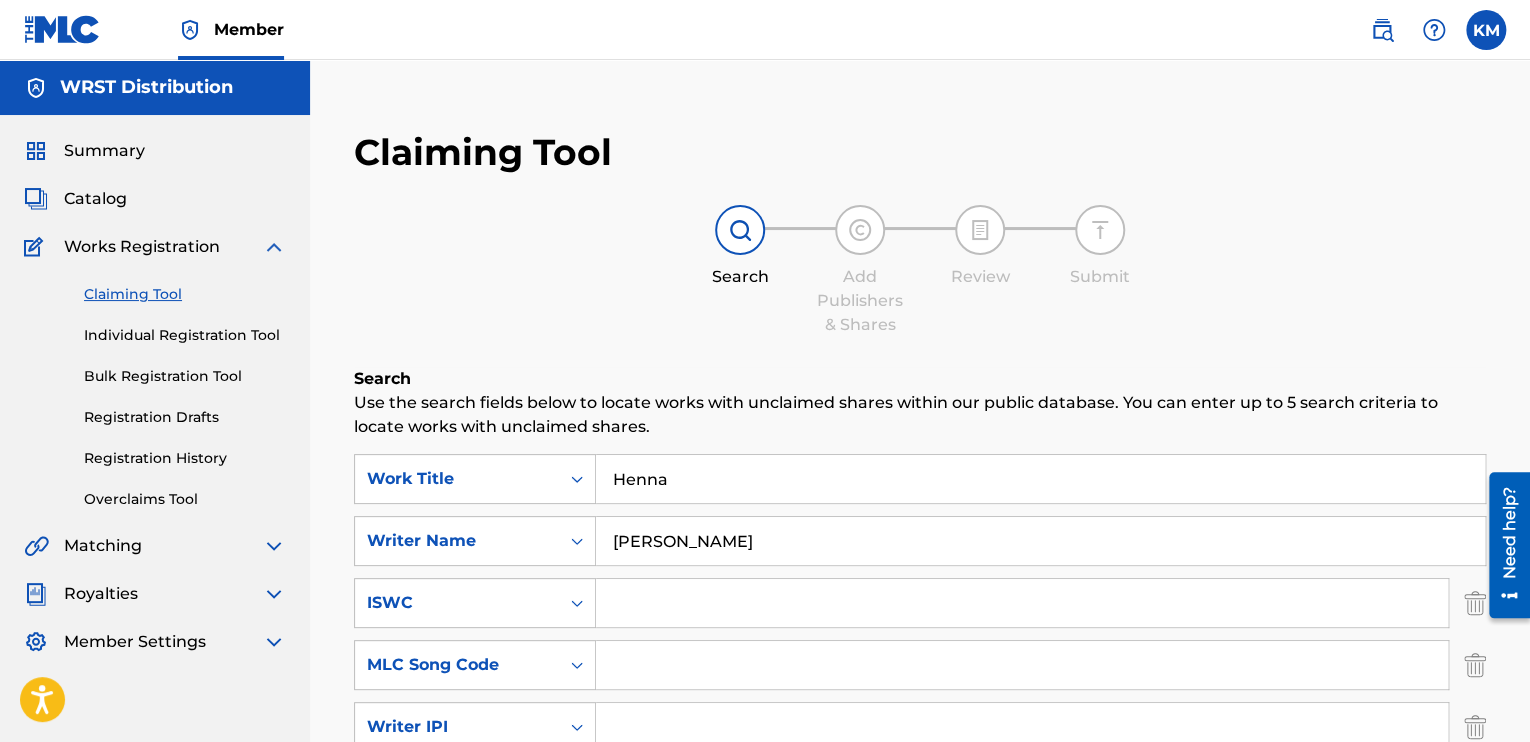 click on "Claiming Tool Individual Registration Tool Bulk Registration Tool Registration Drafts Registration History Overclaims Tool" at bounding box center [155, 384] 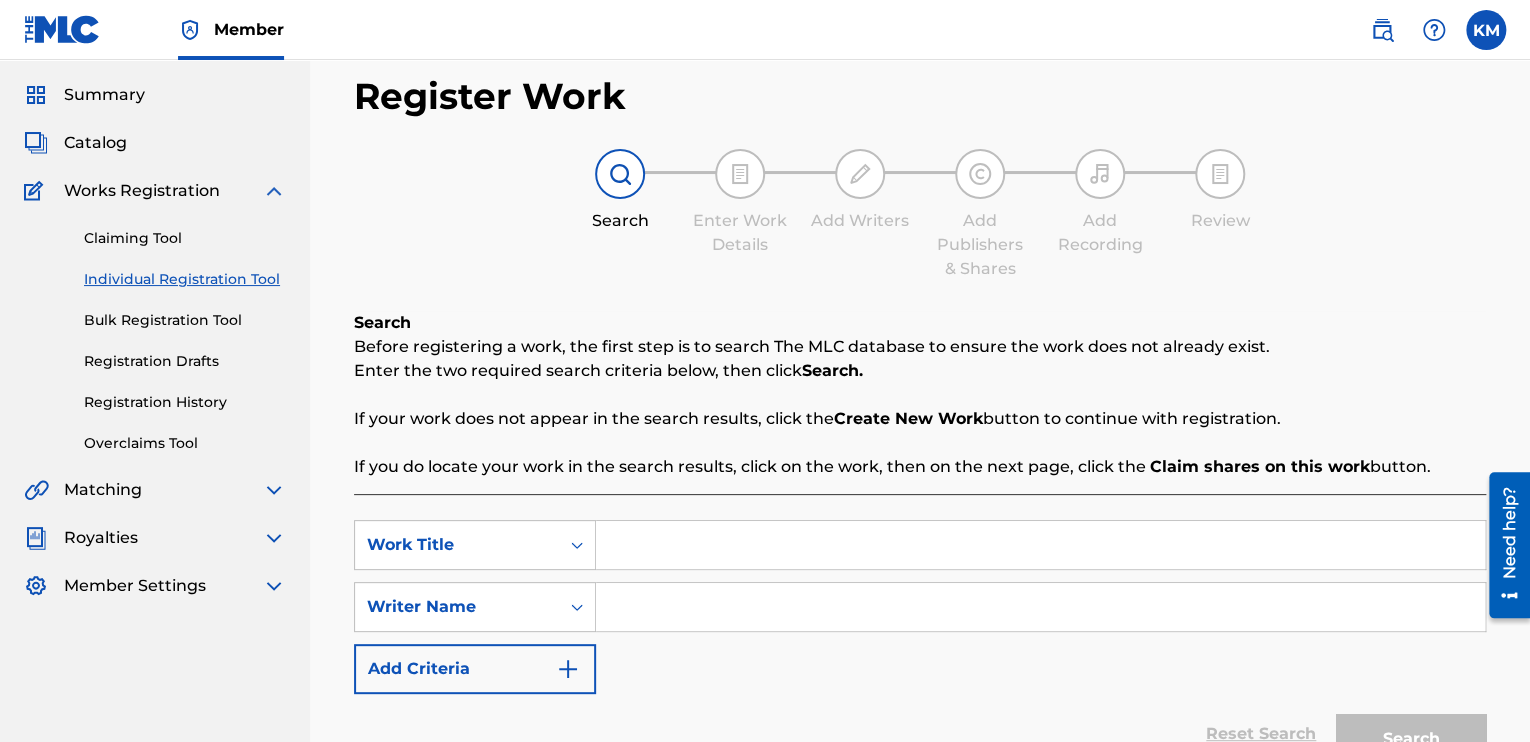 scroll, scrollTop: 200, scrollLeft: 0, axis: vertical 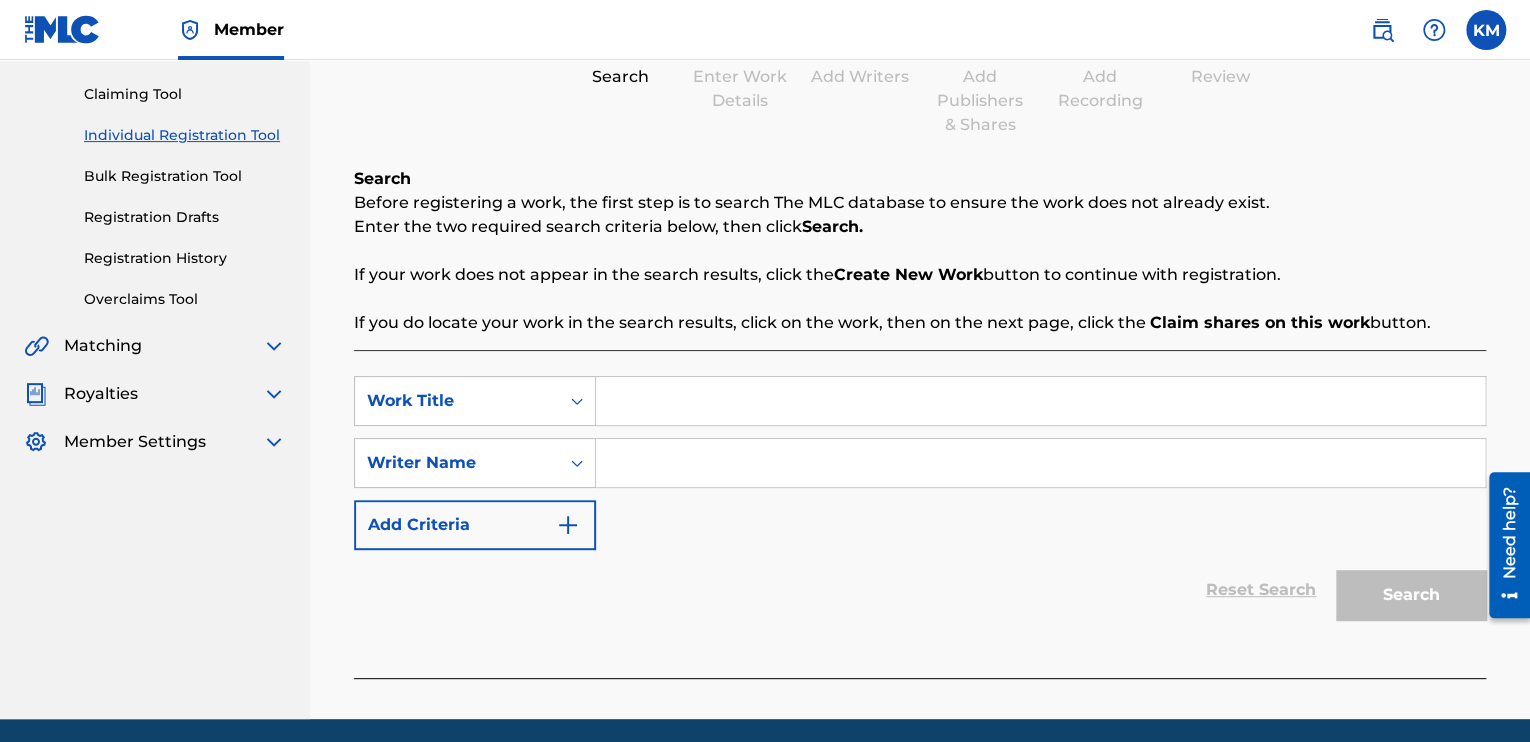 click at bounding box center (1040, 401) 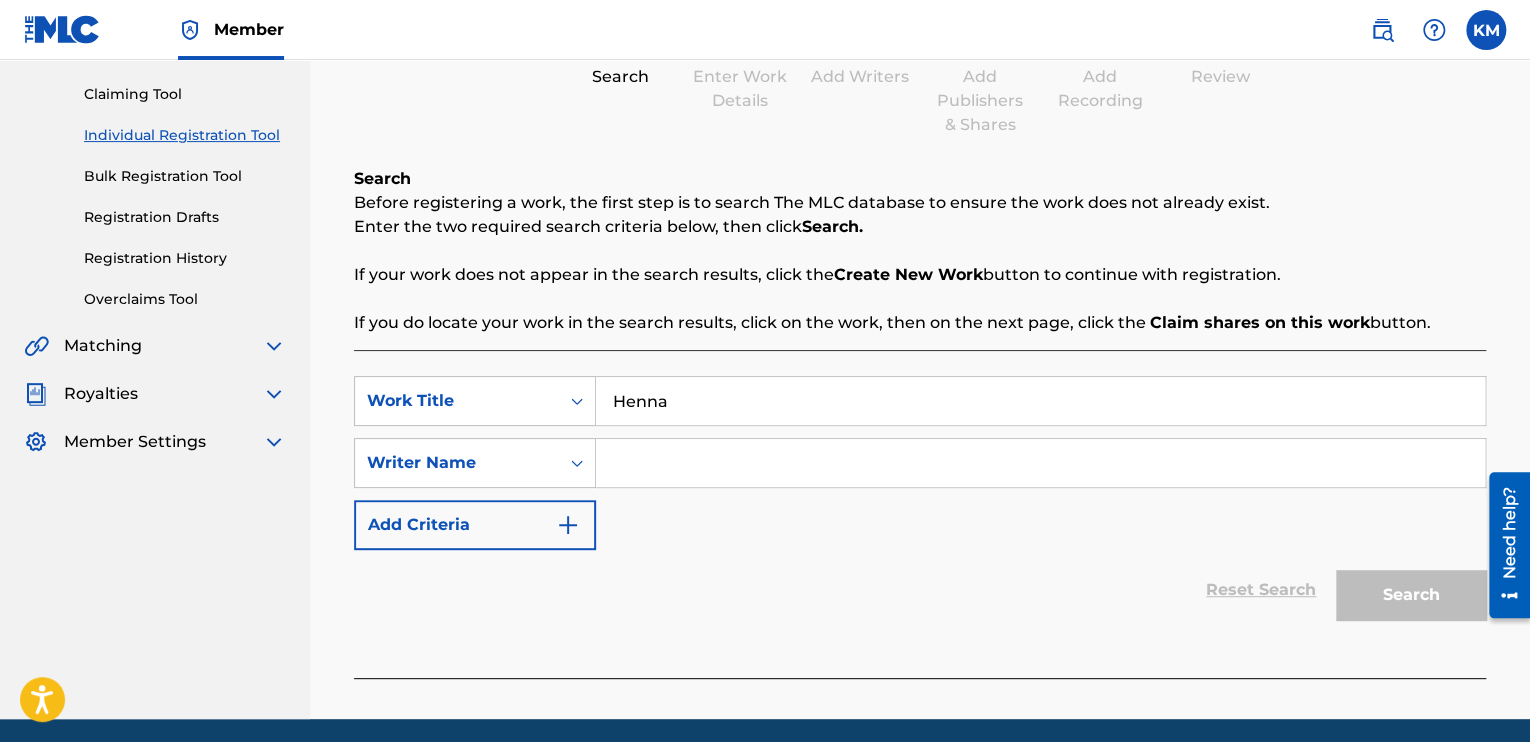click at bounding box center (1040, 463) 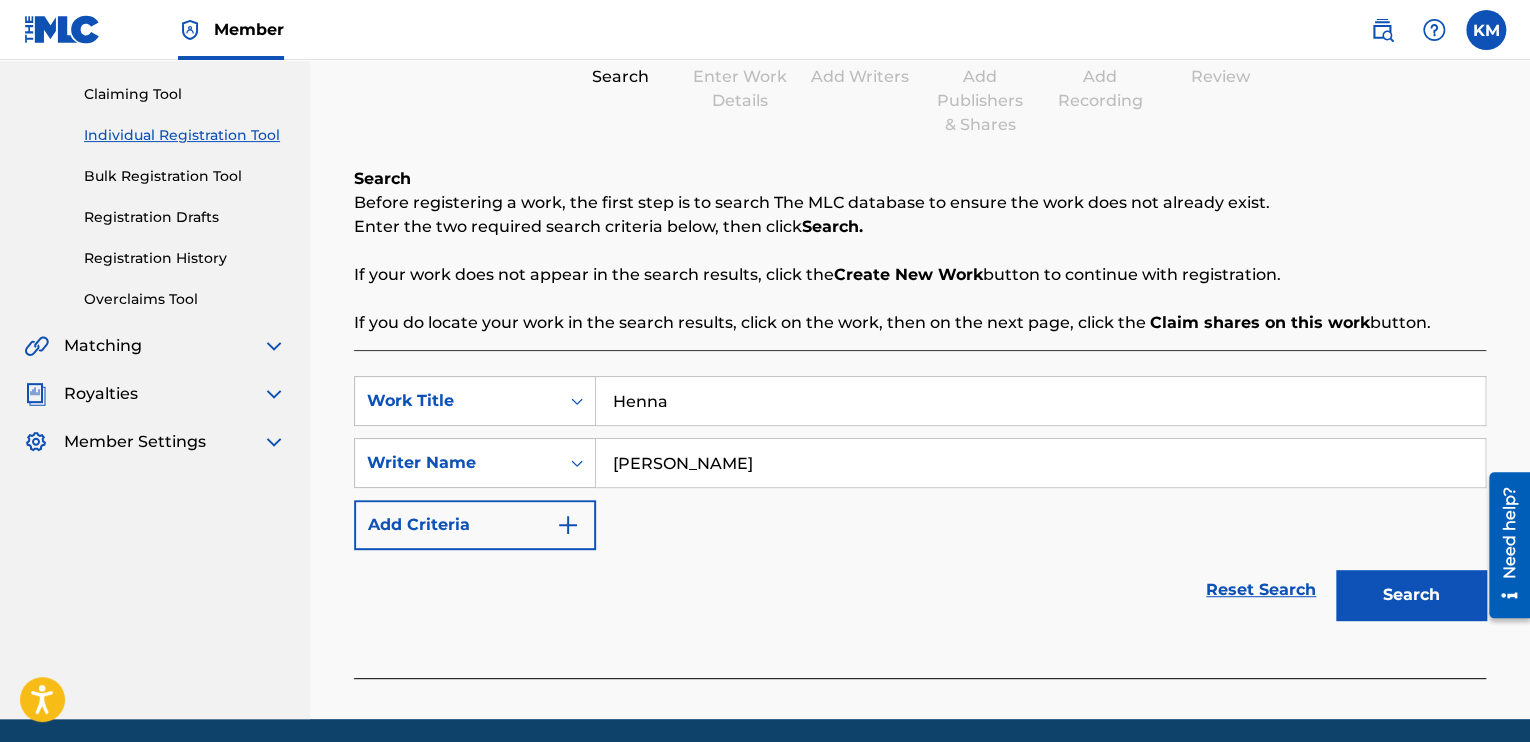 click on "Search" at bounding box center (1411, 595) 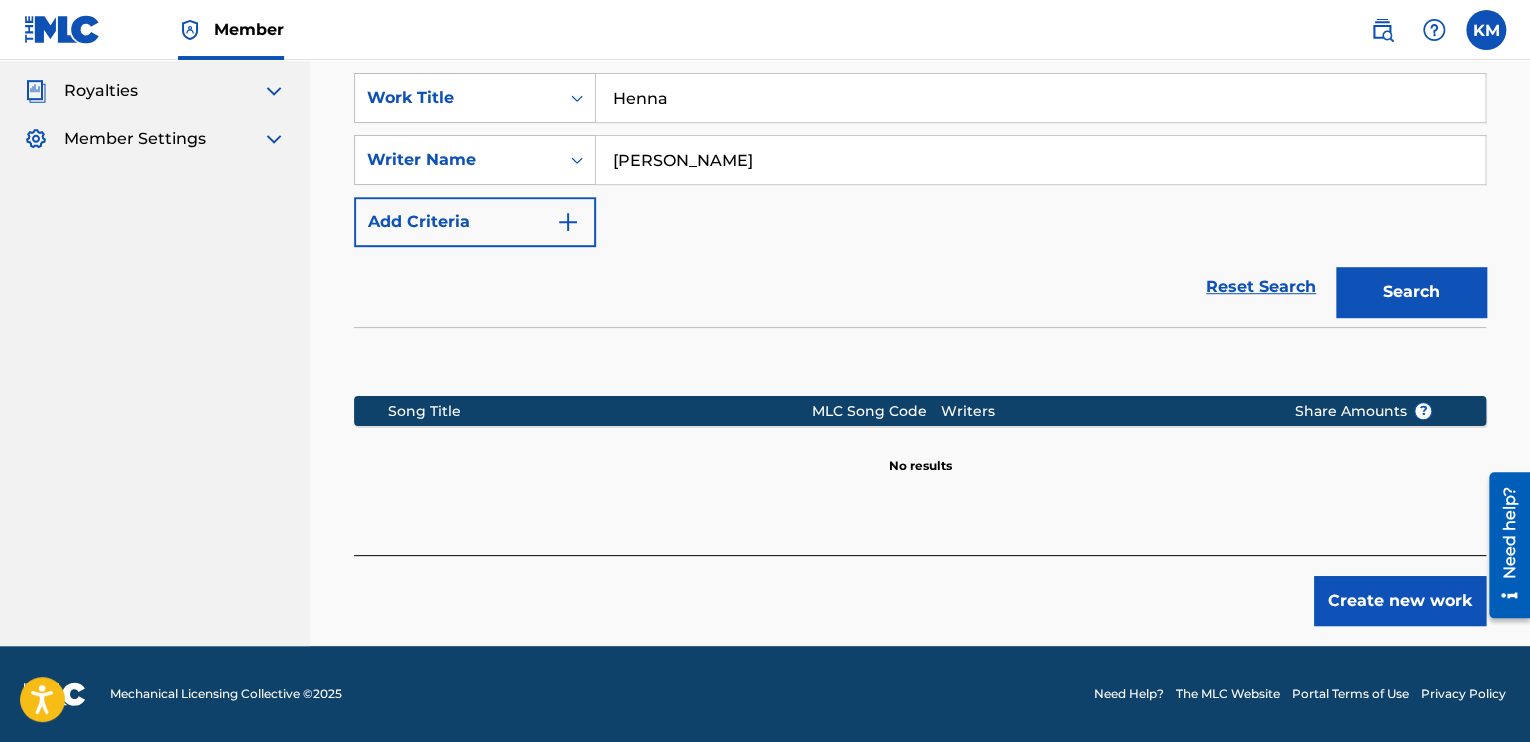 click on "Create new work" at bounding box center (1400, 601) 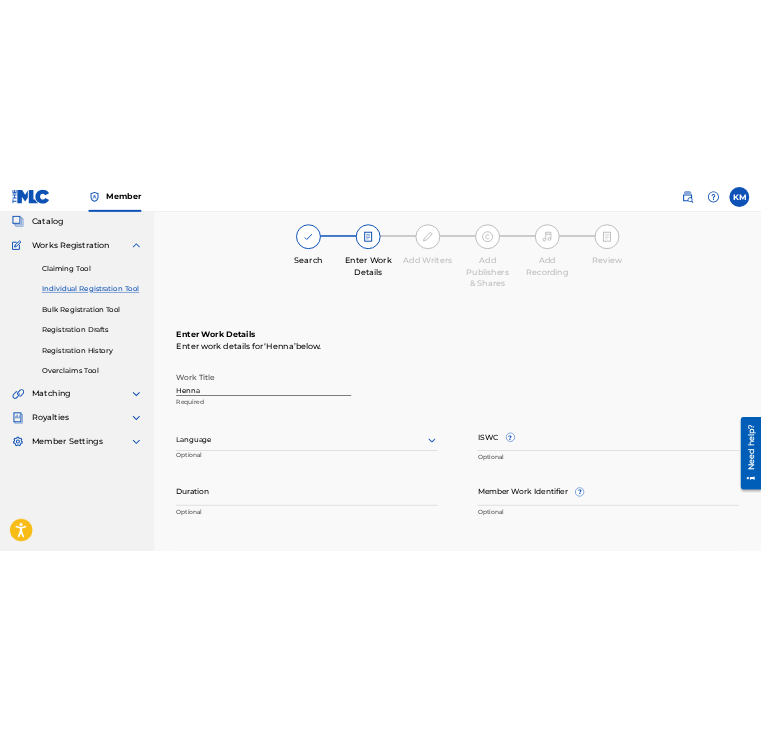 scroll, scrollTop: 103, scrollLeft: 0, axis: vertical 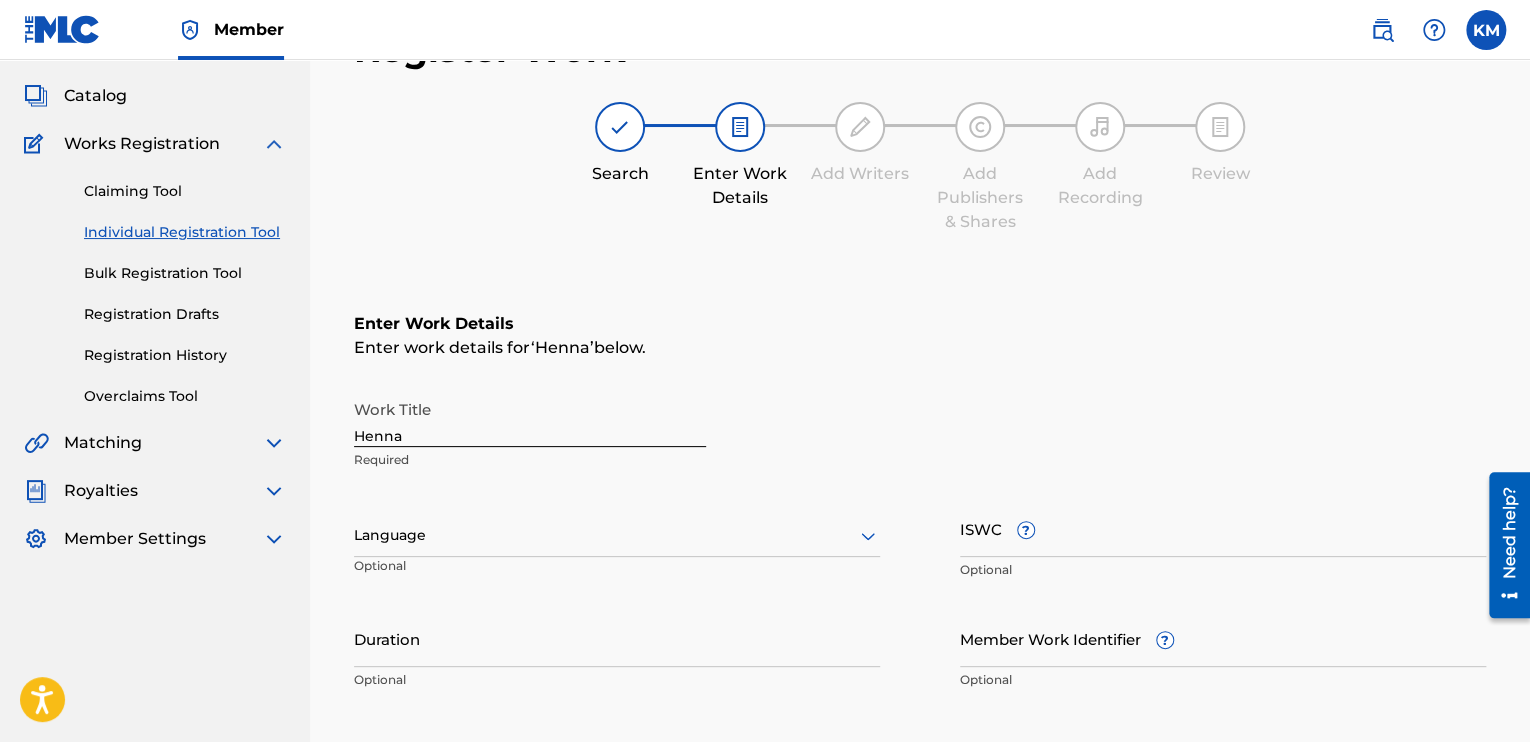 click on "Henna" at bounding box center (530, 418) 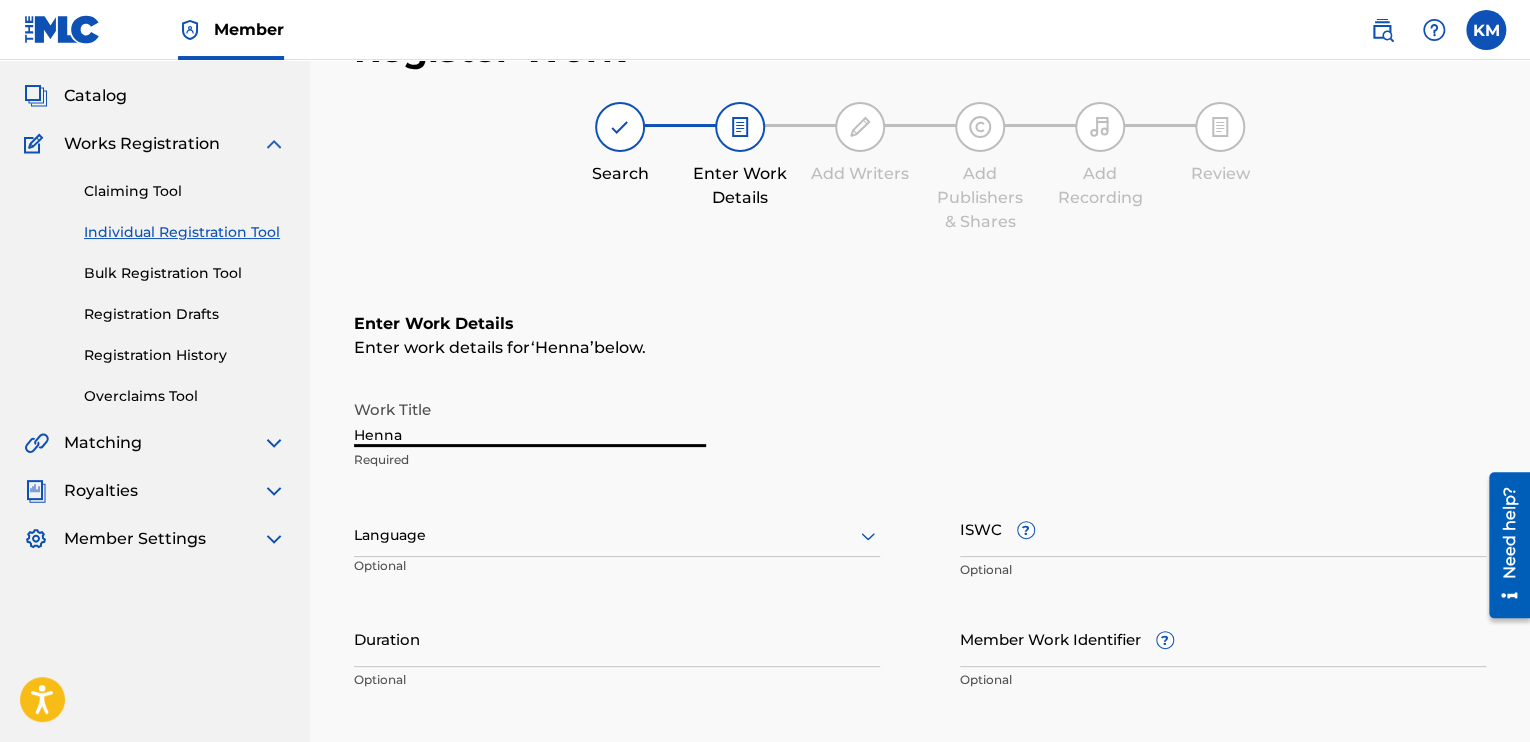 click on "Henna" at bounding box center [530, 418] 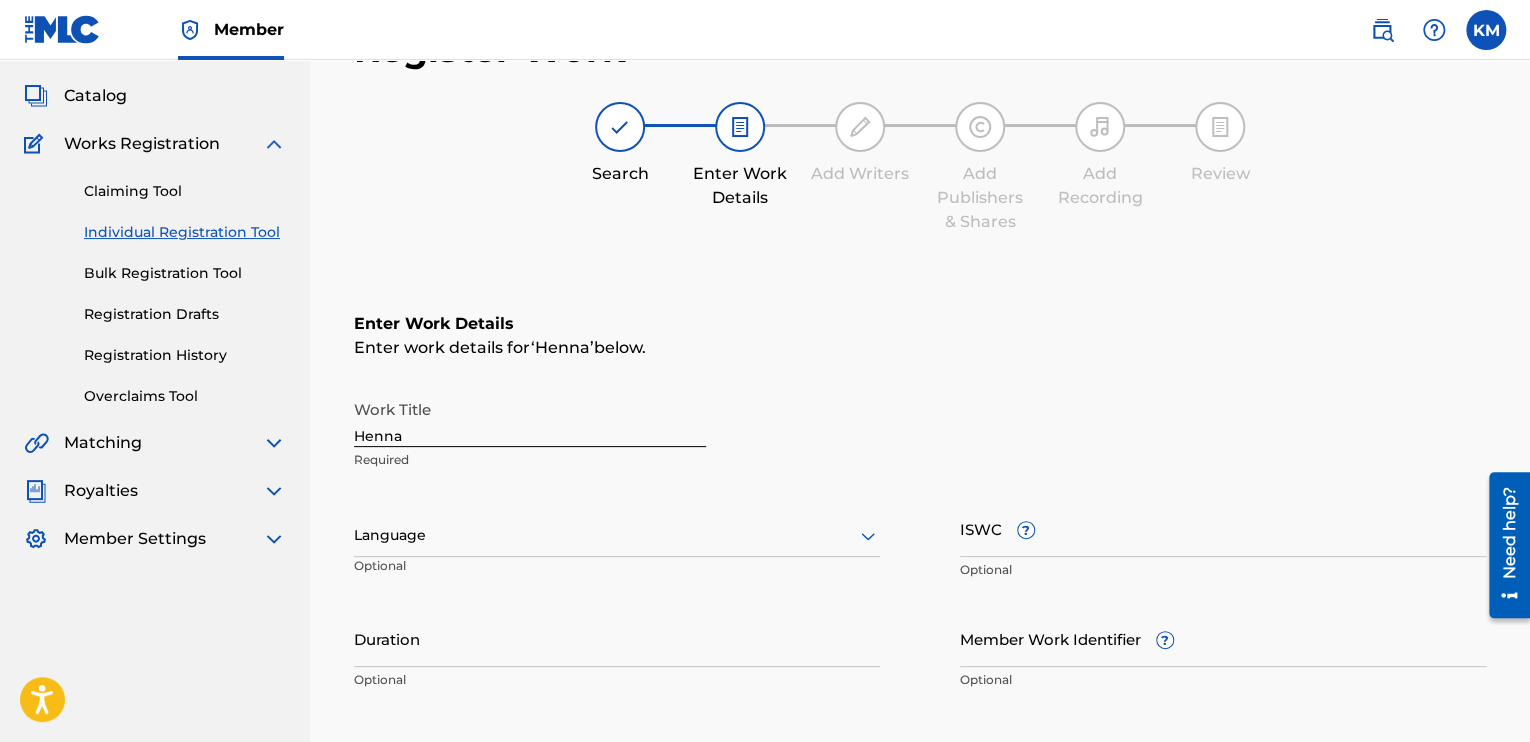 click on "Language Optional" at bounding box center [617, 545] 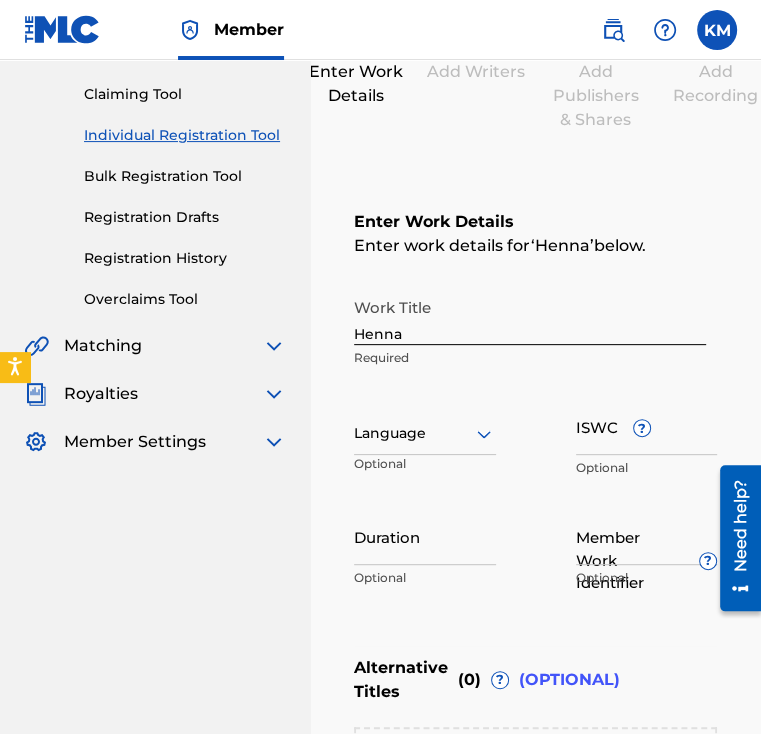 scroll, scrollTop: 203, scrollLeft: 0, axis: vertical 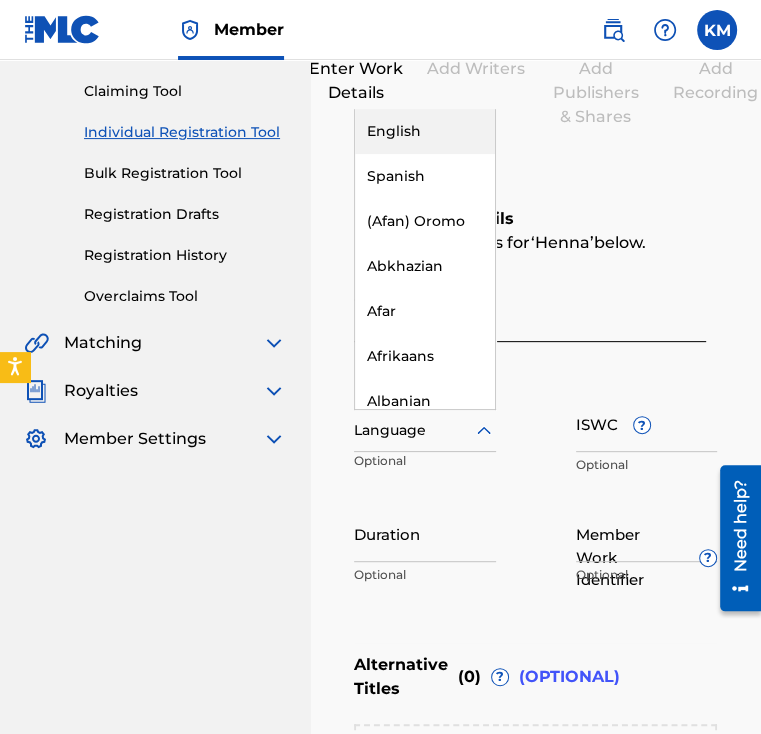 click 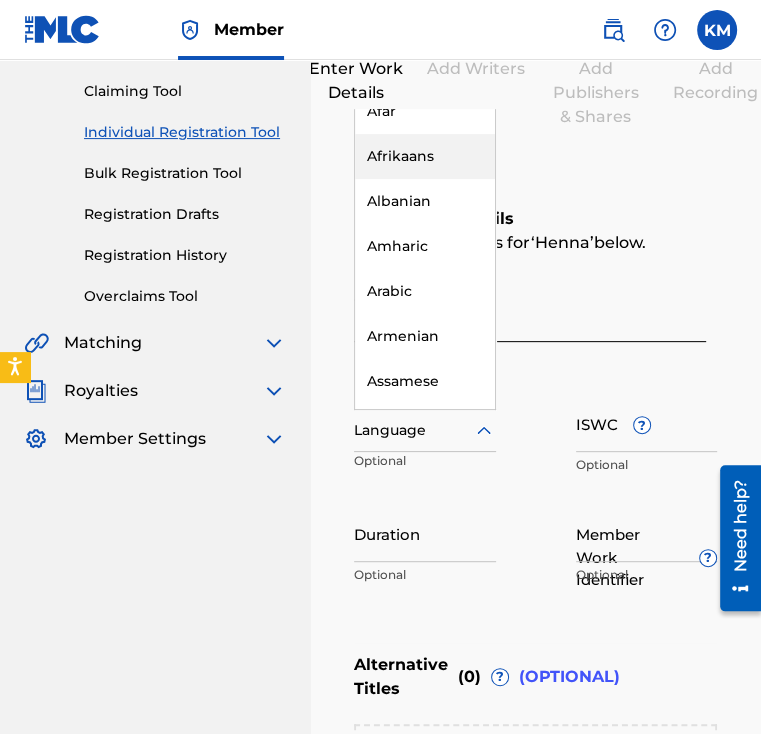 scroll, scrollTop: 0, scrollLeft: 0, axis: both 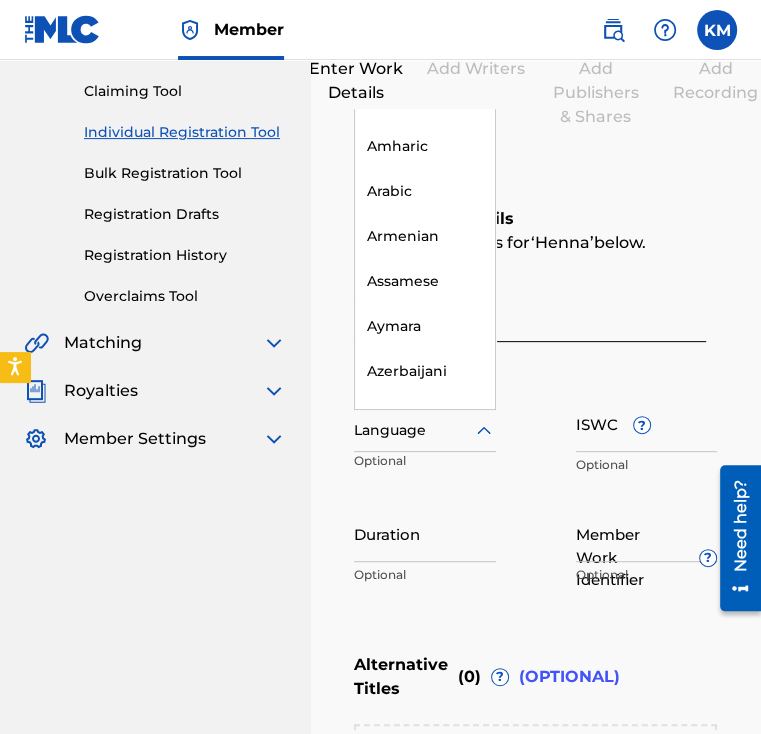 type on "a" 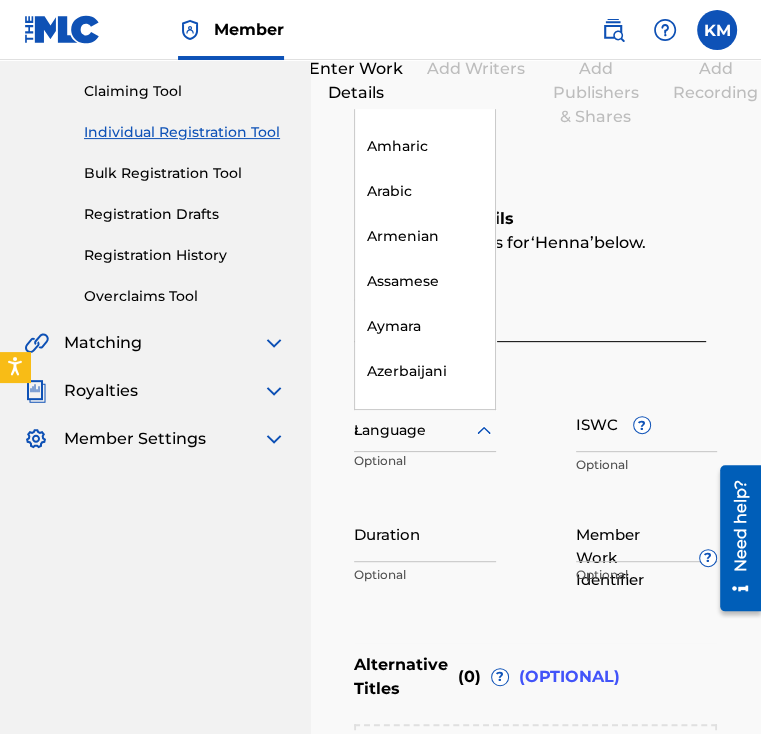 scroll, scrollTop: 254, scrollLeft: 0, axis: vertical 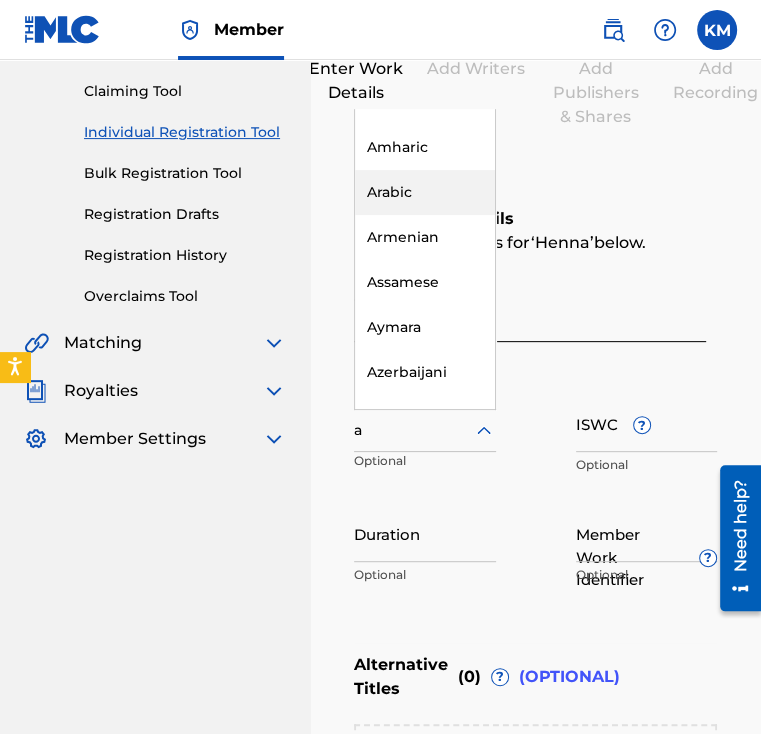 click on "Arabic" at bounding box center (425, 192) 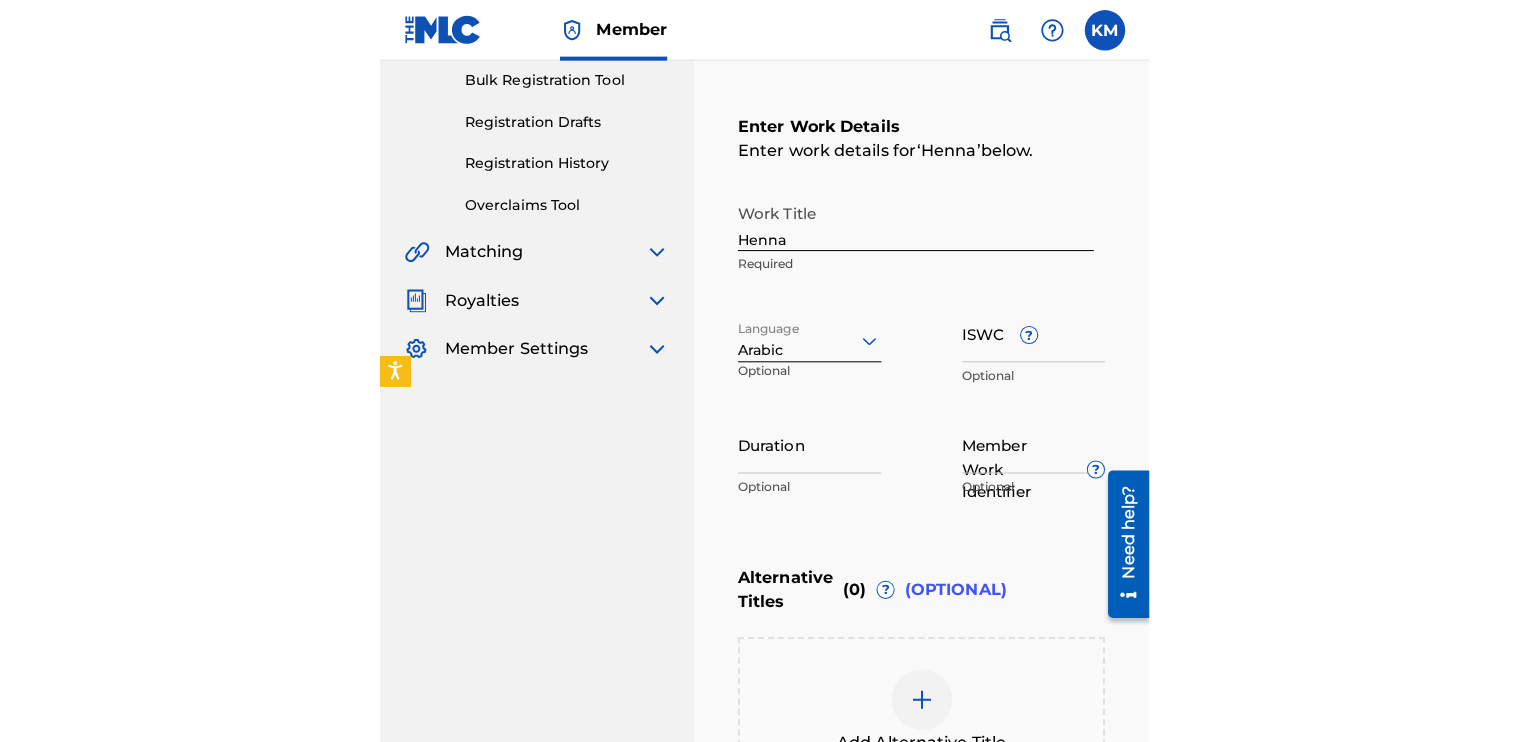 scroll, scrollTop: 300, scrollLeft: 0, axis: vertical 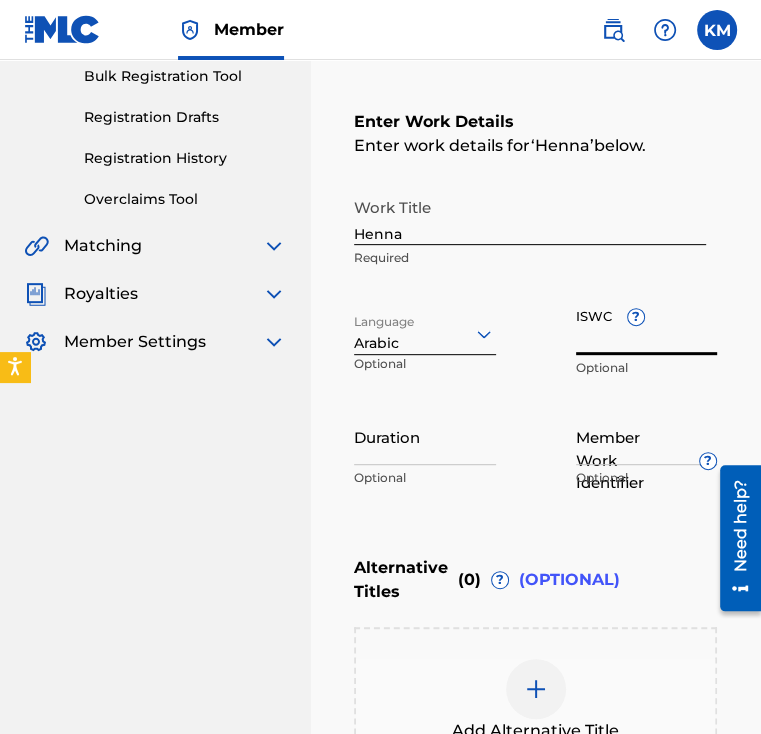 click on "ISWC   ?" at bounding box center [647, 326] 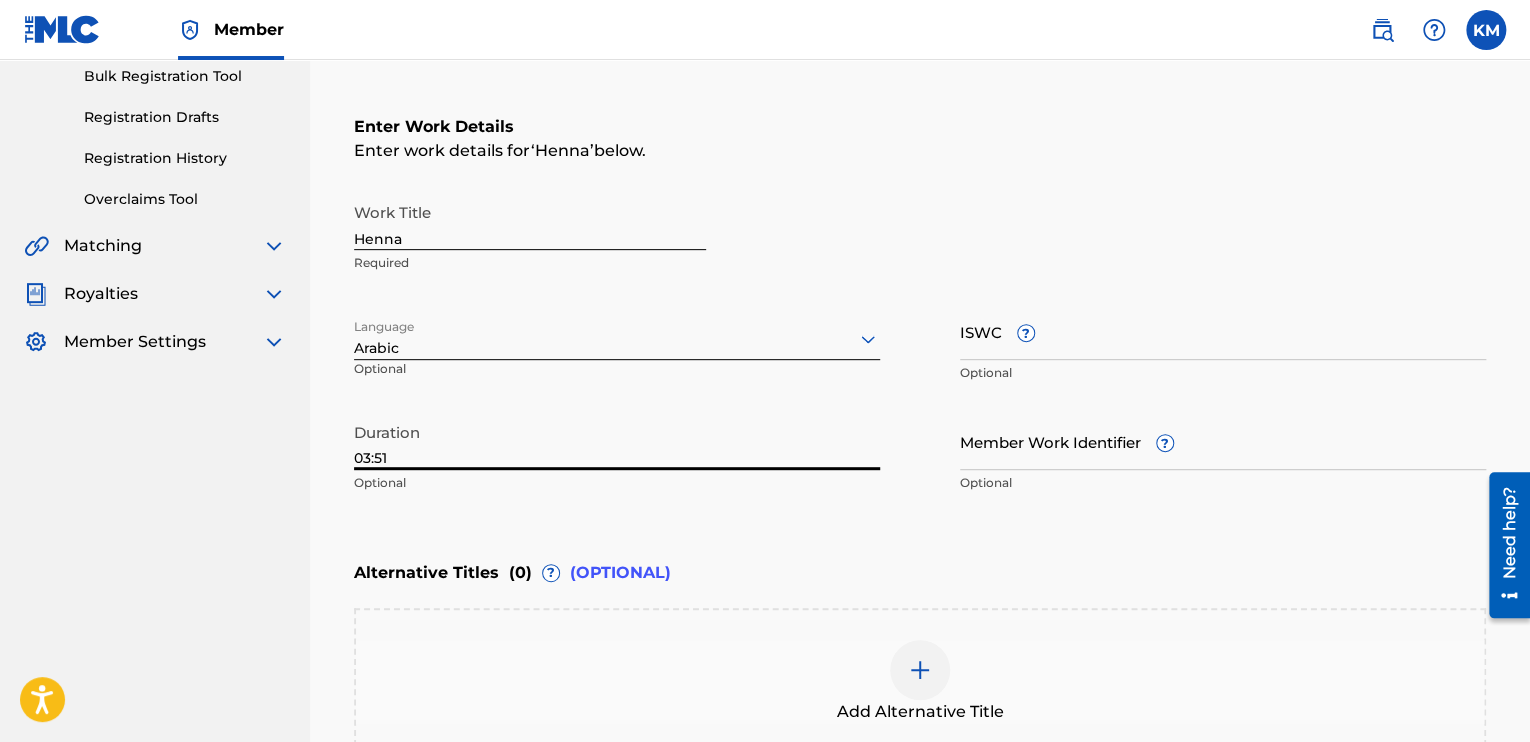 type on "03:51" 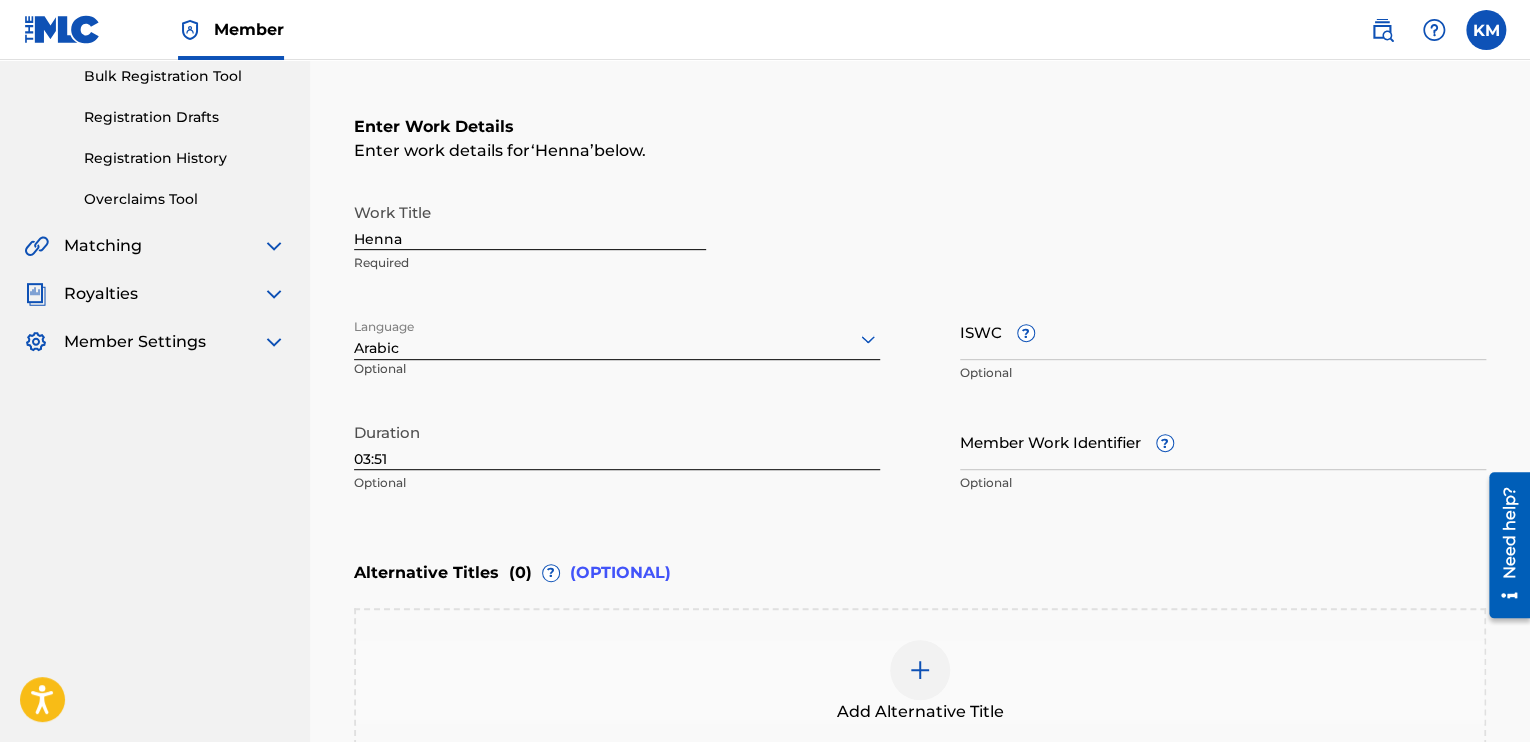 click on "Work Title   Henna Required" at bounding box center [920, 238] 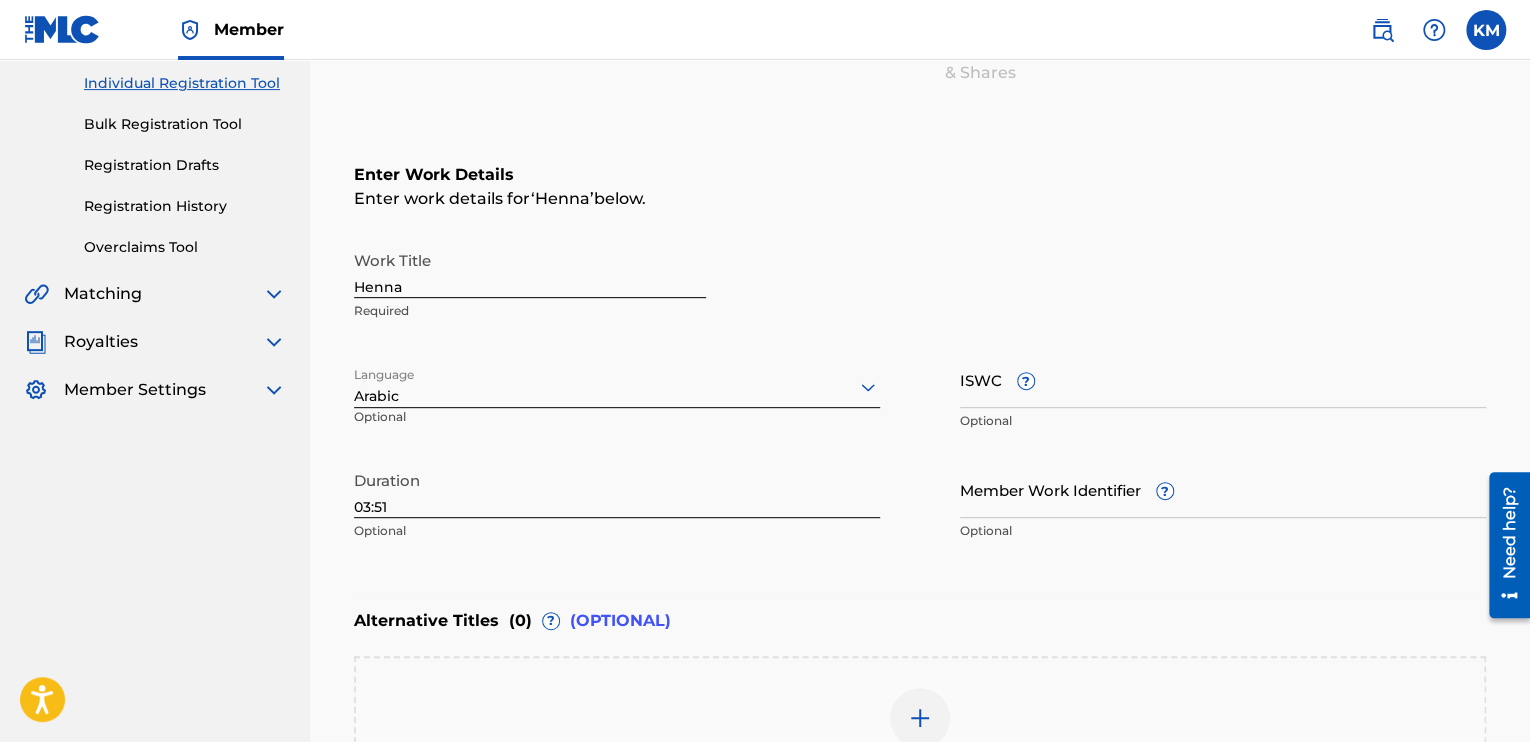 scroll, scrollTop: 249, scrollLeft: 0, axis: vertical 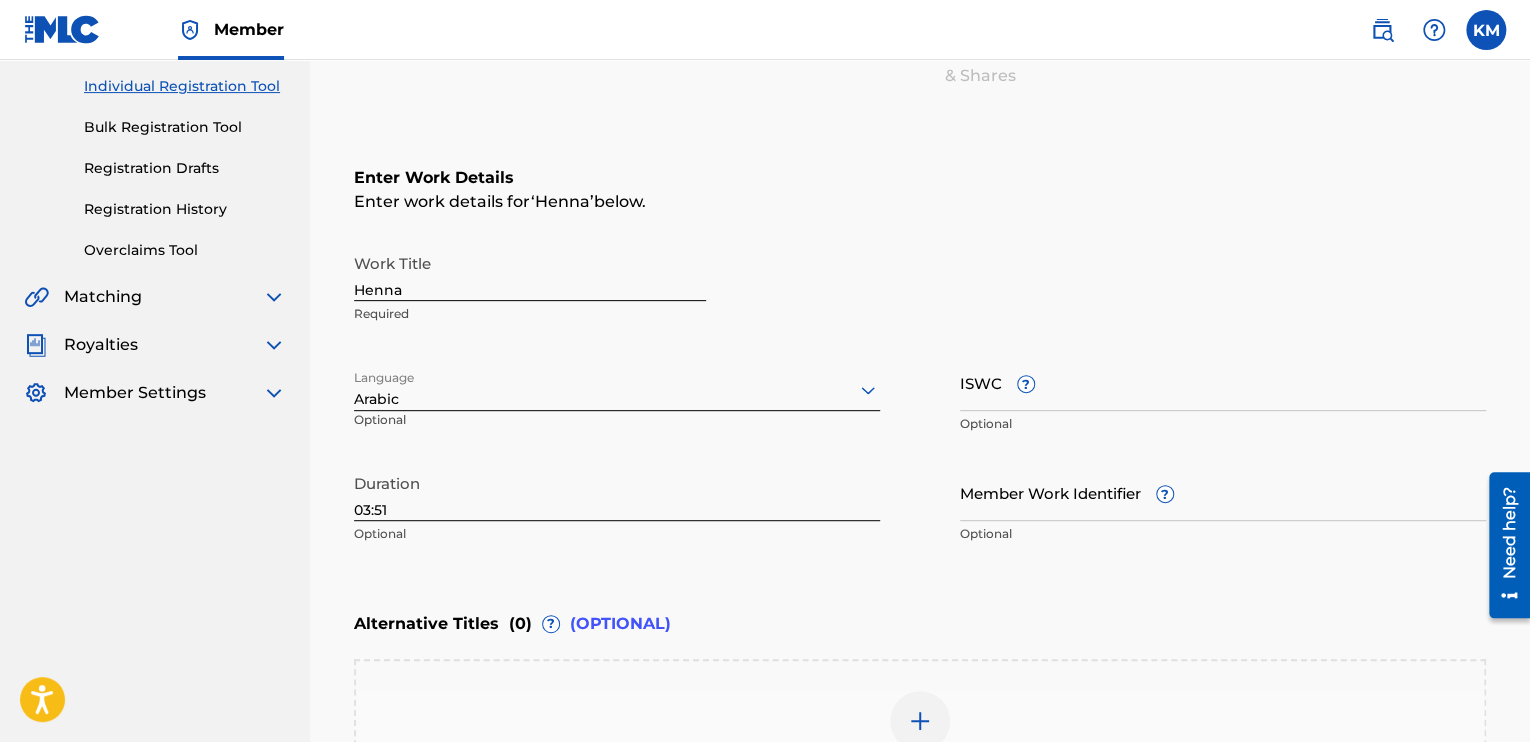 click on "Member Work Identifier   ?" at bounding box center (1223, 492) 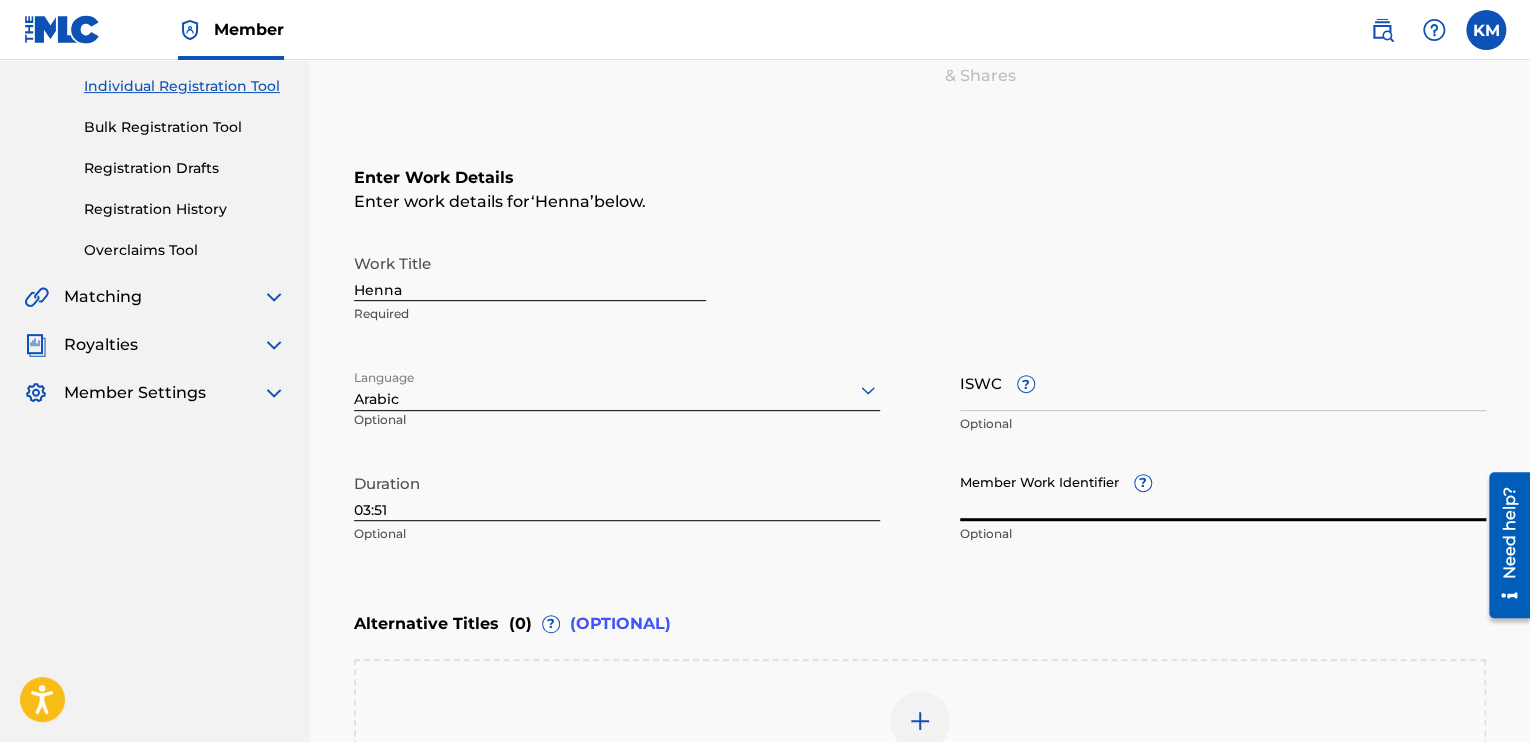 click on "Member Work Identifier   ?" at bounding box center [1223, 492] 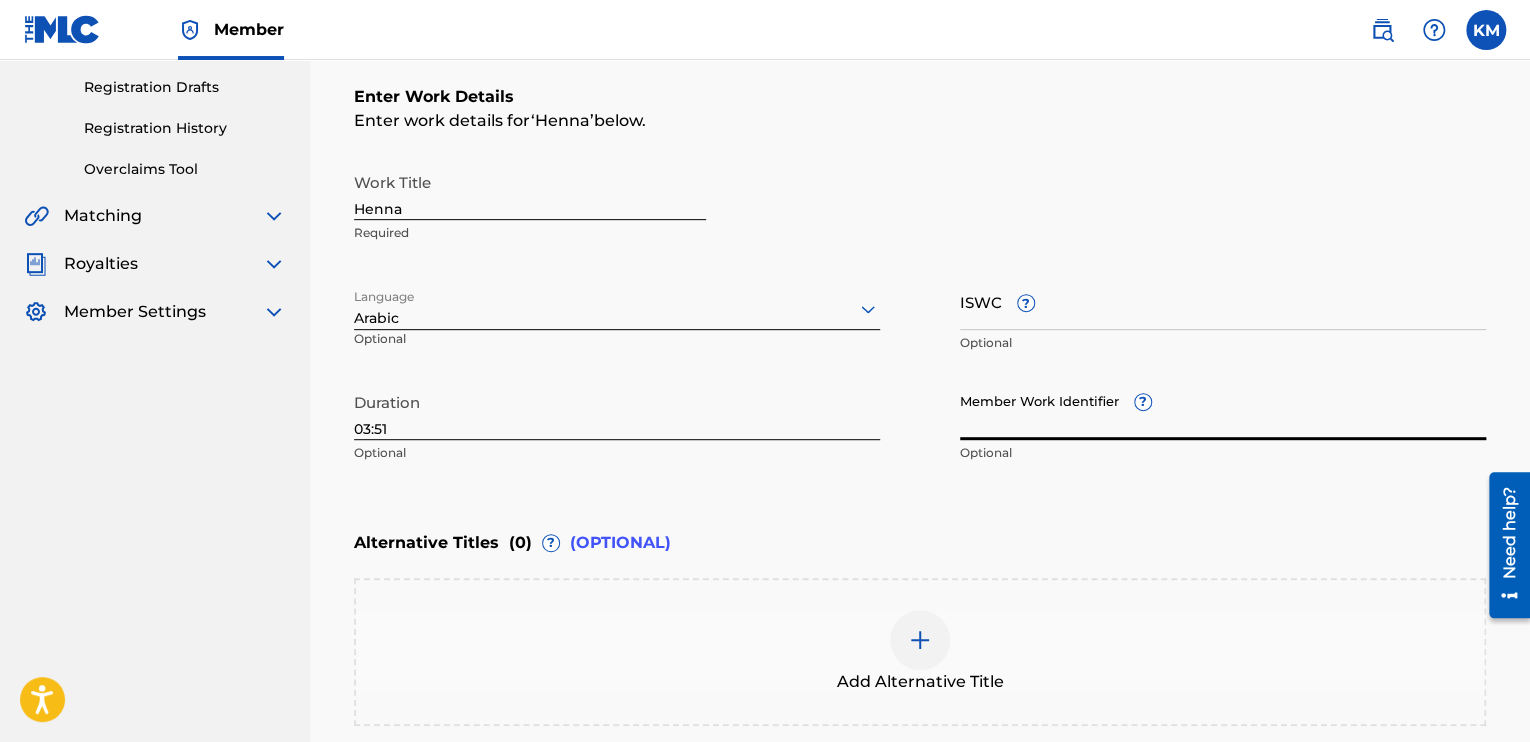 scroll, scrollTop: 549, scrollLeft: 0, axis: vertical 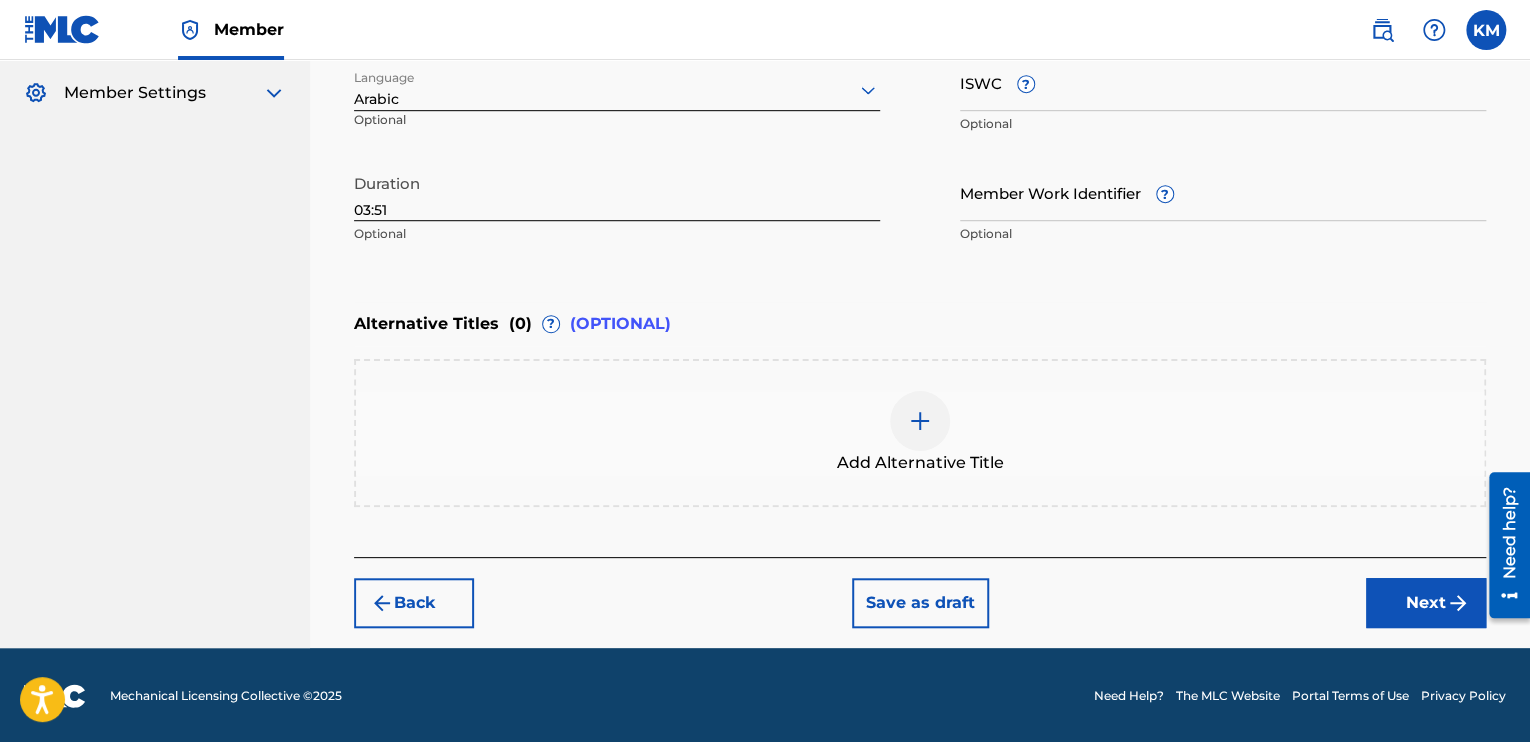 click at bounding box center [920, 421] 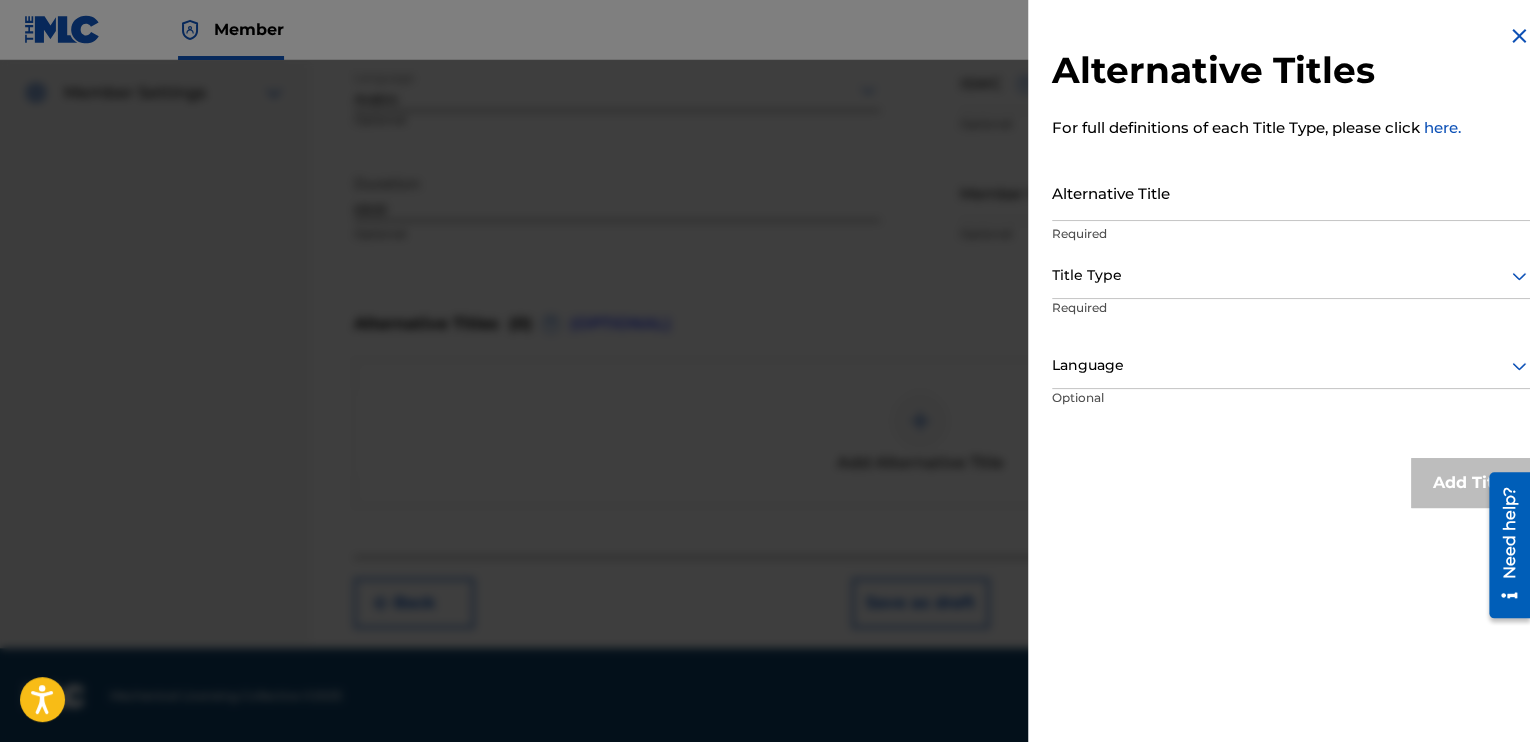 click on "Alternative Title" at bounding box center [1291, 192] 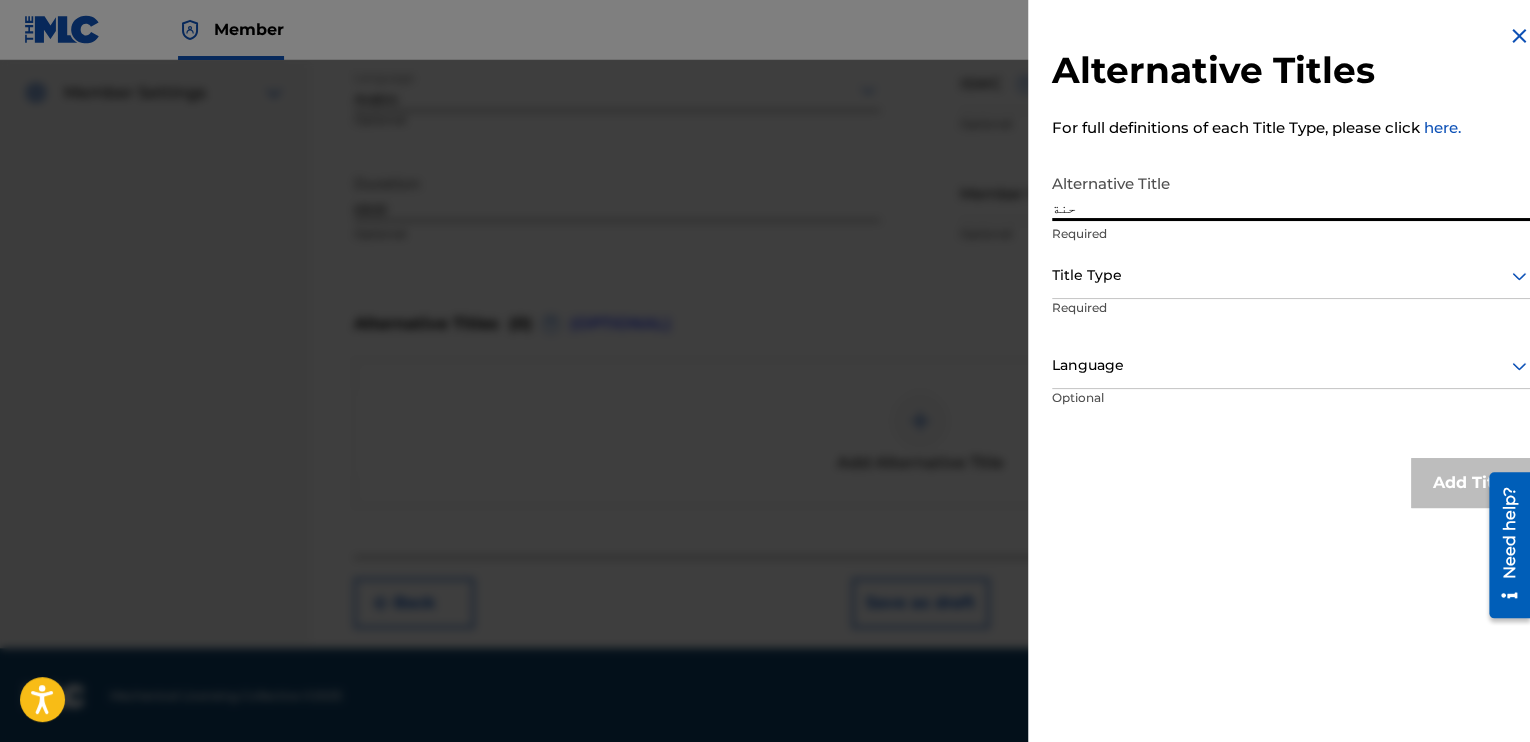 type on "حنة" 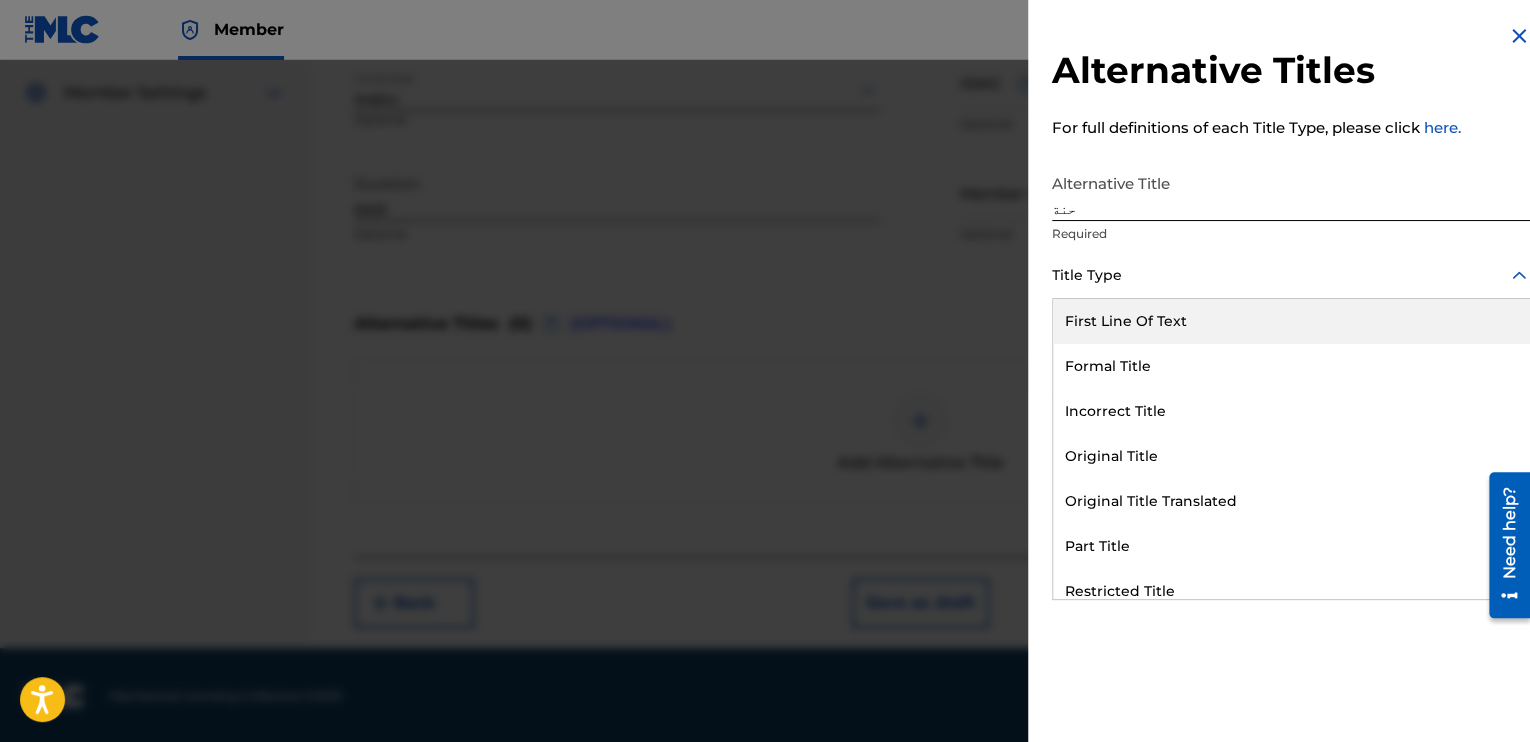 click at bounding box center [1291, 275] 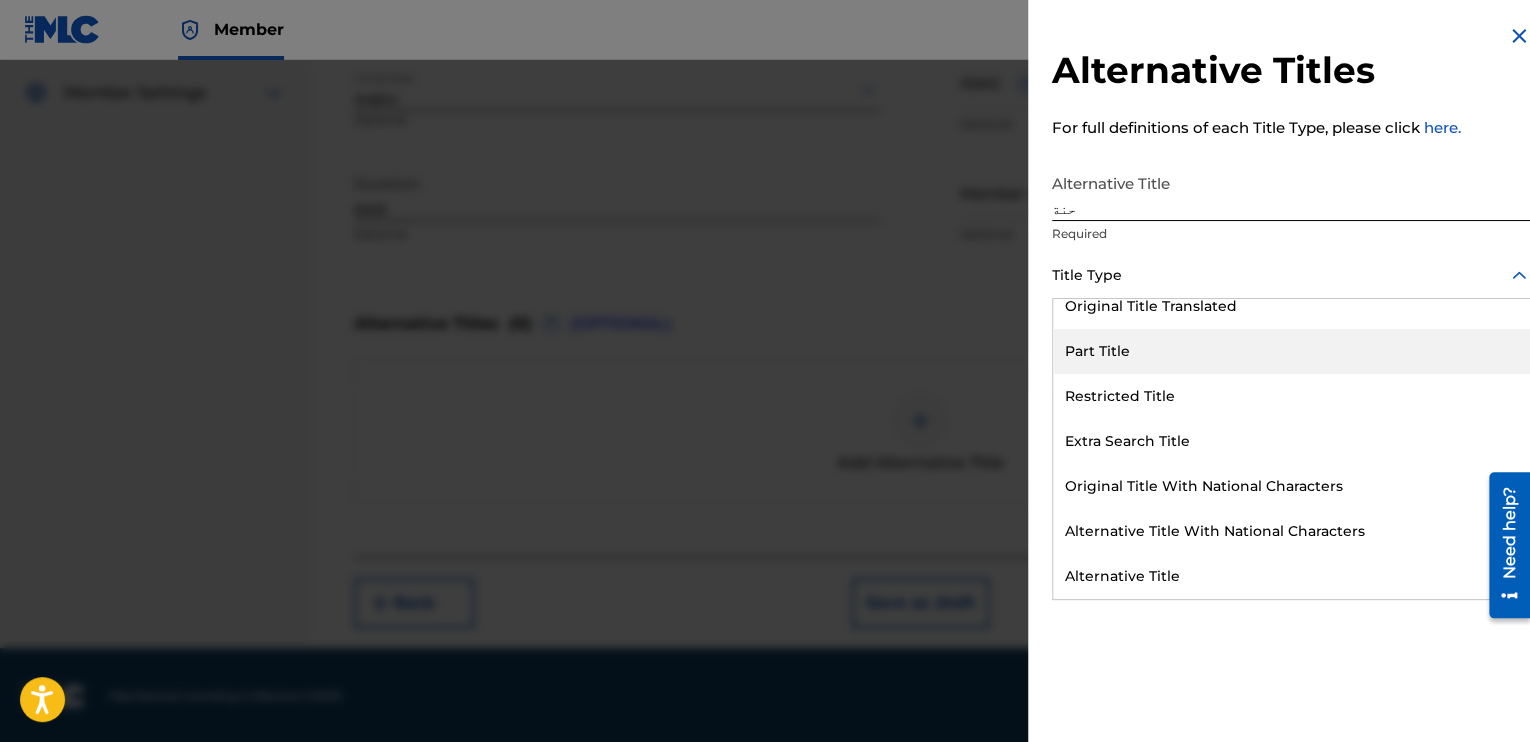 scroll, scrollTop: 195, scrollLeft: 0, axis: vertical 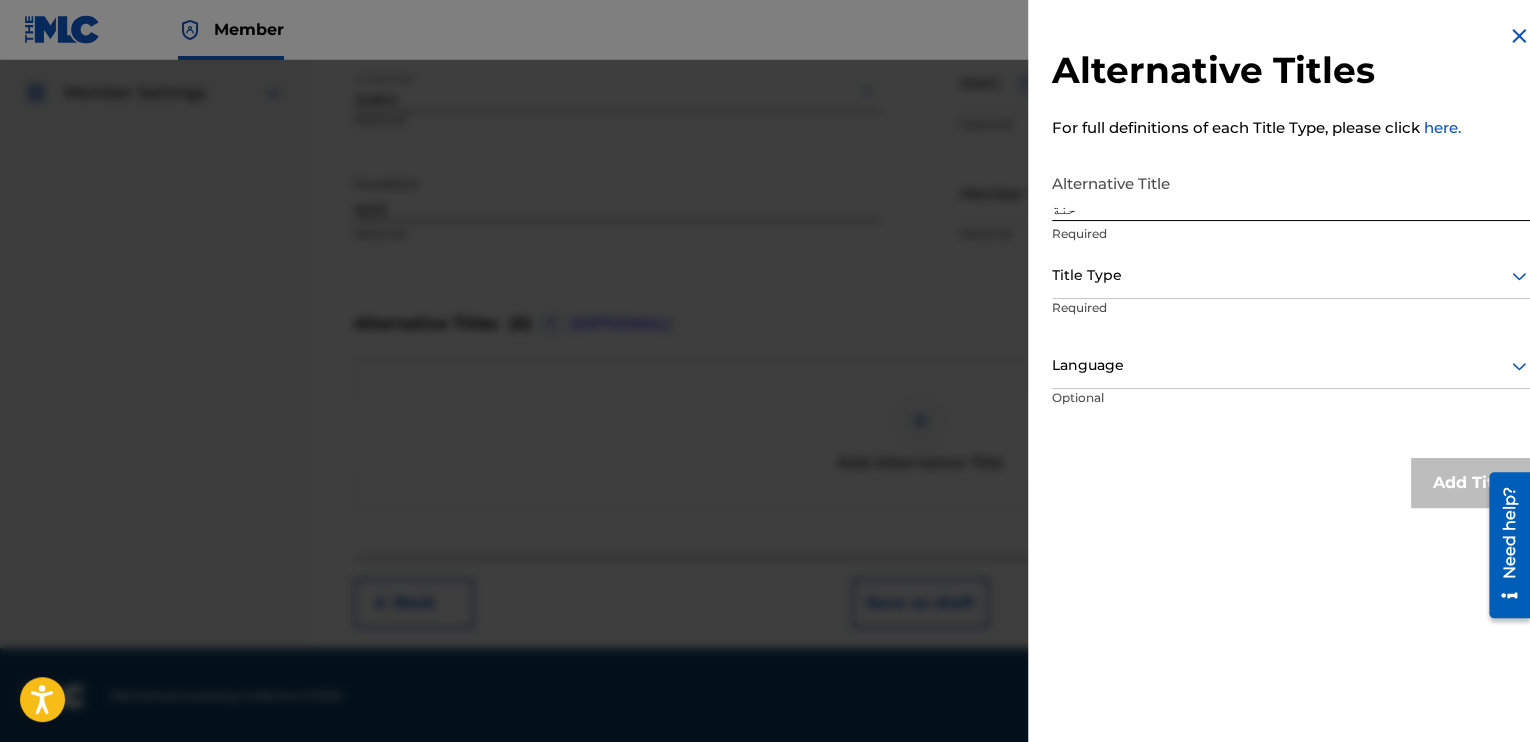 click at bounding box center (1291, 275) 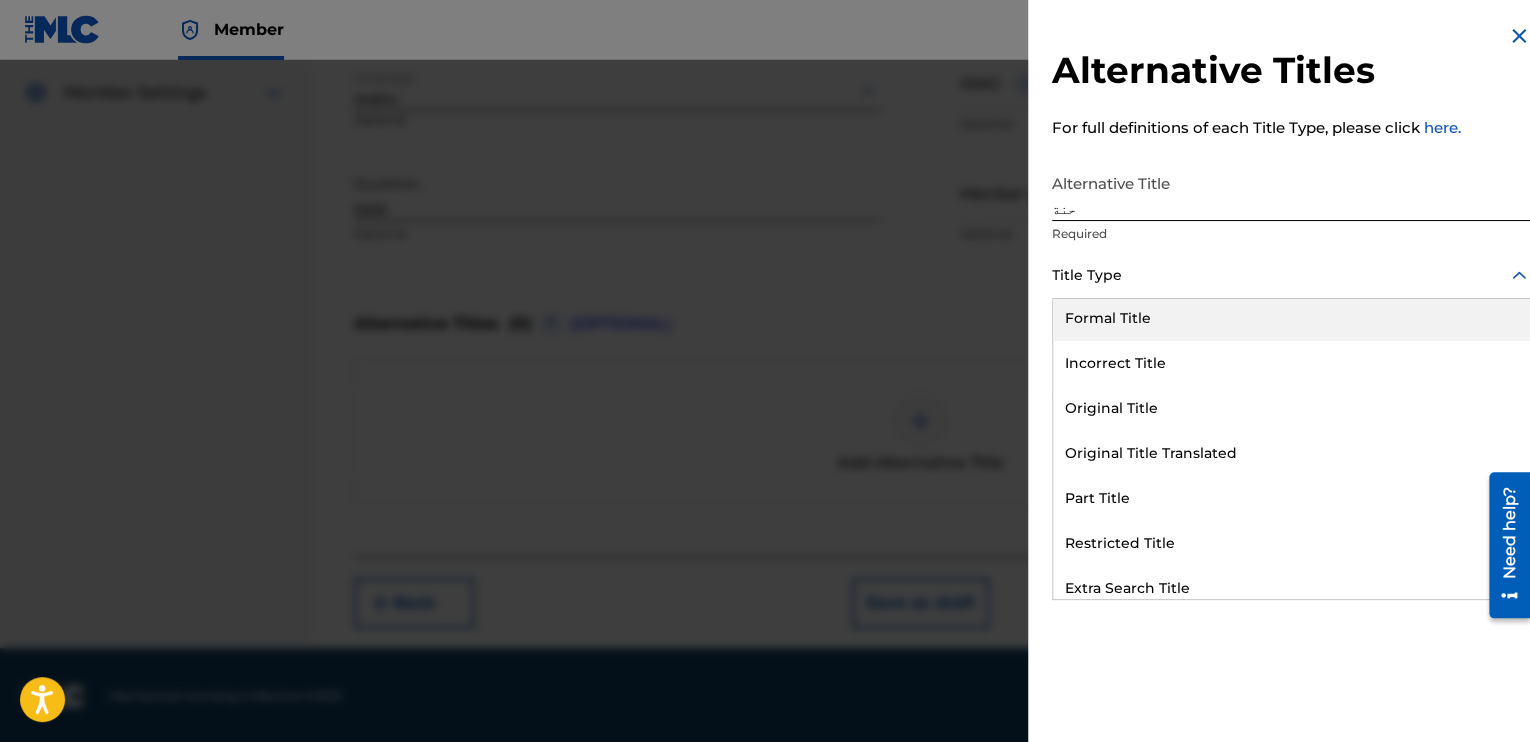 click on "First Line Of Text Formal Title  Incorrect Title Original Title Original Title Translated Part Title Restricted Title Extra Search Title Original Title With National Characters Alternative Title With National Characters Alternative Title" at bounding box center (1291, 449) 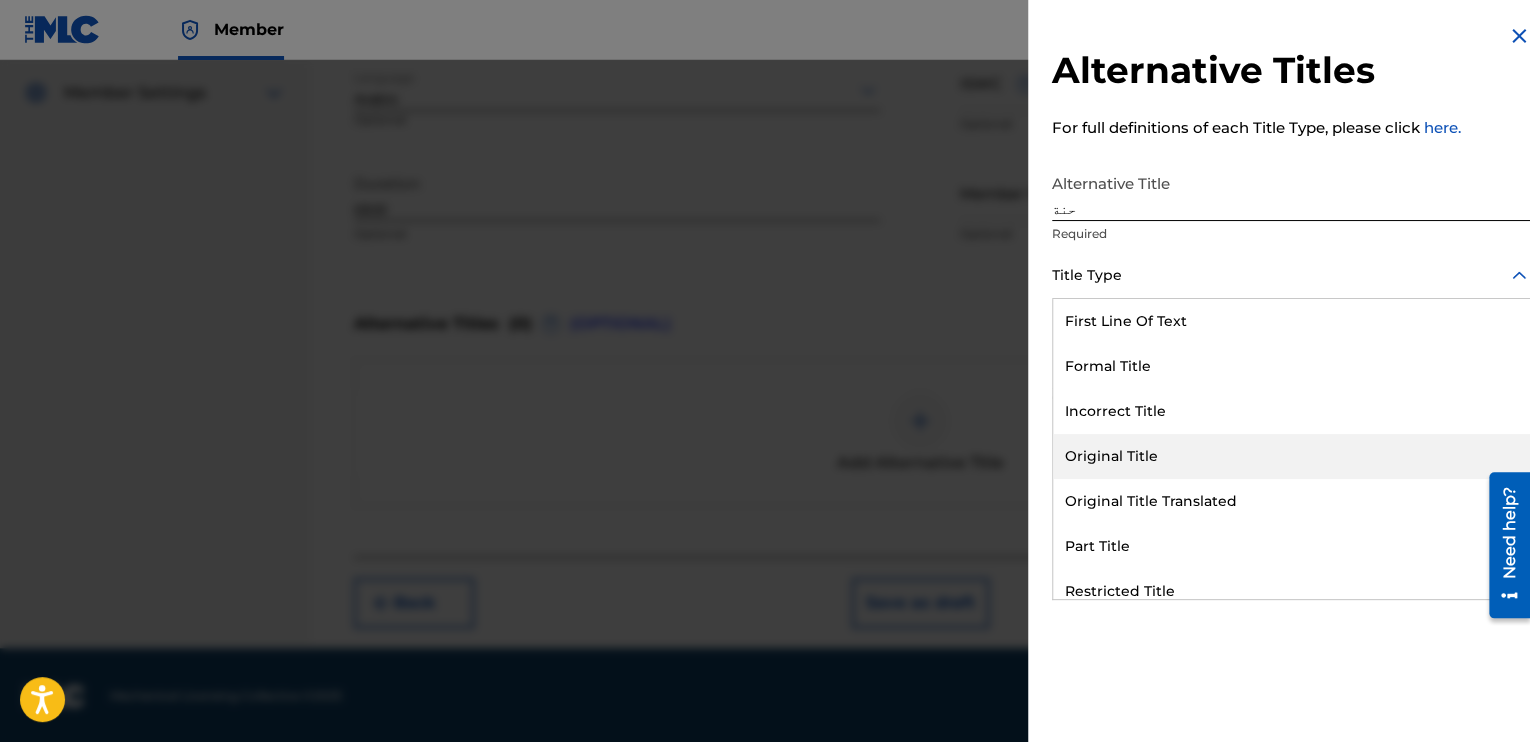 scroll, scrollTop: 100, scrollLeft: 0, axis: vertical 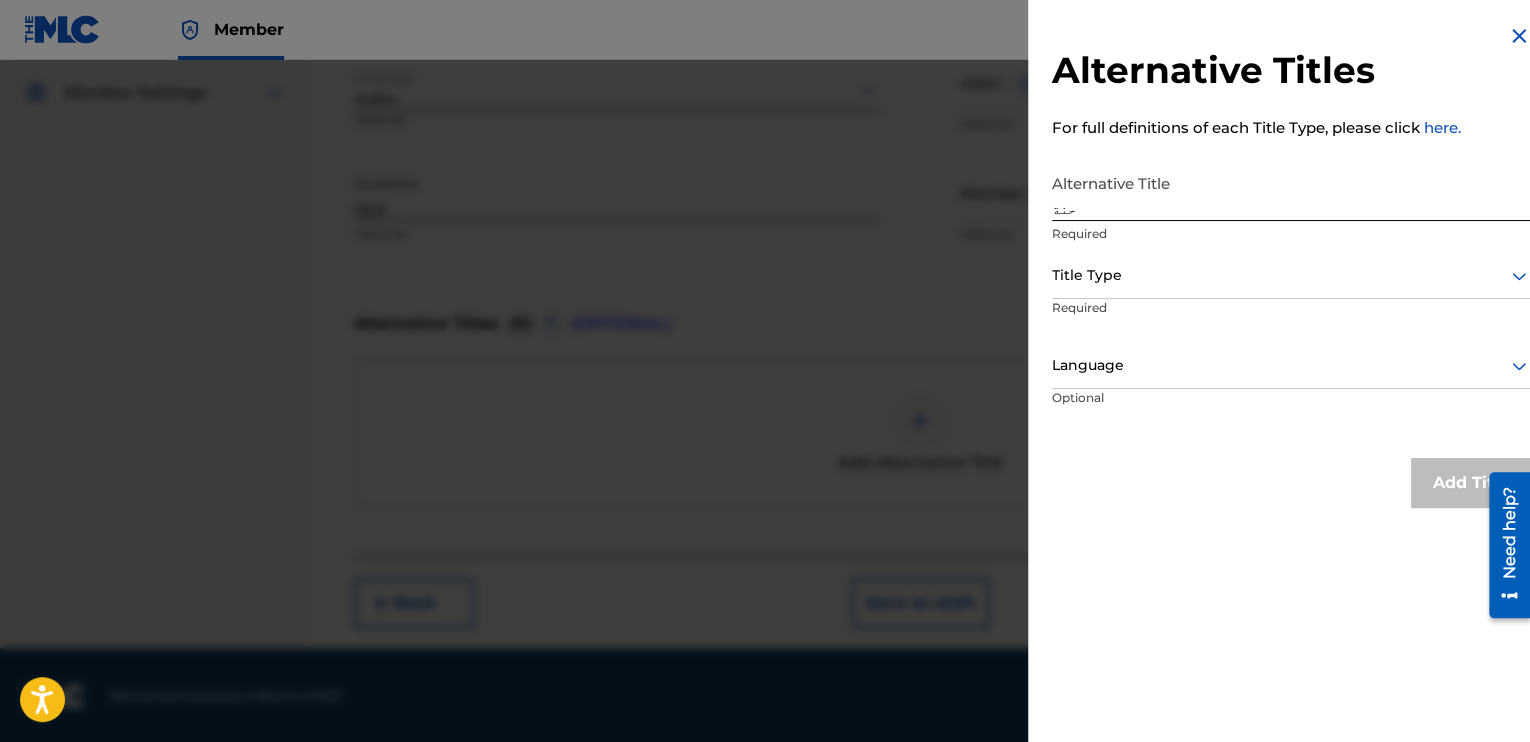click on "Alternative Title   حنة Required" at bounding box center [1291, 209] 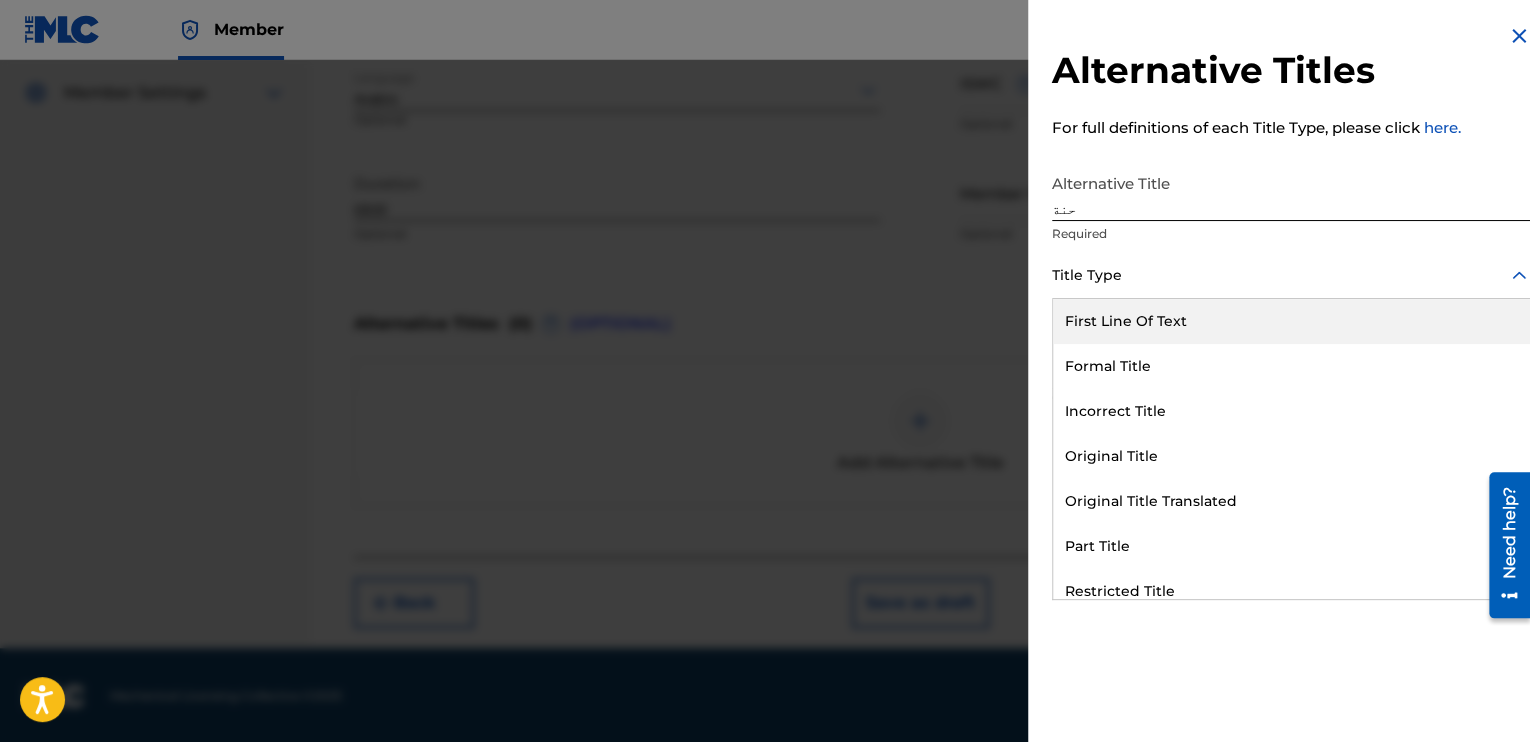 click on "Title Type" at bounding box center (1291, 276) 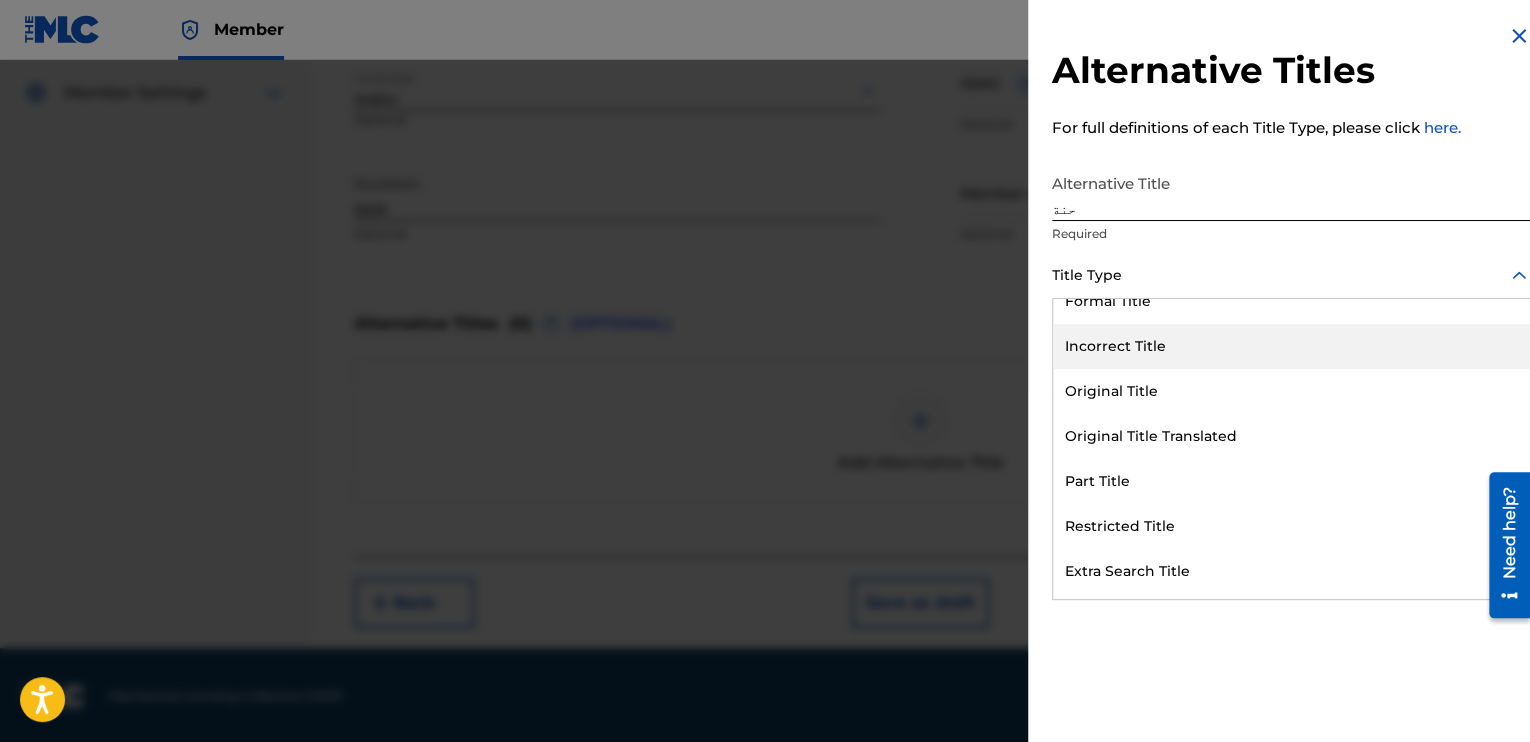 scroll, scrollTop: 100, scrollLeft: 0, axis: vertical 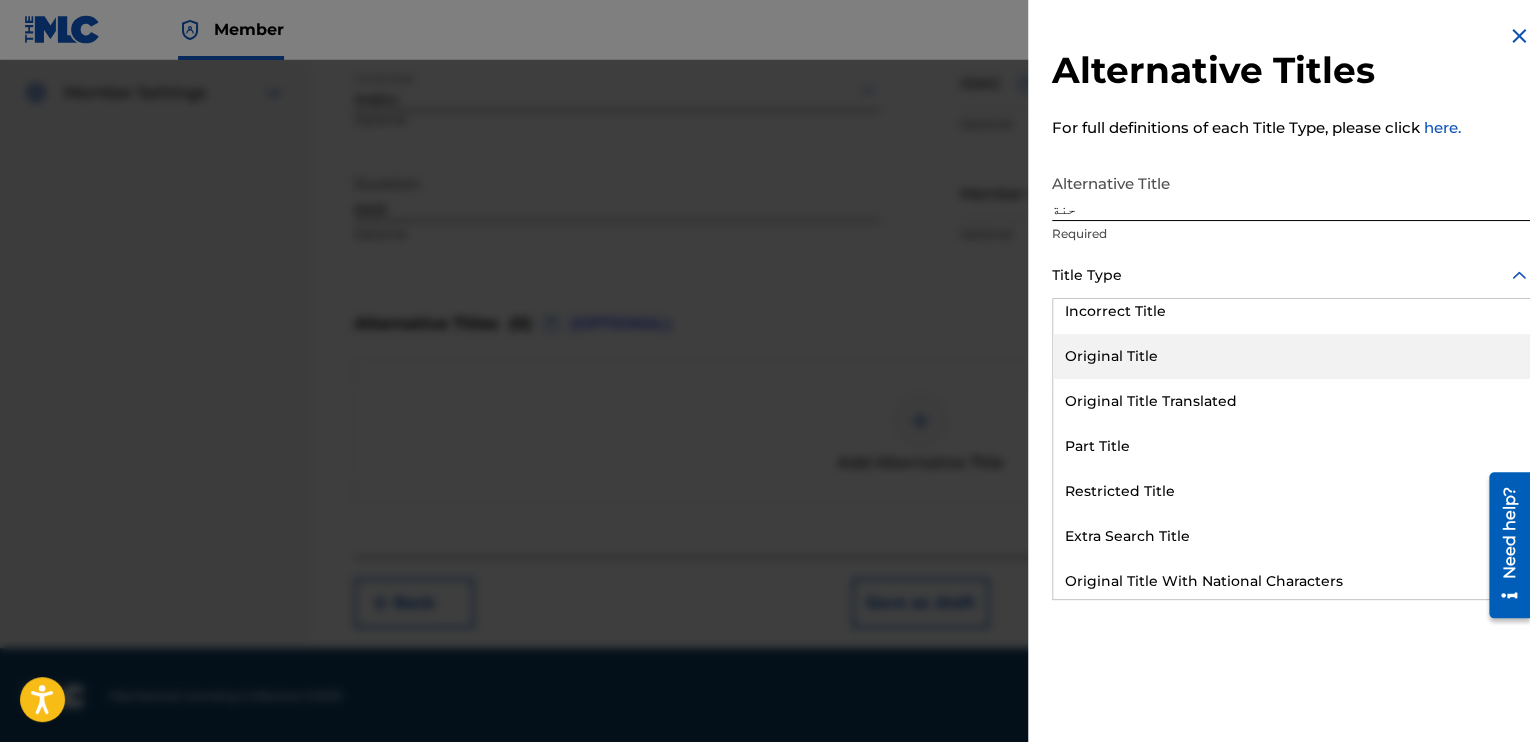 click on "Original Title" at bounding box center (1291, 356) 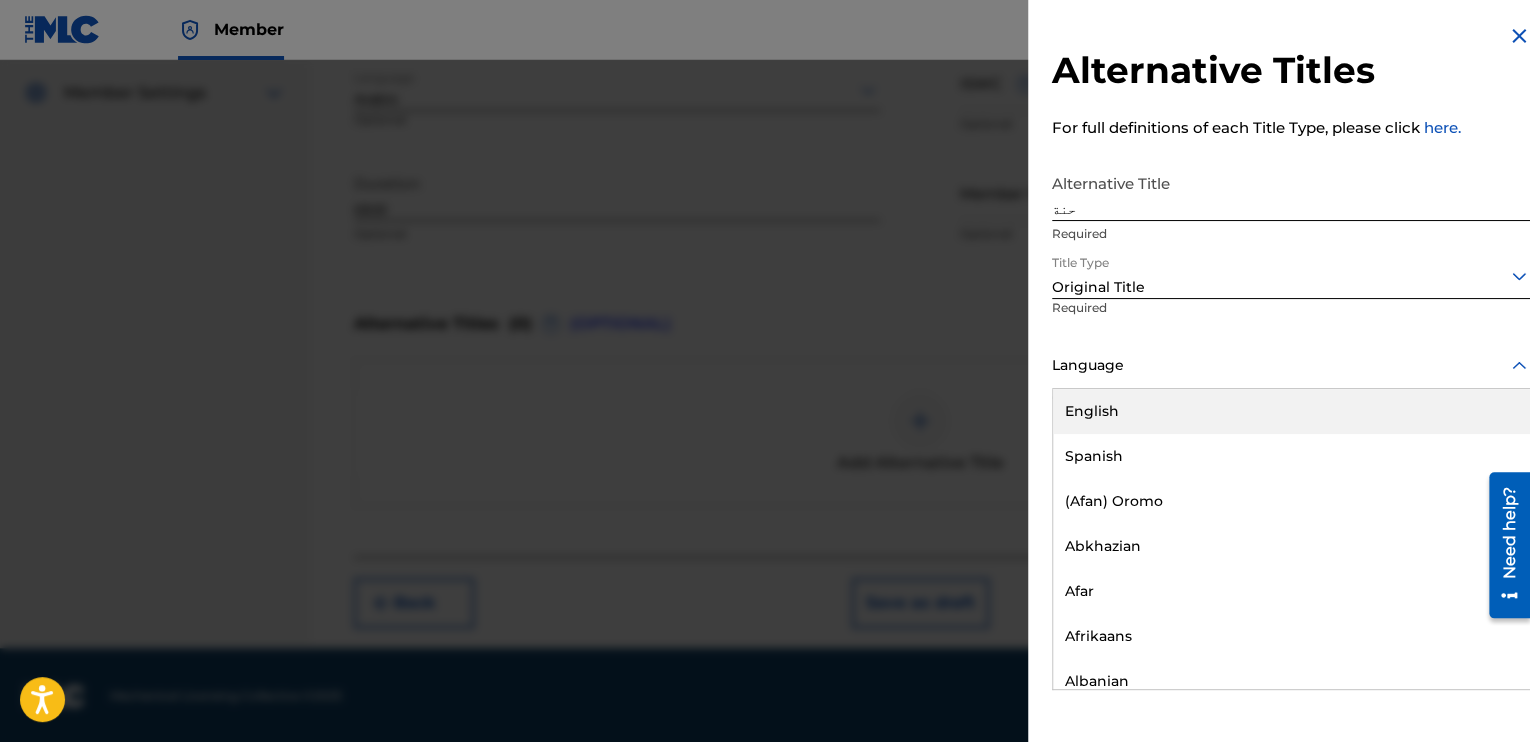 drag, startPoint x: 1156, startPoint y: 349, endPoint x: 1154, endPoint y: 370, distance: 21.095022 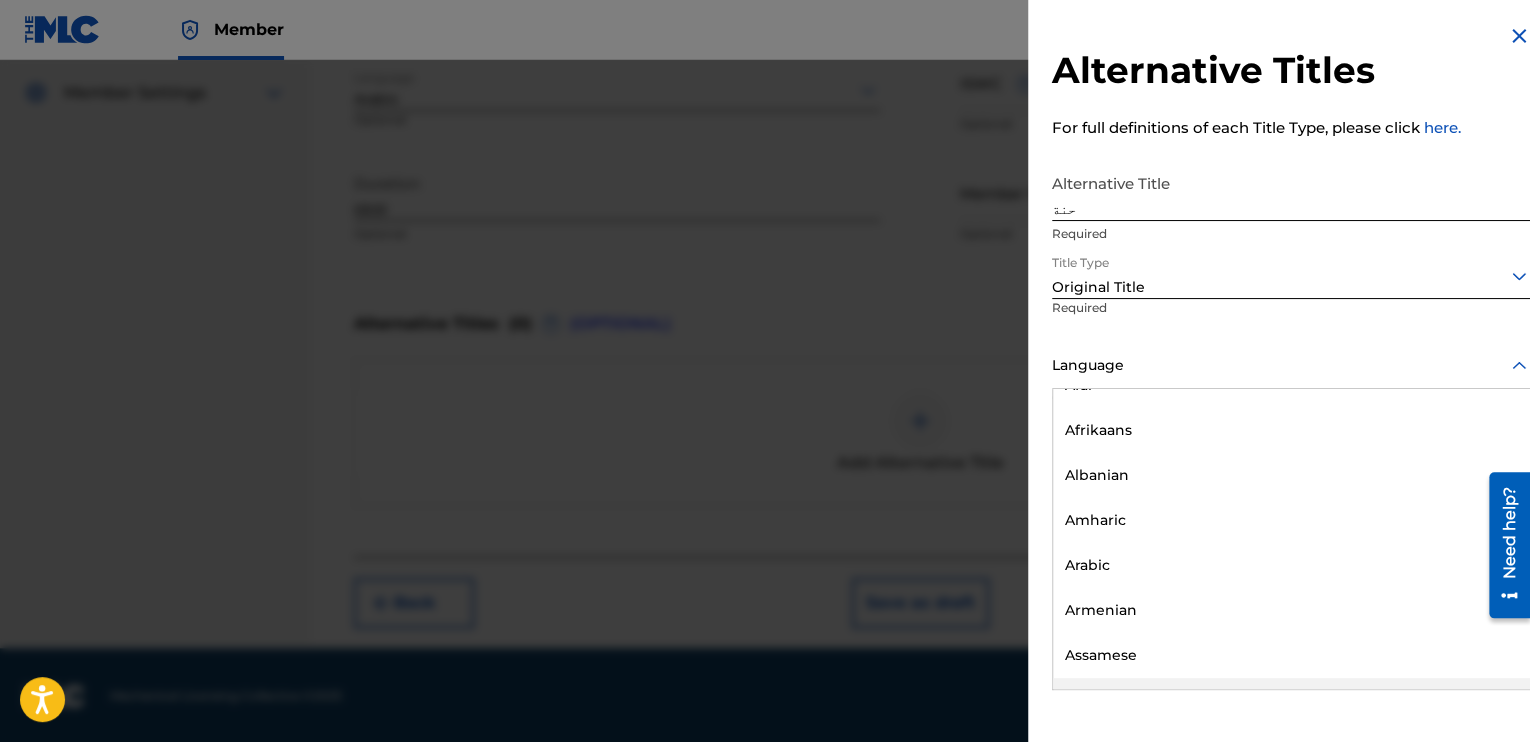 scroll, scrollTop: 300, scrollLeft: 0, axis: vertical 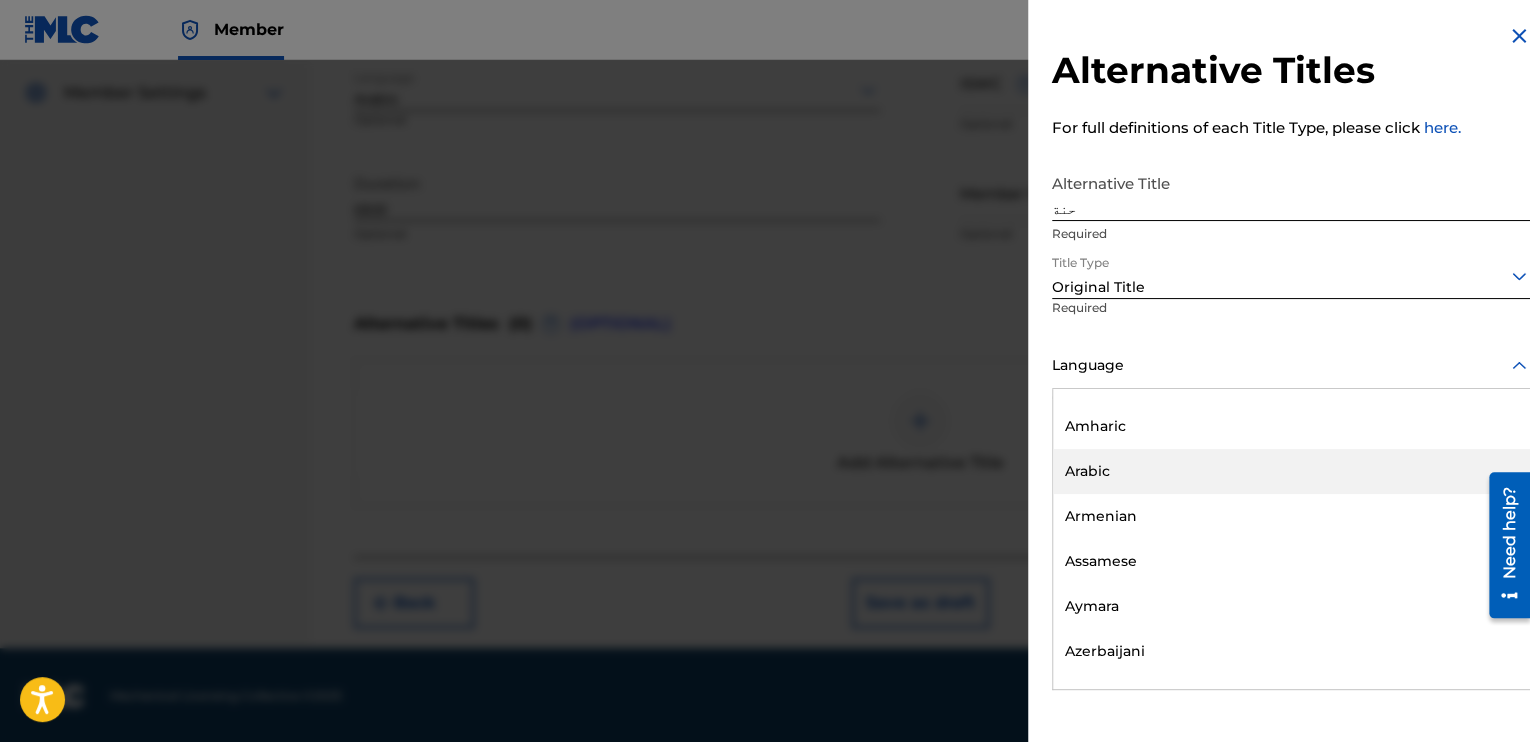 click on "Arabic" at bounding box center [1291, 471] 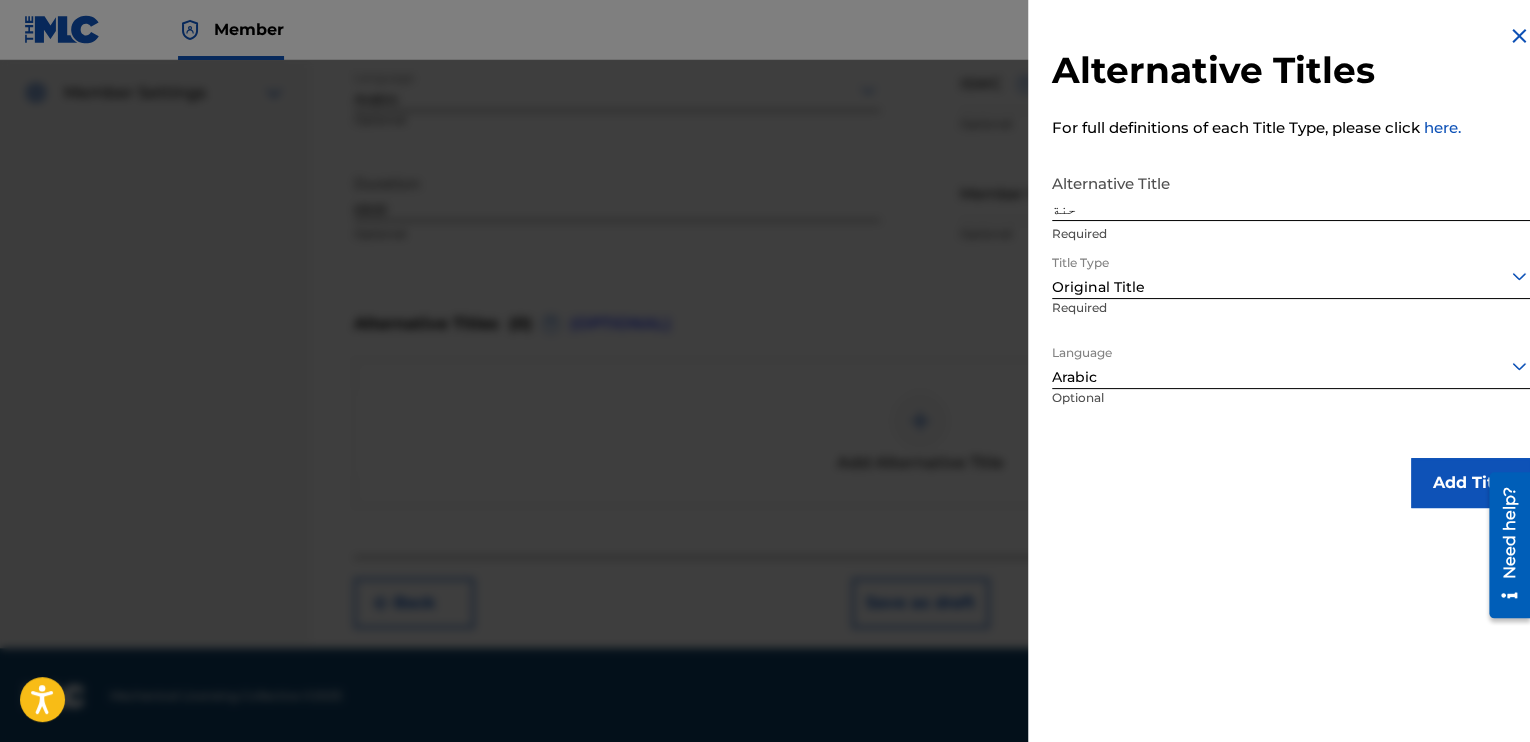 click on "Add Title" at bounding box center [1471, 483] 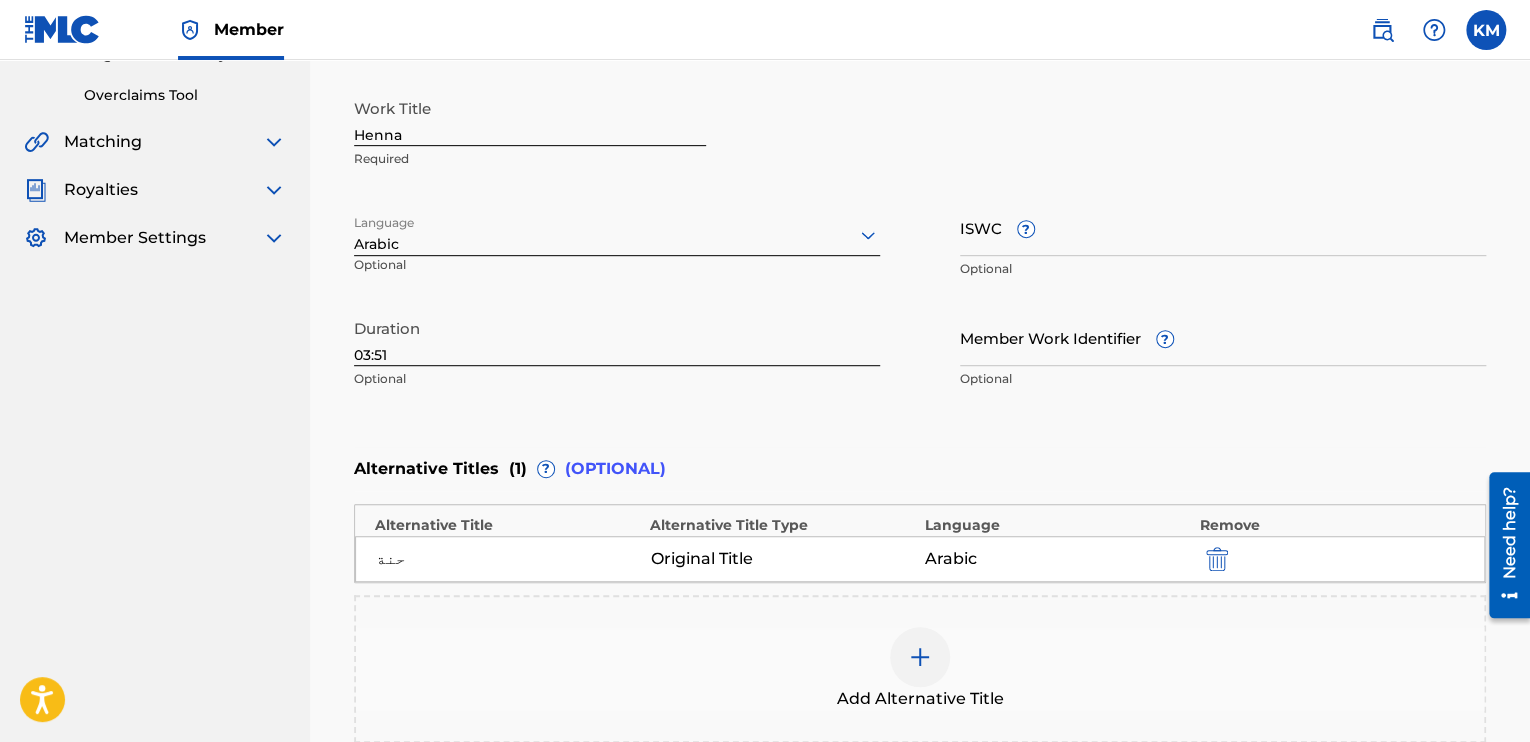 scroll, scrollTop: 349, scrollLeft: 0, axis: vertical 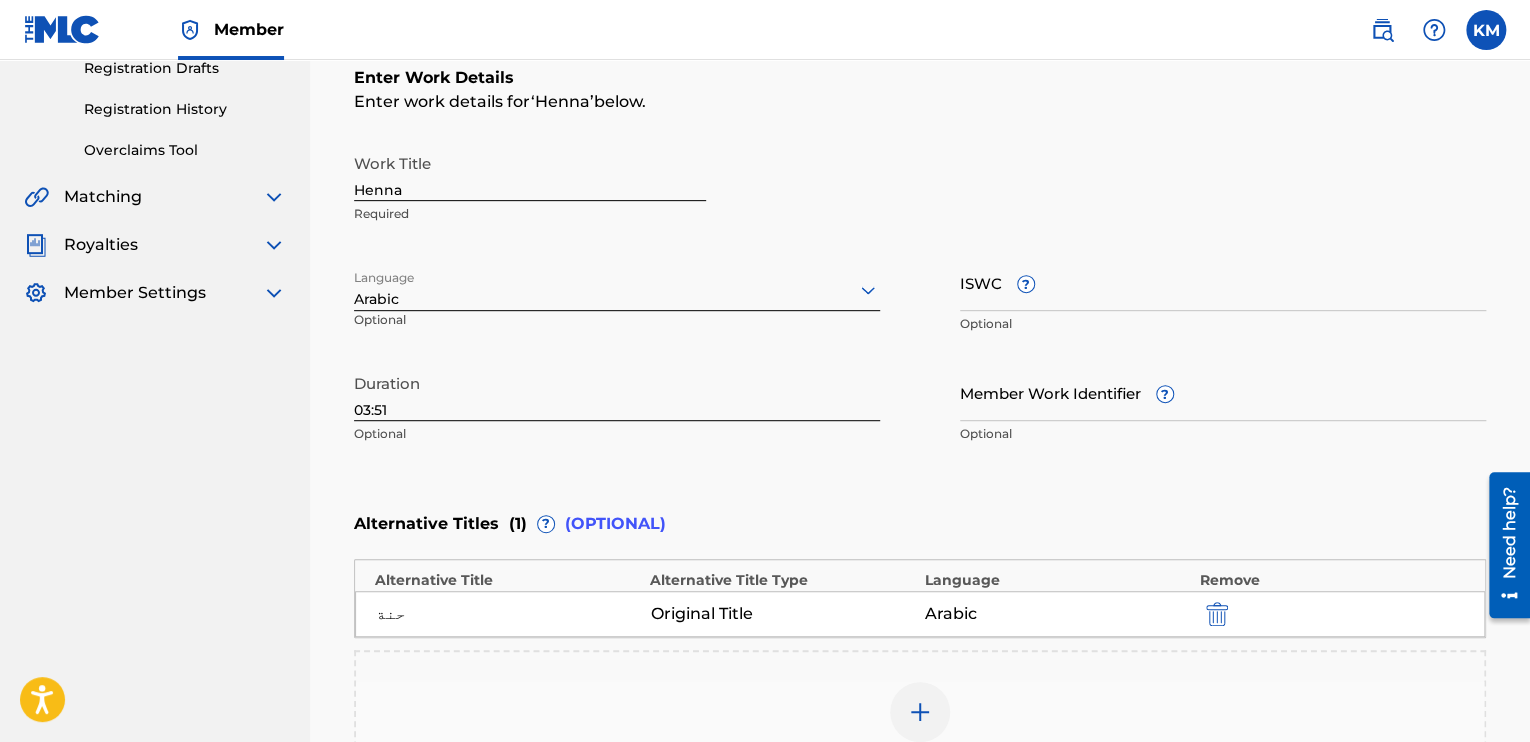 click on "Enter Work Details Enter work details for  ‘ Henna ’  below. Work Title   Henna Required Language Arabic Optional ISWC   ? Optional Duration   03:51 Optional Member Work Identifier   ? Optional" at bounding box center [920, 260] 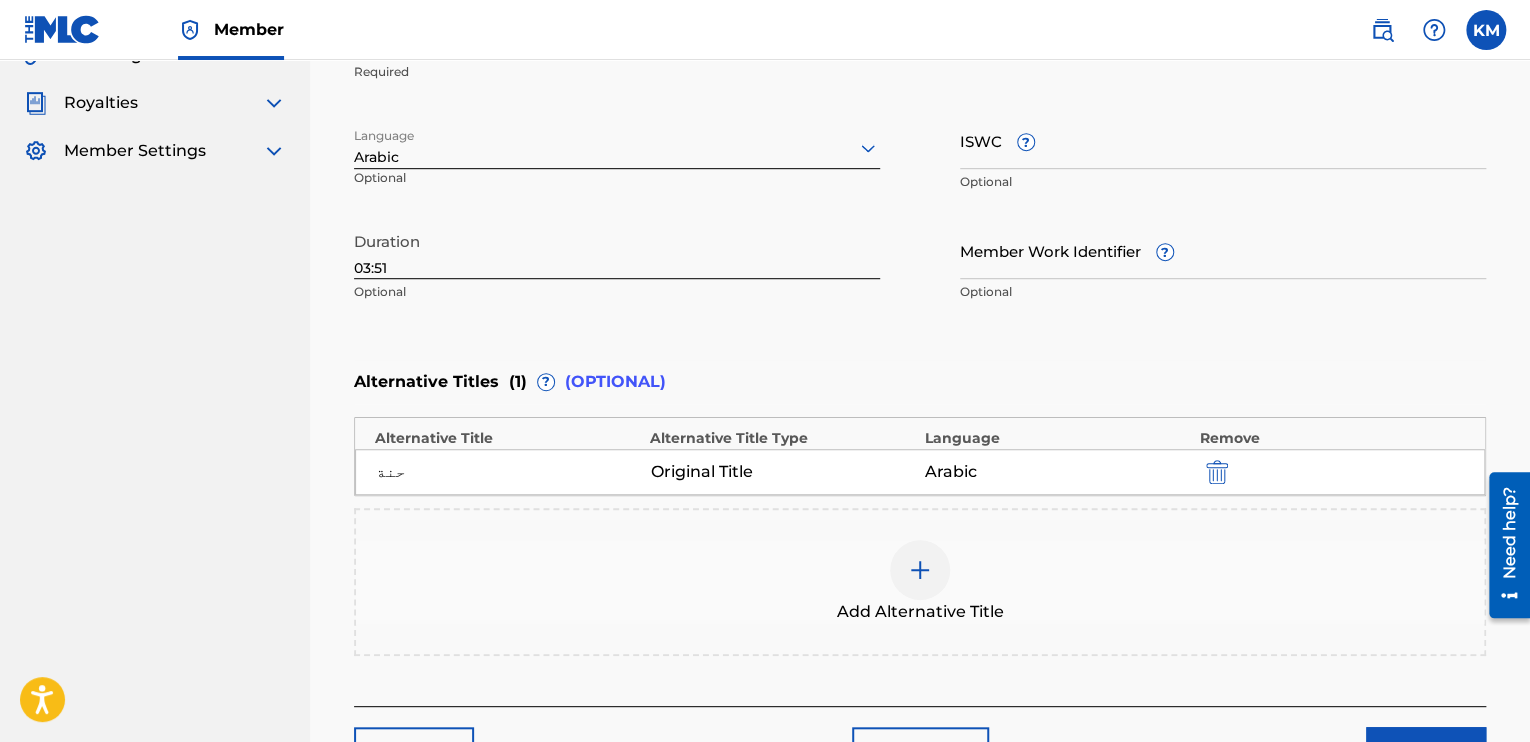 scroll, scrollTop: 640, scrollLeft: 0, axis: vertical 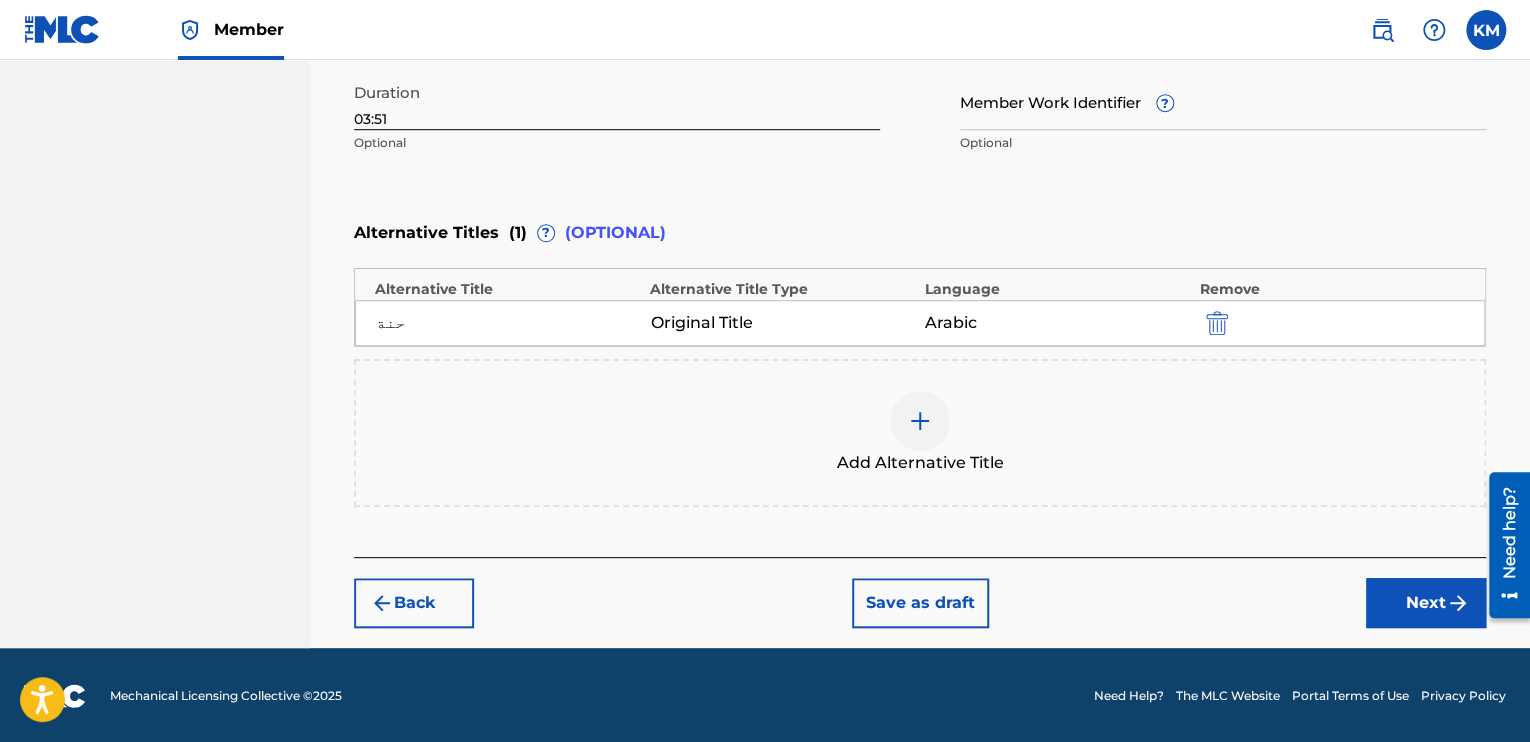 drag, startPoint x: 1368, startPoint y: 595, endPoint x: 1388, endPoint y: 602, distance: 21.189621 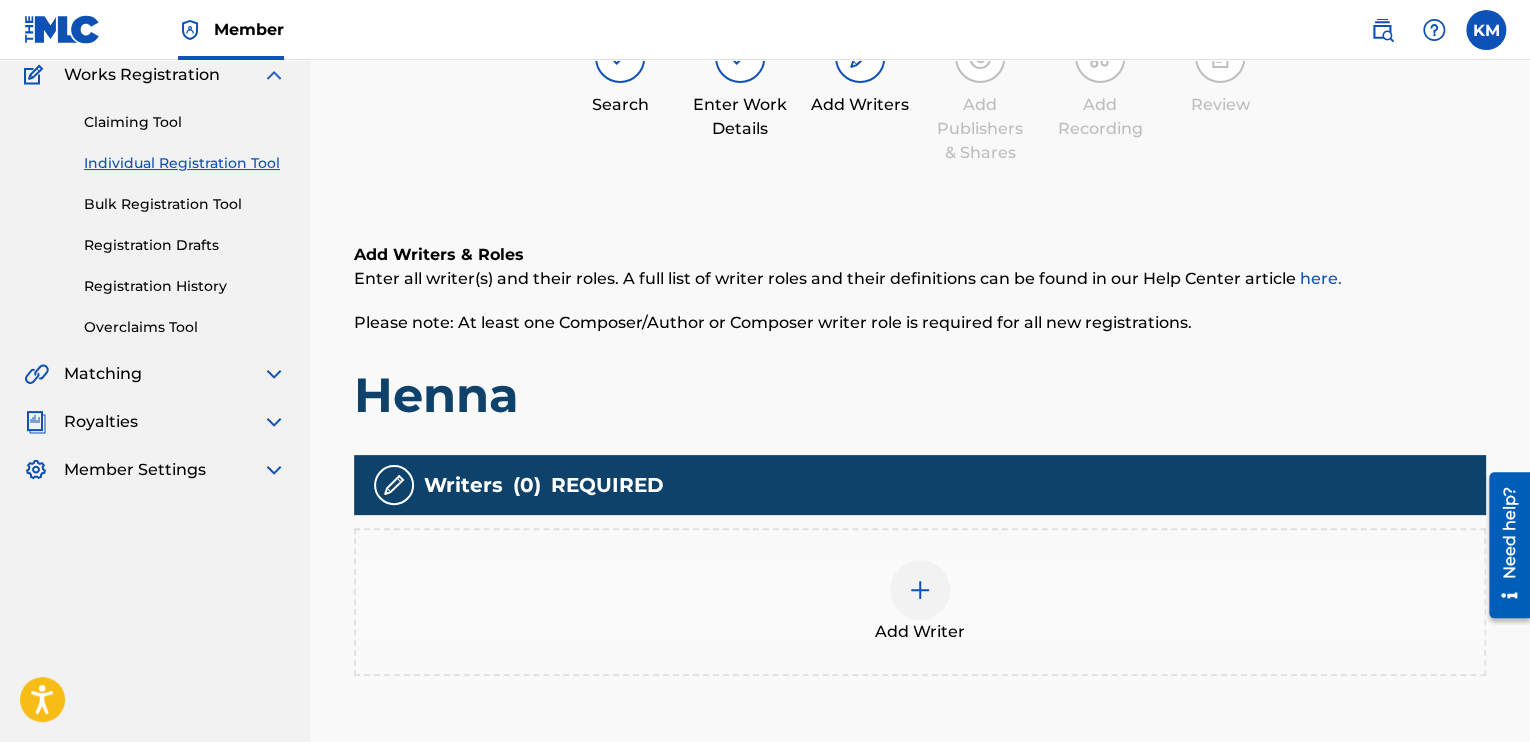 scroll, scrollTop: 388, scrollLeft: 0, axis: vertical 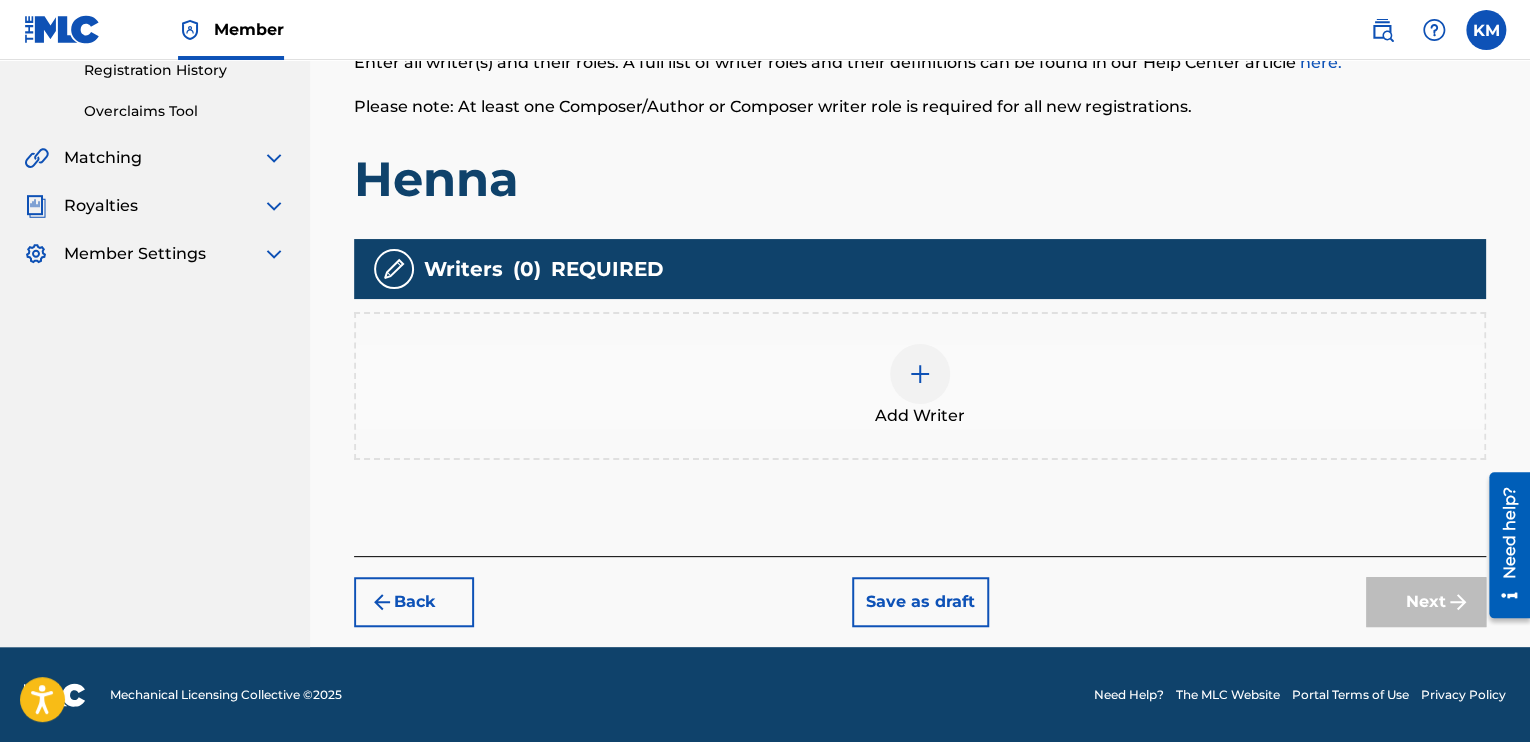 click at bounding box center [920, 374] 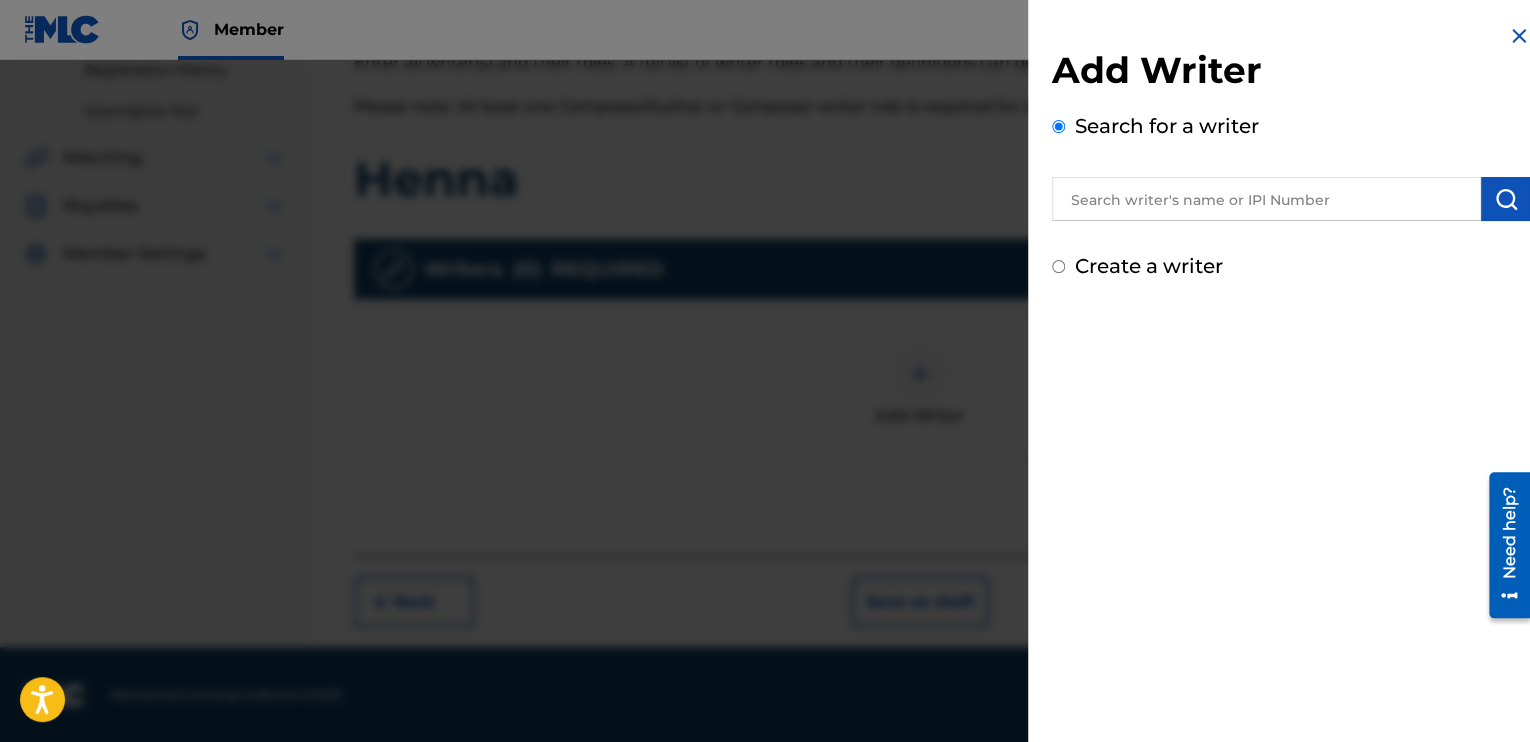 click at bounding box center [1266, 199] 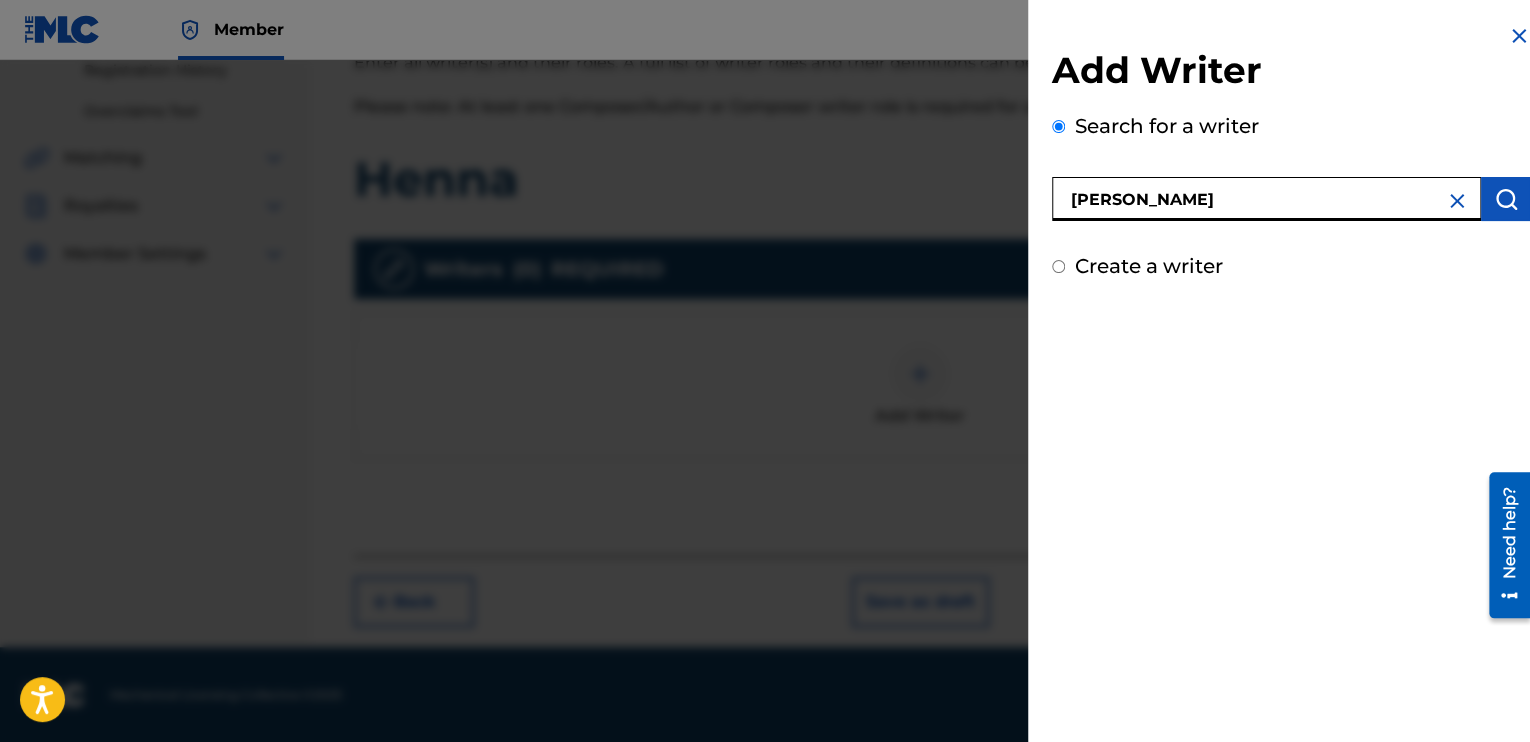 type on "[PERSON_NAME]" 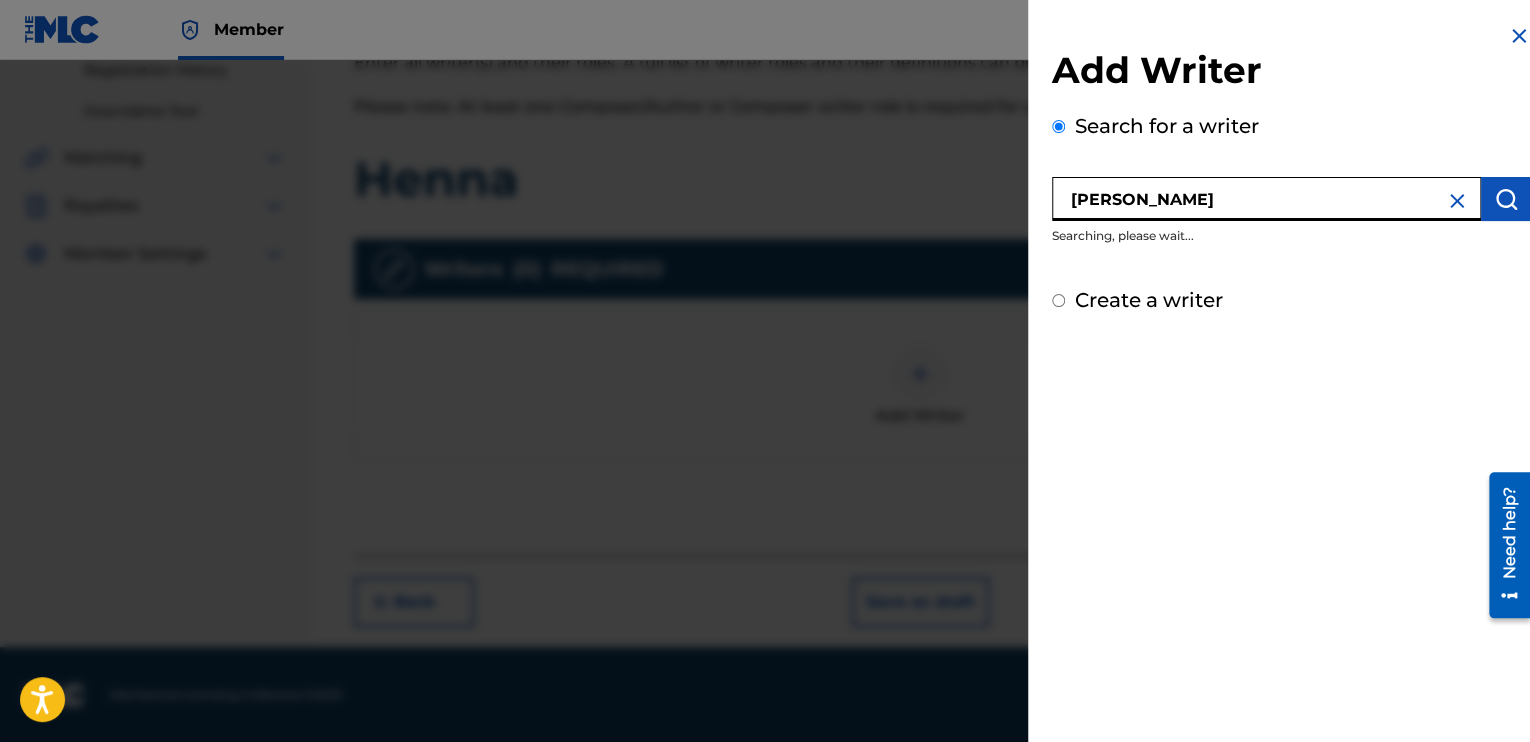 click on "[PERSON_NAME]" at bounding box center (1266, 199) 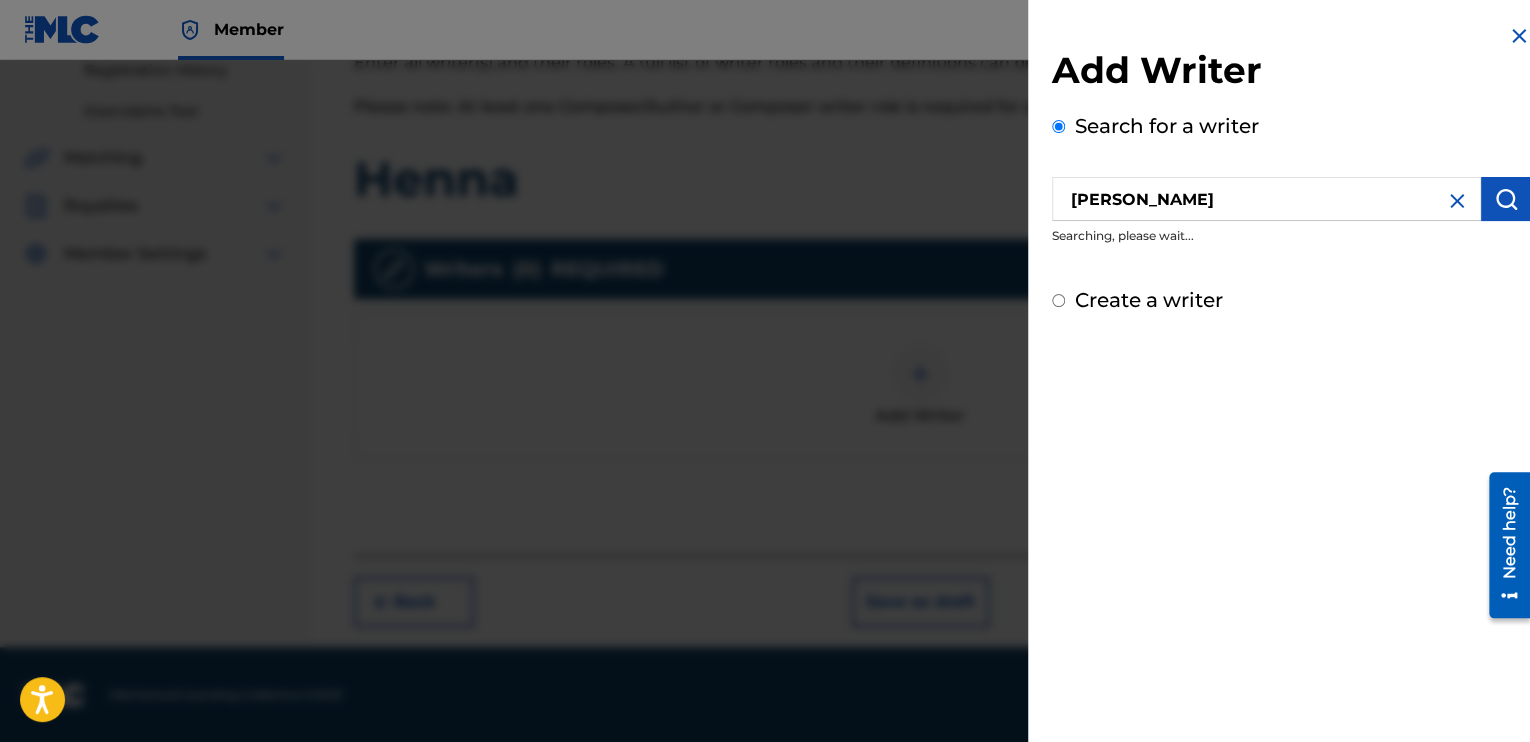 click on "Add Writer Search for a writer [PERSON_NAME] Searching, please wait... Create a writer" at bounding box center (1291, 181) 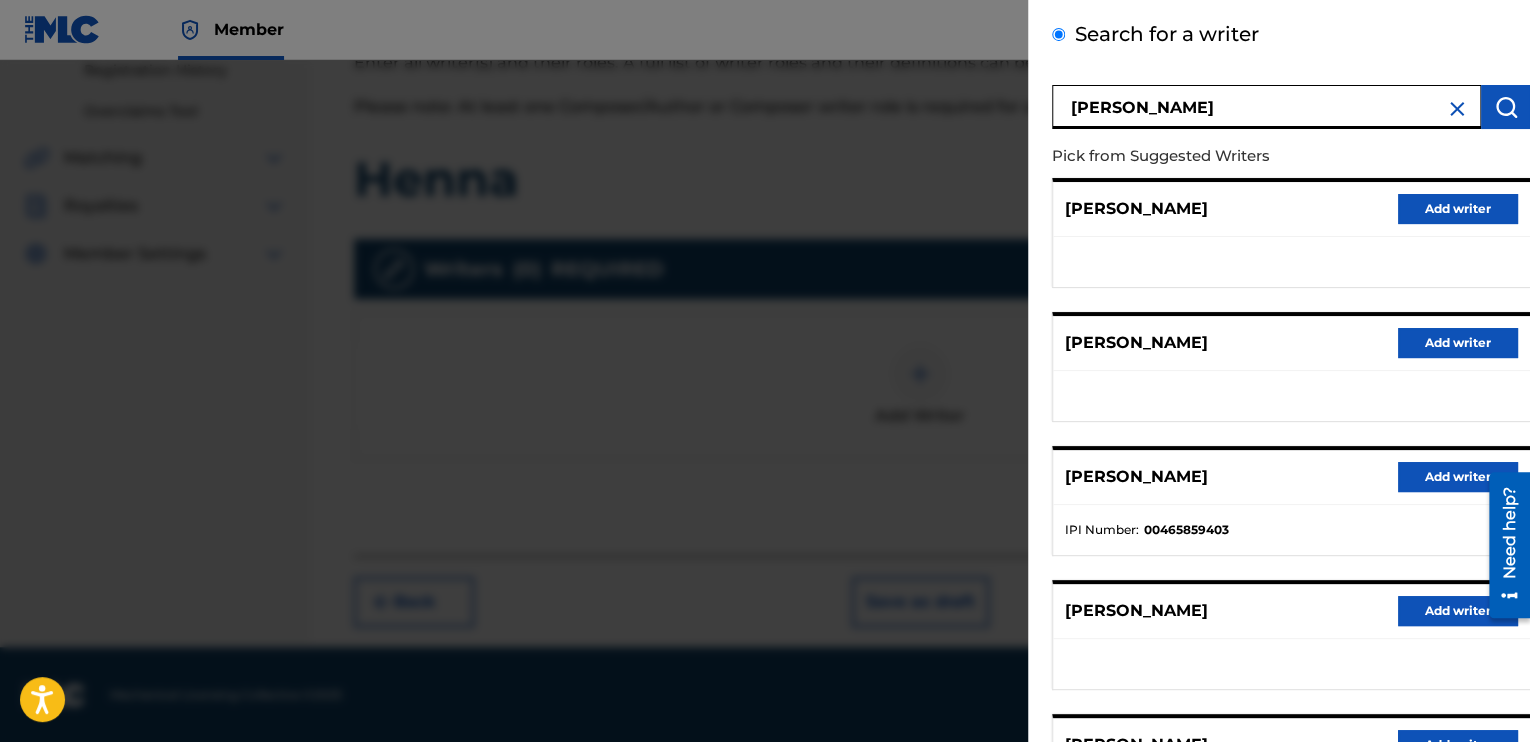 scroll, scrollTop: 298, scrollLeft: 0, axis: vertical 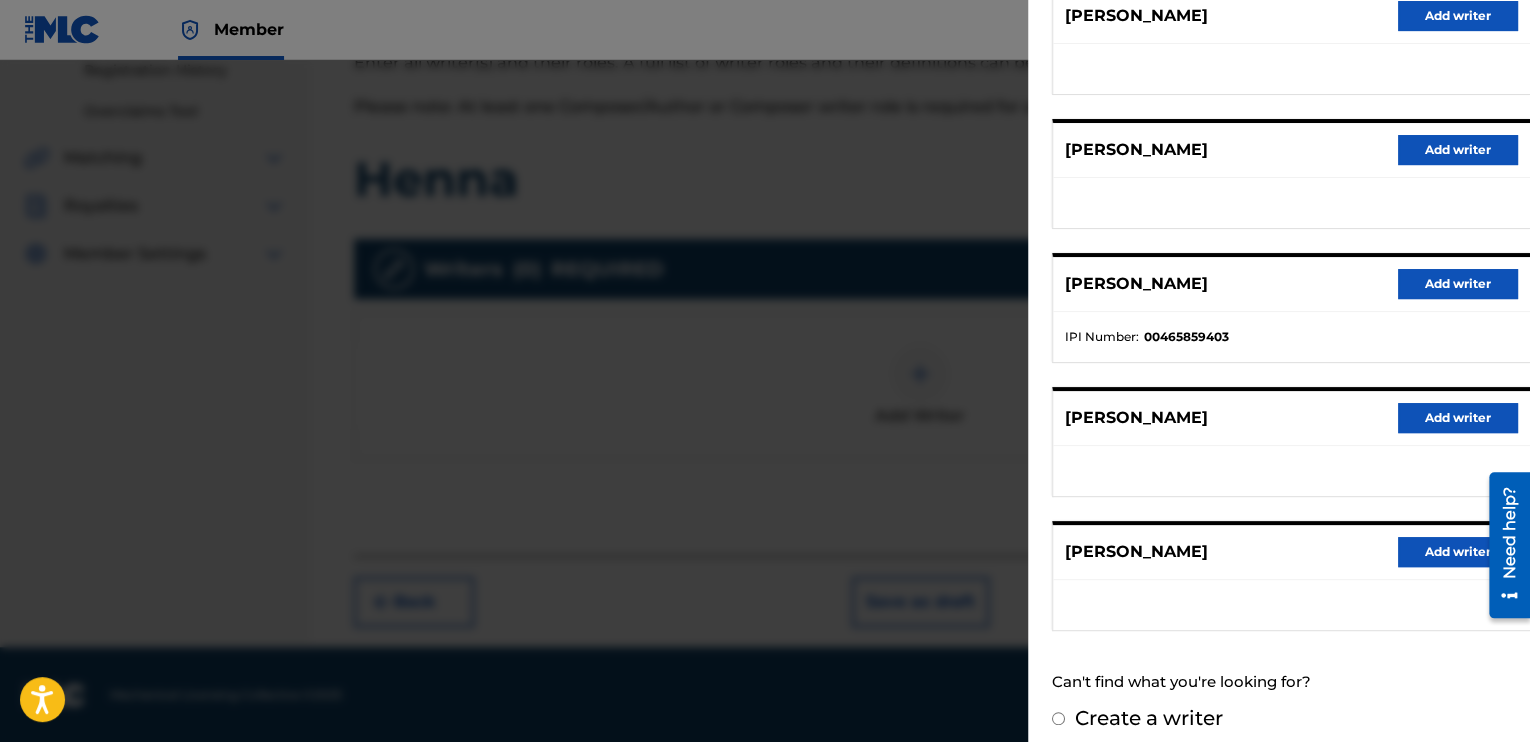 click on "Add writer" at bounding box center (1458, 552) 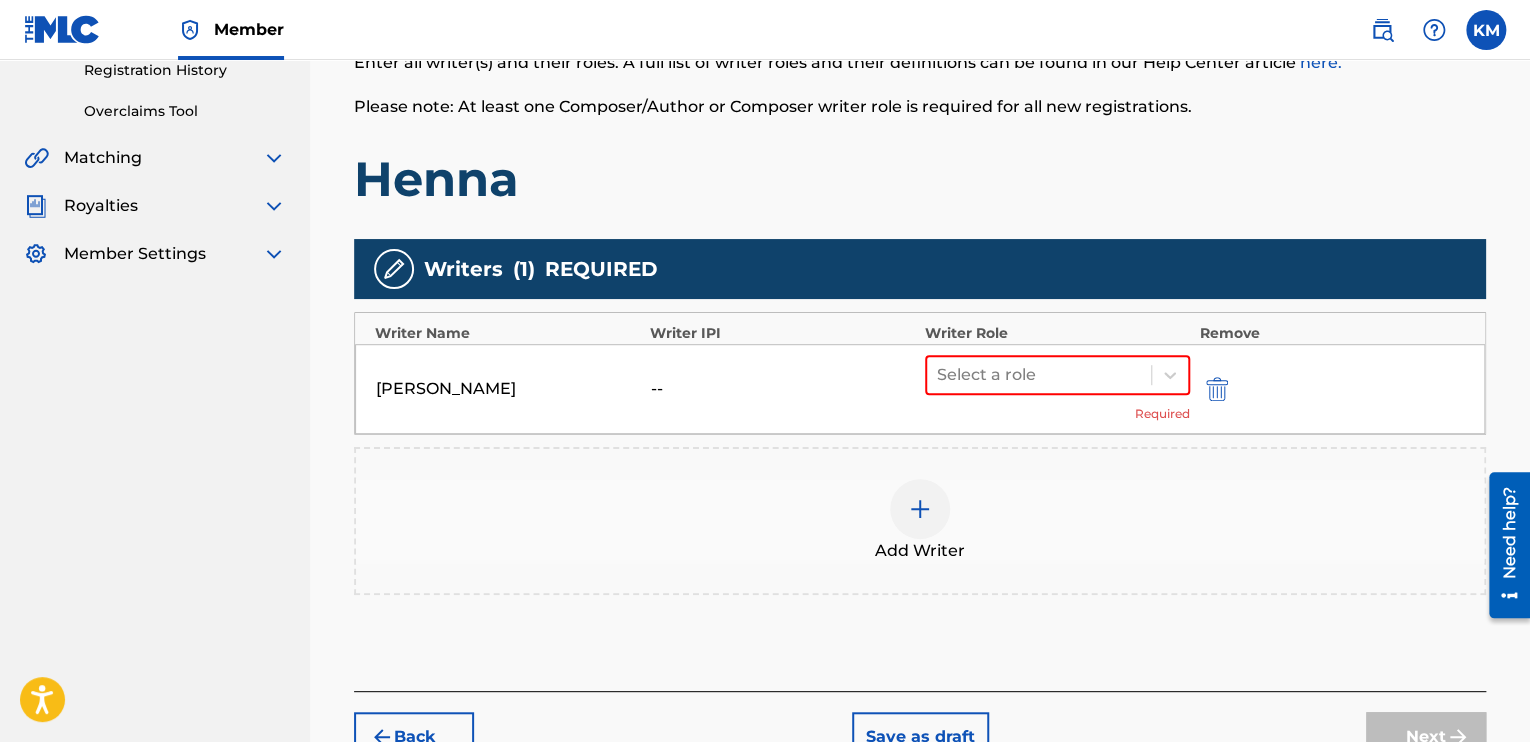 click on "[PERSON_NAME] -- Select a role Required" at bounding box center [920, 389] 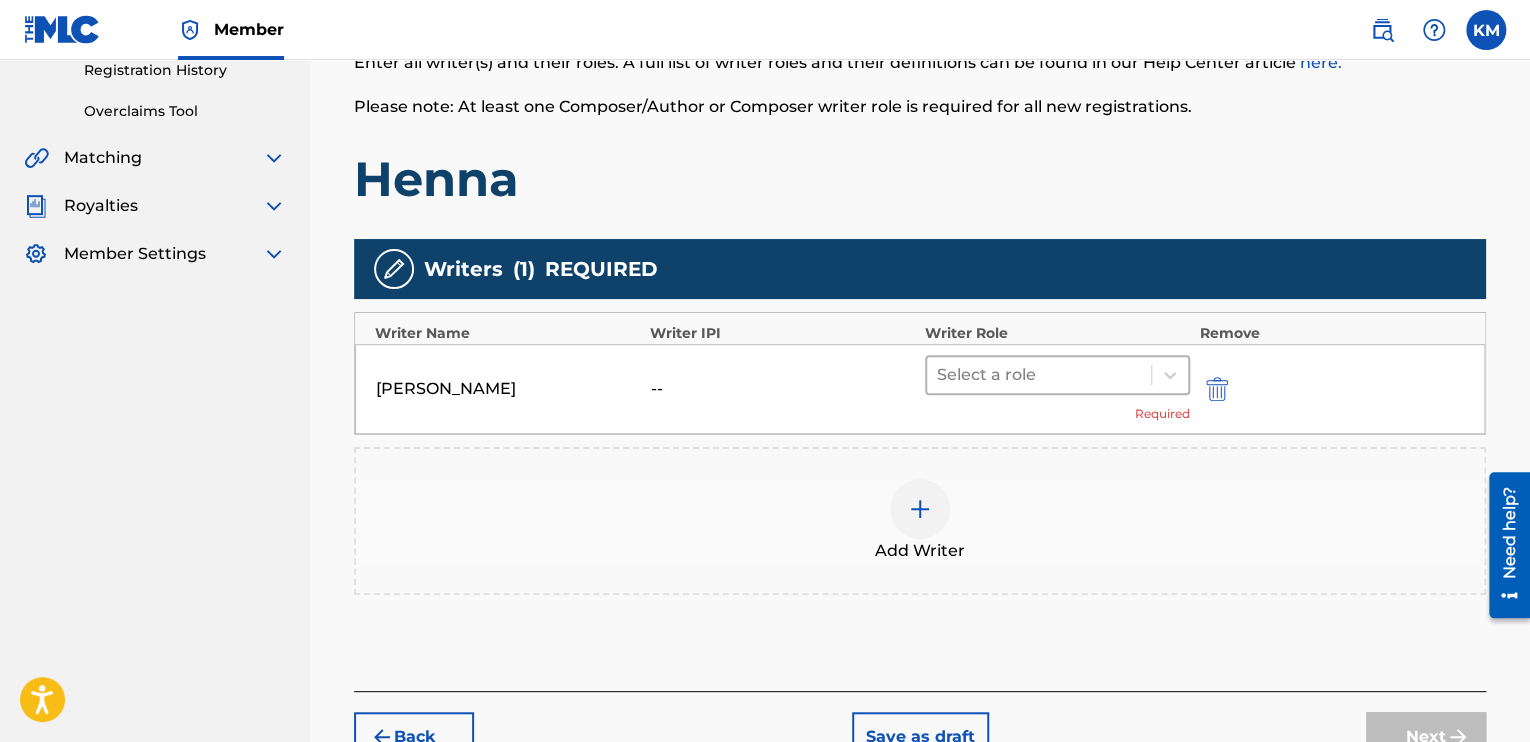 click on "Select a role Required" at bounding box center (1057, 389) 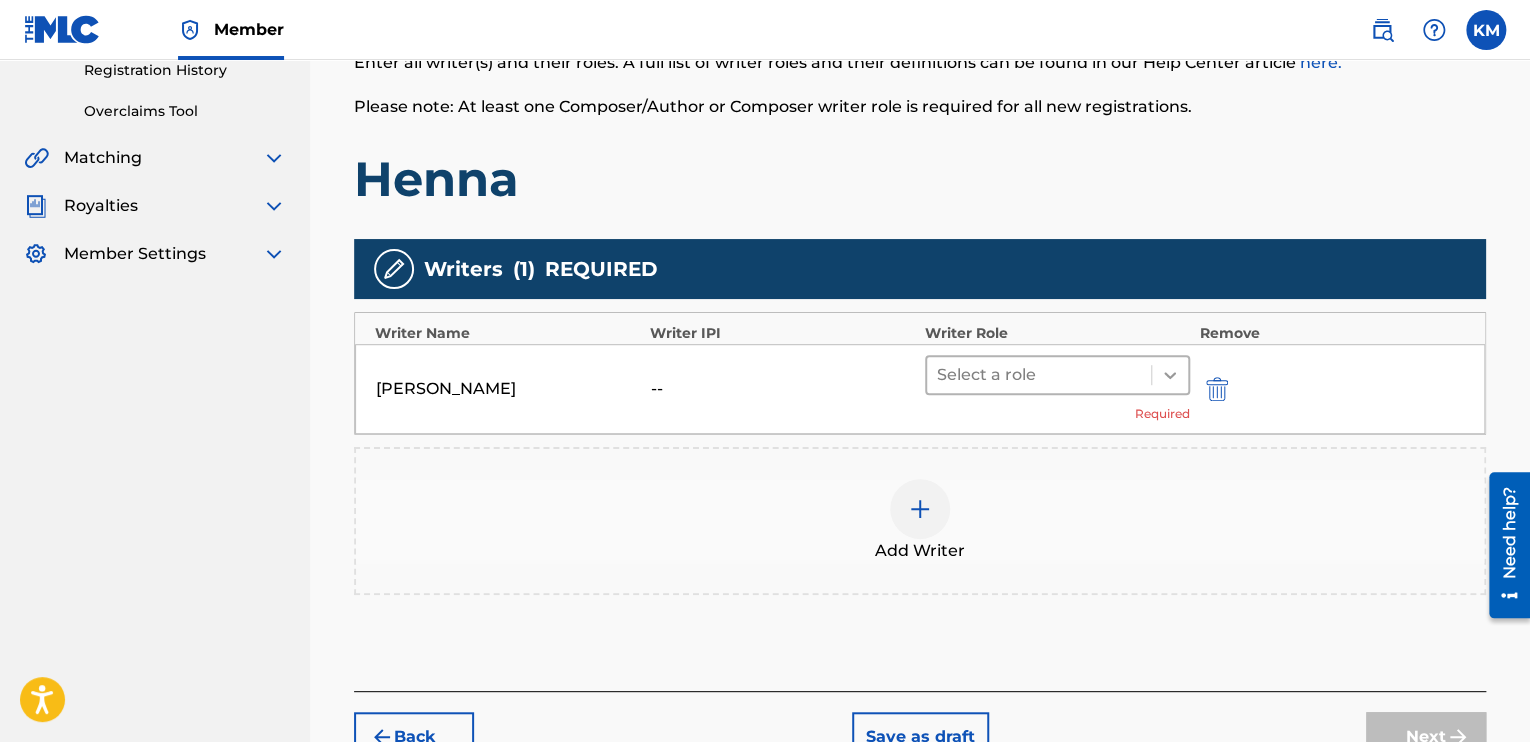 click 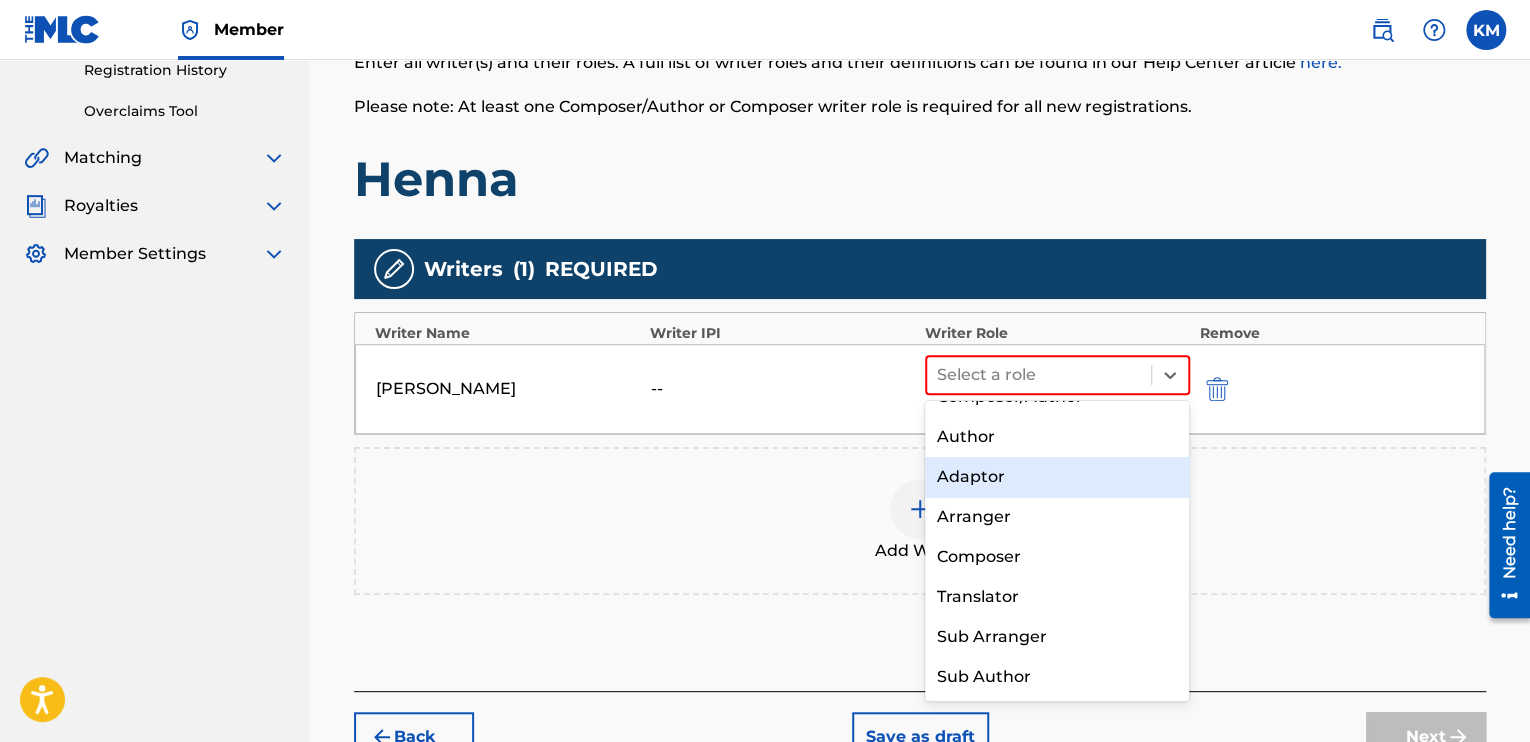 scroll, scrollTop: 0, scrollLeft: 0, axis: both 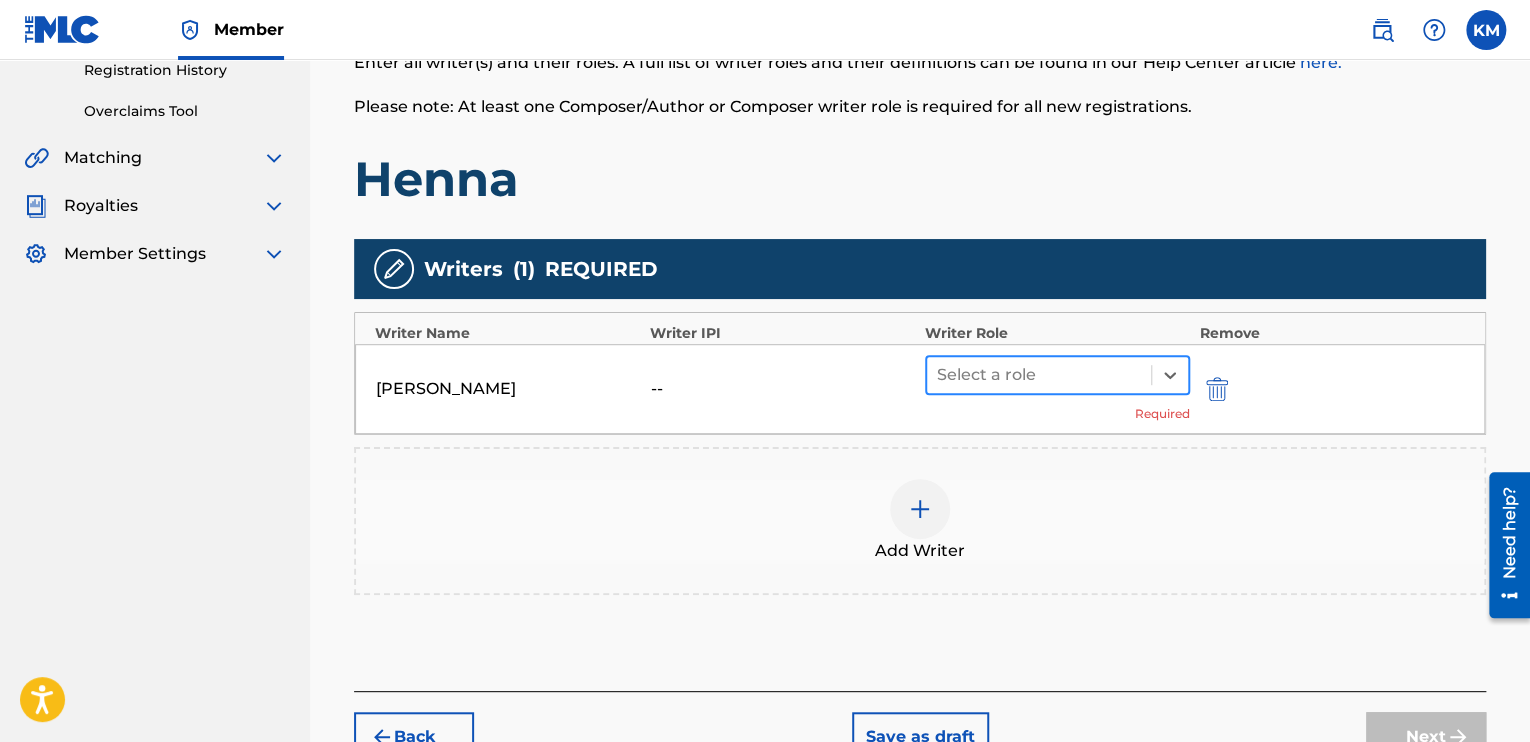 click on "Select a role" at bounding box center (1039, 375) 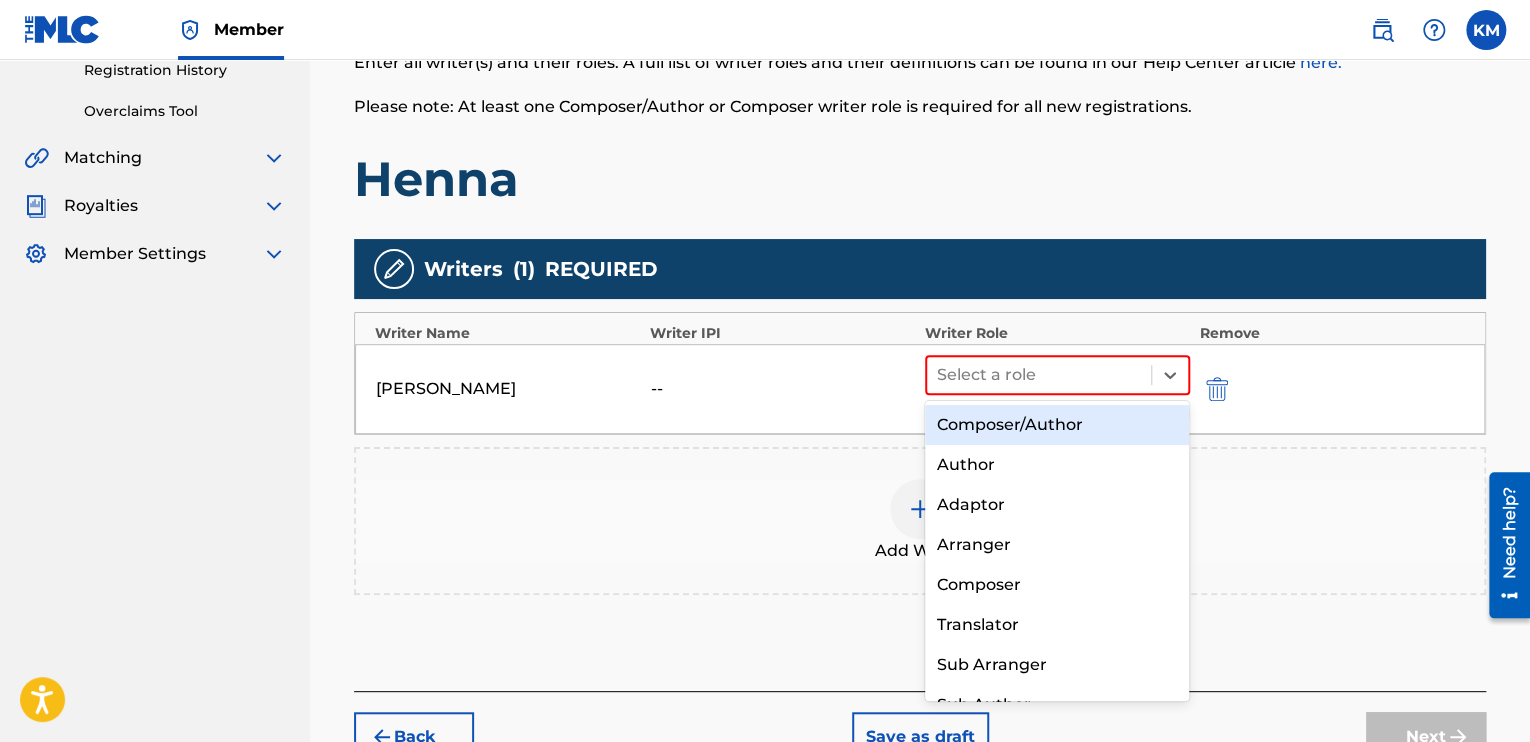 click on "Composer/Author" at bounding box center (1057, 425) 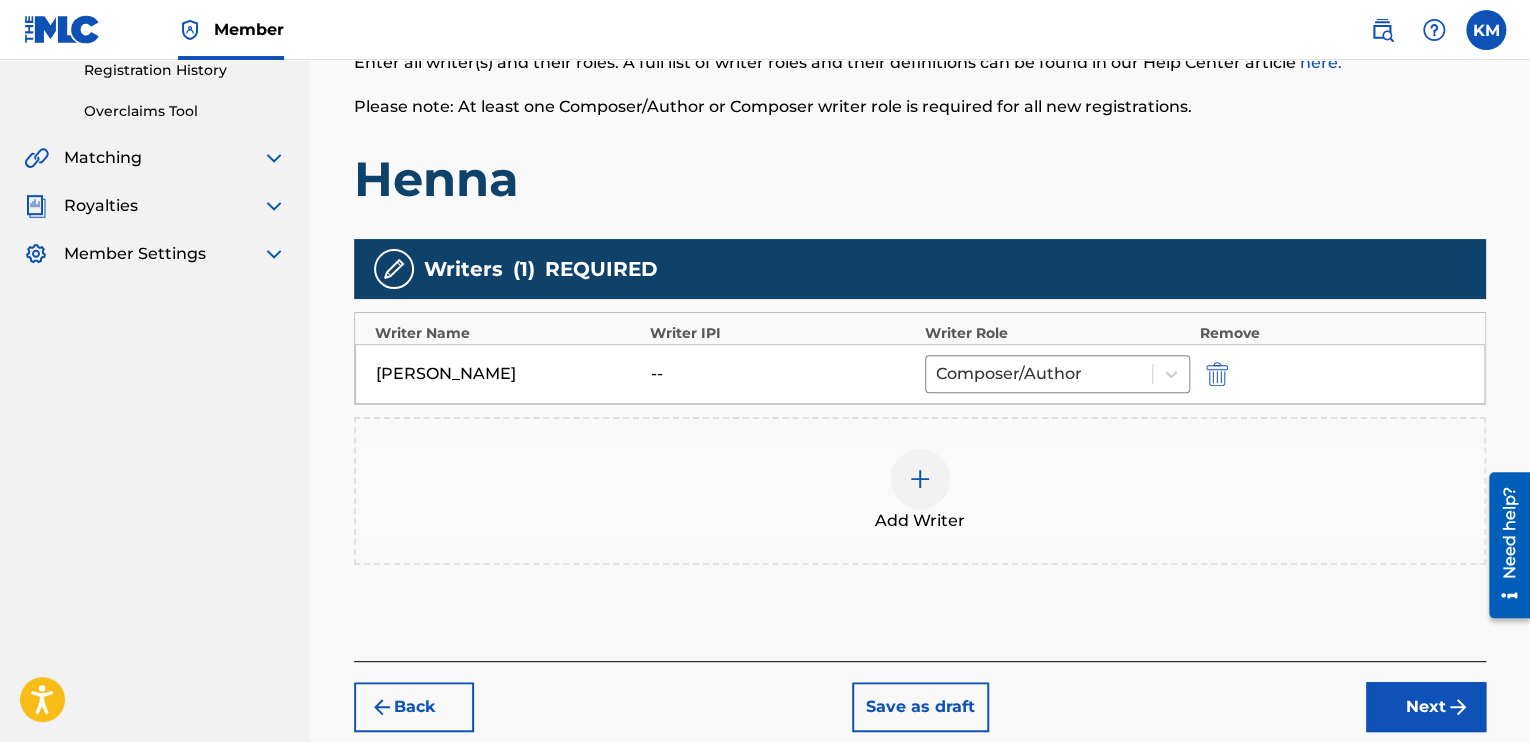 click on "Next" at bounding box center (1426, 707) 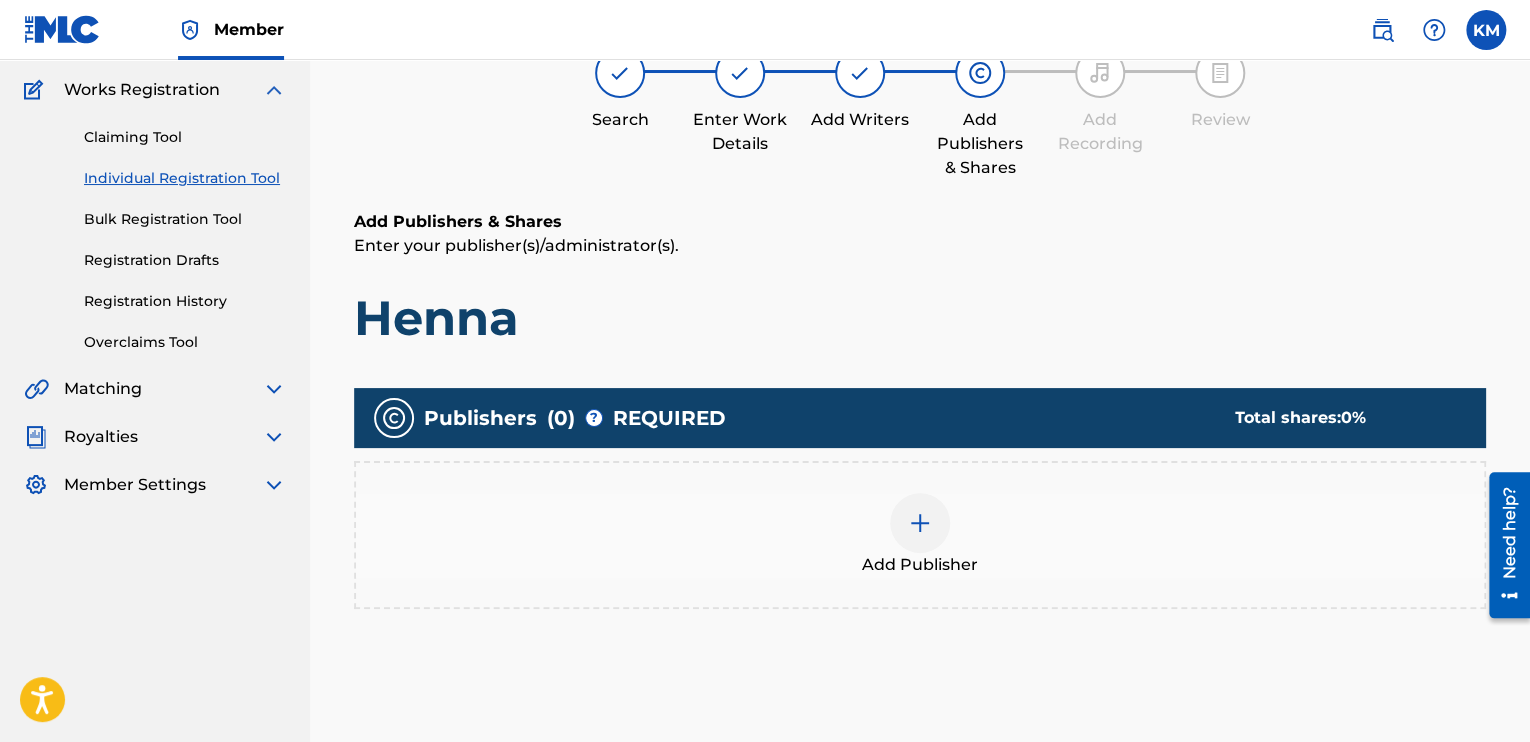 scroll, scrollTop: 290, scrollLeft: 0, axis: vertical 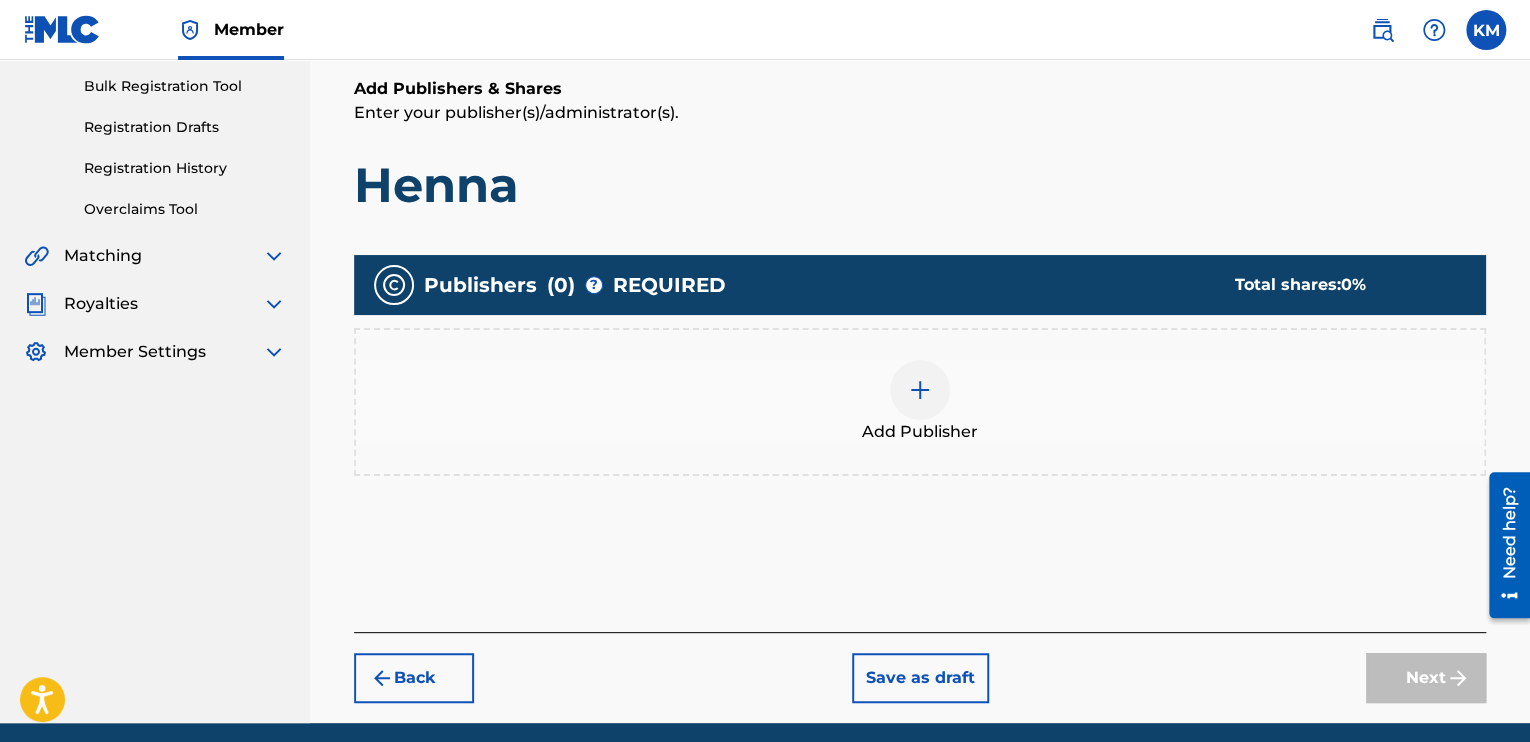 click on "Add Publisher" at bounding box center (920, 402) 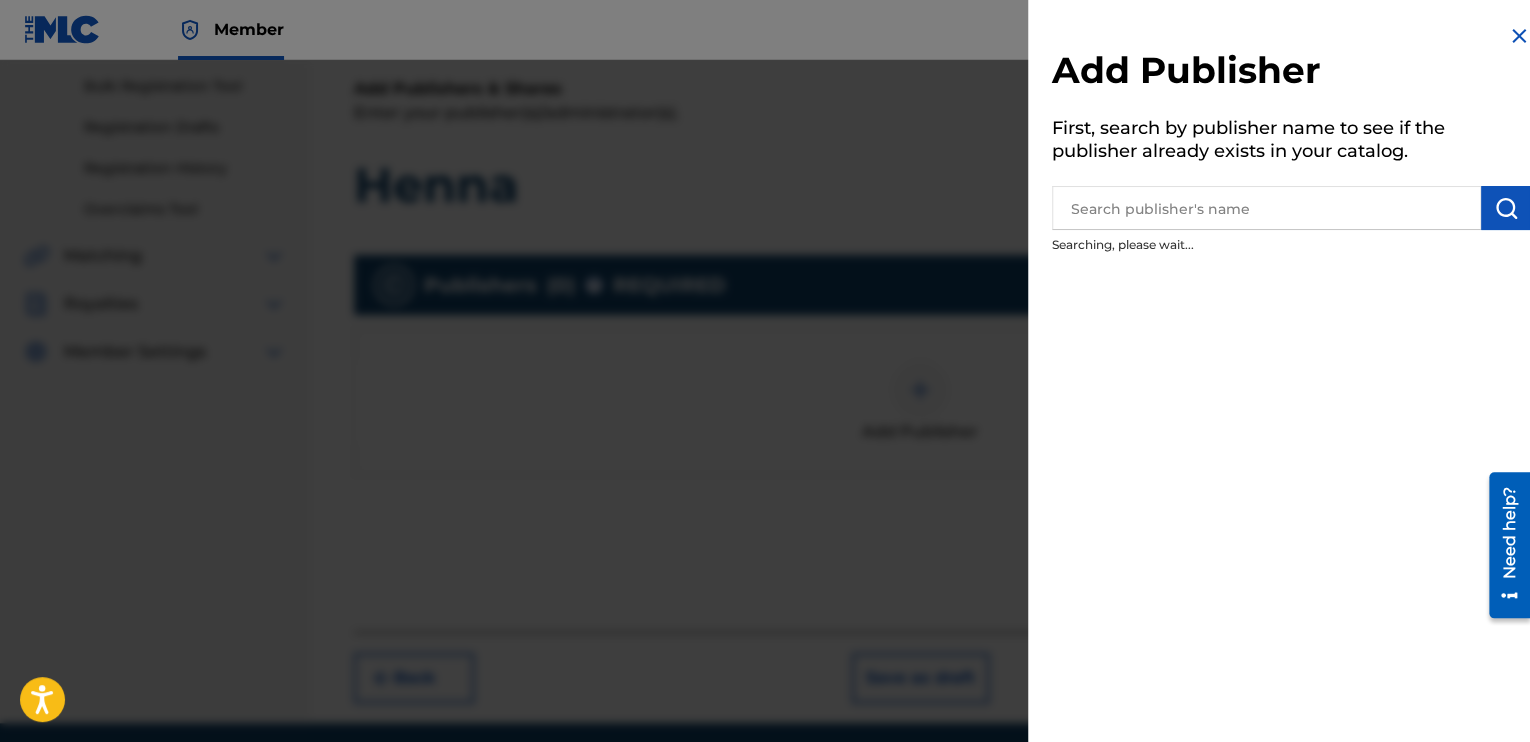 drag, startPoint x: 1303, startPoint y: 157, endPoint x: 1270, endPoint y: 195, distance: 50.32892 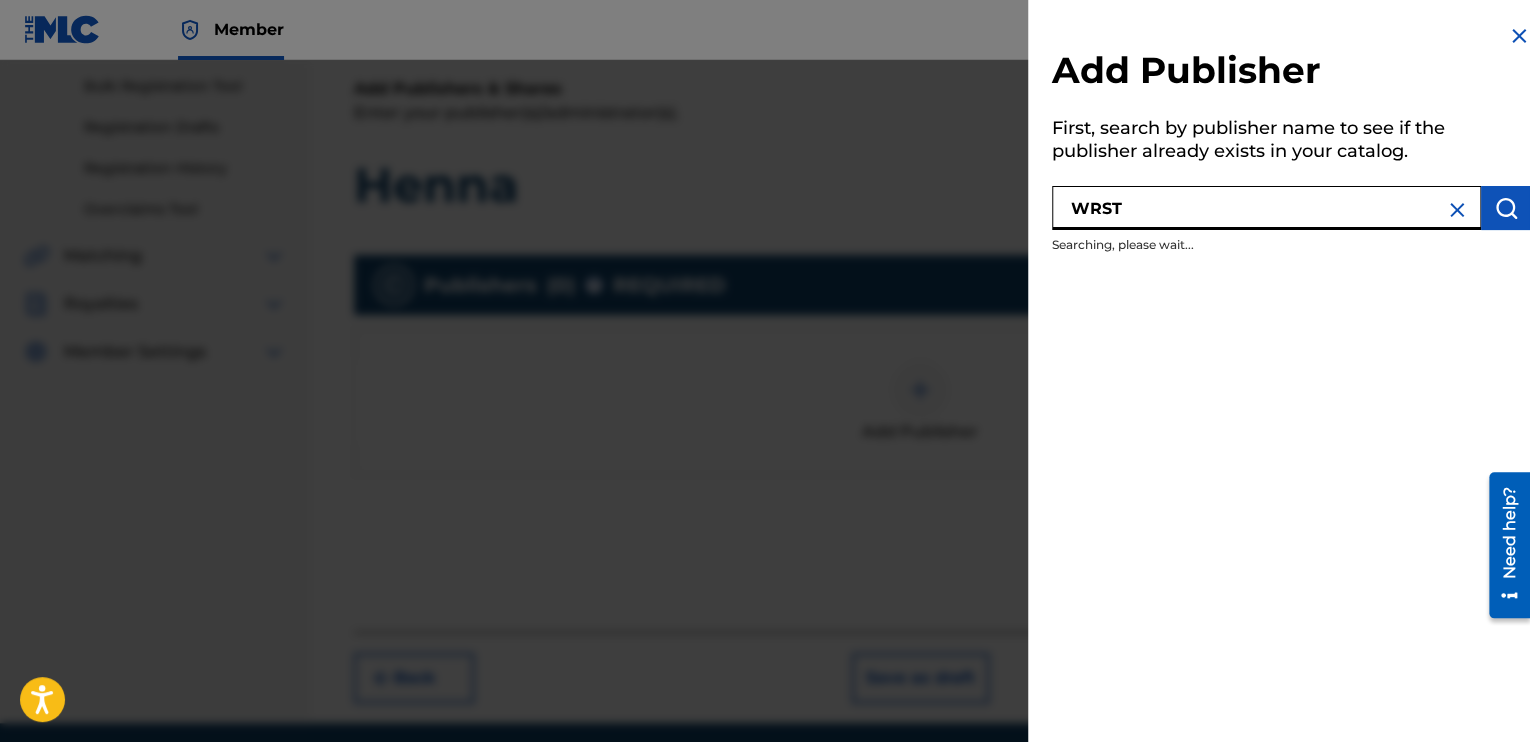 type on "WRST" 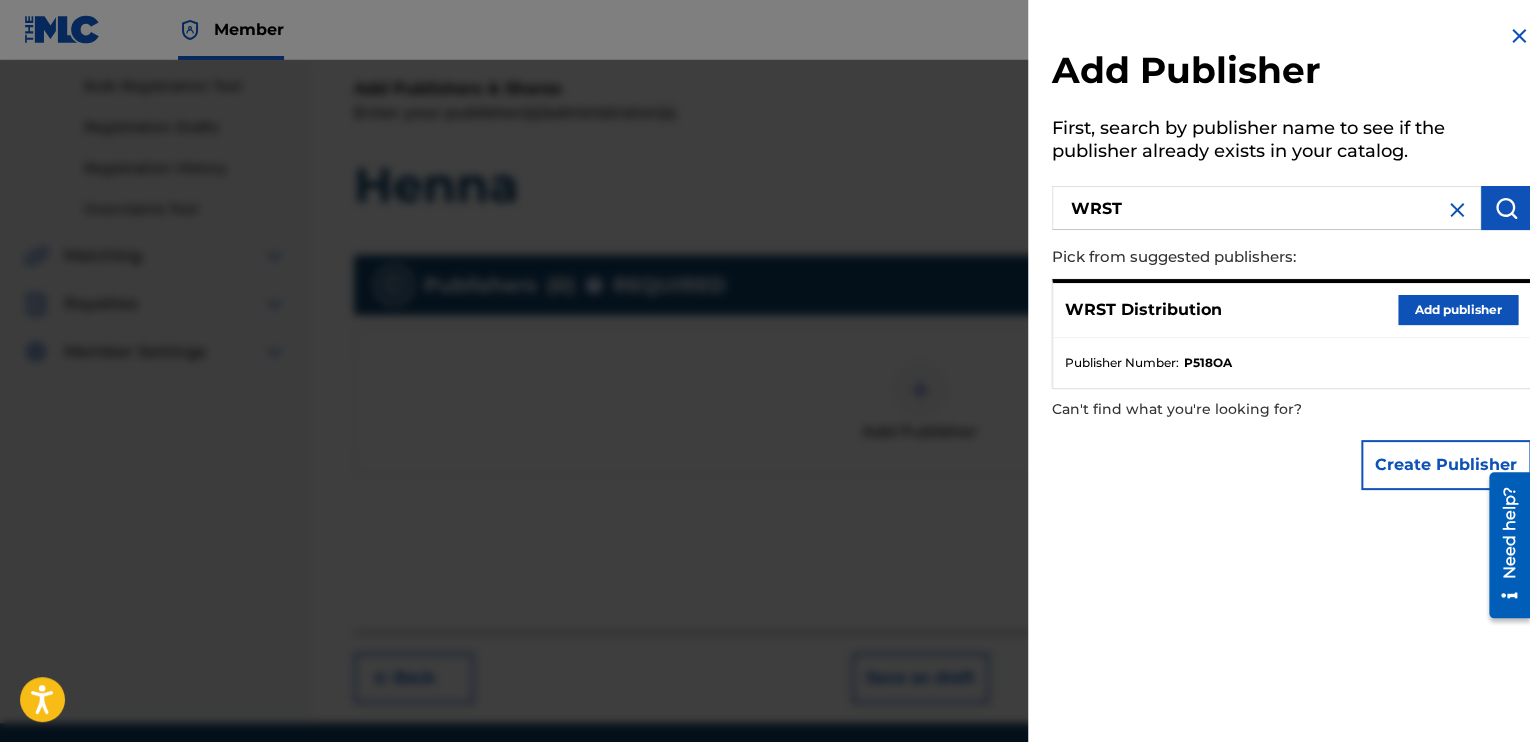 click on "Add publisher" at bounding box center [1458, 310] 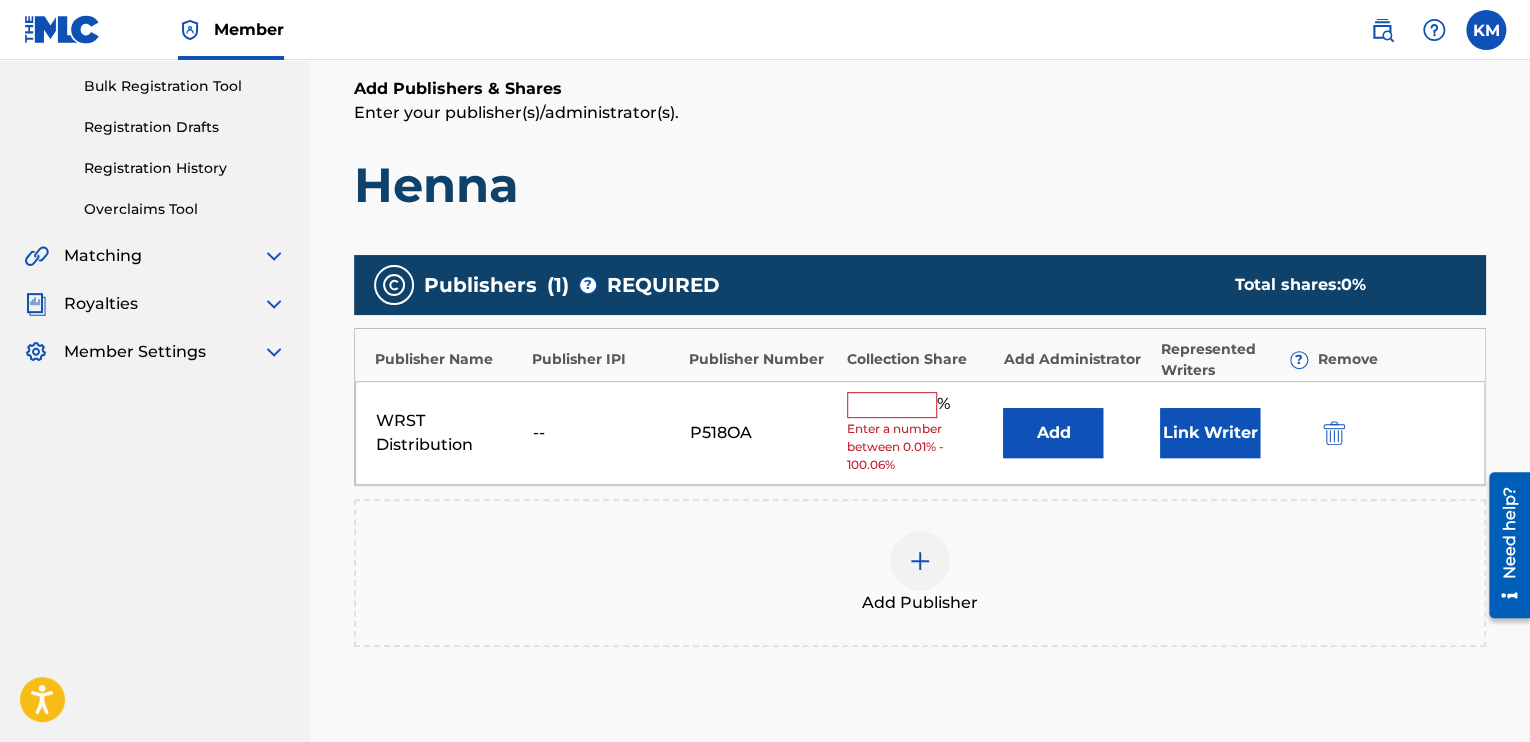 click at bounding box center [892, 405] 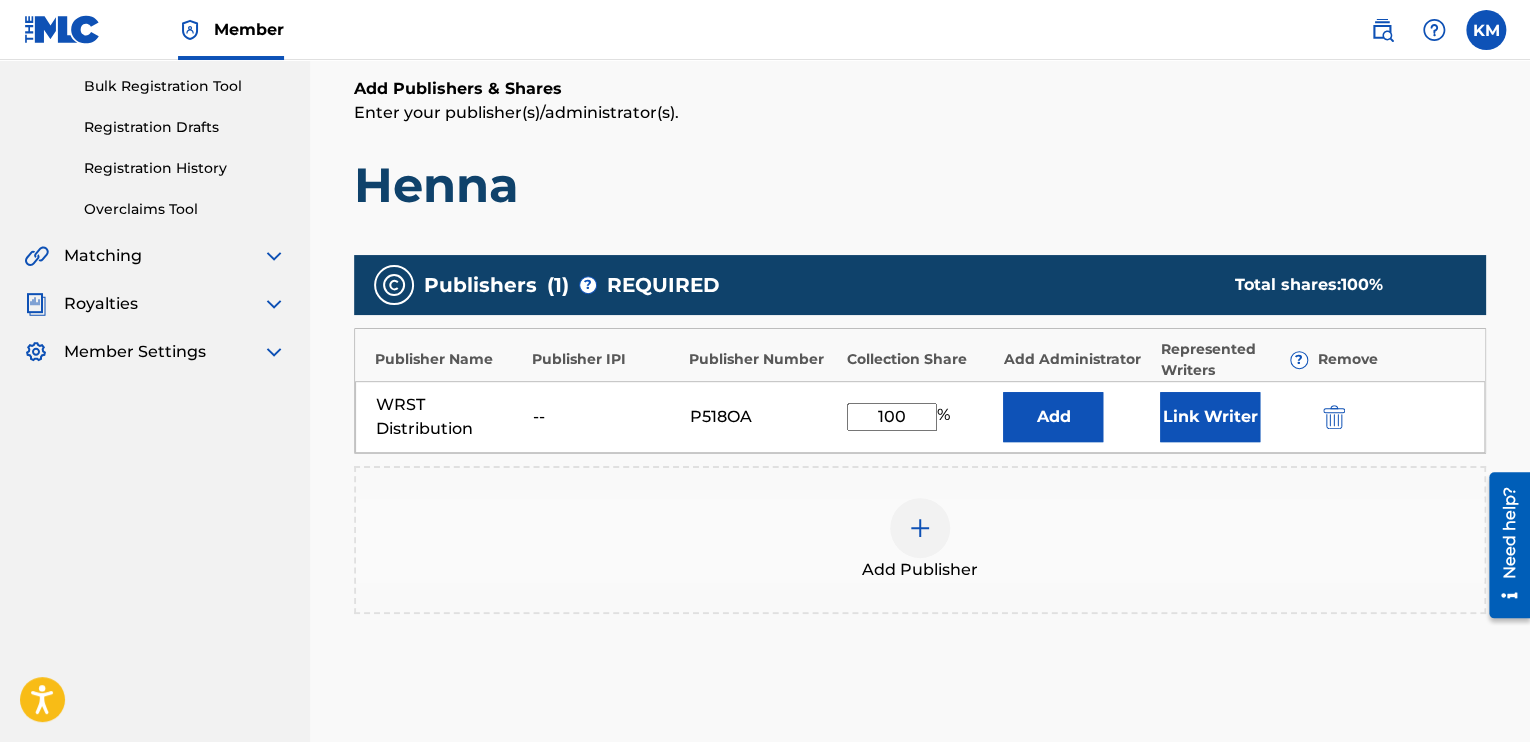 type on "100" 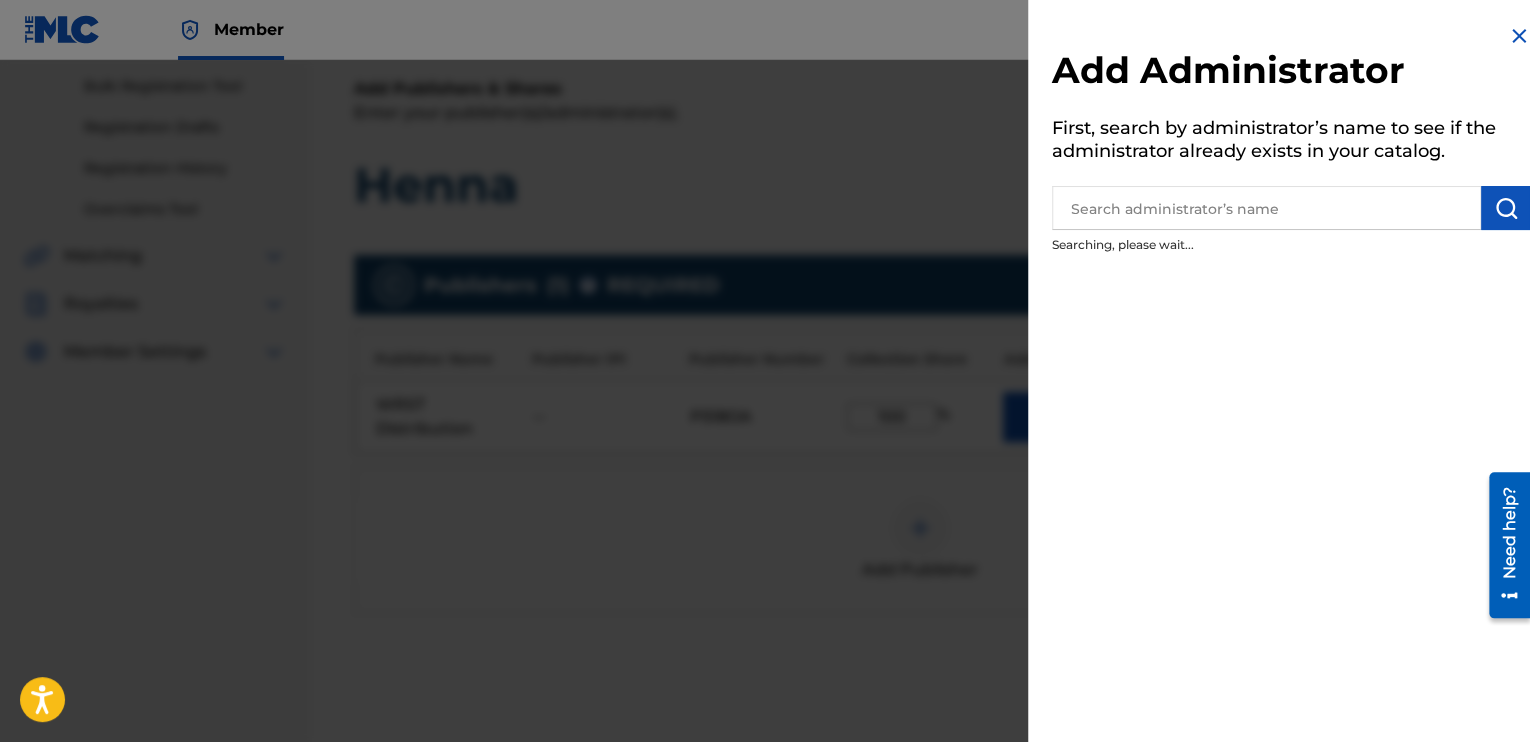 click at bounding box center (765, 431) 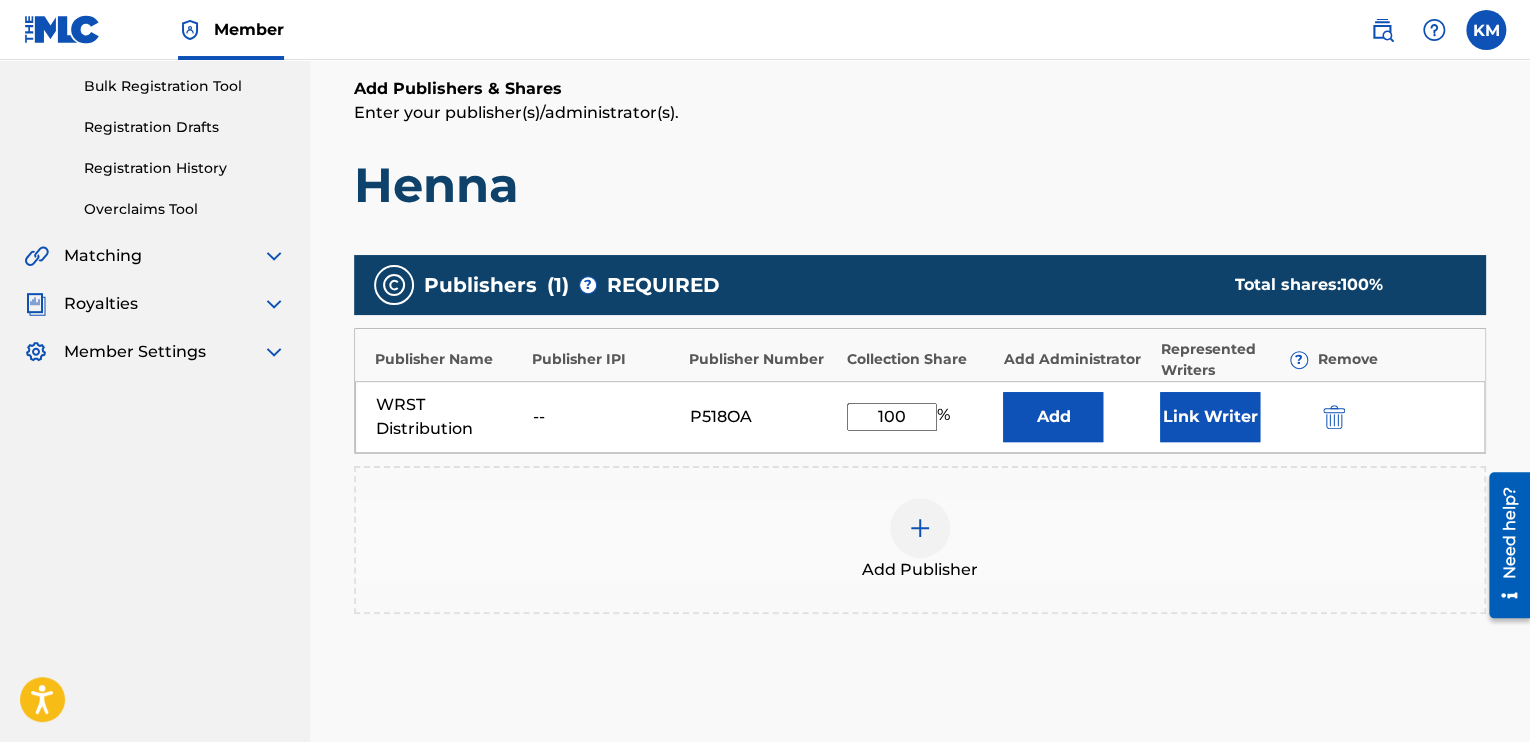 click on "Link Writer" at bounding box center [1210, 417] 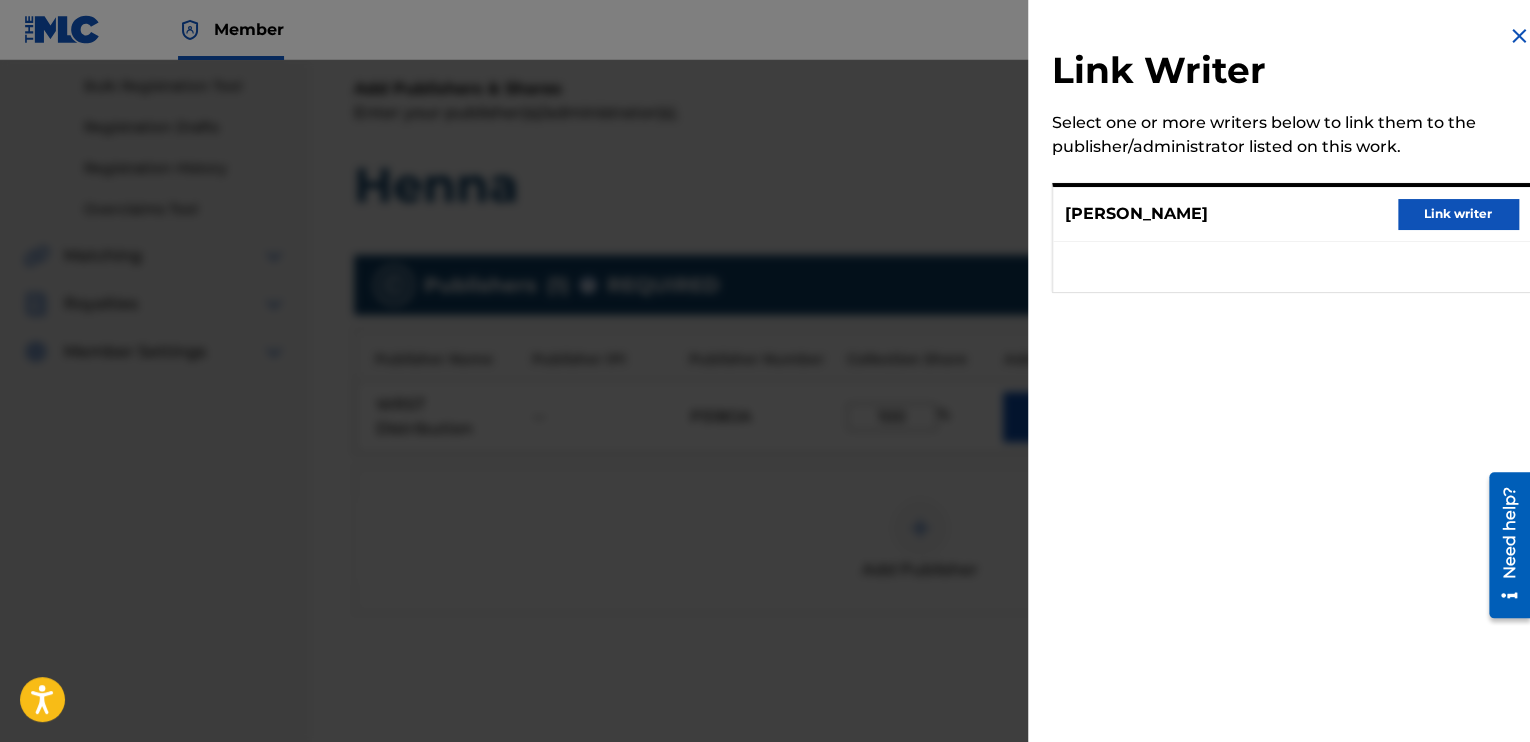 click on "Link writer" at bounding box center (1458, 214) 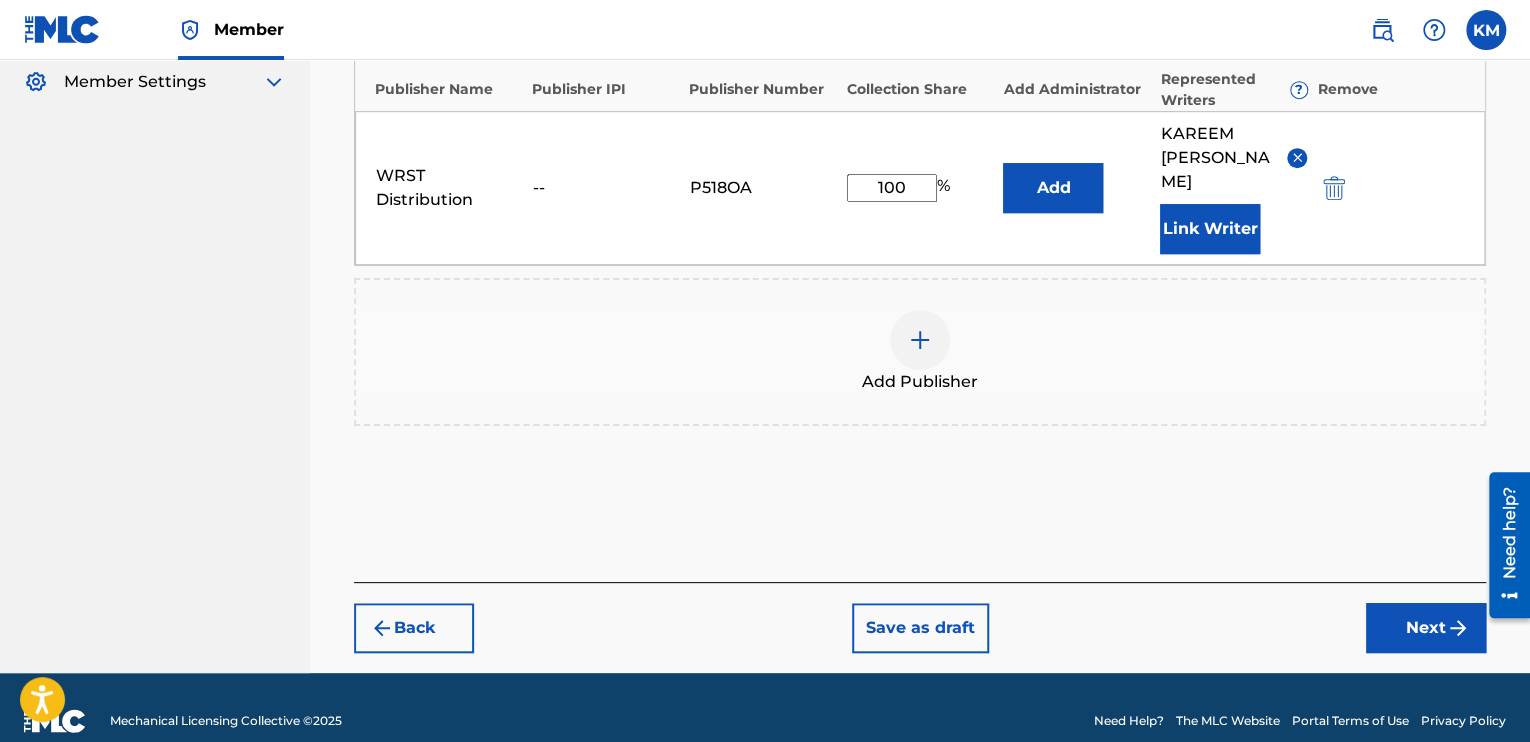 scroll, scrollTop: 561, scrollLeft: 0, axis: vertical 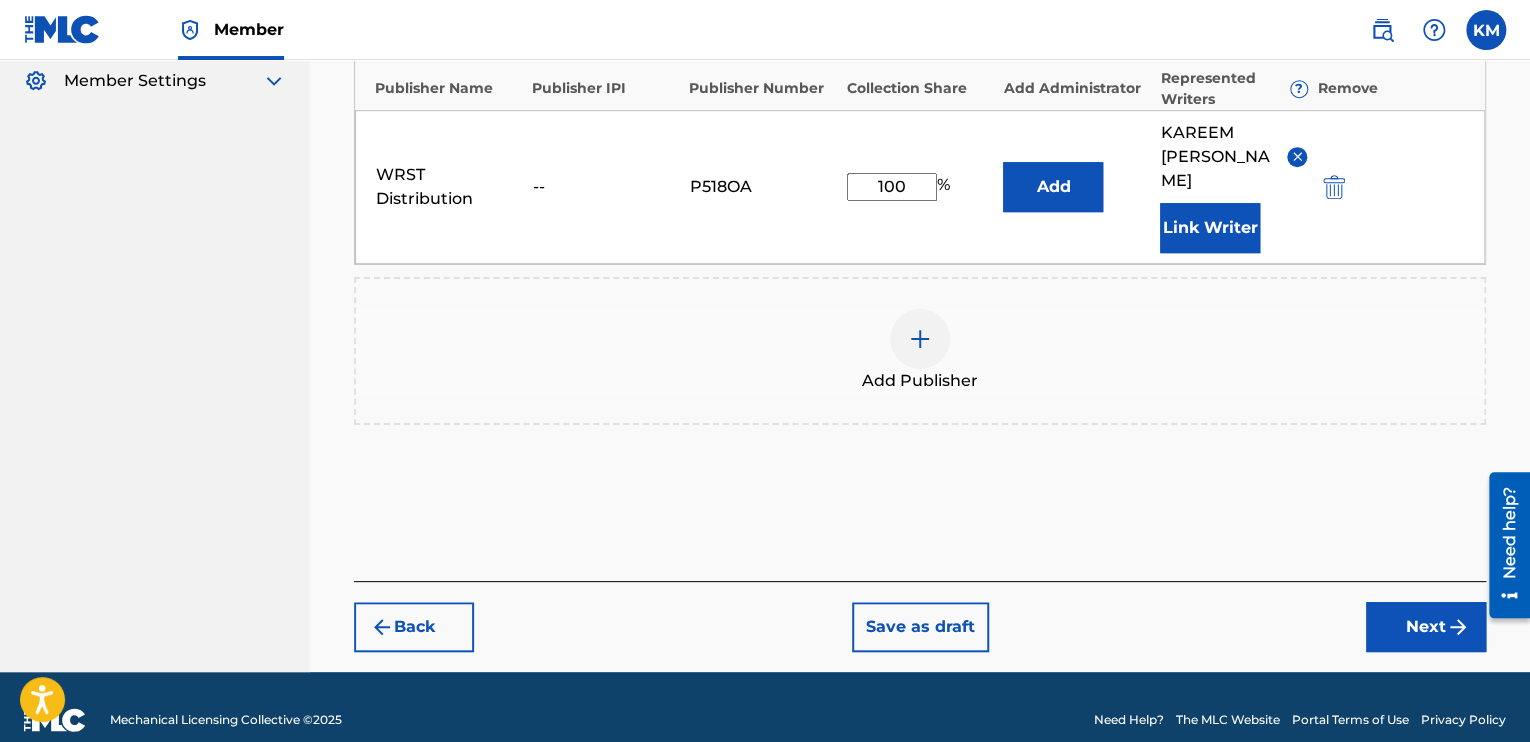 click on "Add" at bounding box center (1053, 187) 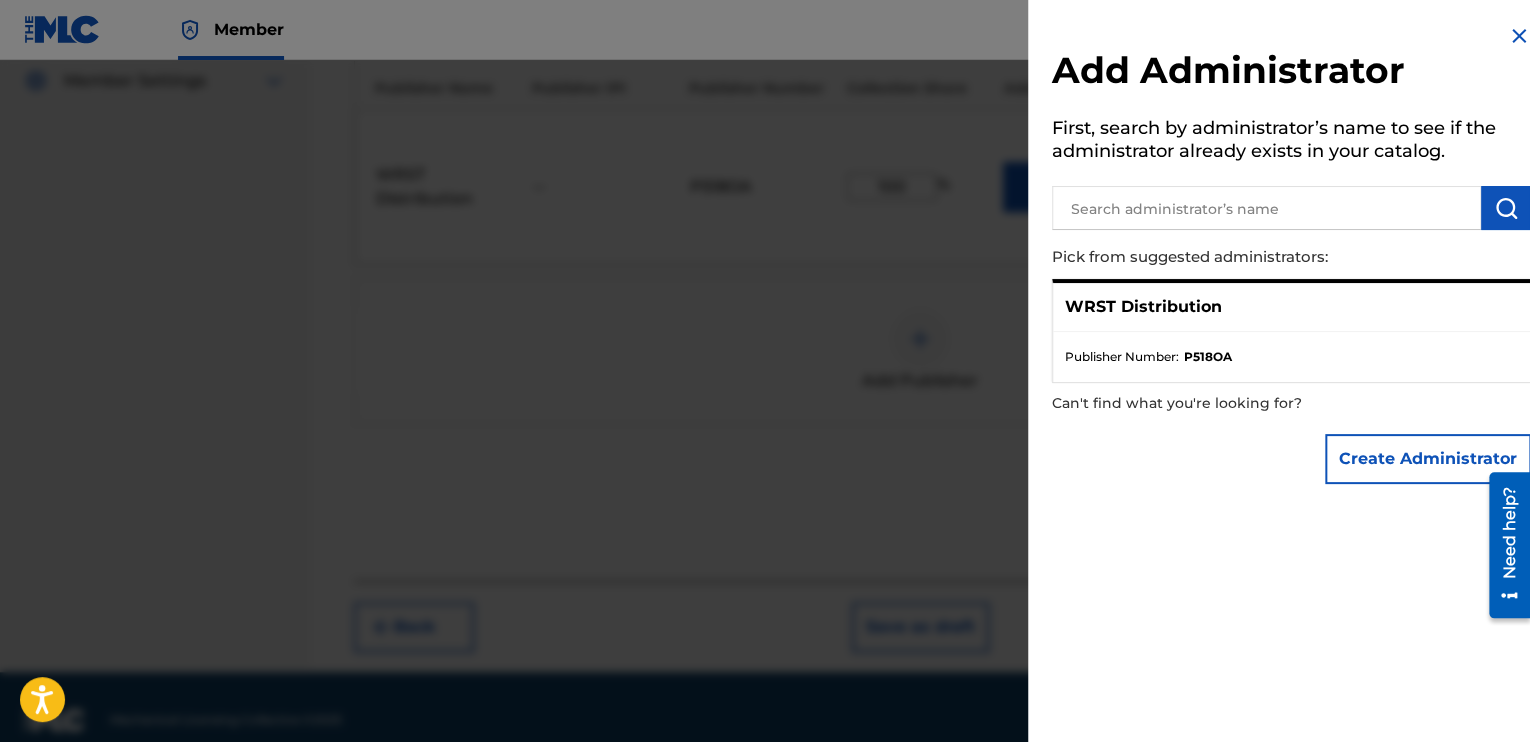 drag, startPoint x: 1162, startPoint y: 346, endPoint x: 1248, endPoint y: 321, distance: 89.560036 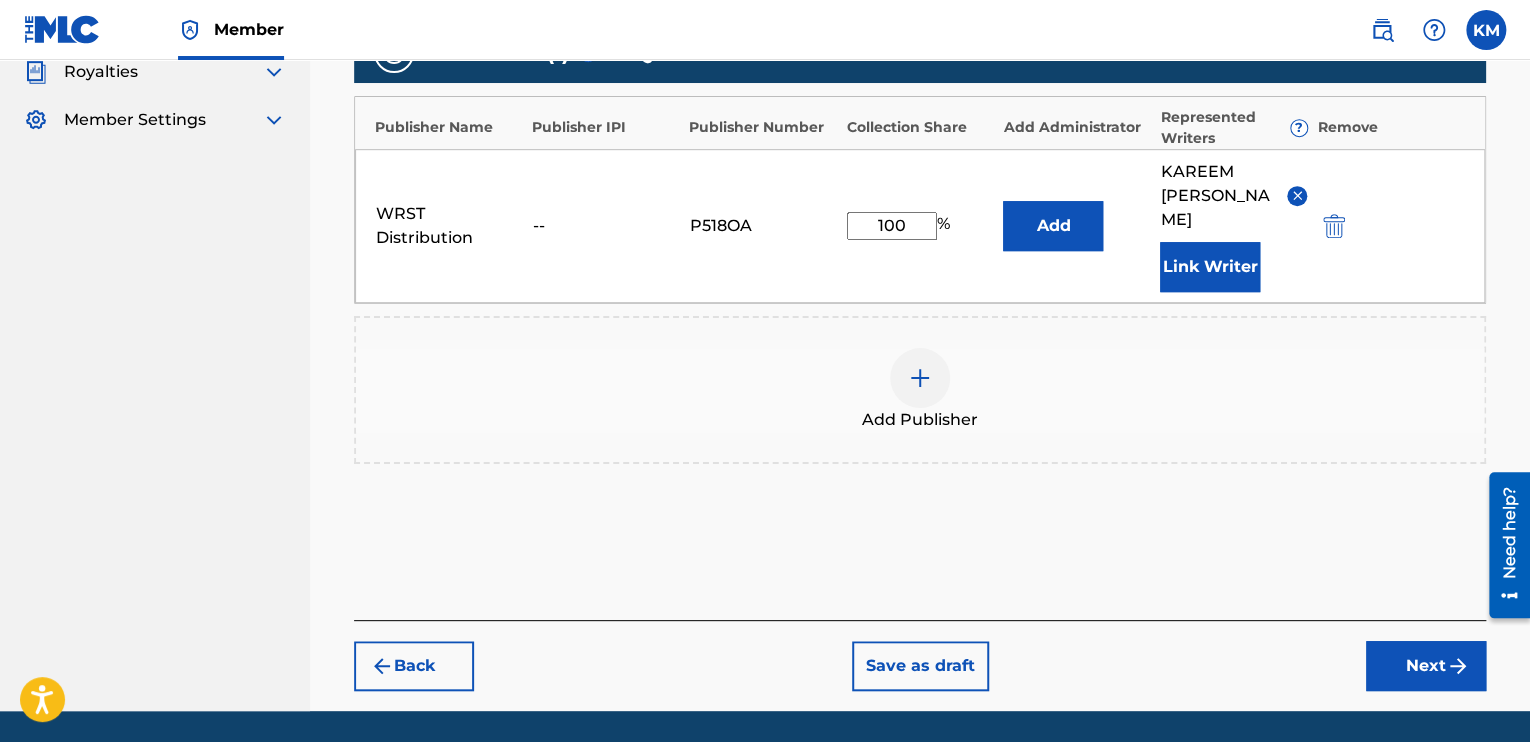 scroll, scrollTop: 561, scrollLeft: 0, axis: vertical 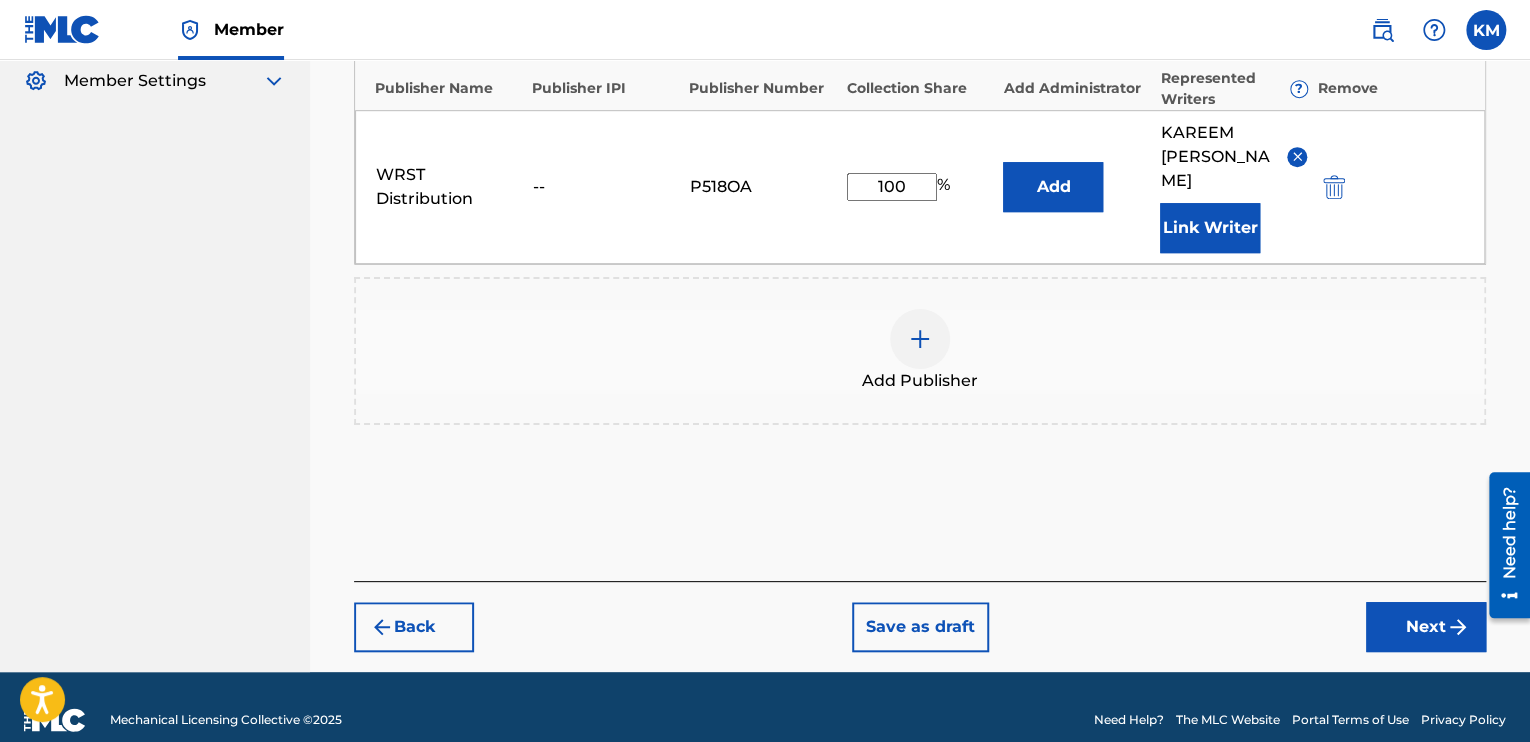 click on "Back Save as draft Next" at bounding box center (920, 616) 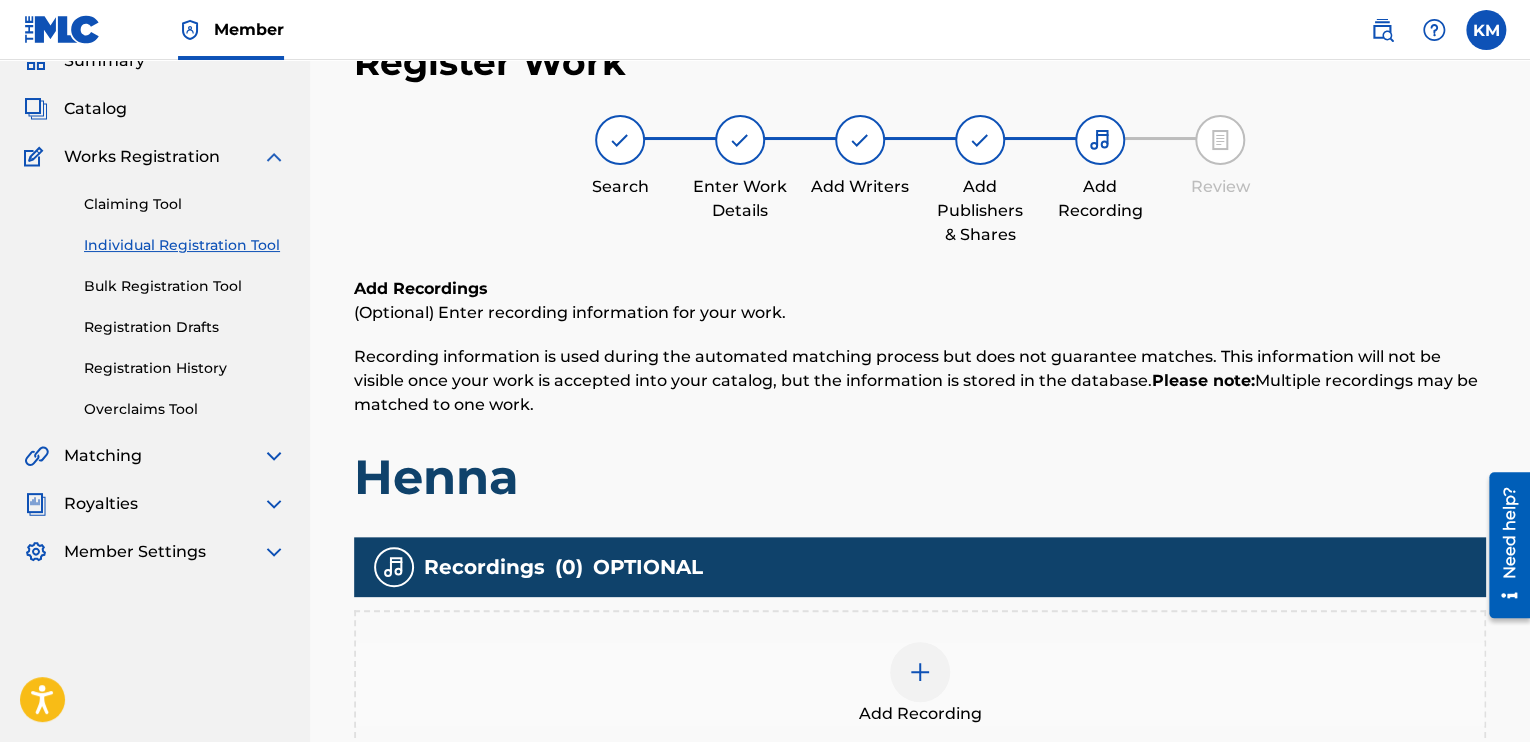 scroll, scrollTop: 356, scrollLeft: 0, axis: vertical 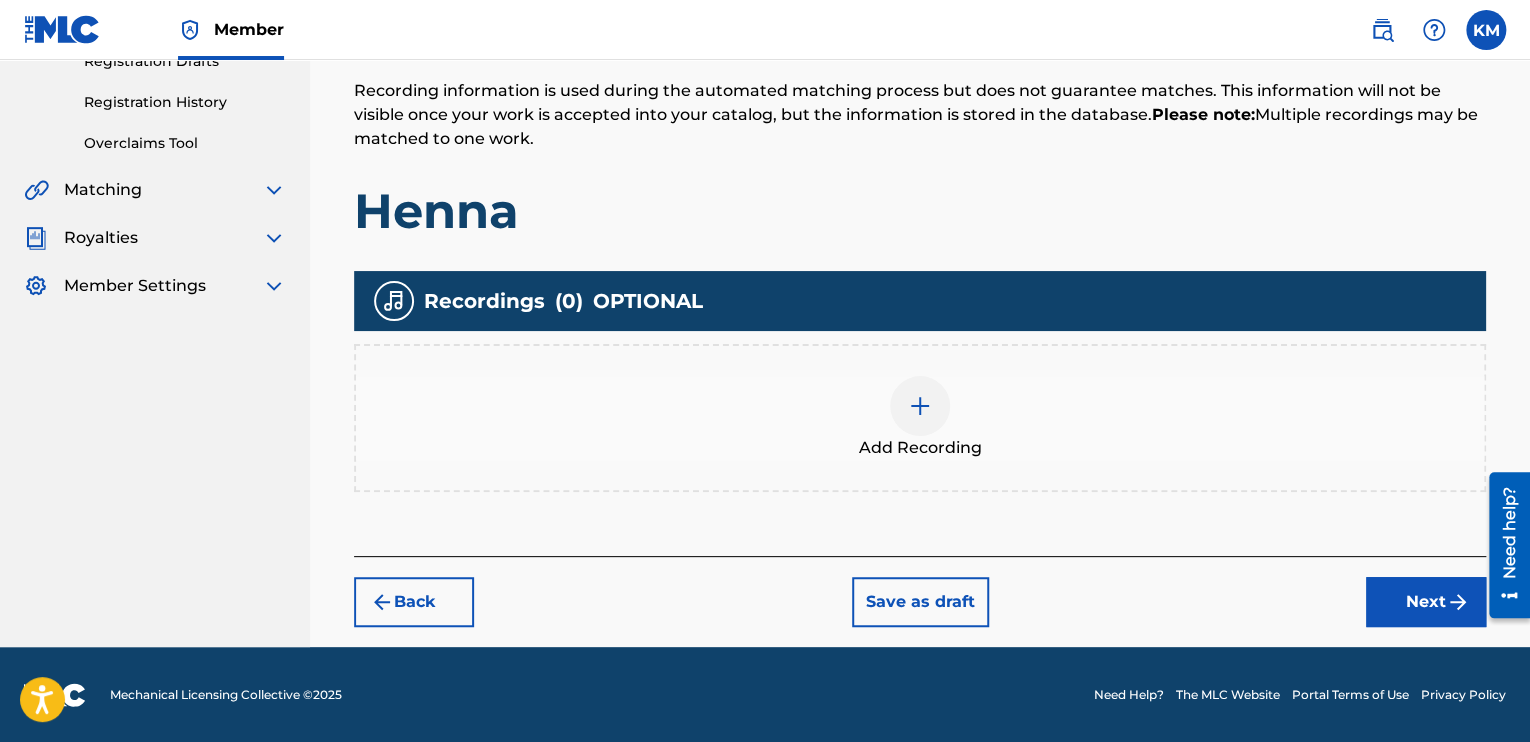 click at bounding box center (920, 406) 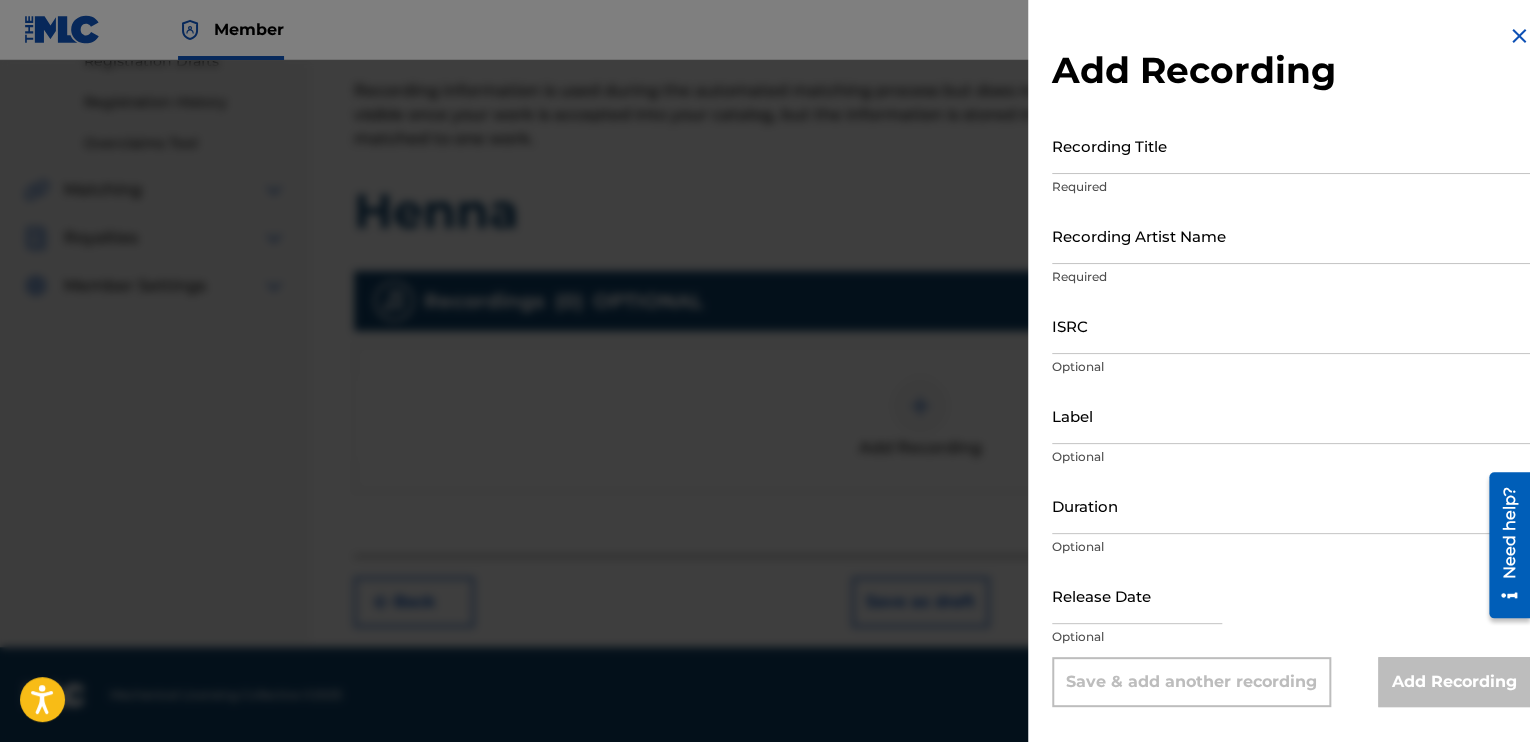 click at bounding box center (765, 431) 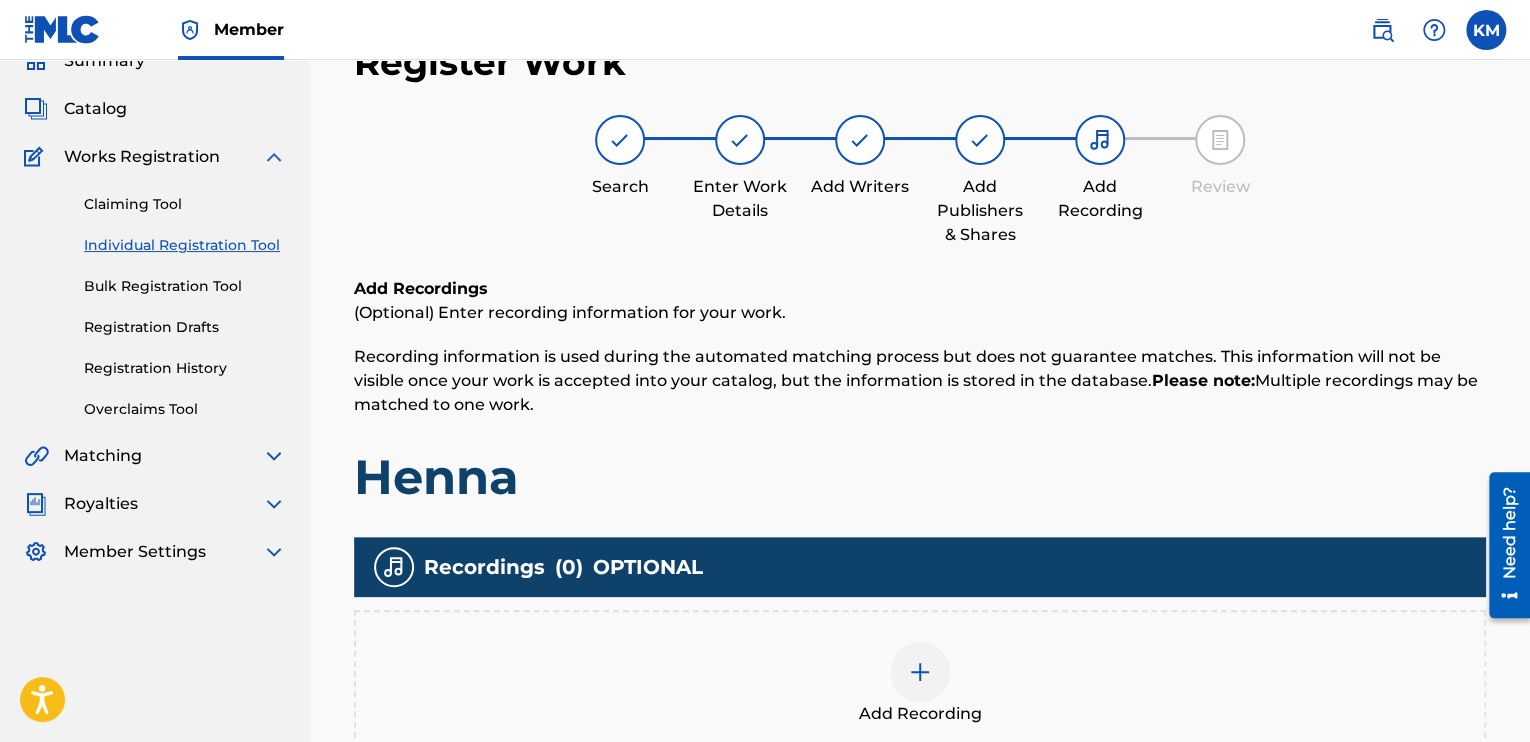 scroll, scrollTop: 0, scrollLeft: 0, axis: both 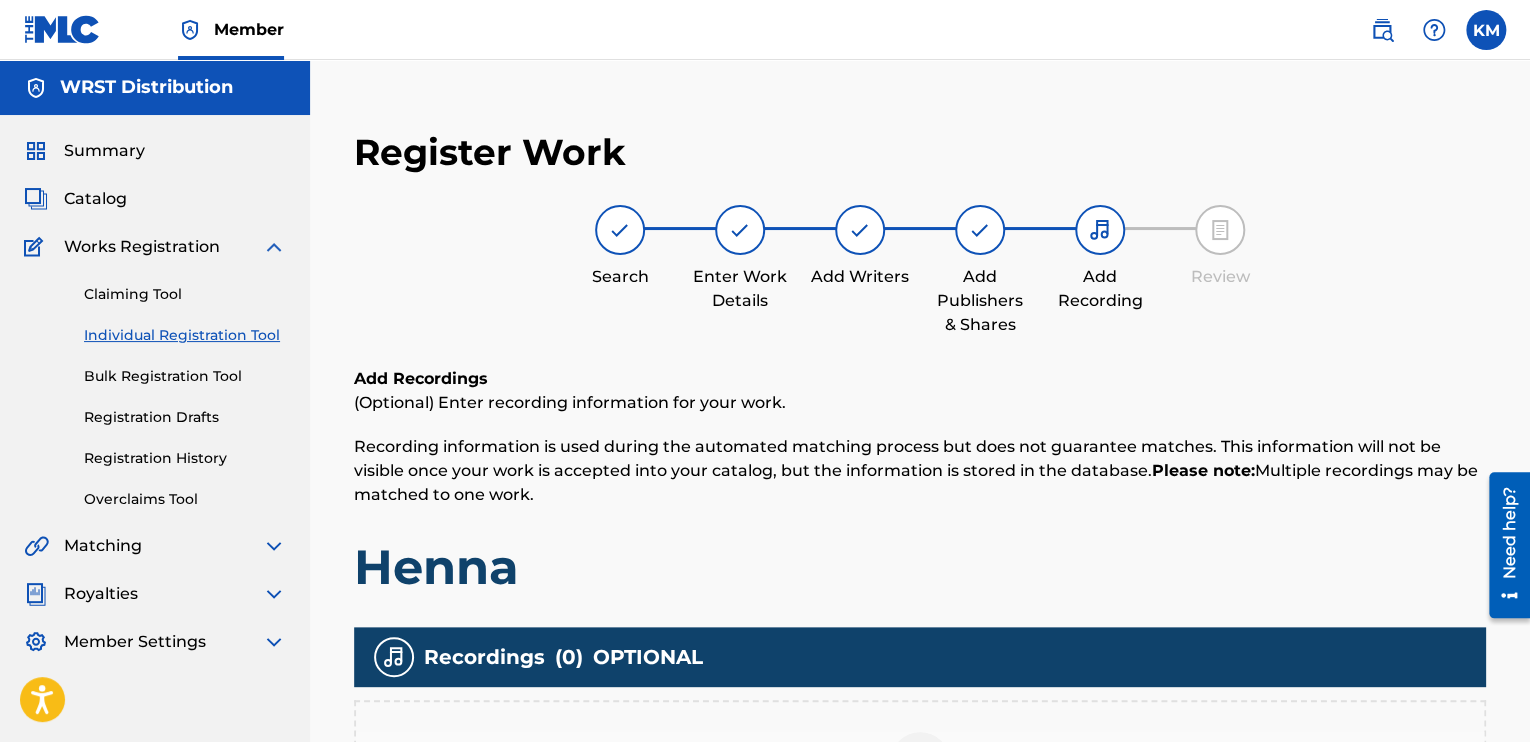 click on "Add Publishers & Shares" at bounding box center [980, 271] 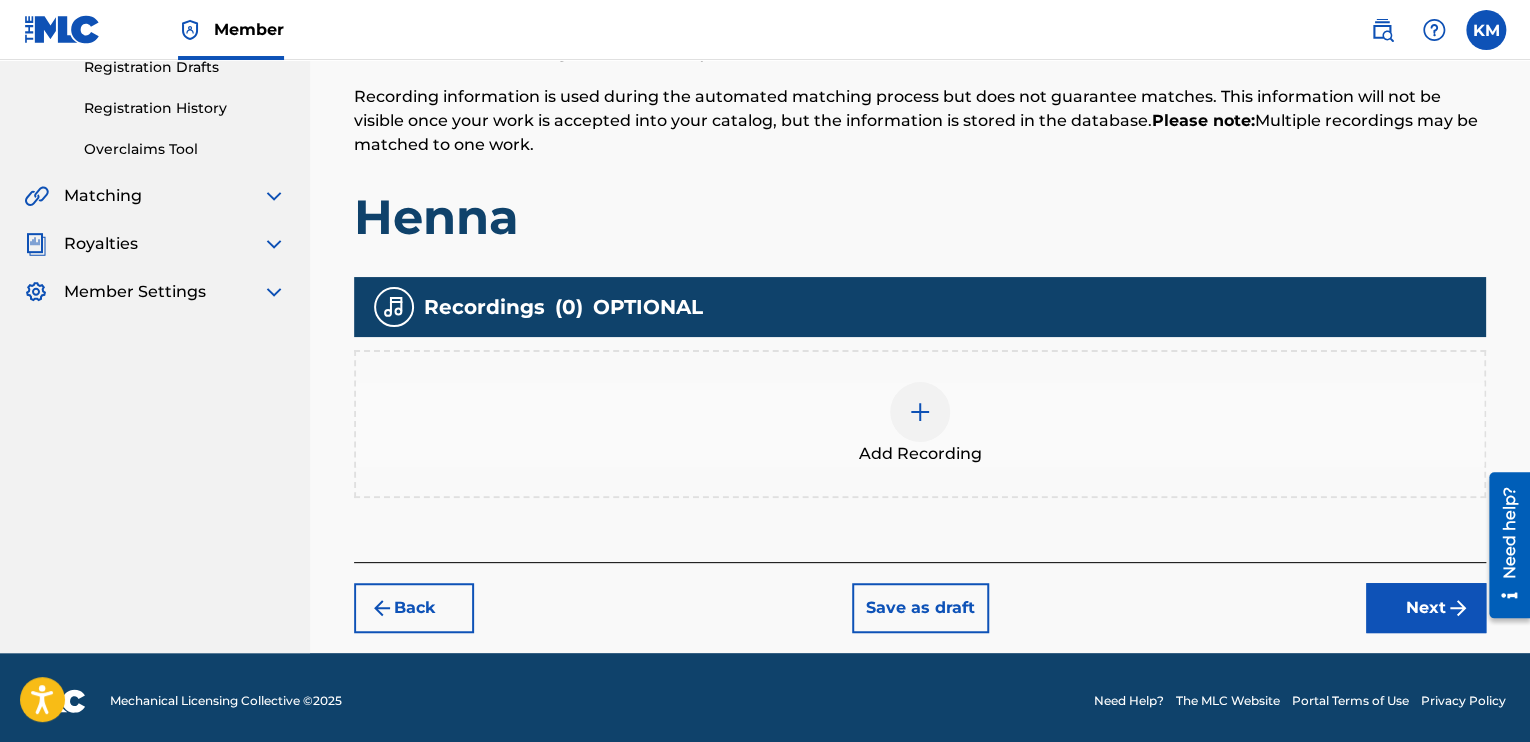 scroll, scrollTop: 356, scrollLeft: 0, axis: vertical 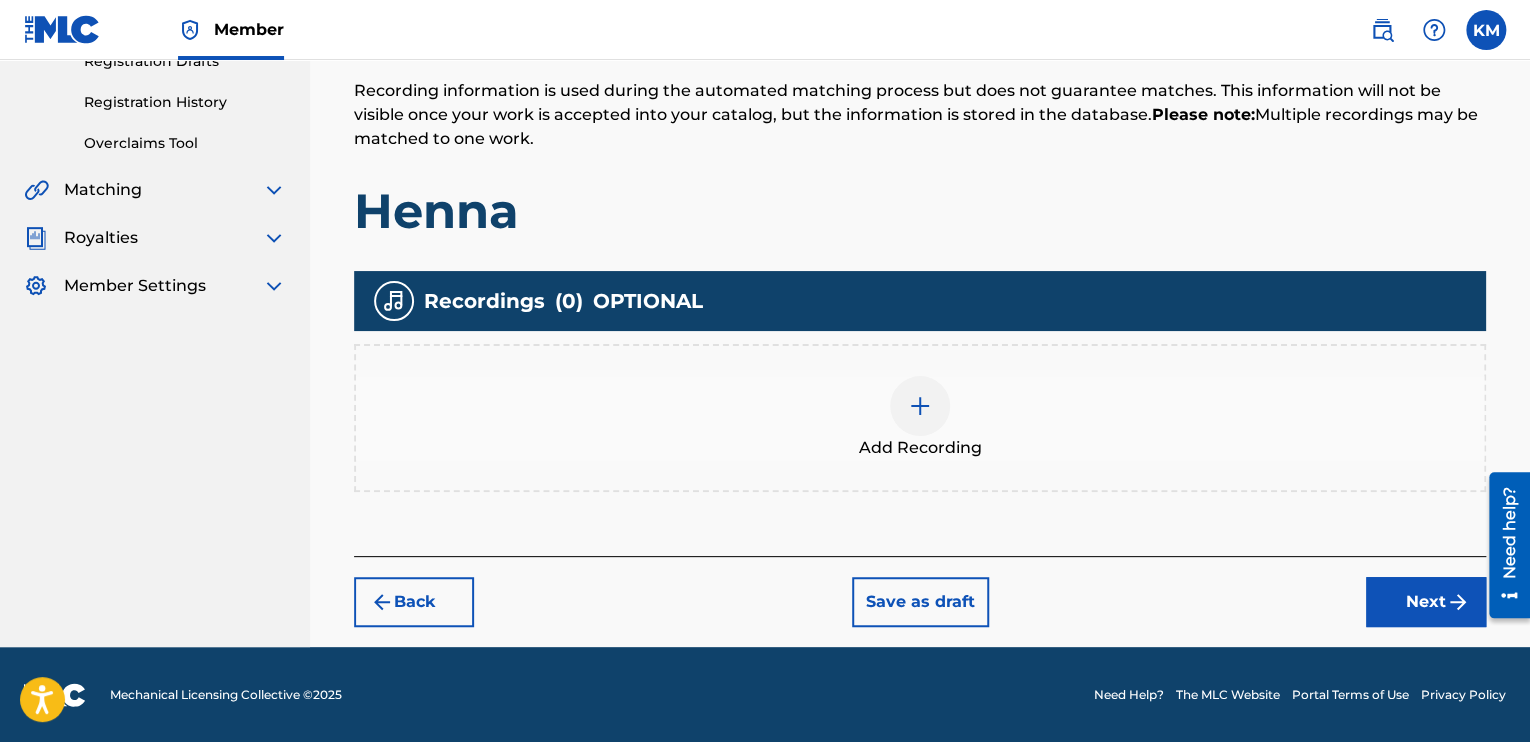 click on "Next" at bounding box center (1426, 602) 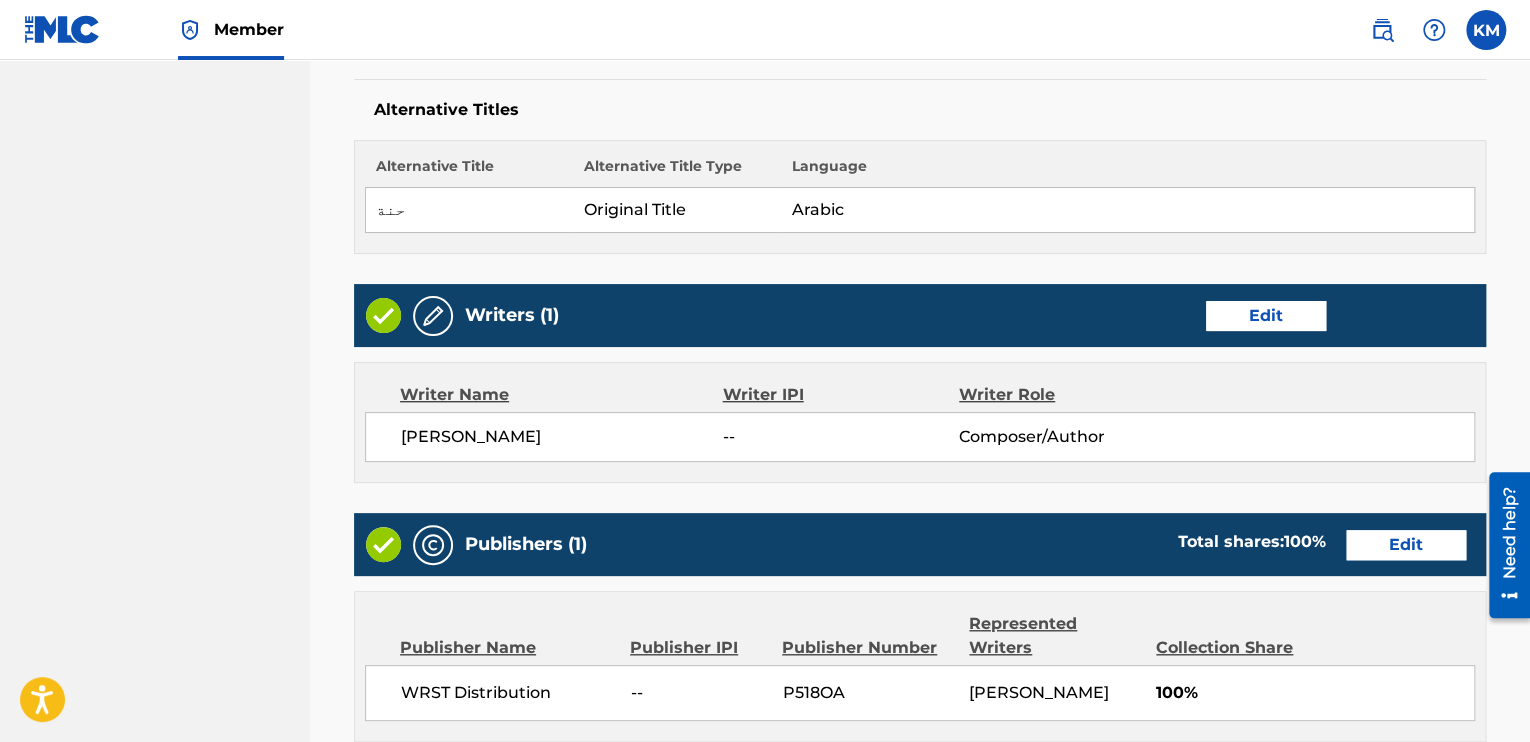 scroll, scrollTop: 1035, scrollLeft: 0, axis: vertical 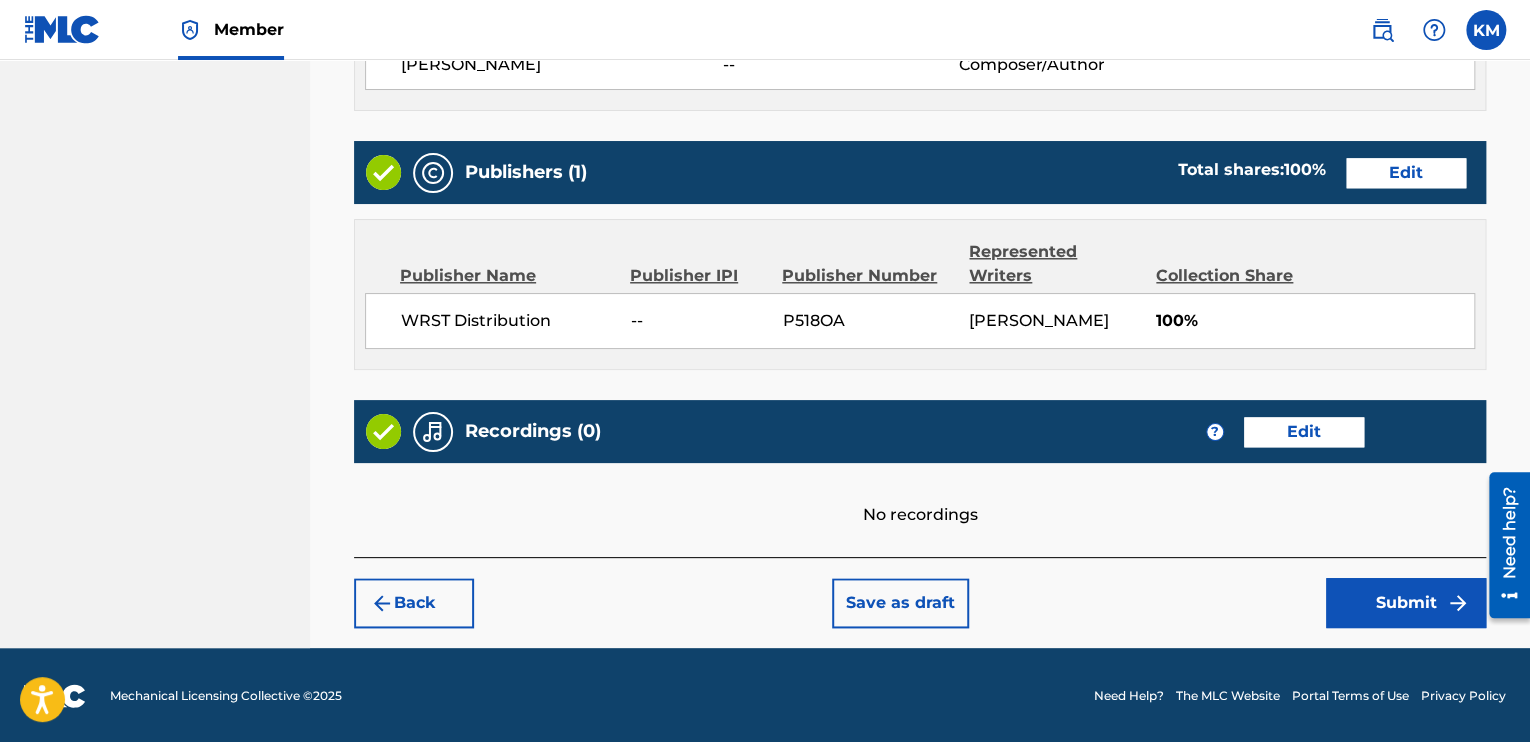 click on "Save as draft" at bounding box center [900, 603] 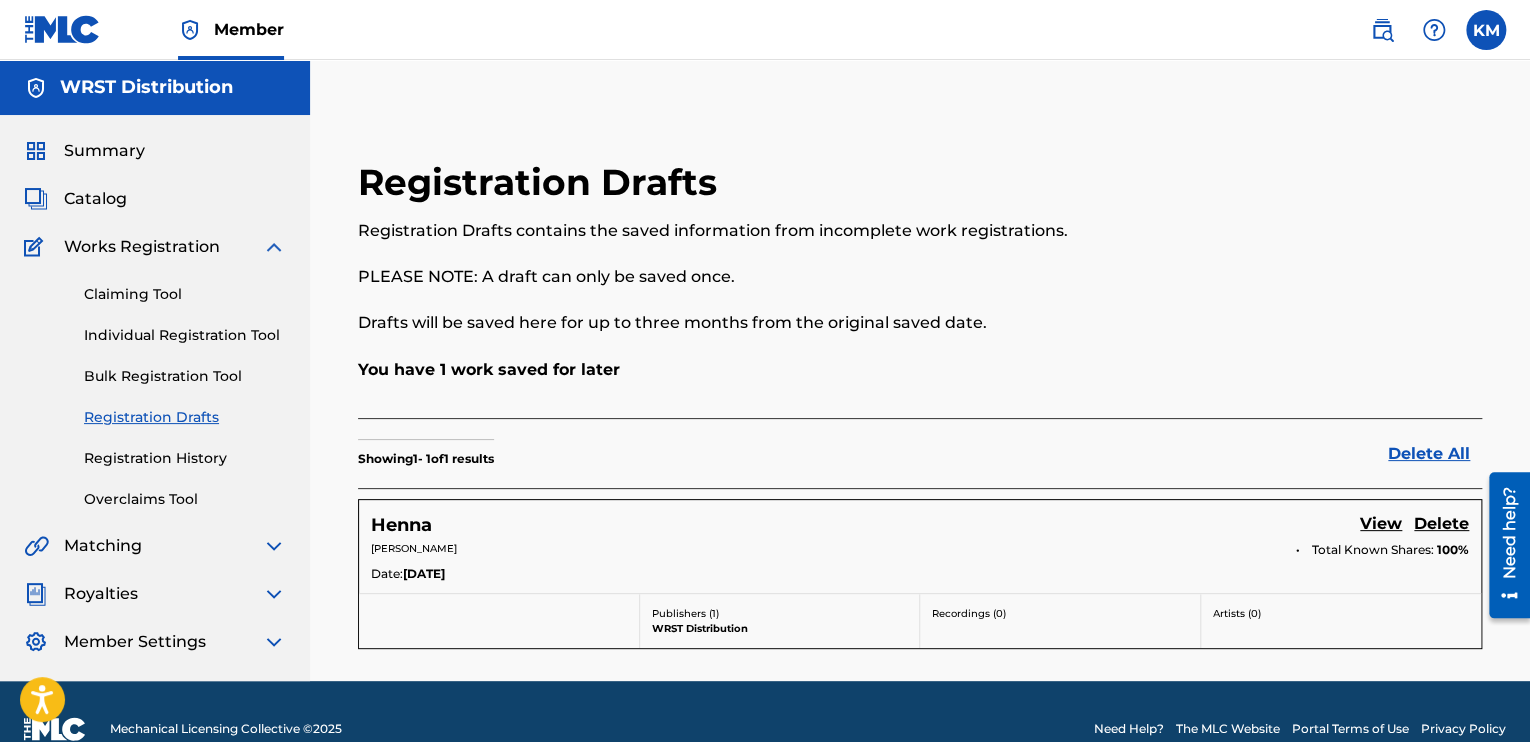 scroll, scrollTop: 0, scrollLeft: 0, axis: both 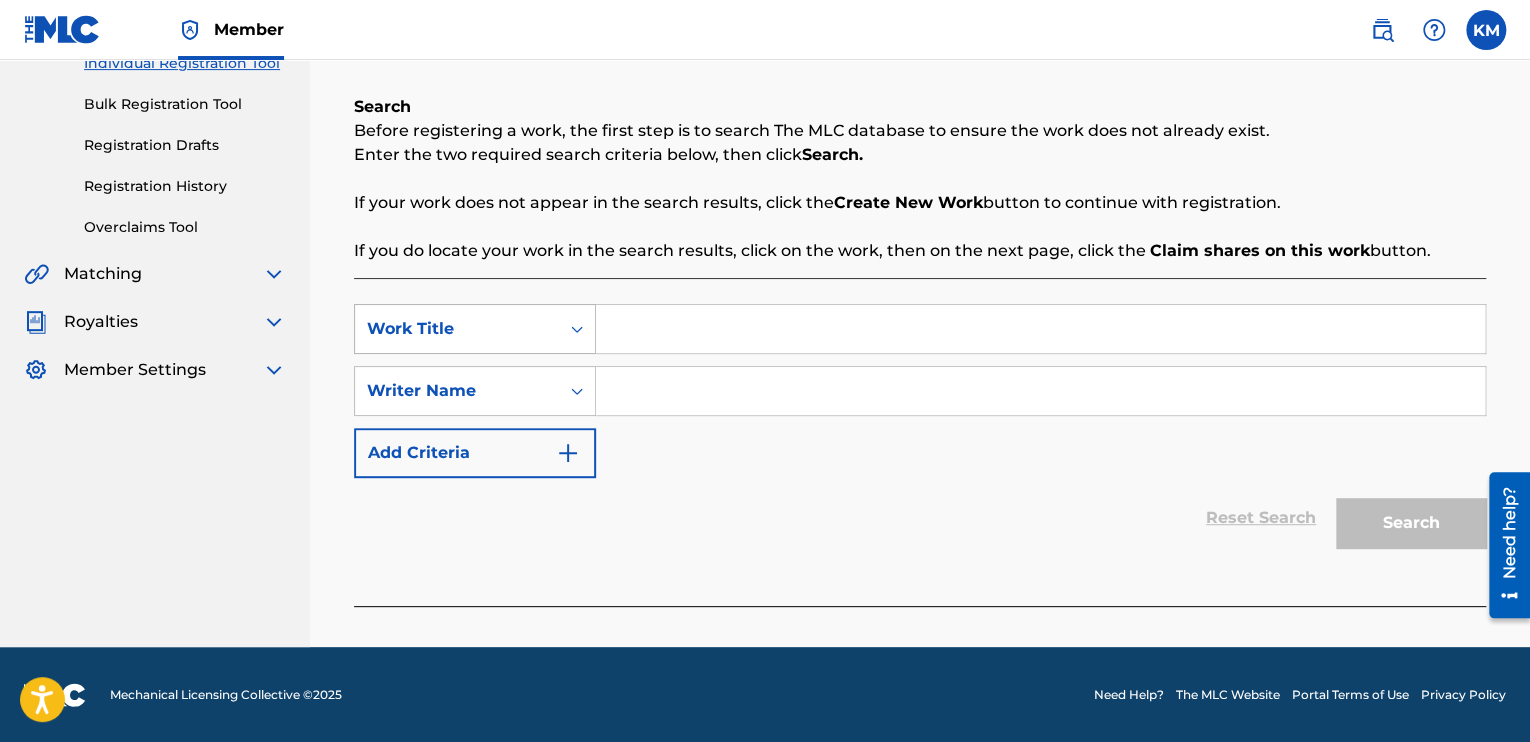 click on "Work Title" at bounding box center (457, 329) 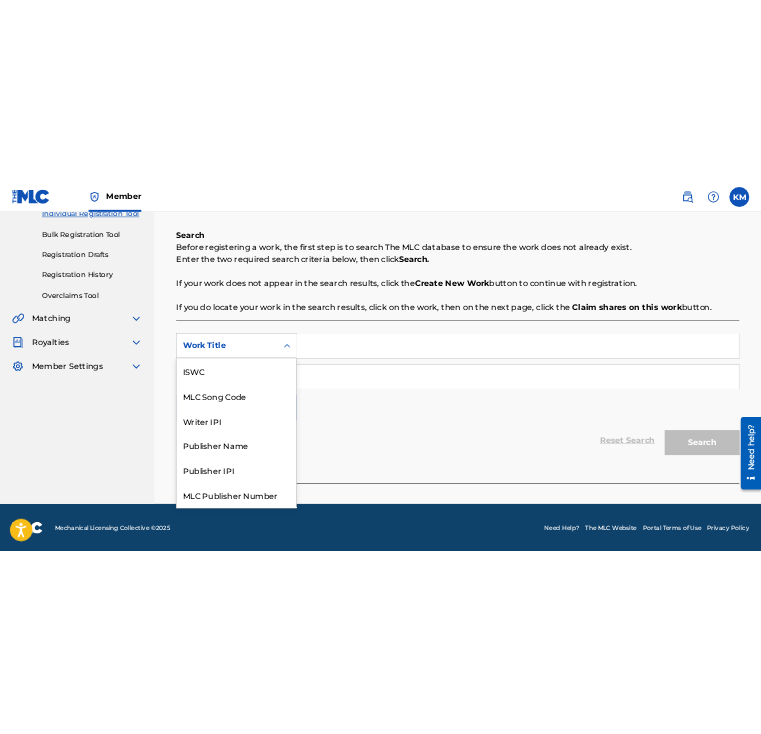 scroll, scrollTop: 50, scrollLeft: 0, axis: vertical 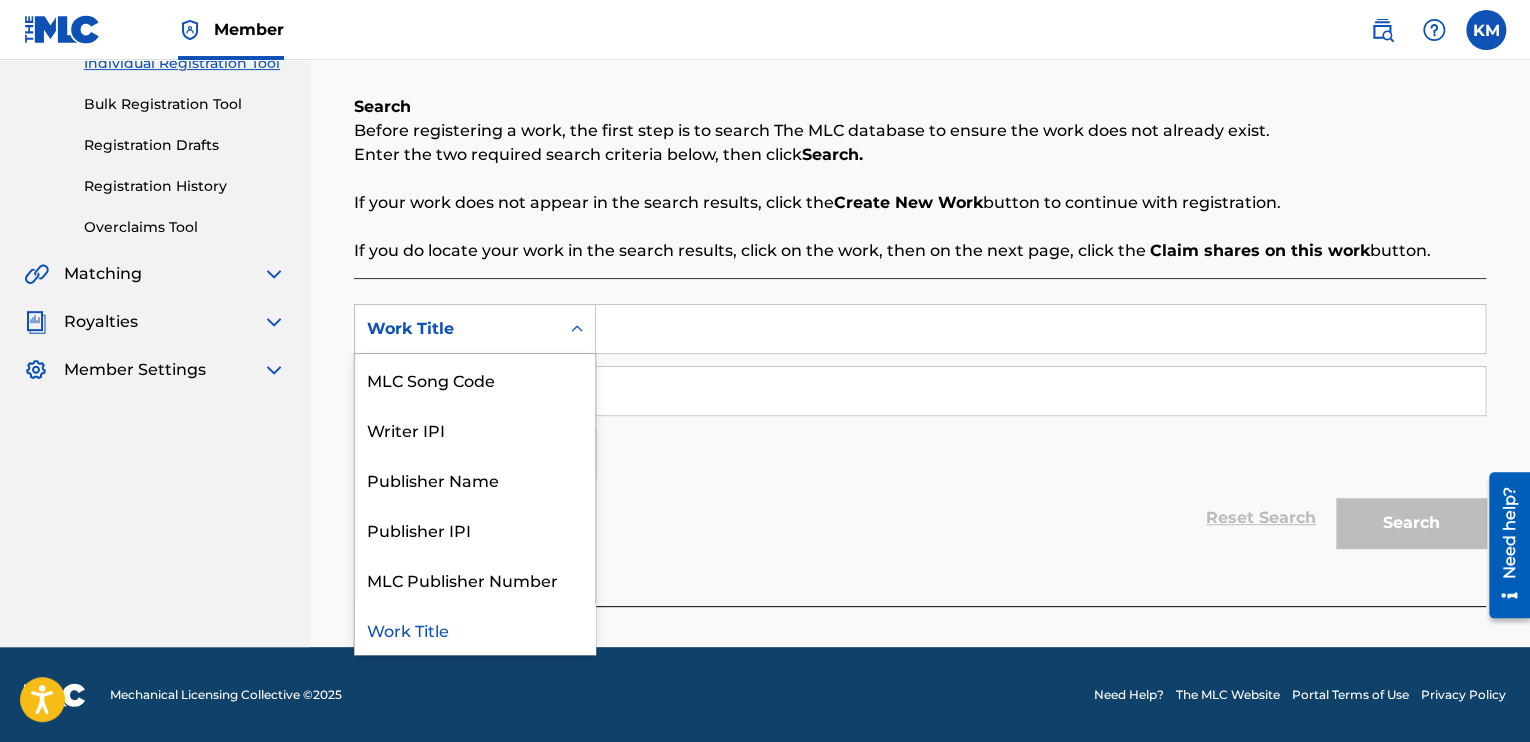 click at bounding box center (1040, 329) 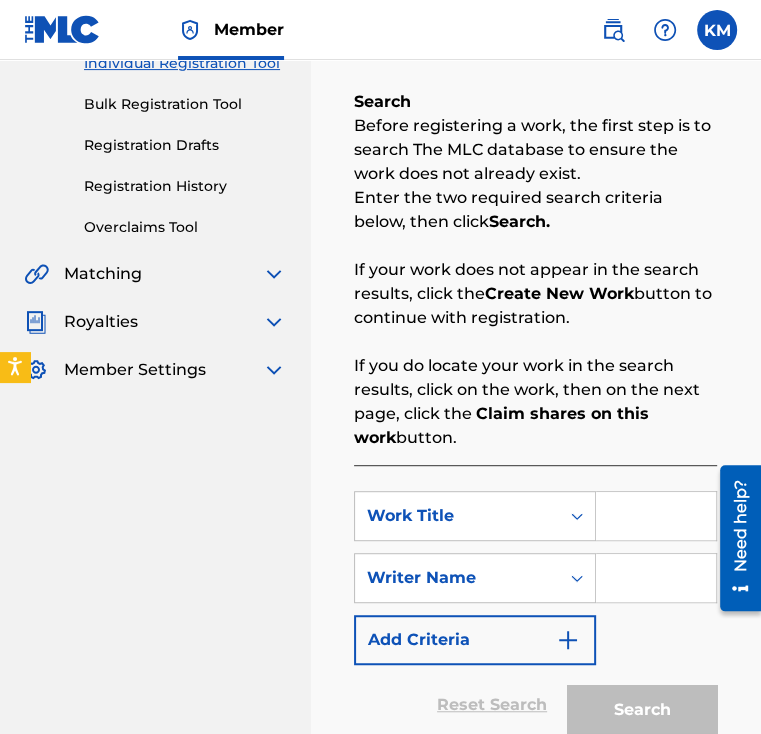 click on "Member" at bounding box center (249, 29) 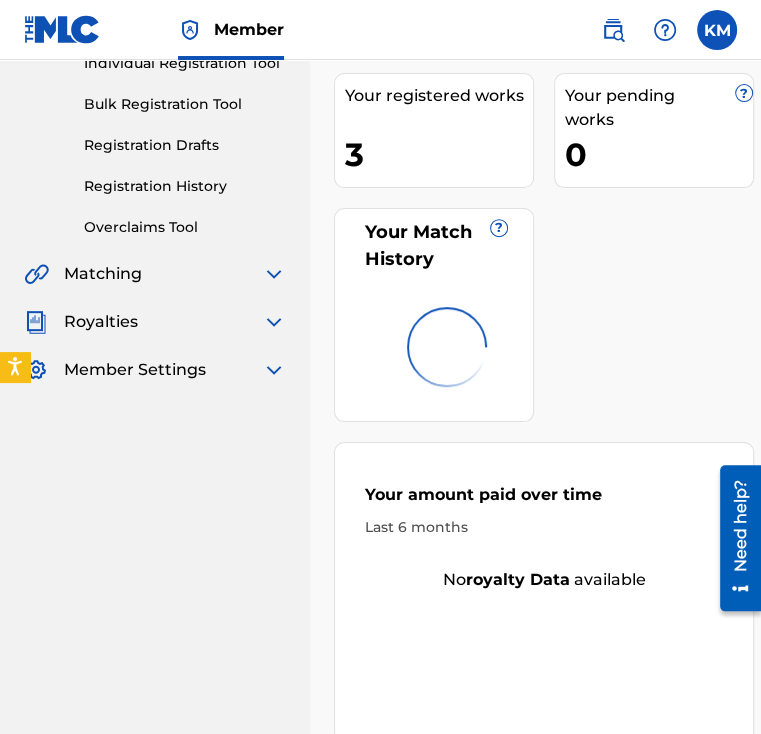 scroll, scrollTop: 0, scrollLeft: 0, axis: both 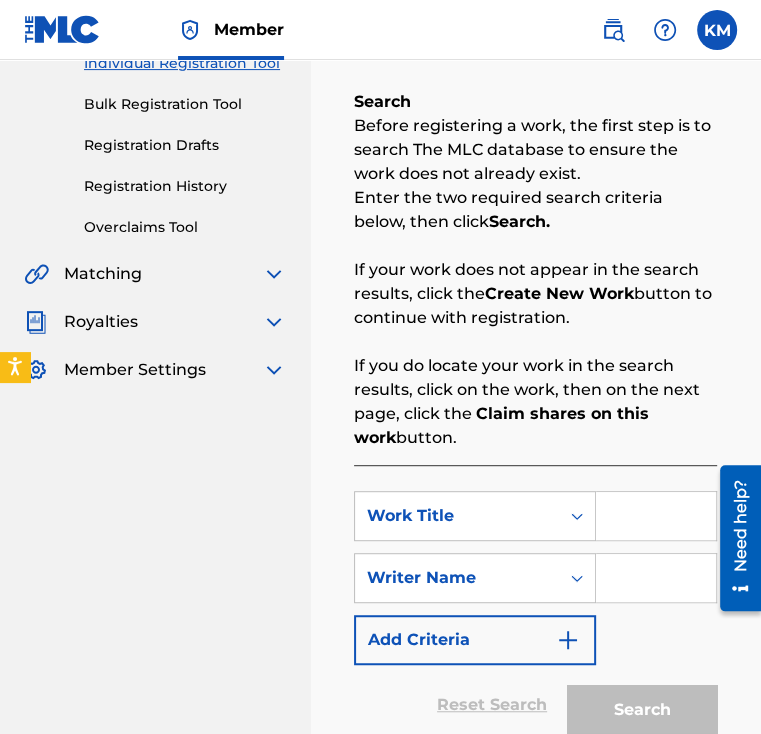 click at bounding box center [62, 29] 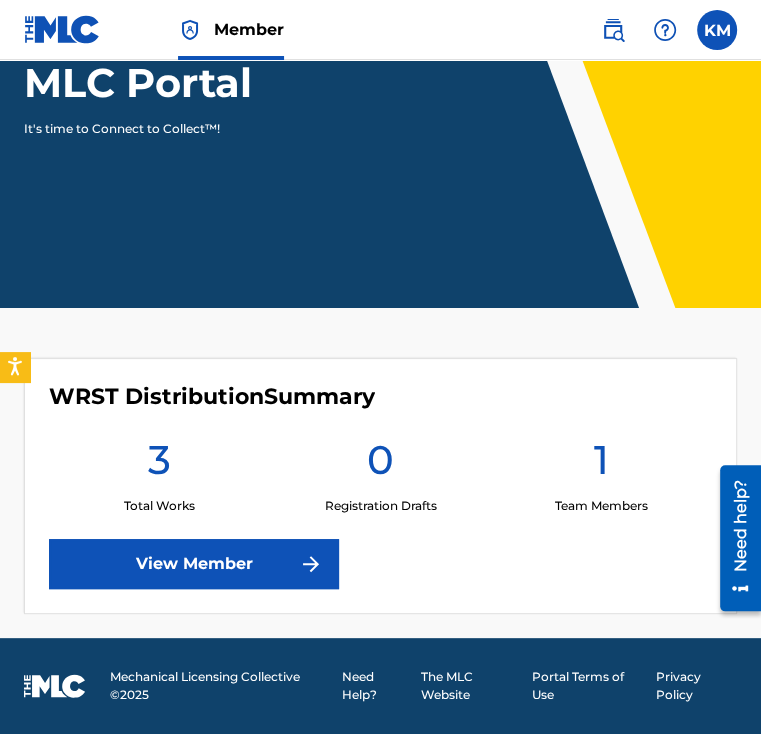 scroll, scrollTop: 0, scrollLeft: 0, axis: both 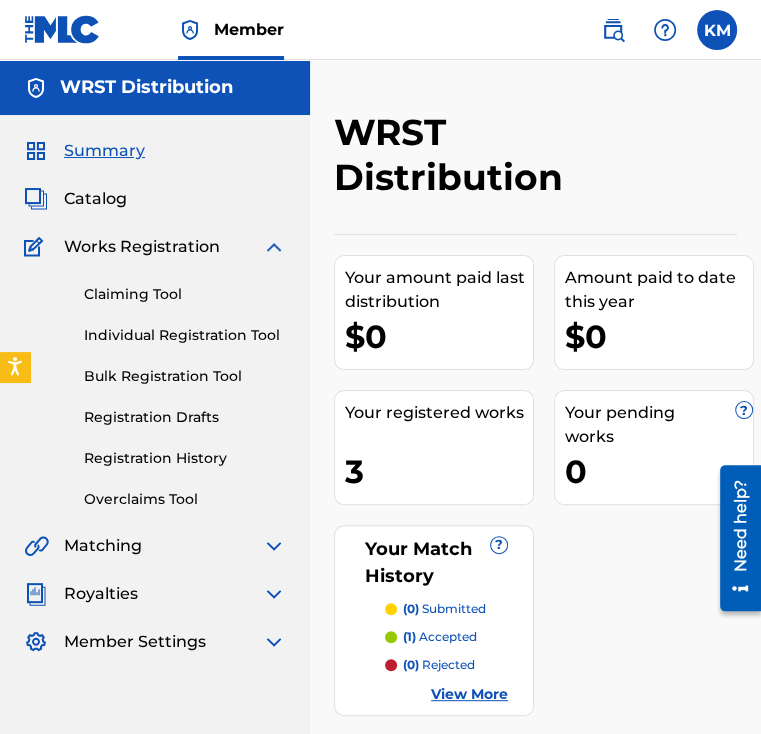 click on "Individual Registration Tool" at bounding box center [185, 335] 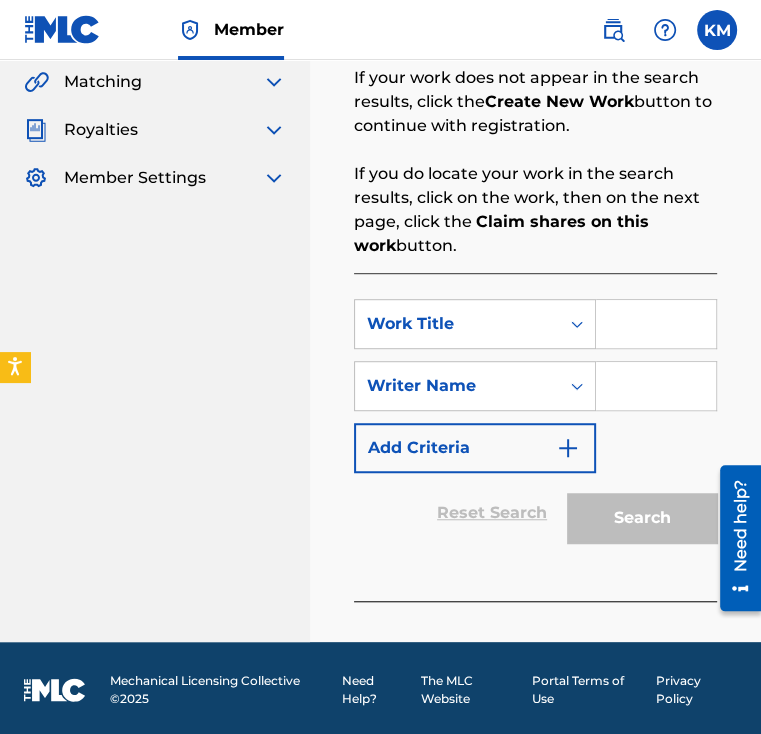 scroll, scrollTop: 0, scrollLeft: 0, axis: both 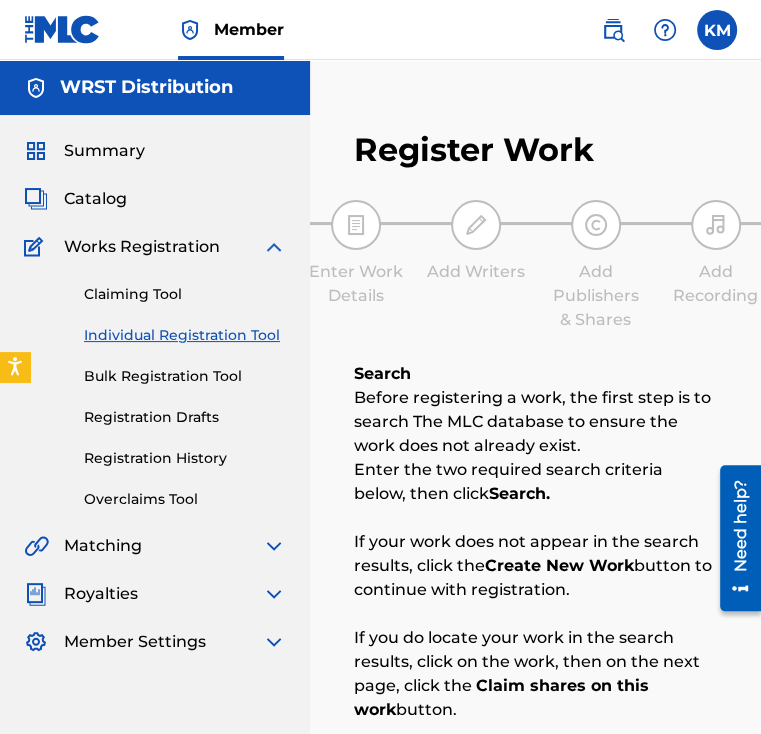 click on "WRST Distribution" at bounding box center (155, 87) 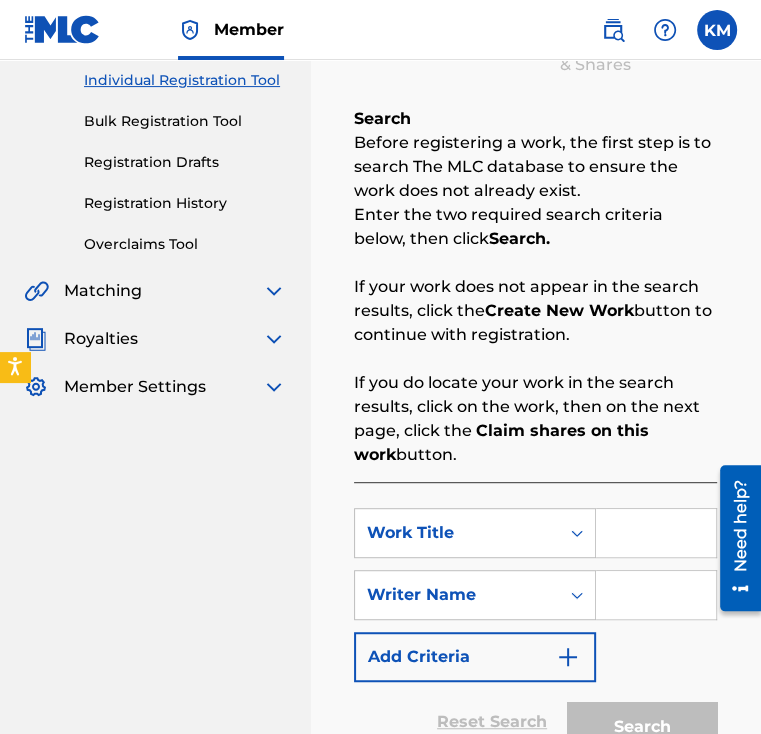 scroll, scrollTop: 400, scrollLeft: 0, axis: vertical 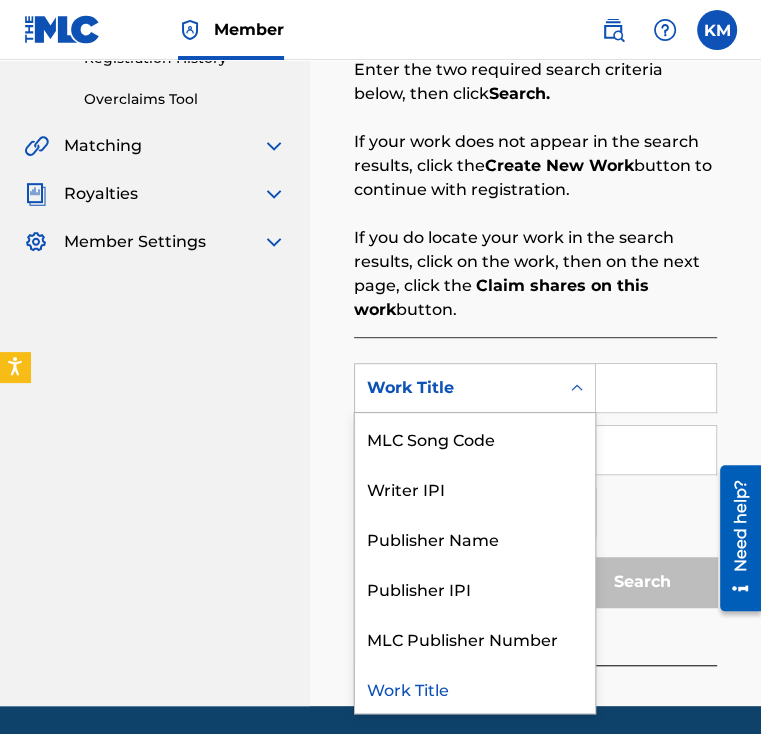 click on "Work Title" at bounding box center [457, 388] 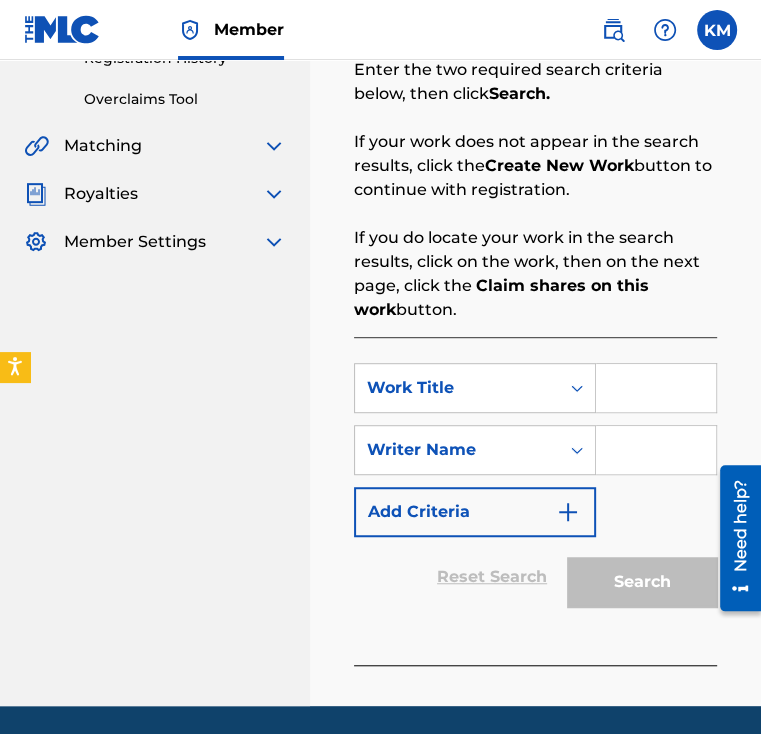 drag, startPoint x: 600, startPoint y: 375, endPoint x: 623, endPoint y: 393, distance: 29.206163 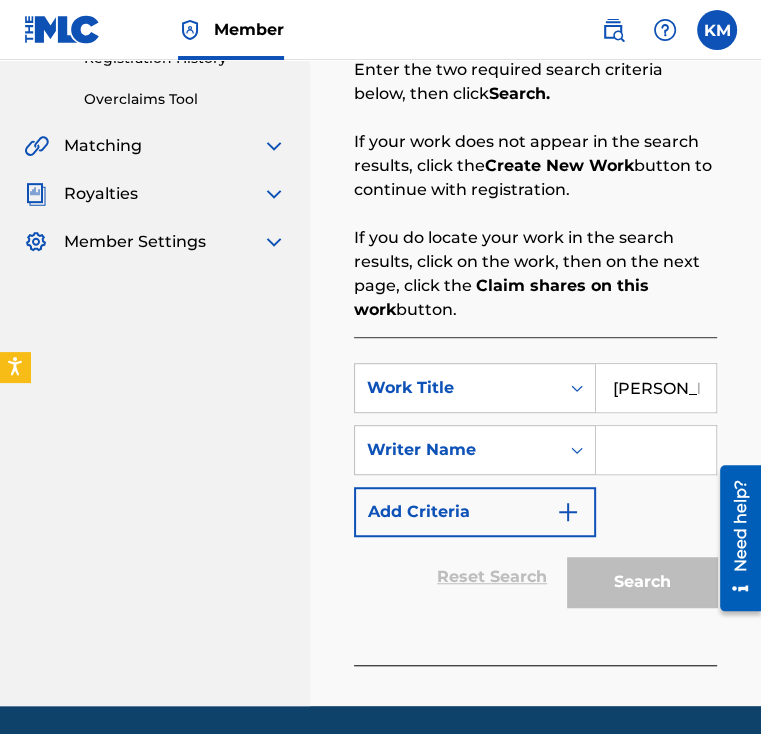 type on "[PERSON_NAME]" 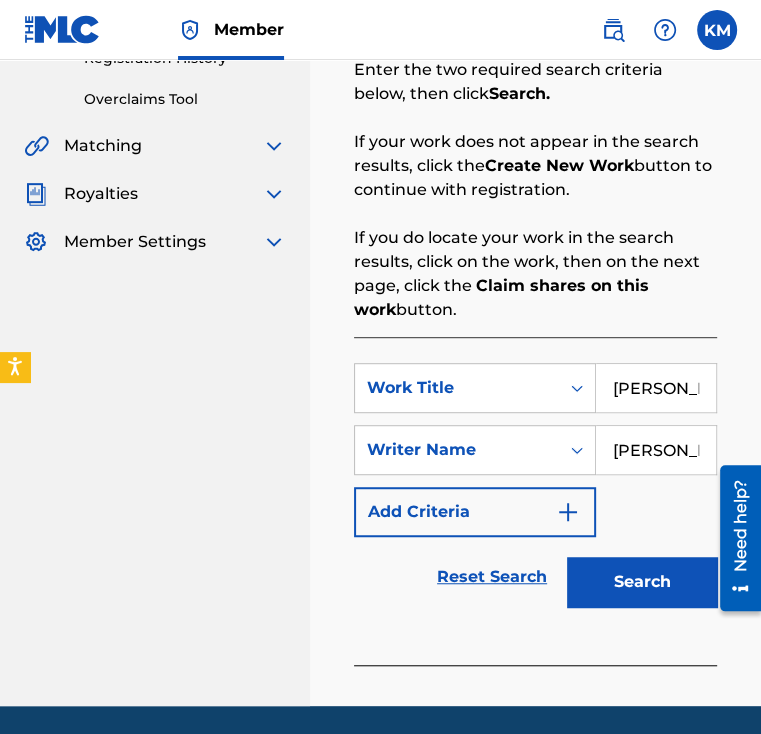 click on "Search" at bounding box center [642, 582] 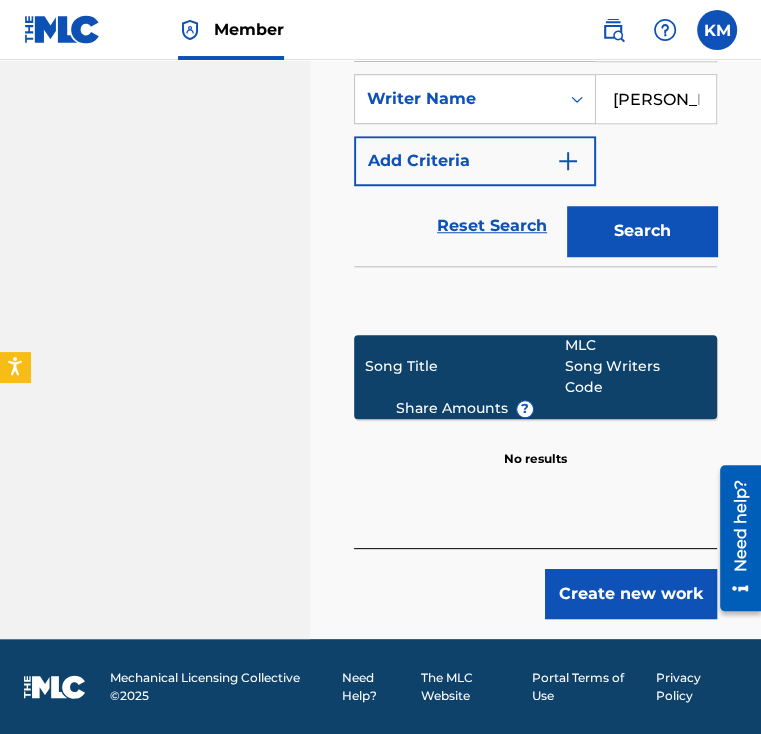 click on "Create new work" at bounding box center [631, 594] 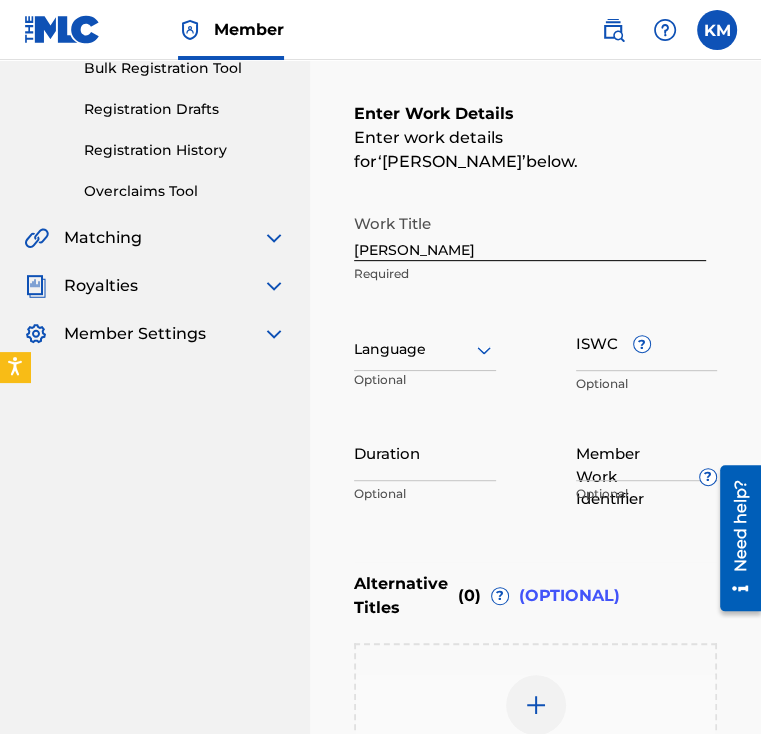 scroll, scrollTop: 276, scrollLeft: 0, axis: vertical 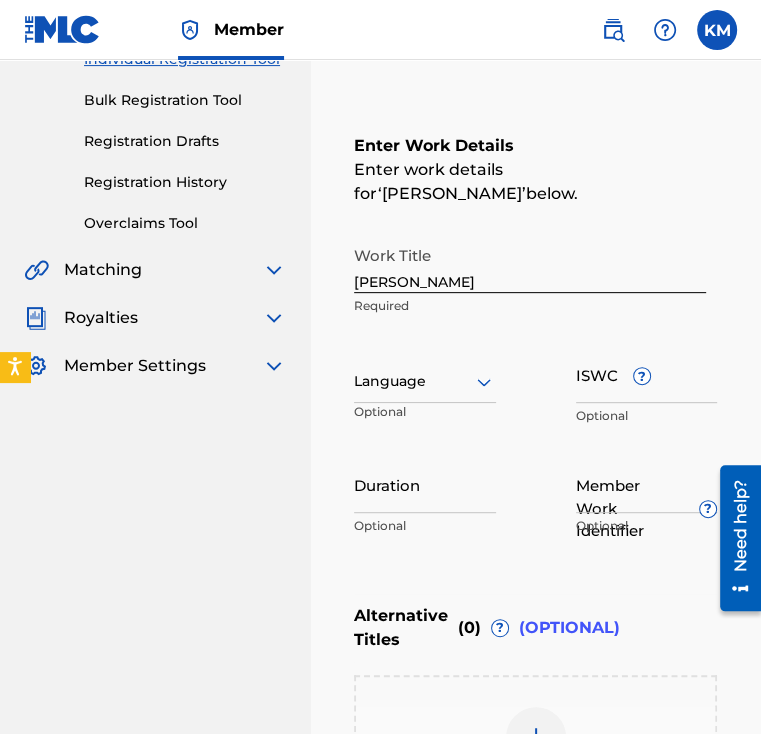 click at bounding box center (425, 381) 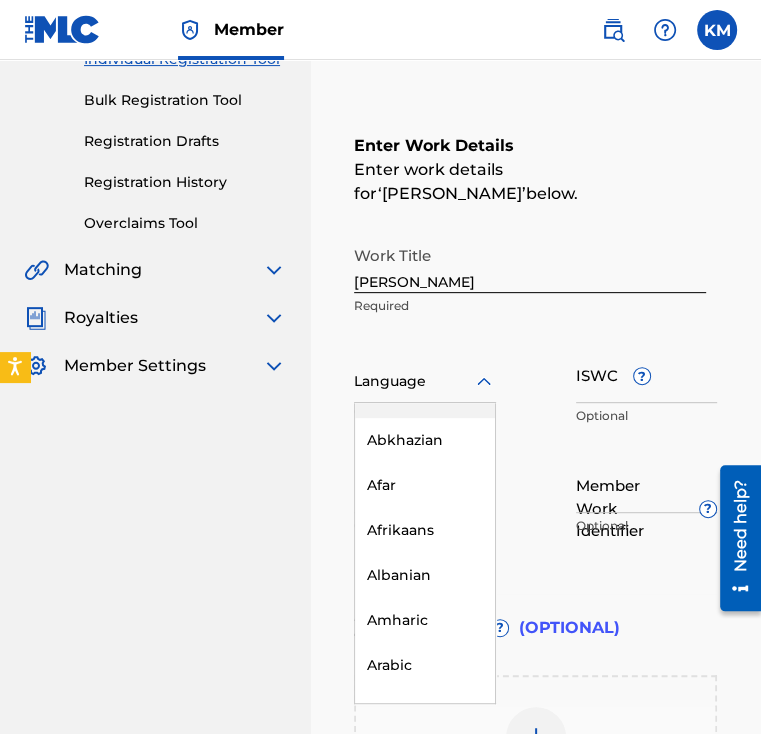 scroll, scrollTop: 300, scrollLeft: 0, axis: vertical 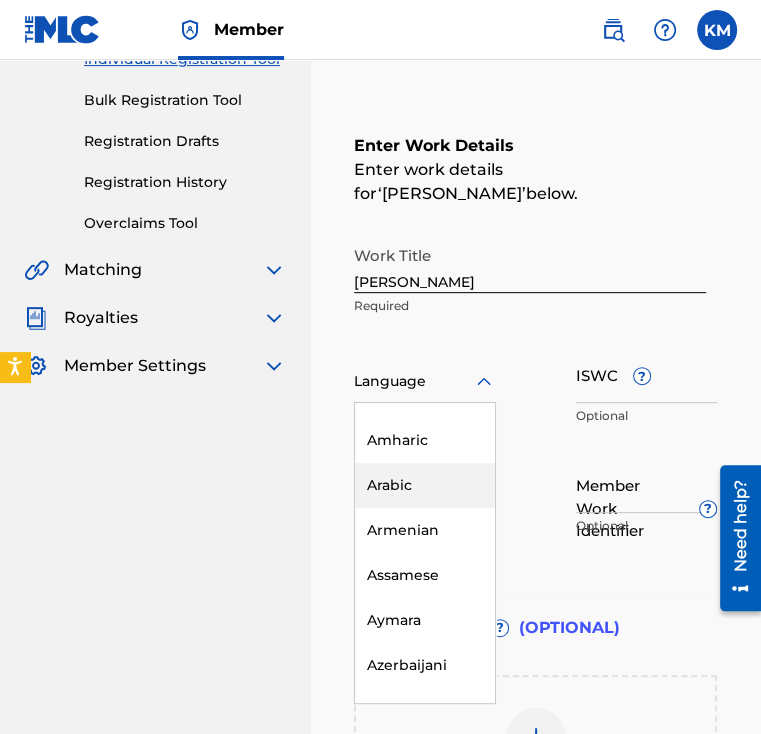 click on "Arabic" at bounding box center [425, 485] 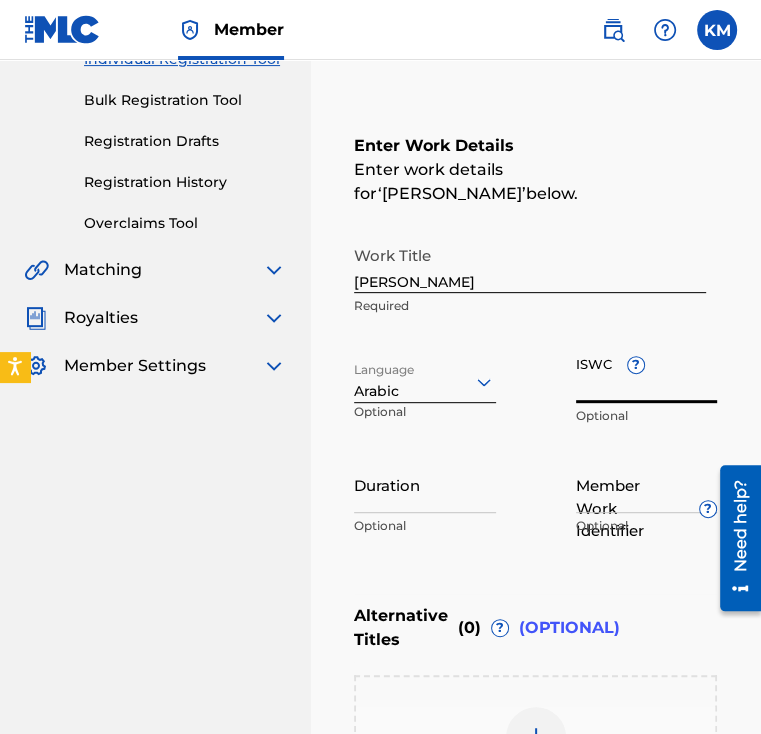 click on "ISWC   ?" at bounding box center (647, 374) 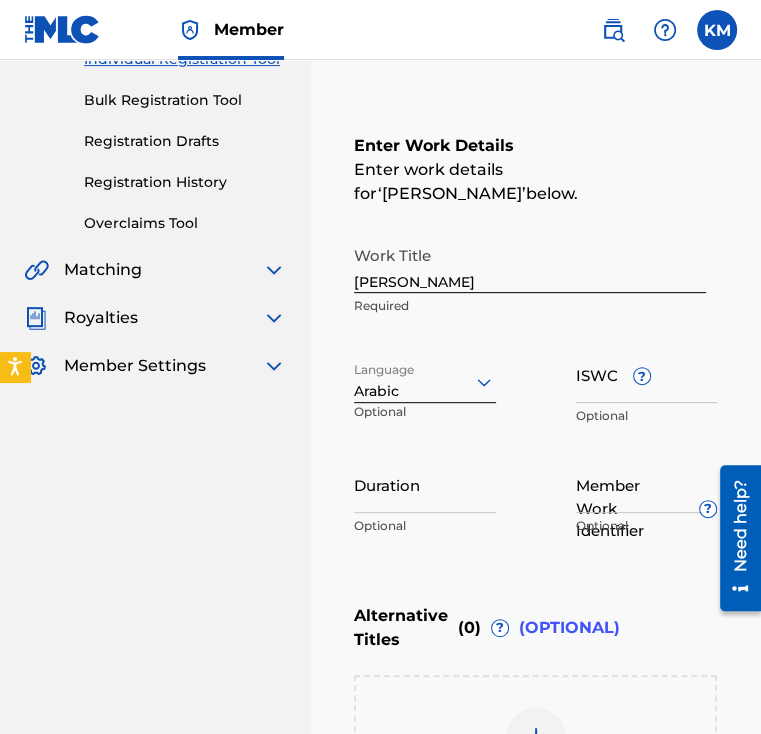 click on "Duration" at bounding box center (425, 484) 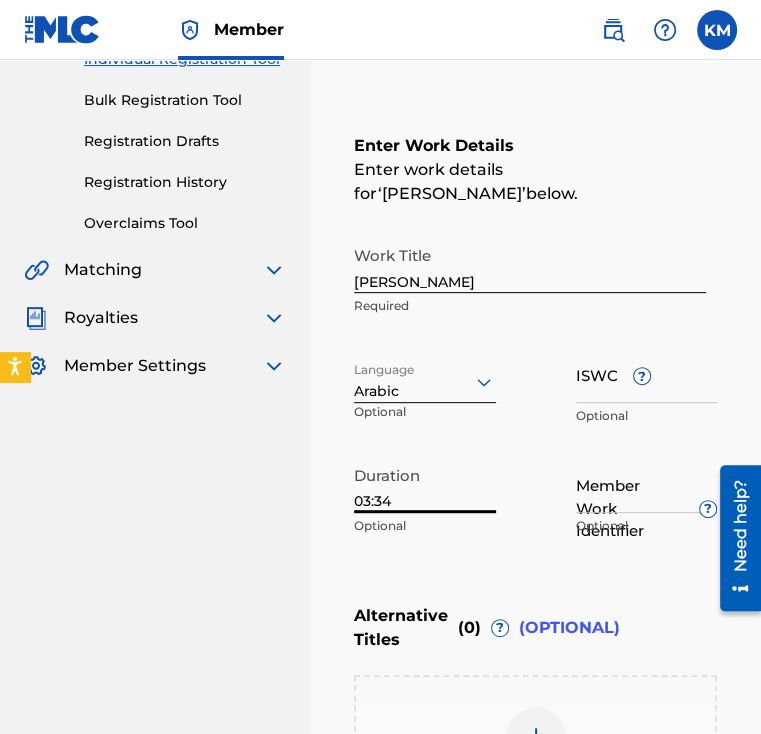 type on "03:34" 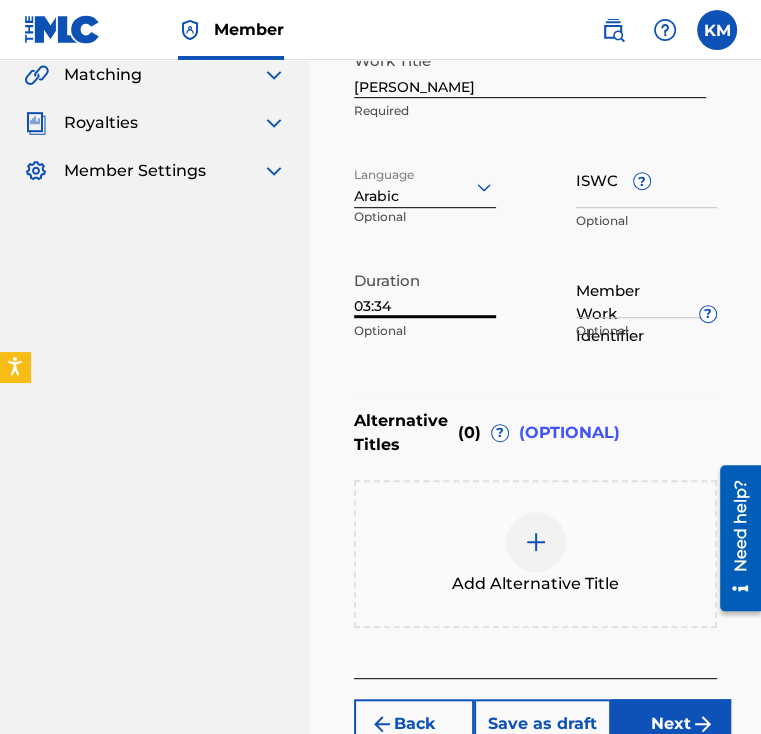 scroll, scrollTop: 476, scrollLeft: 0, axis: vertical 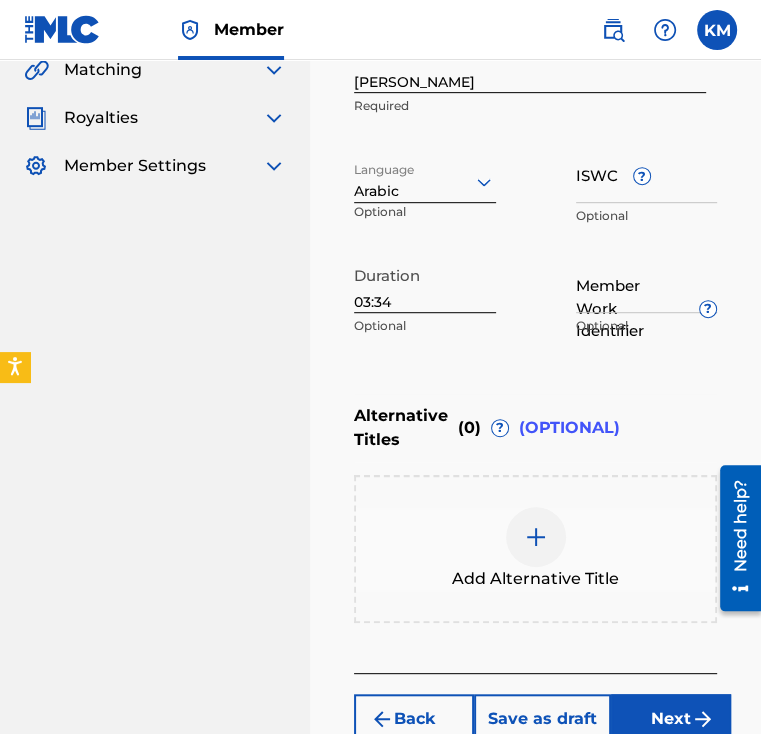 click at bounding box center [536, 537] 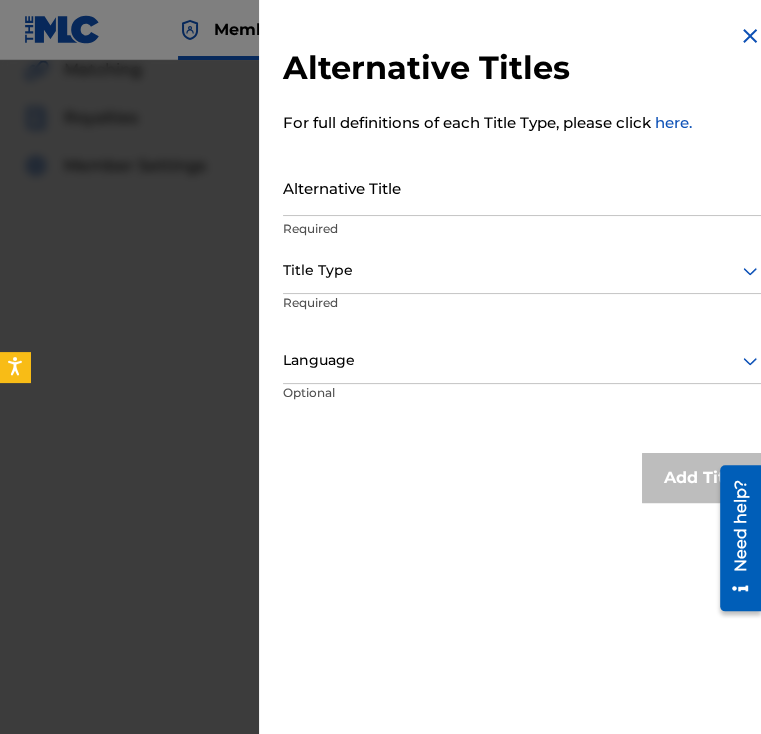 click at bounding box center (750, 36) 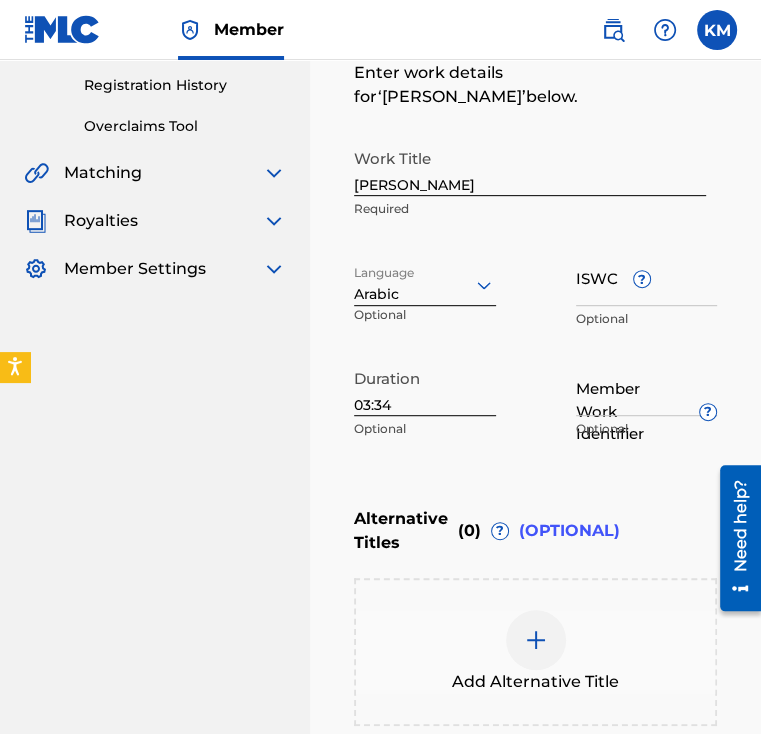 scroll, scrollTop: 376, scrollLeft: 0, axis: vertical 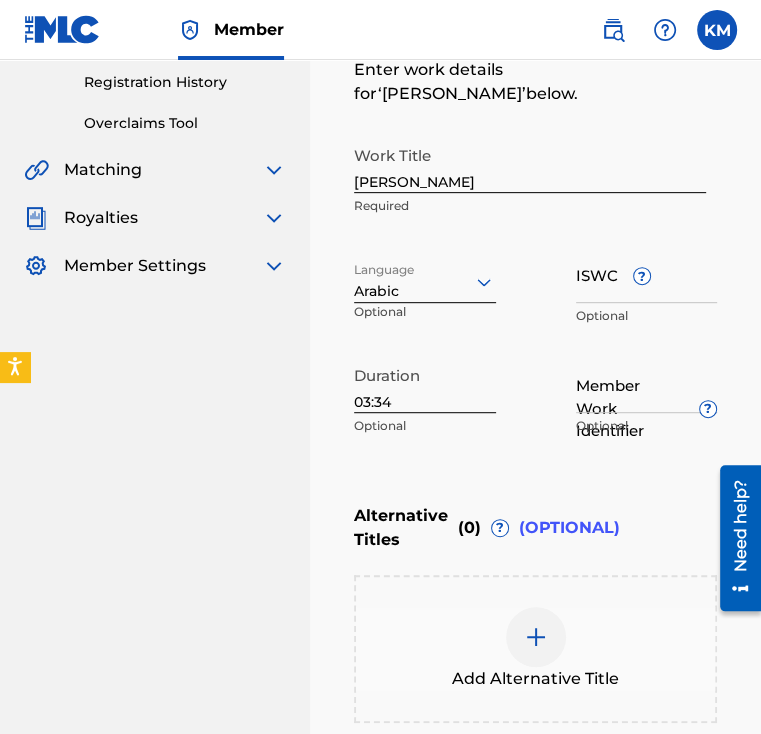 click at bounding box center (536, 637) 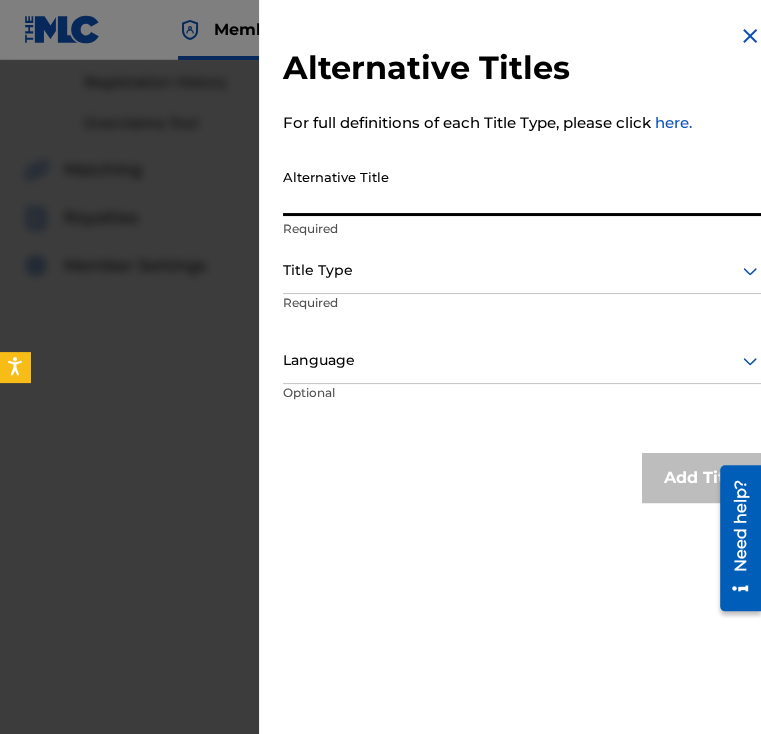 click on "Alternative Title" at bounding box center [522, 187] 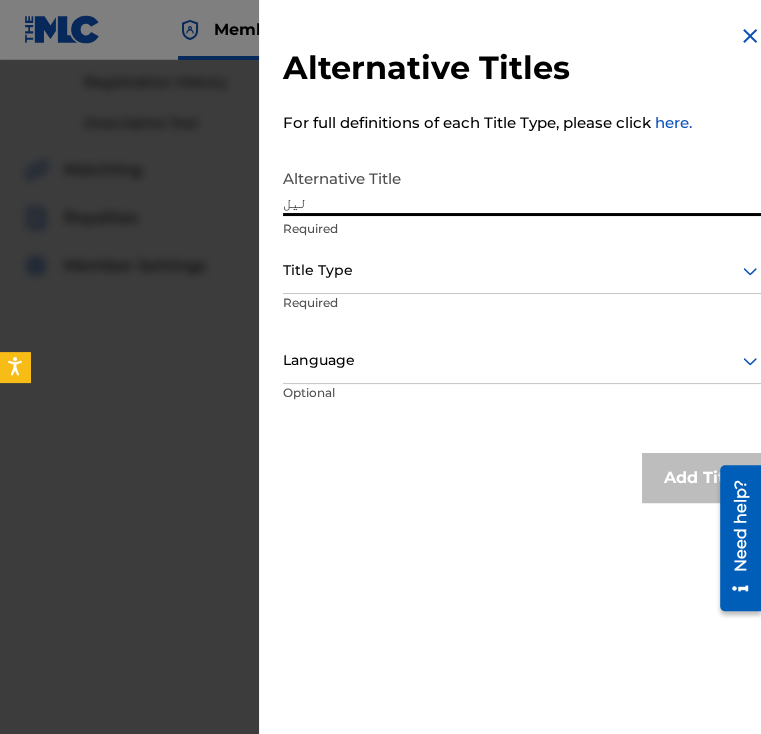 type on "ليل" 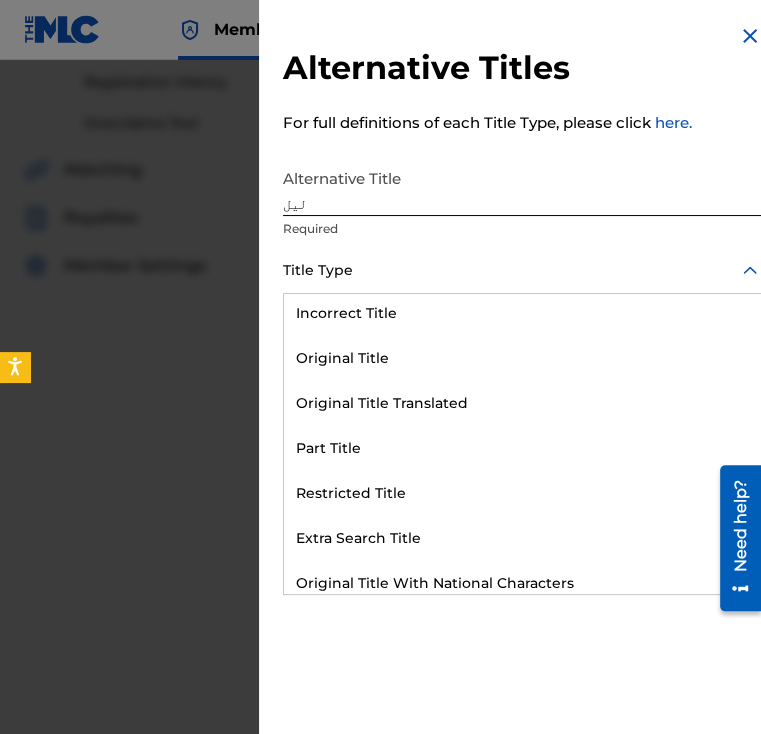 scroll, scrollTop: 100, scrollLeft: 0, axis: vertical 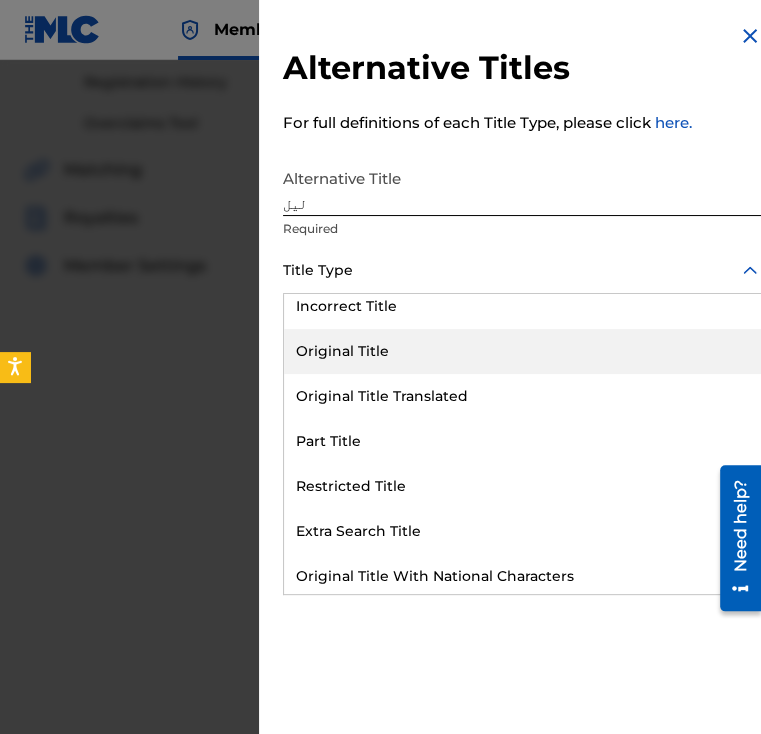 click on "Original Title" at bounding box center (522, 351) 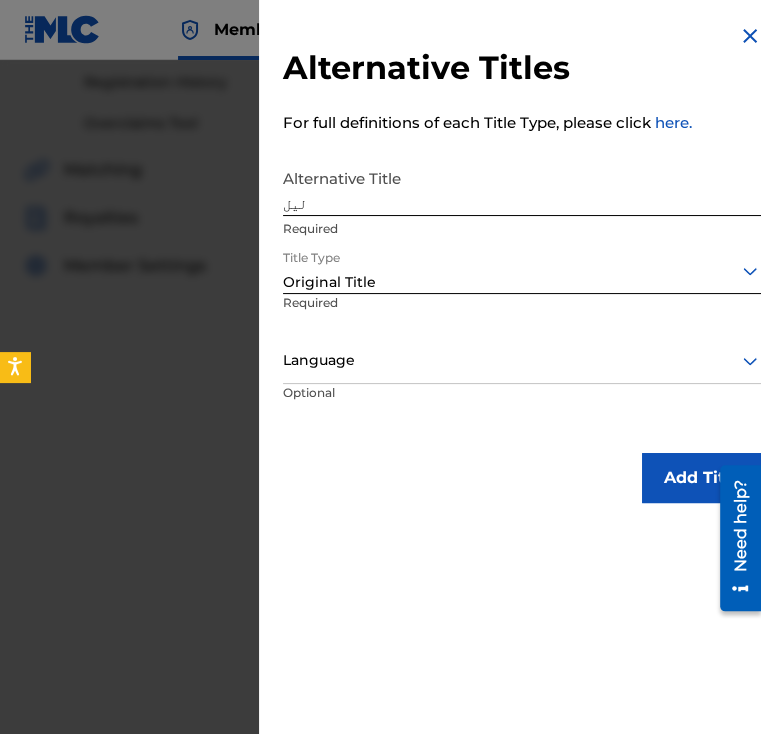 click at bounding box center (522, 360) 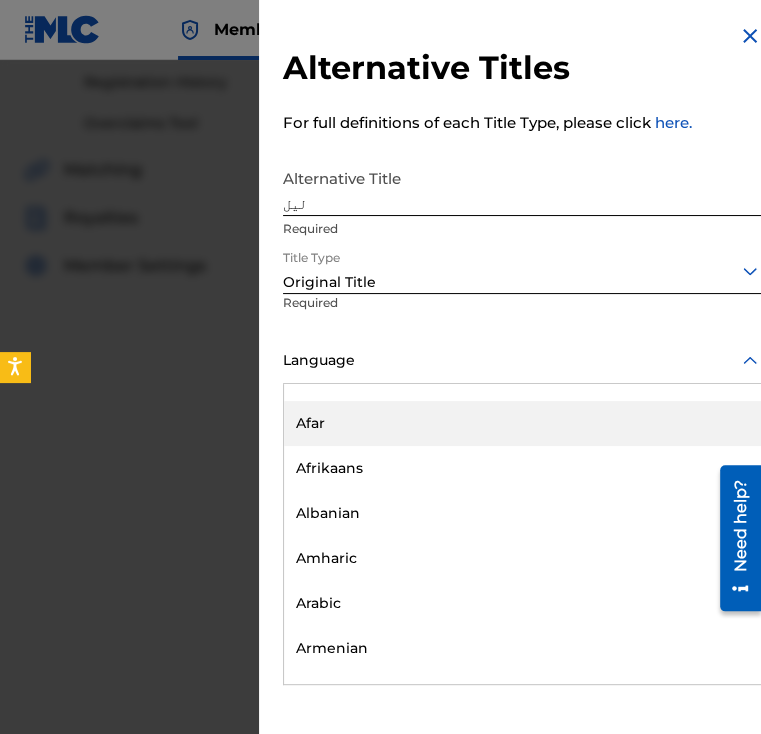 scroll, scrollTop: 200, scrollLeft: 0, axis: vertical 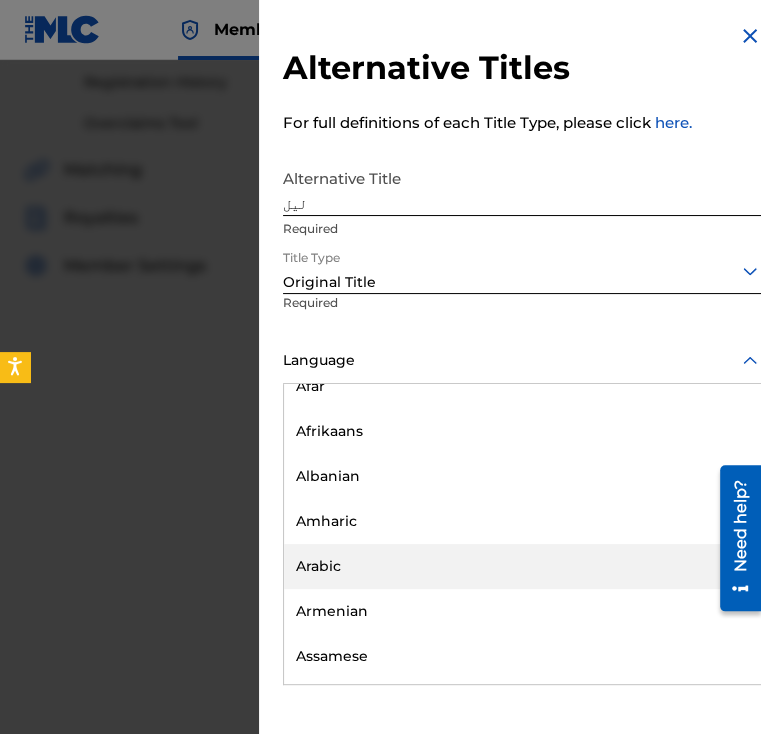 click on "Arabic" at bounding box center (522, 566) 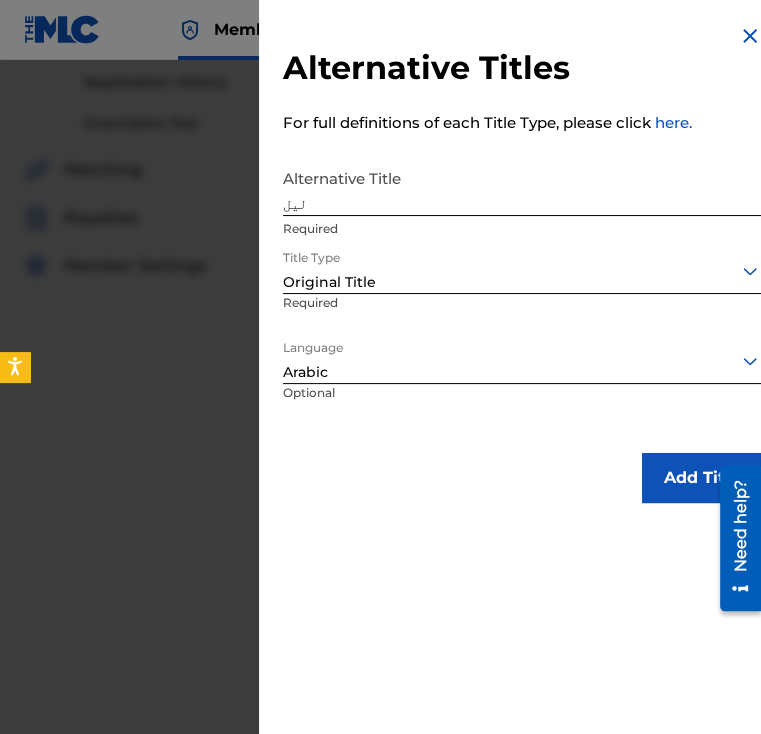 click on "Add Title" at bounding box center [702, 478] 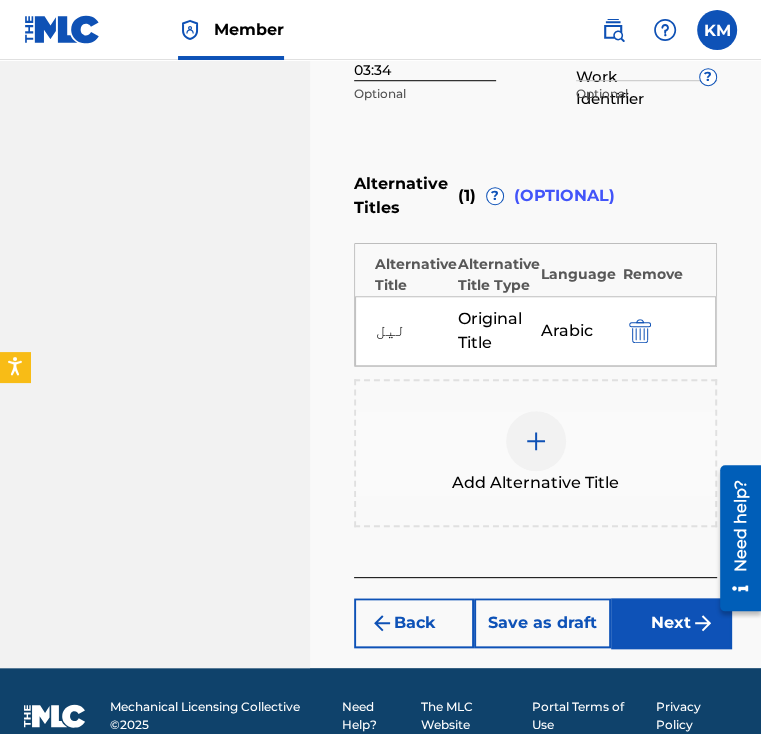 scroll, scrollTop: 712, scrollLeft: 0, axis: vertical 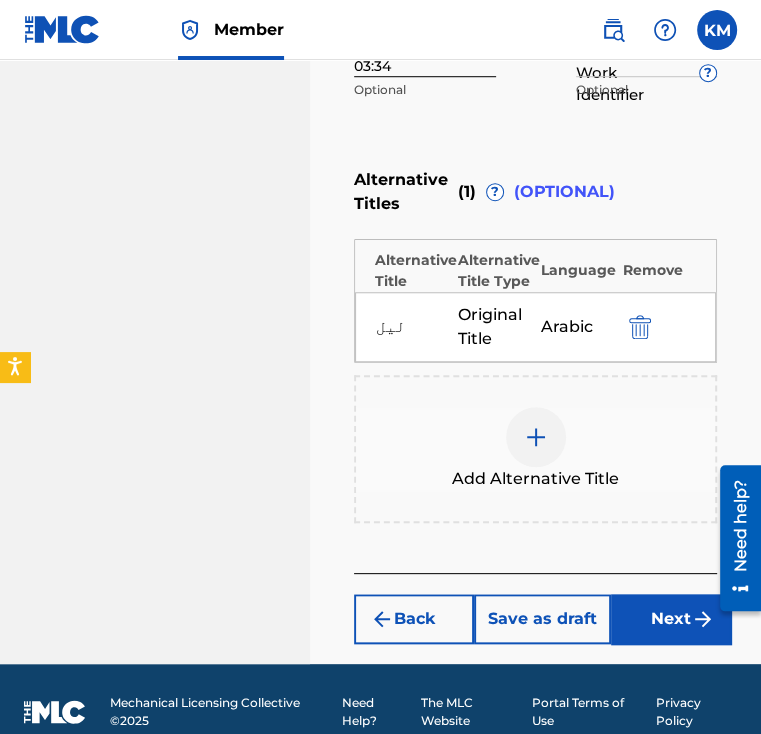 click on "Next" at bounding box center (671, 619) 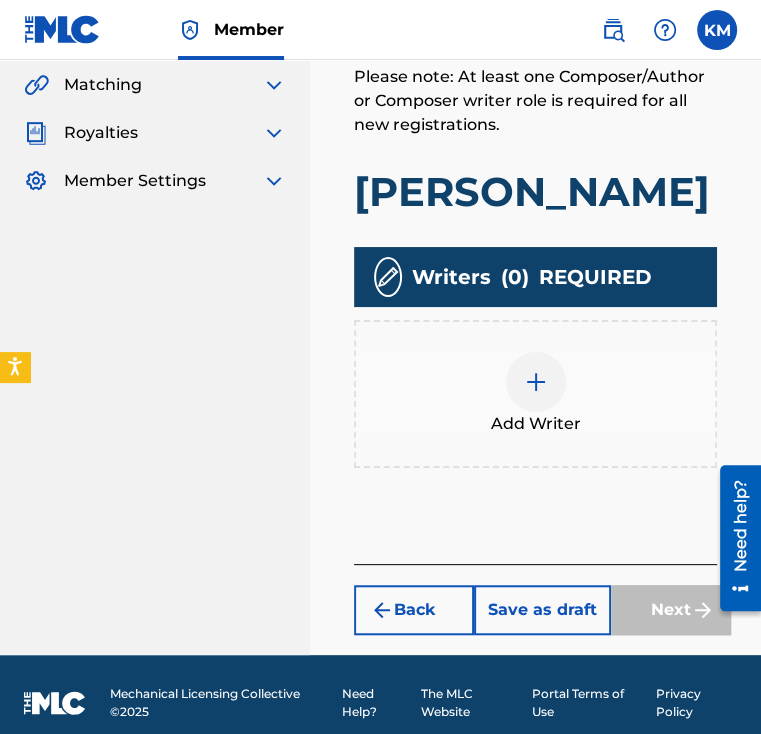scroll, scrollTop: 476, scrollLeft: 0, axis: vertical 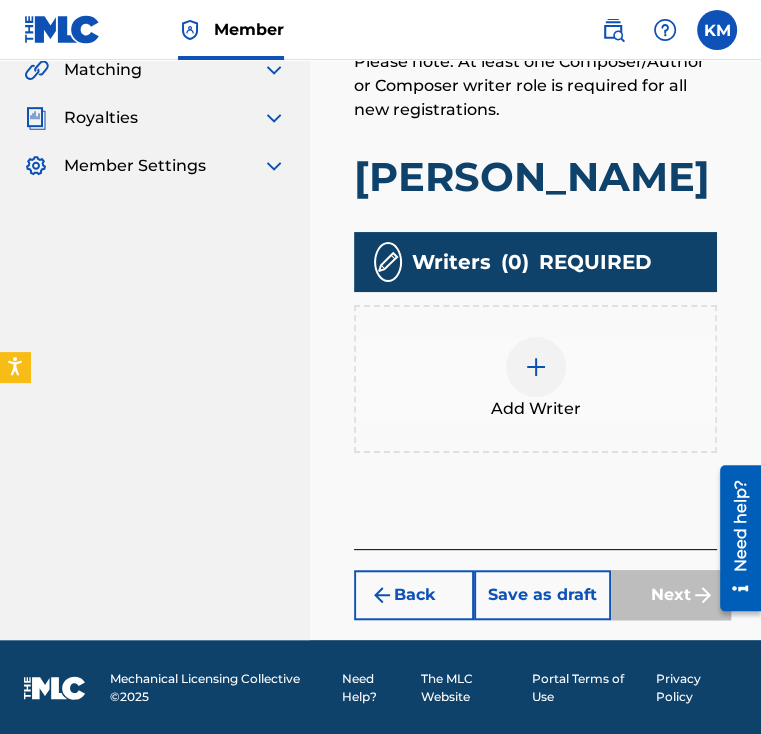 click at bounding box center [536, 367] 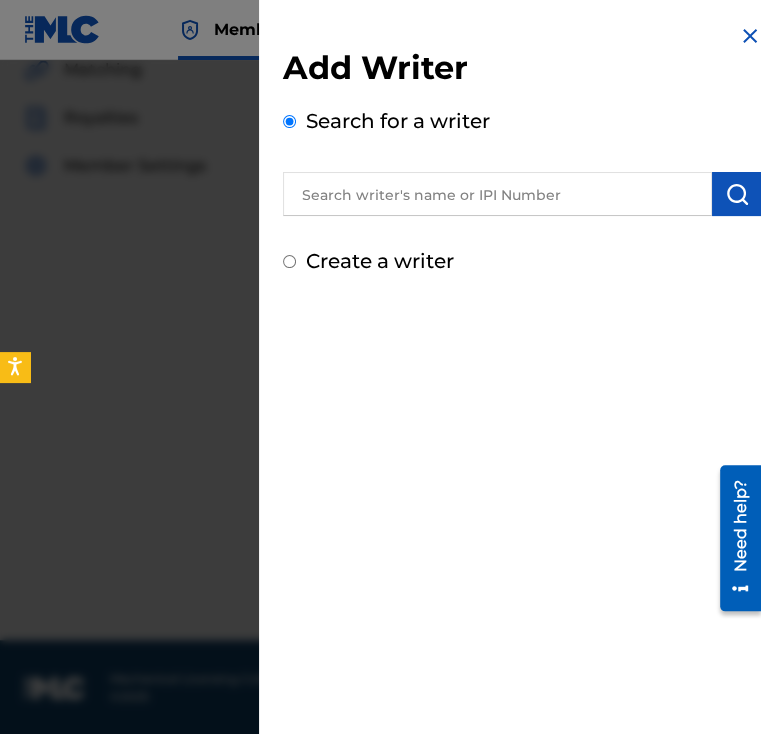 click at bounding box center [497, 194] 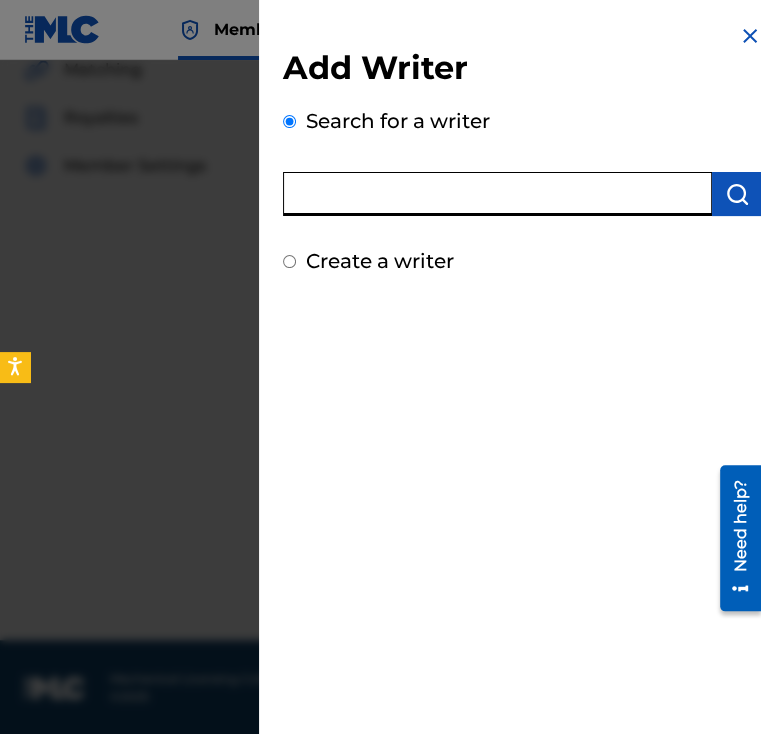type on "،" 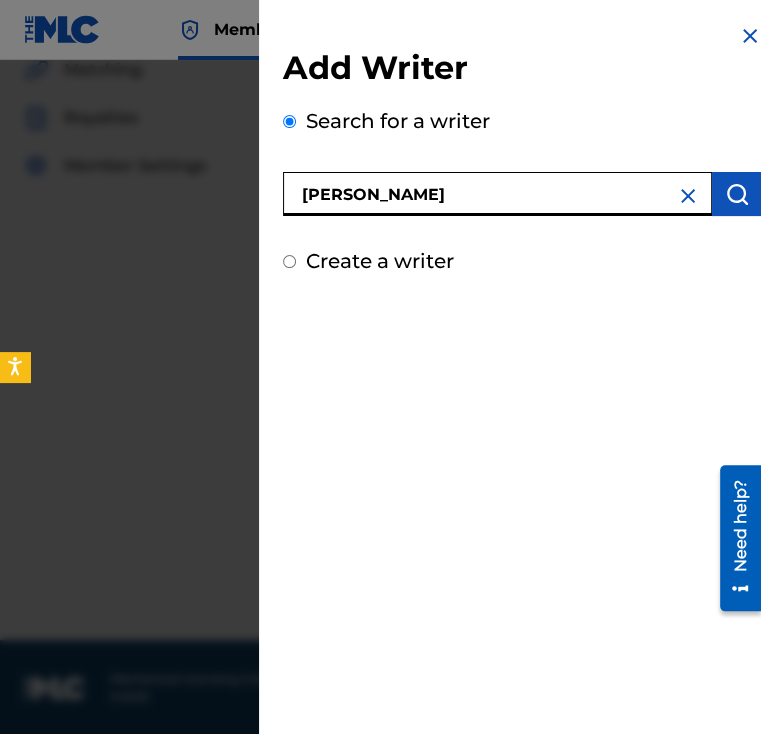 type on "[PERSON_NAME]" 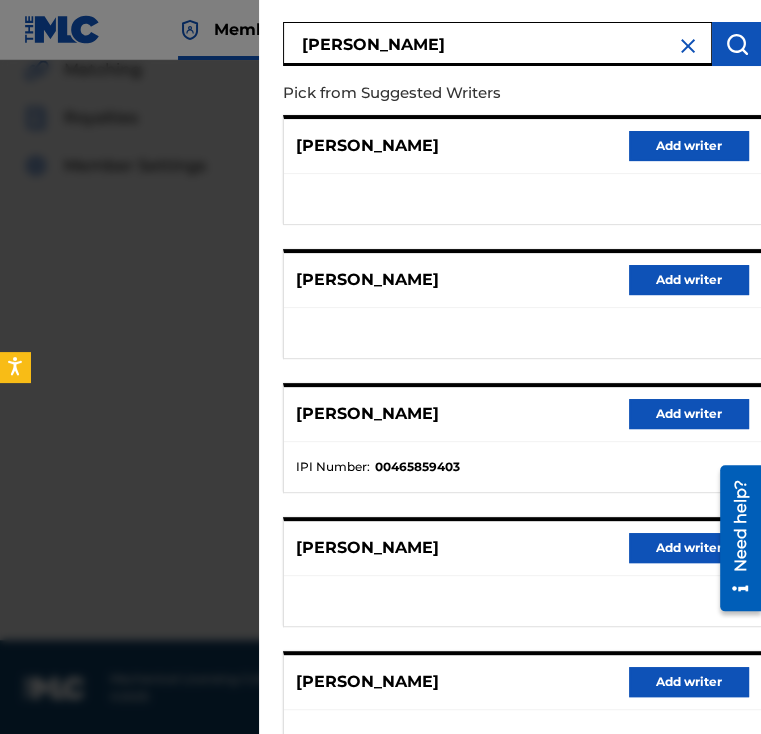 scroll, scrollTop: 300, scrollLeft: 0, axis: vertical 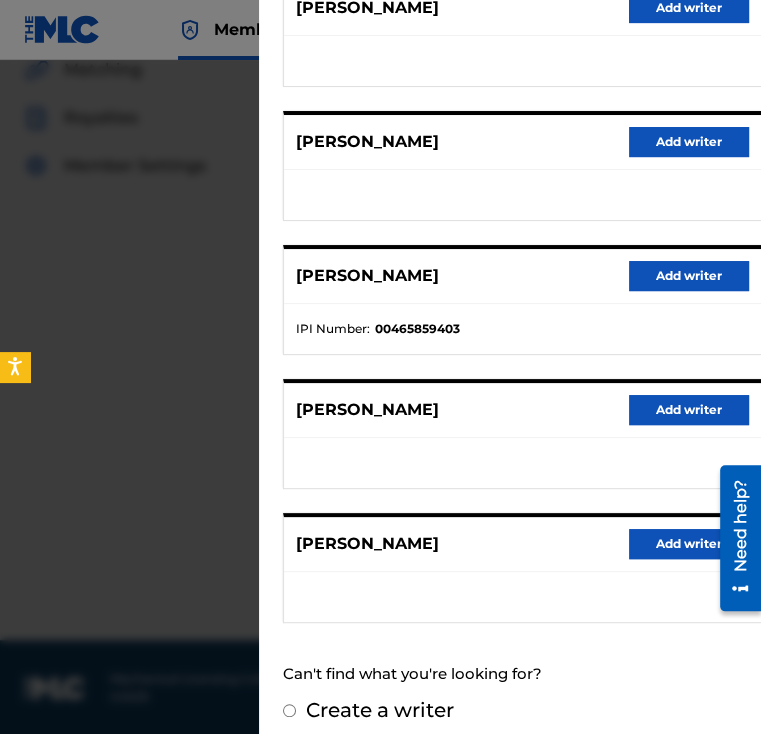 click on "Add writer" at bounding box center (689, 544) 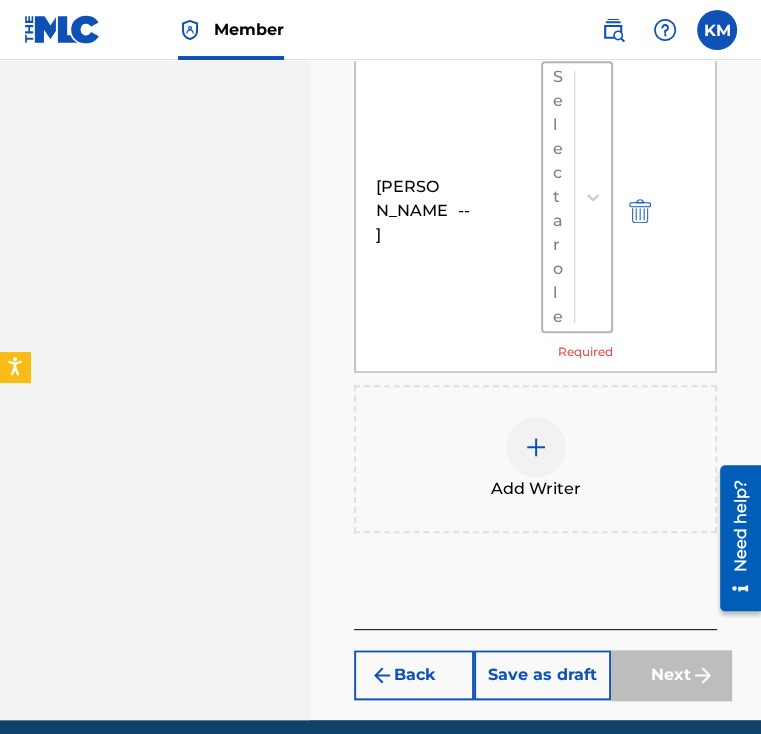 scroll, scrollTop: 663, scrollLeft: 0, axis: vertical 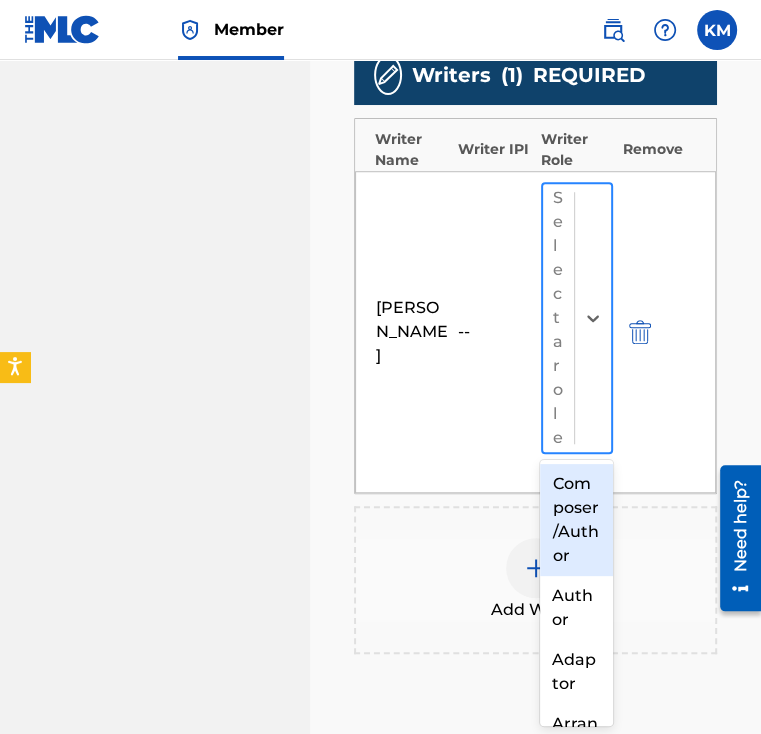 click at bounding box center [592, 318] 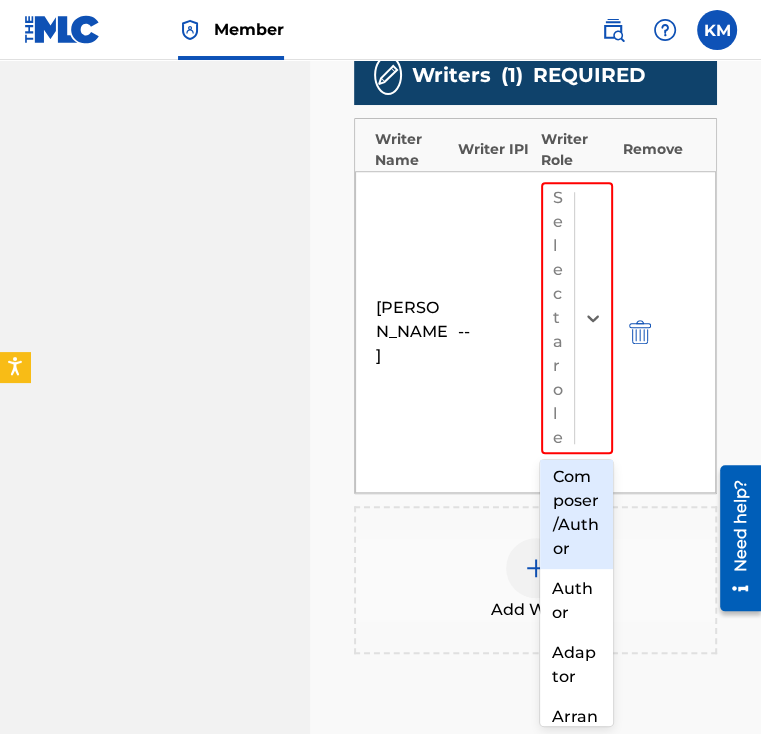 scroll, scrollTop: 0, scrollLeft: 0, axis: both 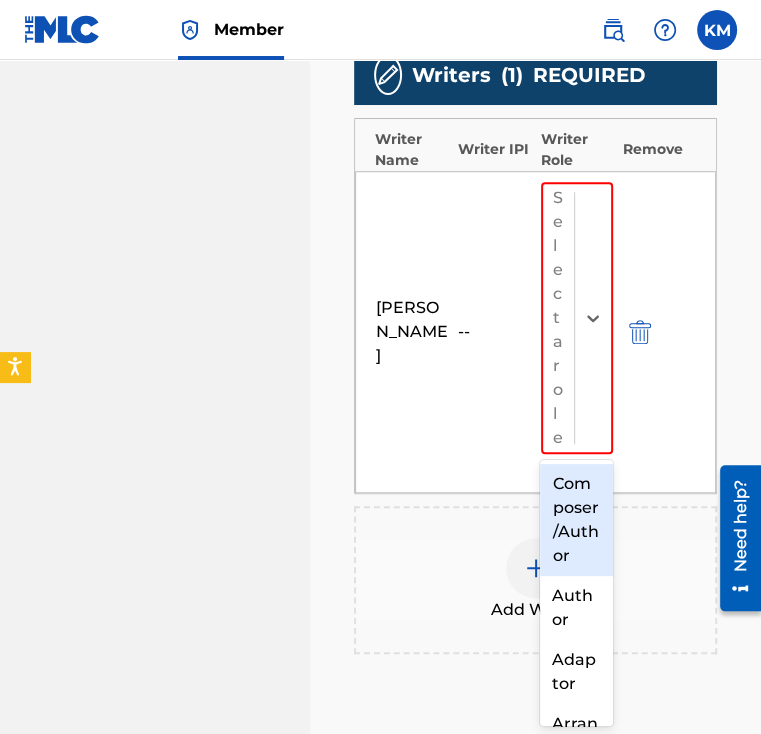 click on "Composer/Author" at bounding box center [576, 520] 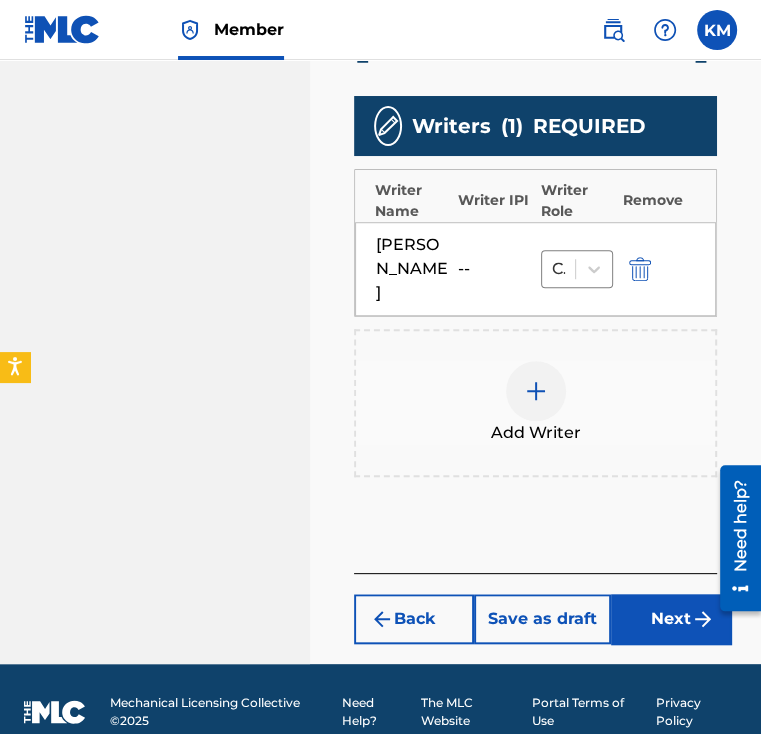 click at bounding box center (703, 619) 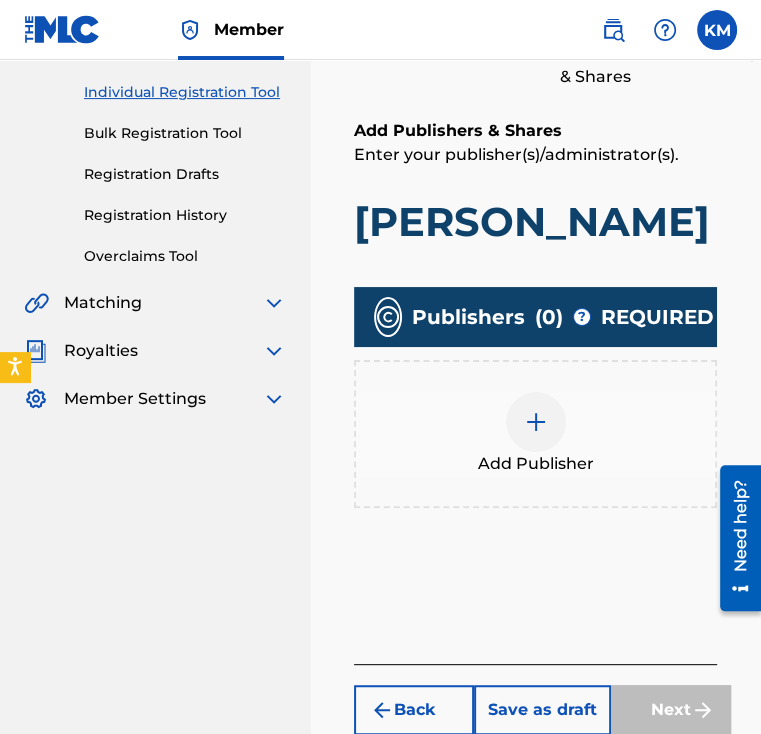 scroll, scrollTop: 90, scrollLeft: 0, axis: vertical 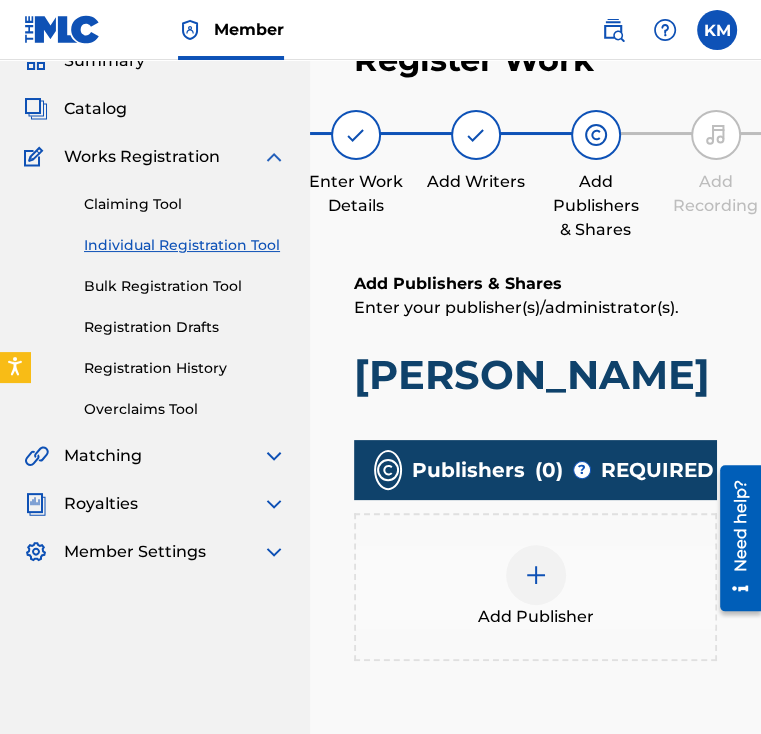 click on "Add Publisher" at bounding box center (535, 587) 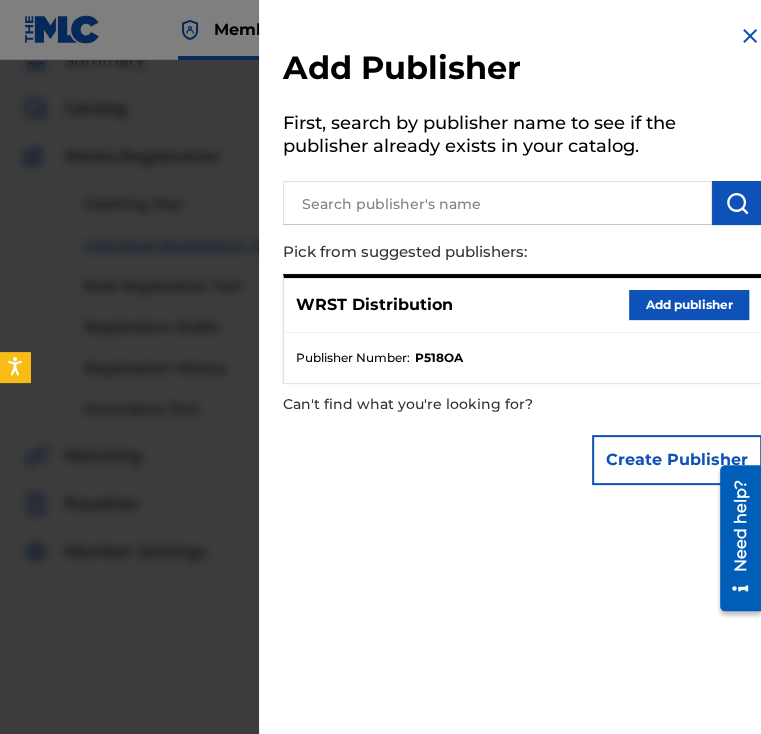 drag, startPoint x: 445, startPoint y: 159, endPoint x: 443, endPoint y: 201, distance: 42.047592 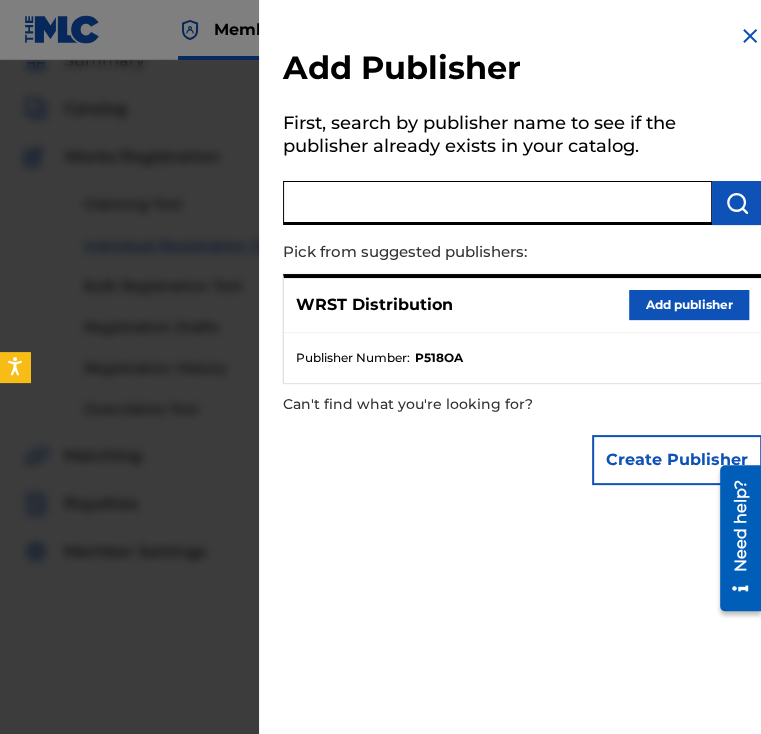 click at bounding box center (497, 203) 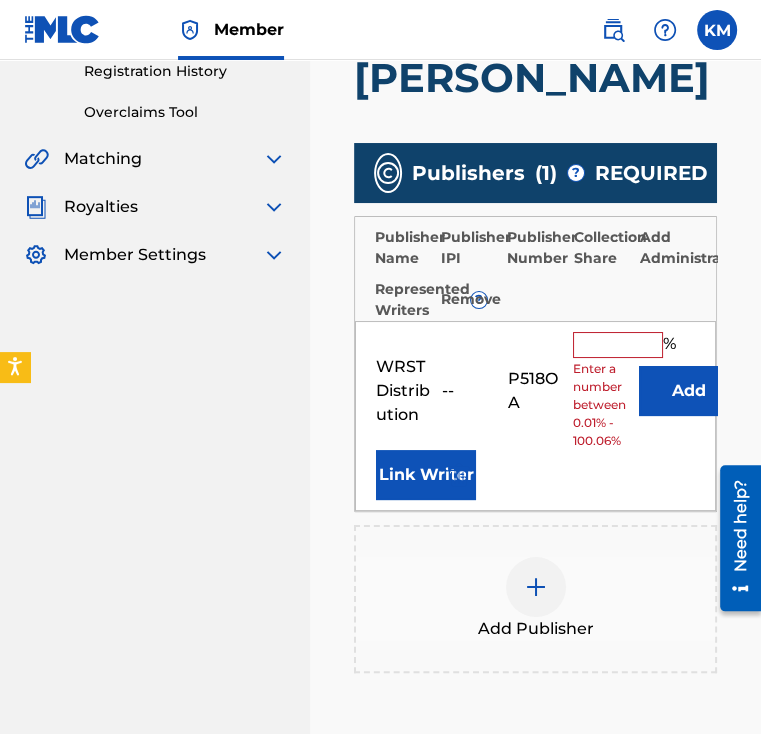 scroll, scrollTop: 390, scrollLeft: 0, axis: vertical 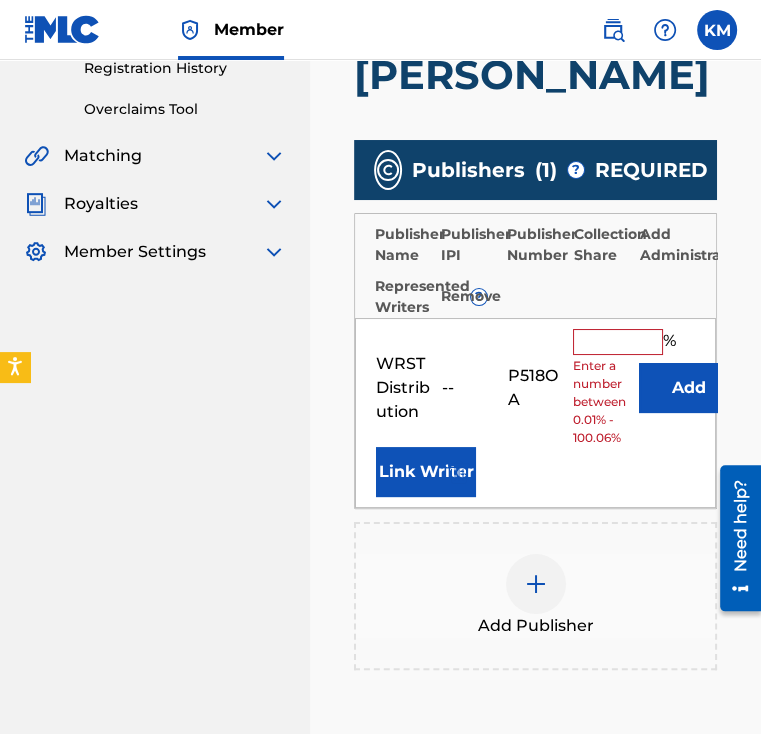 click on "Enter a number between 0.01% - 100.06%" at bounding box center (601, 402) 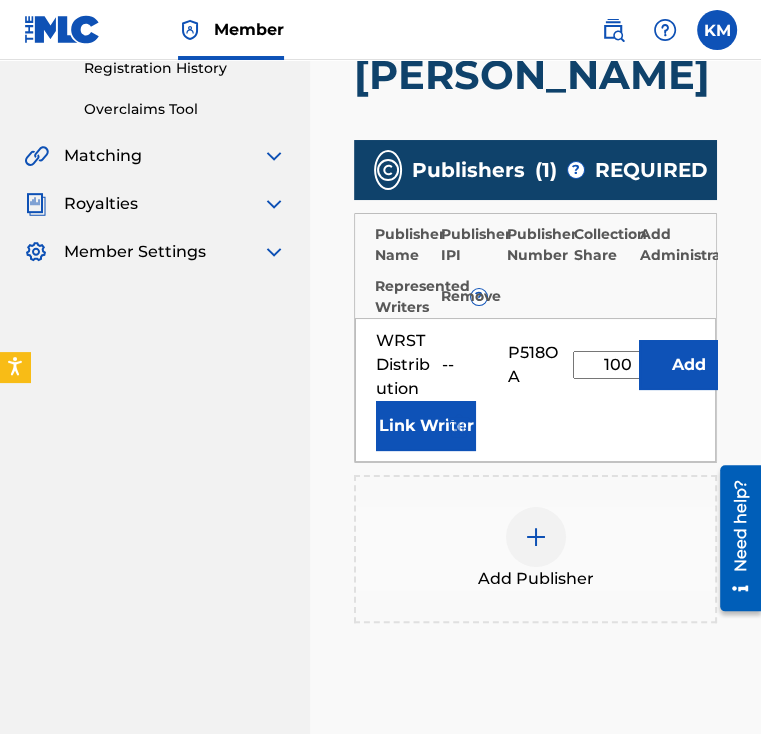 type on "100" 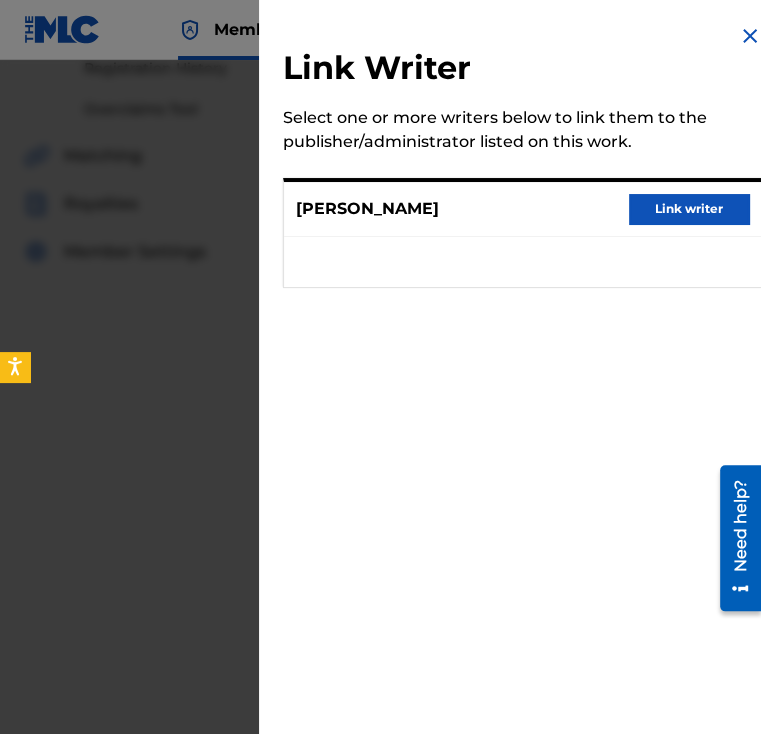 click on "Link writer" at bounding box center [689, 209] 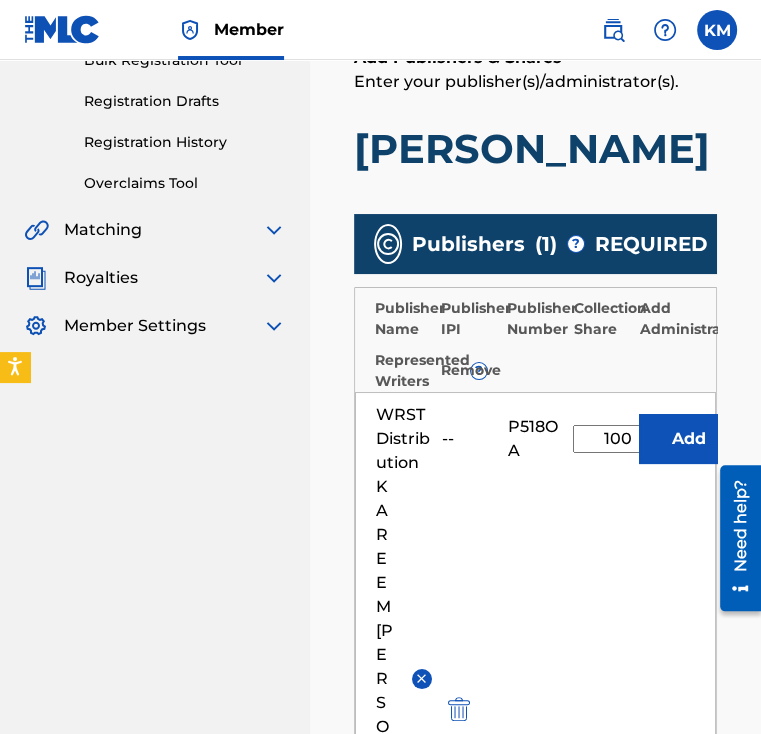 scroll, scrollTop: 0, scrollLeft: 0, axis: both 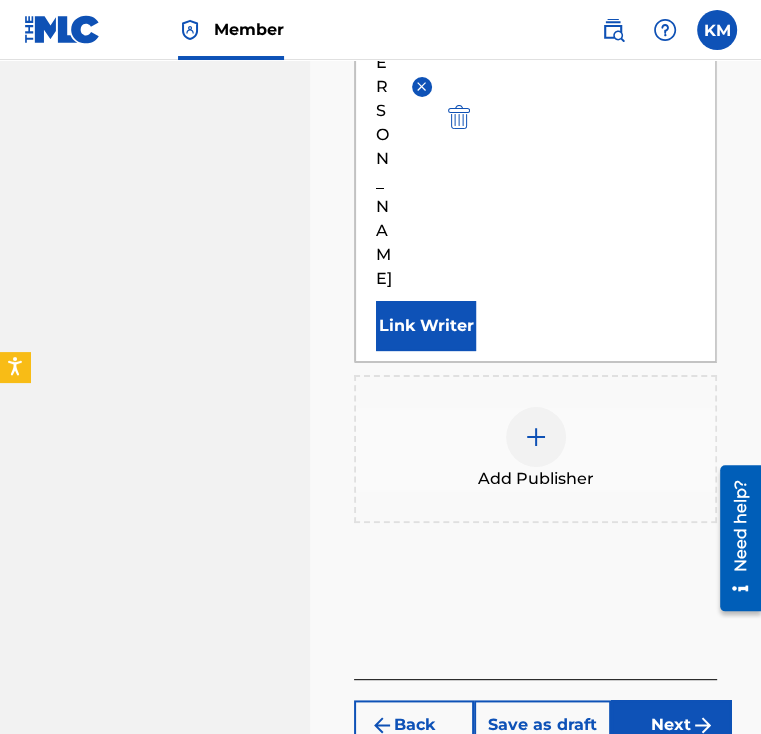 click on "Next" at bounding box center [671, 725] 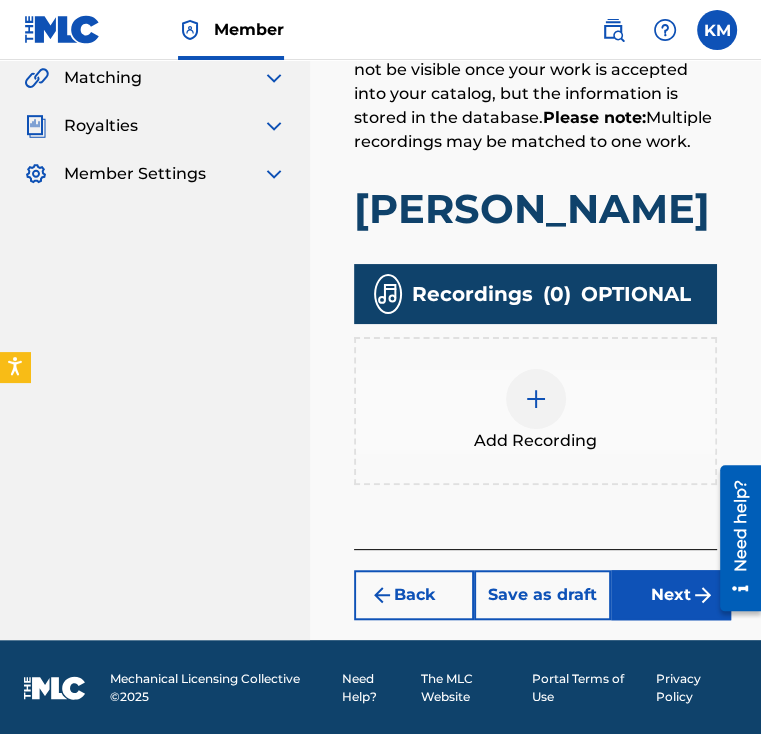click on "Next" at bounding box center (671, 595) 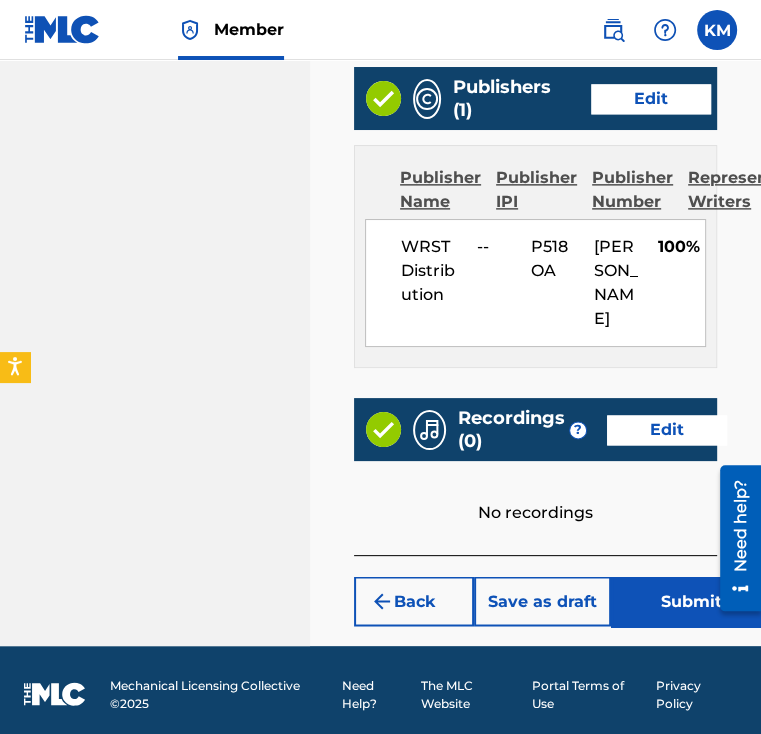 scroll, scrollTop: 1336, scrollLeft: 0, axis: vertical 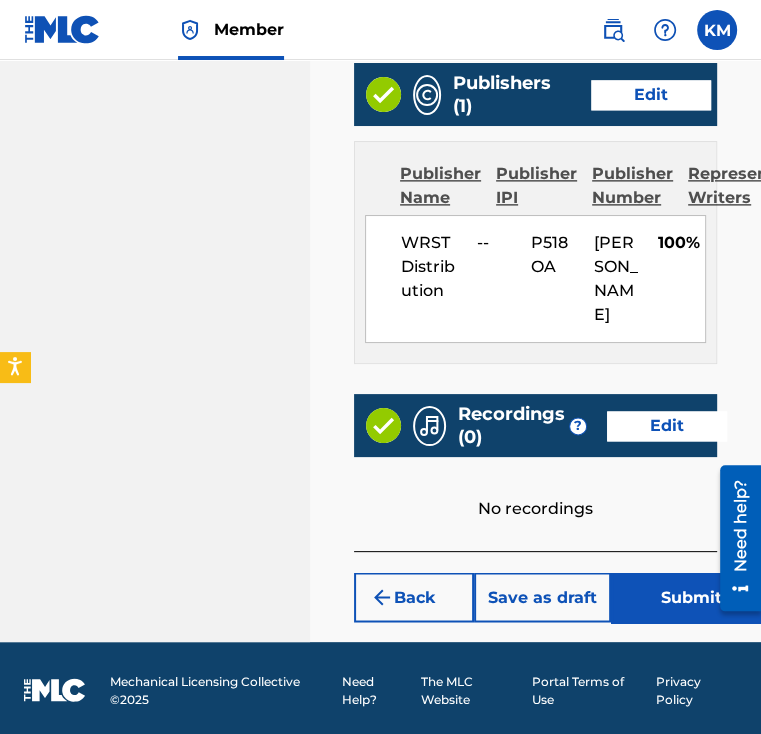 click on "Save as draft" at bounding box center [542, 597] 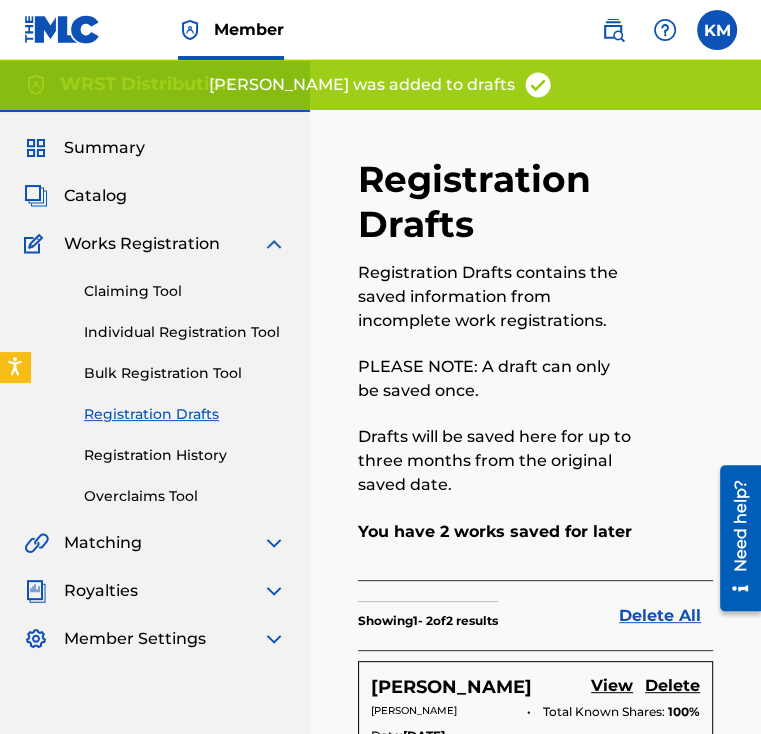 scroll, scrollTop: 0, scrollLeft: 0, axis: both 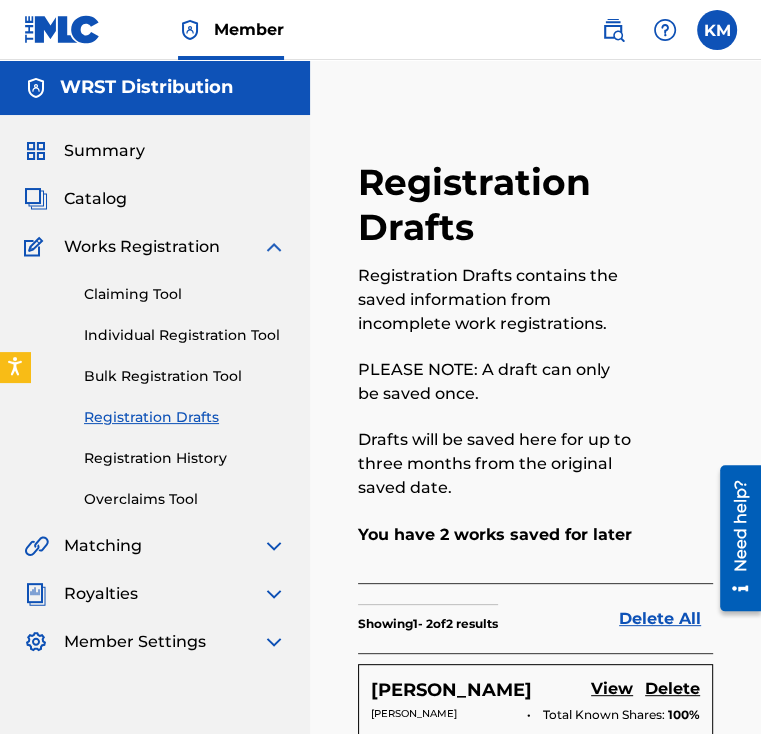 click on "Individual Registration Tool" at bounding box center (185, 335) 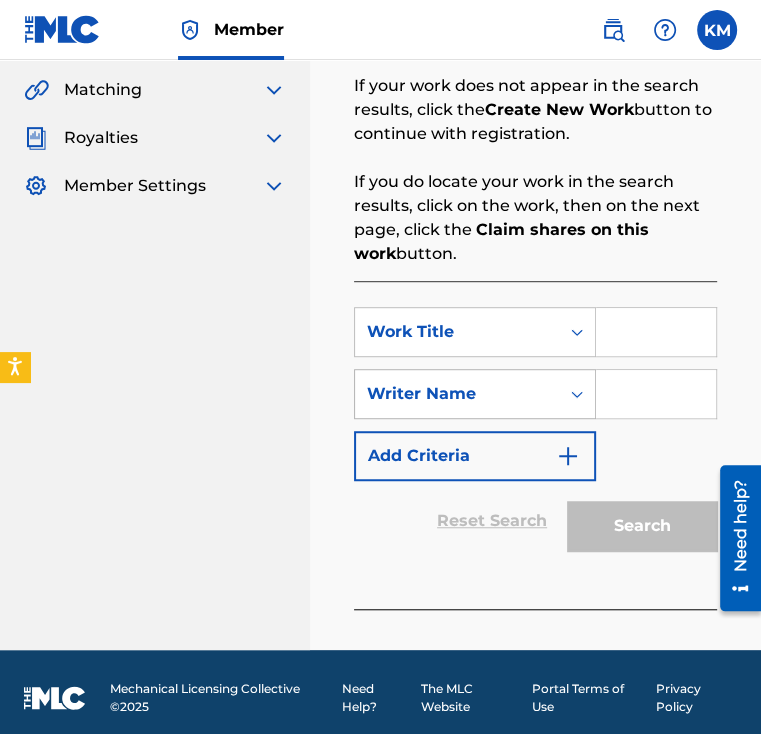 scroll, scrollTop: 467, scrollLeft: 0, axis: vertical 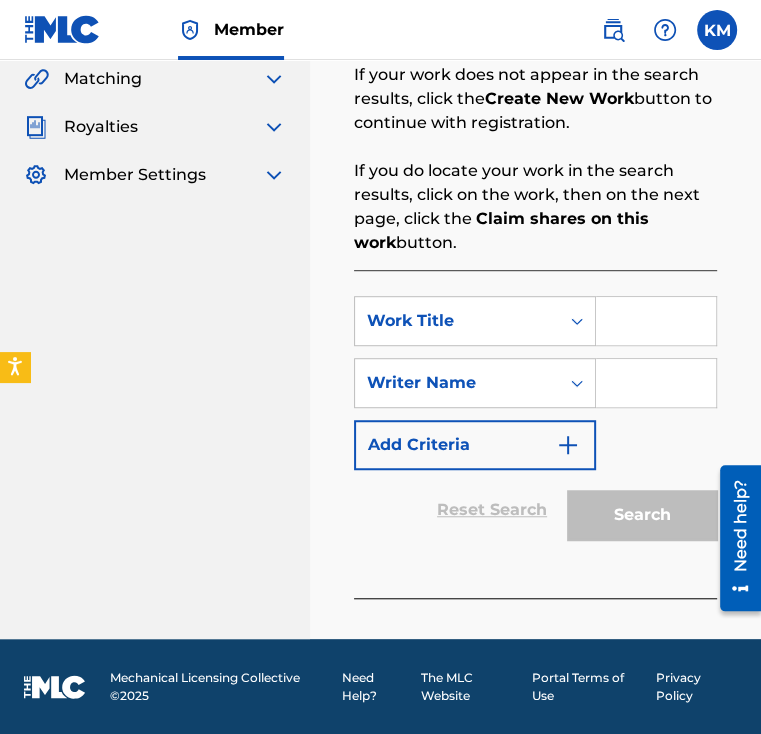 click at bounding box center (656, 321) 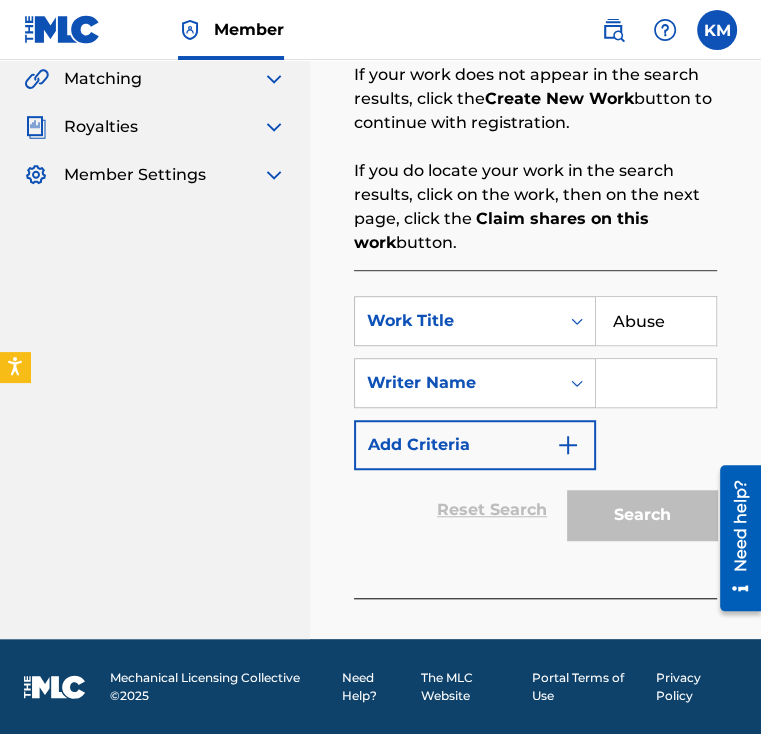 type on "Abuse" 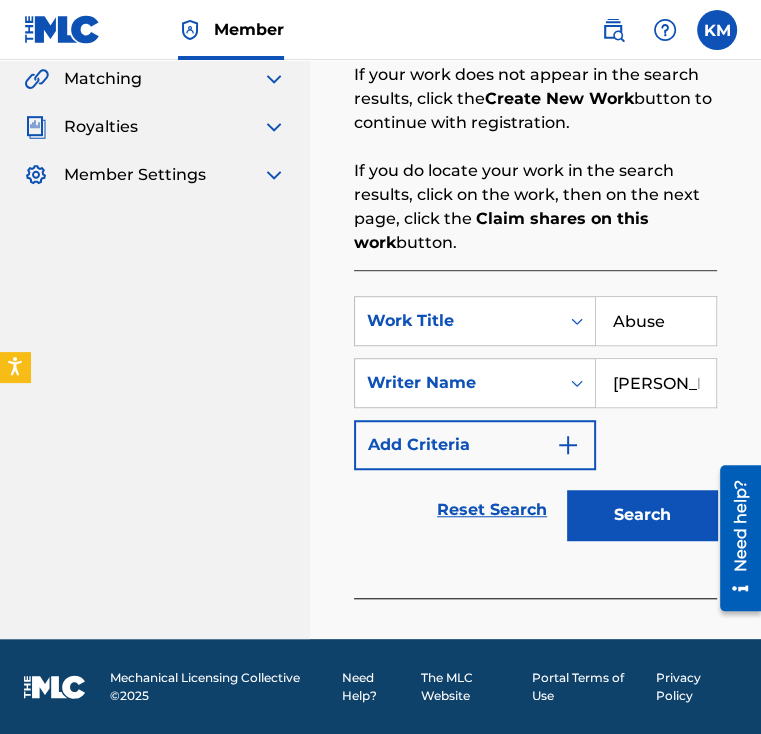 click on "Search" at bounding box center (642, 515) 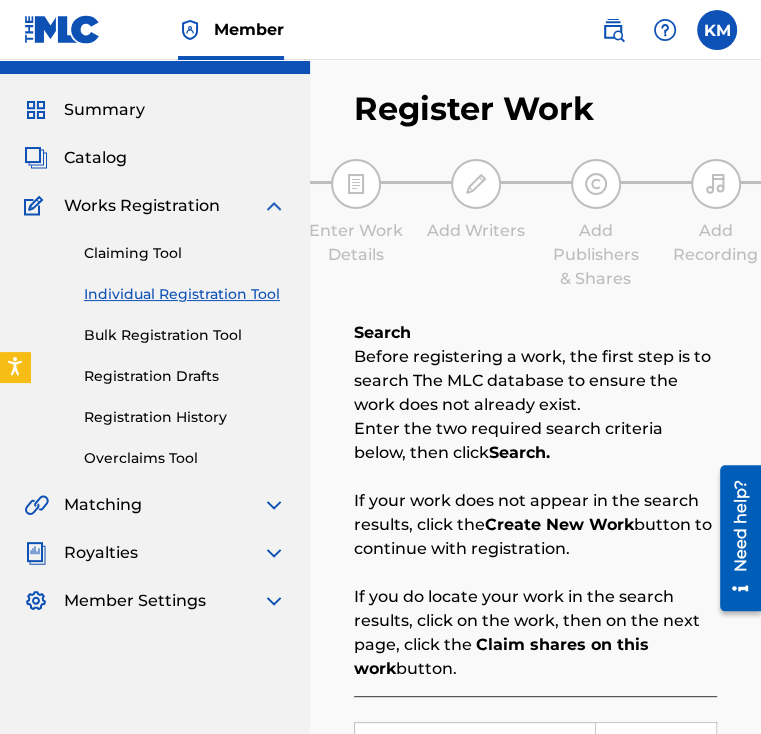 scroll, scrollTop: 0, scrollLeft: 0, axis: both 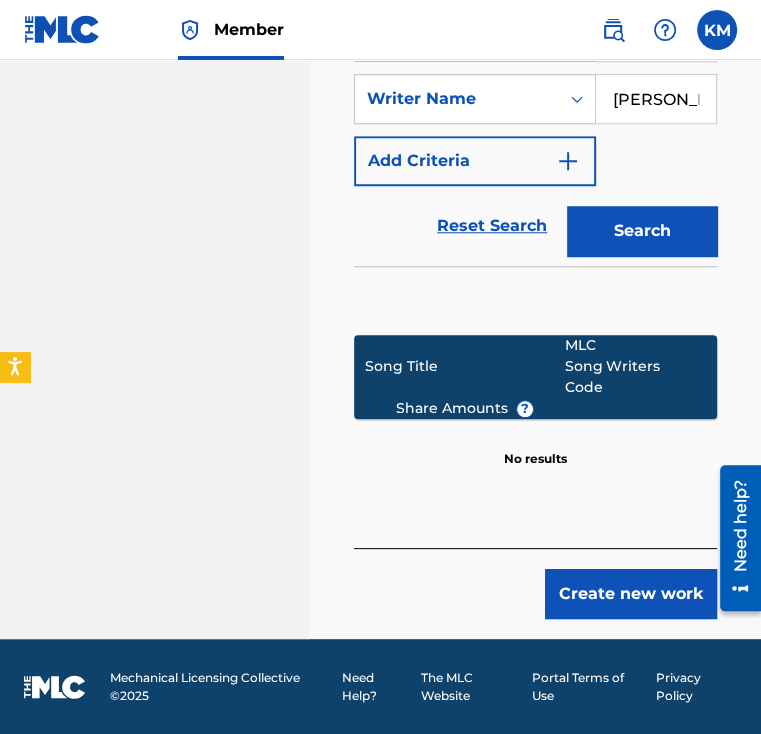 click on "Create new work" at bounding box center (631, 594) 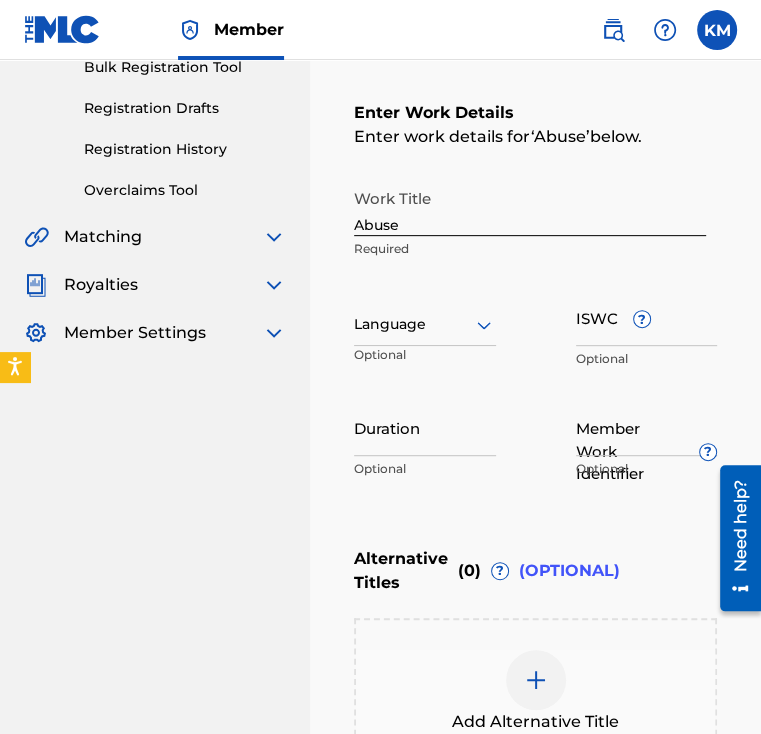scroll, scrollTop: 276, scrollLeft: 0, axis: vertical 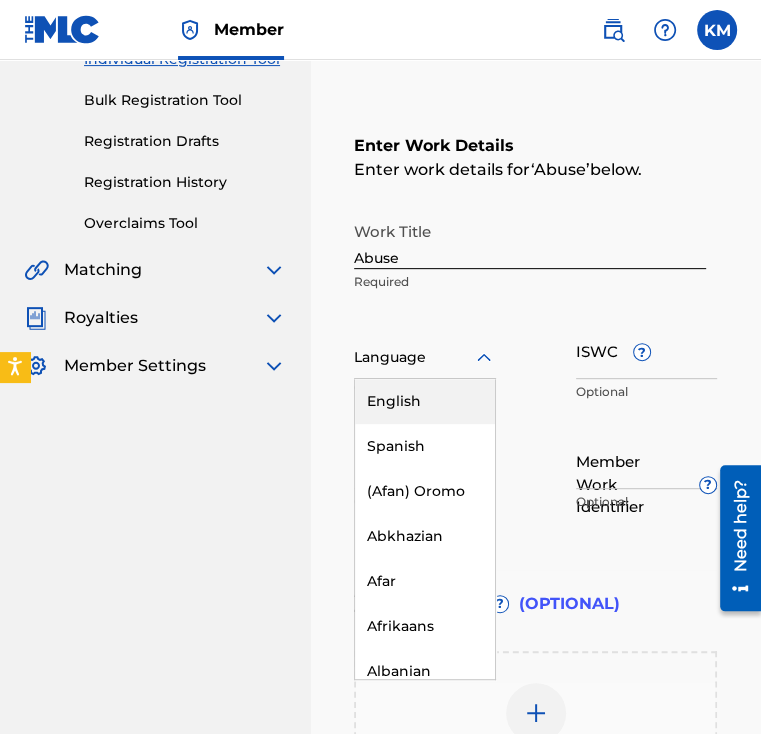 click 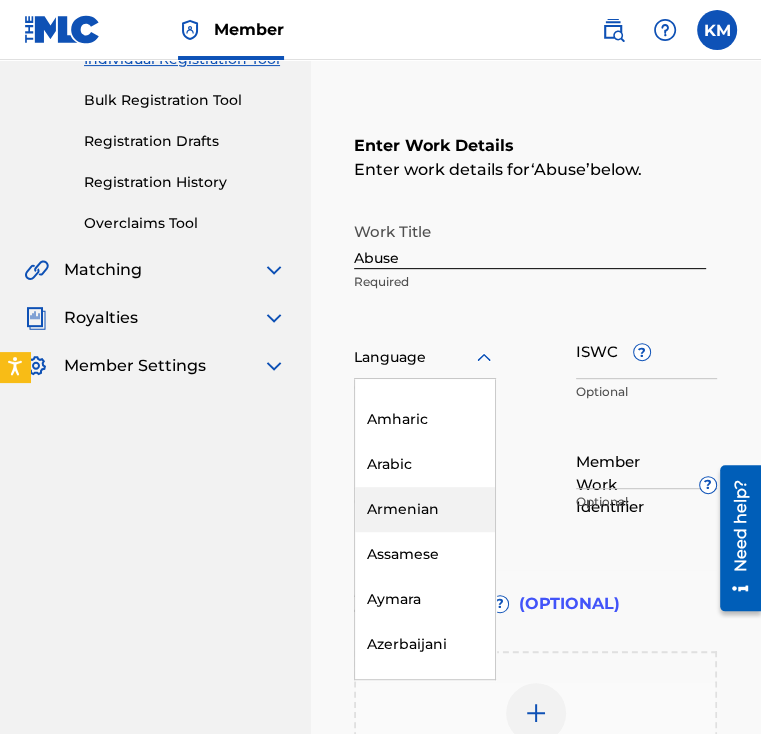 scroll, scrollTop: 300, scrollLeft: 0, axis: vertical 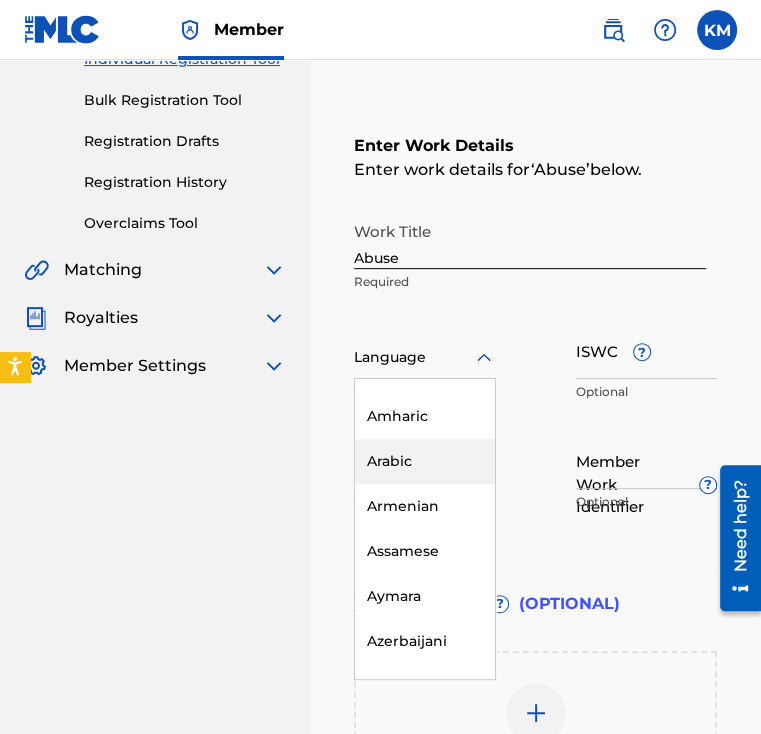 click on "Arabic" at bounding box center (425, 461) 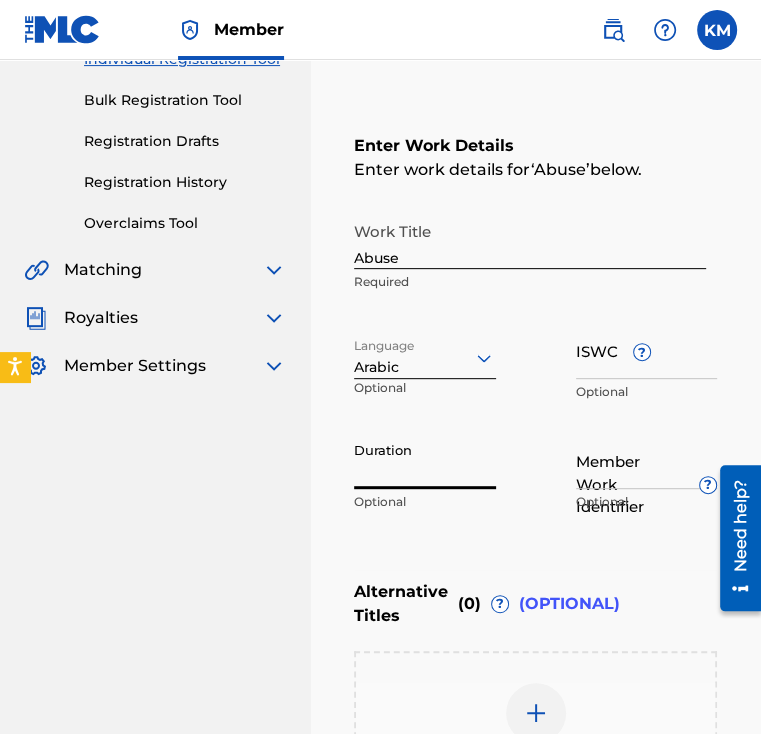 click on "Duration" at bounding box center [425, 460] 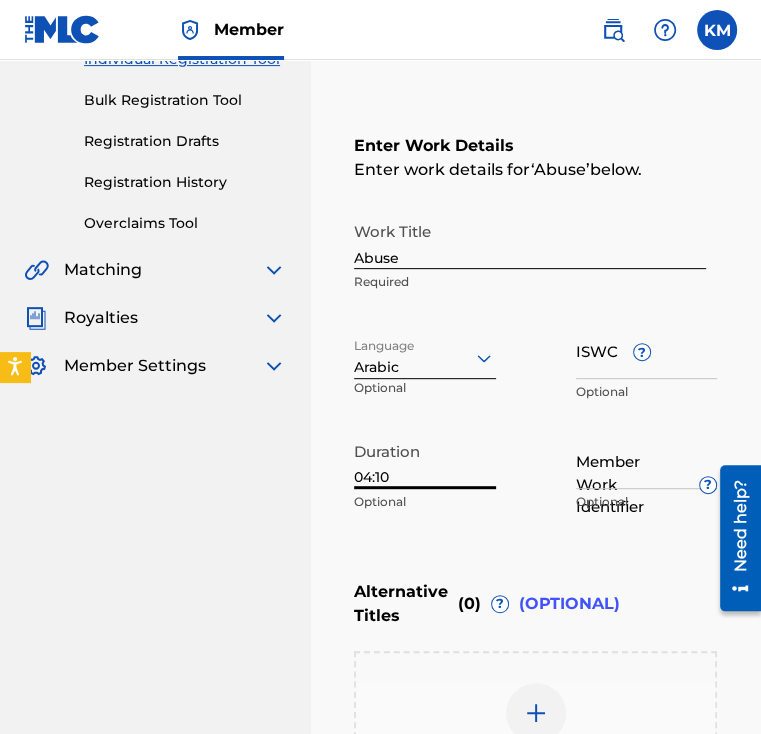 type on "04:10" 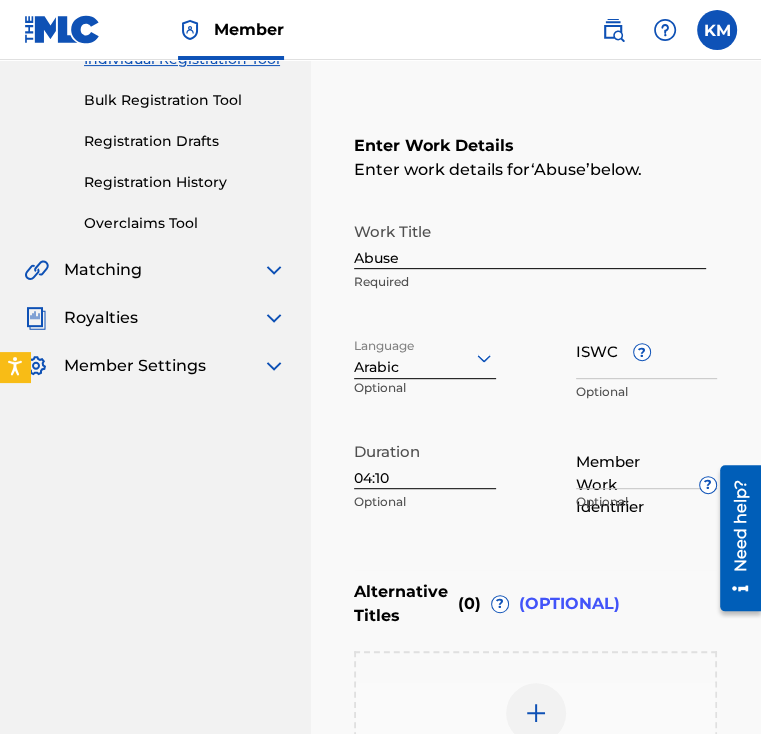 drag, startPoint x: 513, startPoint y: 506, endPoint x: 420, endPoint y: 473, distance: 98.681305 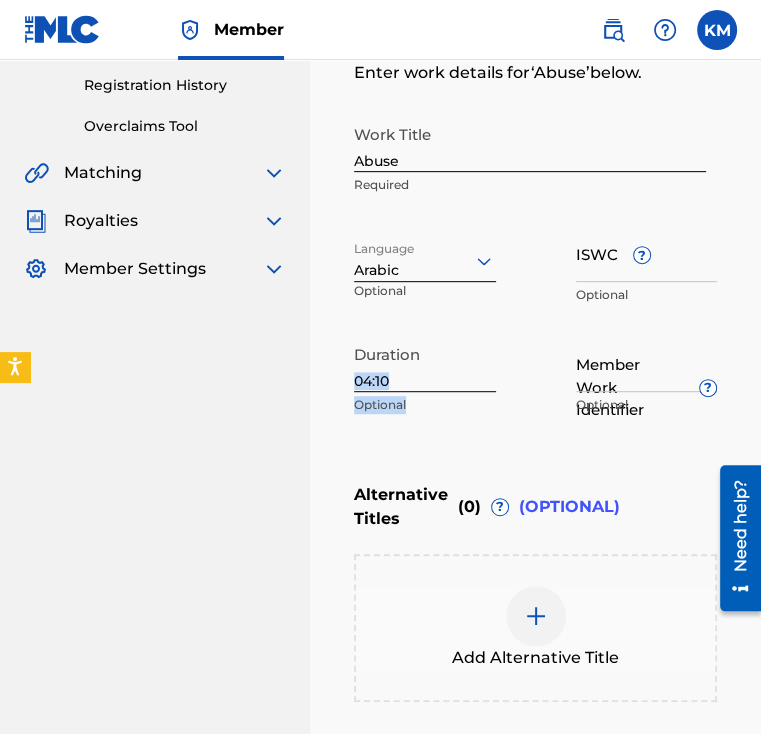 scroll, scrollTop: 376, scrollLeft: 0, axis: vertical 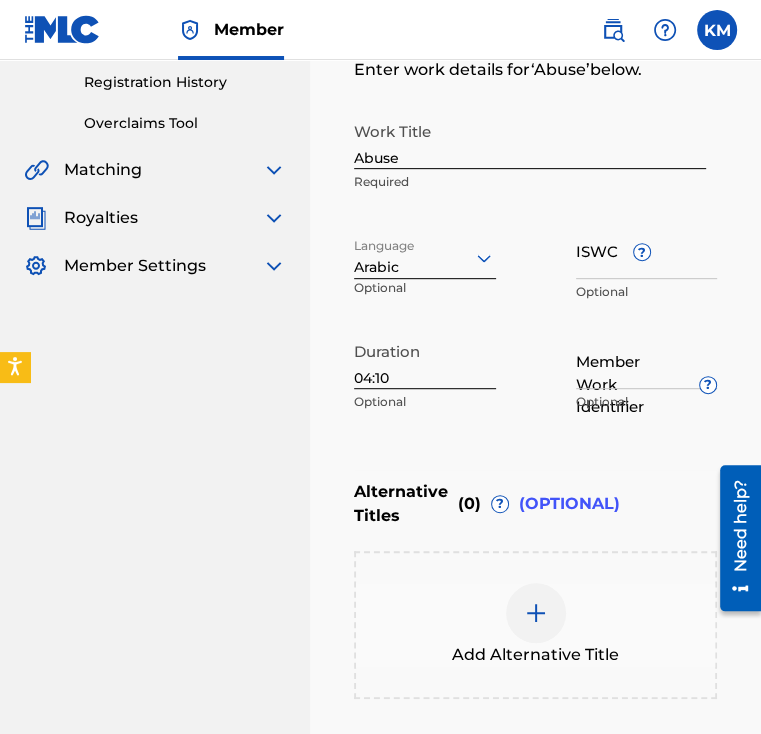click at bounding box center [536, 613] 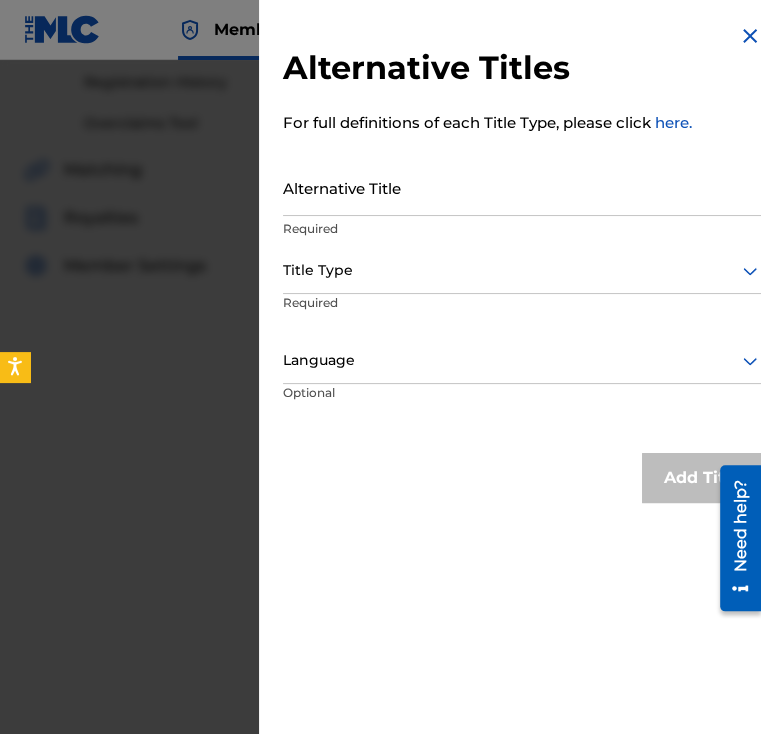 click on "Alternative Title" at bounding box center (522, 187) 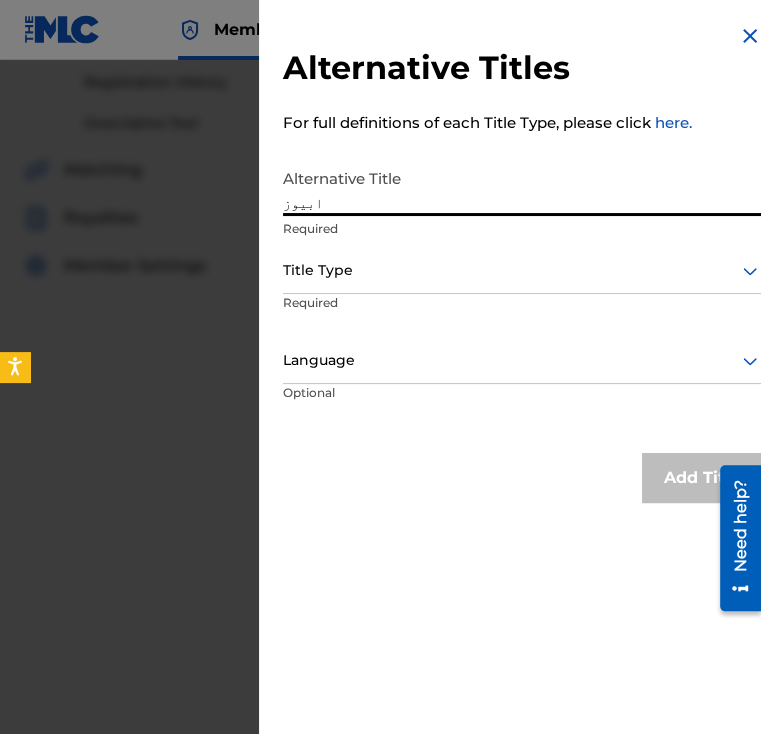 type on "ابيوز" 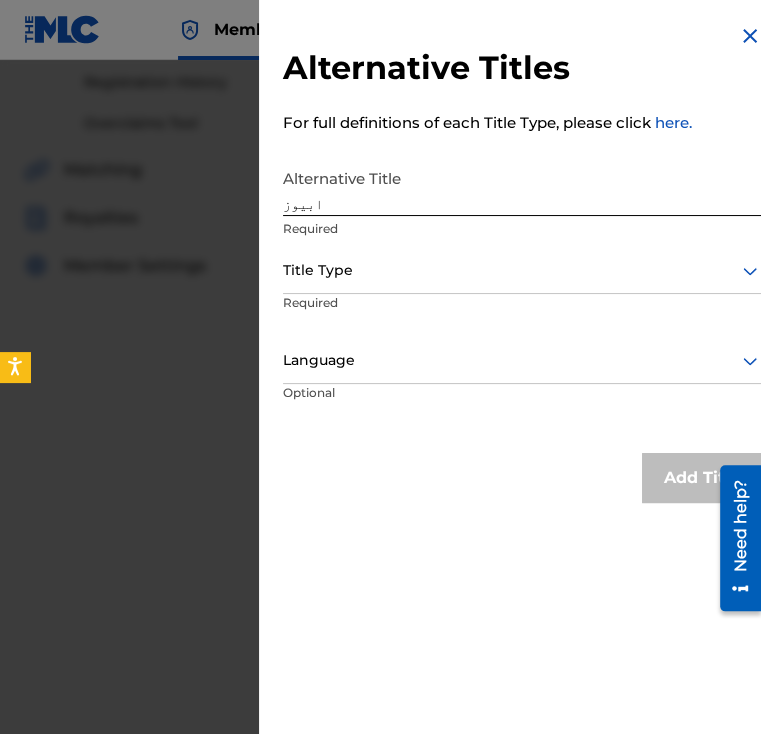 click on "Title Type" at bounding box center [522, 271] 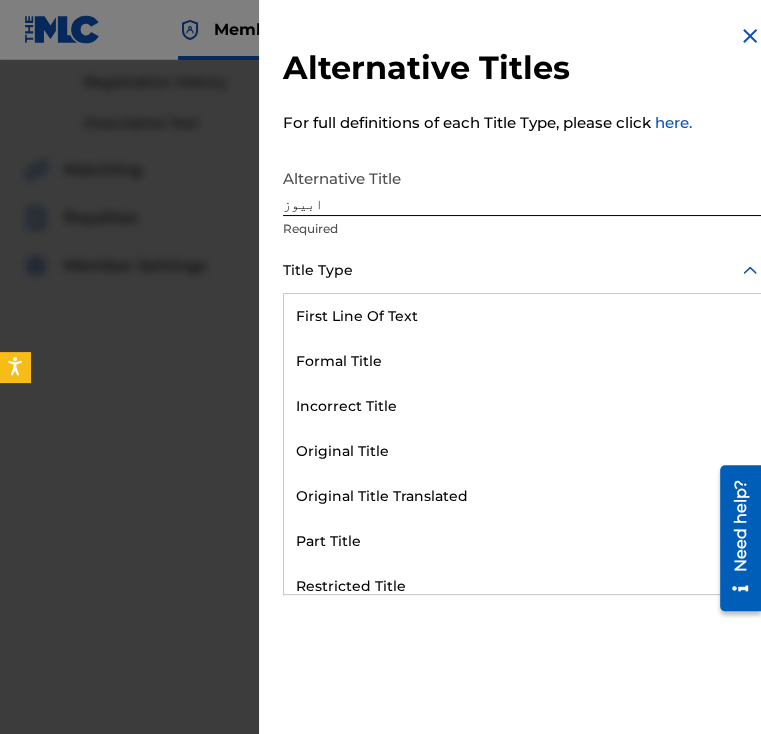 scroll, scrollTop: 0, scrollLeft: 0, axis: both 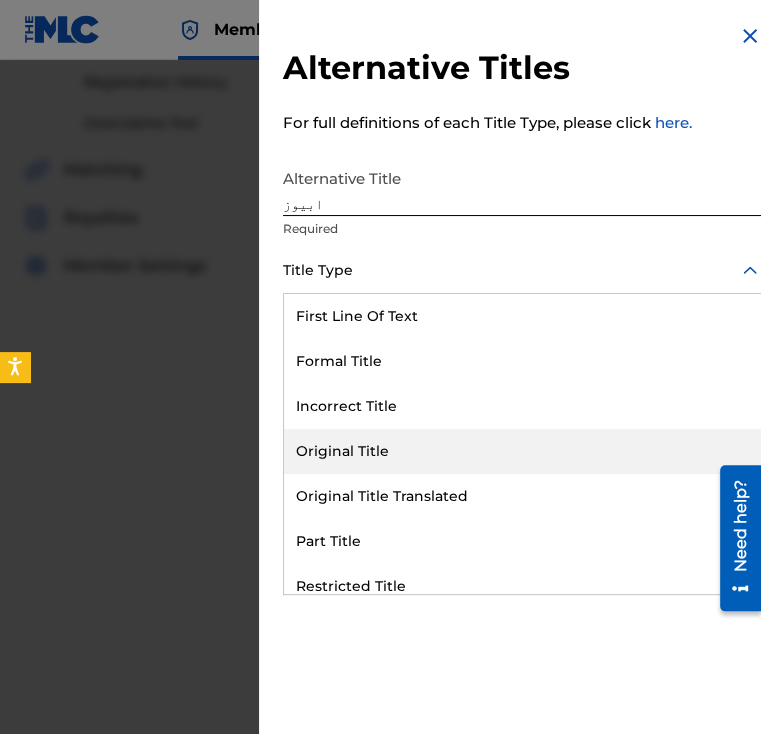 click on "Original Title" at bounding box center (522, 451) 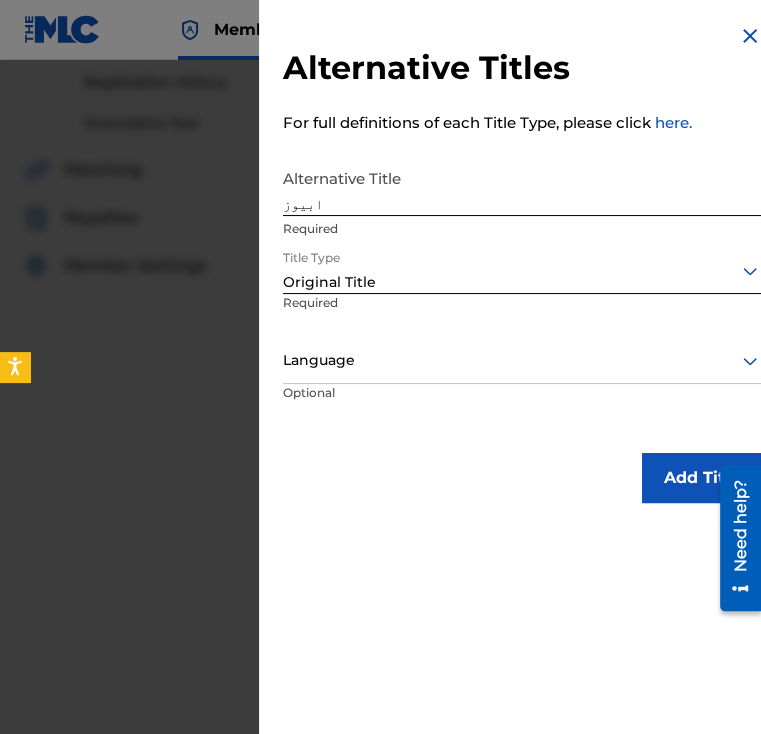 click on "Optional" at bounding box center (359, 406) 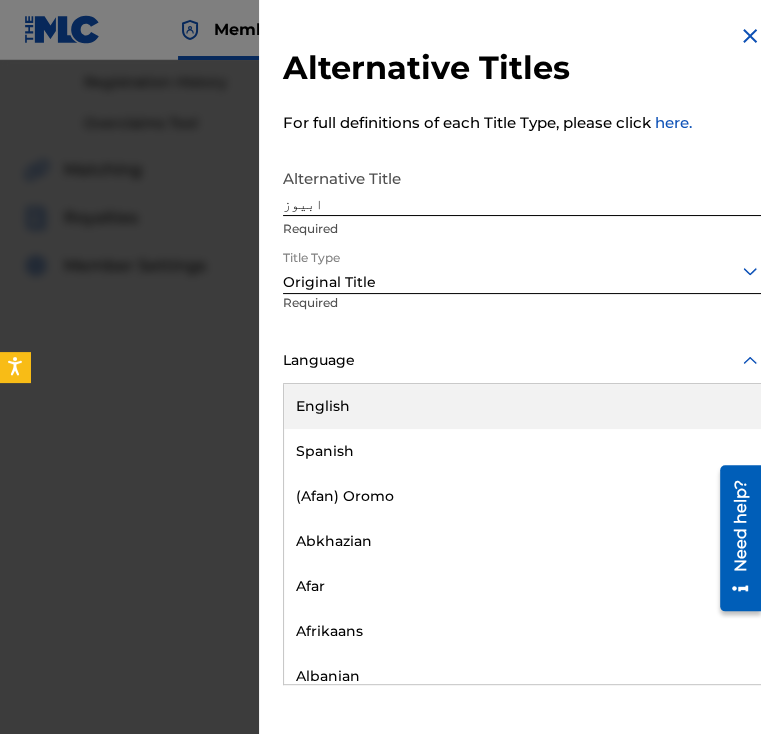 click at bounding box center [522, 360] 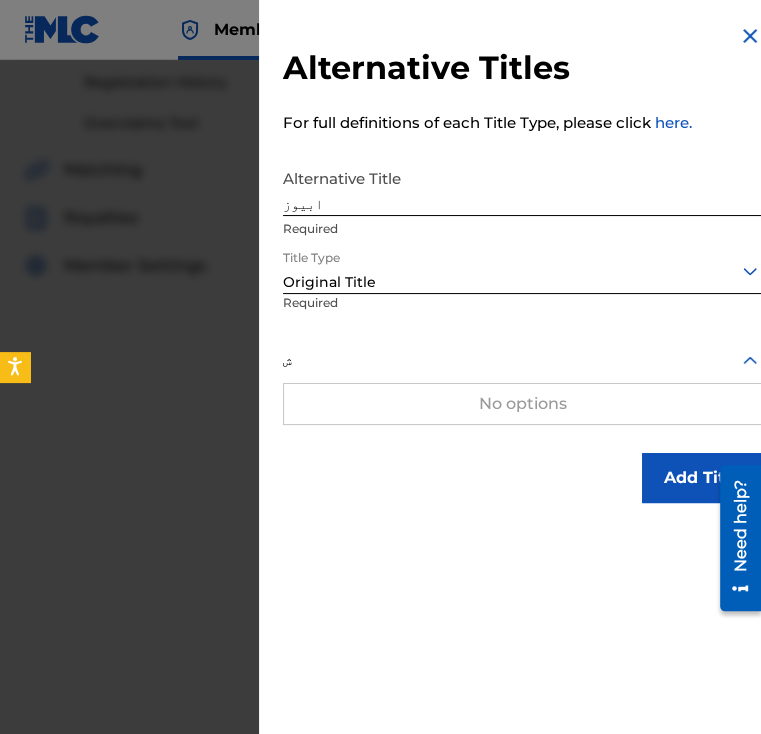 click on "No options" at bounding box center [522, 404] 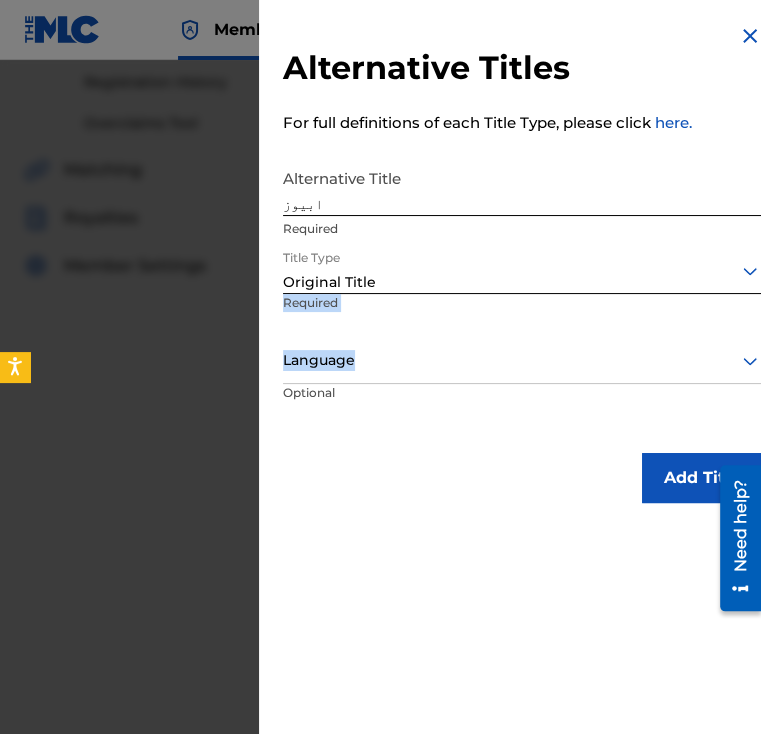 drag, startPoint x: 703, startPoint y: 315, endPoint x: 708, endPoint y: 346, distance: 31.400637 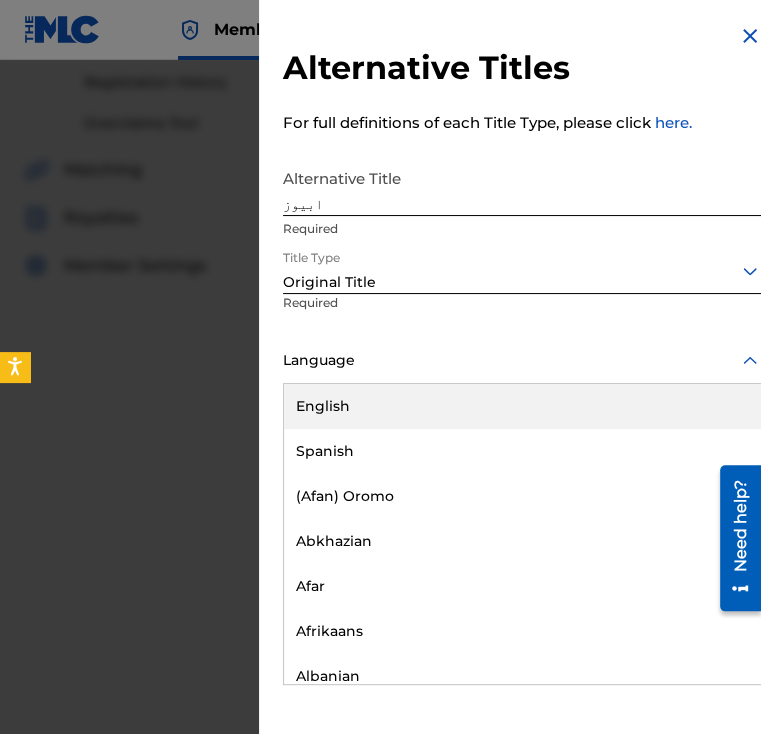 click on "Language" at bounding box center (522, 361) 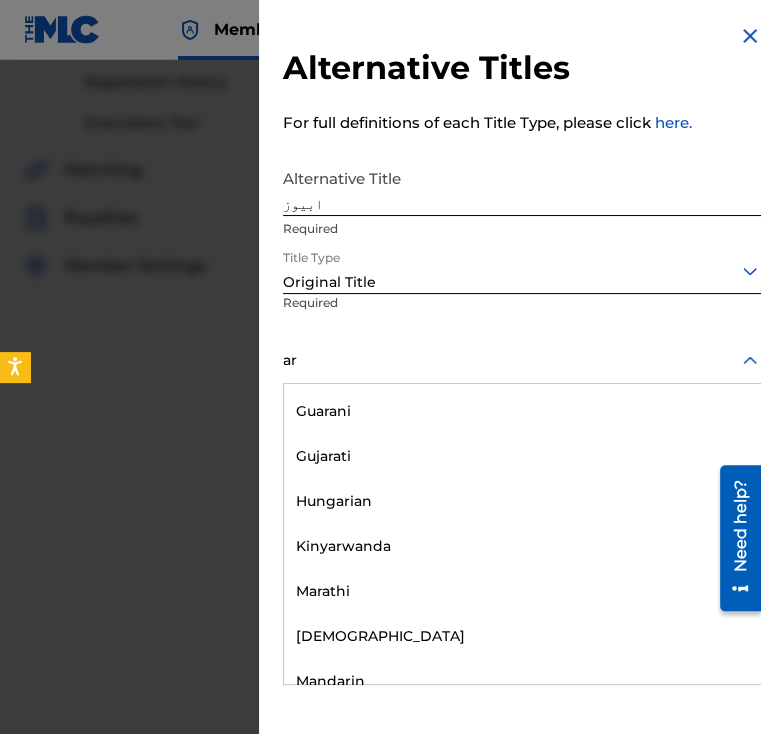 scroll, scrollTop: 130, scrollLeft: 0, axis: vertical 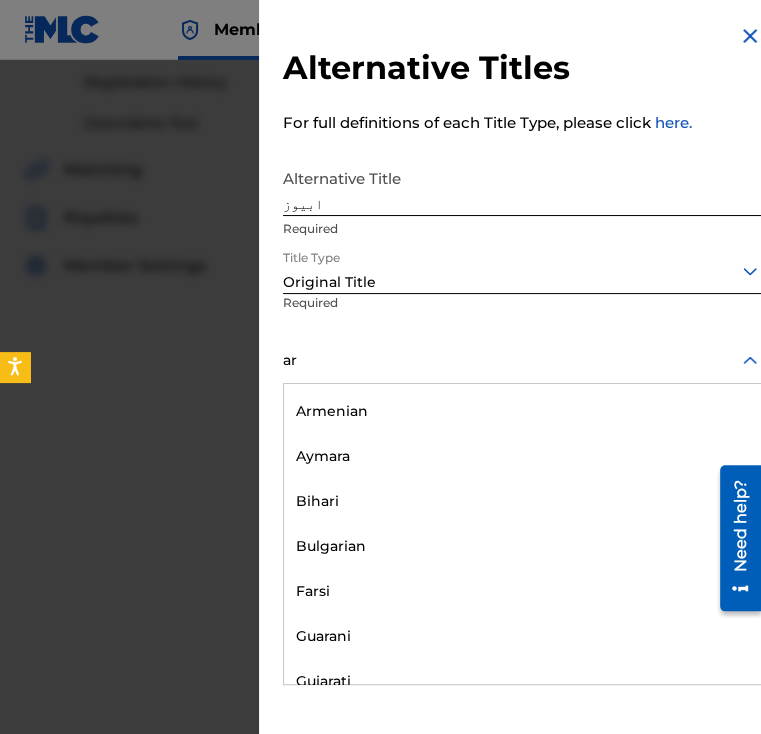 type on "ara" 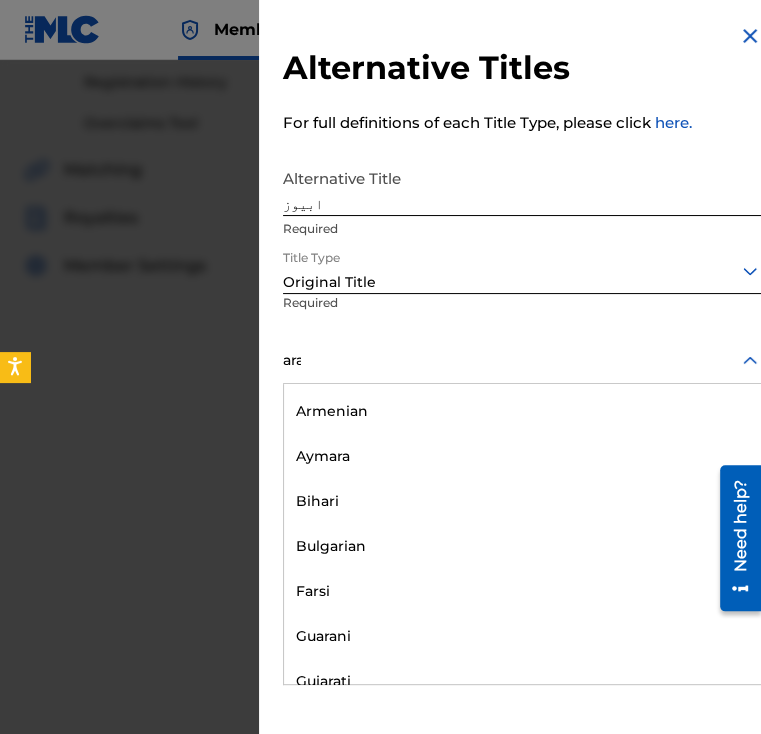 scroll, scrollTop: 0, scrollLeft: 0, axis: both 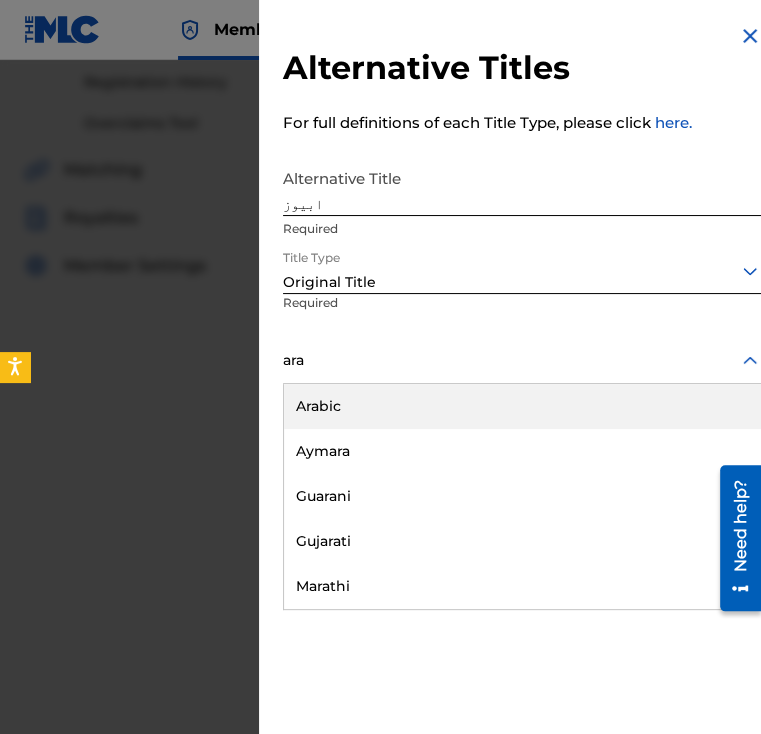 click on "Arabic" at bounding box center [522, 406] 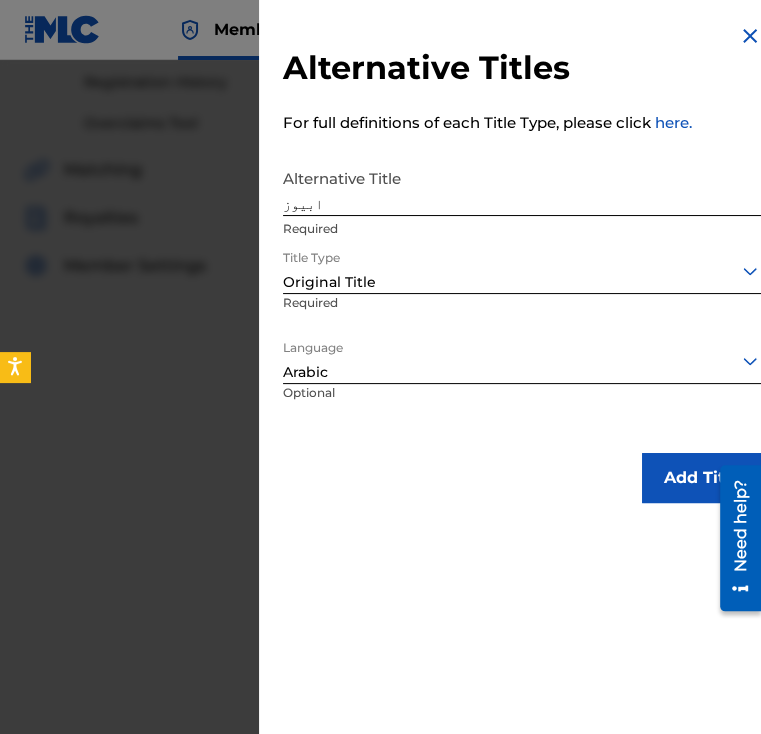 click on "Add Title" at bounding box center [702, 478] 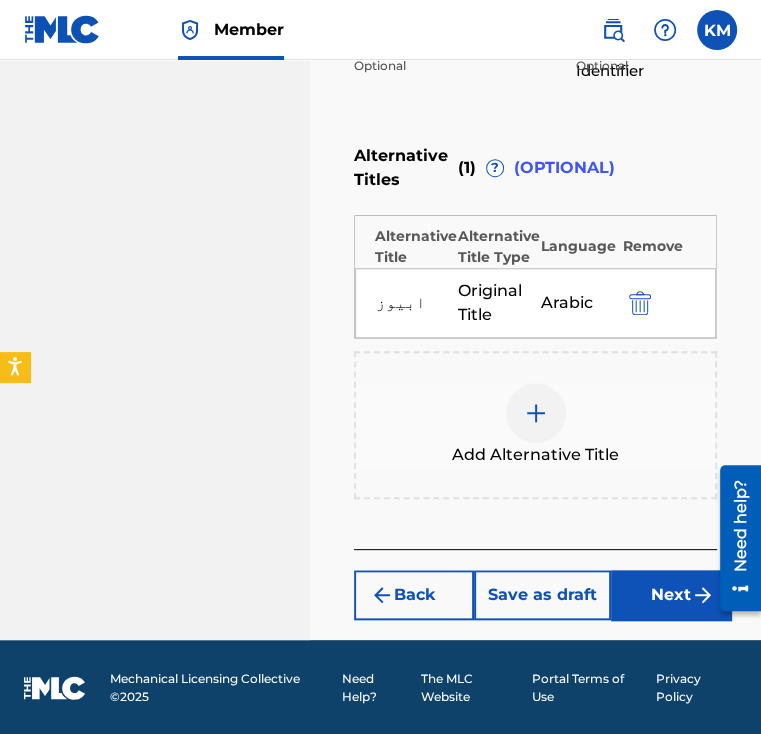 click on "Next" at bounding box center (671, 595) 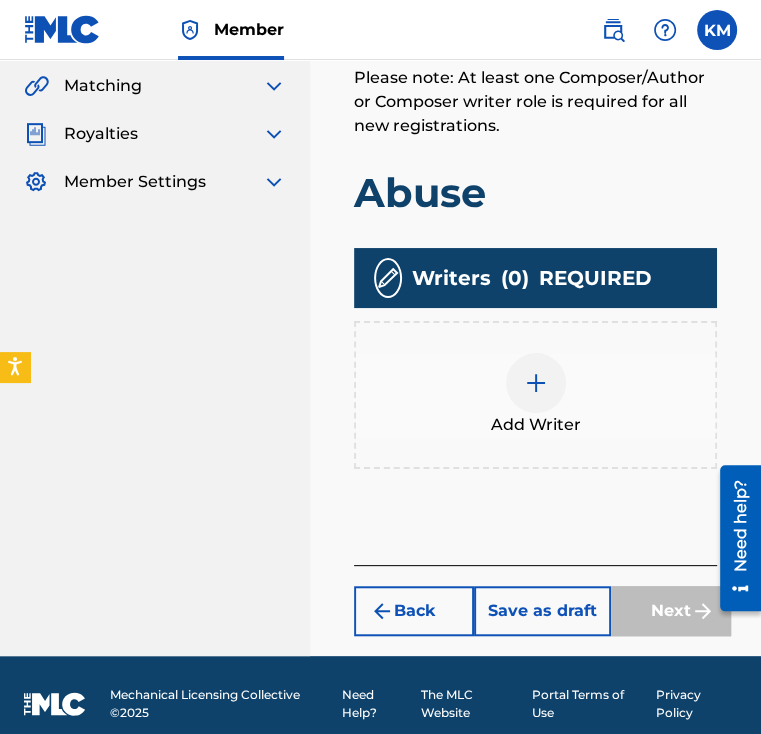scroll, scrollTop: 476, scrollLeft: 0, axis: vertical 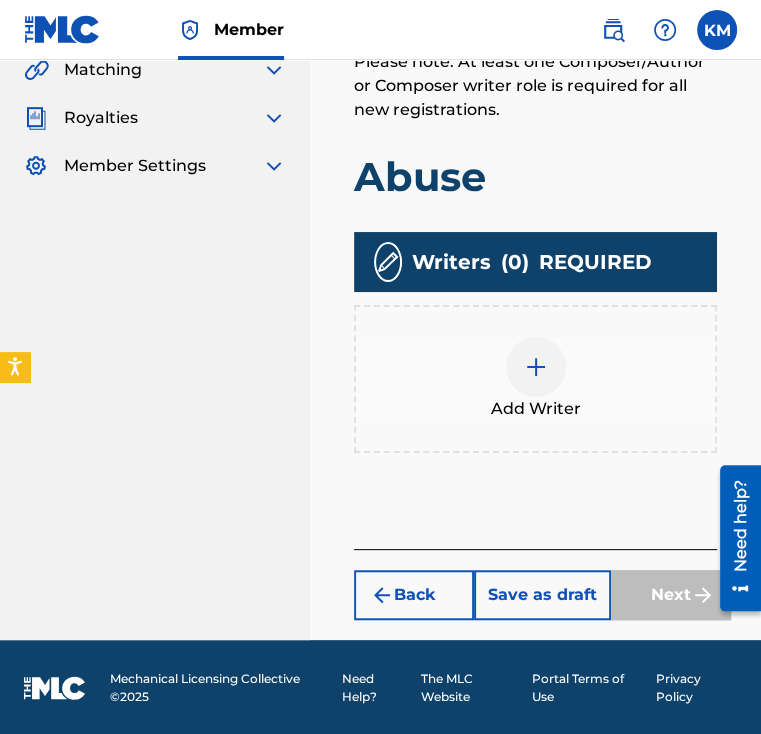 click at bounding box center (536, 367) 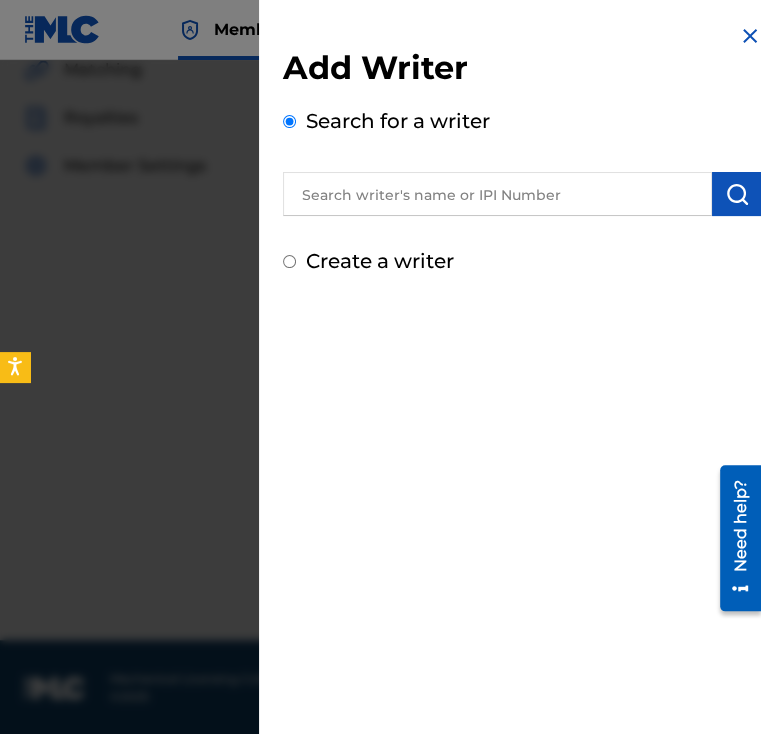 click on "Search for a writer" at bounding box center (522, 161) 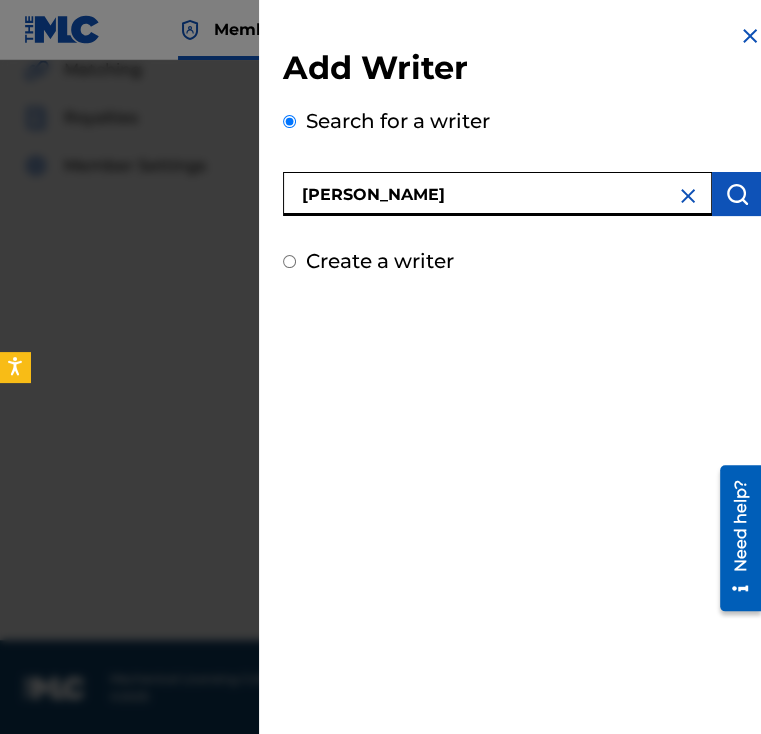 type on "[PERSON_NAME]" 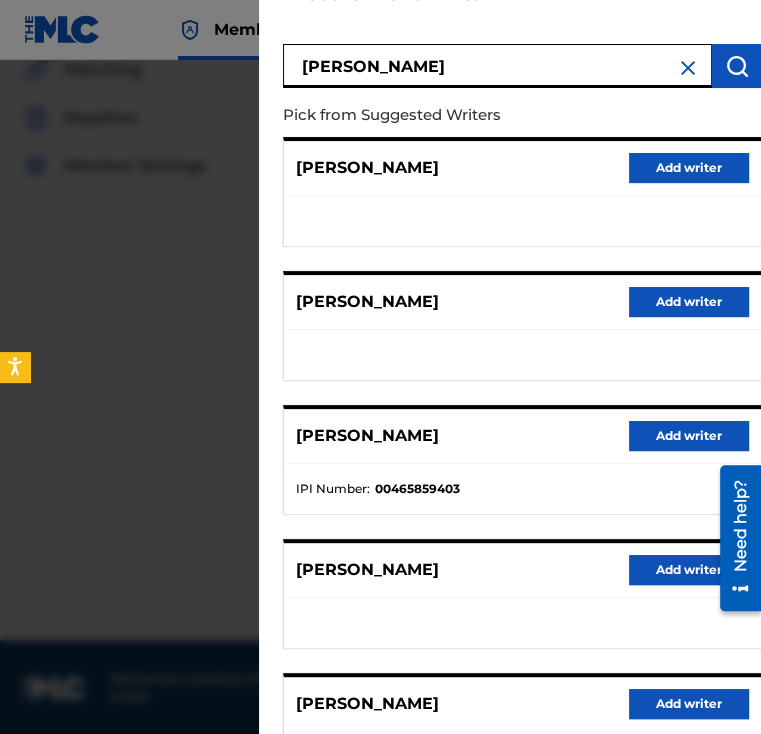 scroll, scrollTop: 300, scrollLeft: 0, axis: vertical 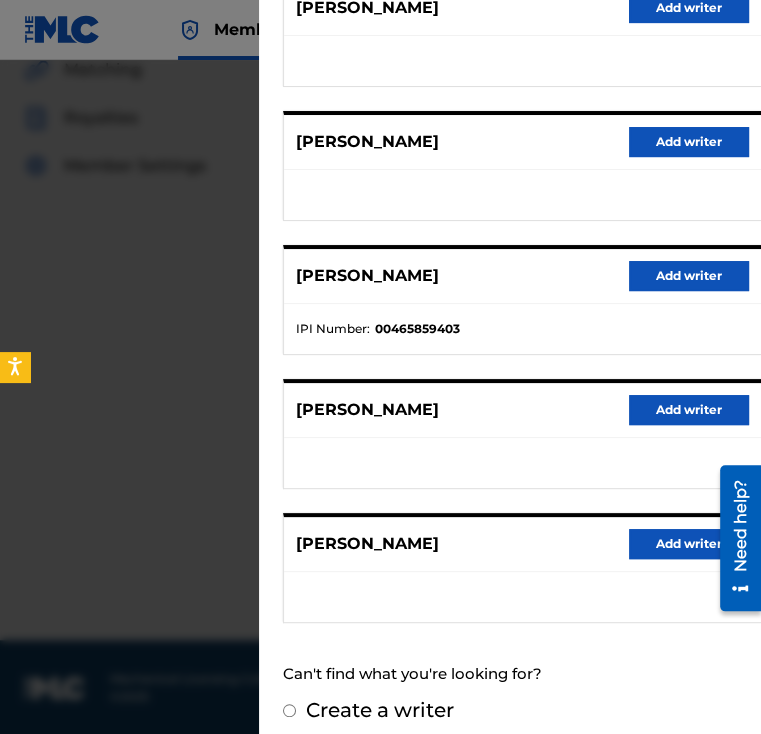 click on "Add writer" at bounding box center (689, 544) 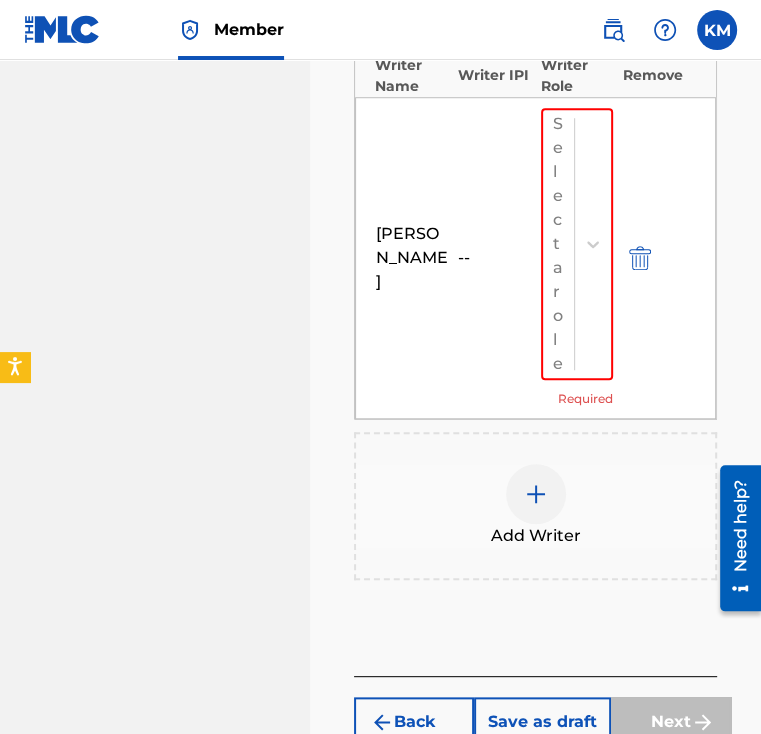 scroll, scrollTop: 863, scrollLeft: 0, axis: vertical 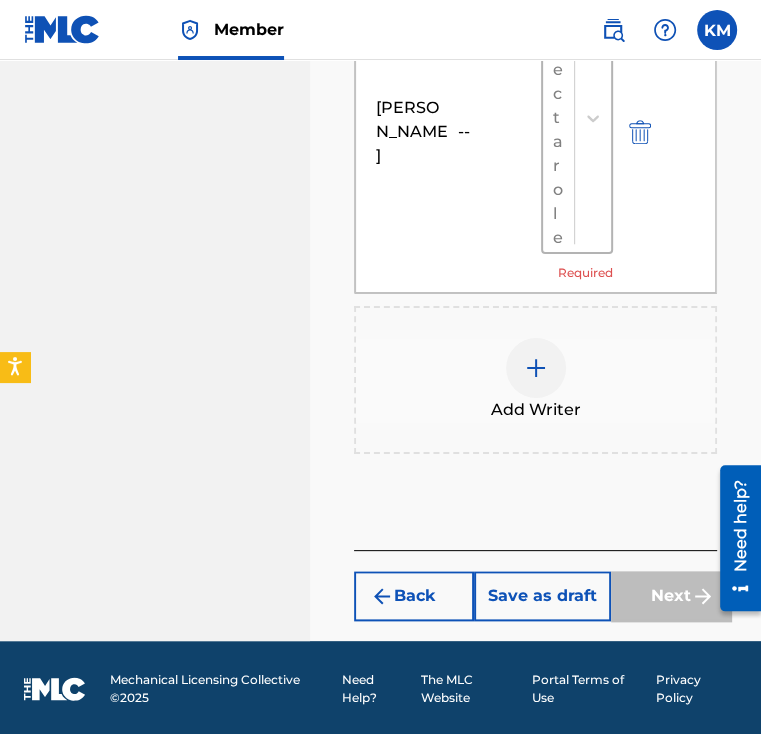 click at bounding box center (592, 118) 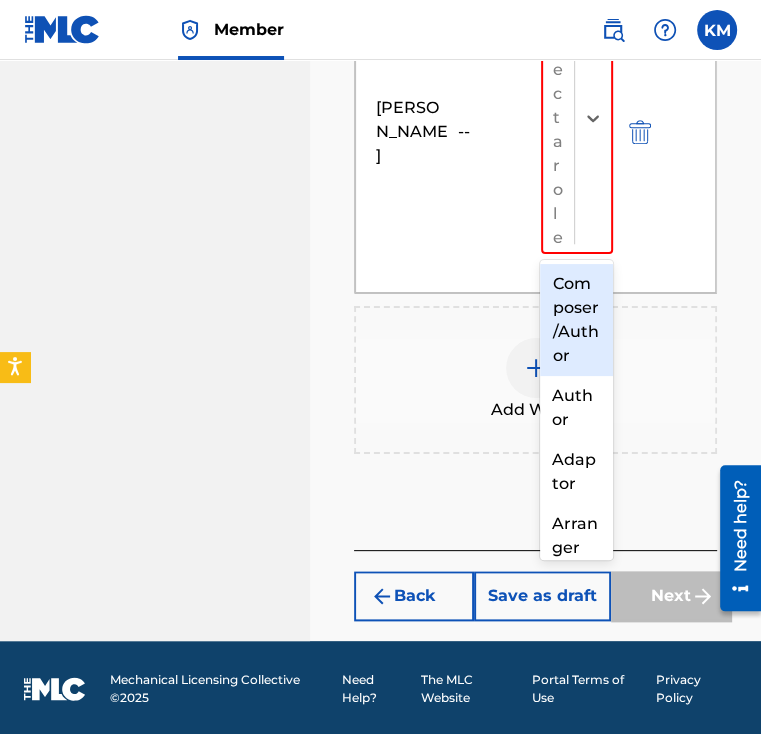 click on "Composer/Author" at bounding box center [576, 320] 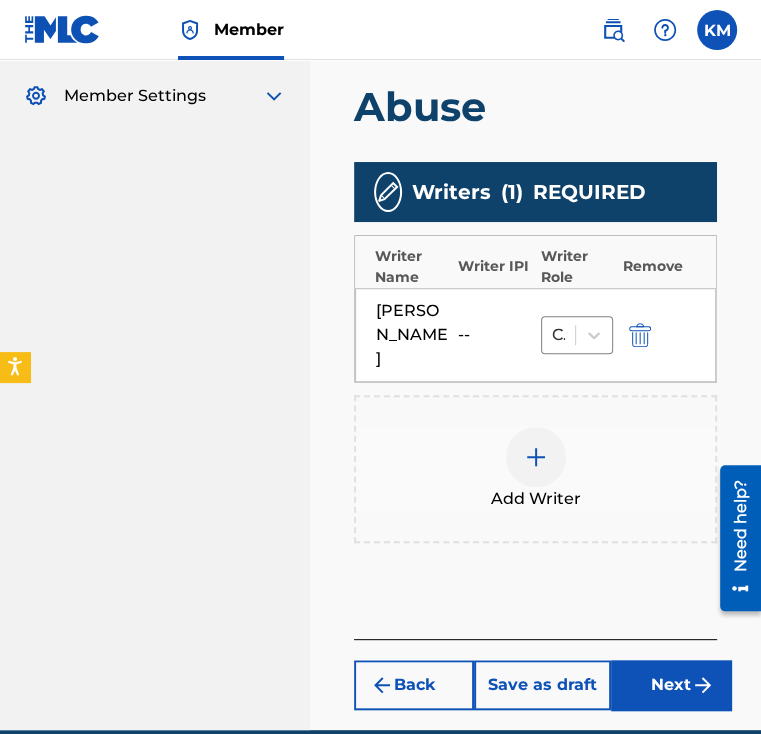 scroll, scrollTop: 612, scrollLeft: 0, axis: vertical 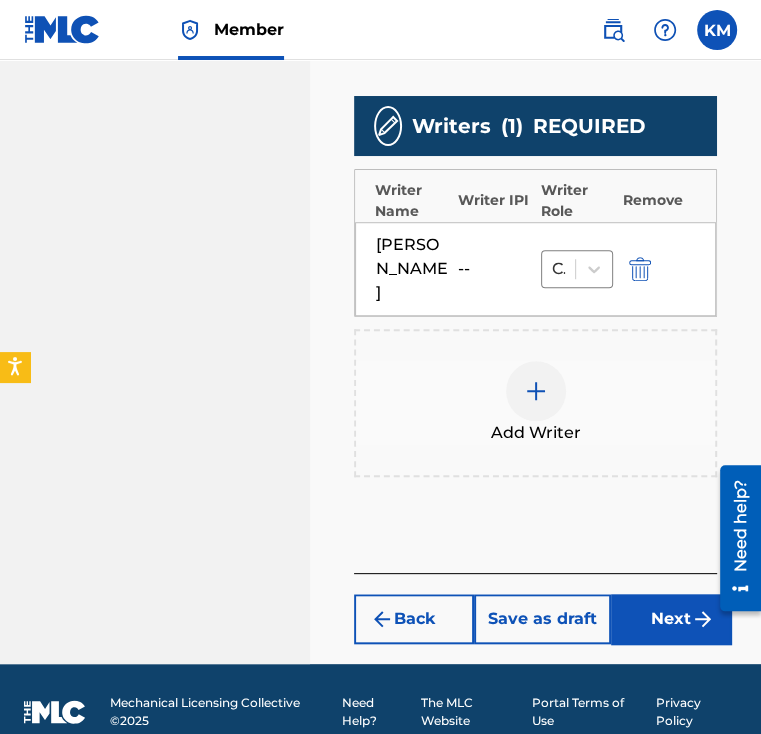click on "Register Work Search Enter Work Details Add Writers Add Publishers & Shares Add Recording Review Add Writers & Roles Enter all writer(s) and their roles. A full list of writer roles and their definitions can be found in our Help Center article   here. Please note: At least one Composer/Author or Composer writer role is required for all new registrations. Abuse Writers ( 1 ) REQUIRED Writer Name Writer IPI Writer Role [PERSON_NAME] -- Composer/Author Add Writer Back Save as draft Next" at bounding box center [535, 81] 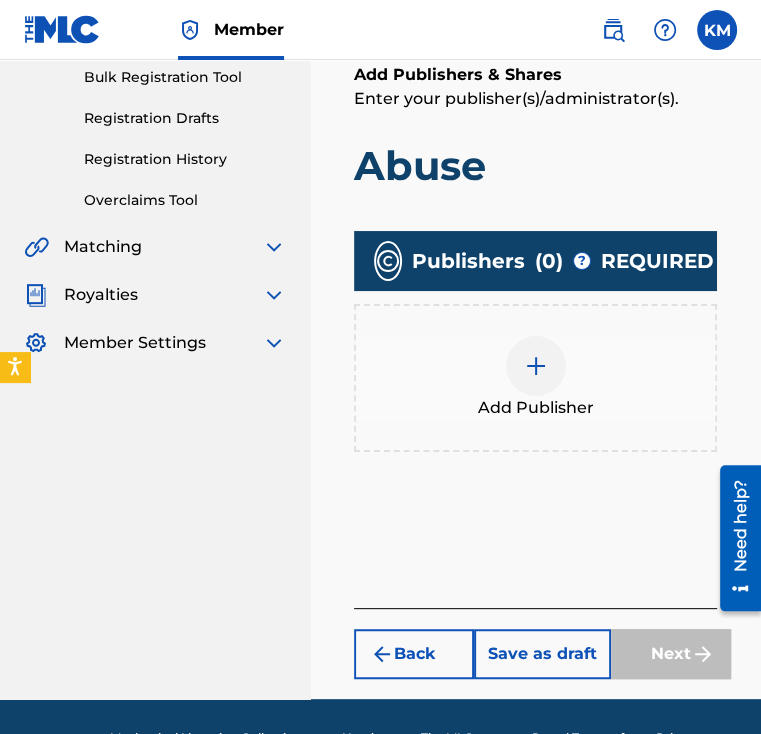scroll, scrollTop: 373, scrollLeft: 0, axis: vertical 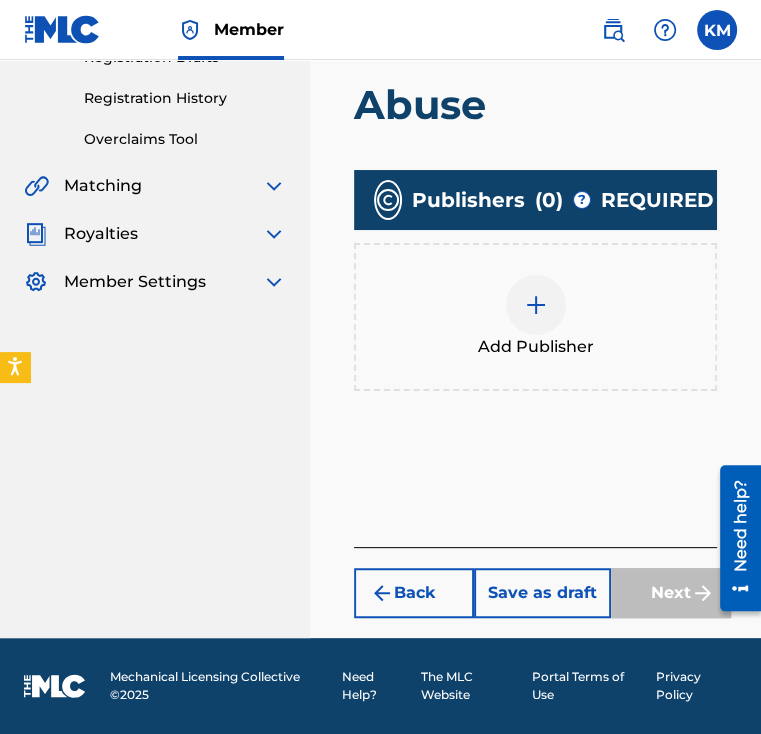 click at bounding box center [536, 305] 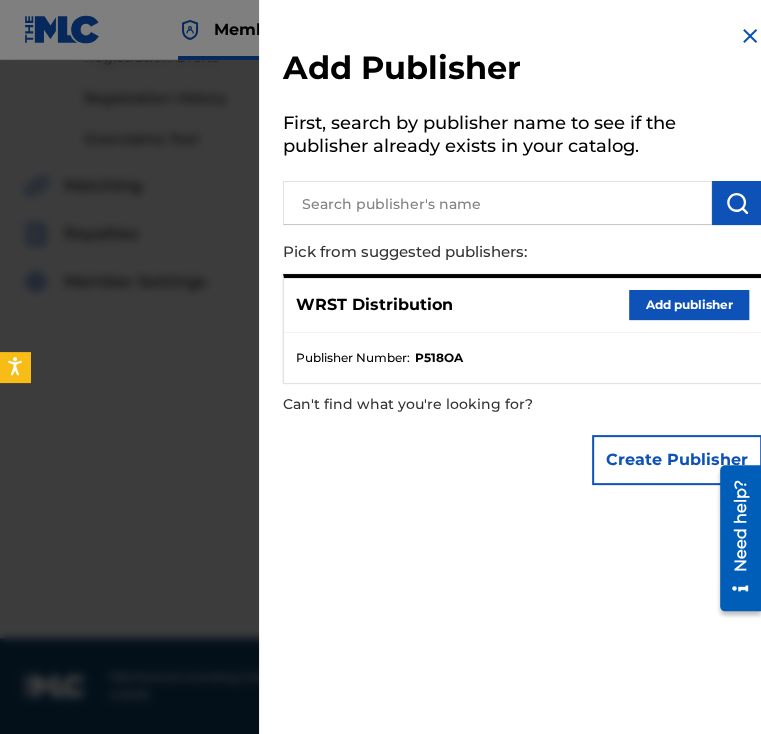 click on "Add publisher" at bounding box center (689, 305) 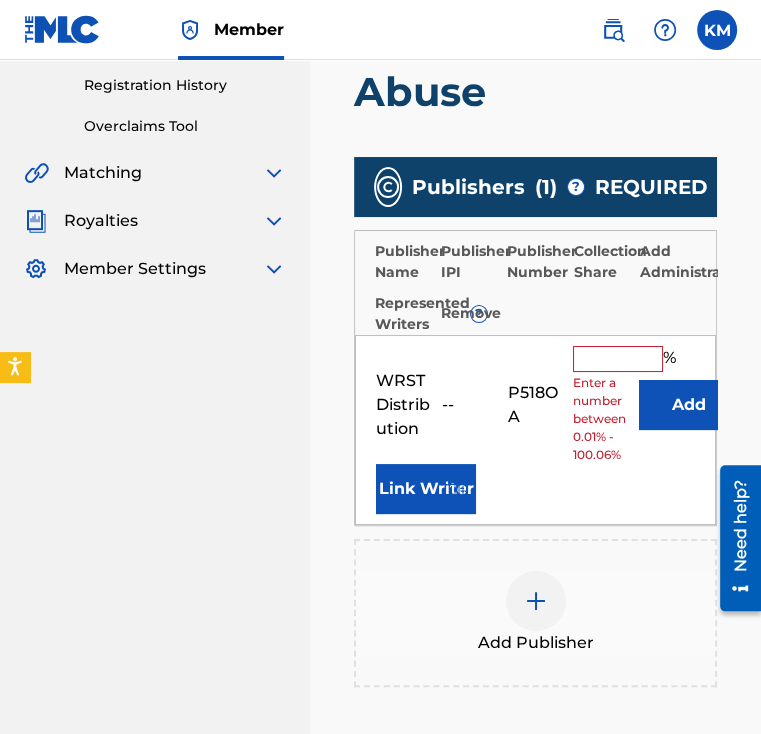 click on "Publisher Name Publisher IPI Publisher Number Collection Share Add Administrator Represented Writers ? Remove" at bounding box center [535, 283] 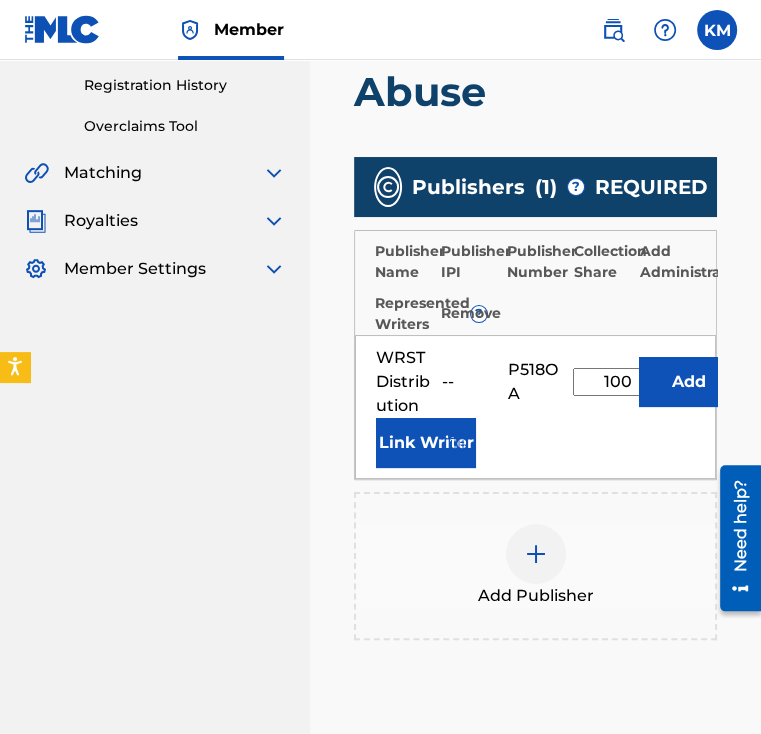 type on "100" 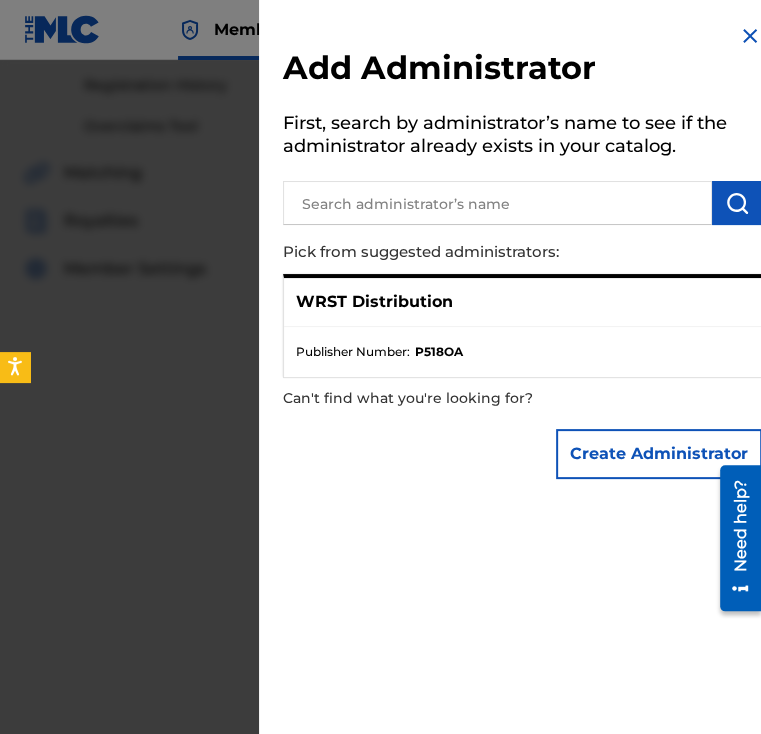 click on "WRST Distribution" at bounding box center (522, 302) 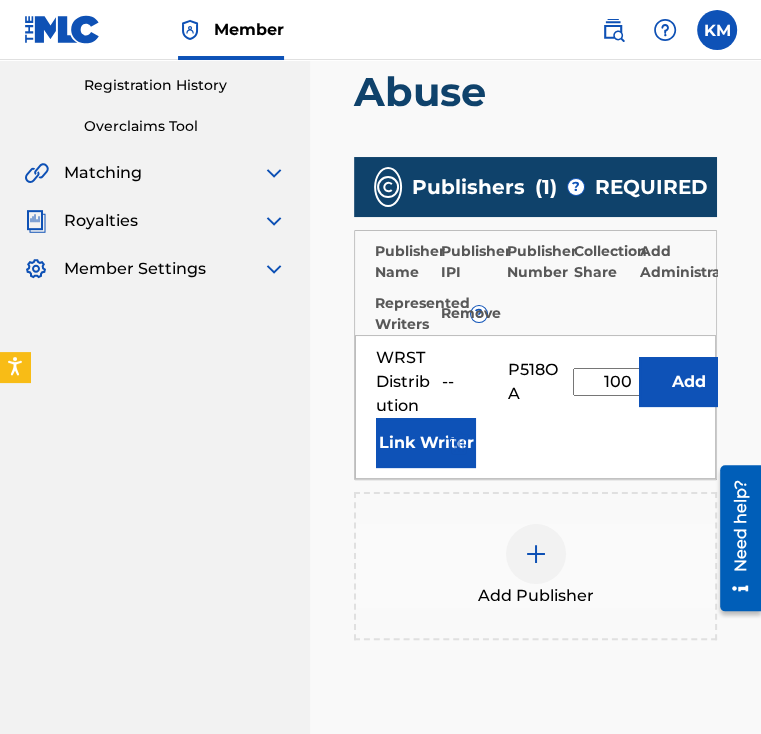 click on "Link Writer" at bounding box center (426, 443) 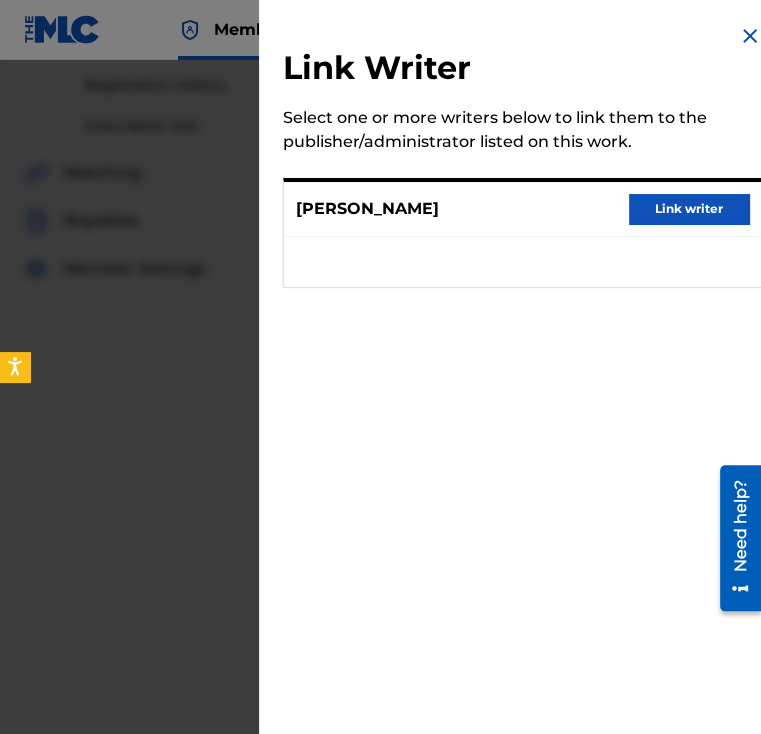 click on "Link writer" at bounding box center [689, 209] 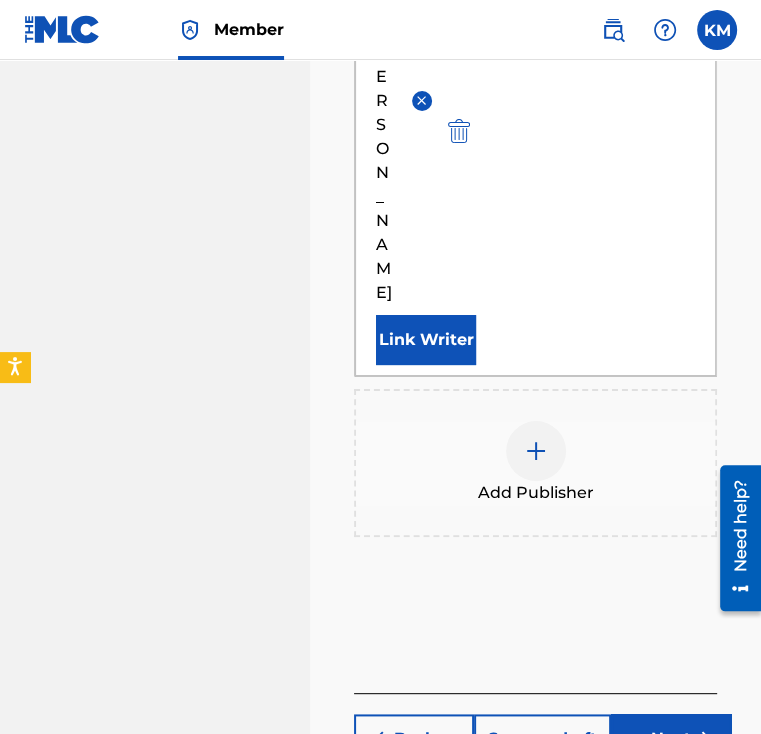 scroll, scrollTop: 908, scrollLeft: 0, axis: vertical 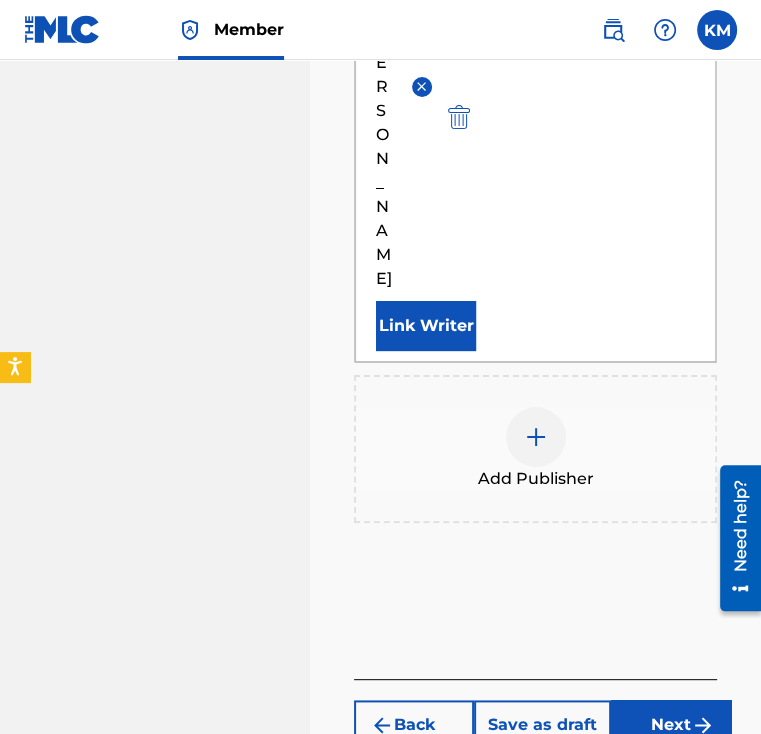 click on "Next" at bounding box center [671, 725] 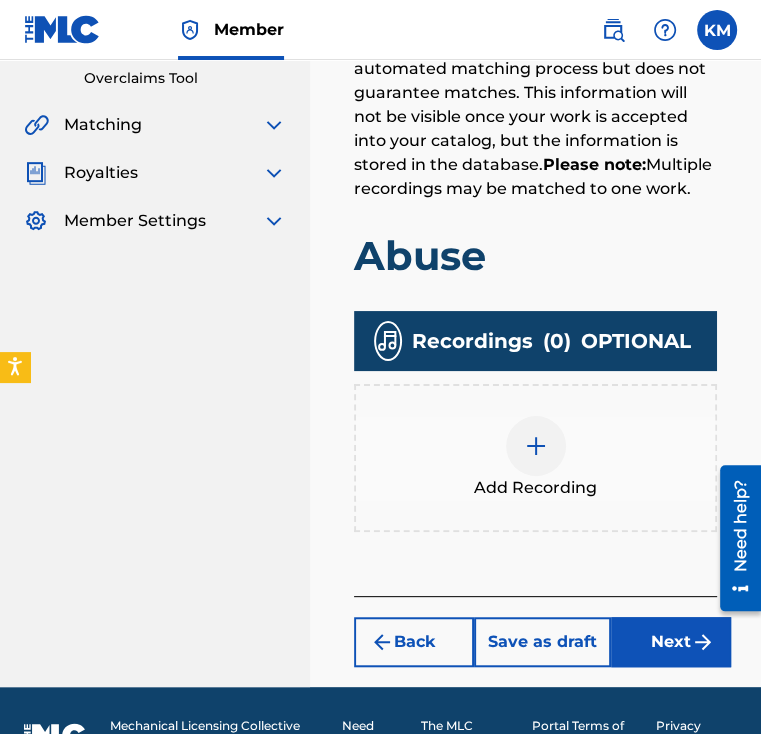 scroll, scrollTop: 468, scrollLeft: 0, axis: vertical 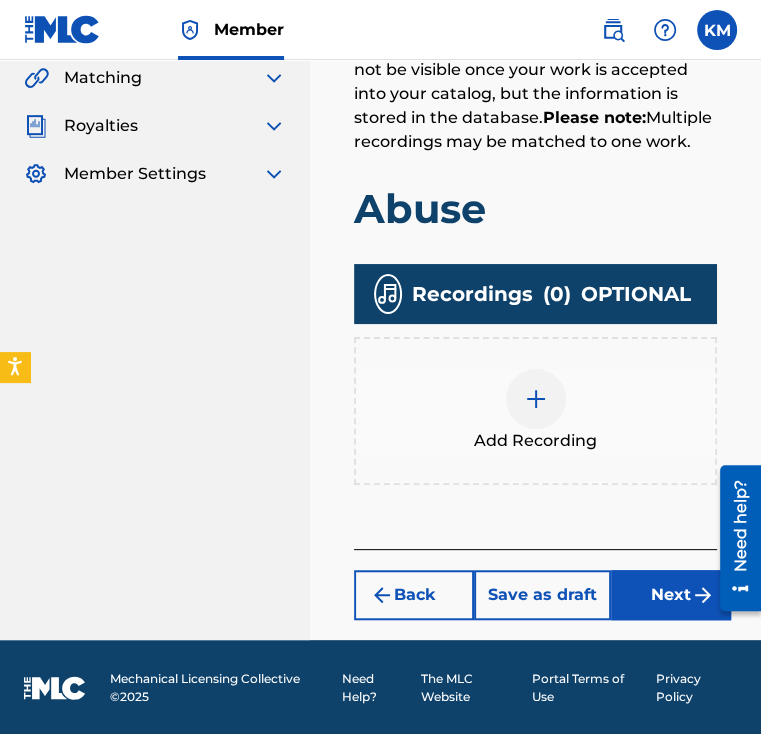 click on "Next" at bounding box center (671, 595) 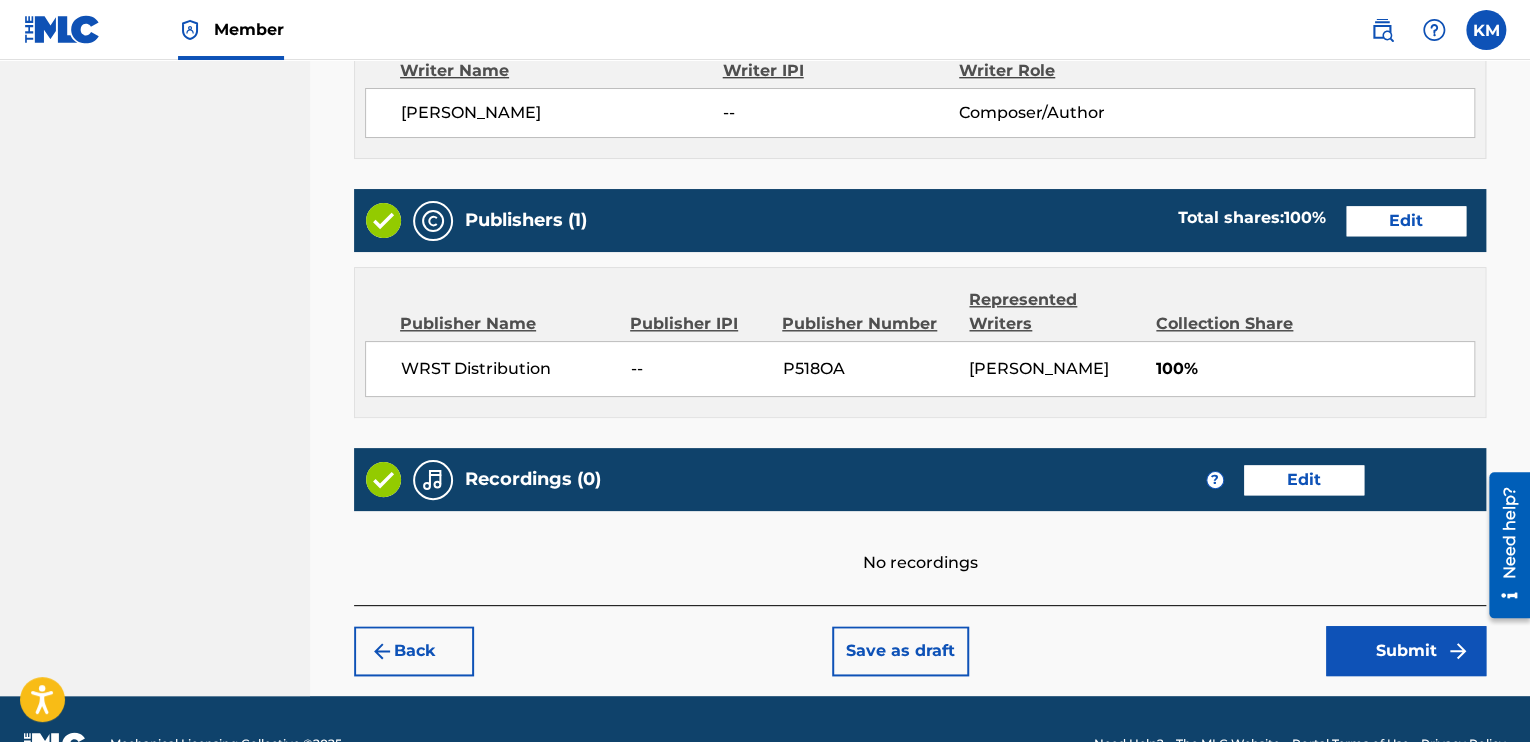 scroll, scrollTop: 1035, scrollLeft: 0, axis: vertical 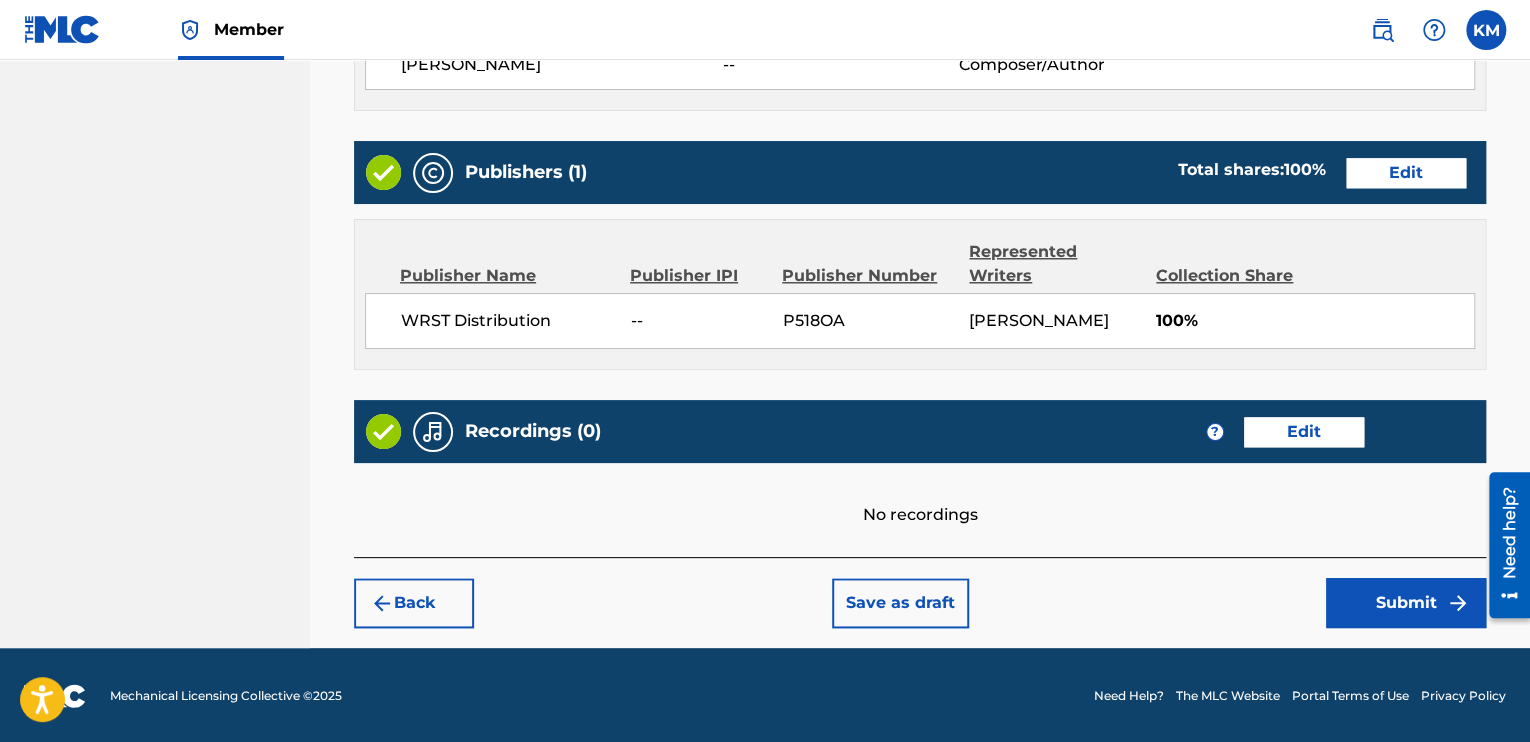 click on "Save as draft" at bounding box center (900, 603) 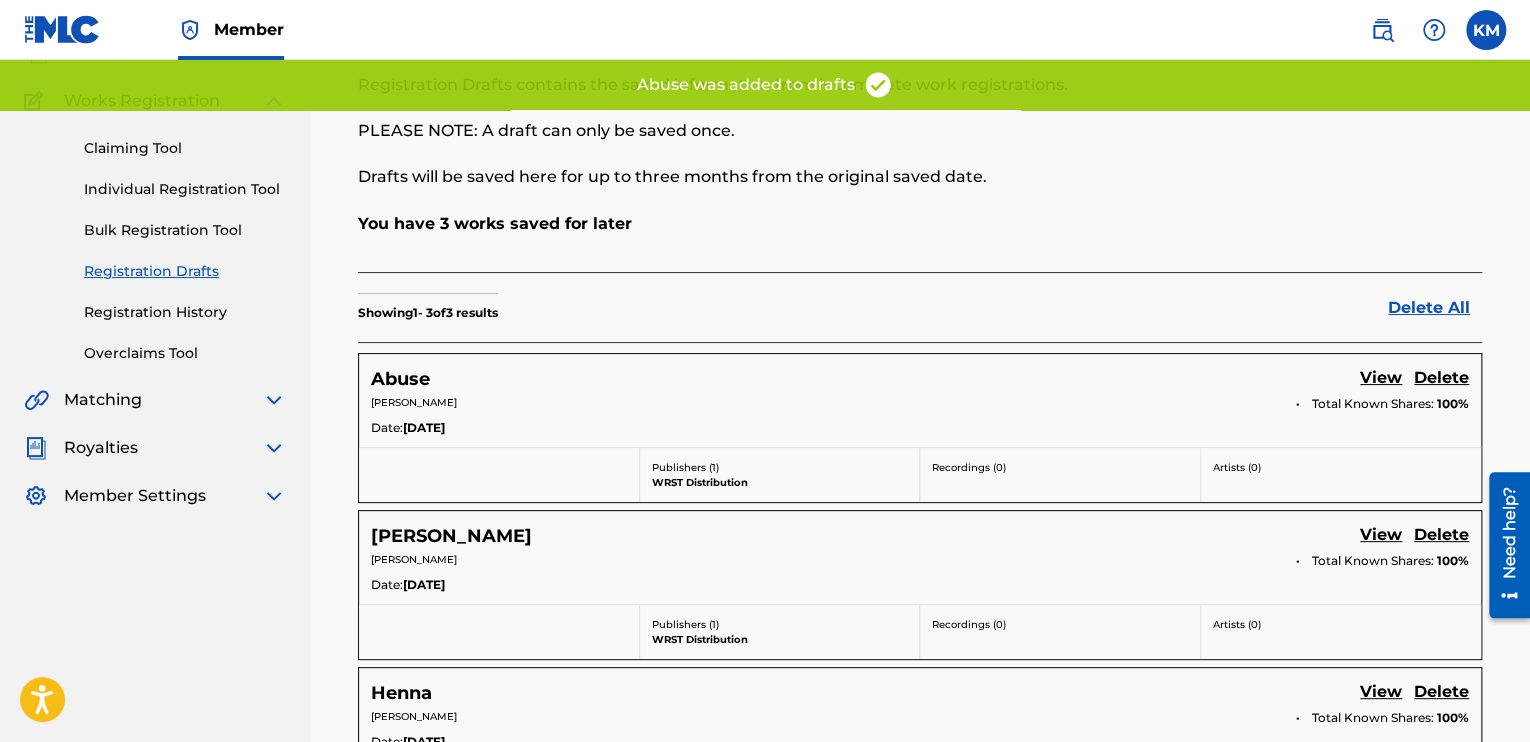 scroll, scrollTop: 0, scrollLeft: 0, axis: both 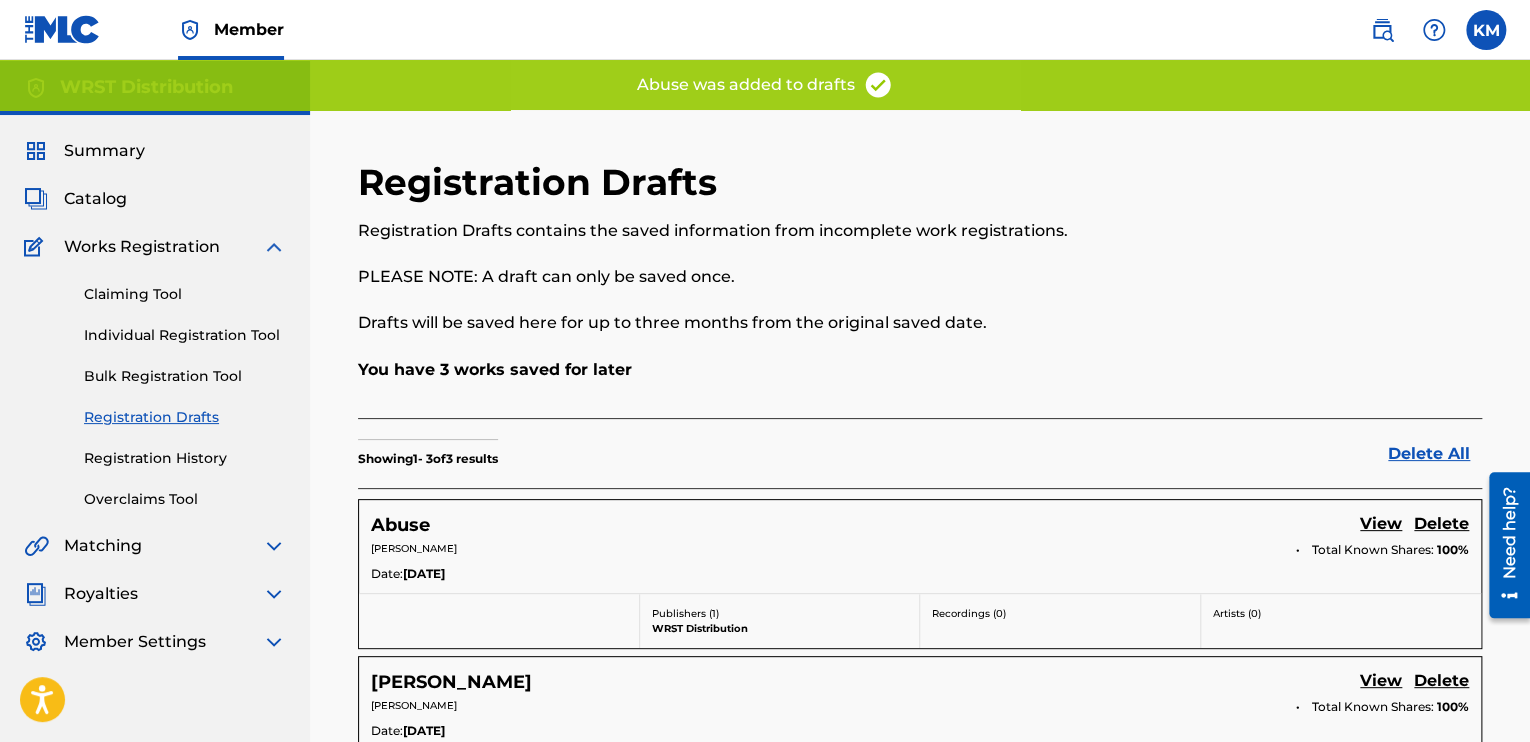 click on "Individual Registration Tool" at bounding box center (185, 335) 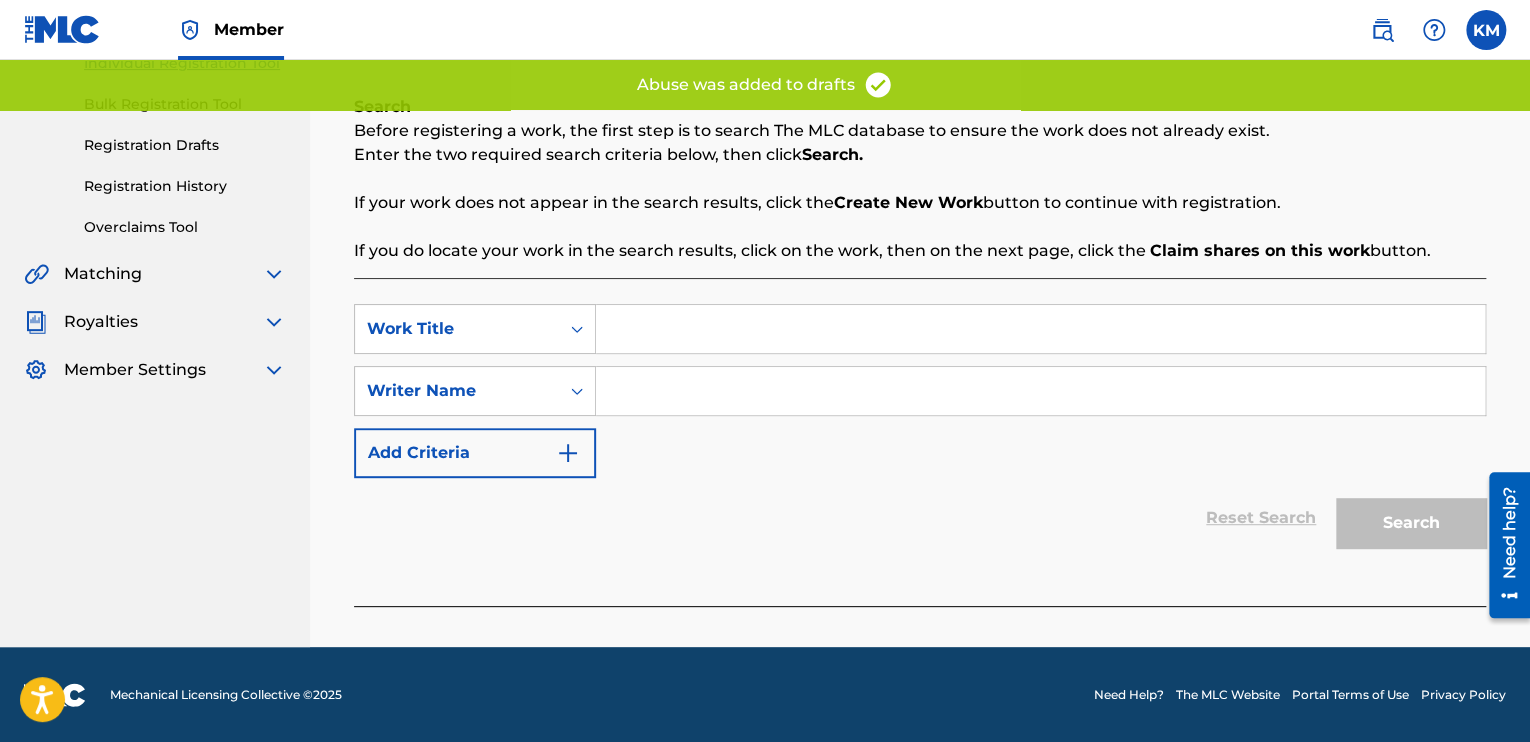 scroll, scrollTop: 272, scrollLeft: 0, axis: vertical 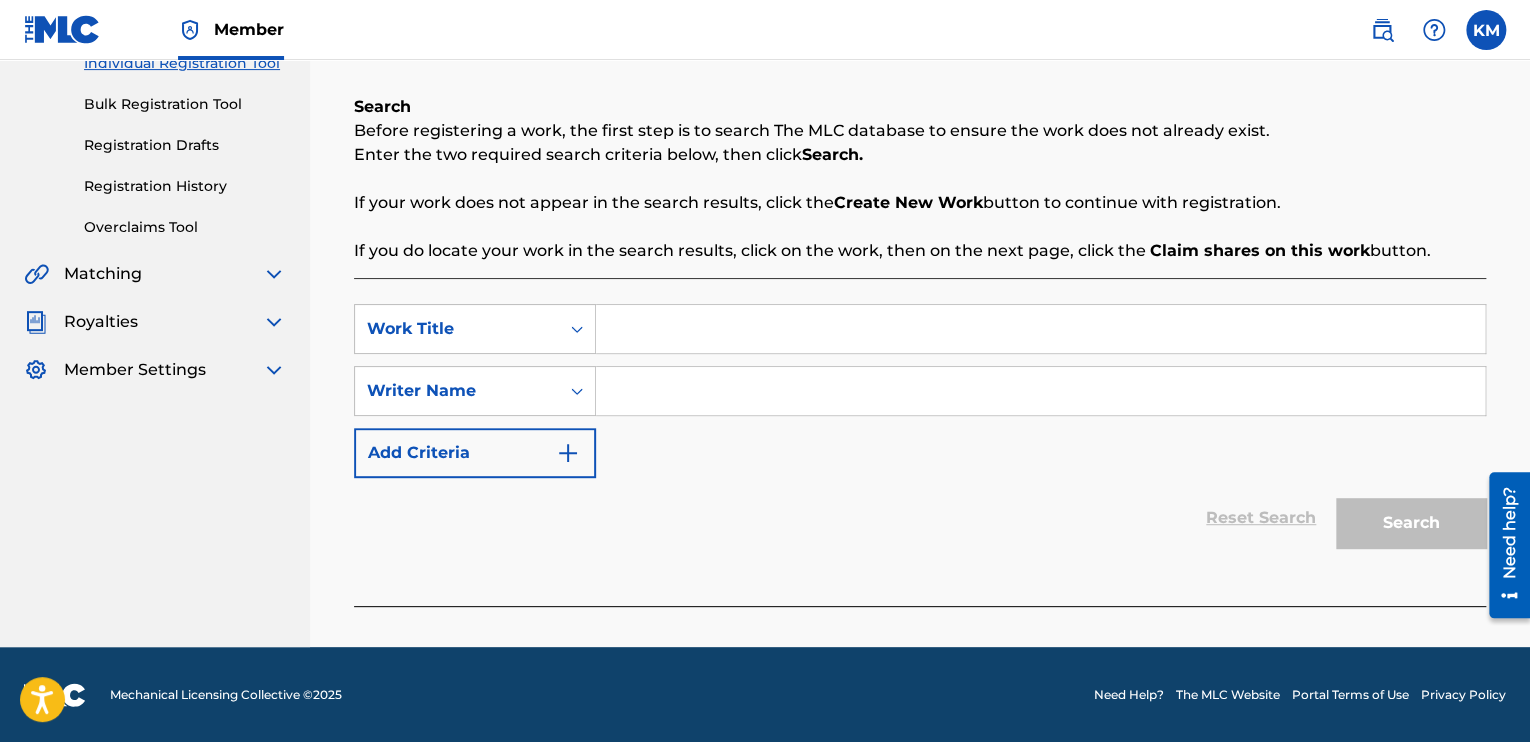 click at bounding box center (1040, 329) 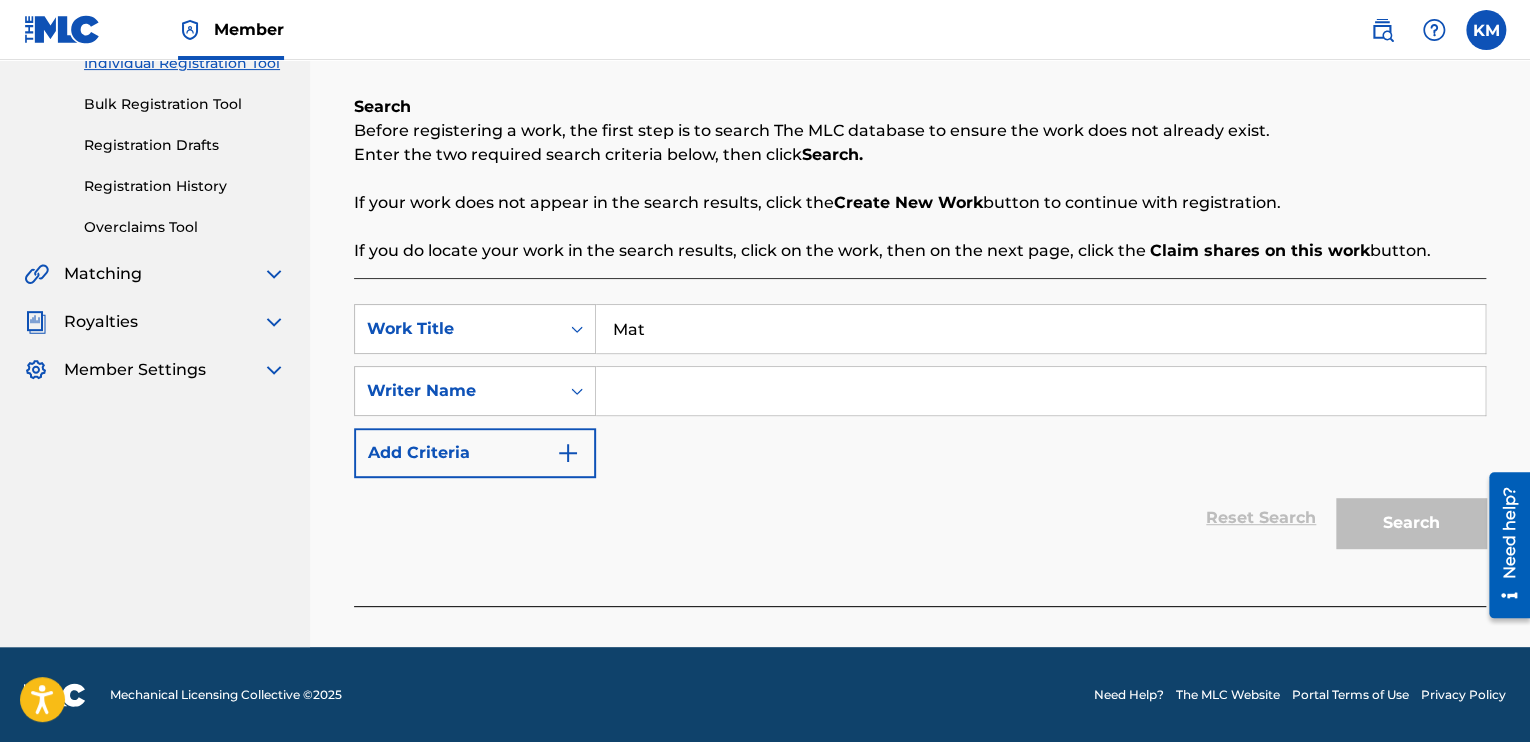 type on "Mat" 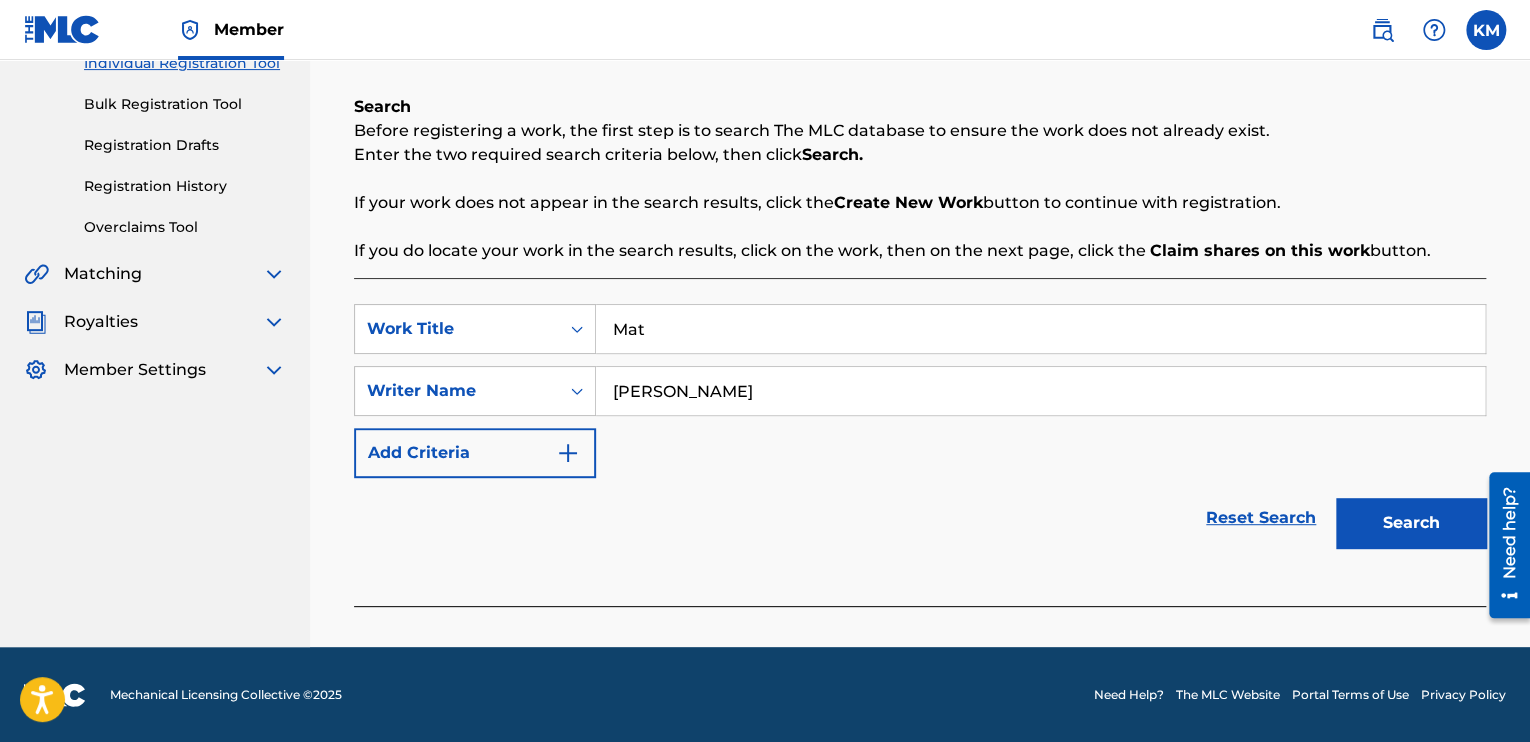 click on "Search" at bounding box center [1411, 523] 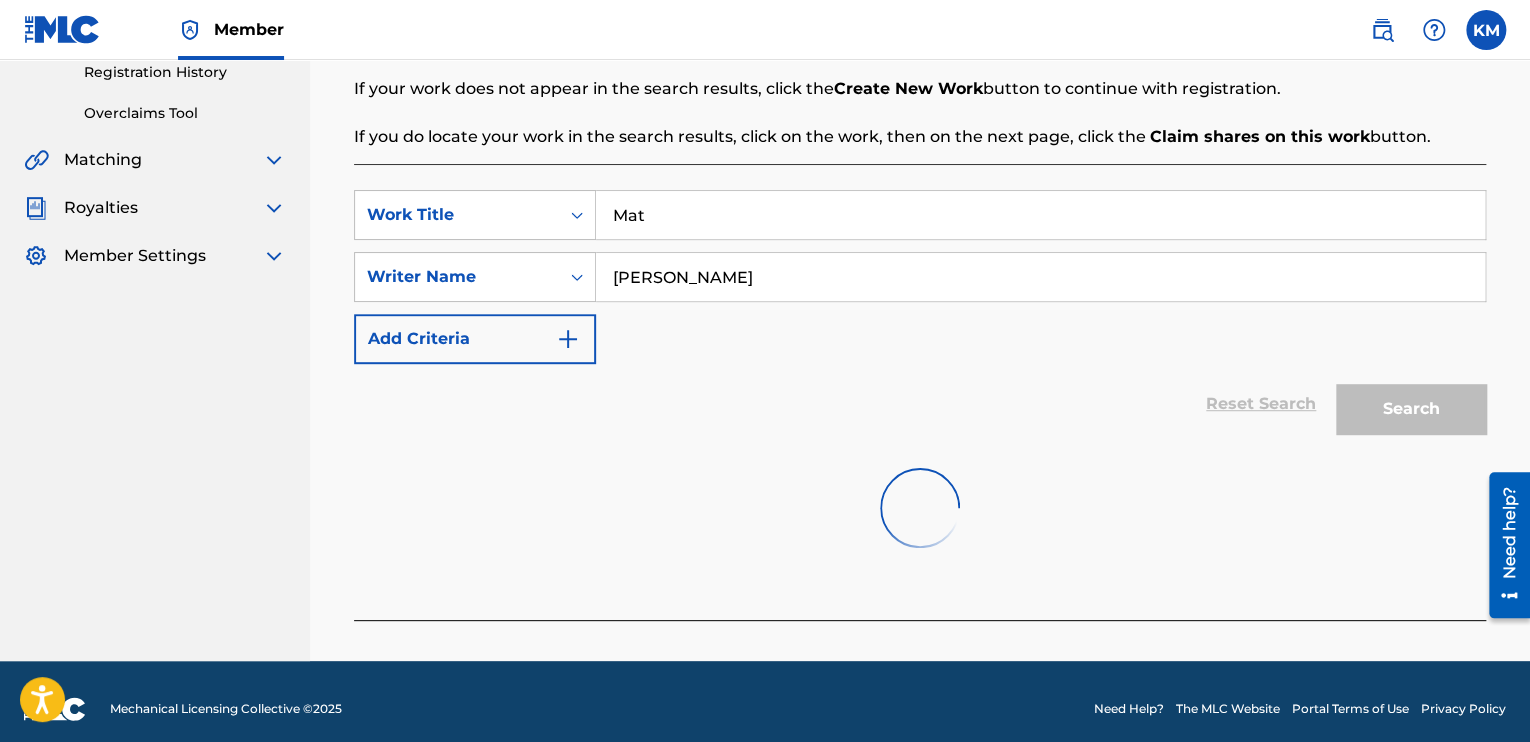 scroll, scrollTop: 400, scrollLeft: 0, axis: vertical 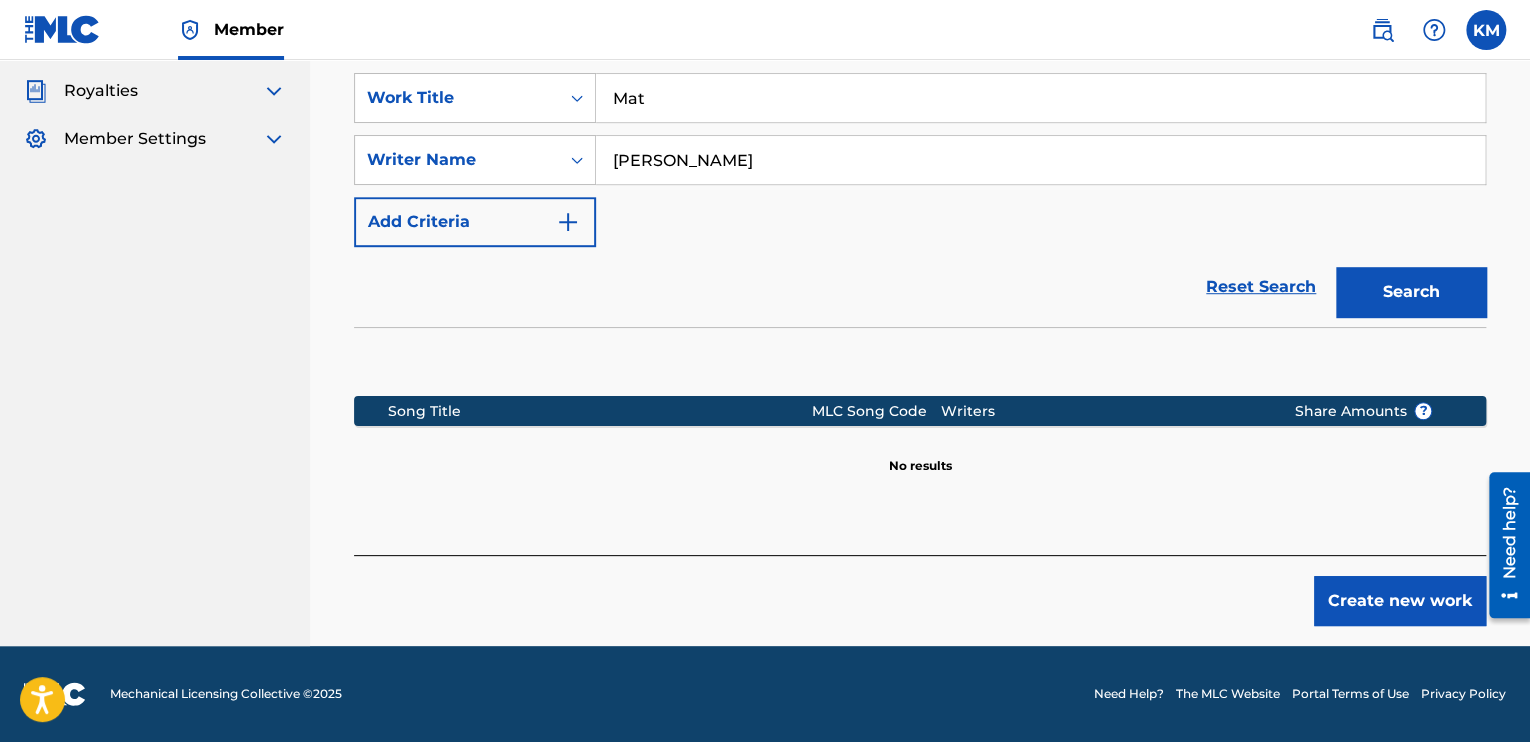 click on "Create new work" at bounding box center [1400, 601] 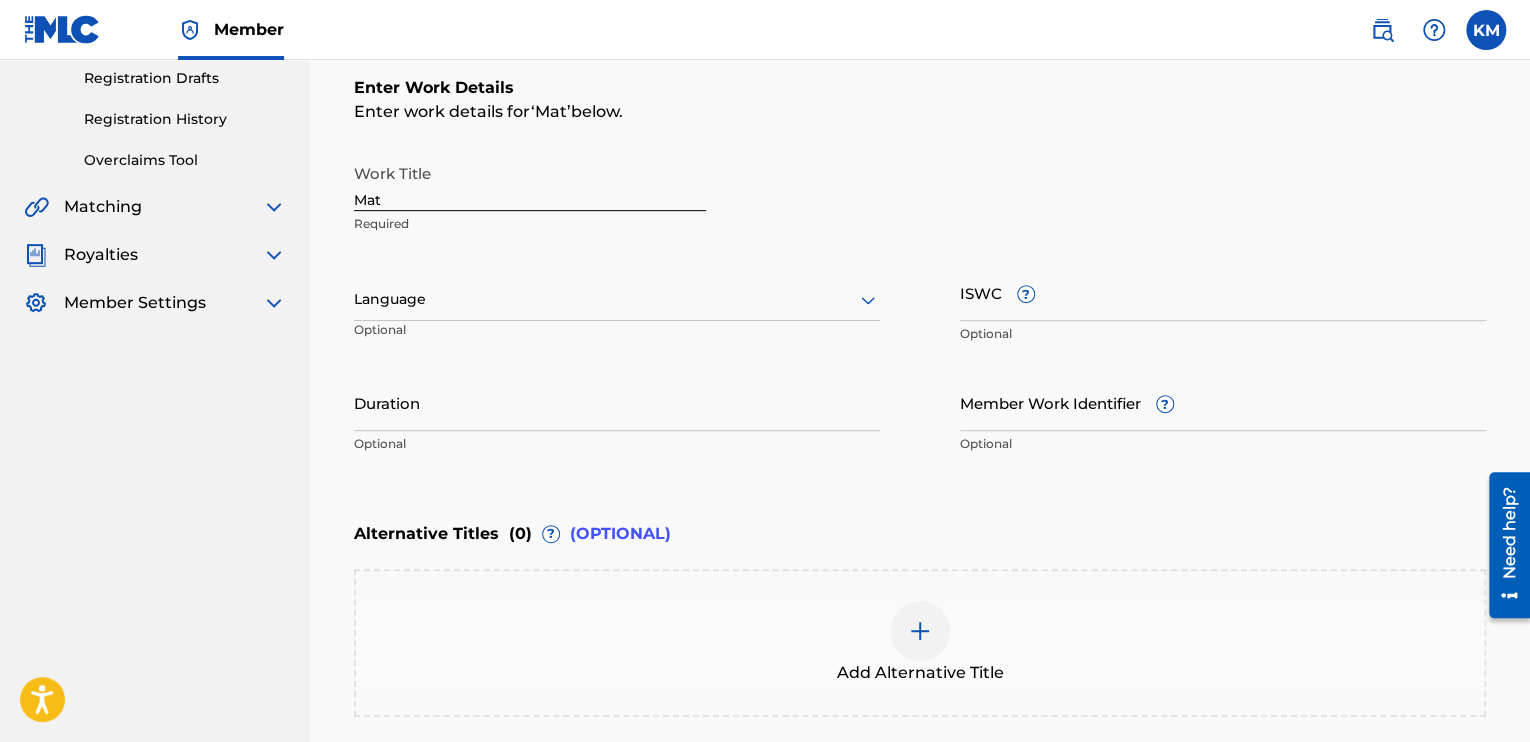 scroll, scrollTop: 303, scrollLeft: 0, axis: vertical 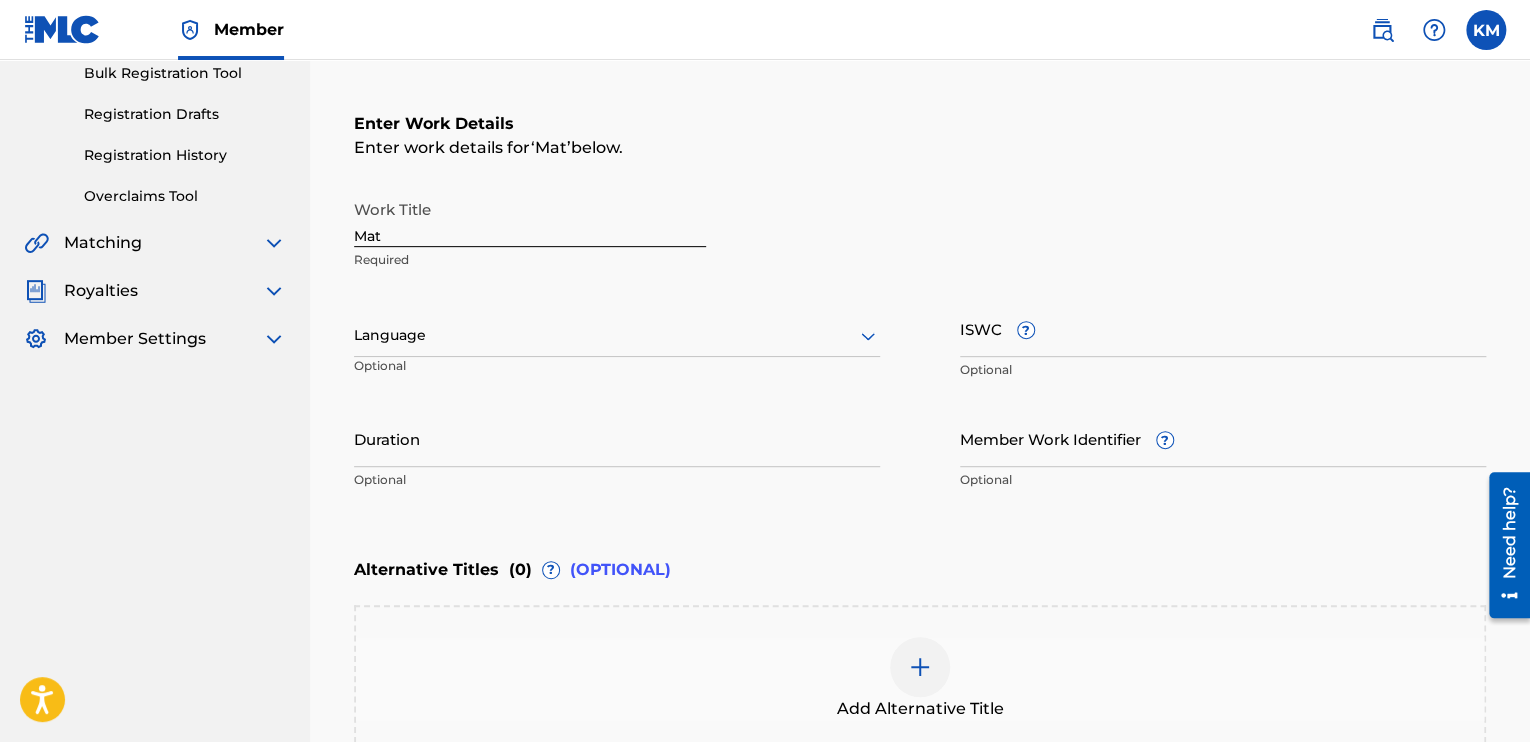 drag, startPoint x: 500, startPoint y: 342, endPoint x: 466, endPoint y: 354, distance: 36.05551 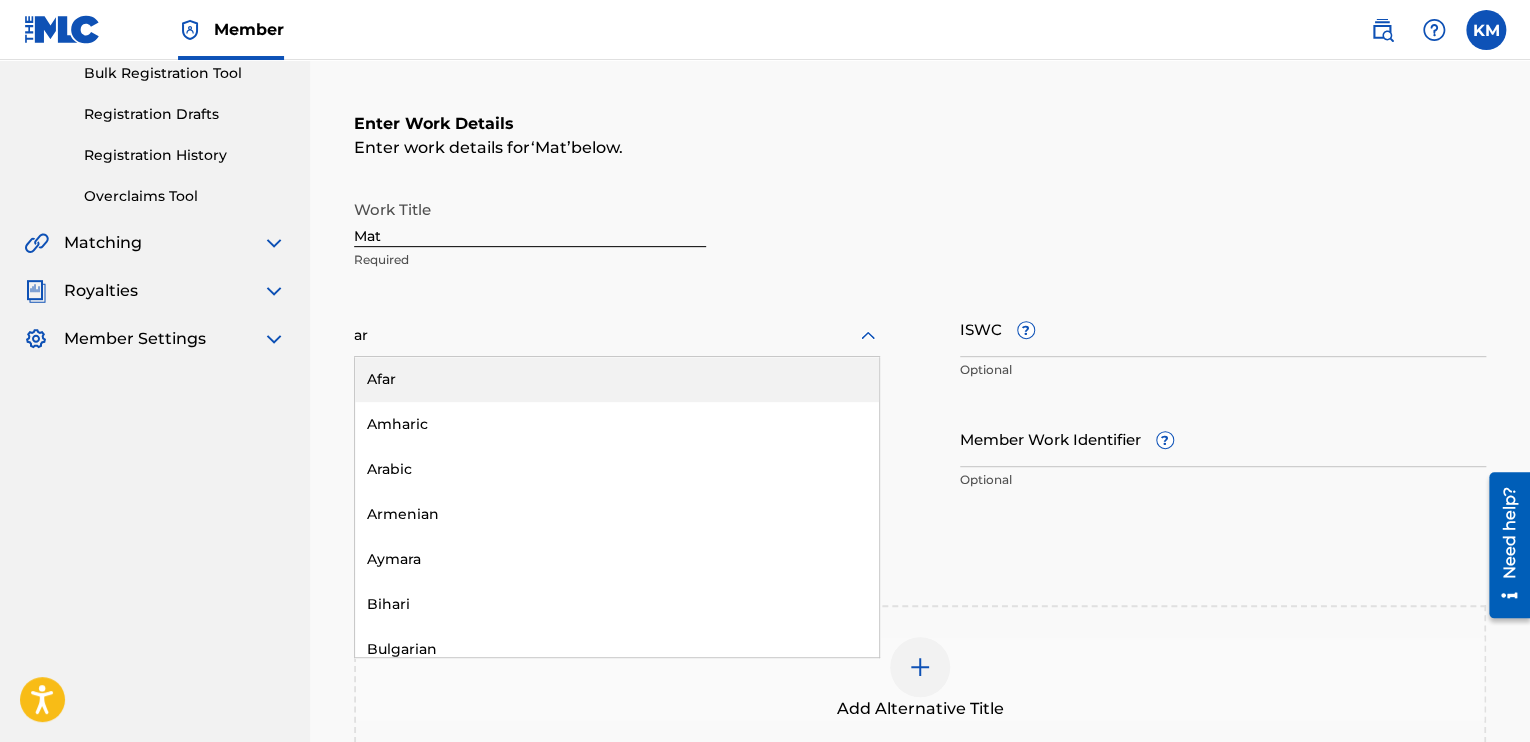 type on "ara" 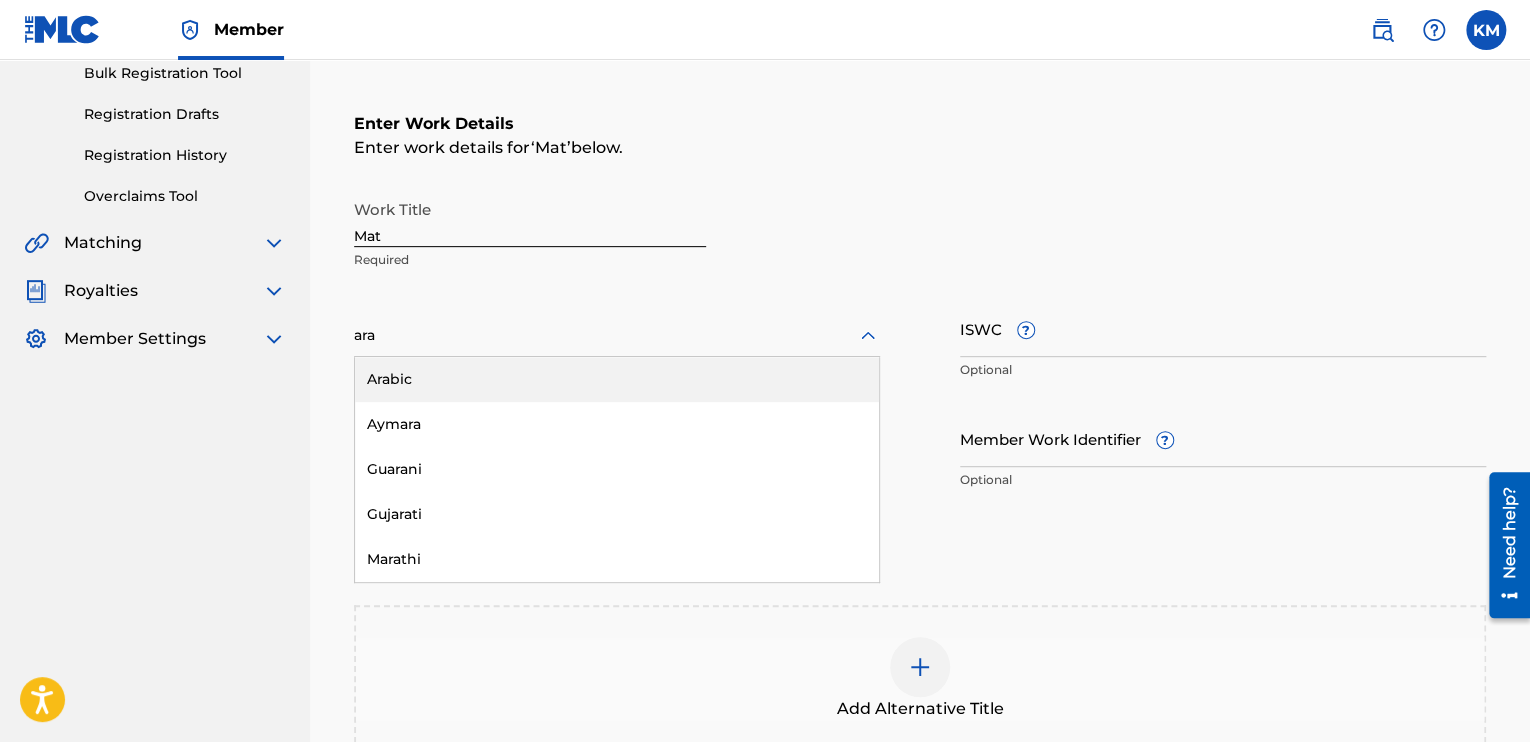 click on "Arabic" at bounding box center (617, 379) 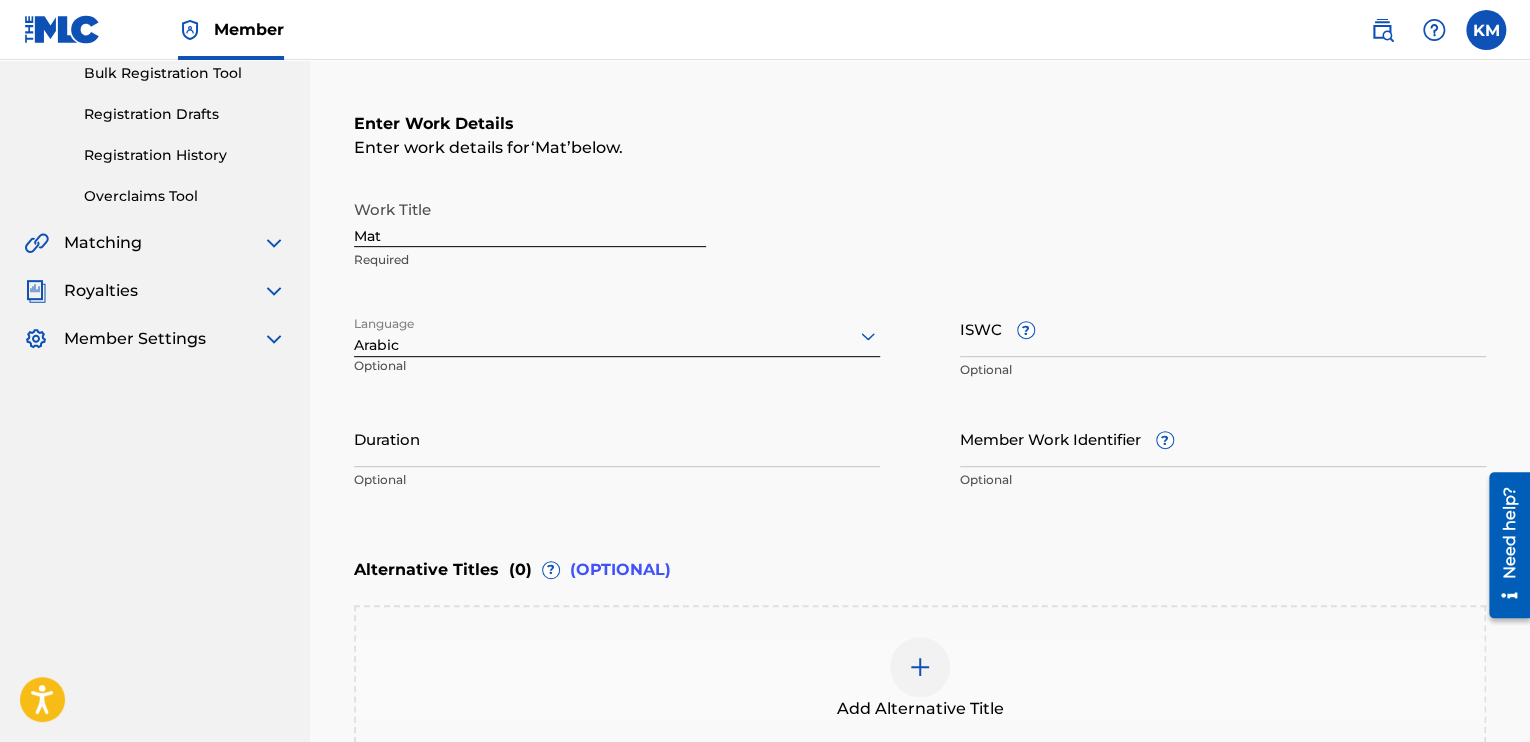 click on "Duration" at bounding box center [617, 438] 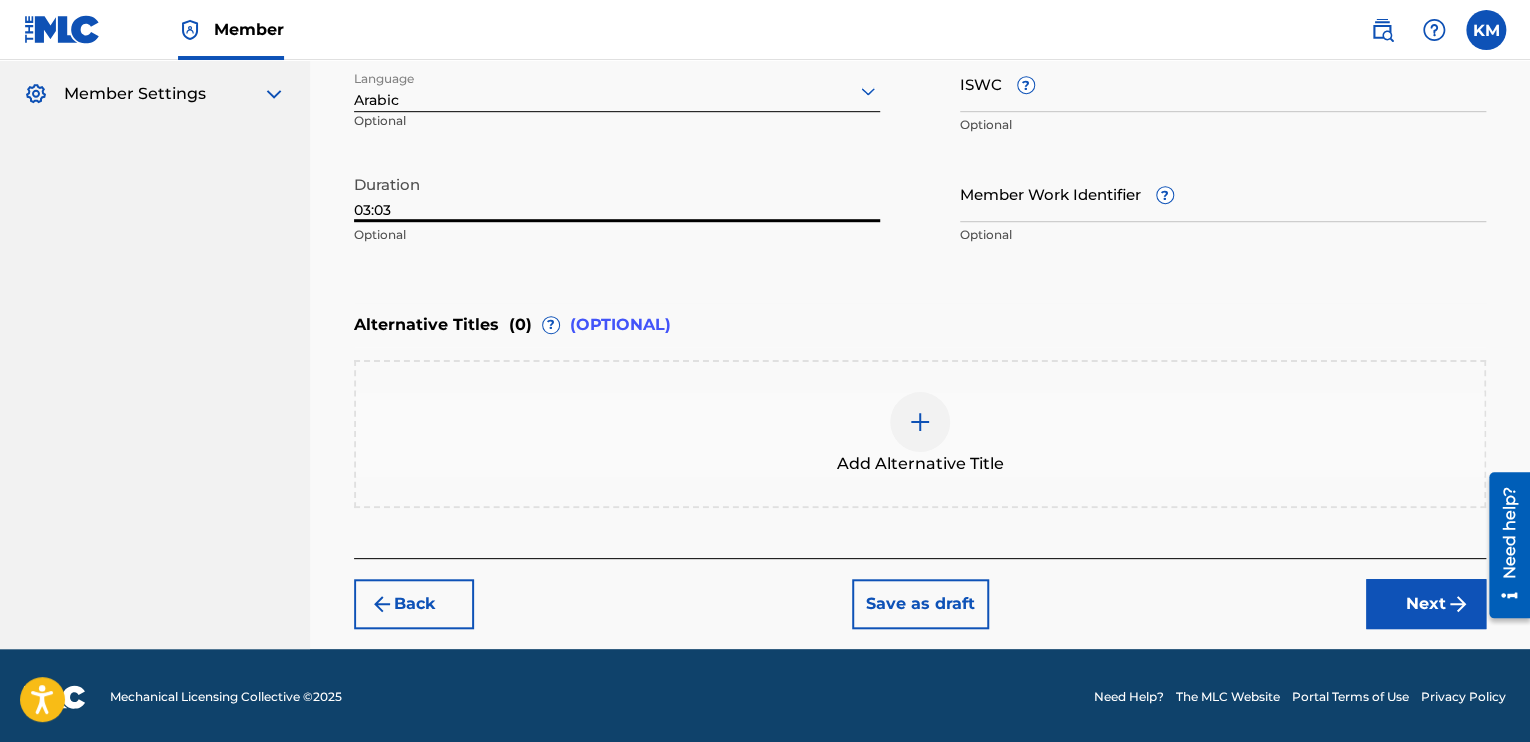 scroll, scrollTop: 549, scrollLeft: 0, axis: vertical 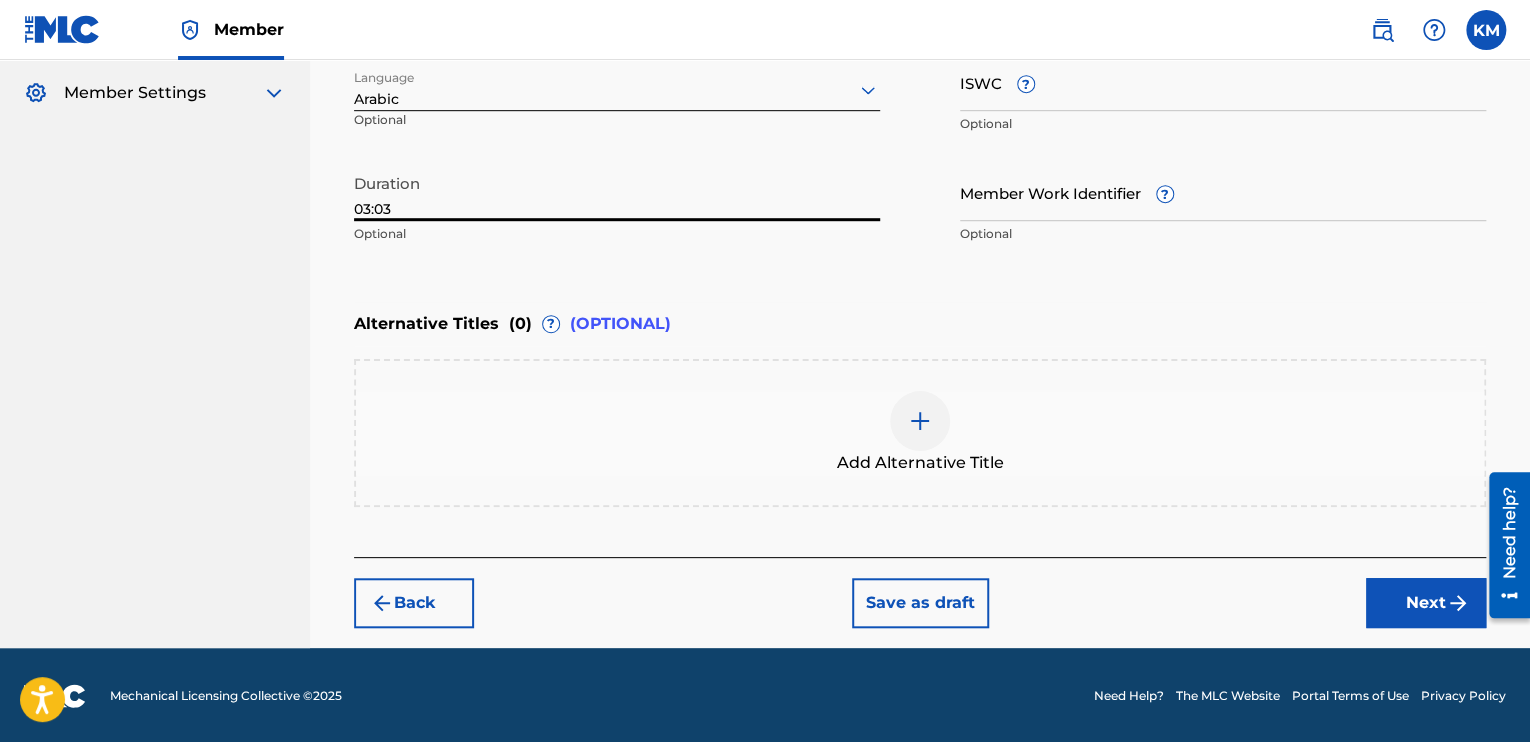 type on "03:03" 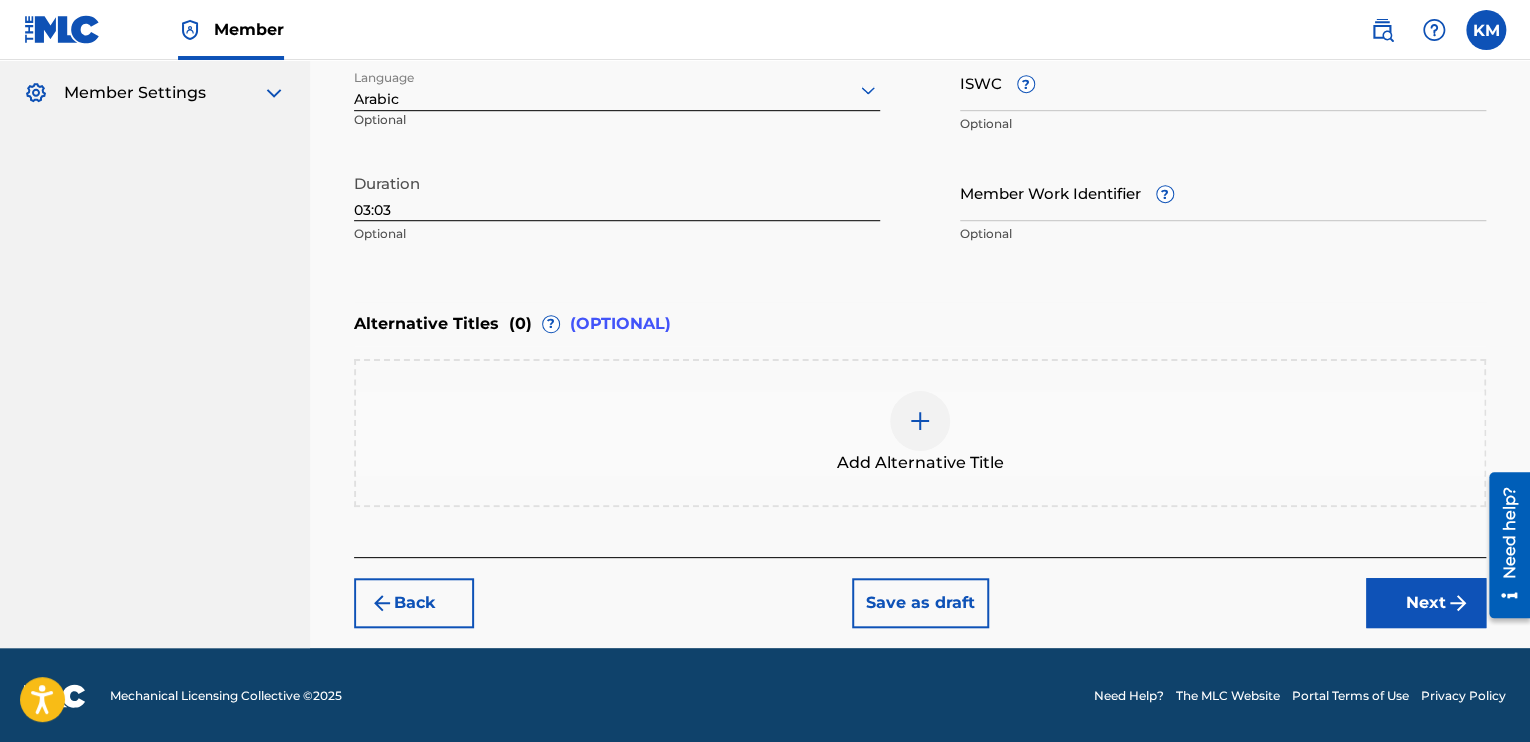 click at bounding box center (920, 421) 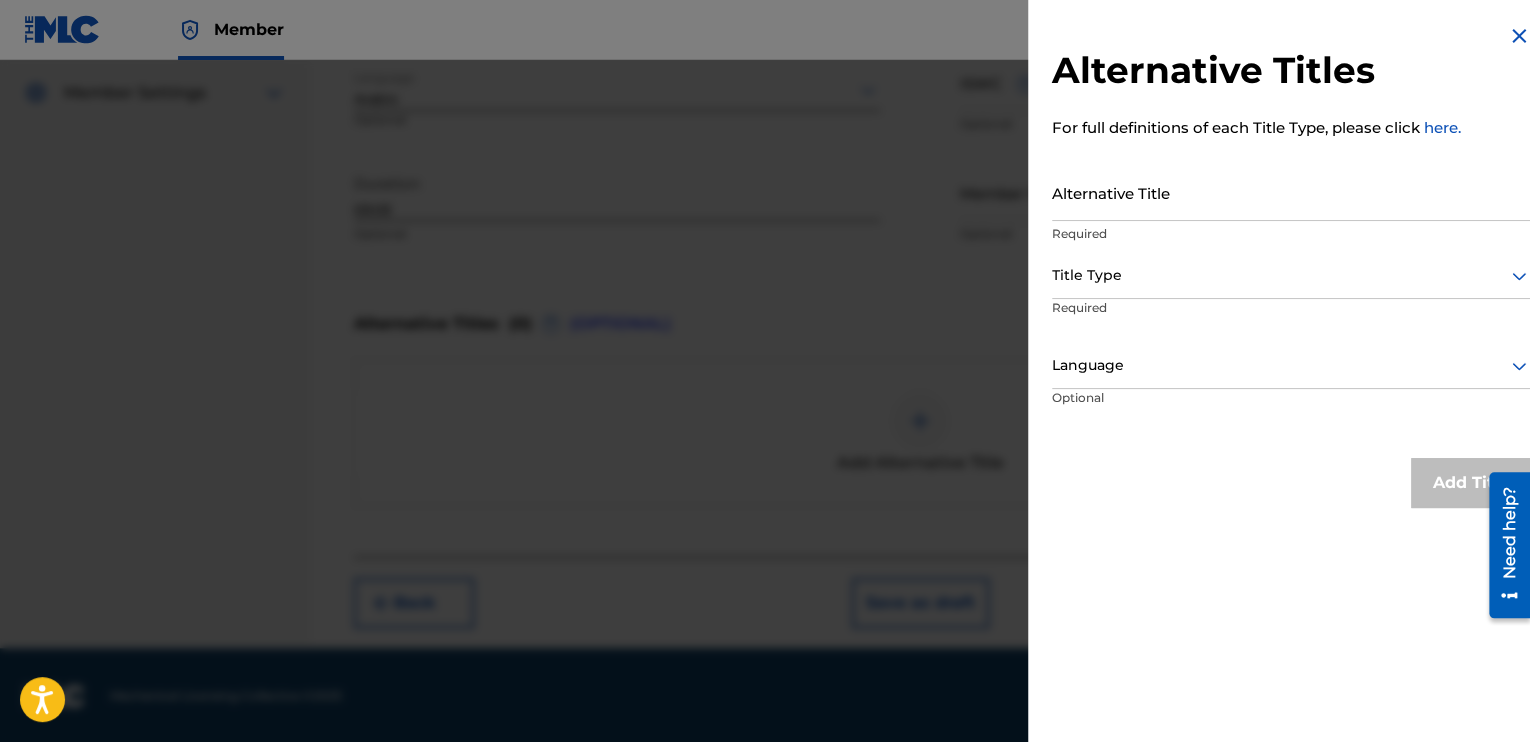 click on "Alternative Title" at bounding box center (1291, 192) 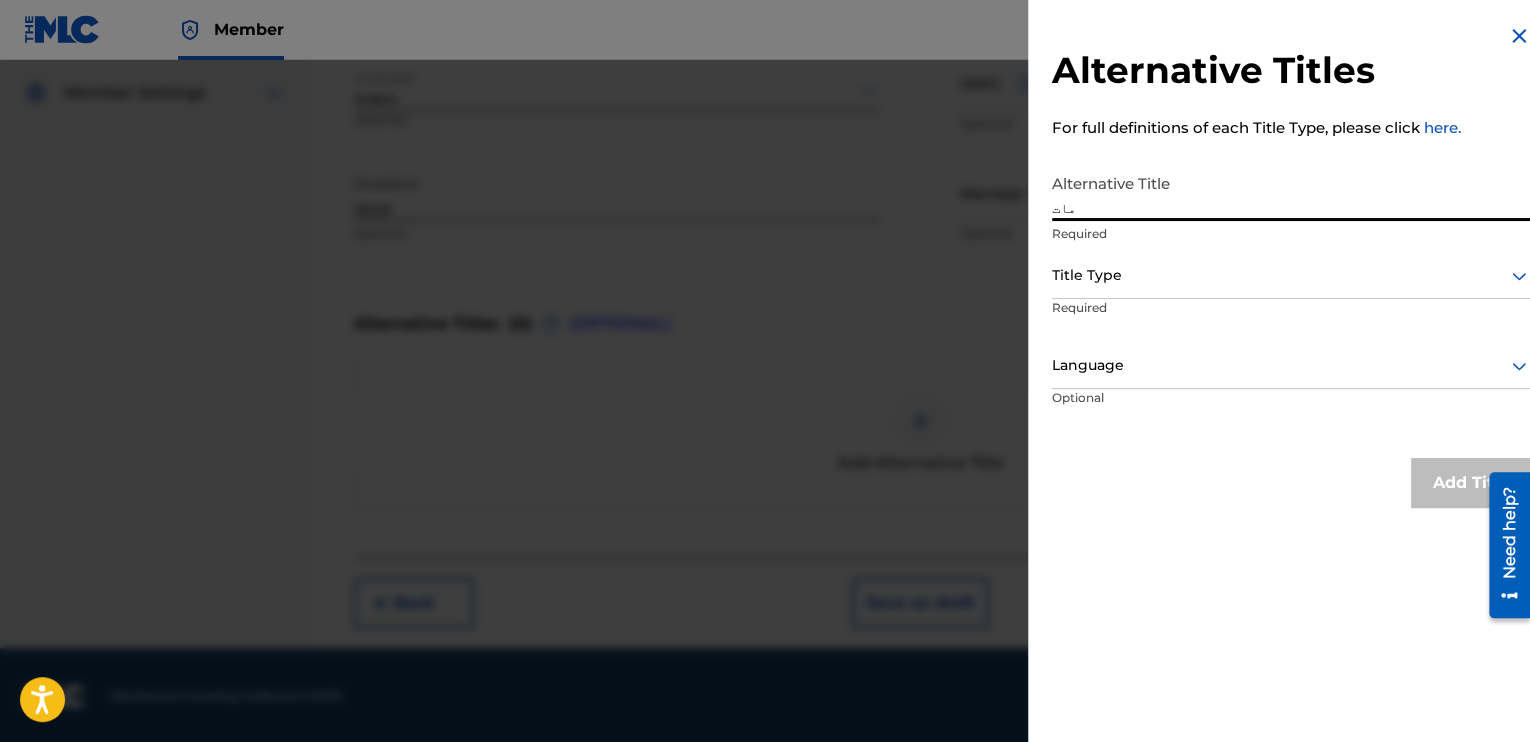 type on "مات" 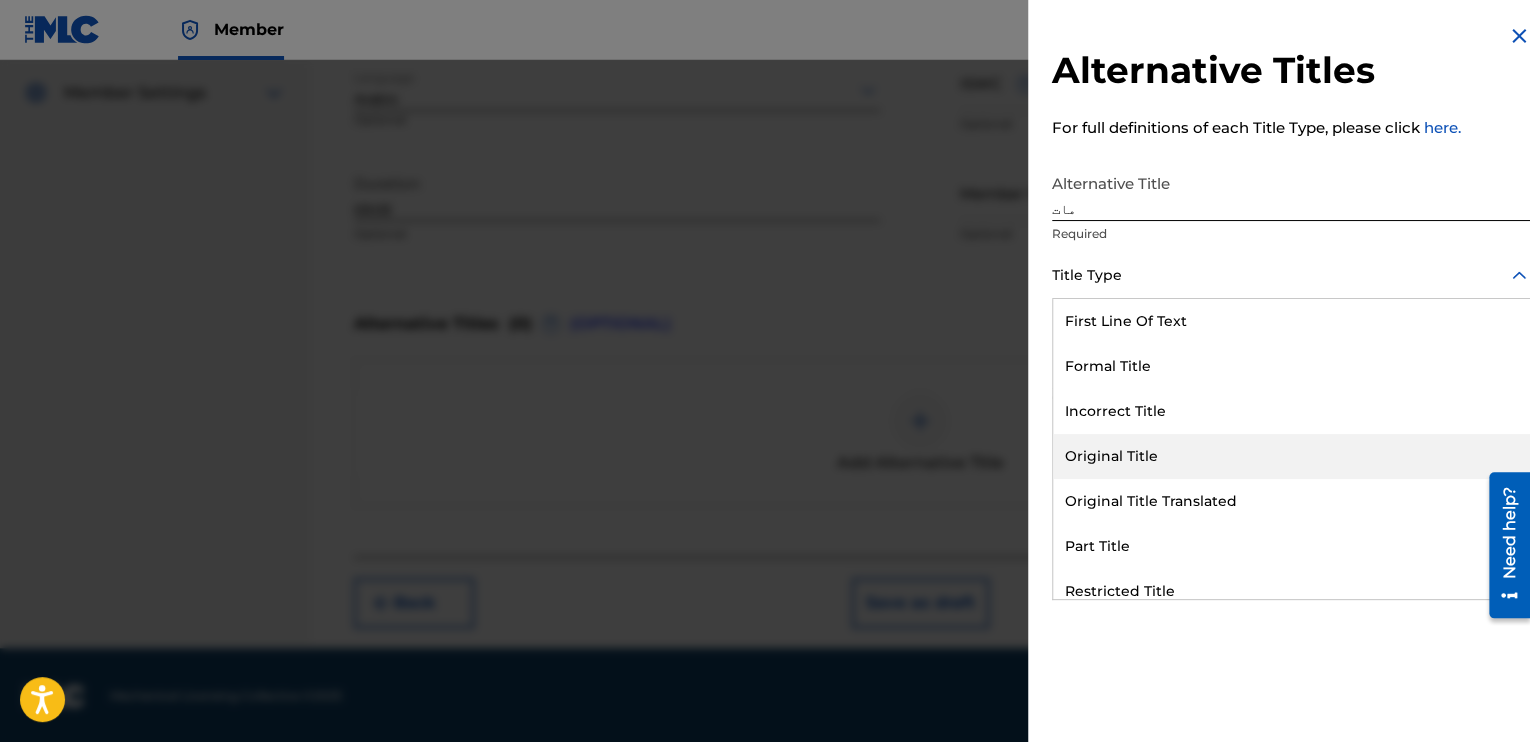 drag, startPoint x: 1164, startPoint y: 441, endPoint x: 1139, endPoint y: 429, distance: 27.730848 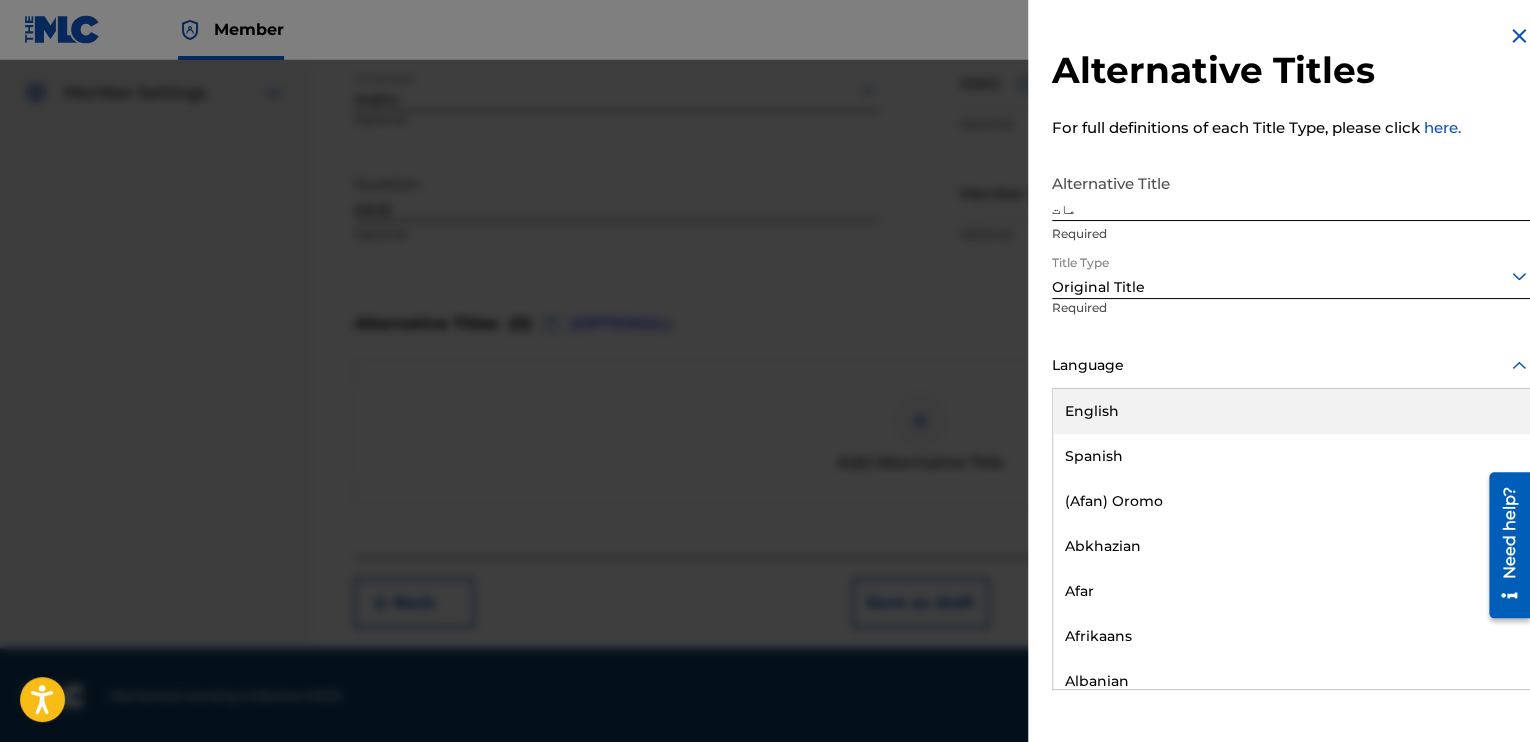 click on "Language" at bounding box center [1291, 366] 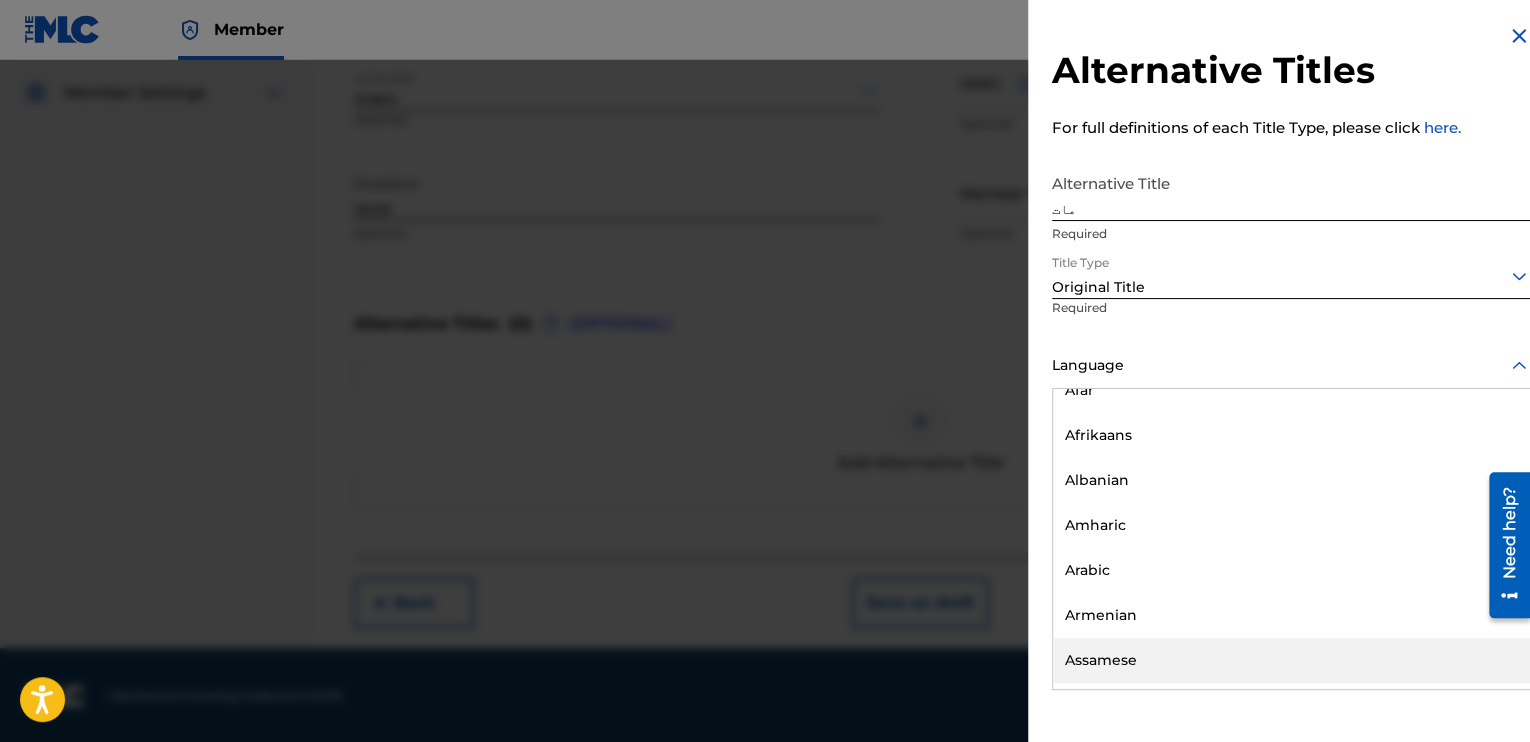 scroll, scrollTop: 200, scrollLeft: 0, axis: vertical 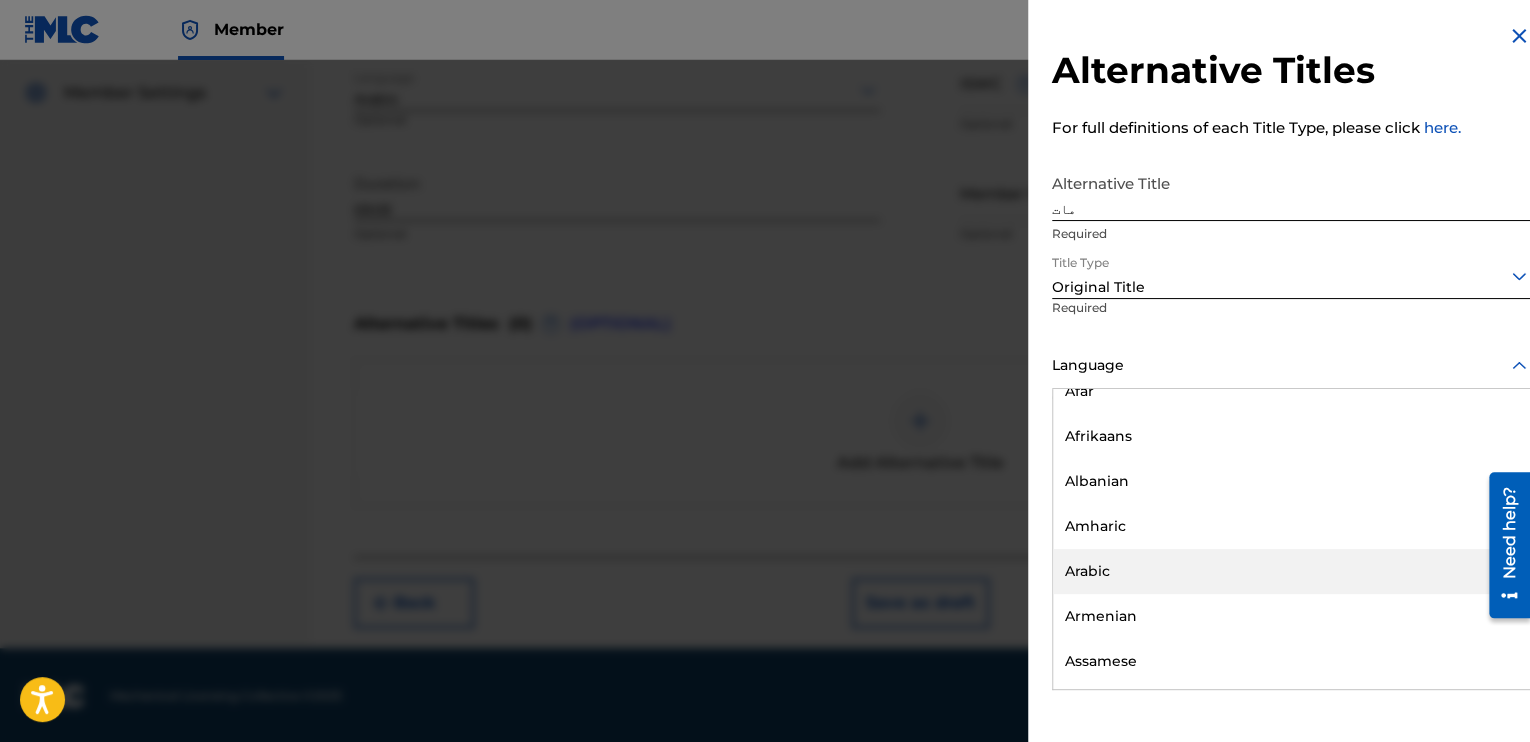 click on "Arabic" at bounding box center [1291, 571] 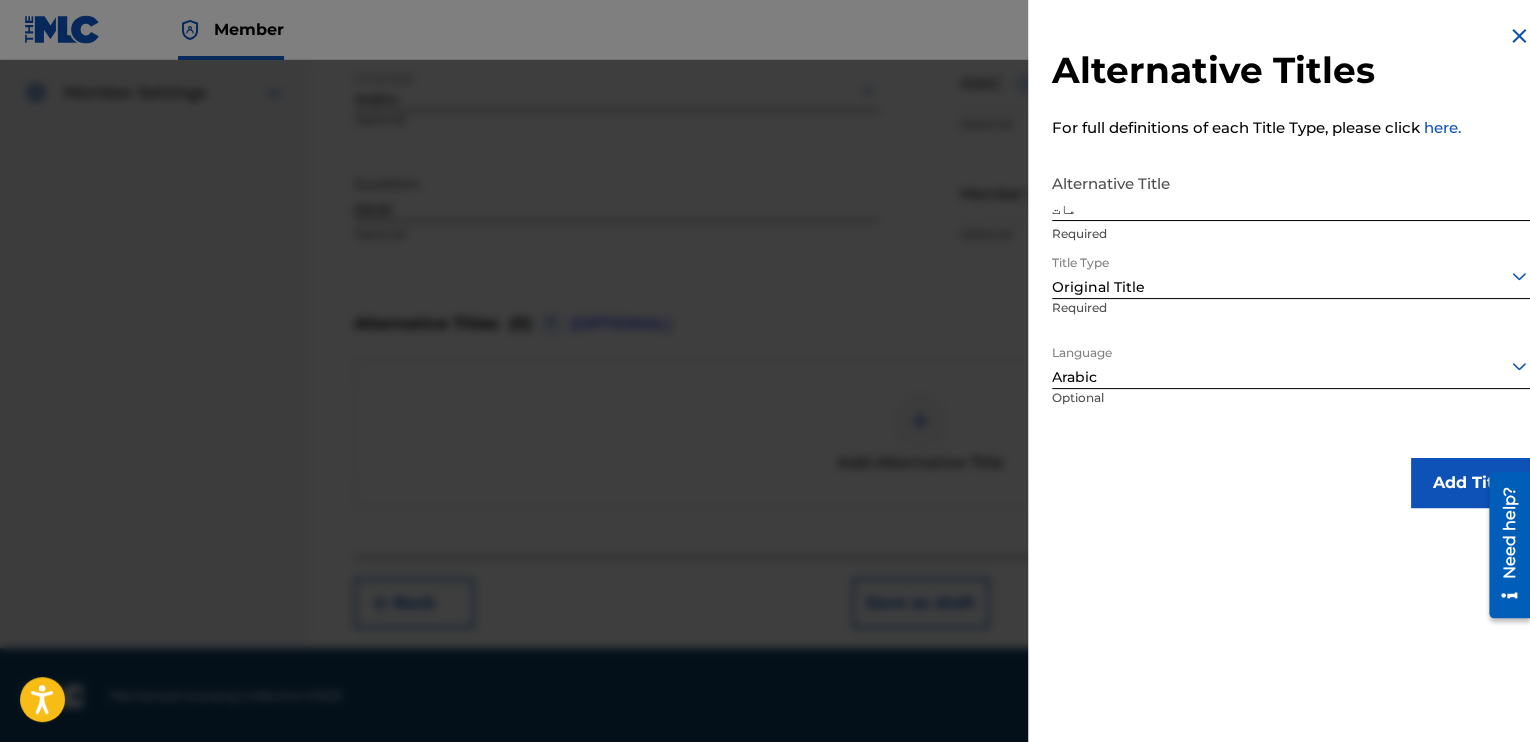 click on "Add Title" at bounding box center (1471, 483) 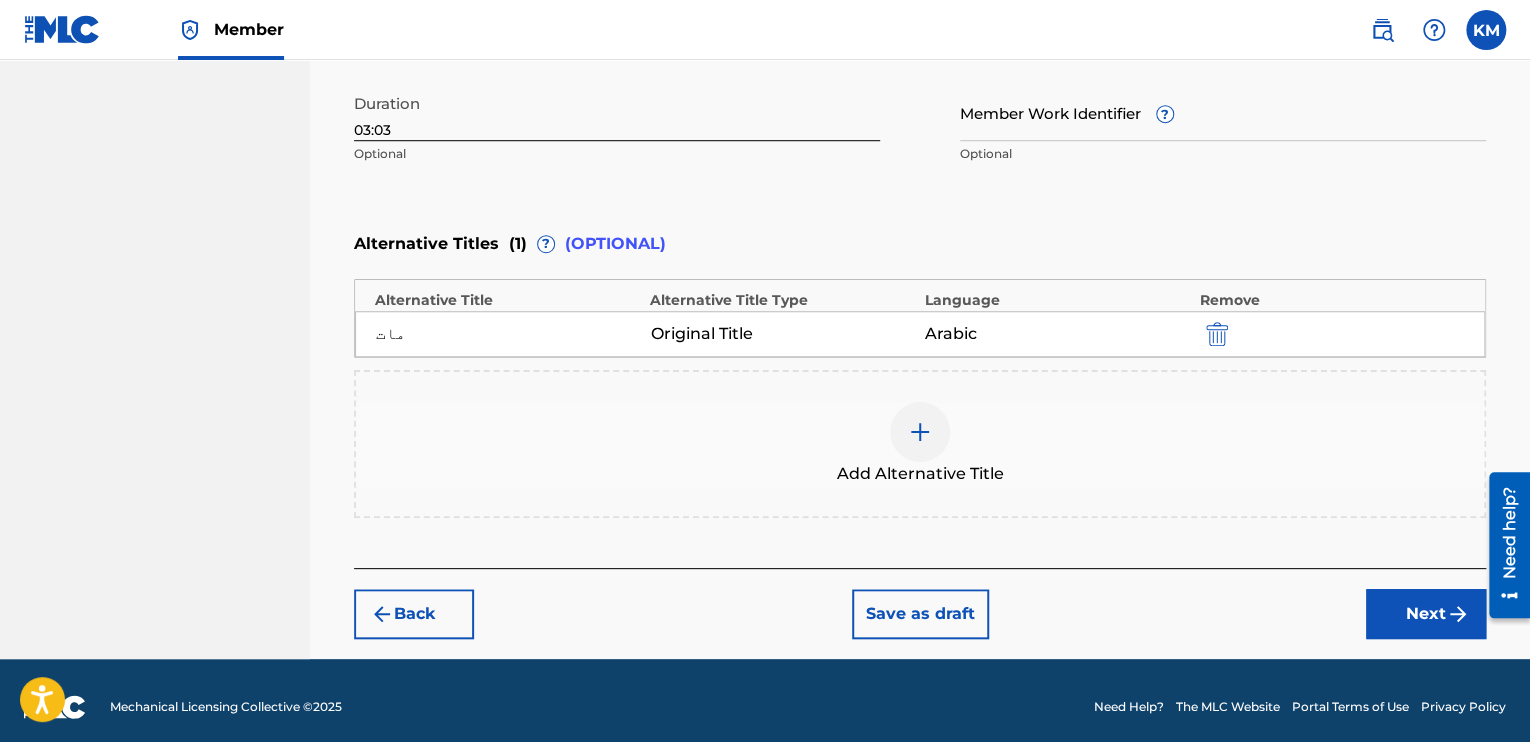 scroll, scrollTop: 640, scrollLeft: 0, axis: vertical 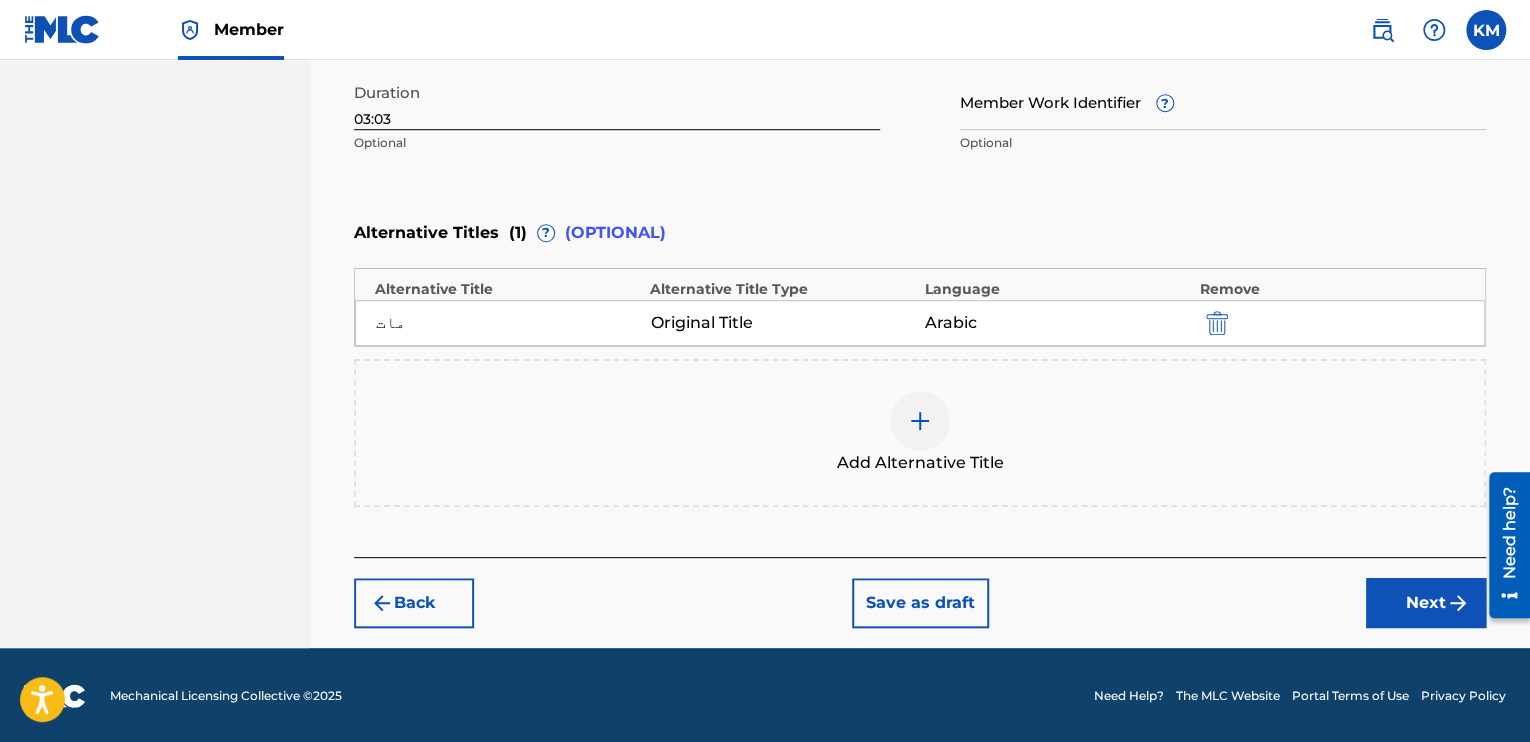 click on "Back Save as draft Next" at bounding box center [920, 592] 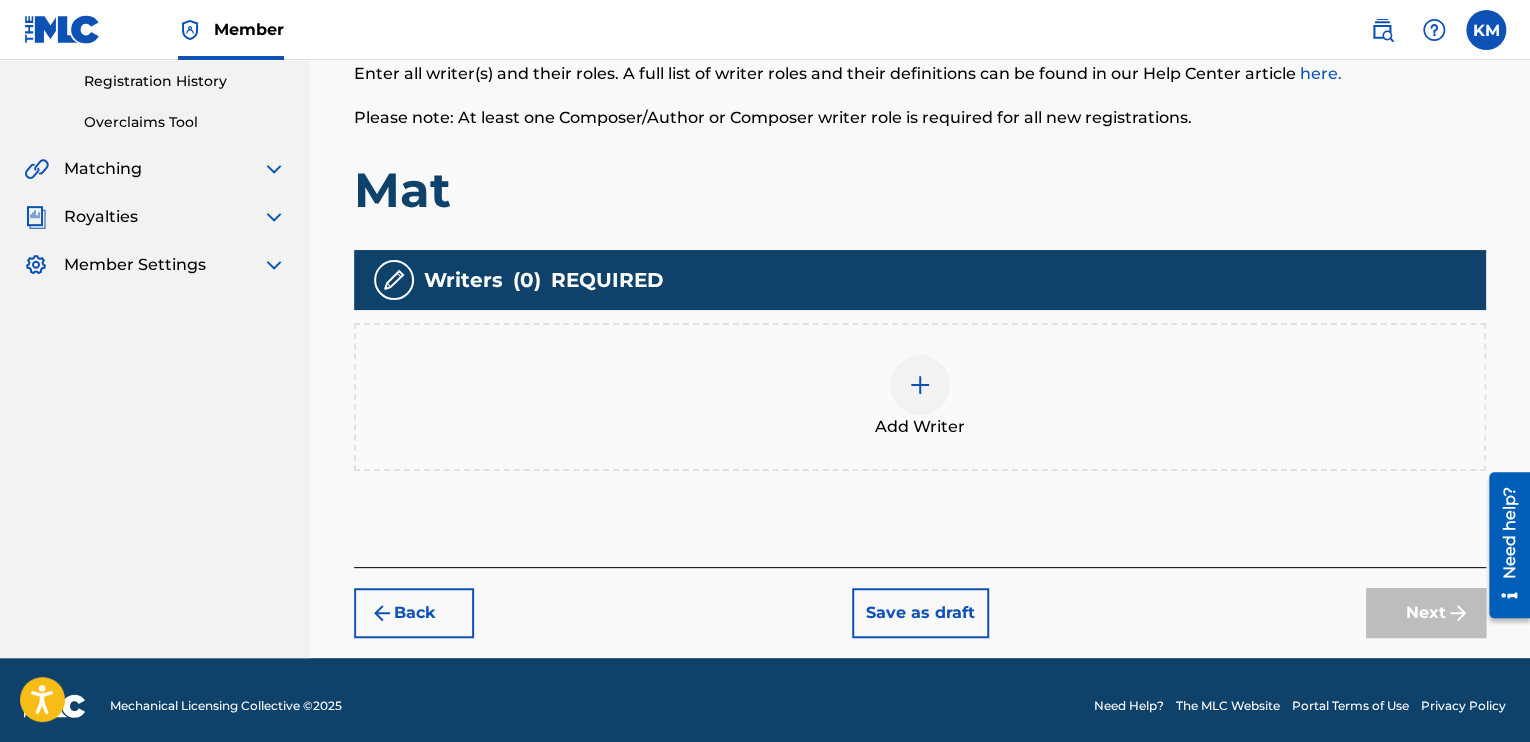 scroll, scrollTop: 388, scrollLeft: 0, axis: vertical 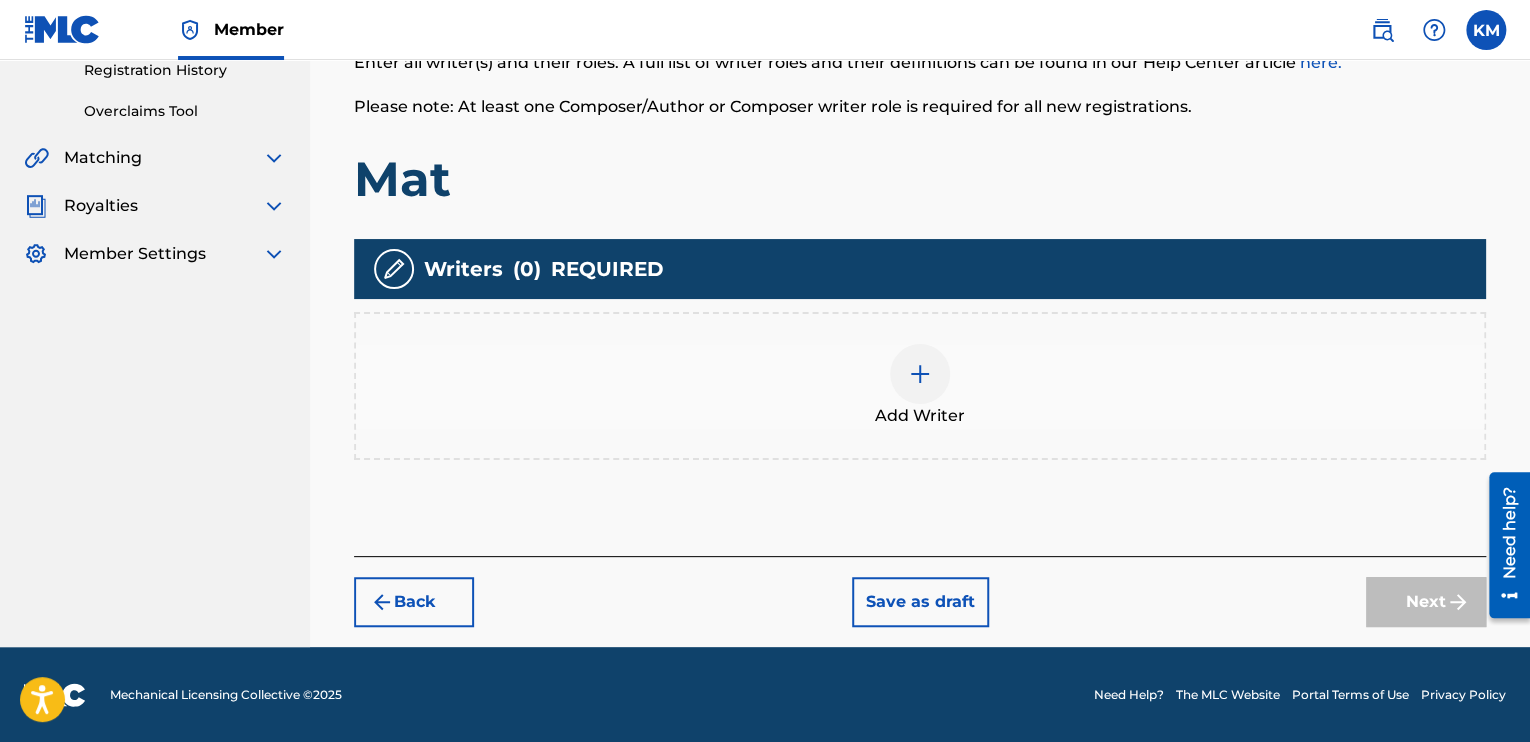 click at bounding box center [920, 374] 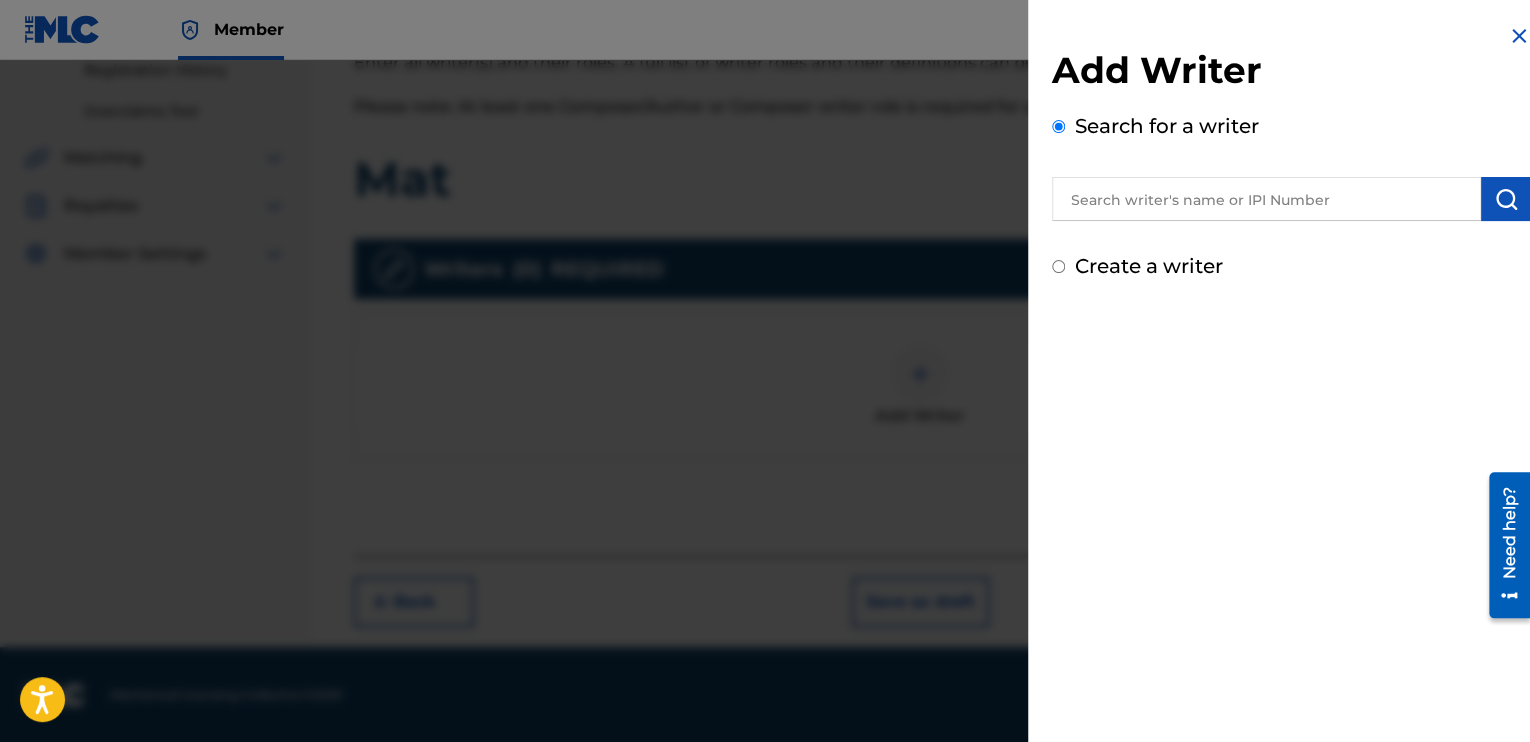 click on "Add Writer Search for a writer Create a writer" at bounding box center (1291, 164) 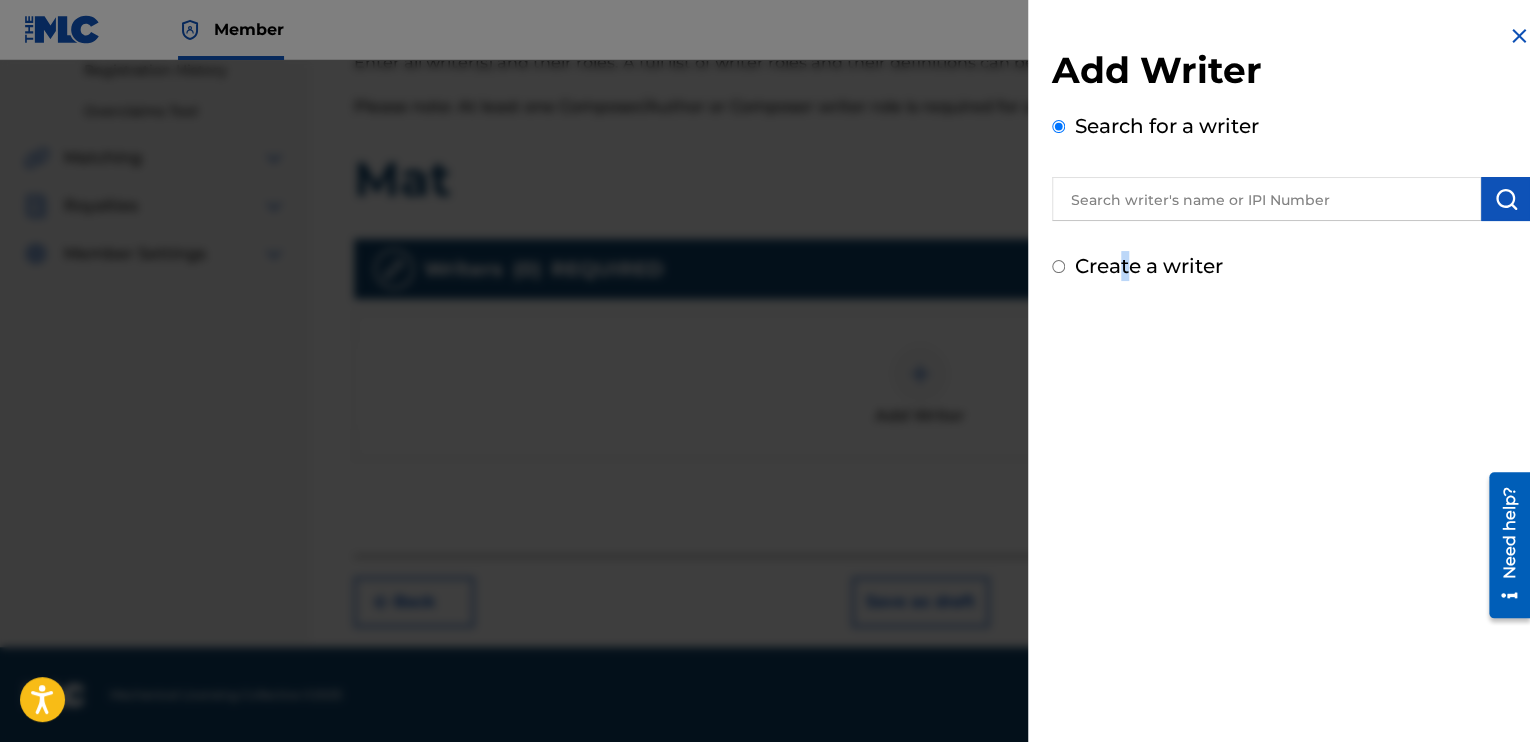 click on "Add Writer Search for a writer Create a writer" at bounding box center [1291, 164] 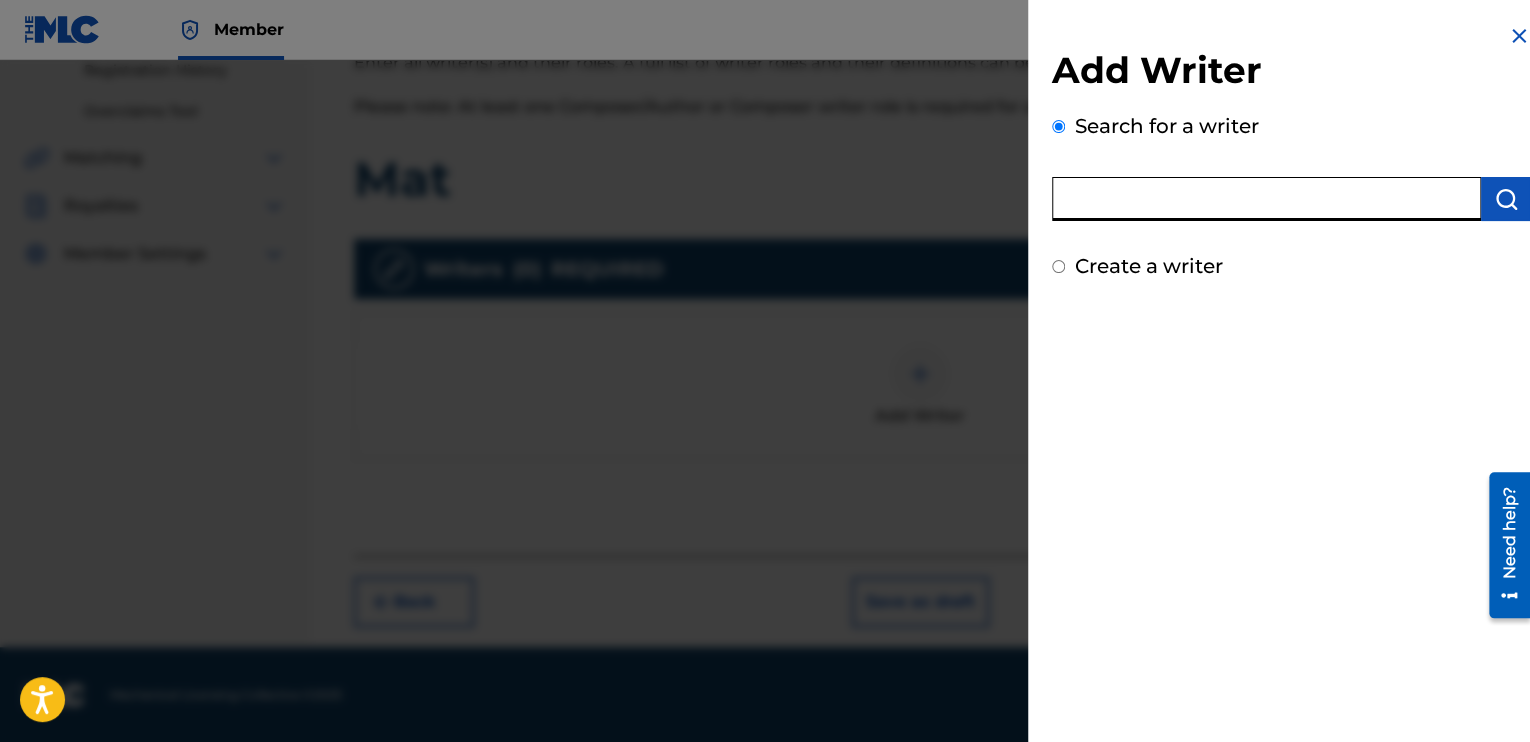 click at bounding box center [1266, 199] 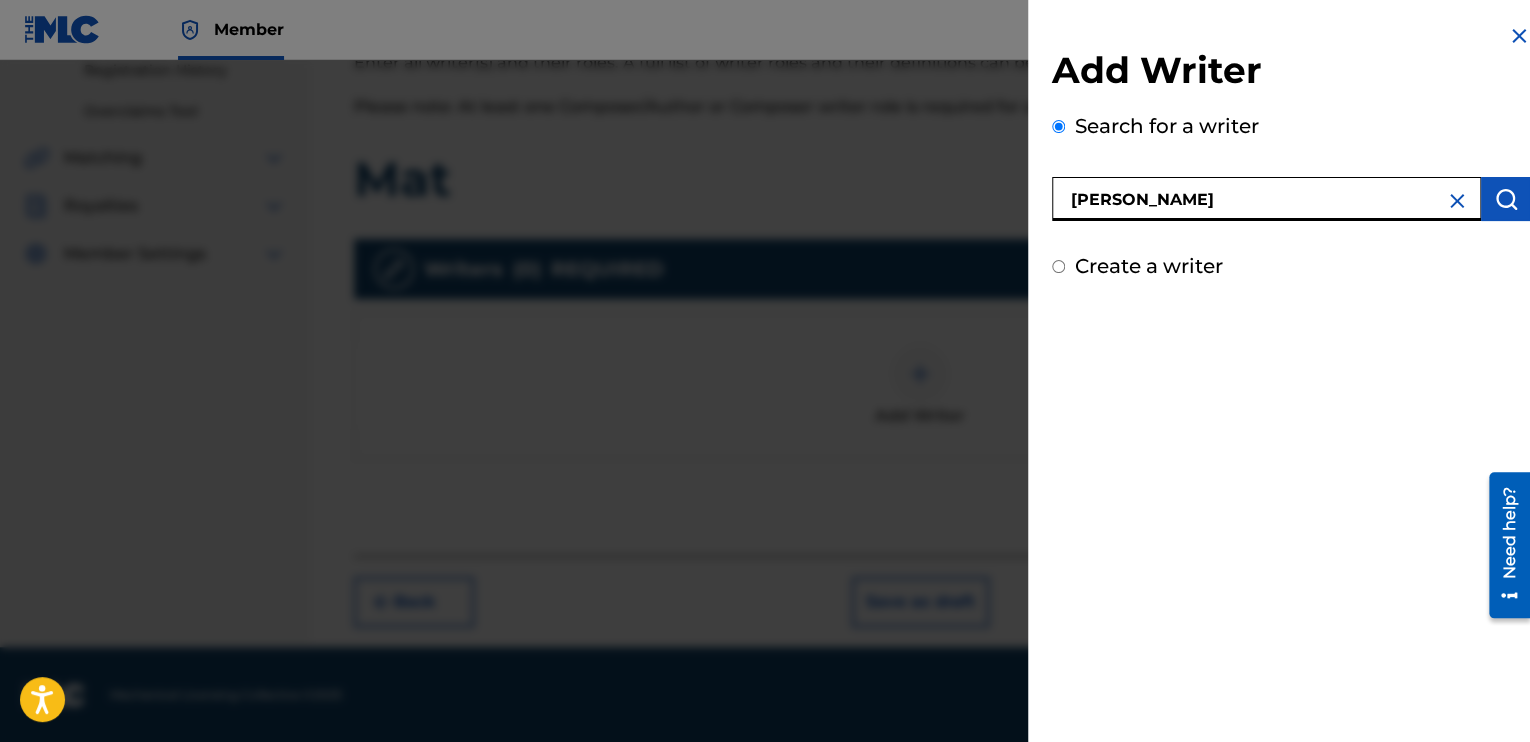 type on "[PERSON_NAME]" 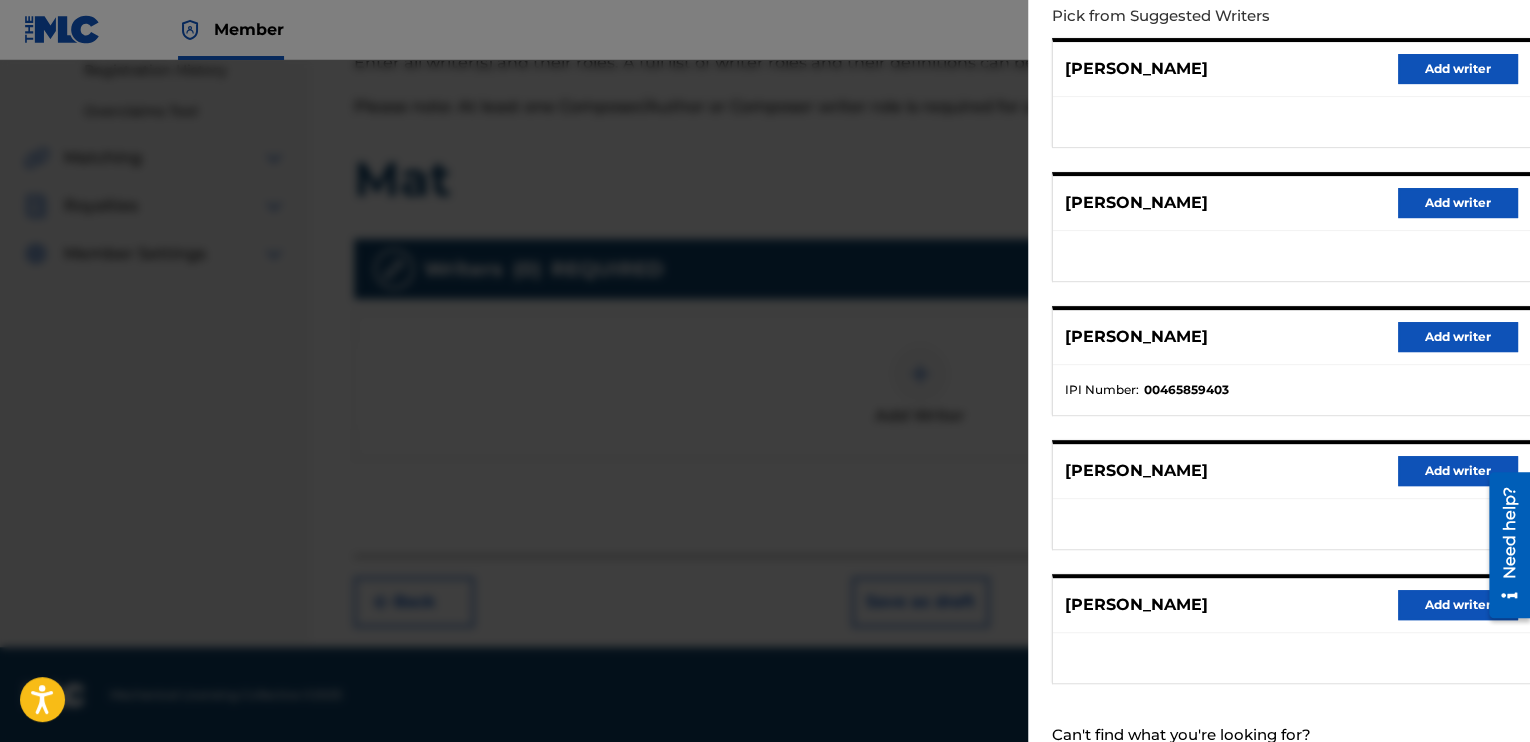scroll, scrollTop: 298, scrollLeft: 0, axis: vertical 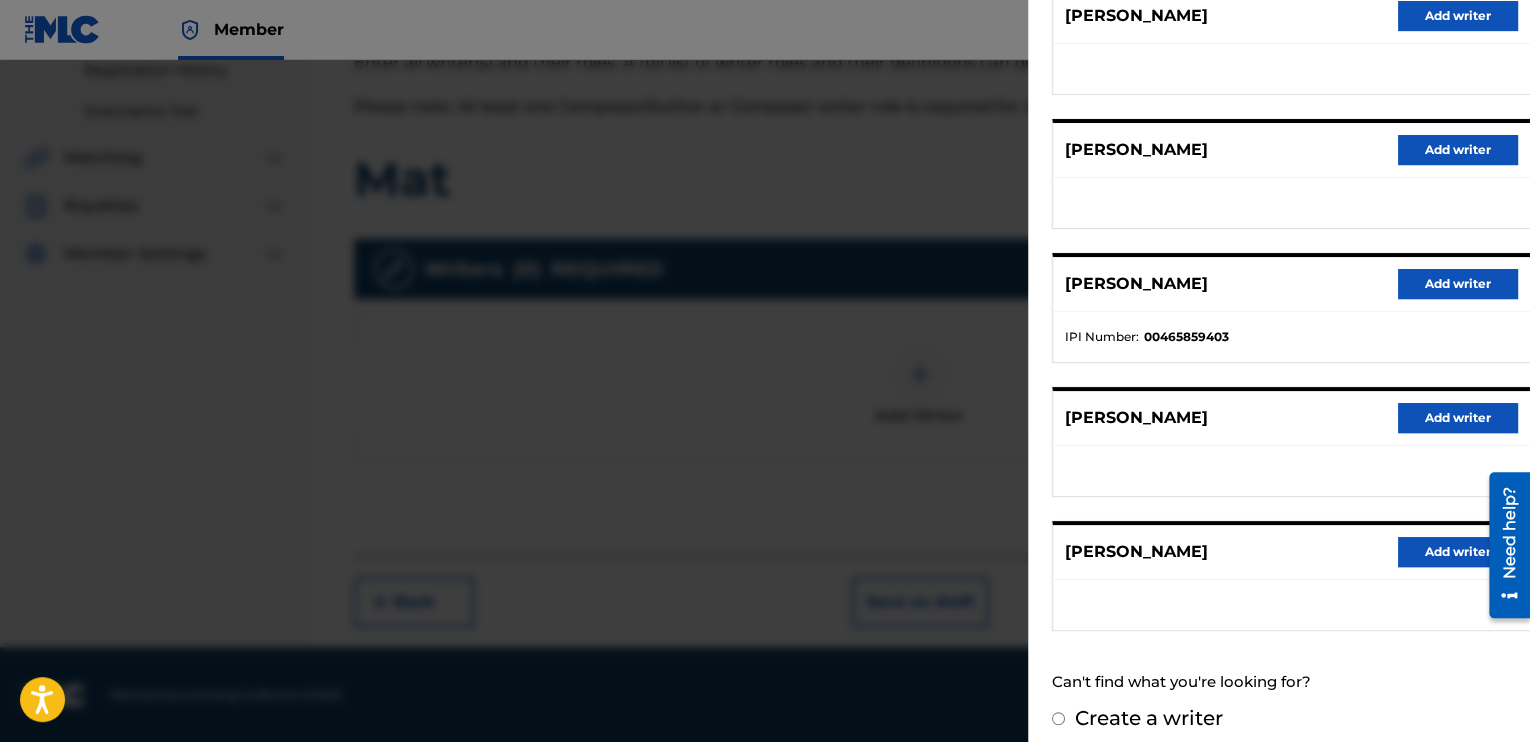 click on "[PERSON_NAME] Add writer" at bounding box center [1291, 552] 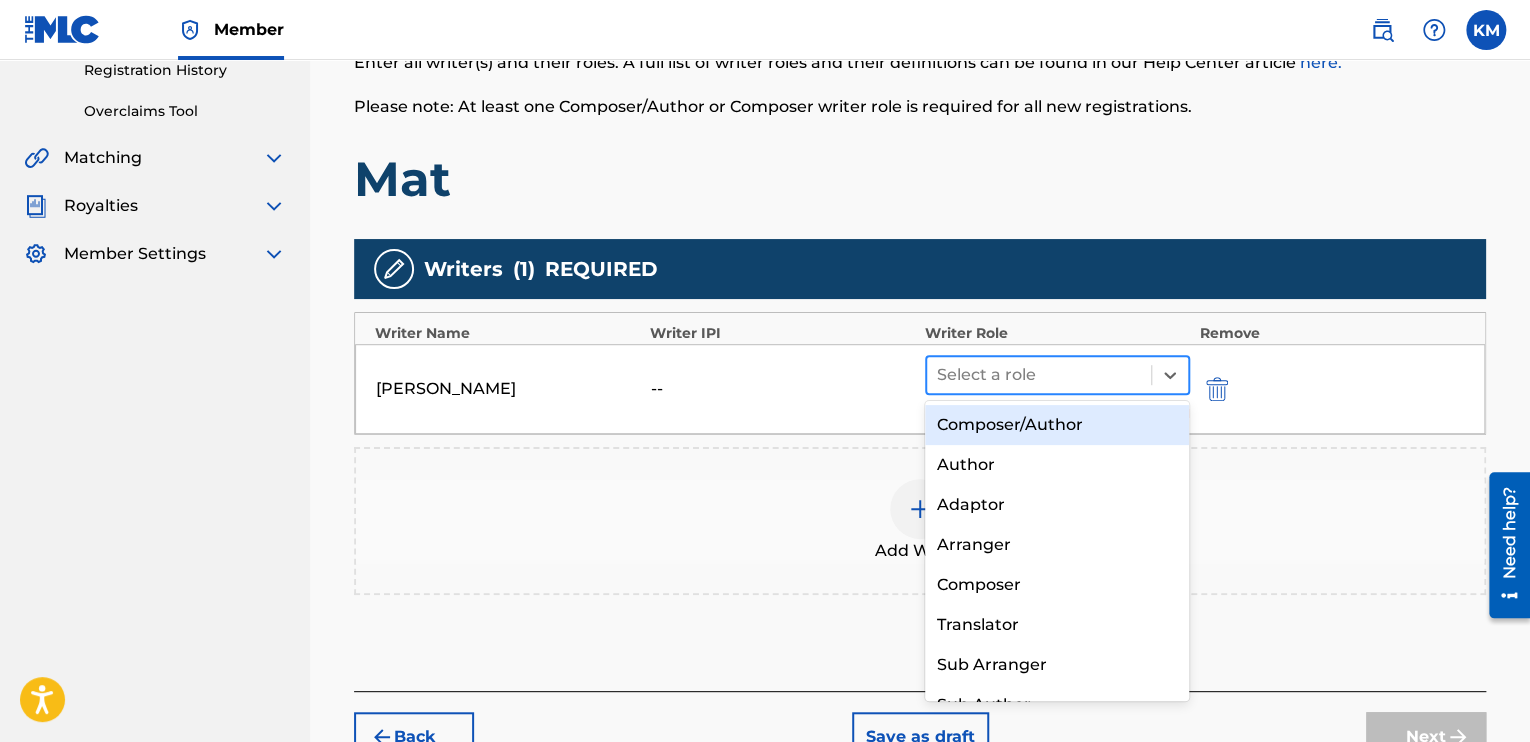 click at bounding box center [1039, 375] 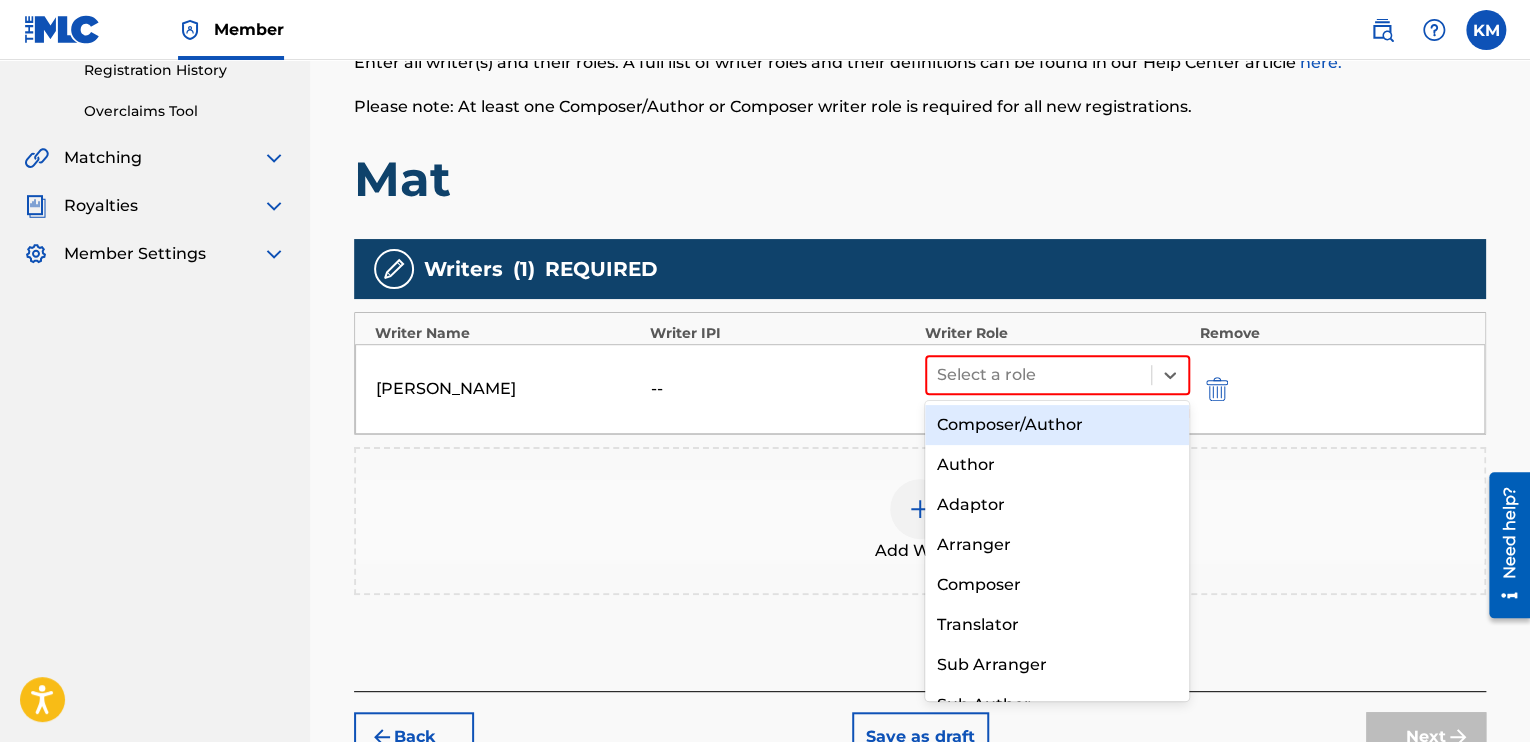click on "Composer/Author" at bounding box center (1057, 425) 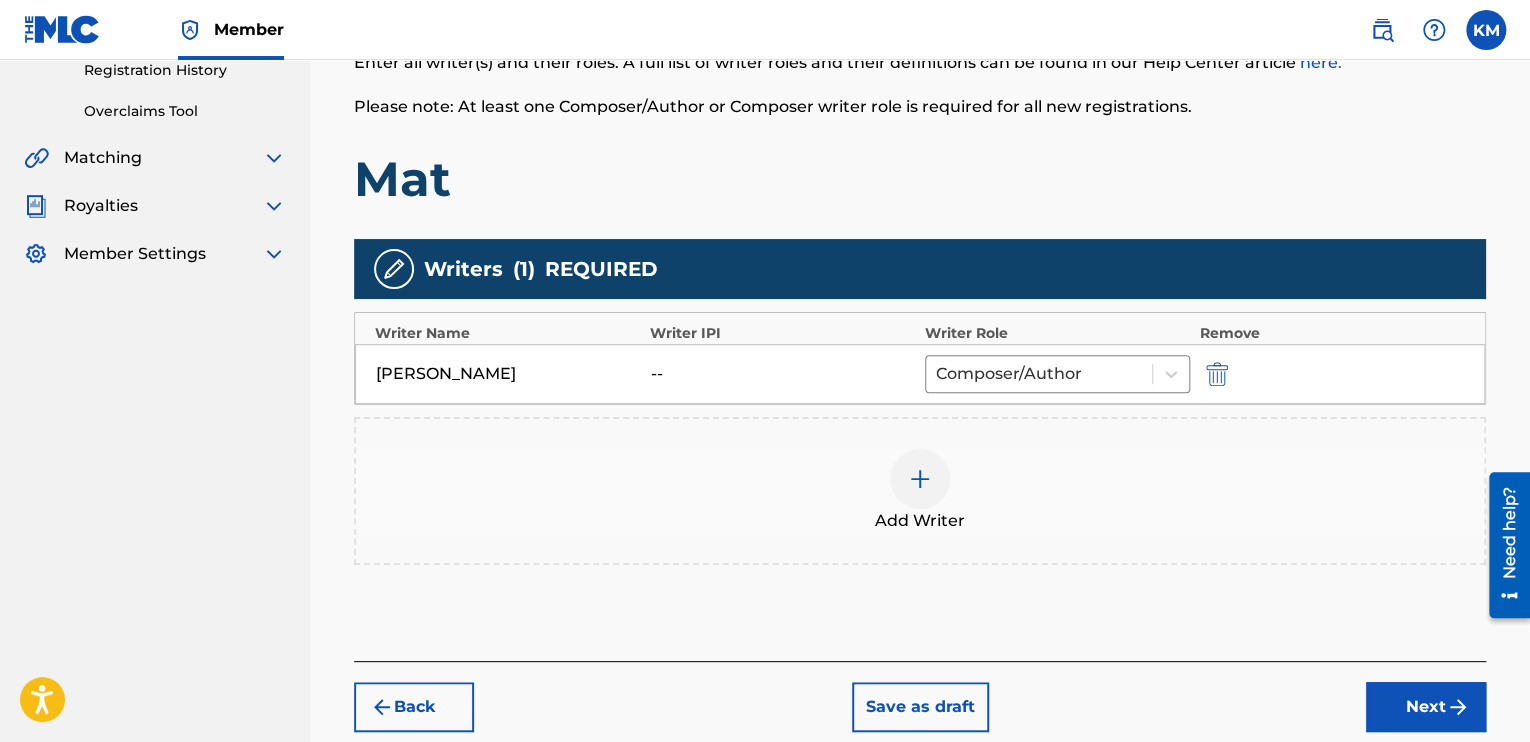 click on "Next" at bounding box center (1426, 707) 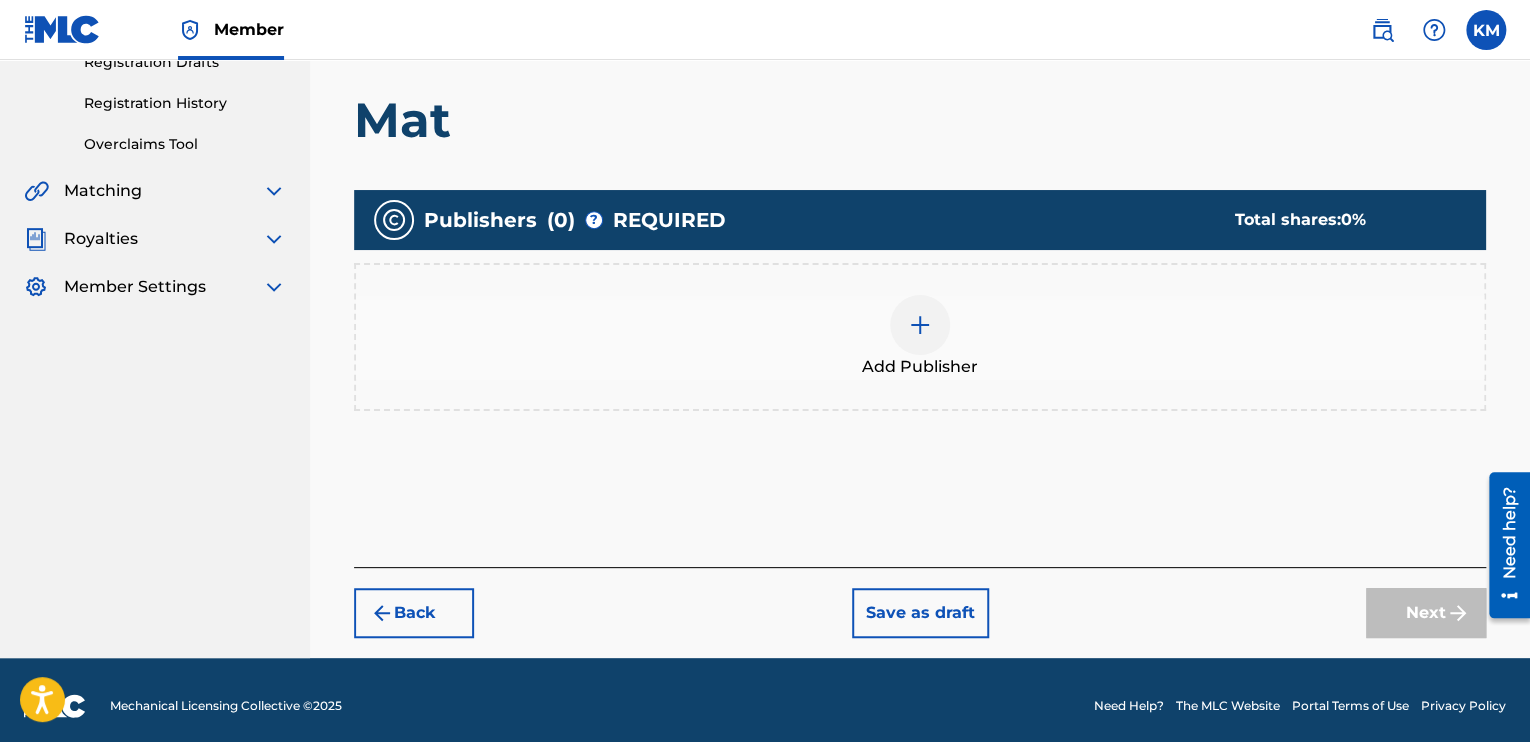 scroll, scrollTop: 365, scrollLeft: 0, axis: vertical 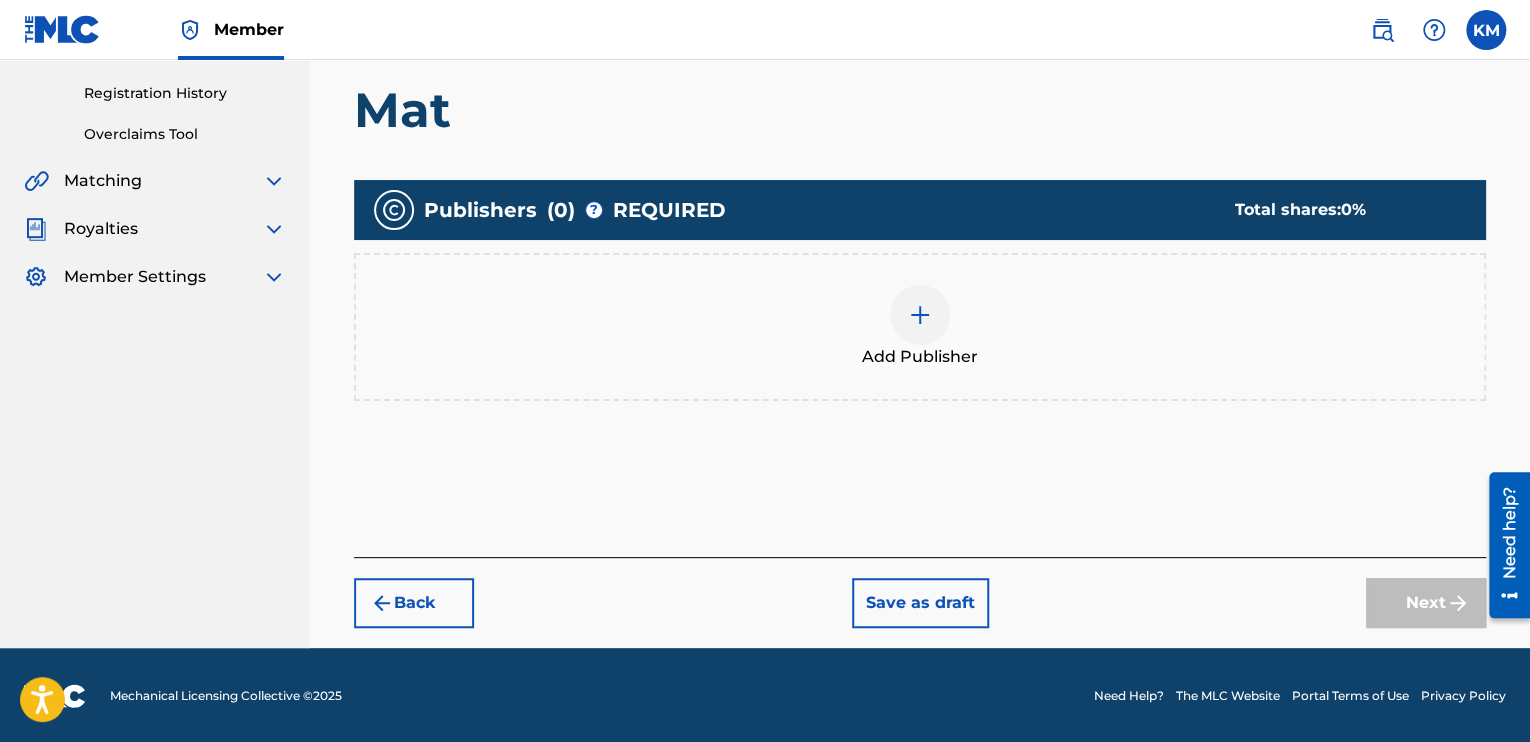 click on "Add Publisher" at bounding box center [920, 357] 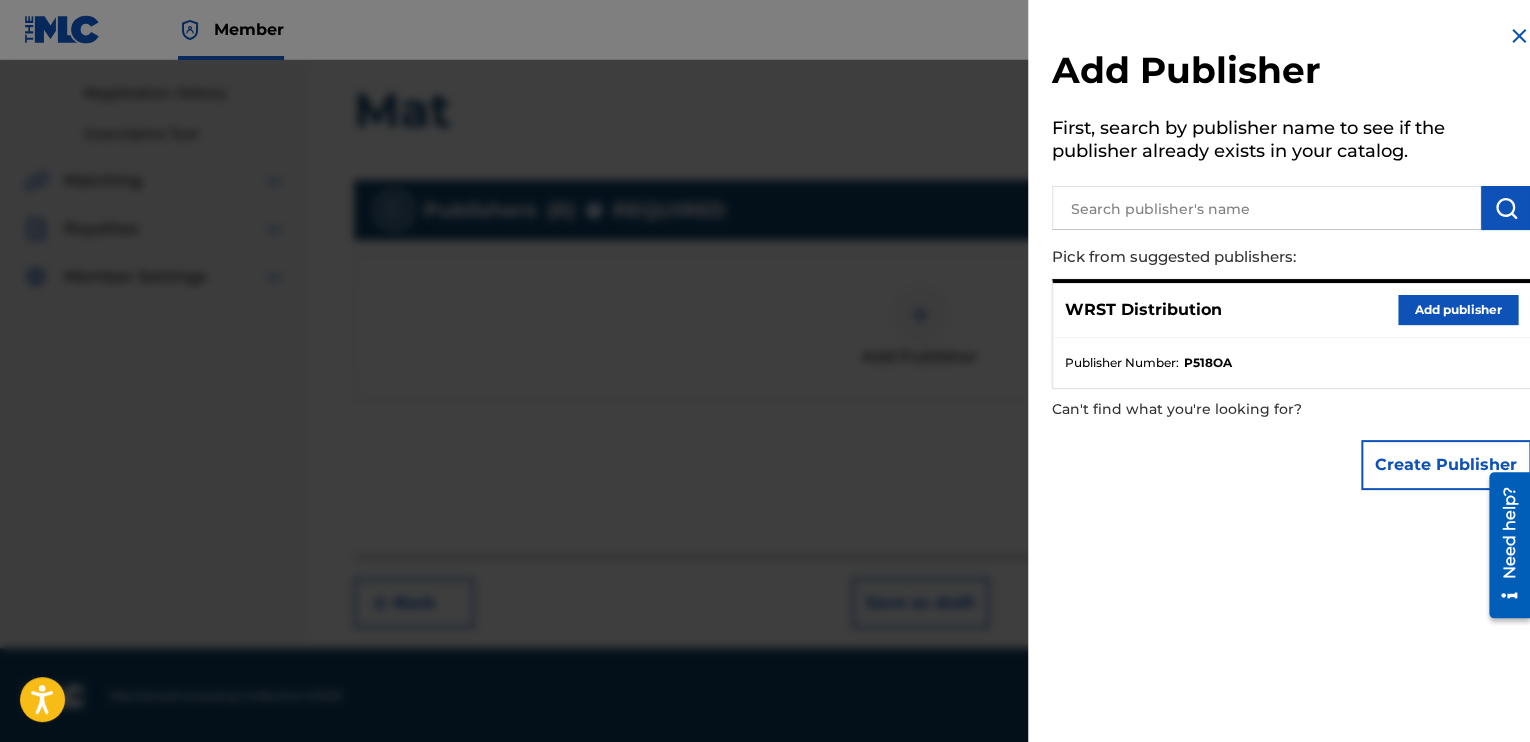 click on "Add publisher" at bounding box center (1458, 310) 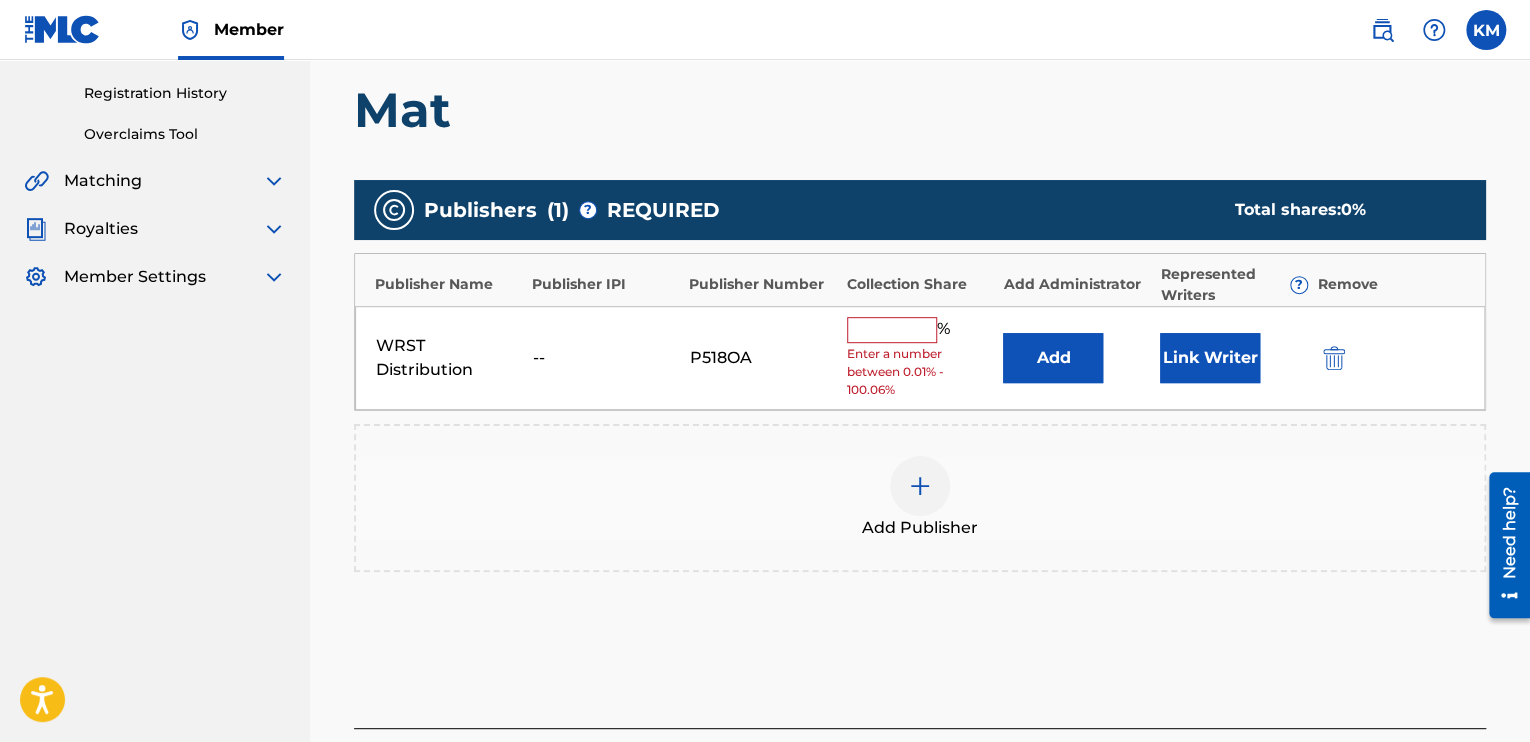 click at bounding box center (892, 330) 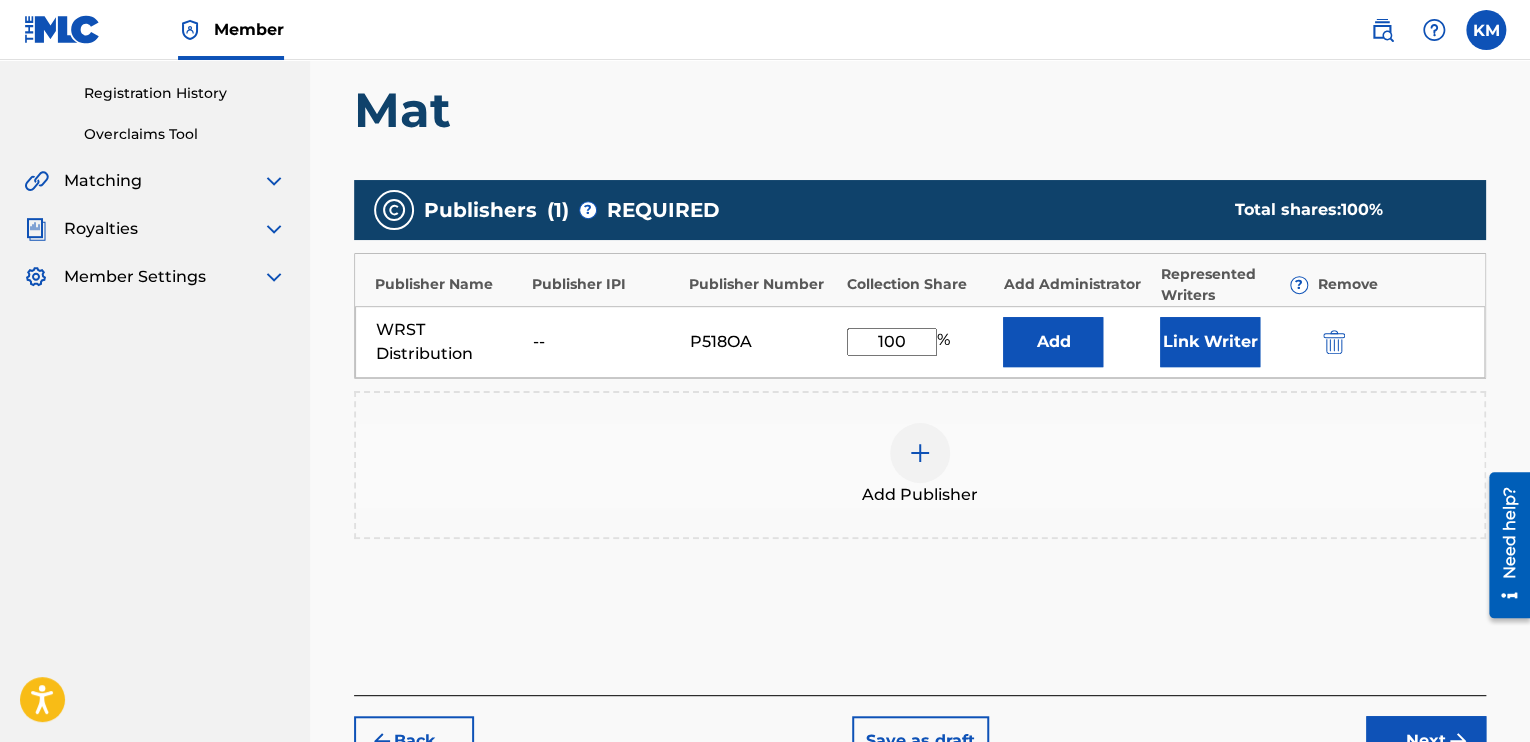 type on "100" 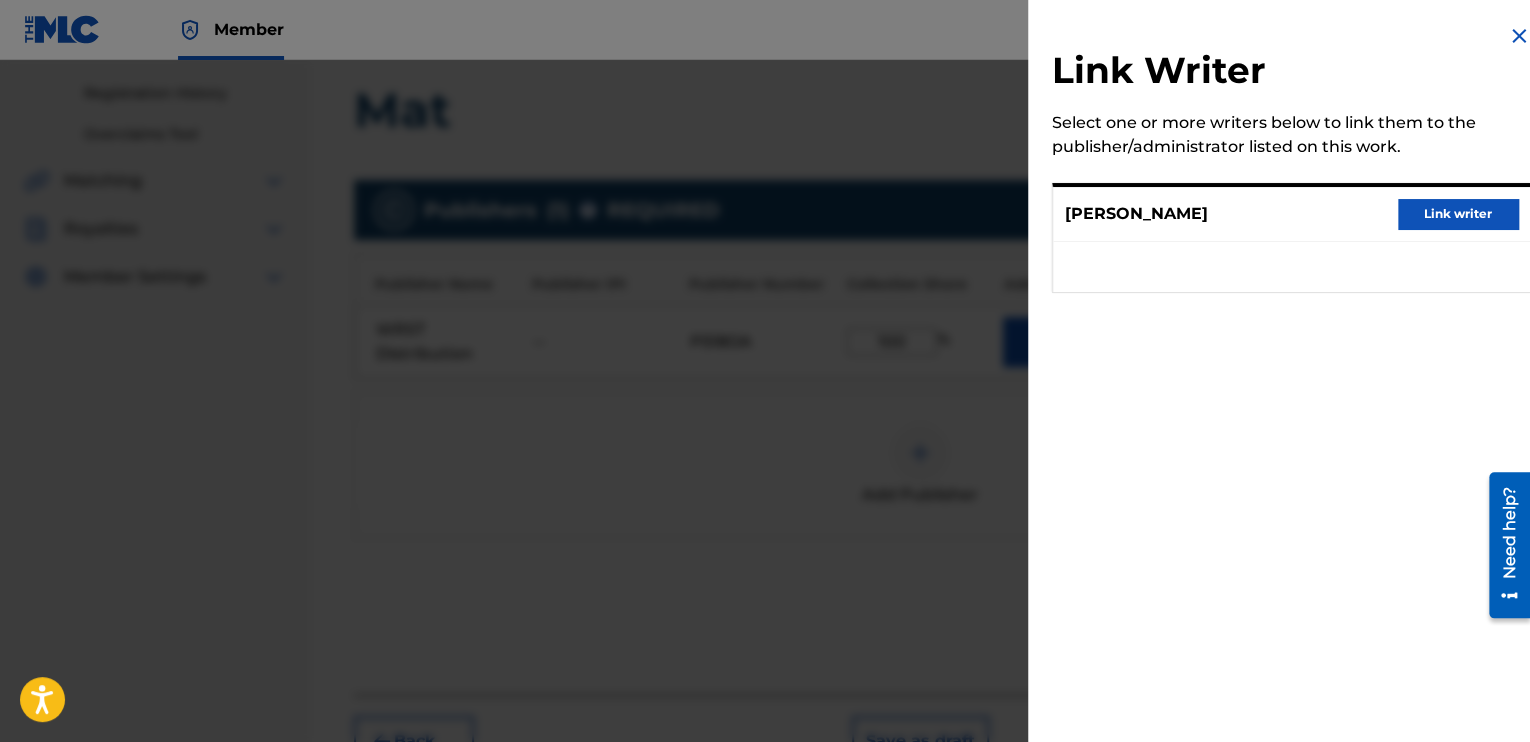 click on "Link writer" at bounding box center [1458, 214] 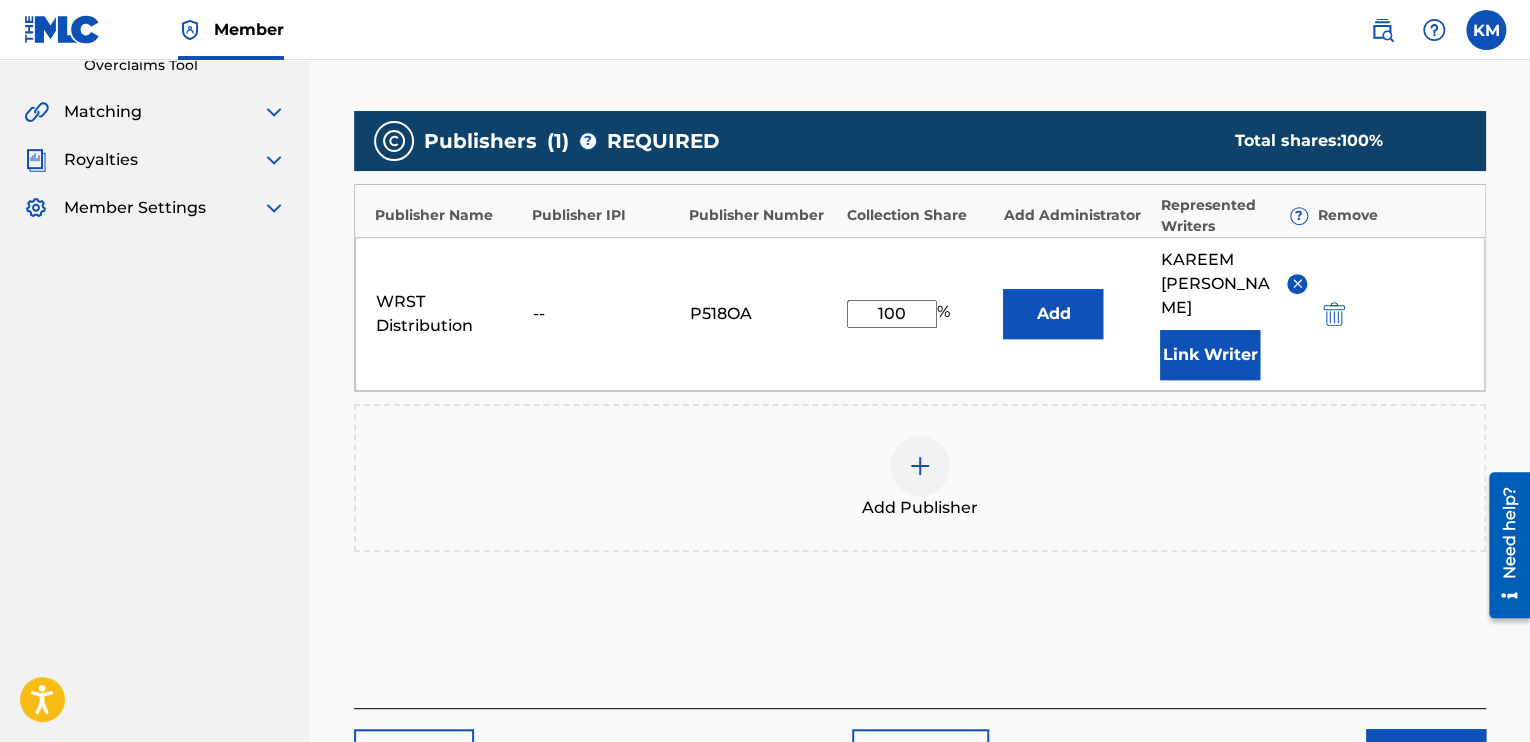 scroll, scrollTop: 561, scrollLeft: 0, axis: vertical 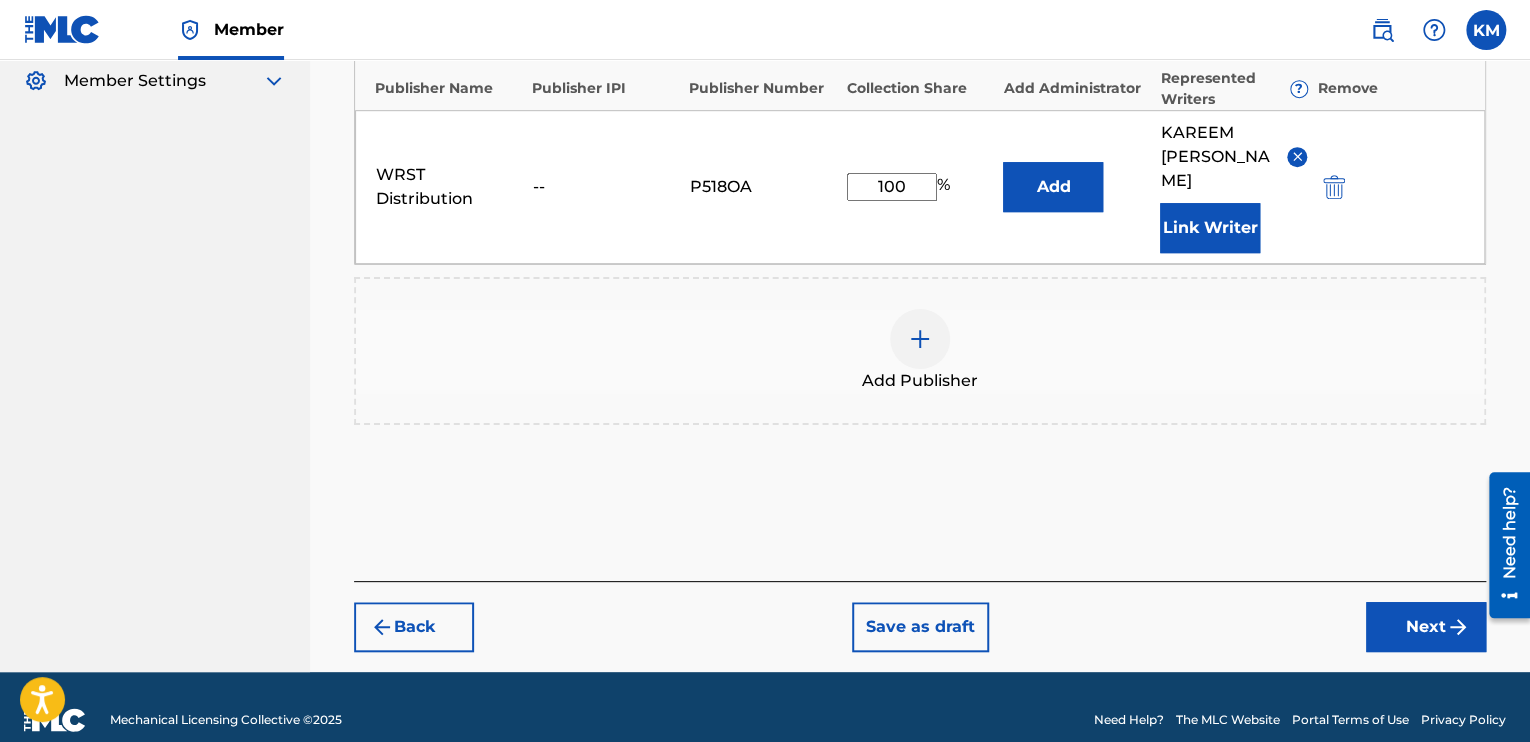 click on "Next" at bounding box center (1426, 627) 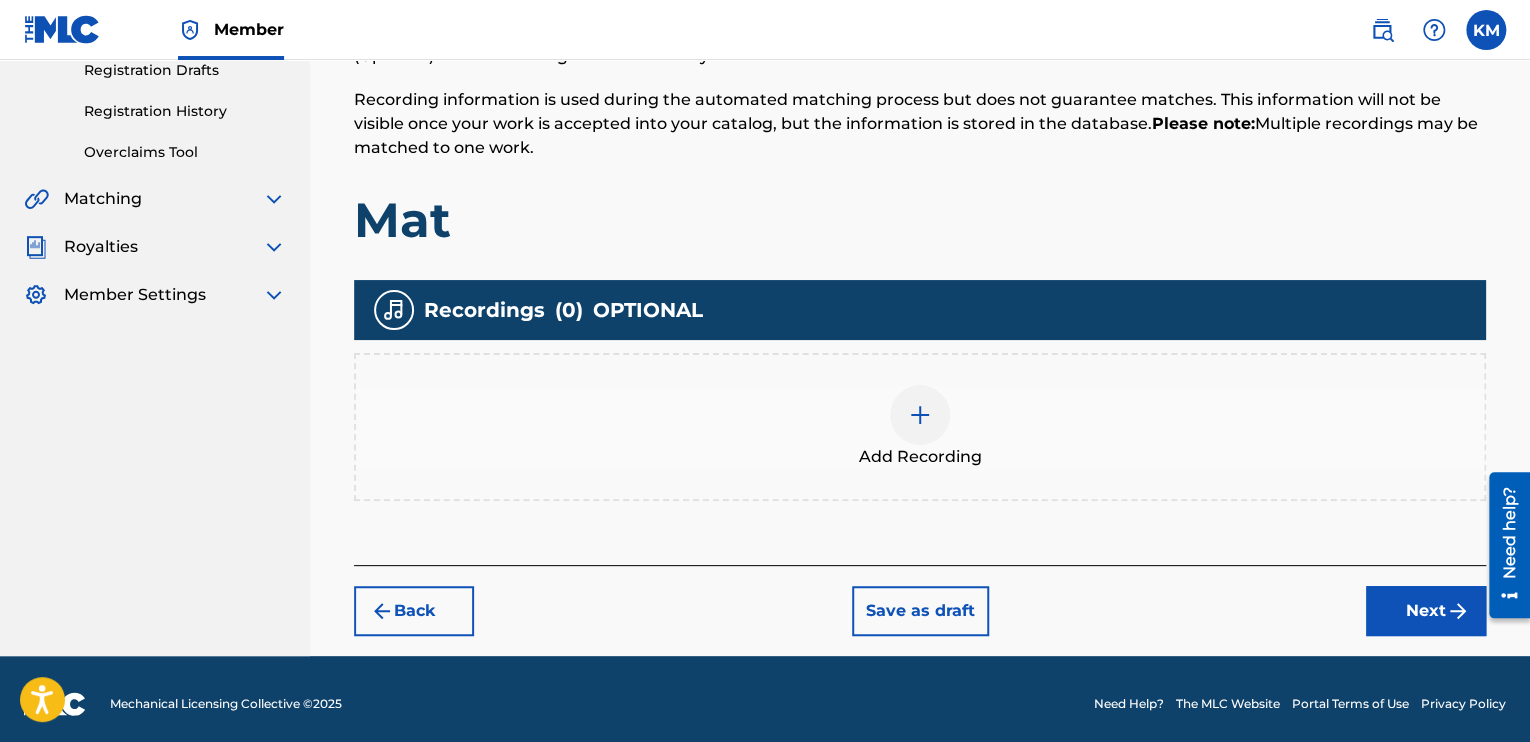 scroll, scrollTop: 356, scrollLeft: 0, axis: vertical 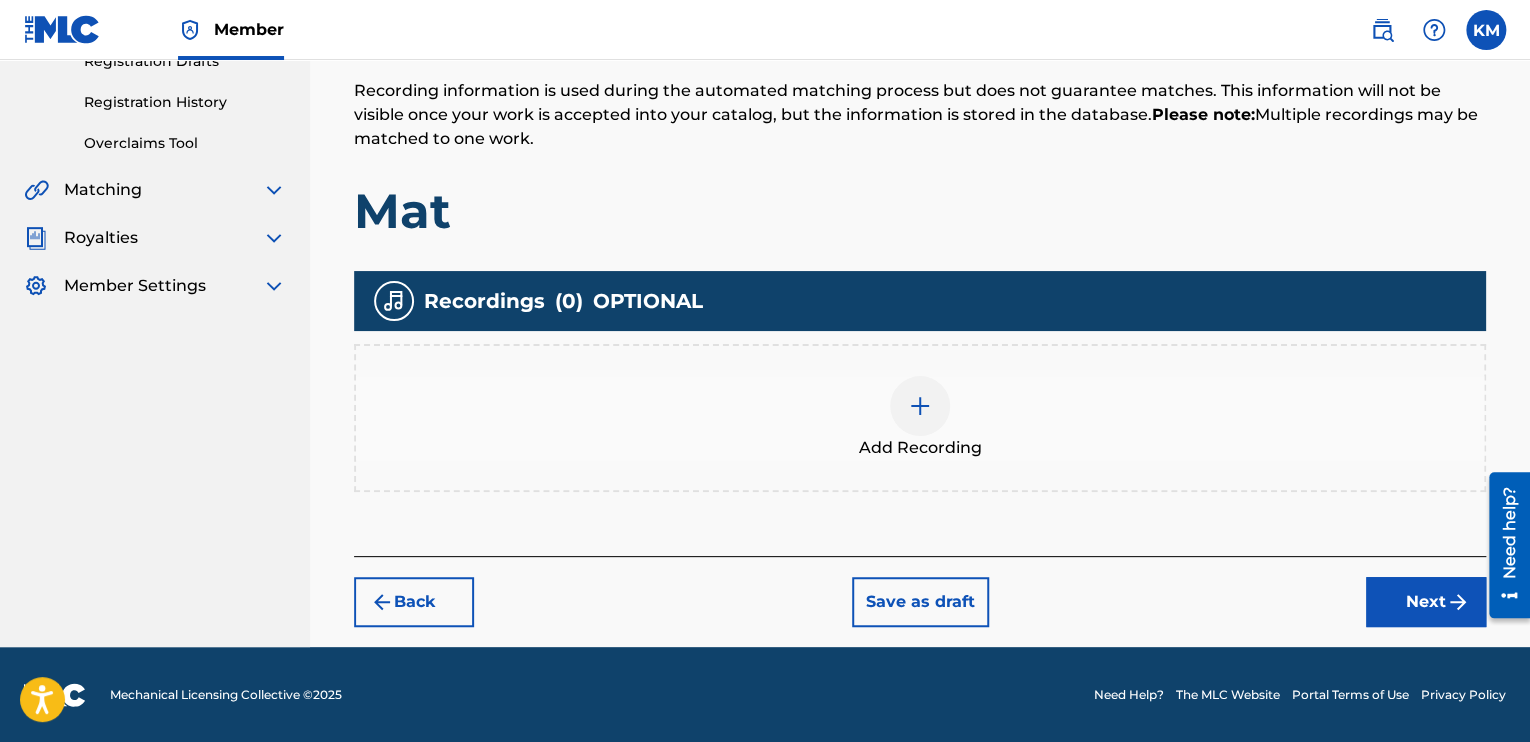 click on "Next" at bounding box center [1426, 602] 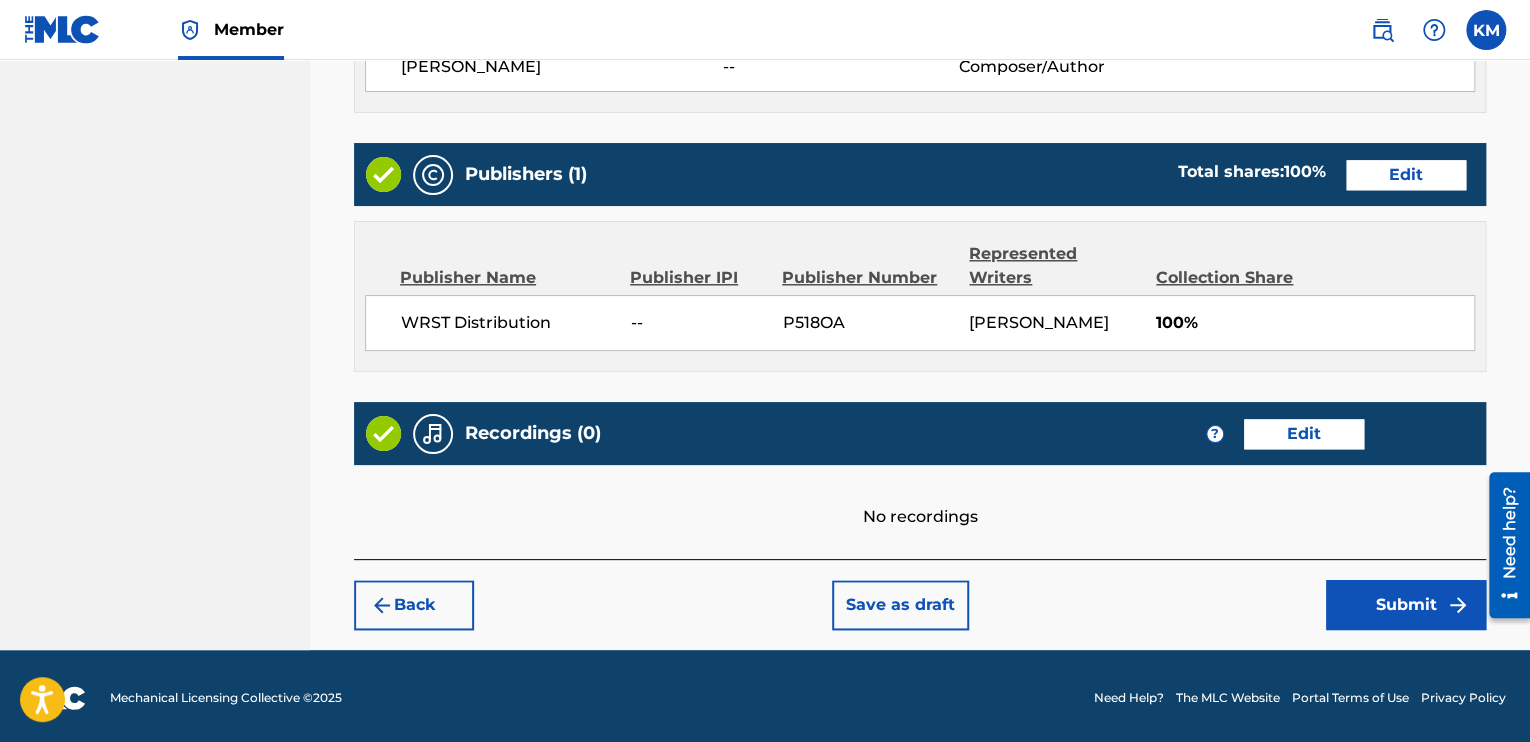 scroll, scrollTop: 1035, scrollLeft: 0, axis: vertical 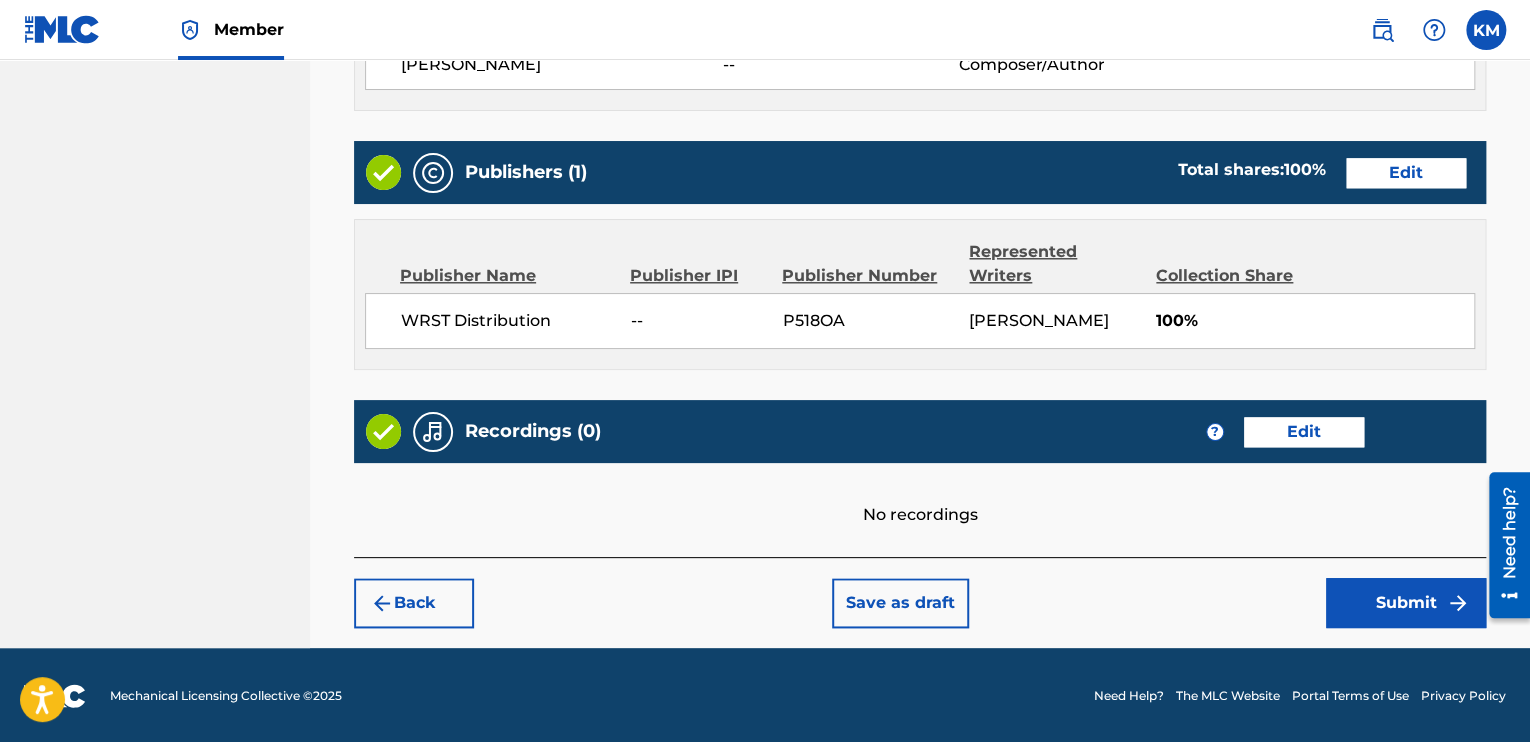 click on "Save as draft" at bounding box center (900, 603) 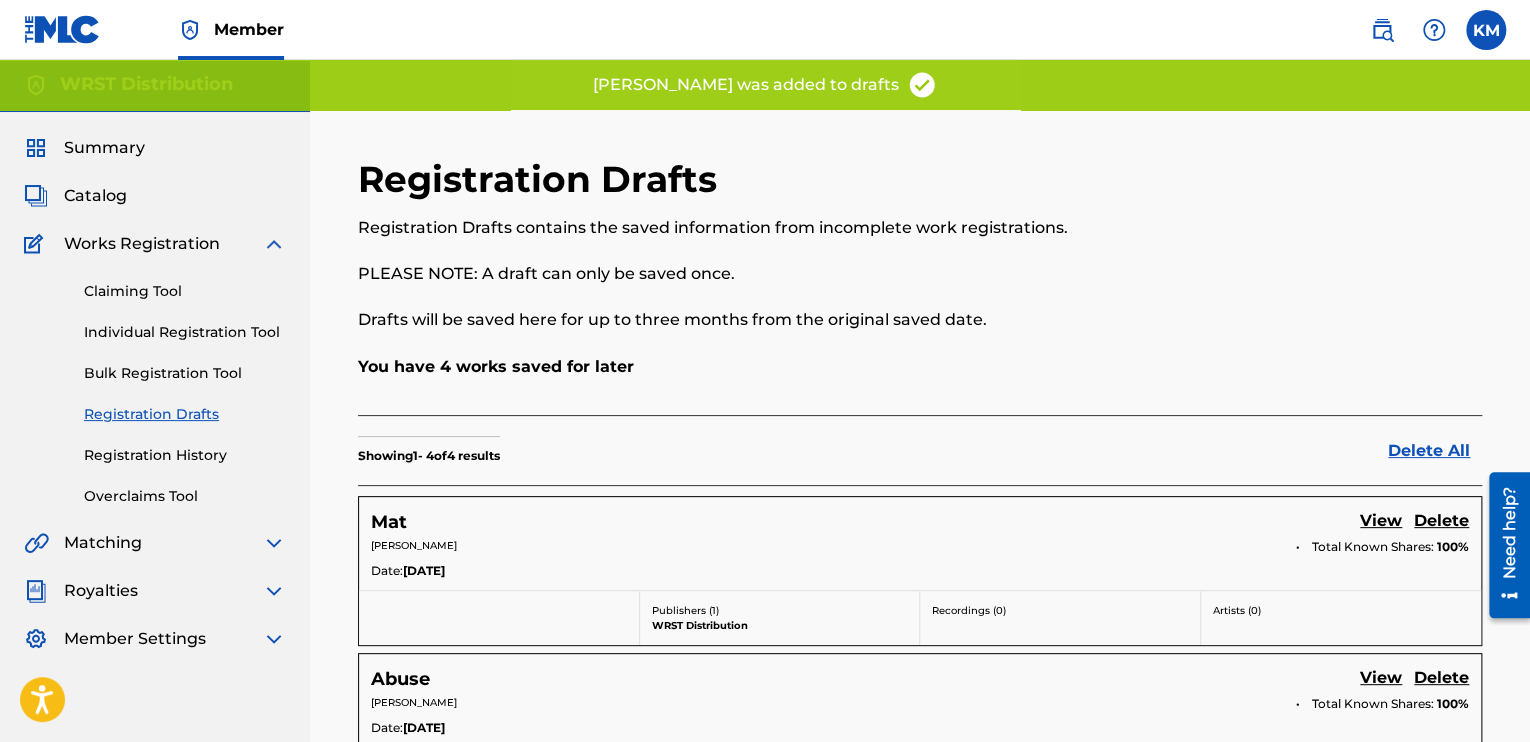 scroll, scrollTop: 0, scrollLeft: 0, axis: both 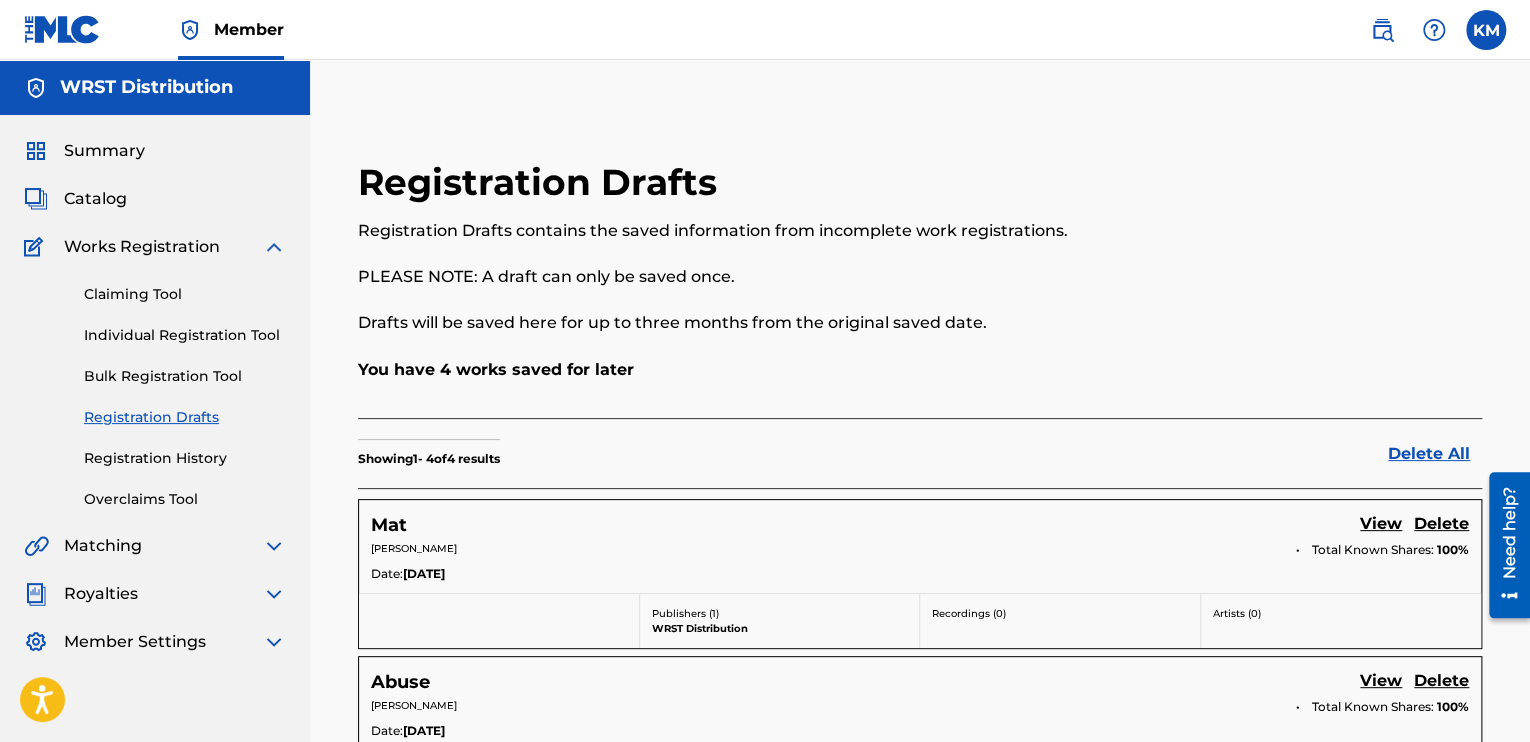 click on "Individual Registration Tool" at bounding box center (185, 335) 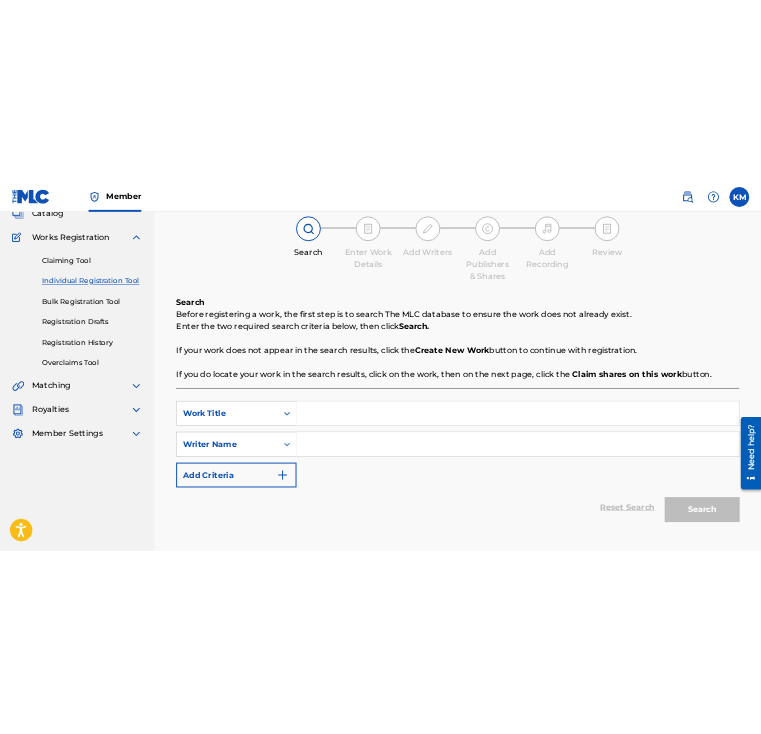 scroll, scrollTop: 272, scrollLeft: 0, axis: vertical 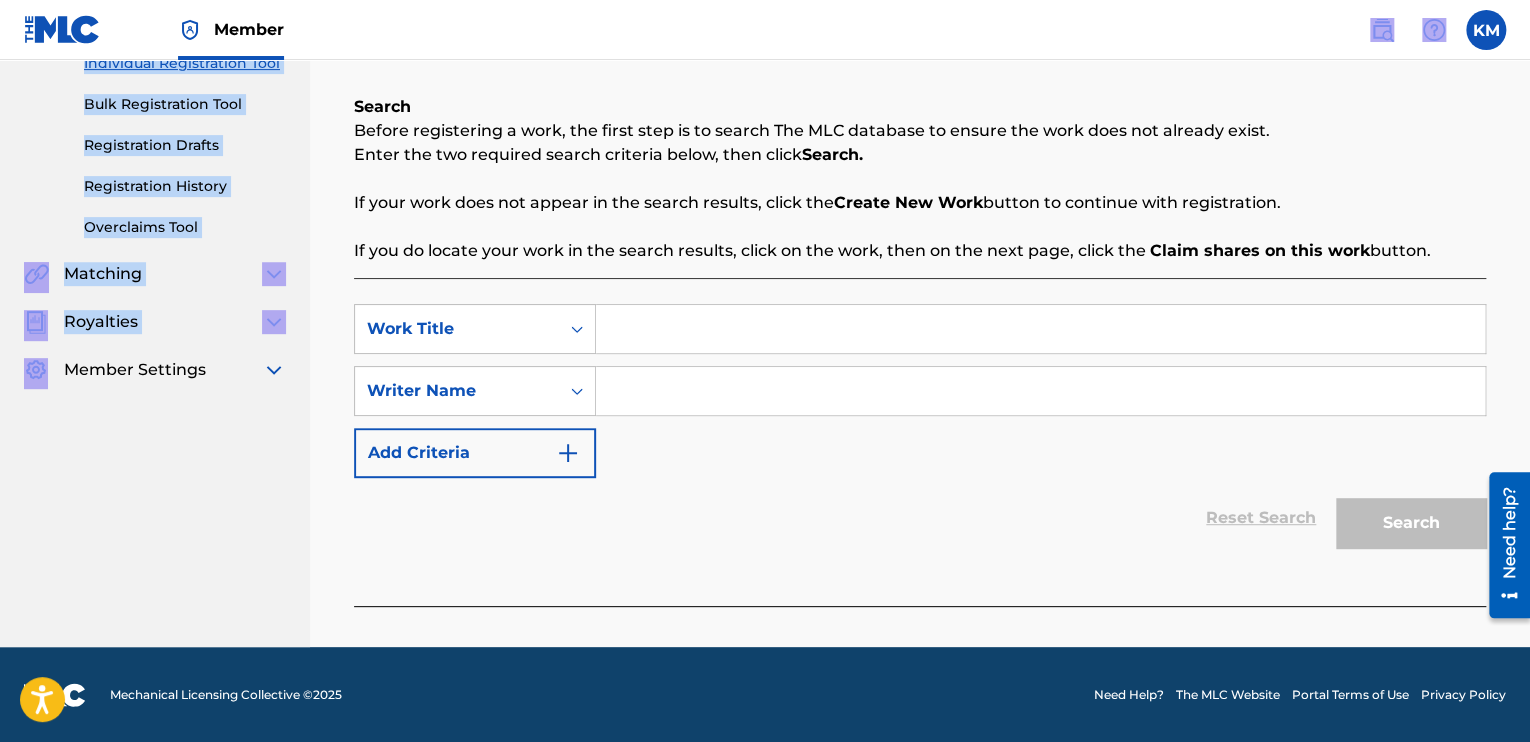 drag, startPoint x: 0, startPoint y: 471, endPoint x: 132, endPoint y: 356, distance: 175.06856 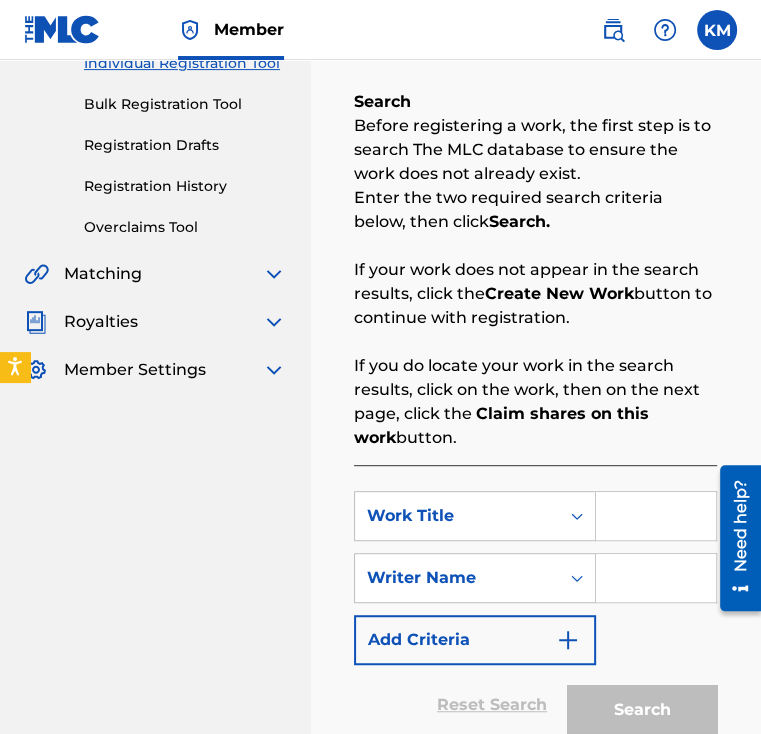 click at bounding box center [656, 516] 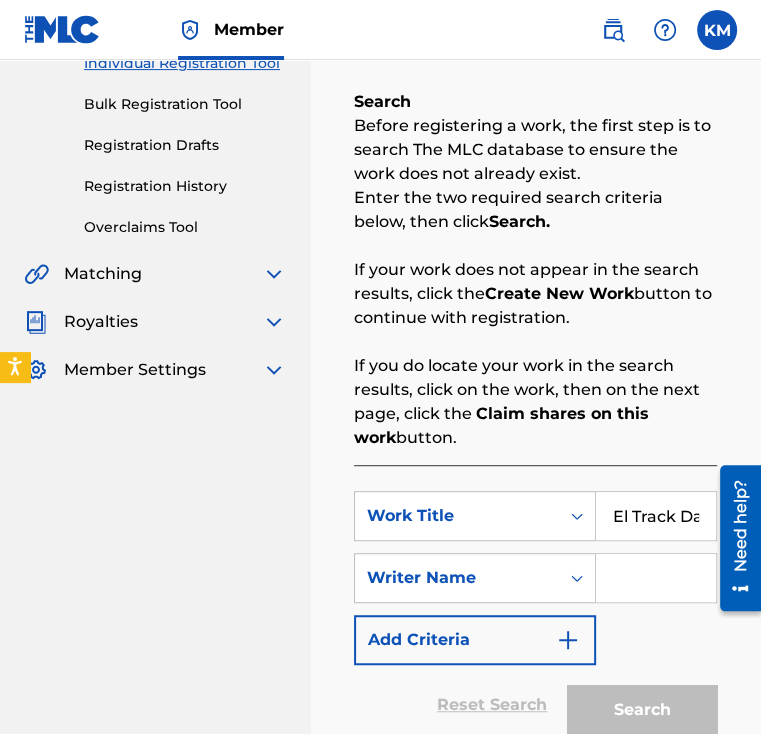 scroll, scrollTop: 0, scrollLeft: 49, axis: horizontal 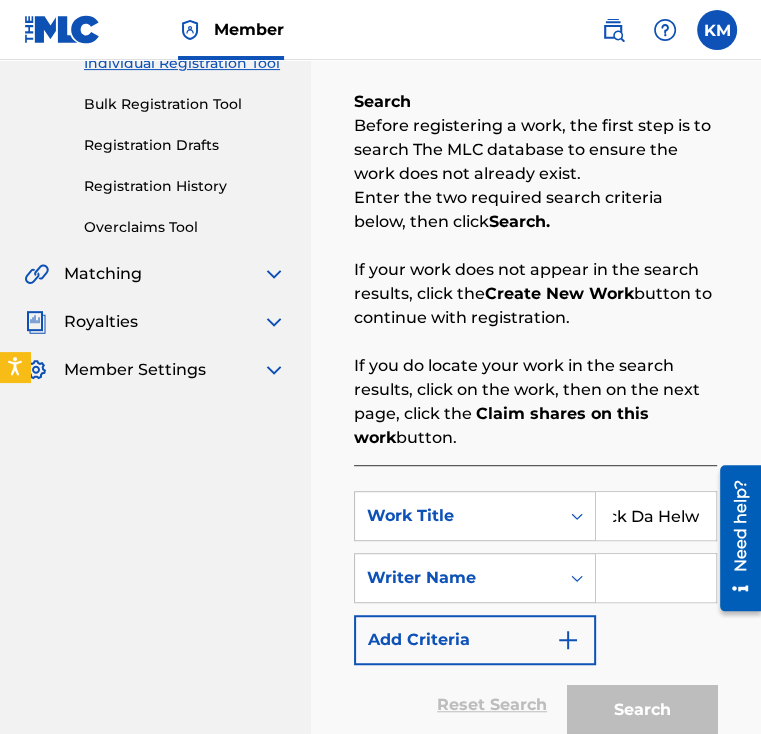 type on "El Track Da Helw" 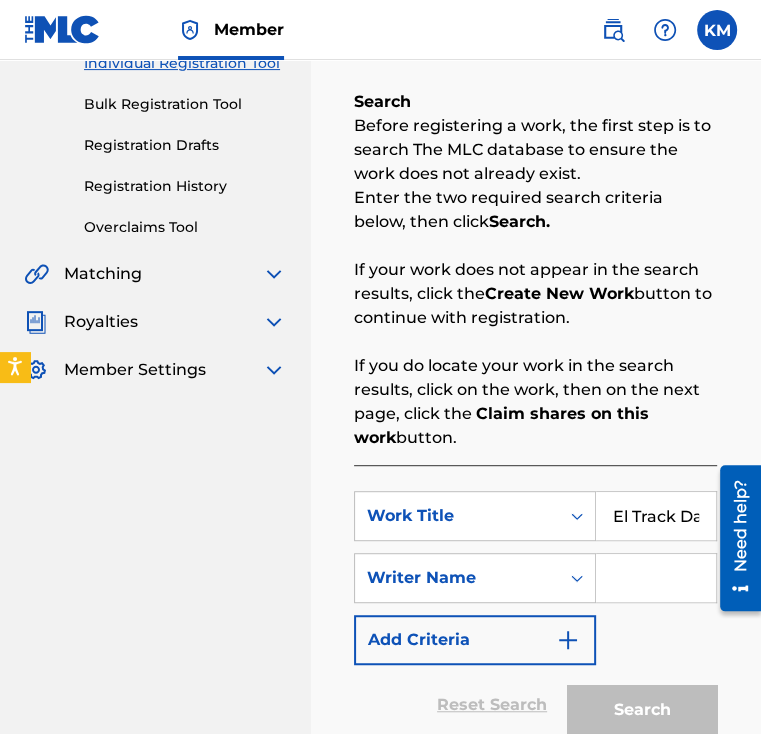 click at bounding box center [656, 578] 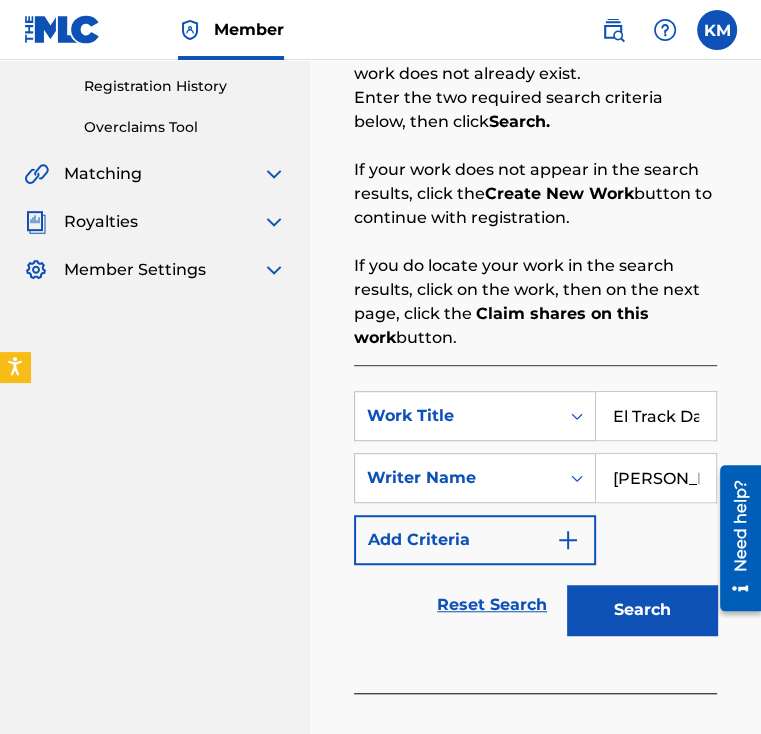 click on "Search" at bounding box center [642, 610] 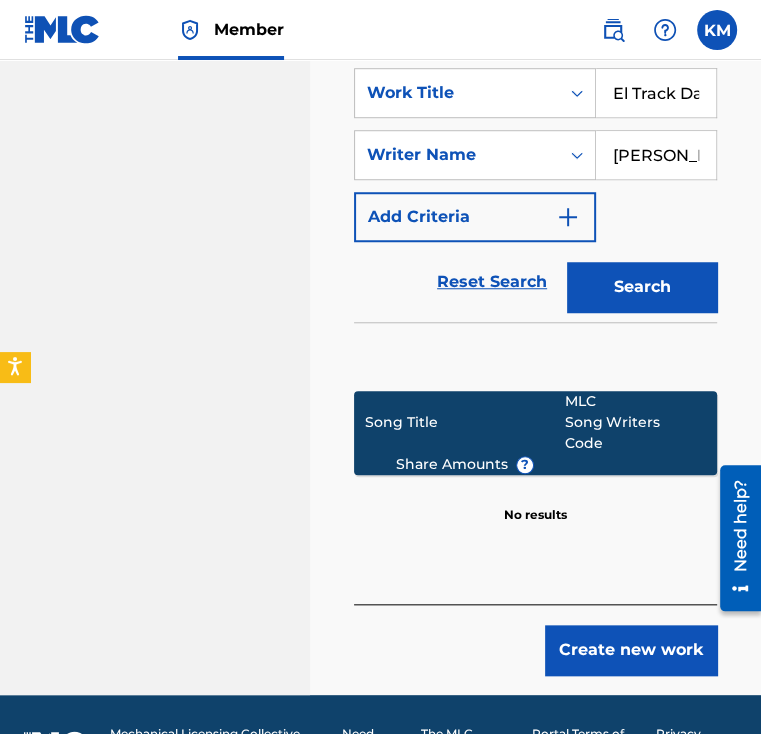 drag, startPoint x: 603, startPoint y: 615, endPoint x: 597, endPoint y: 642, distance: 27.658634 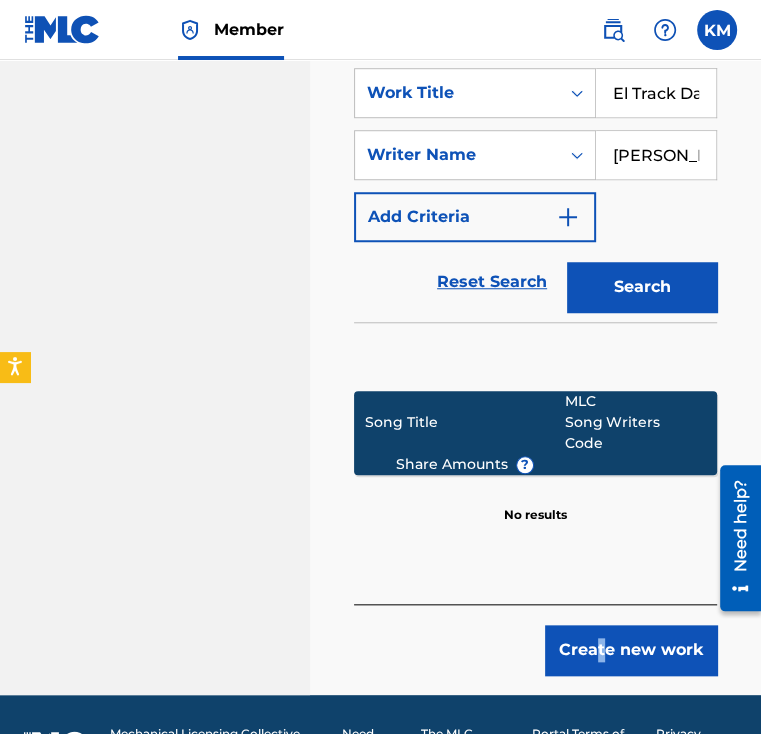 drag, startPoint x: 597, startPoint y: 642, endPoint x: 604, endPoint y: 666, distance: 25 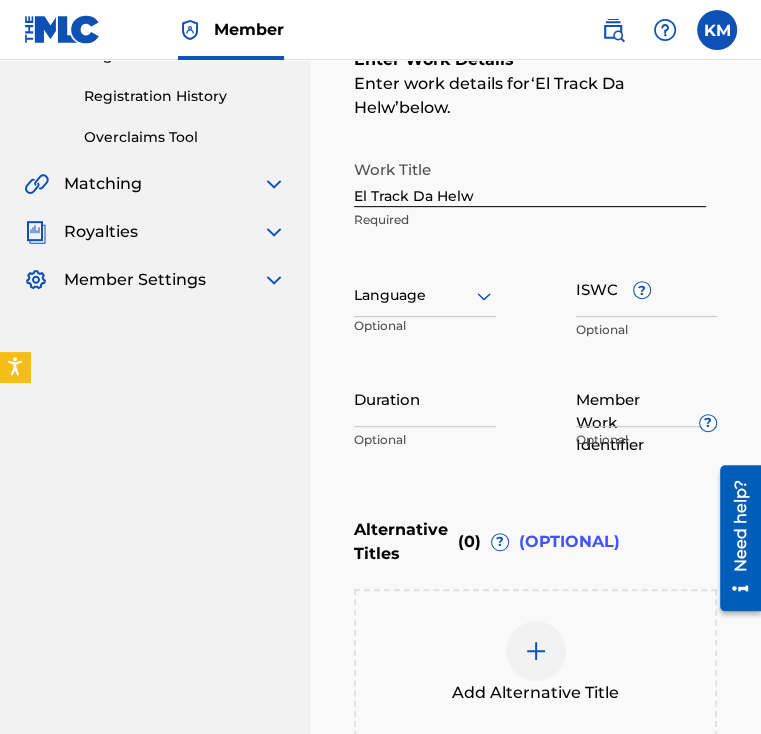 scroll, scrollTop: 300, scrollLeft: 0, axis: vertical 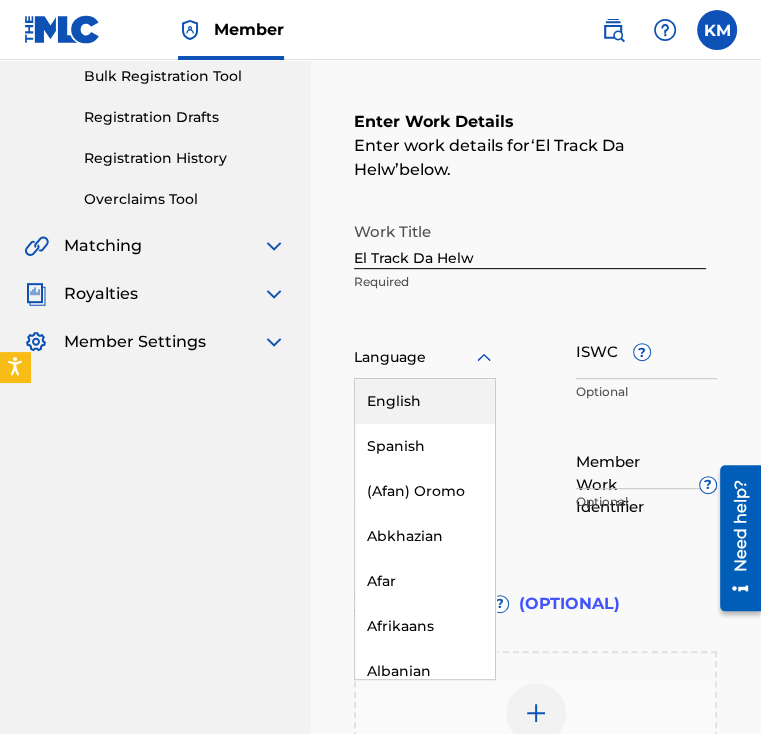 click at bounding box center (425, 357) 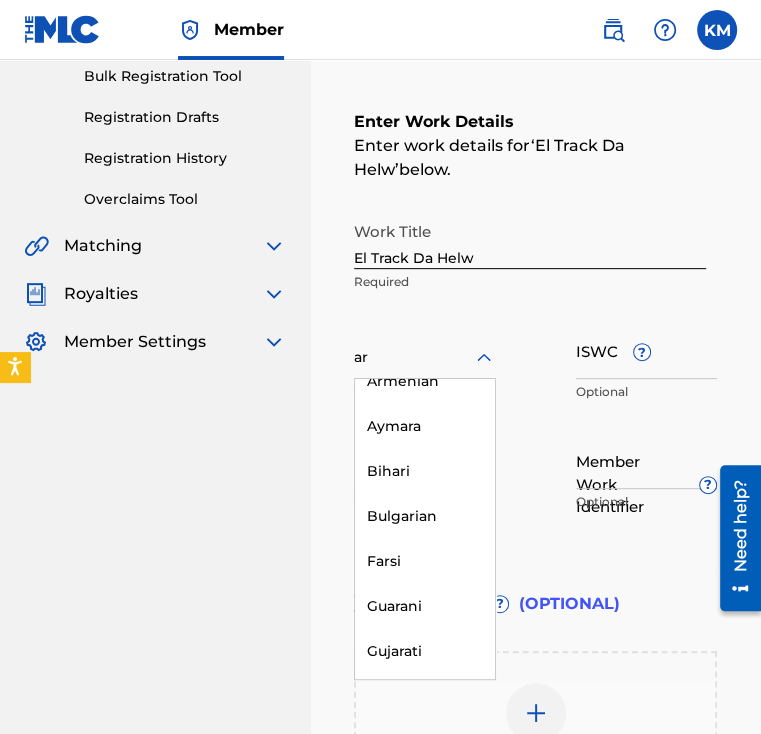 scroll, scrollTop: 20, scrollLeft: 0, axis: vertical 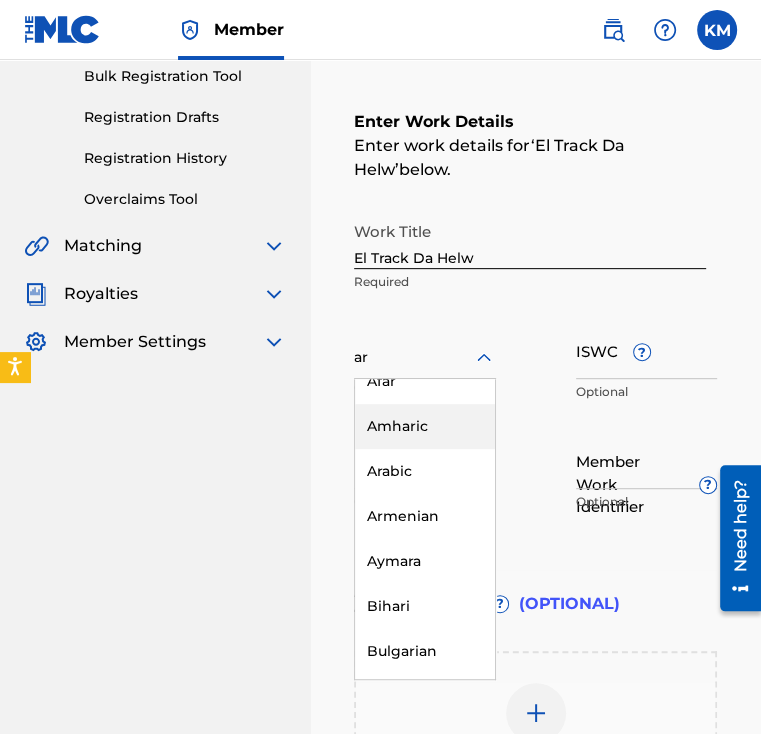 type on "ara" 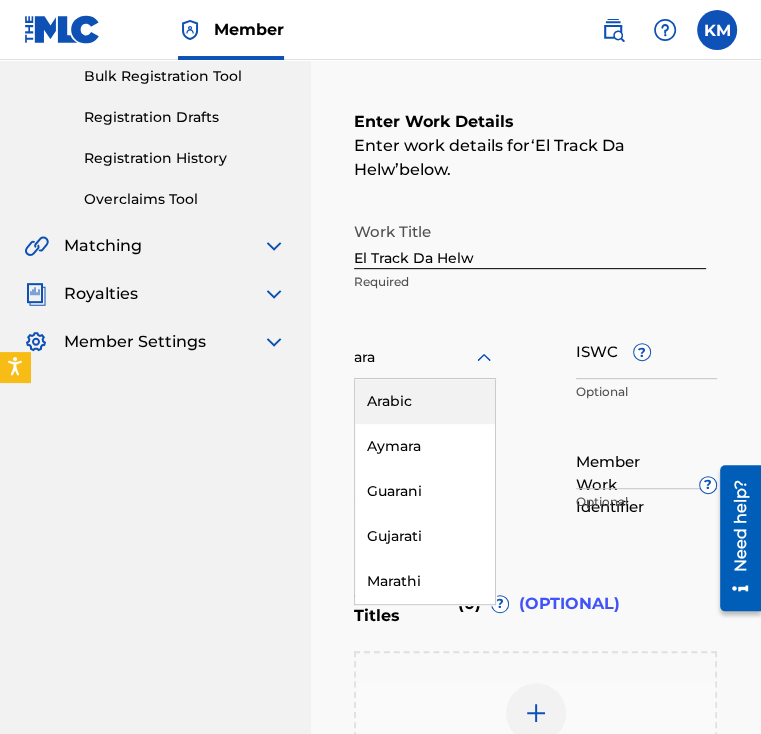 scroll, scrollTop: 0, scrollLeft: 0, axis: both 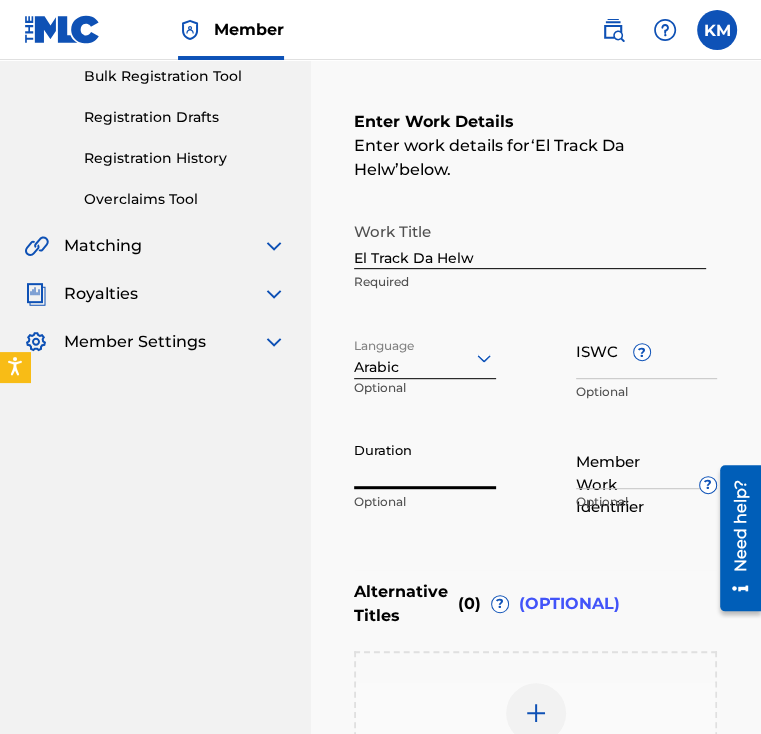 click on "Duration" at bounding box center [425, 460] 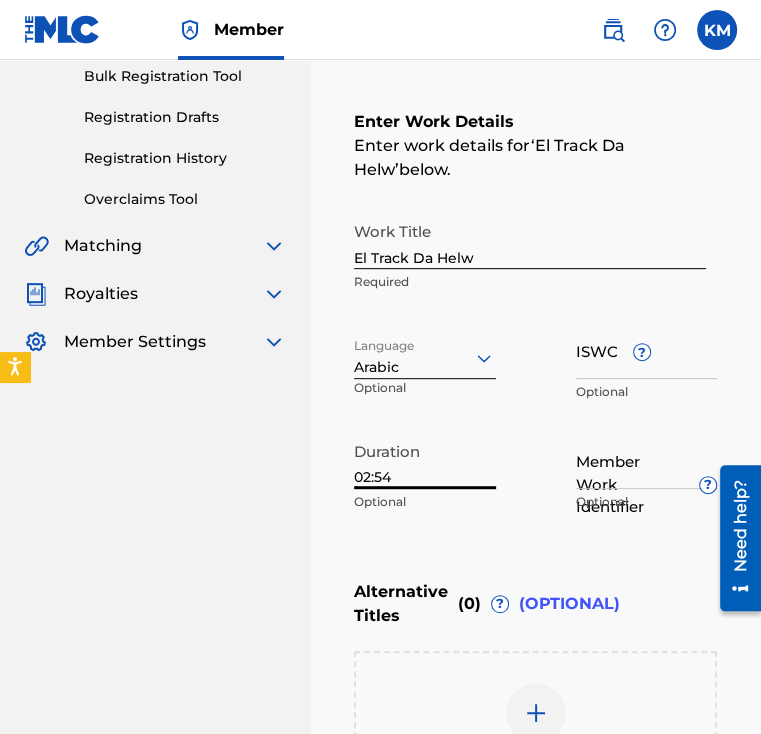 type on "02:54" 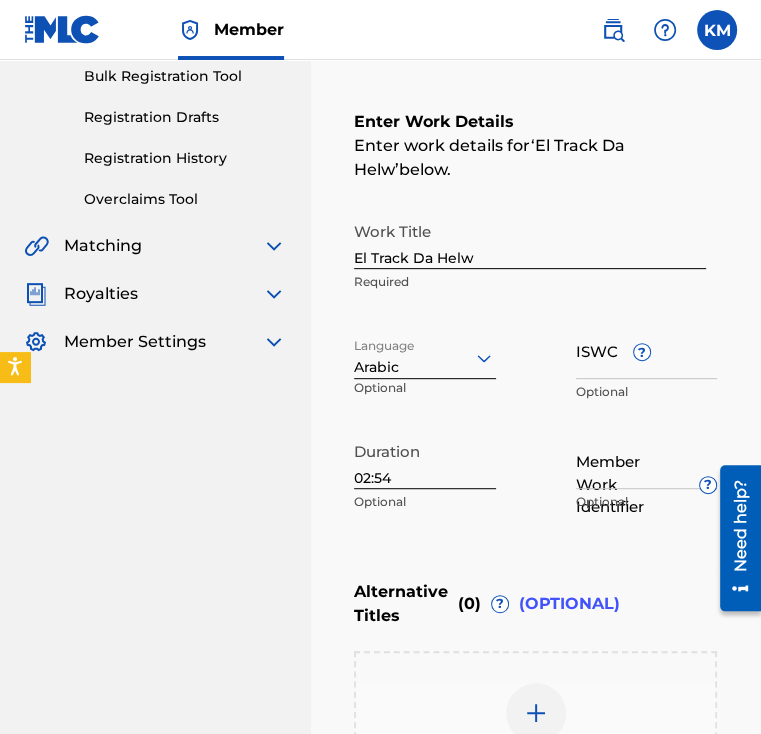 click on "Alternative Titles ( 0 ) ? (OPTIONAL)" at bounding box center [535, 604] 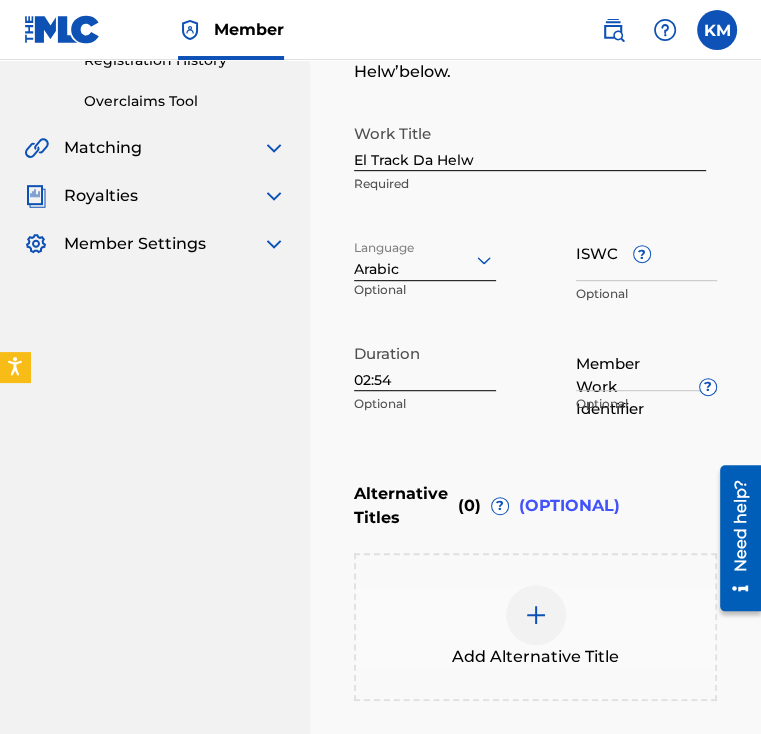 scroll, scrollTop: 400, scrollLeft: 0, axis: vertical 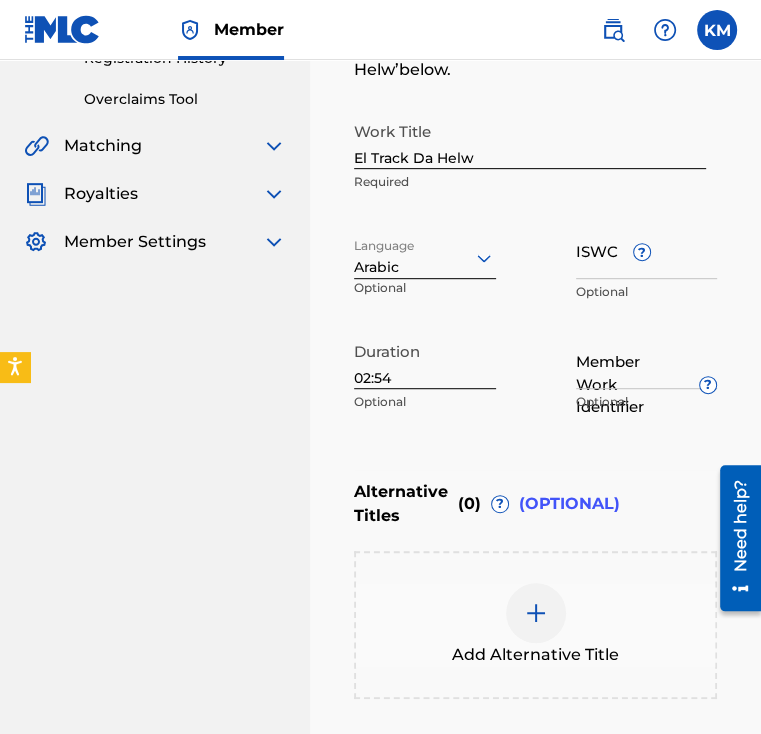 click on "Add Alternative Title" at bounding box center (535, 625) 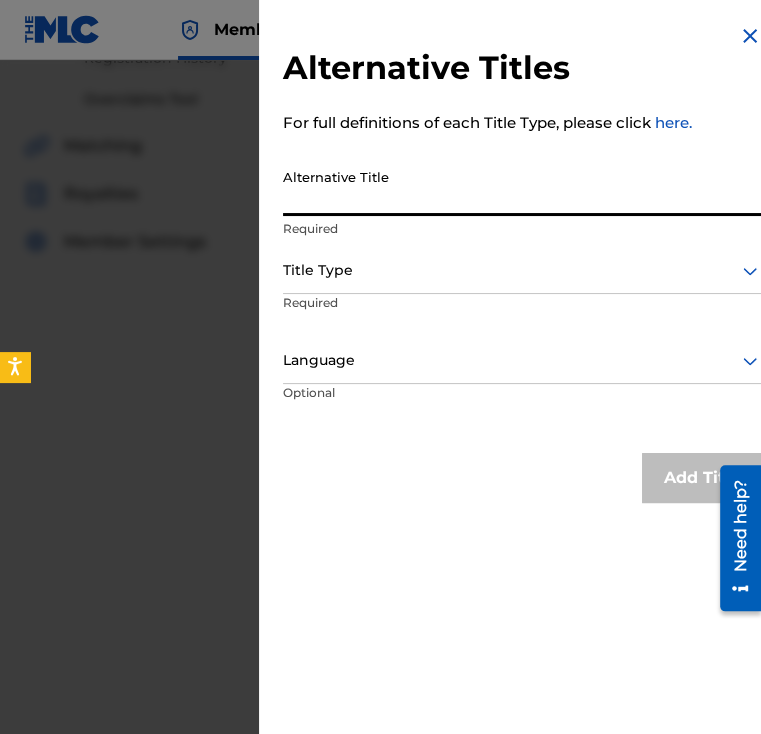 click on "Alternative Title" at bounding box center [522, 187] 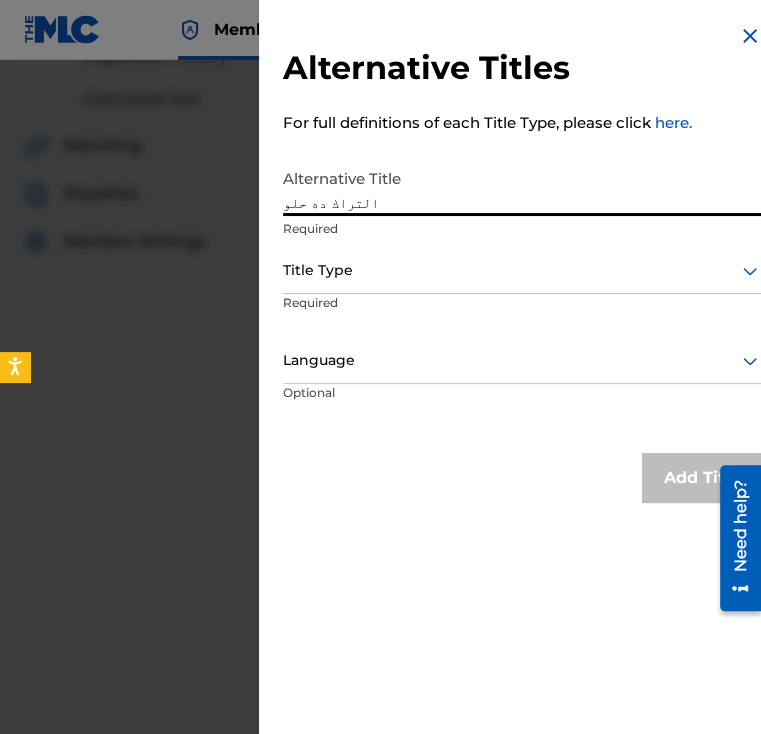 type on "التراك ده حلو" 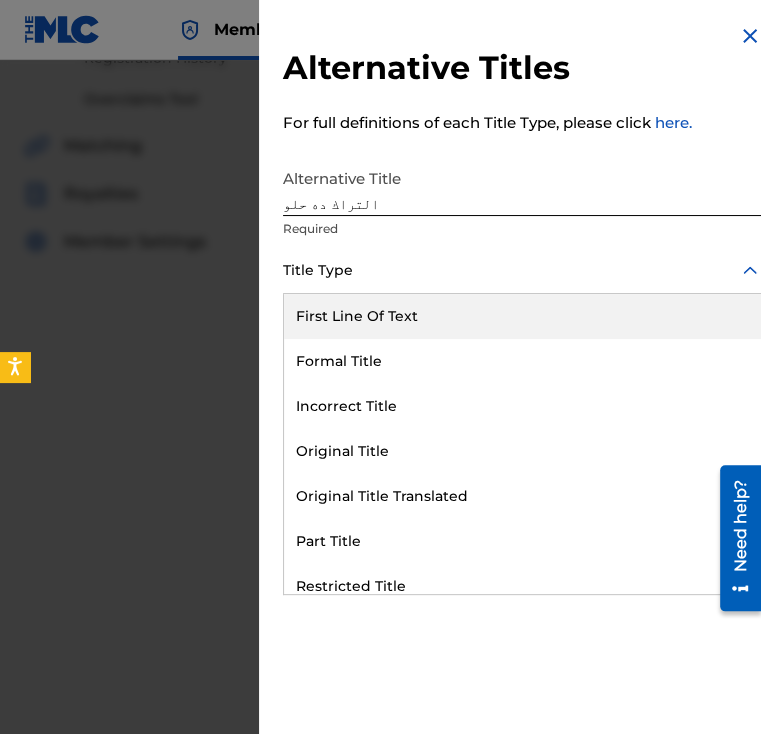 click on "Title Type" at bounding box center (522, 271) 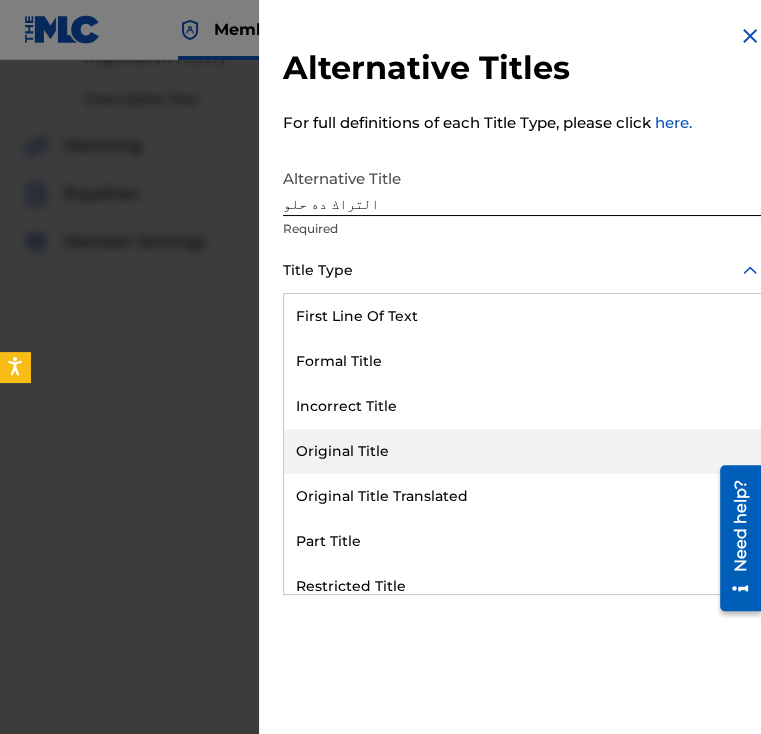 click on "Original Title" at bounding box center (522, 451) 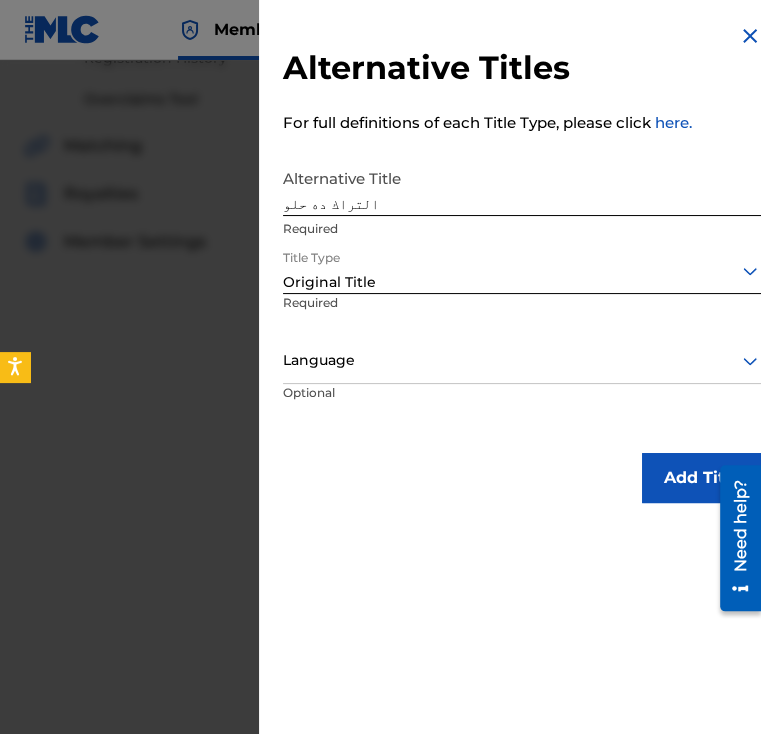 click at bounding box center [522, 360] 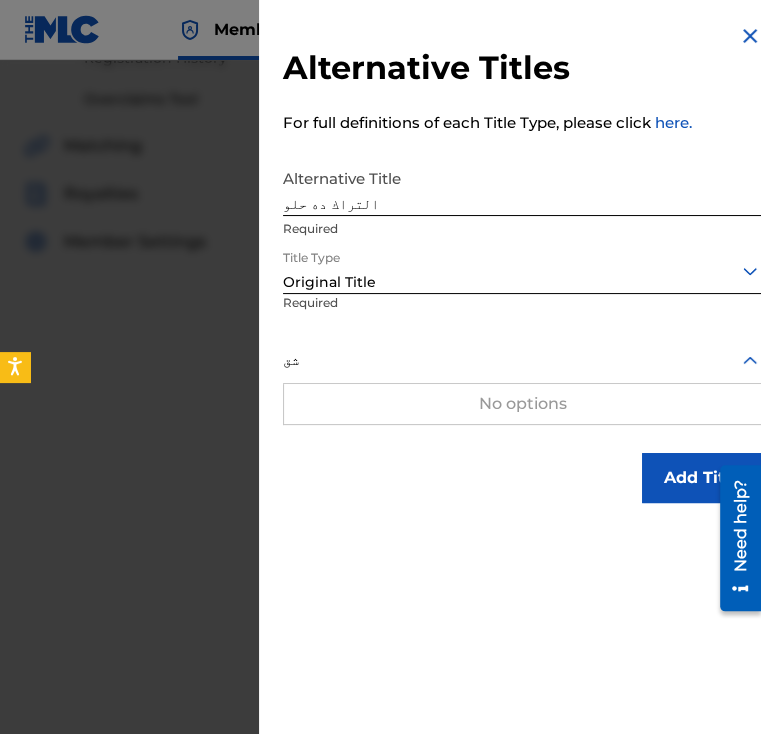 type on "شق" 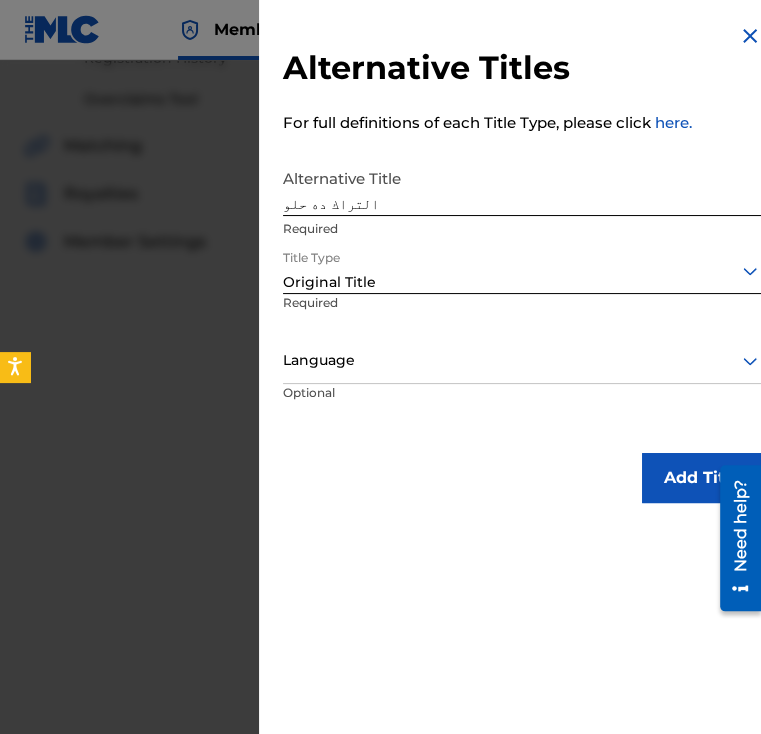 click on "Add Title" at bounding box center (522, 478) 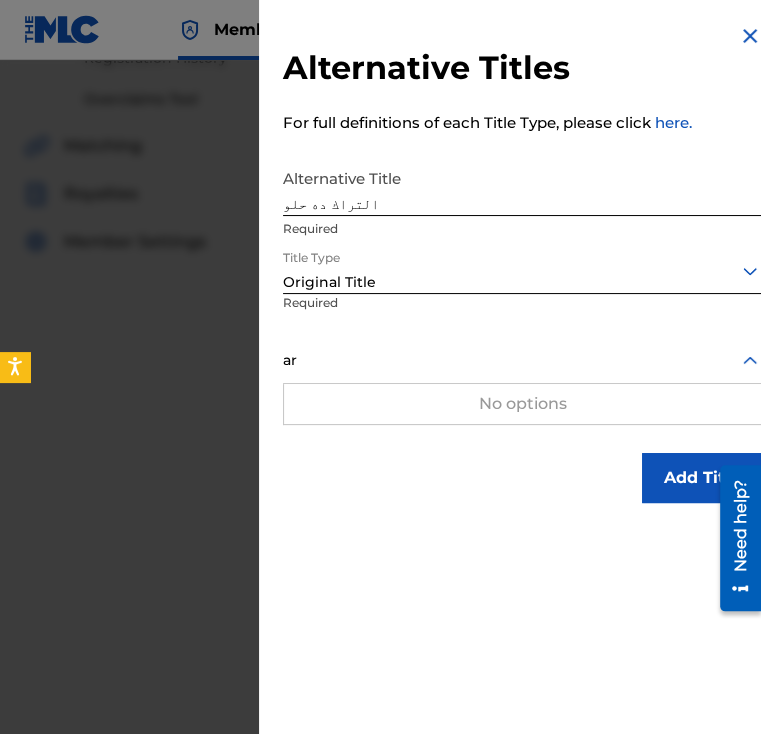 type on "ara" 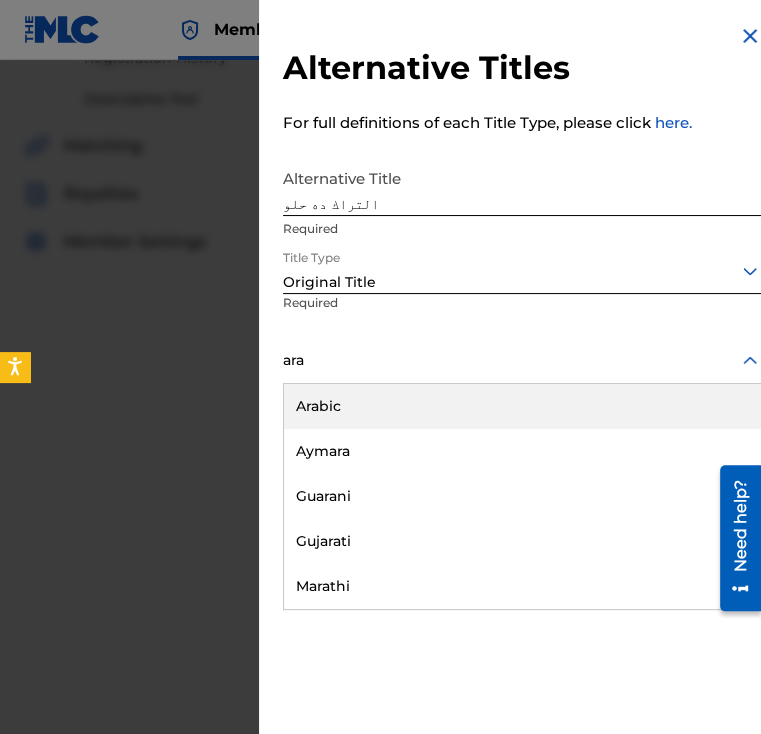 click on "Arabic" at bounding box center [522, 406] 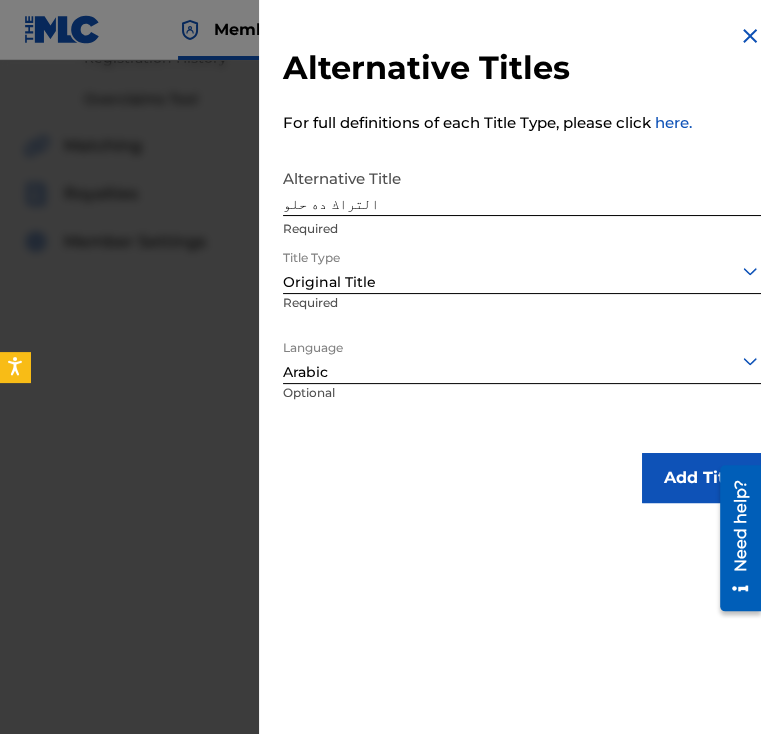 click on "Add Title" at bounding box center [702, 478] 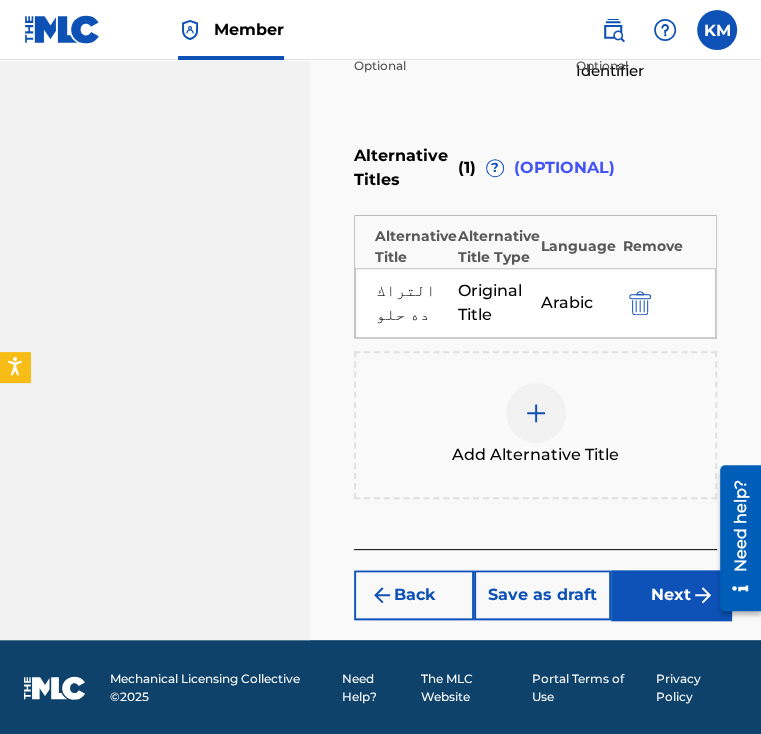 click on "Next" at bounding box center (671, 595) 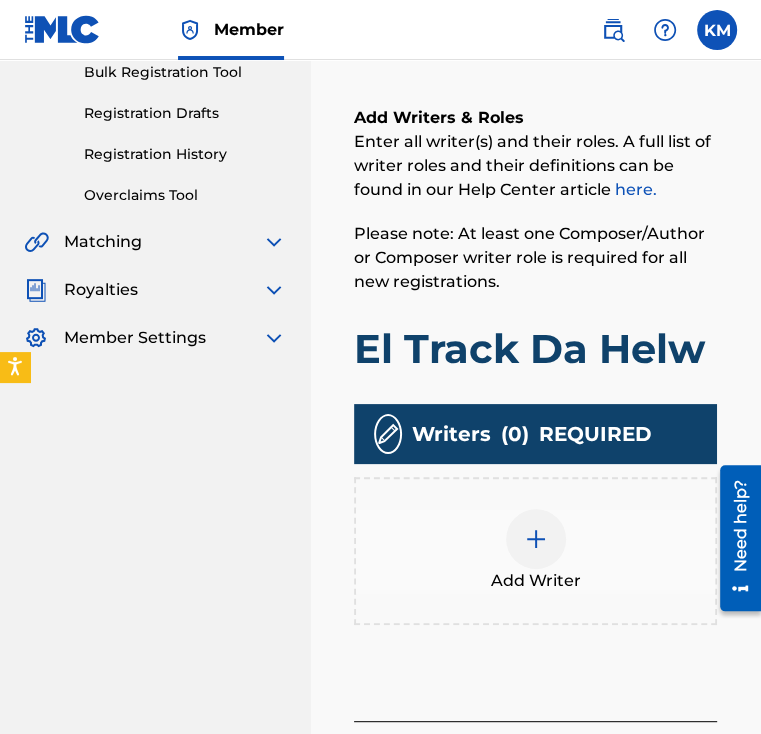 scroll, scrollTop: 390, scrollLeft: 0, axis: vertical 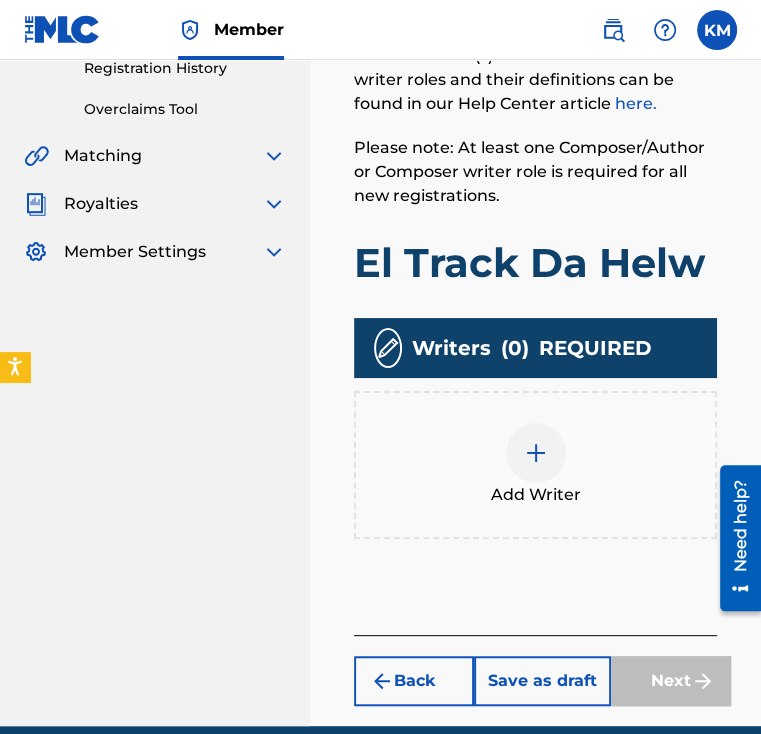 click on "Add Writer" at bounding box center (535, 465) 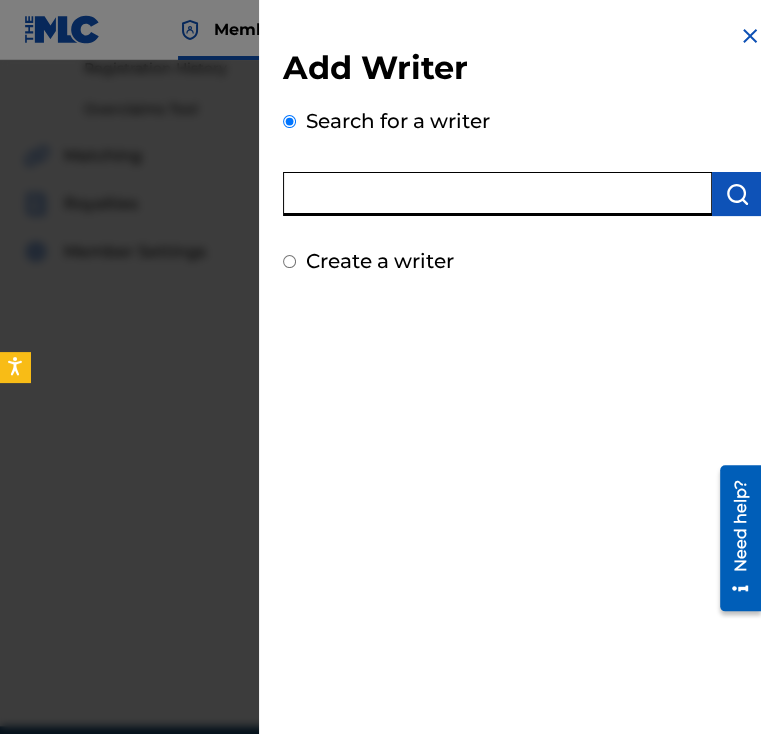 click at bounding box center (497, 194) 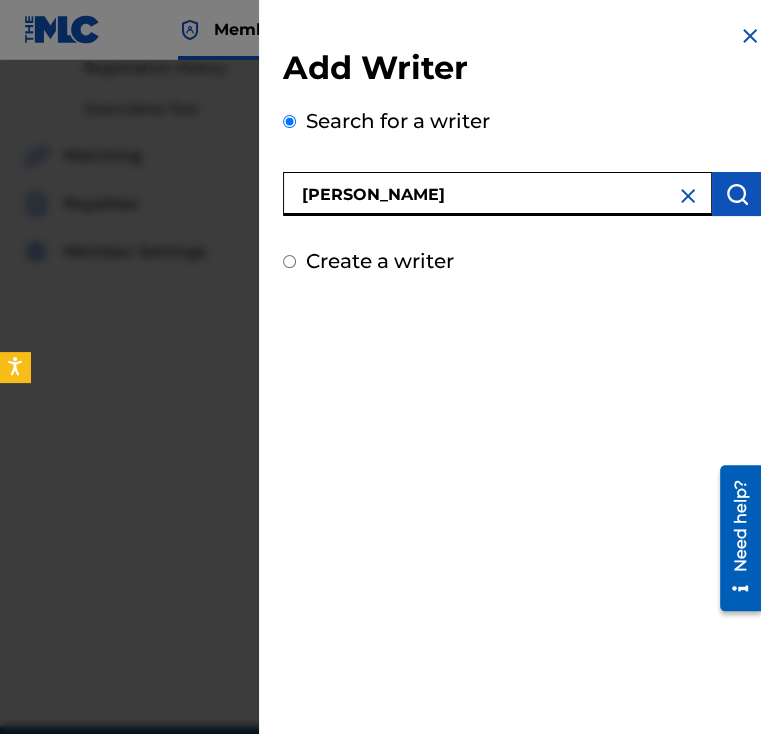 type on "[PERSON_NAME]" 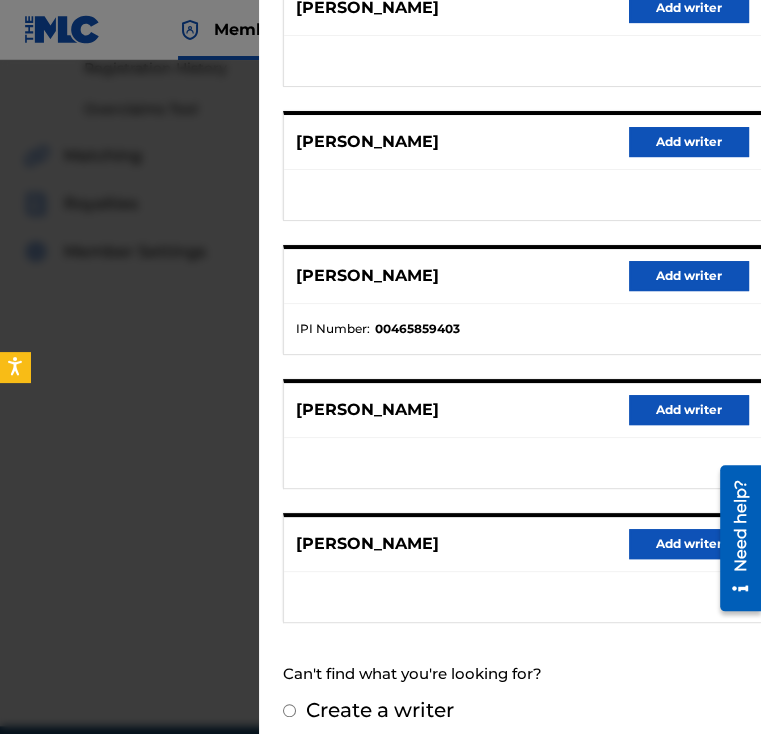 scroll, scrollTop: 300, scrollLeft: 0, axis: vertical 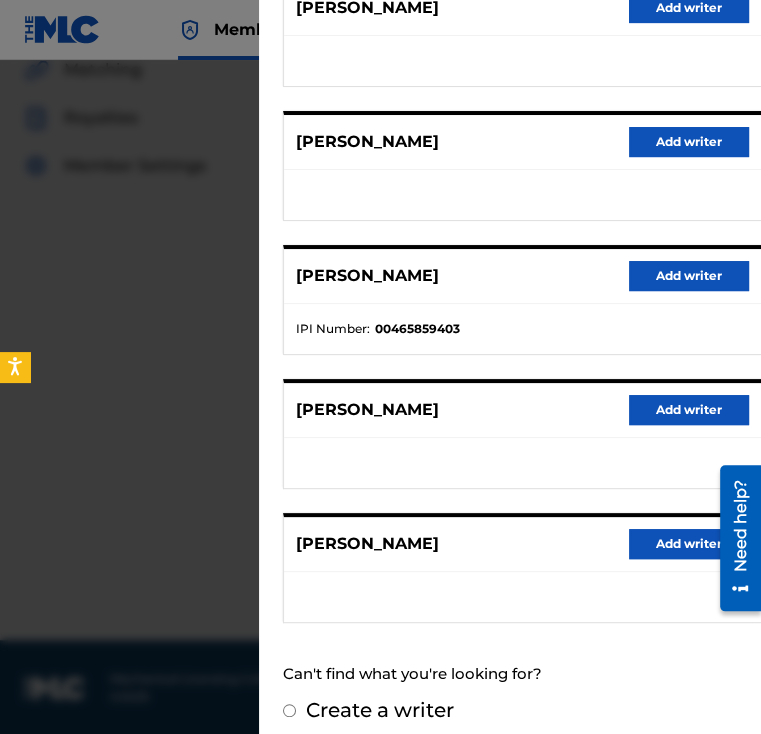 click on "[PERSON_NAME] Add writer" at bounding box center [522, 544] 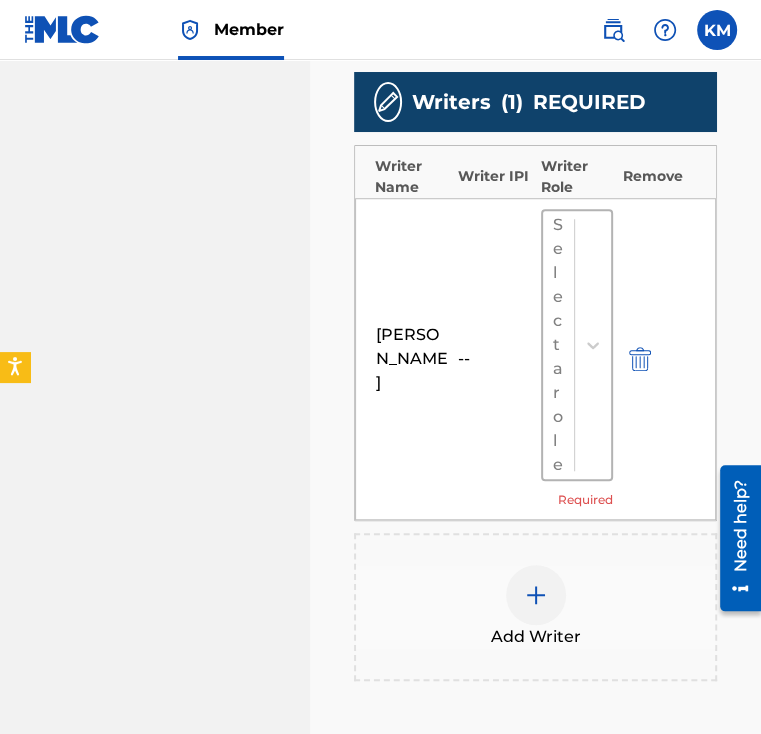 scroll, scrollTop: 676, scrollLeft: 0, axis: vertical 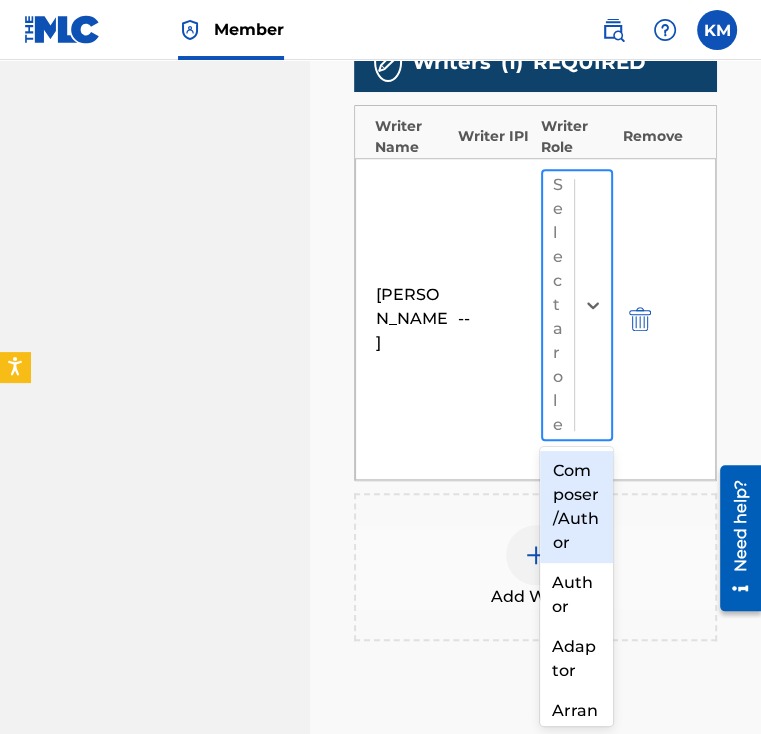 click on "Select a role" at bounding box center (558, 305) 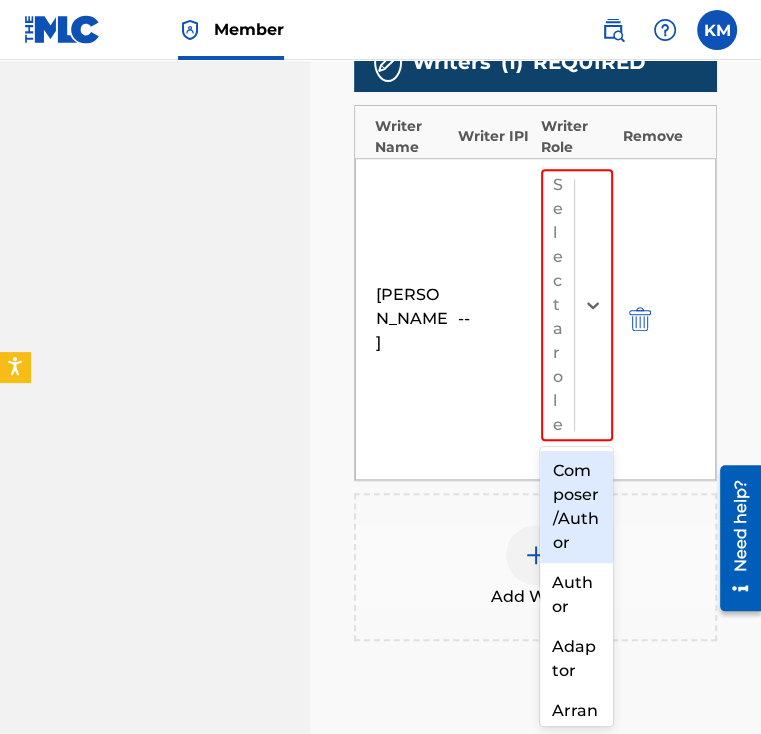 click on "Composer/Author" at bounding box center (576, 507) 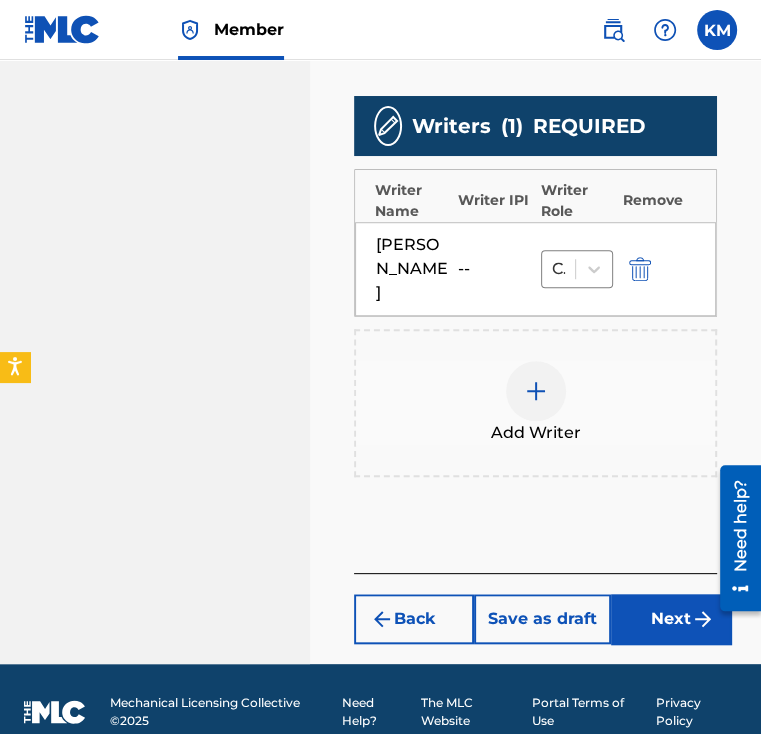 click on "Next" at bounding box center (671, 619) 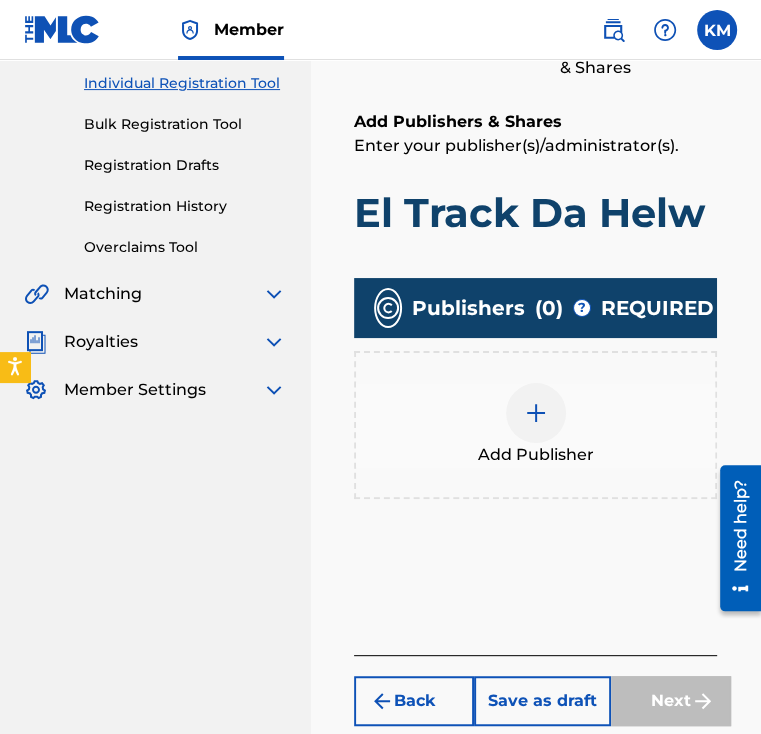 scroll, scrollTop: 290, scrollLeft: 0, axis: vertical 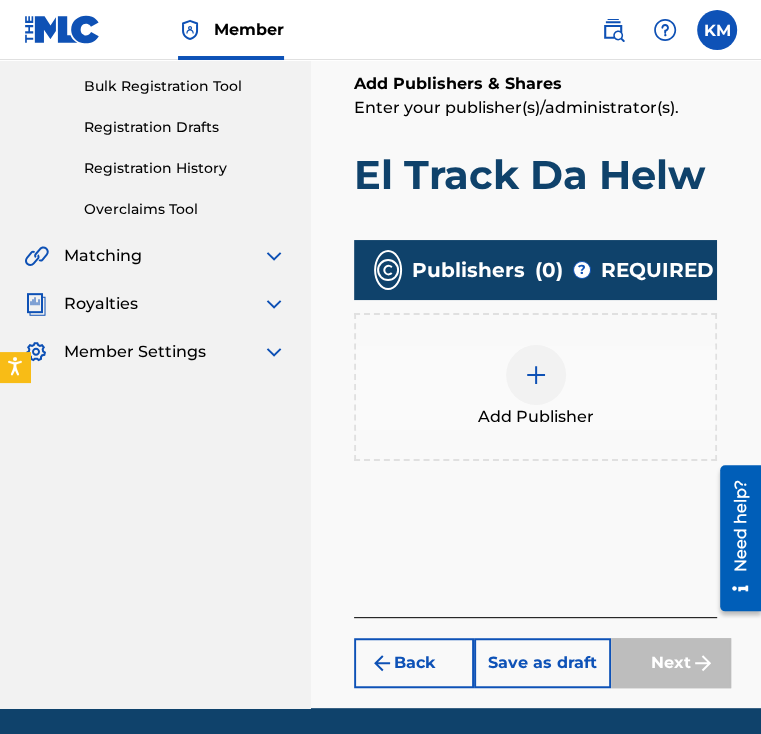 click at bounding box center (536, 375) 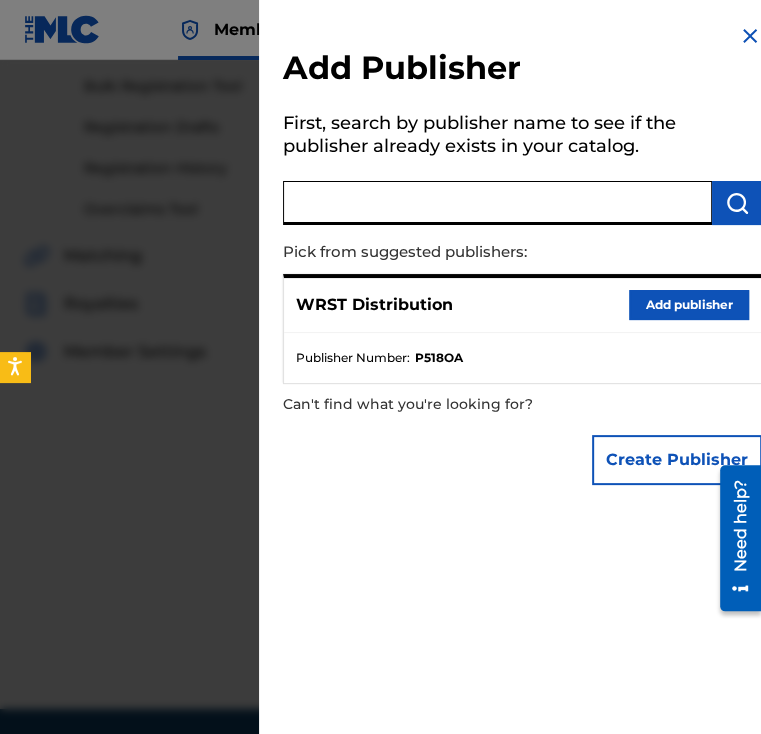 click at bounding box center [497, 203] 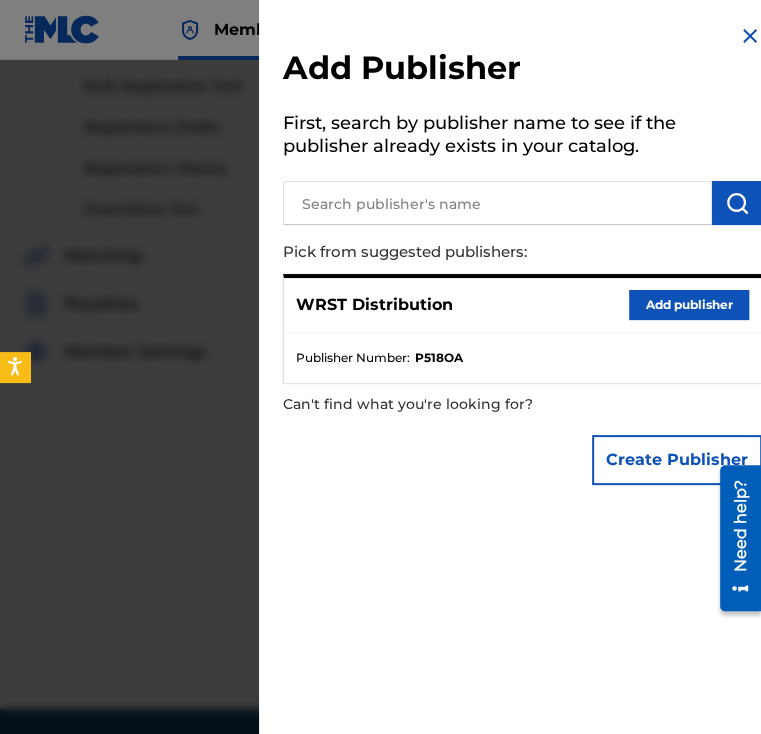 click on "Add publisher" at bounding box center (689, 305) 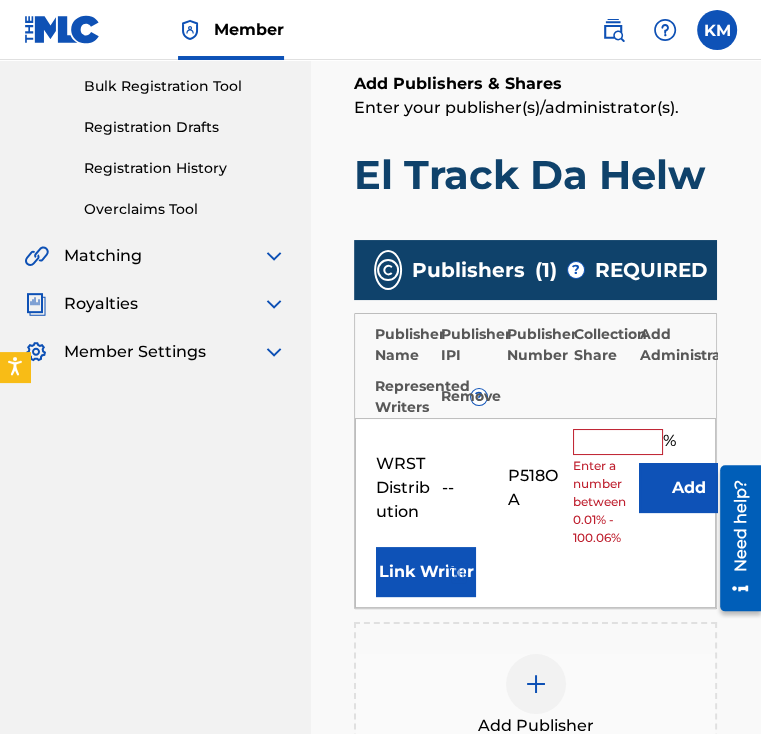 click on "WRST Distribution -- P518OA % Enter a number between 0.01% - 100.06% Add Link Writer" at bounding box center [535, 513] 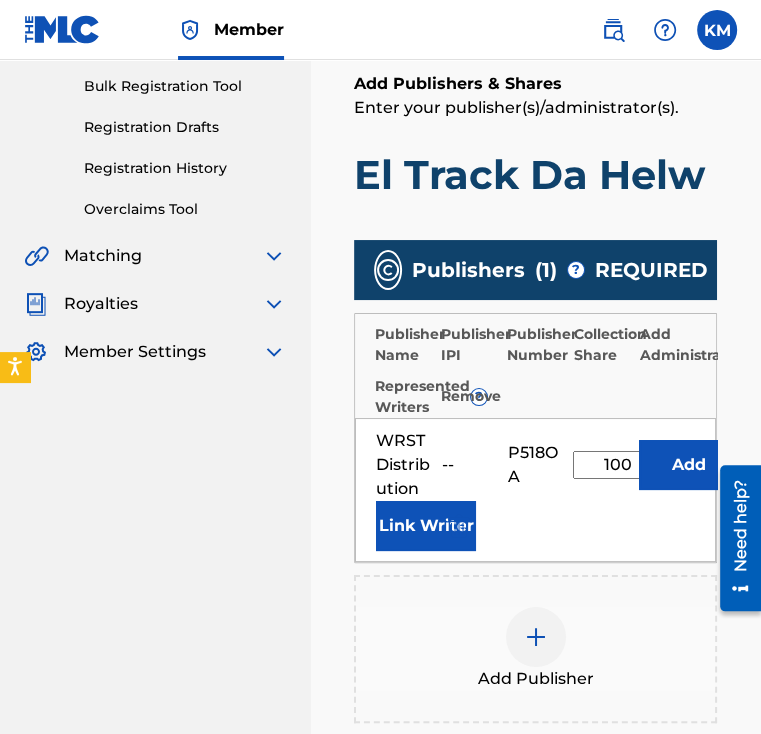 type on "100" 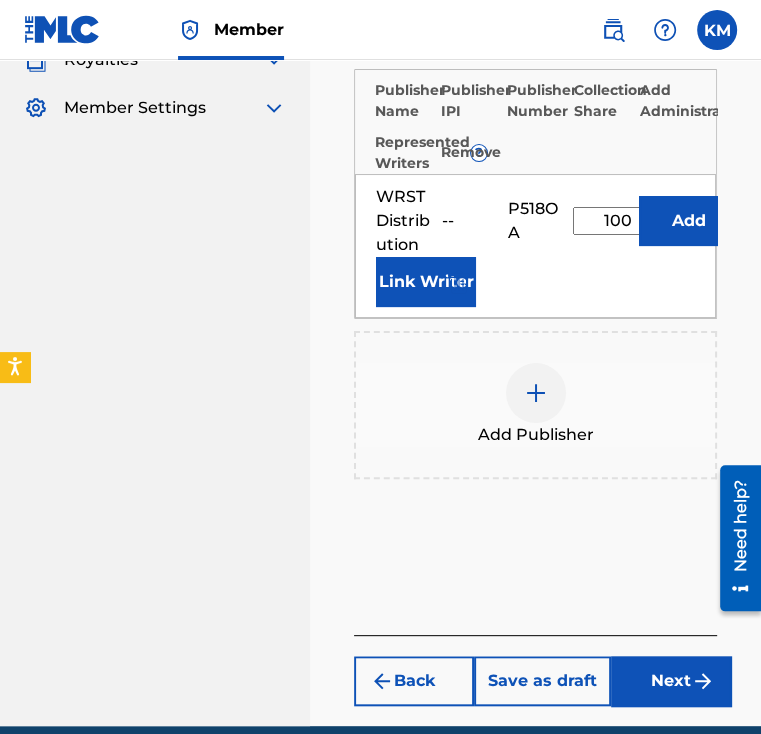 scroll, scrollTop: 590, scrollLeft: 0, axis: vertical 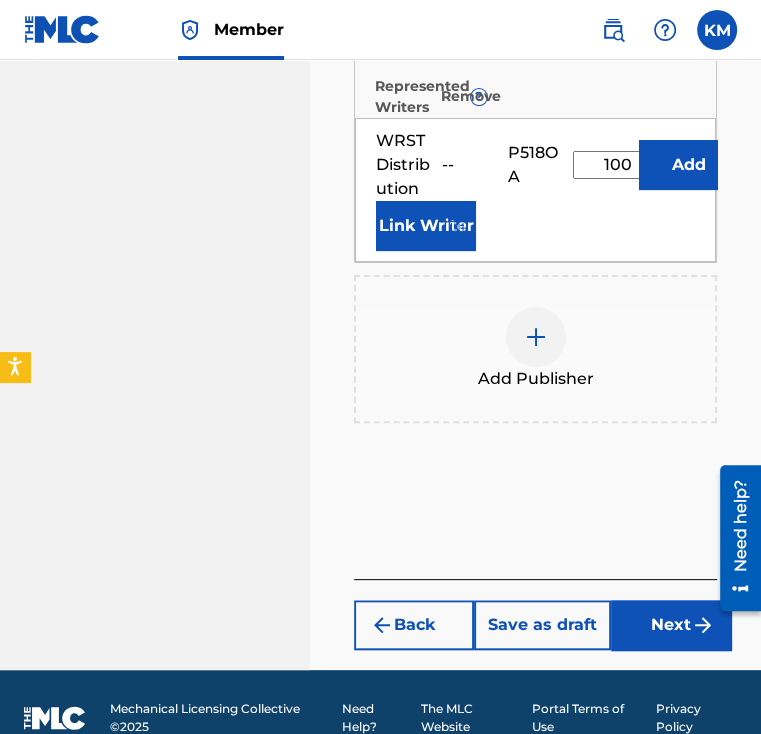 click on "Link Writer" at bounding box center [426, 226] 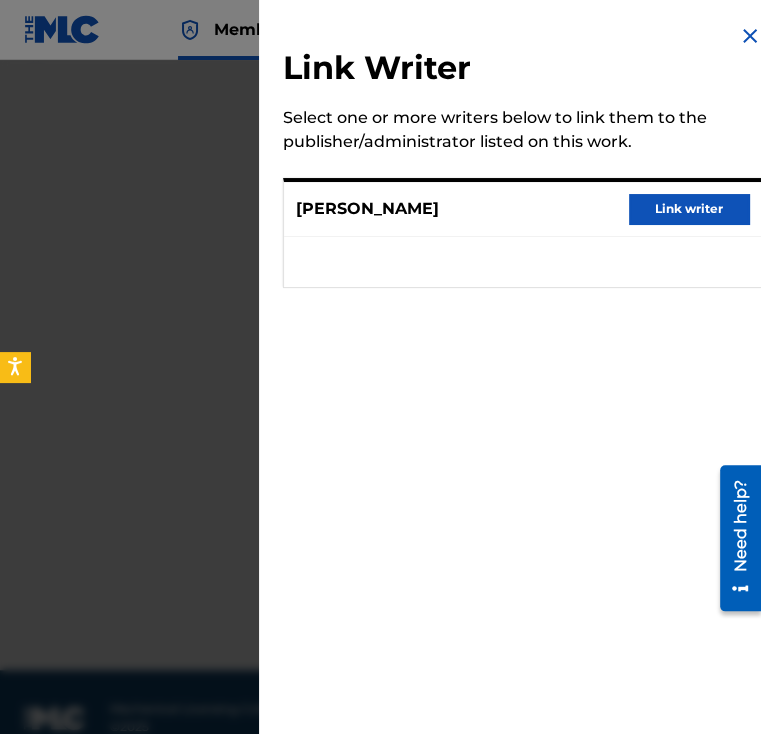 click on "Link writer" at bounding box center (689, 209) 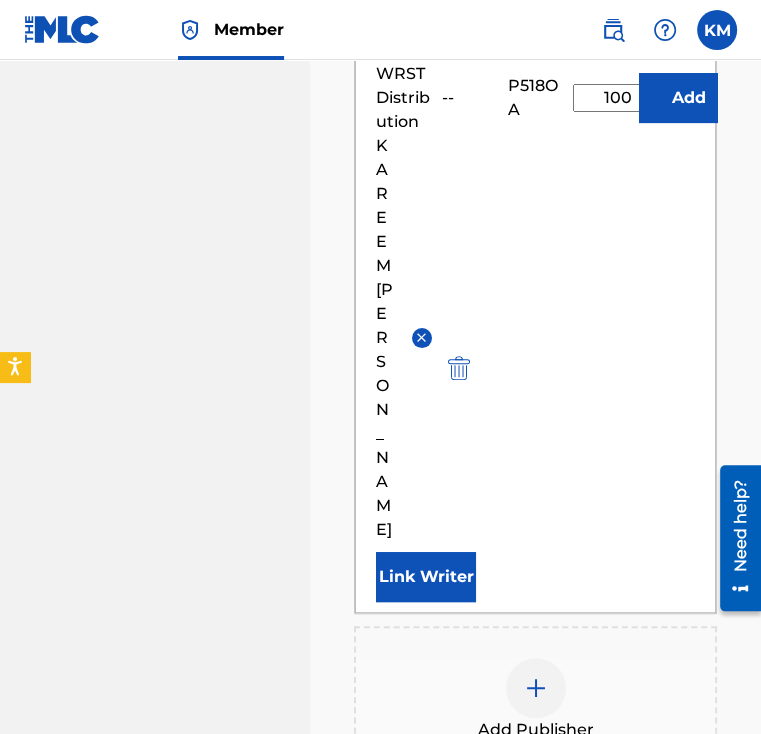 scroll, scrollTop: 908, scrollLeft: 0, axis: vertical 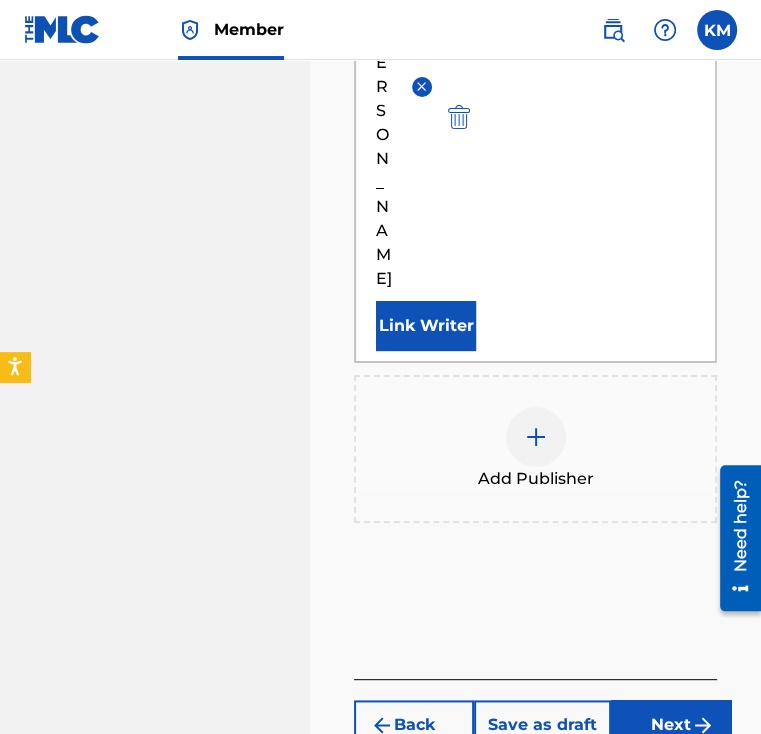 click on "Next" at bounding box center (671, 725) 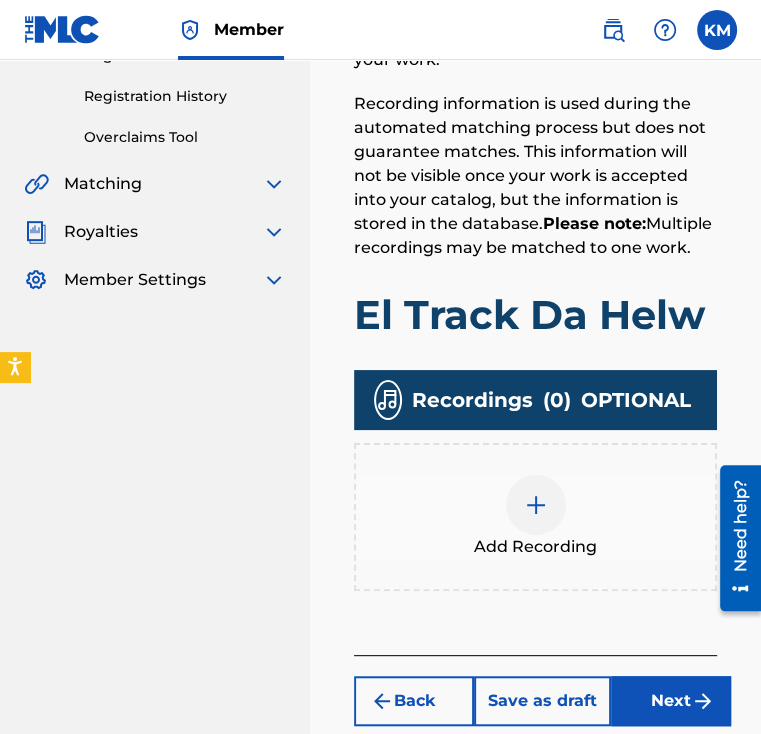 scroll, scrollTop: 468, scrollLeft: 0, axis: vertical 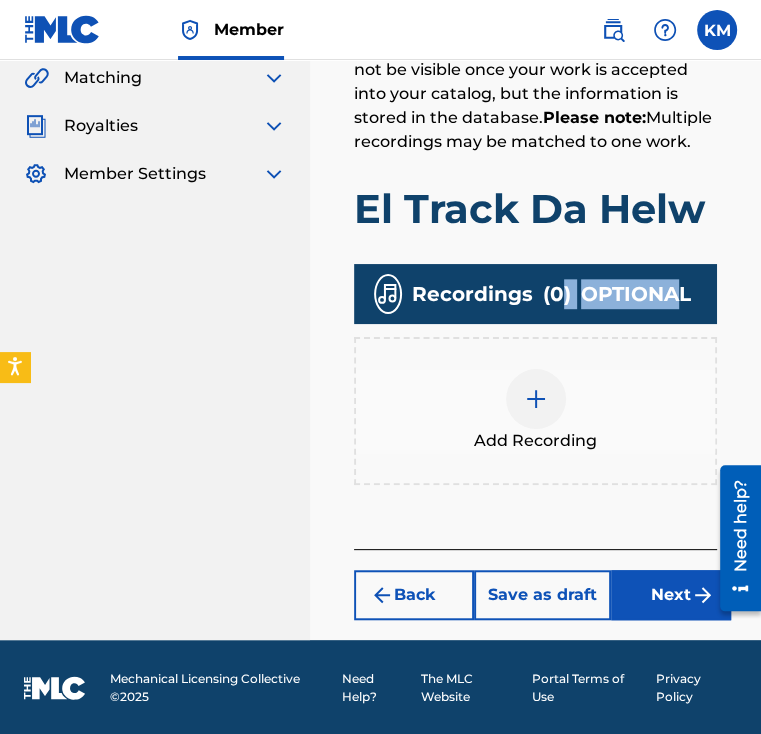 drag, startPoint x: 563, startPoint y: 284, endPoint x: 661, endPoint y: 302, distance: 99.63935 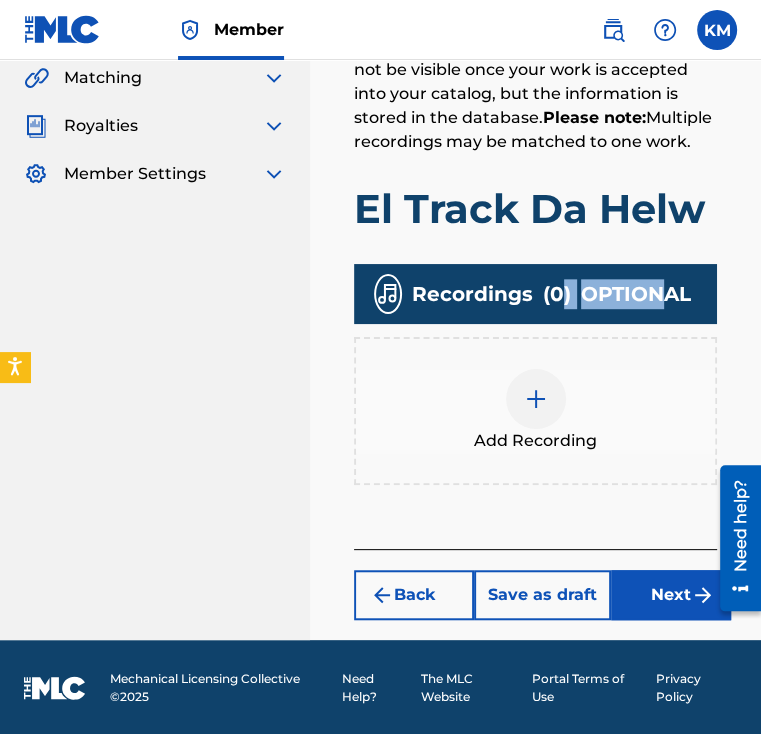 drag, startPoint x: 661, startPoint y: 302, endPoint x: 607, endPoint y: 297, distance: 54.230988 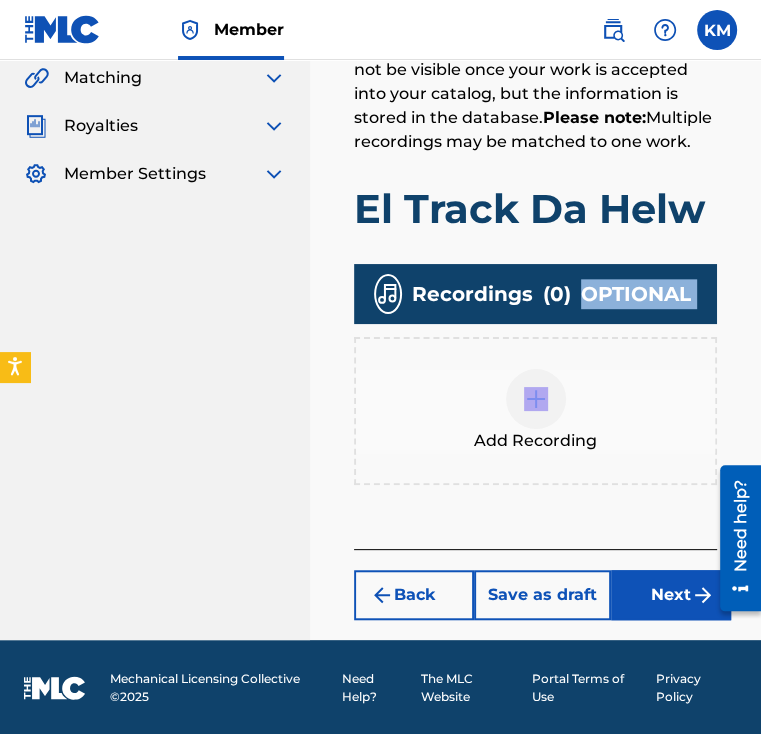 drag, startPoint x: 585, startPoint y: 292, endPoint x: 690, endPoint y: 306, distance: 105.92922 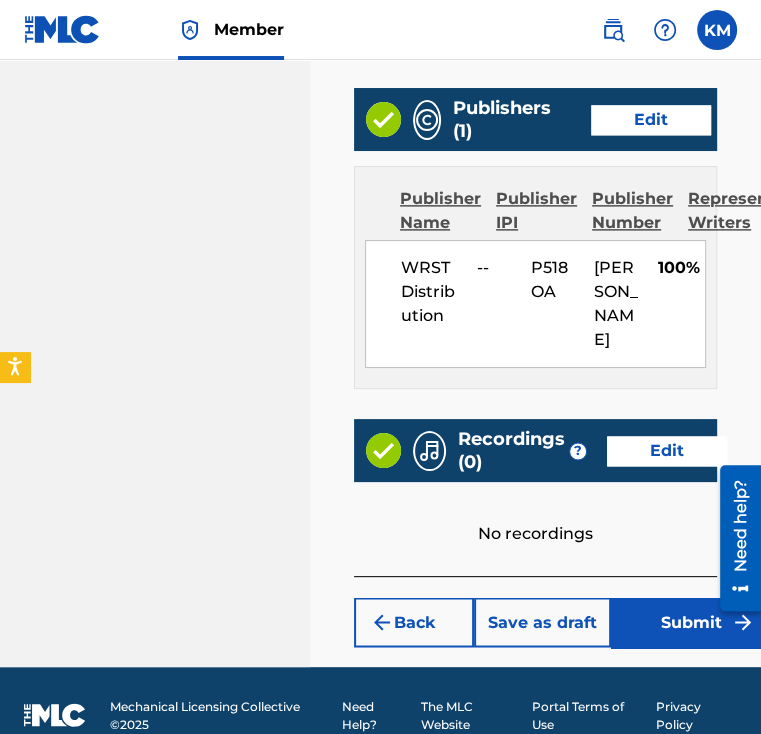 scroll, scrollTop: 1336, scrollLeft: 0, axis: vertical 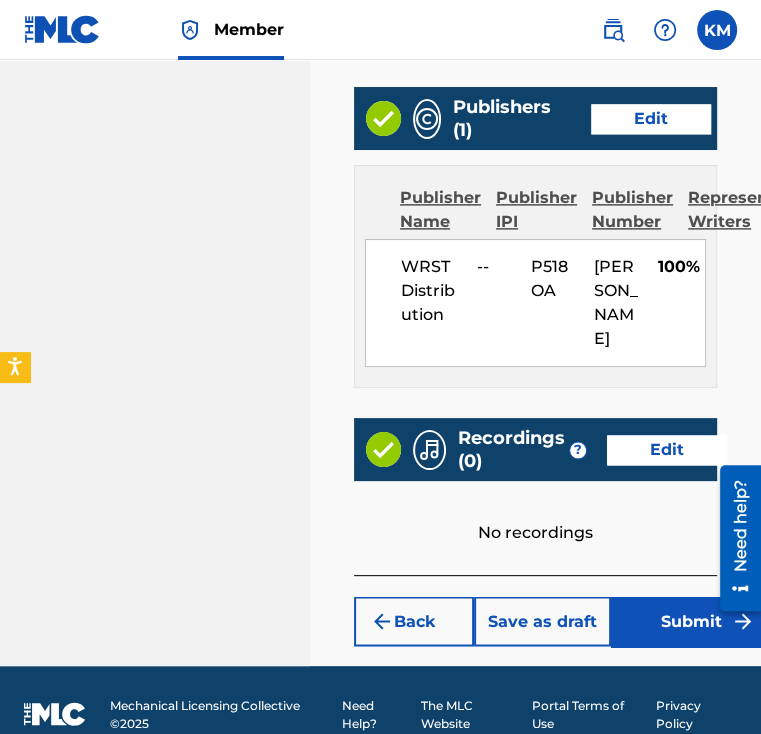 click on "Save as draft" at bounding box center [542, 621] 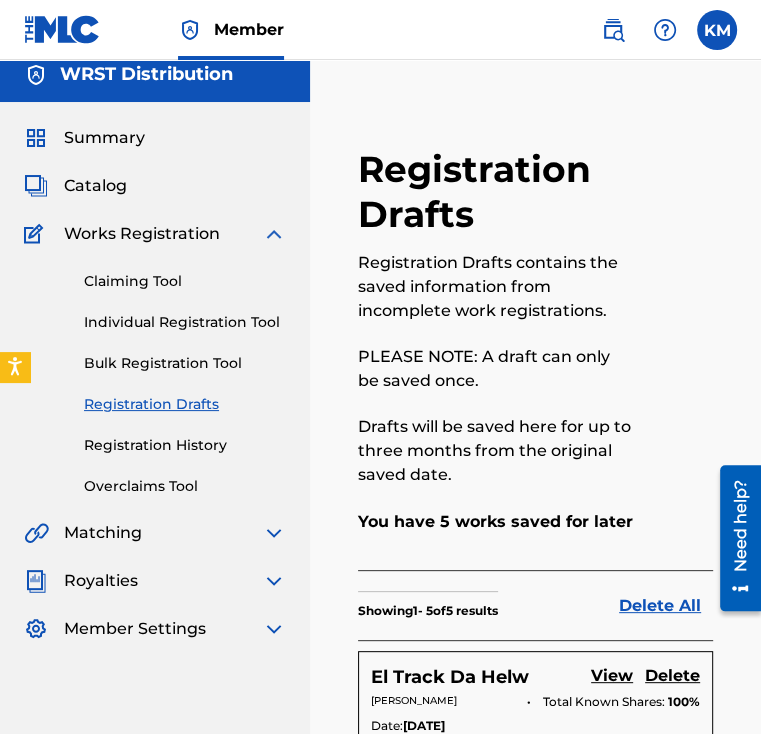 scroll, scrollTop: 0, scrollLeft: 0, axis: both 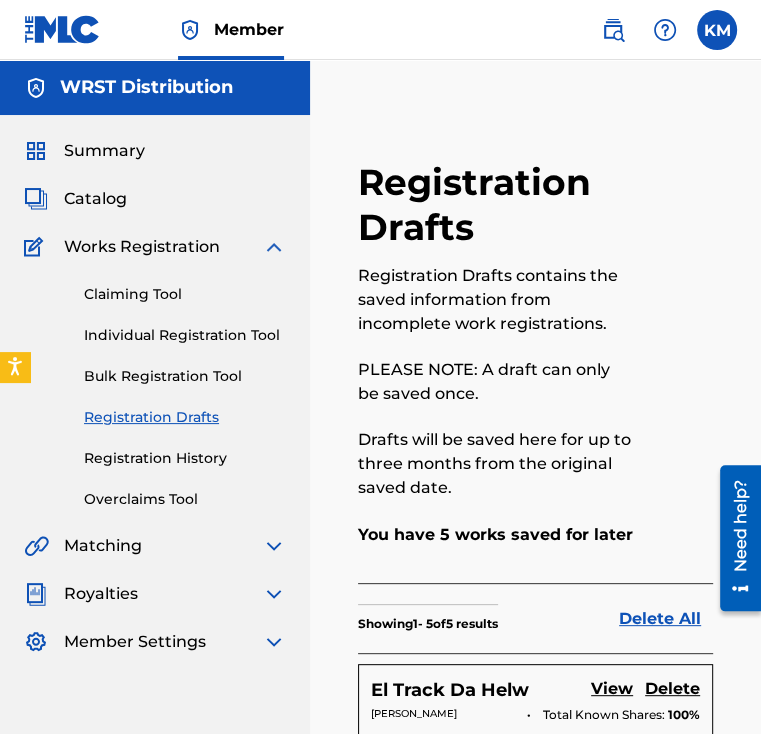 click on "Individual Registration Tool" at bounding box center (185, 335) 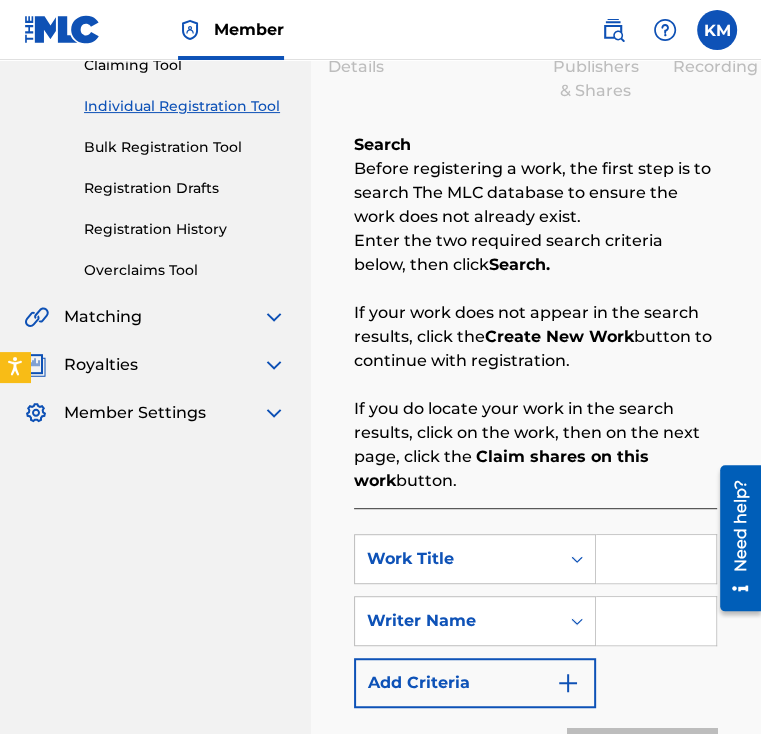 scroll, scrollTop: 467, scrollLeft: 0, axis: vertical 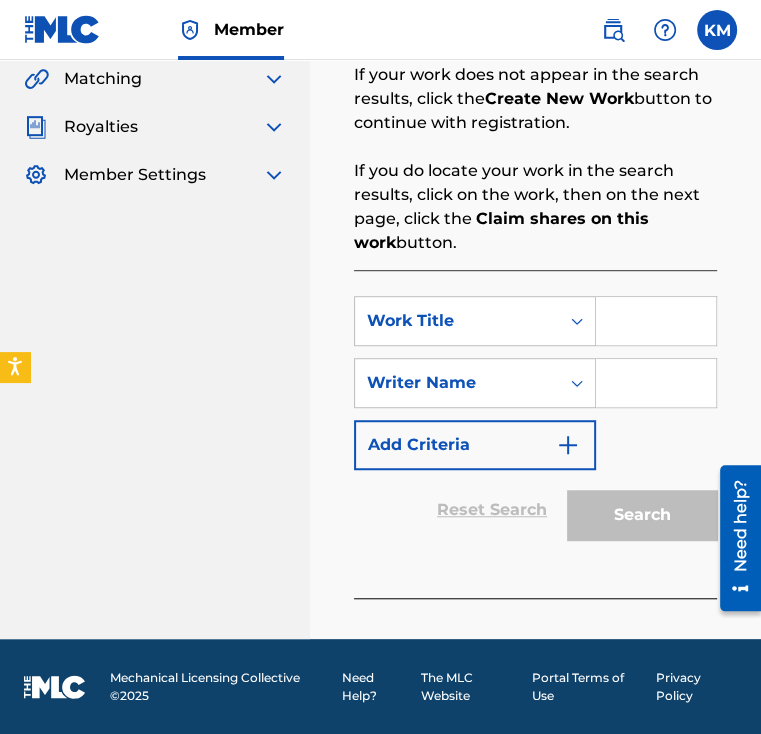click at bounding box center [656, 321] 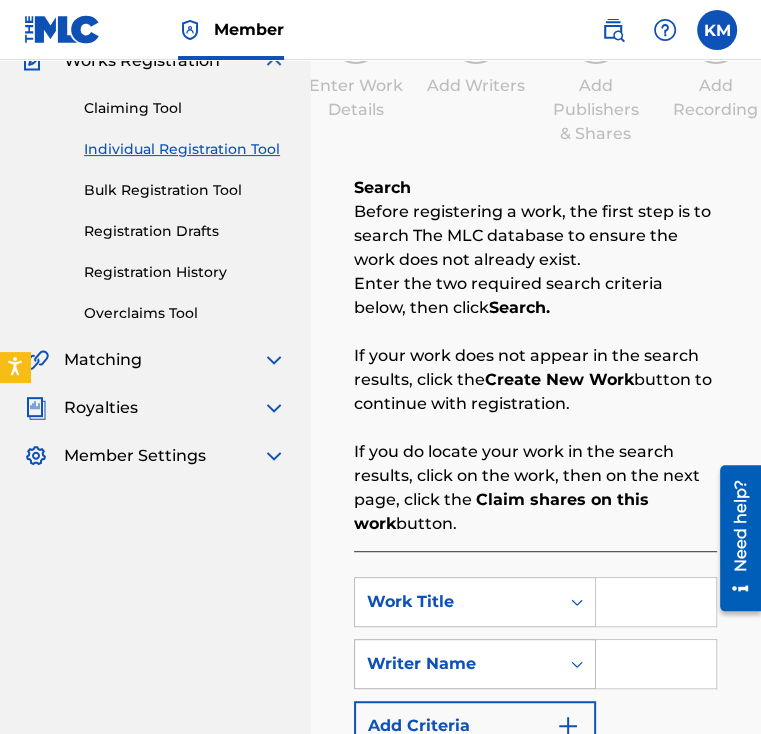 scroll, scrollTop: 467, scrollLeft: 0, axis: vertical 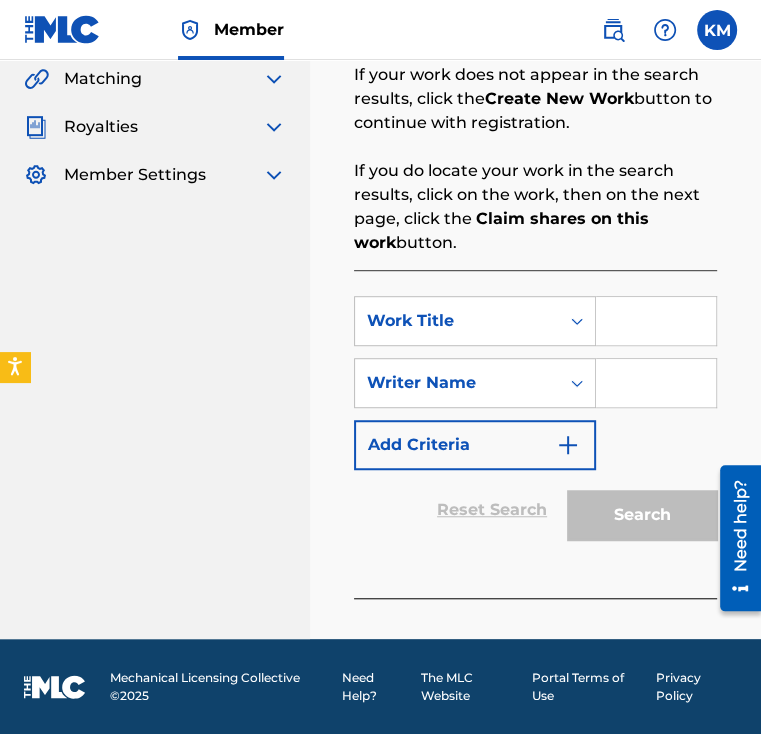 click at bounding box center (656, 321) 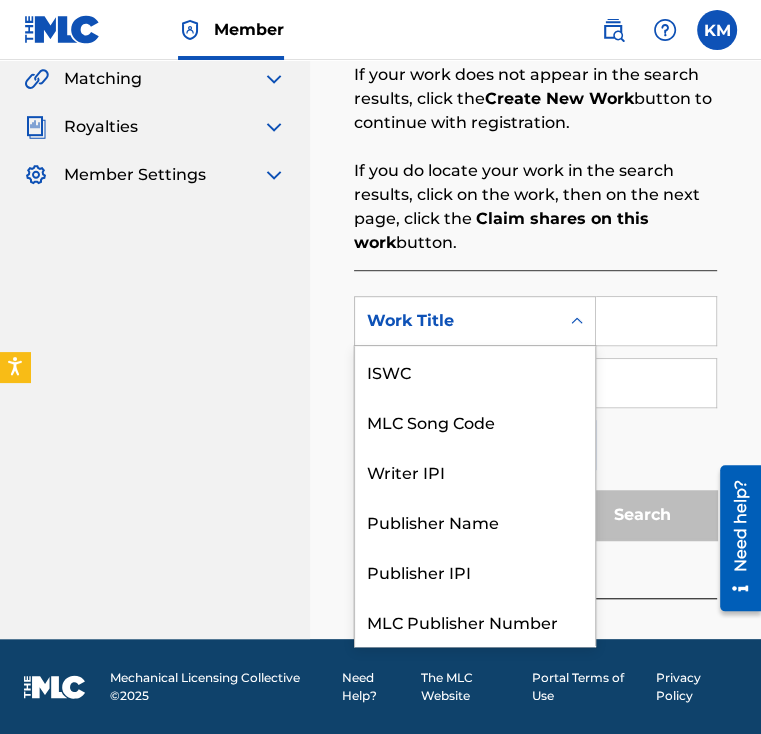 click on "Work Title" at bounding box center [457, 321] 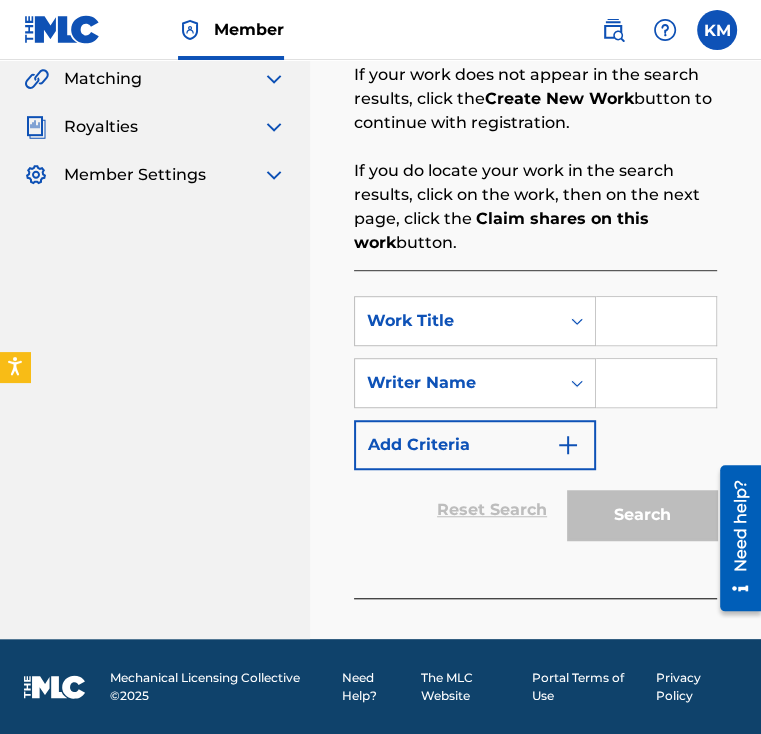 click at bounding box center [656, 321] 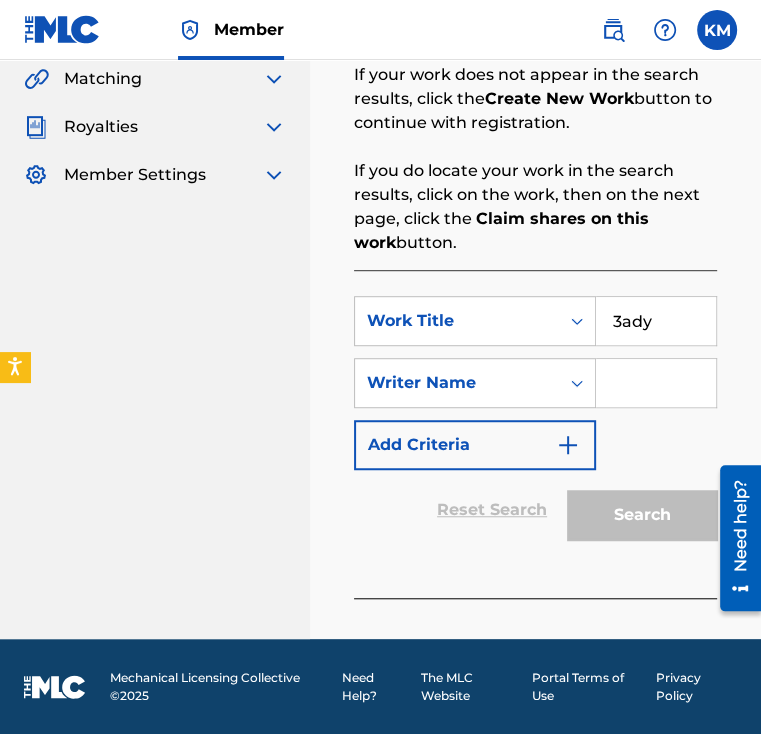 type on "3ady" 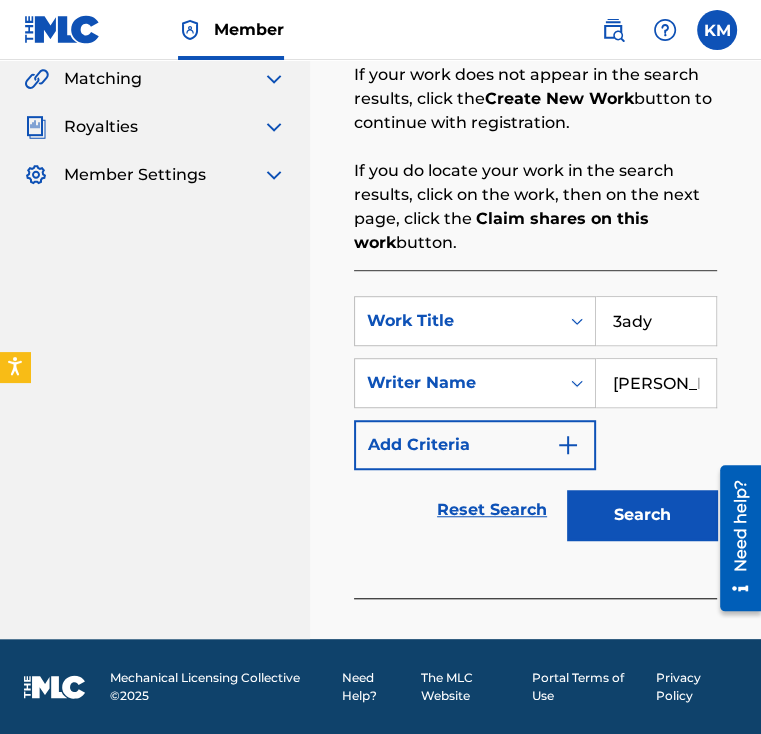 click on "Search" at bounding box center (642, 515) 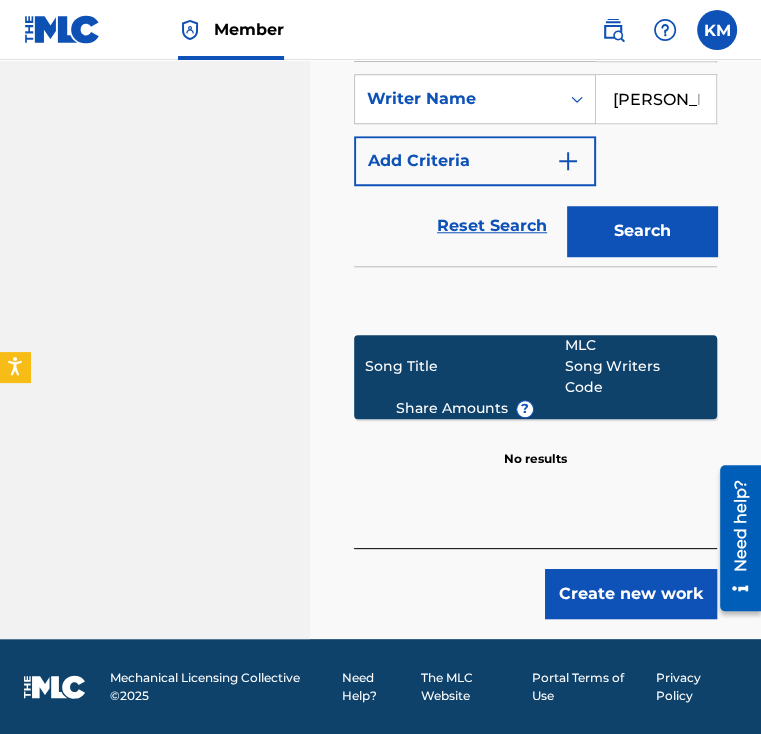 click on "Create new work" at bounding box center [631, 594] 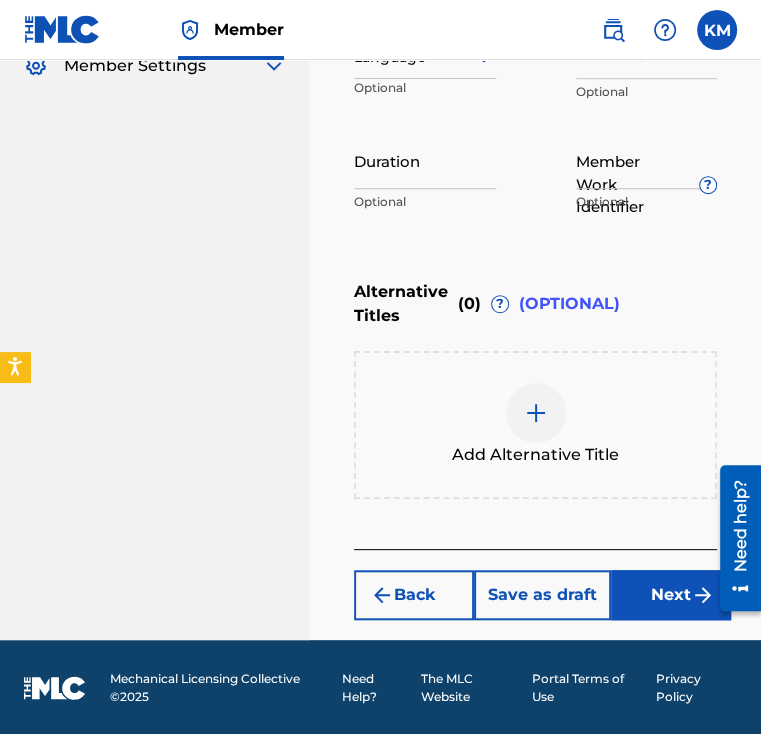 scroll, scrollTop: 276, scrollLeft: 0, axis: vertical 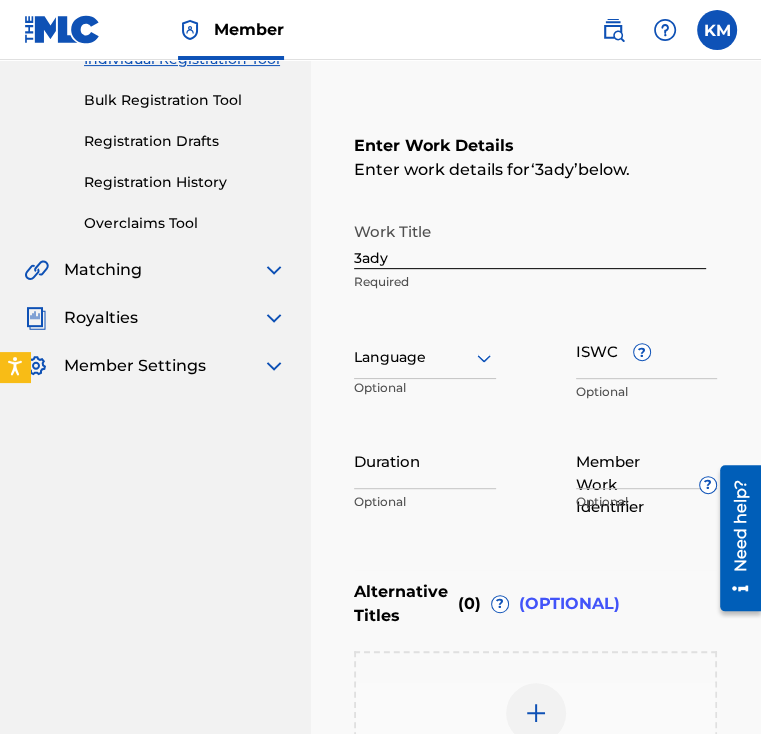 click at bounding box center [425, 357] 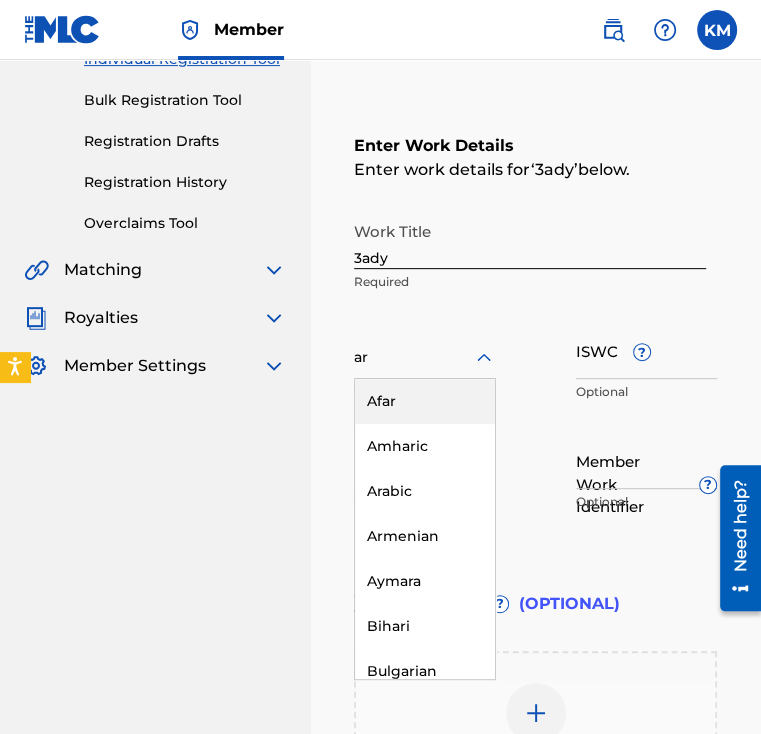 type on "ara" 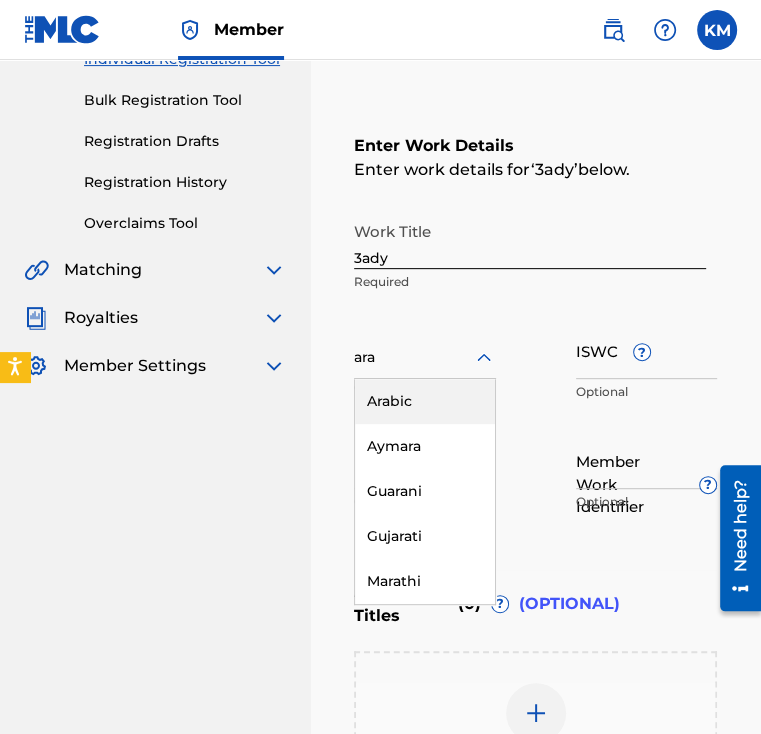 click on "Arabic" at bounding box center (425, 401) 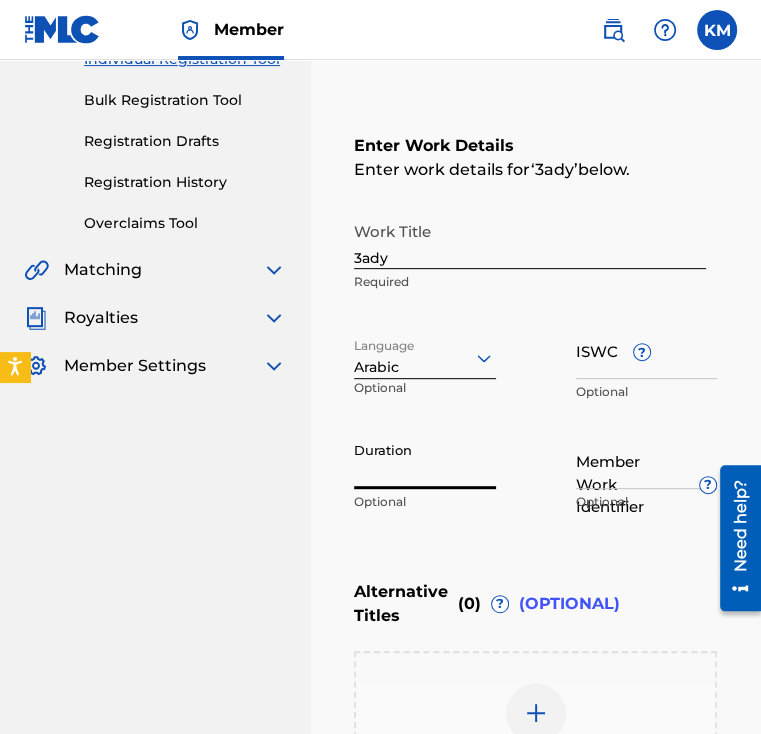 click on "Duration" at bounding box center [425, 460] 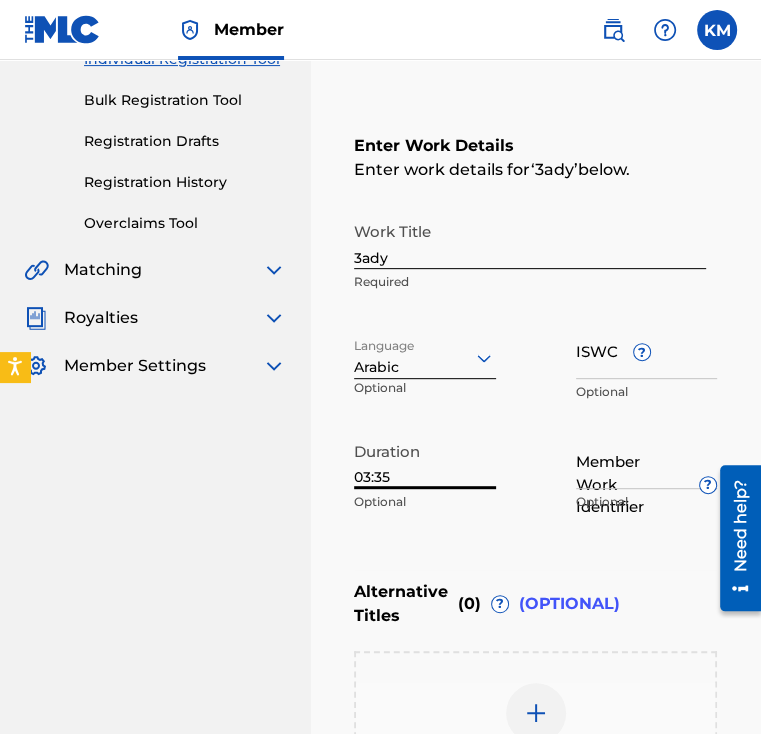 type on "03:35" 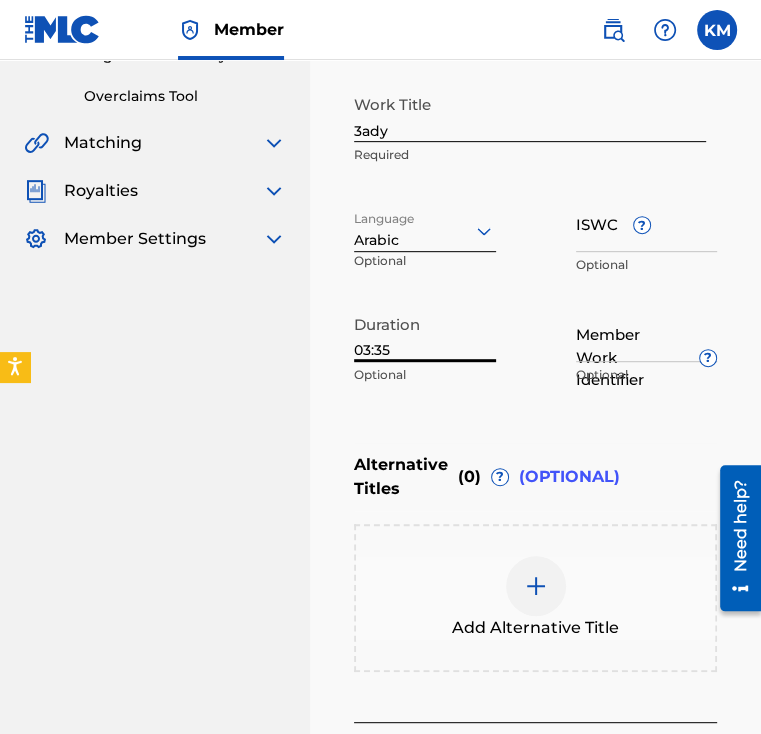 scroll, scrollTop: 476, scrollLeft: 0, axis: vertical 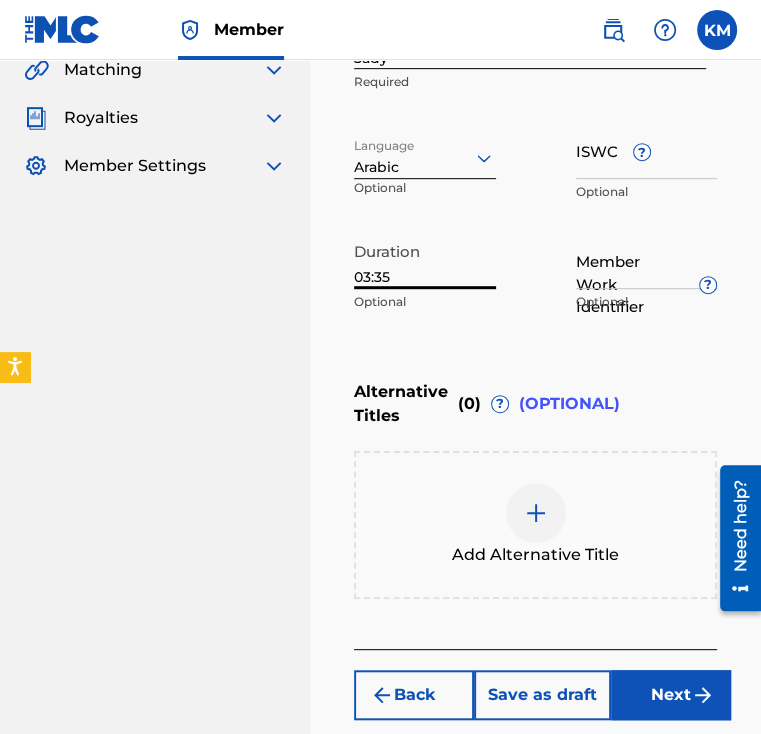 click at bounding box center (536, 513) 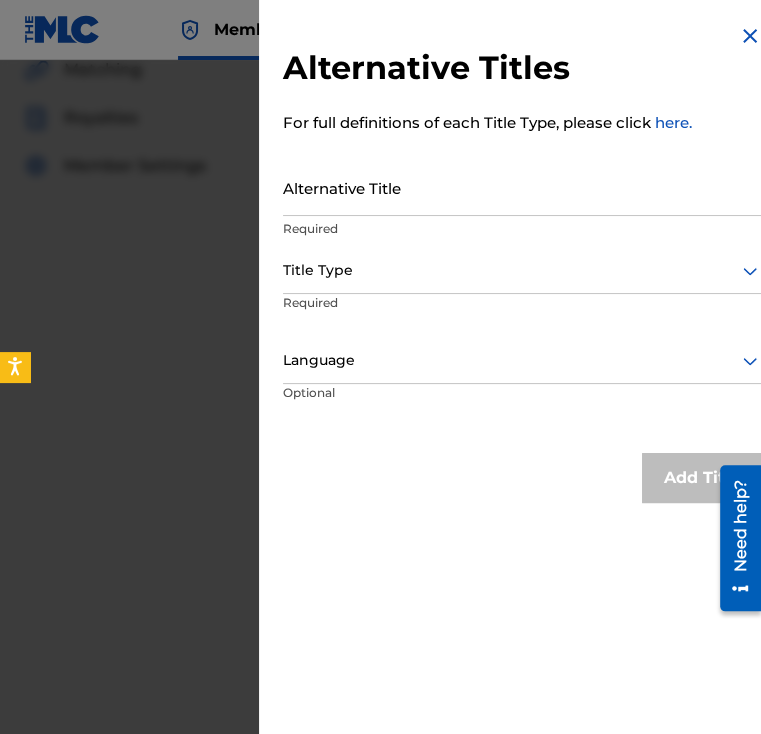 click on "Alternative Title" at bounding box center (522, 187) 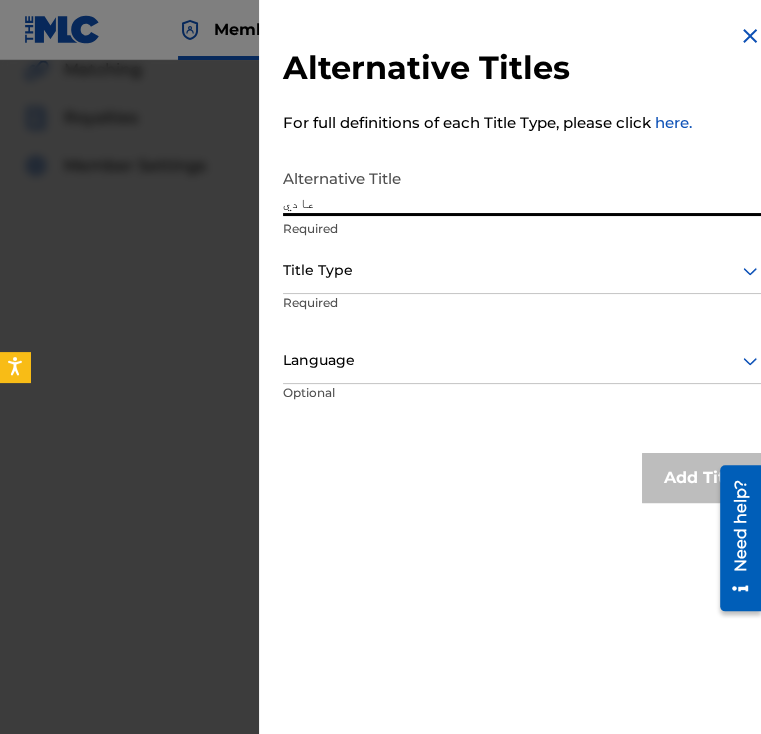 type on "عادي" 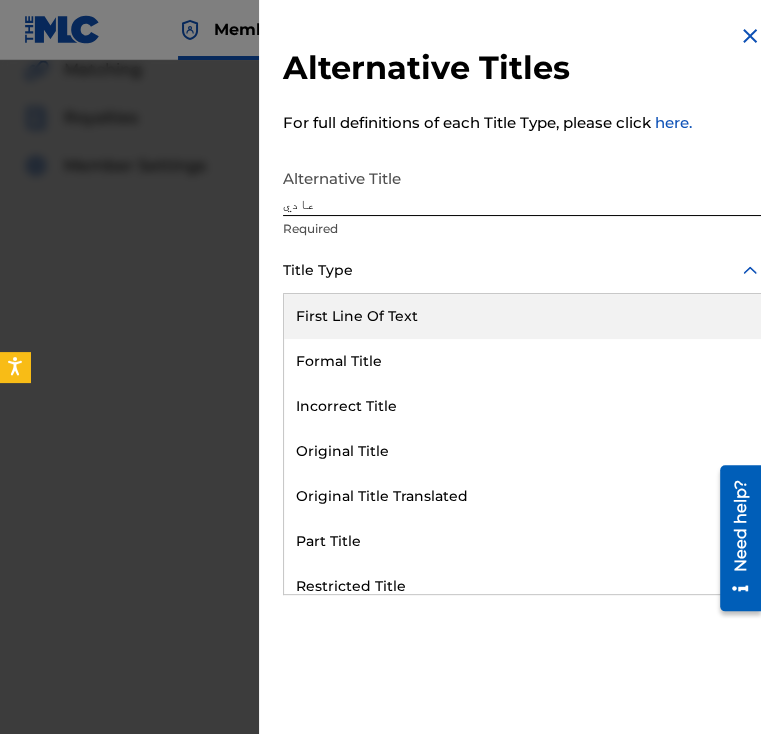 click at bounding box center [522, 270] 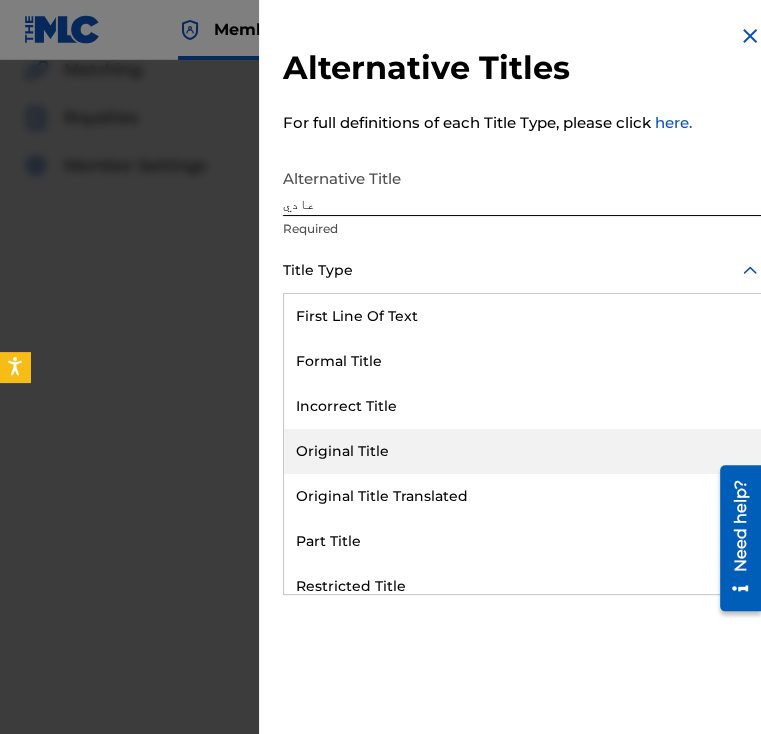 click on "Original Title" at bounding box center [522, 451] 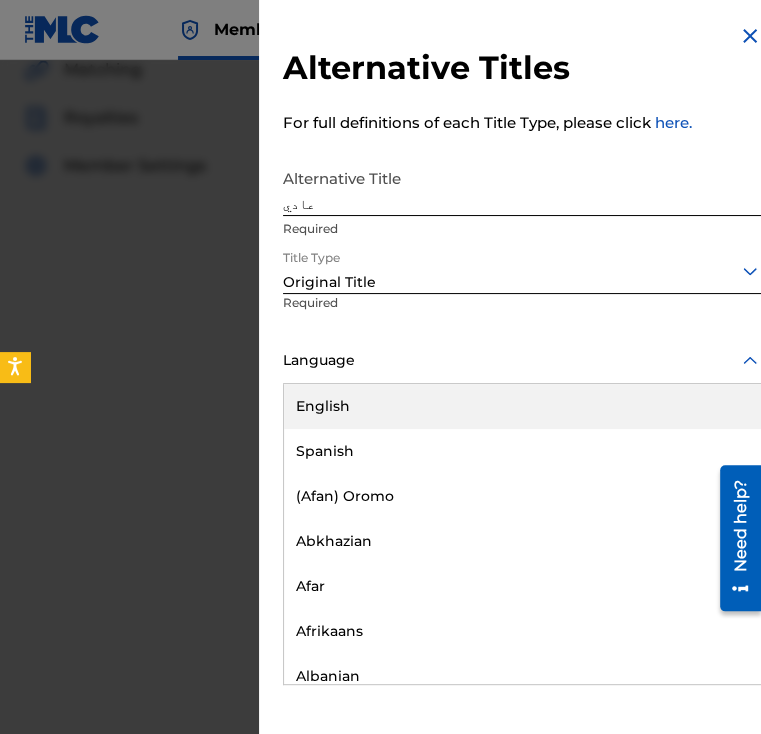 click at bounding box center (522, 360) 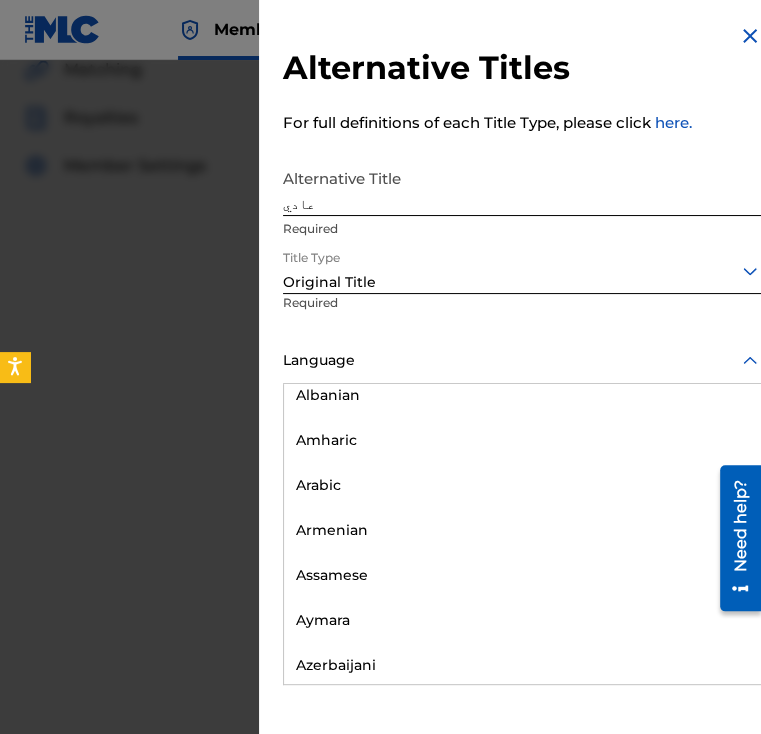 scroll, scrollTop: 300, scrollLeft: 0, axis: vertical 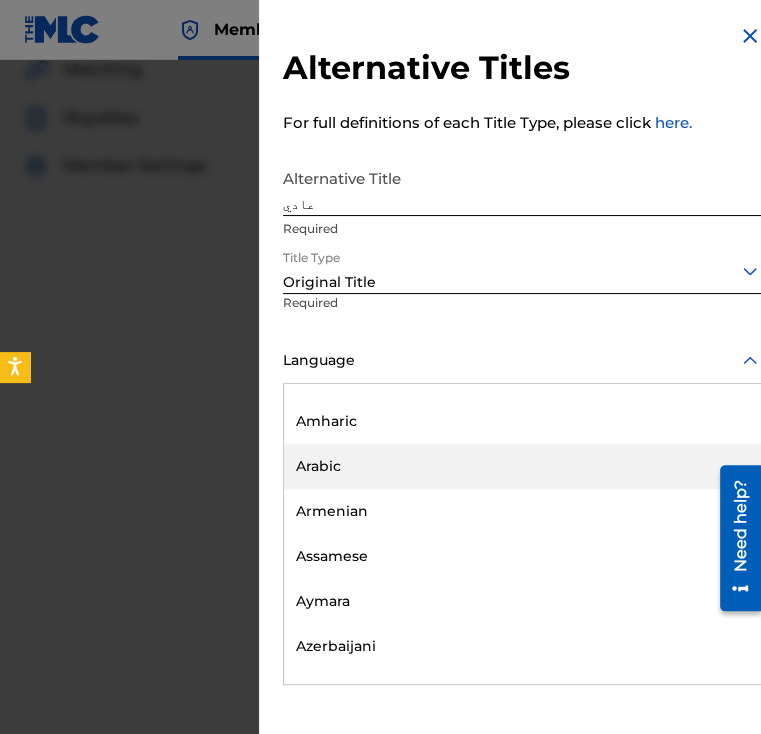 click on "Arabic" at bounding box center (522, 466) 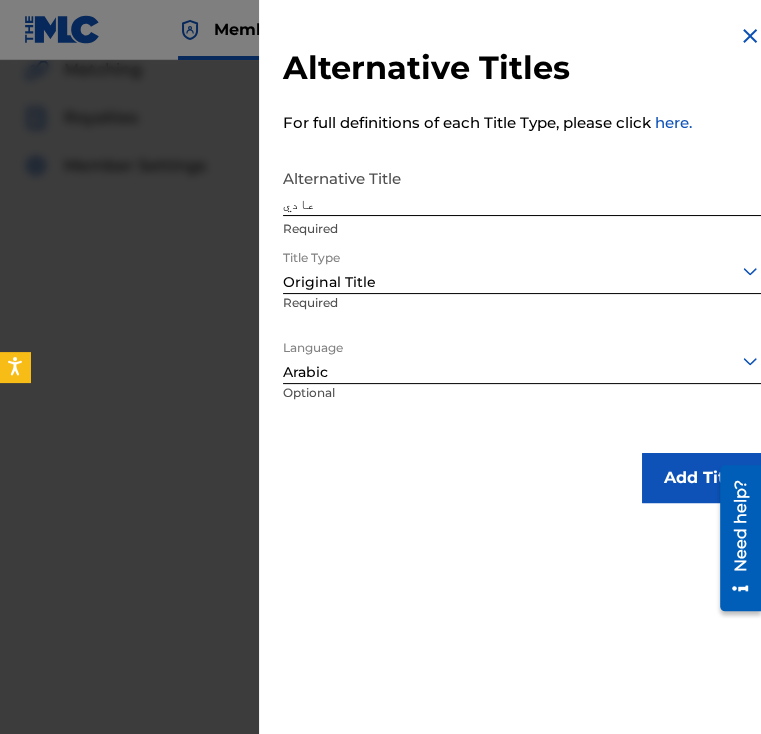 click on "Add Title" at bounding box center (702, 478) 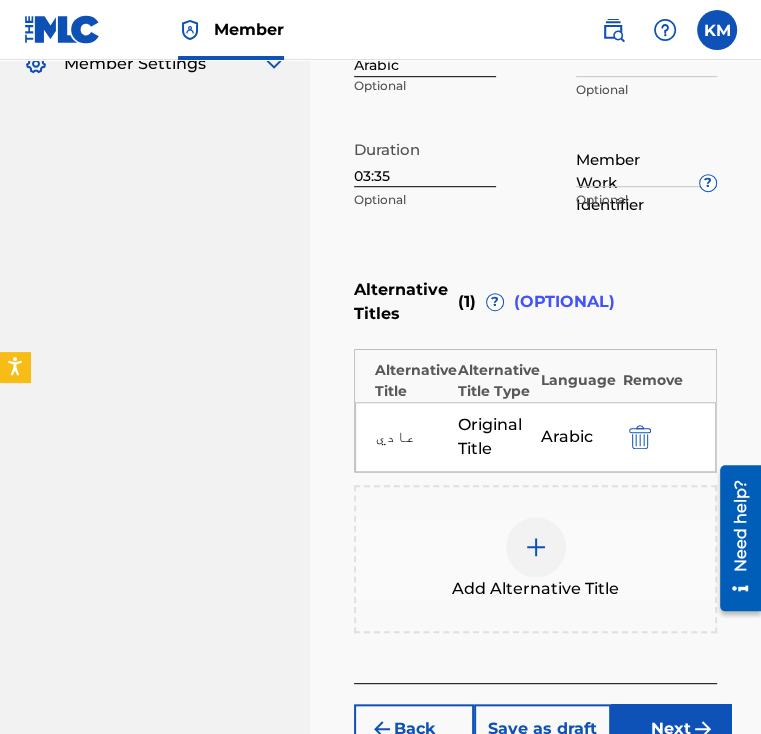 scroll, scrollTop: 712, scrollLeft: 0, axis: vertical 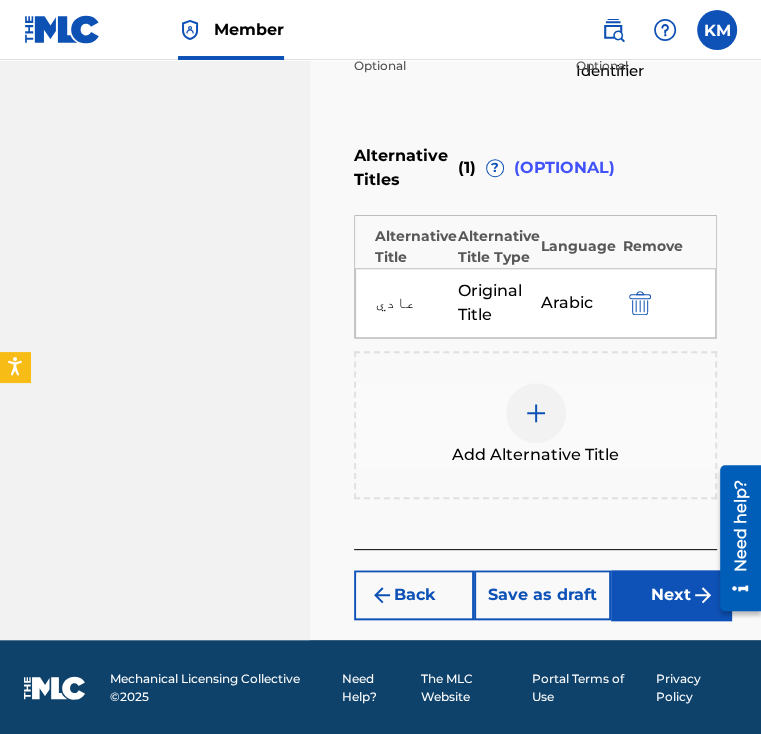 click on "Next" at bounding box center [671, 595] 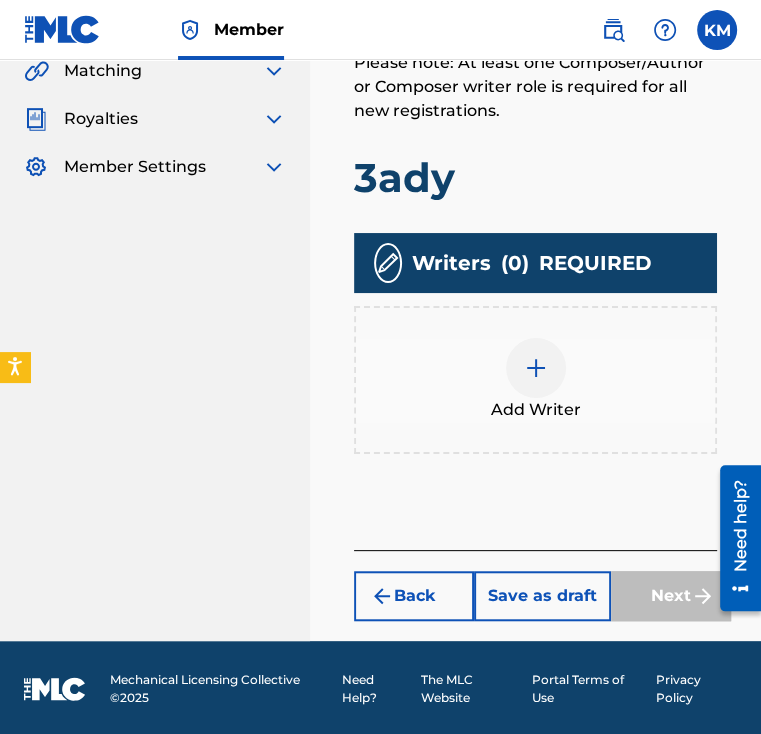 scroll, scrollTop: 476, scrollLeft: 0, axis: vertical 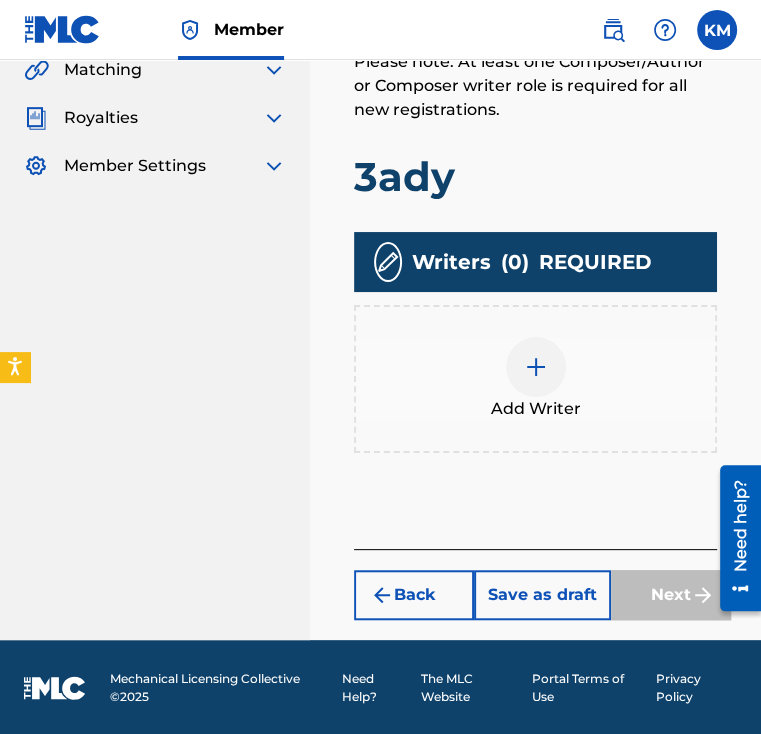 click at bounding box center (536, 367) 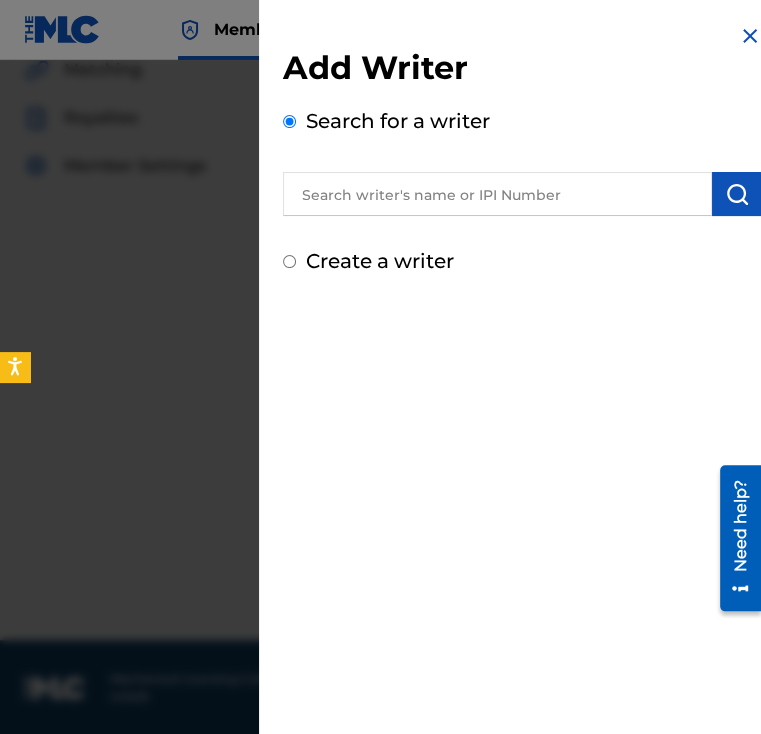 click at bounding box center (522, 191) 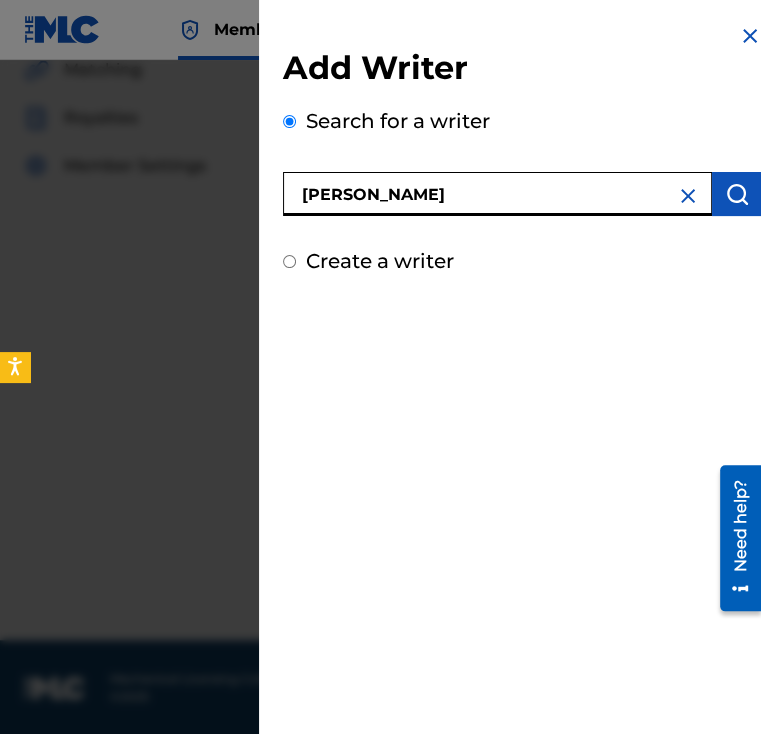 type on "[PERSON_NAME]" 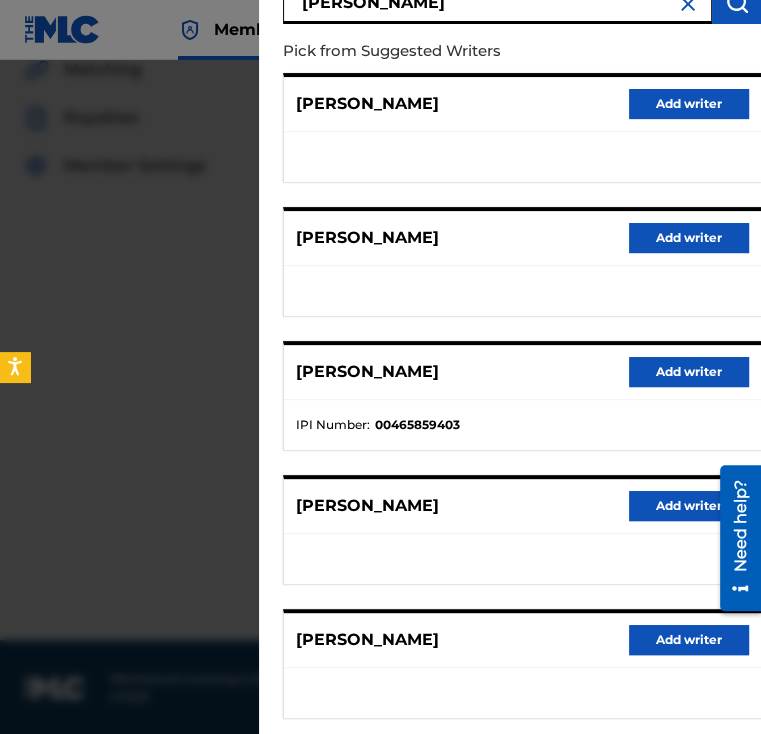 scroll, scrollTop: 300, scrollLeft: 0, axis: vertical 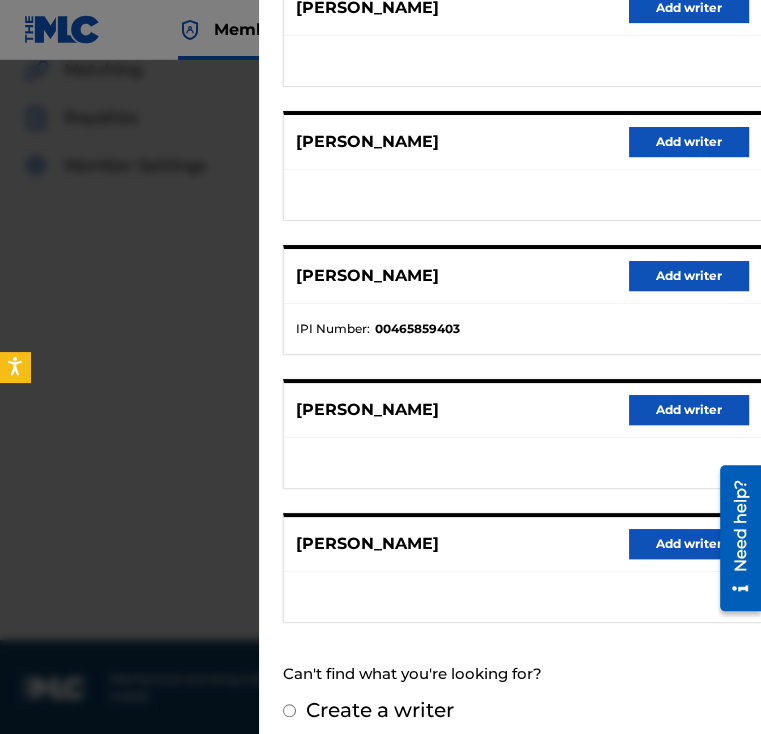 click on "Add writer" at bounding box center (689, 544) 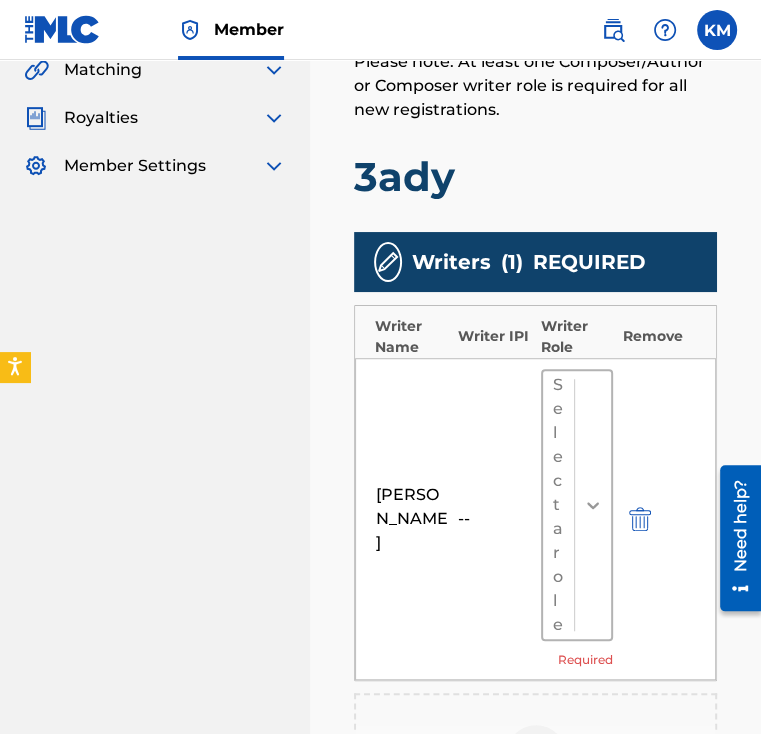click at bounding box center (593, 505) 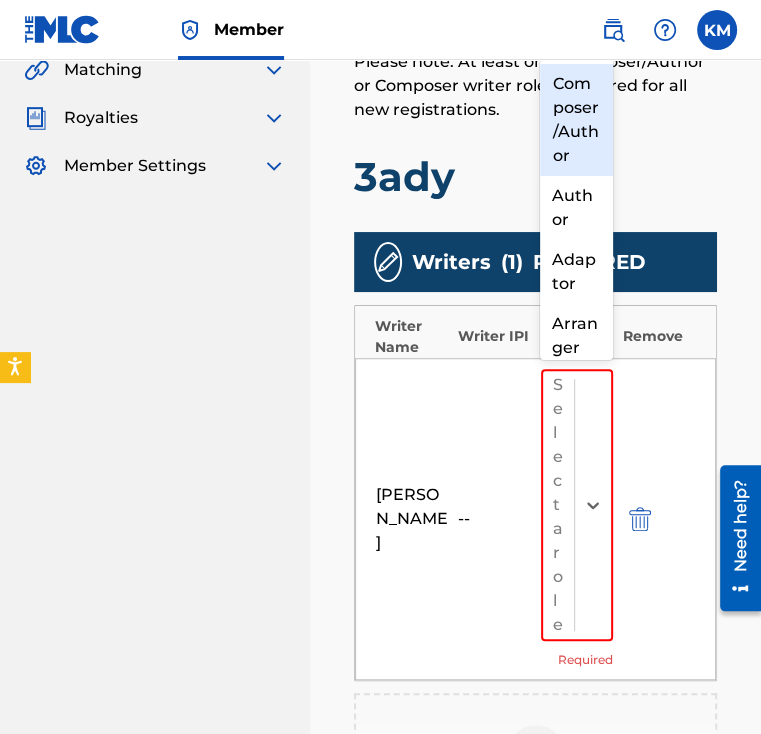 scroll, scrollTop: 45, scrollLeft: 0, axis: vertical 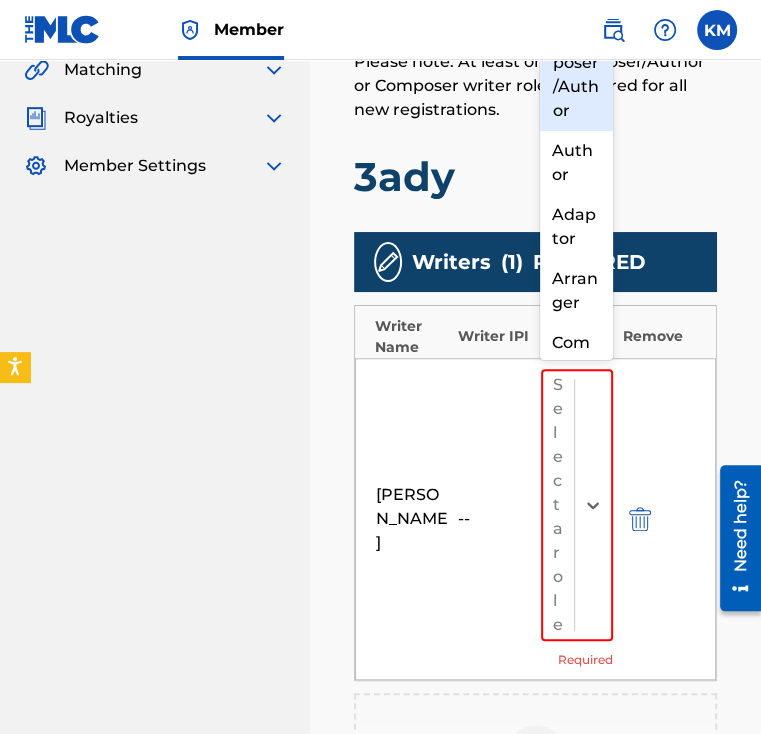click on "Composer/Author" at bounding box center [576, 75] 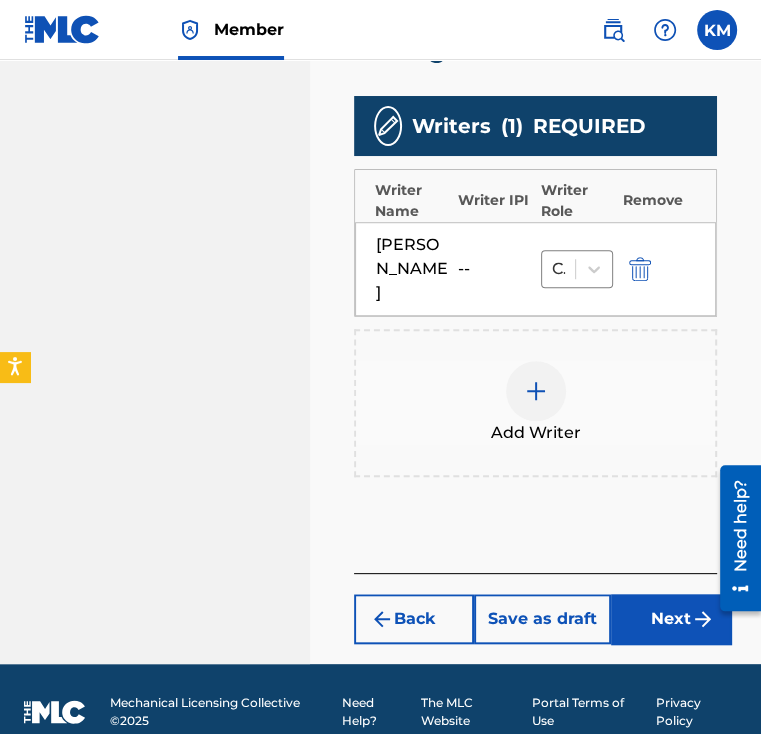 click on "Next" at bounding box center [671, 619] 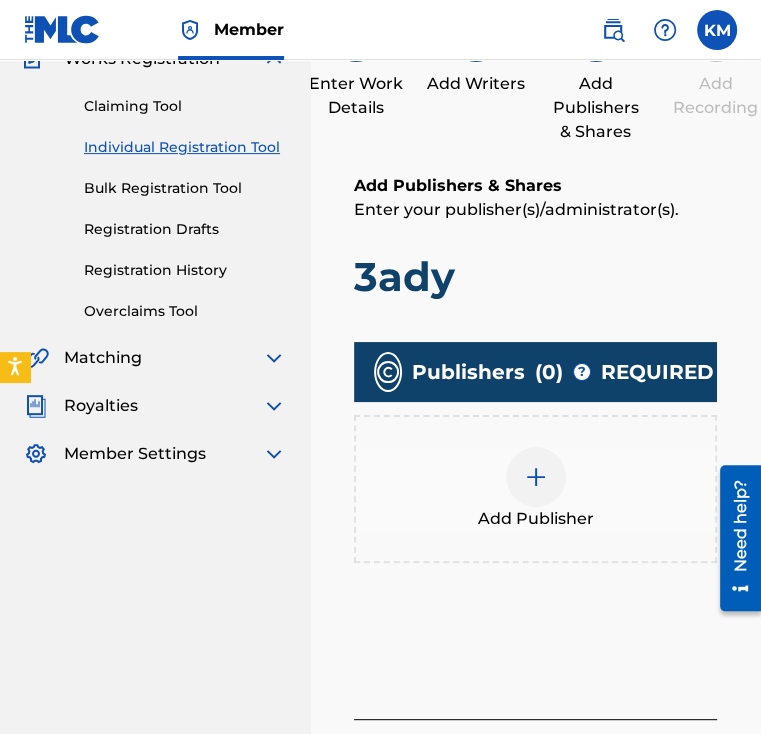 scroll, scrollTop: 190, scrollLeft: 0, axis: vertical 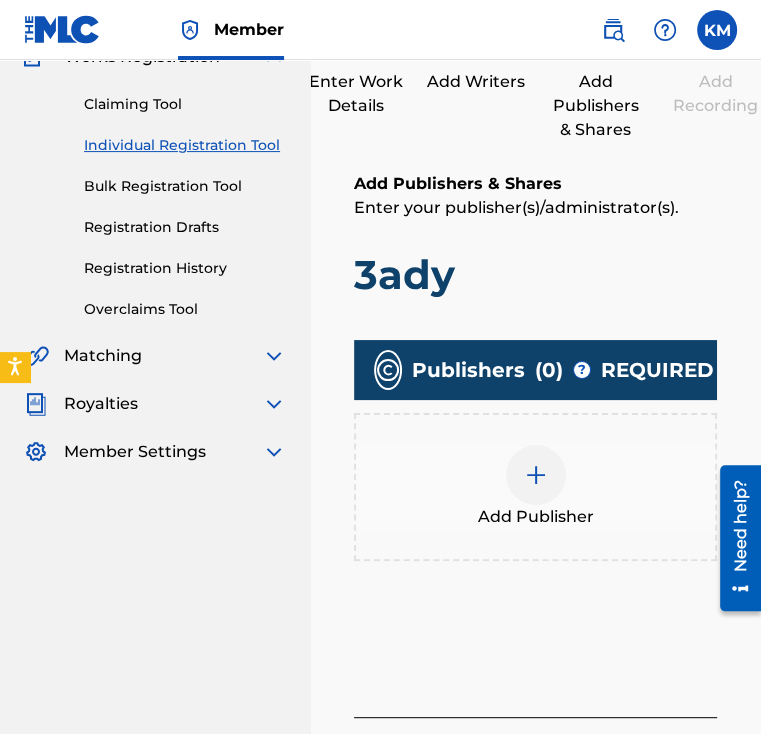 click at bounding box center [536, 475] 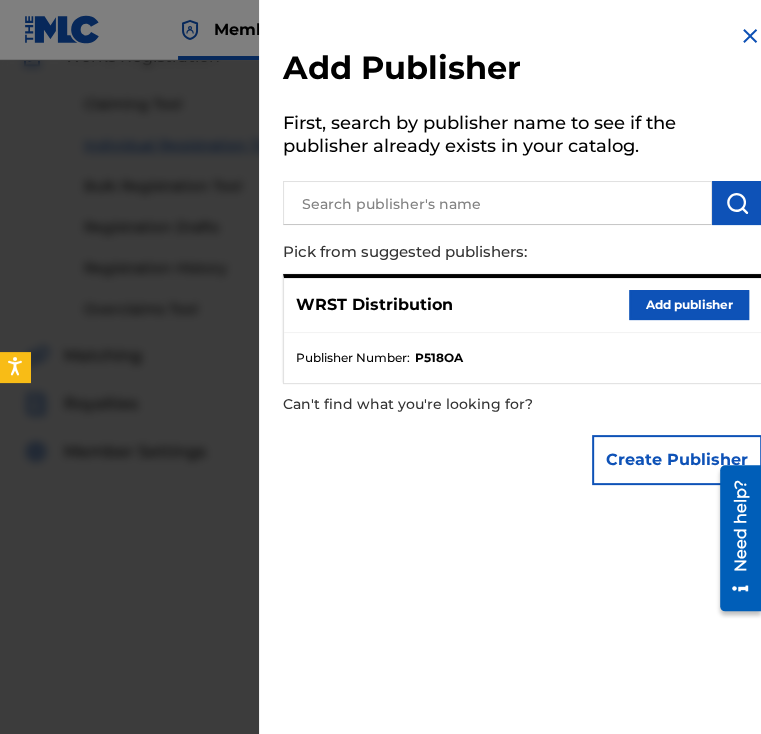 click on "WRST Distribution Add publisher" at bounding box center [522, 305] 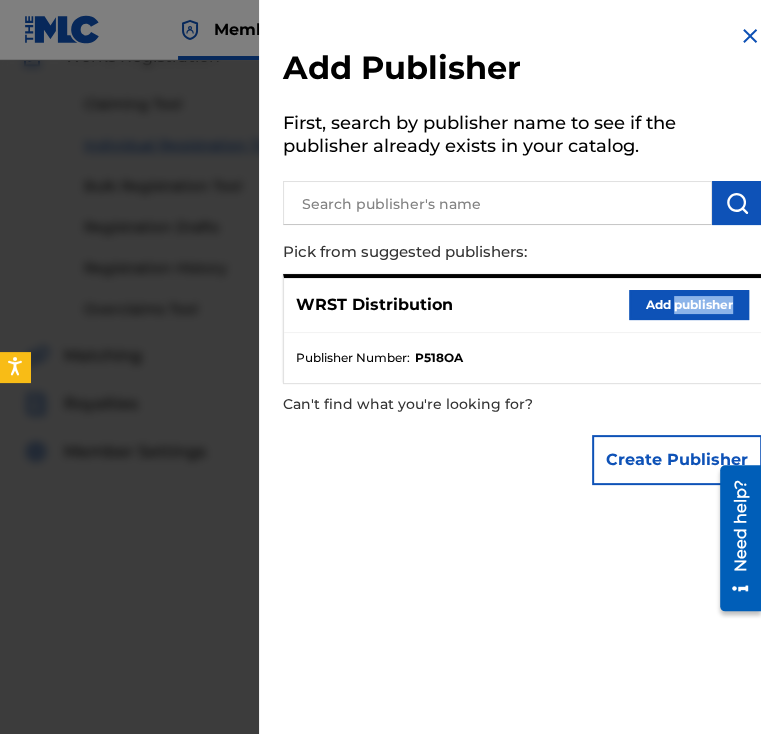 click on "WRST Distribution Add publisher" at bounding box center [522, 305] 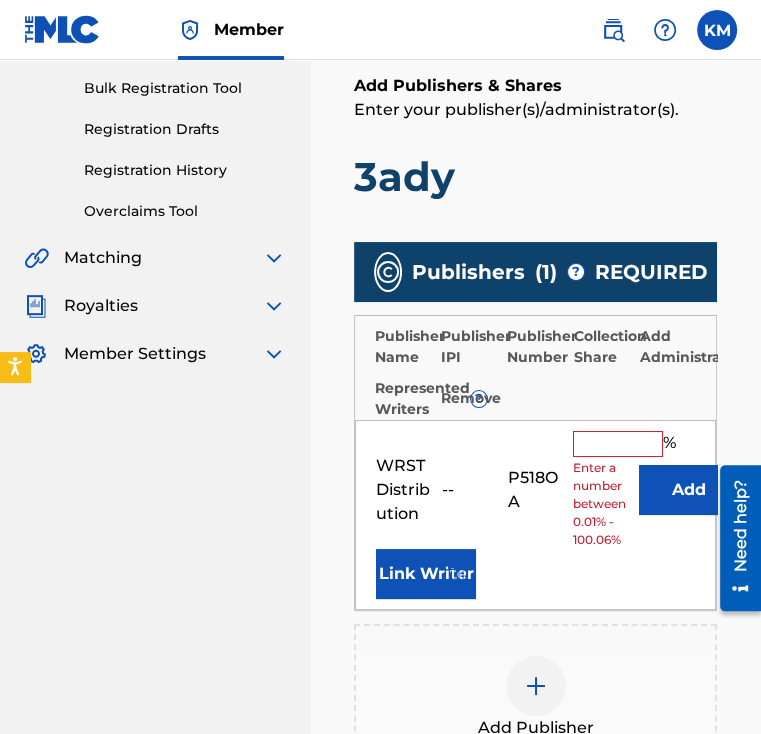 scroll, scrollTop: 290, scrollLeft: 0, axis: vertical 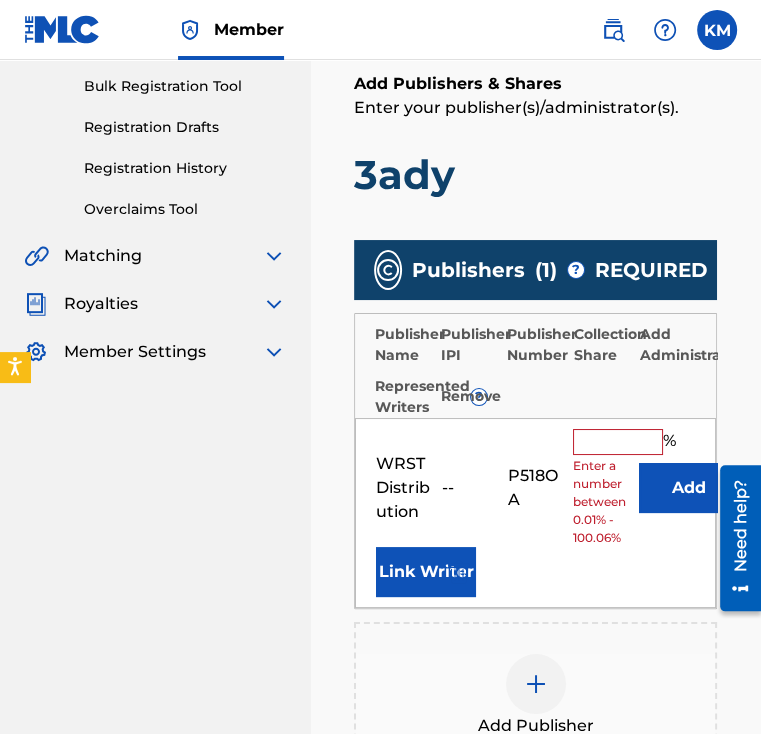 click at bounding box center (618, 442) 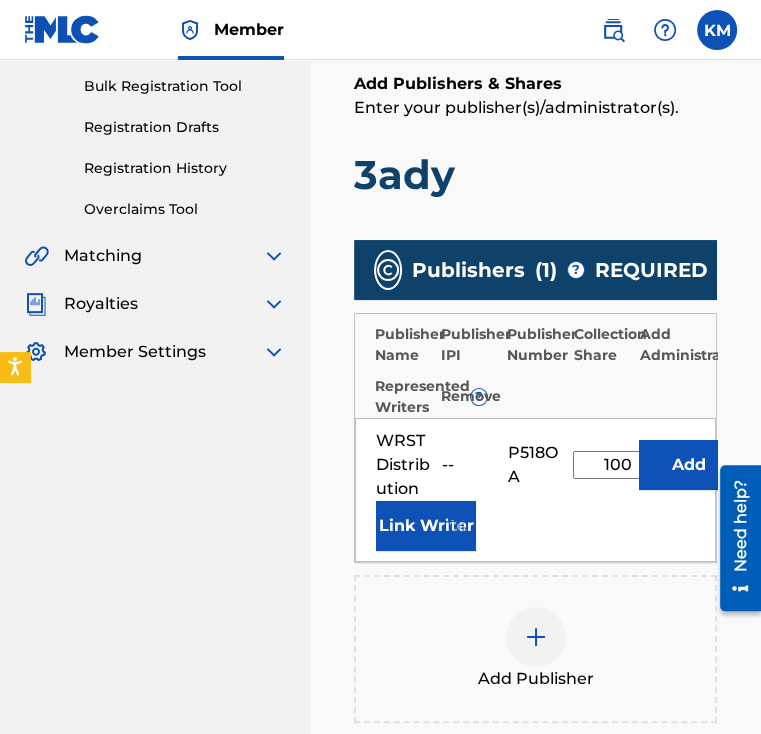 type on "100" 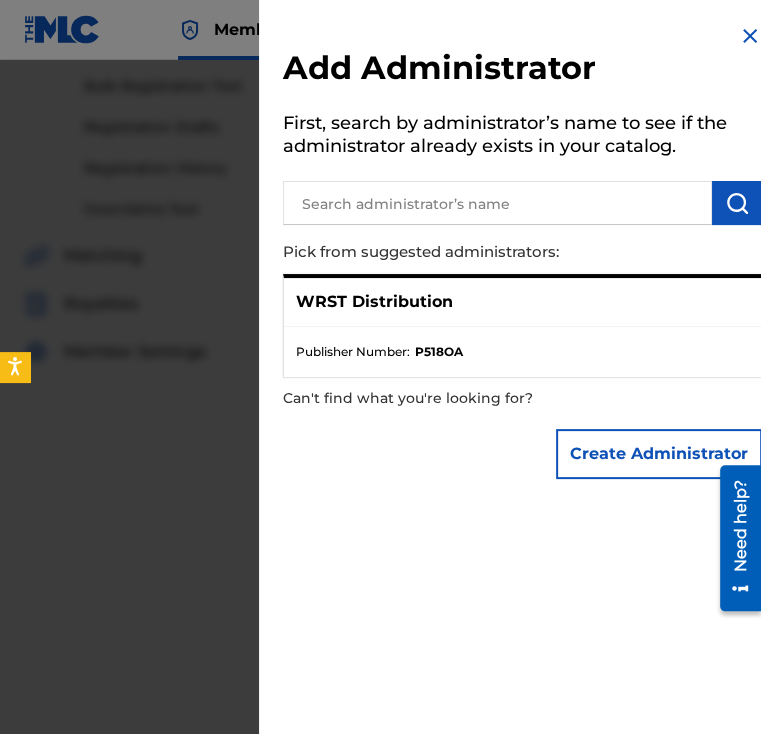 click on "Add Administrator First, search by administrator’s name to see if the administrator already exists in your catalog. [PERSON_NAME] from suggested administrators: WRST Distribution Publisher Number : P518OA Can't find what you're looking for? Create Administrator" at bounding box center (522, 256) 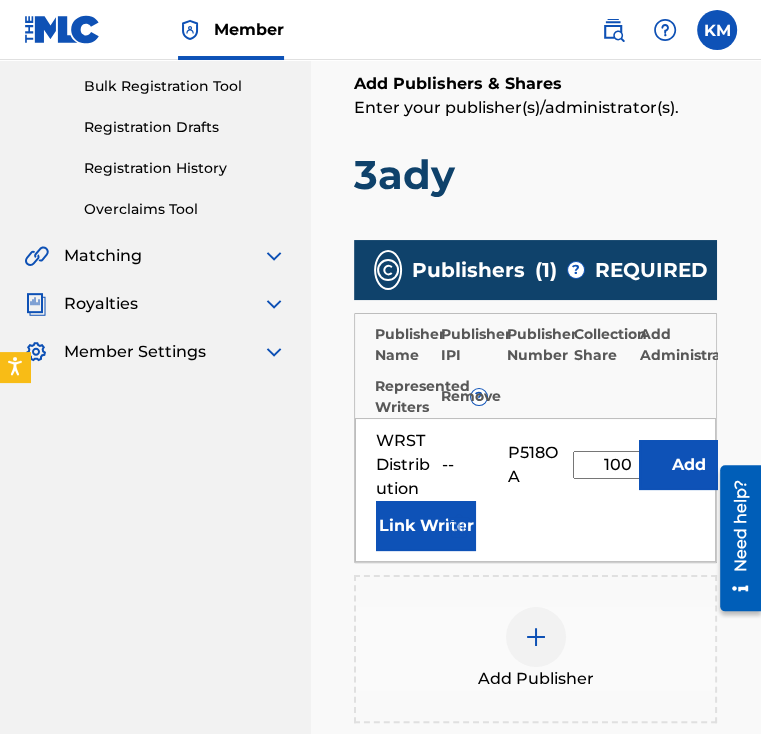 click on "Link Writer" at bounding box center [426, 526] 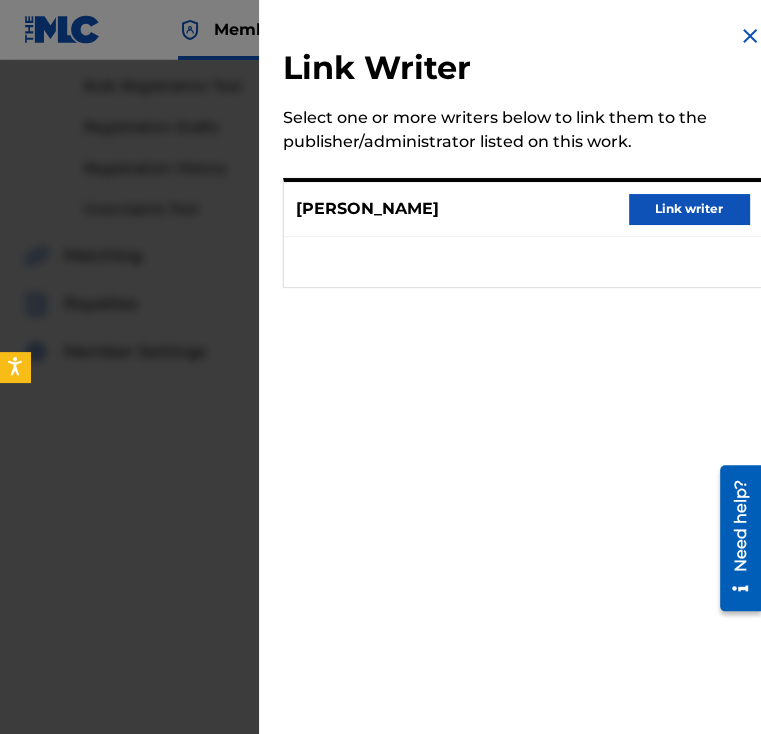 click on "Link writer" at bounding box center [689, 209] 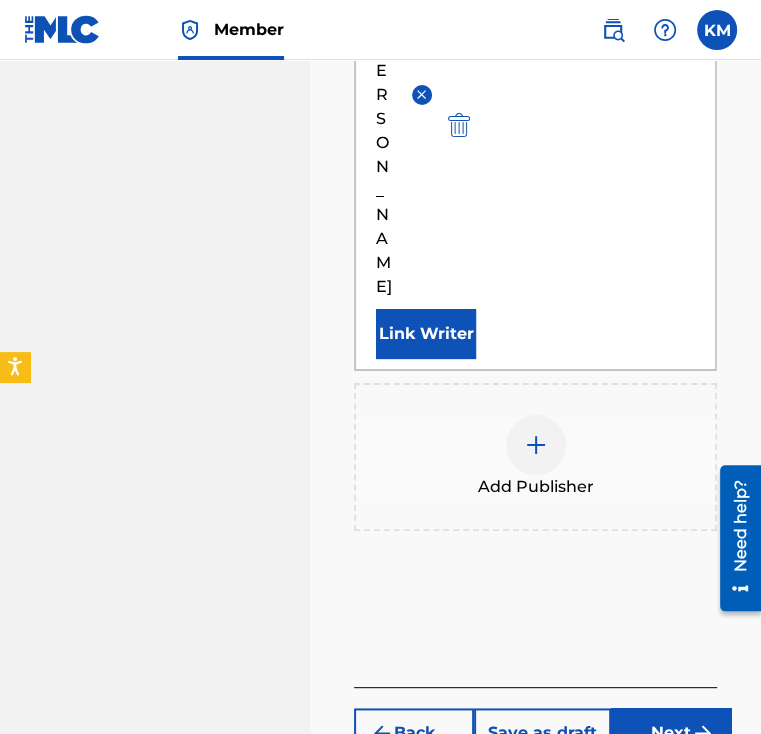scroll, scrollTop: 908, scrollLeft: 0, axis: vertical 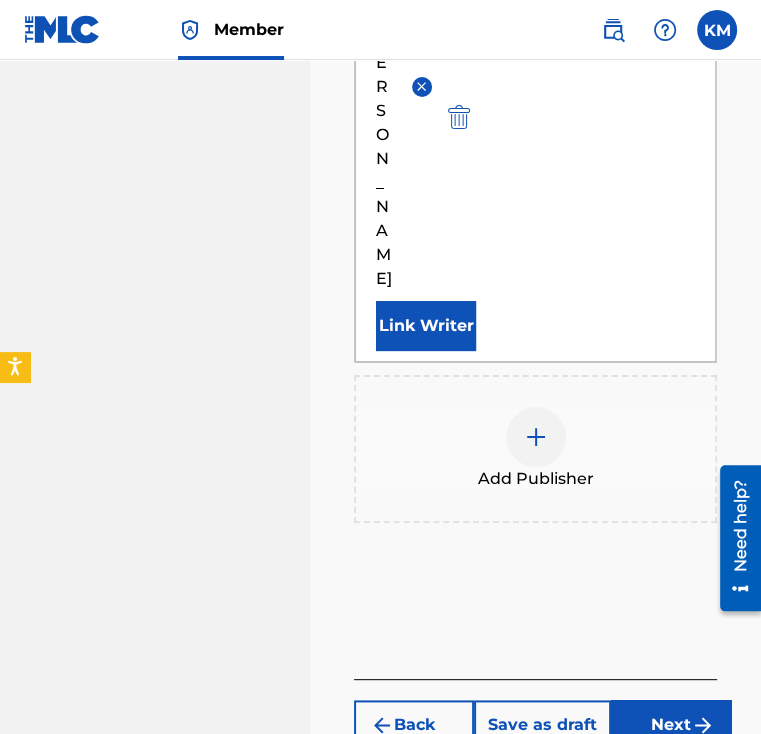 click on "Next" at bounding box center [671, 725] 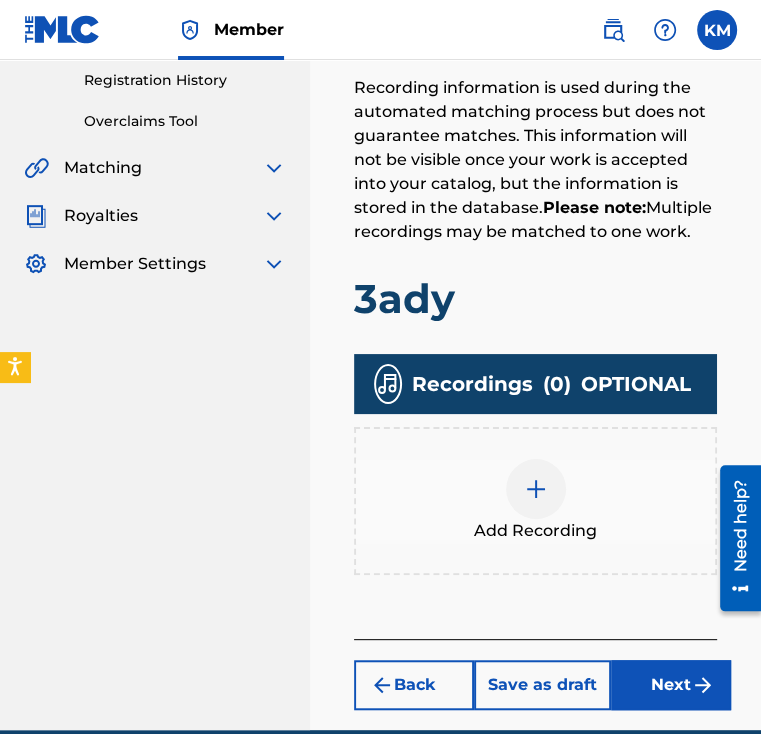 scroll, scrollTop: 468, scrollLeft: 0, axis: vertical 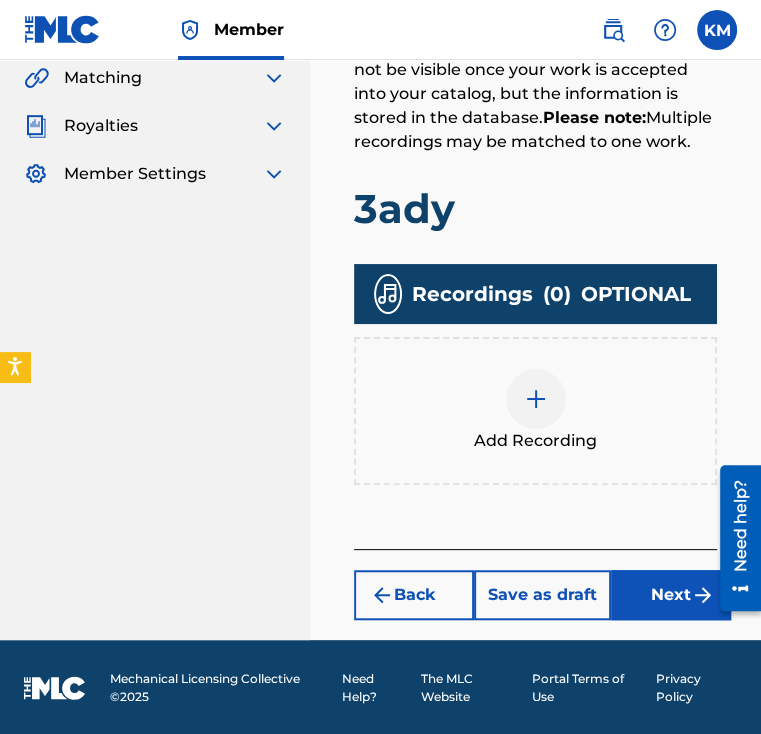 click on "Next" at bounding box center (671, 595) 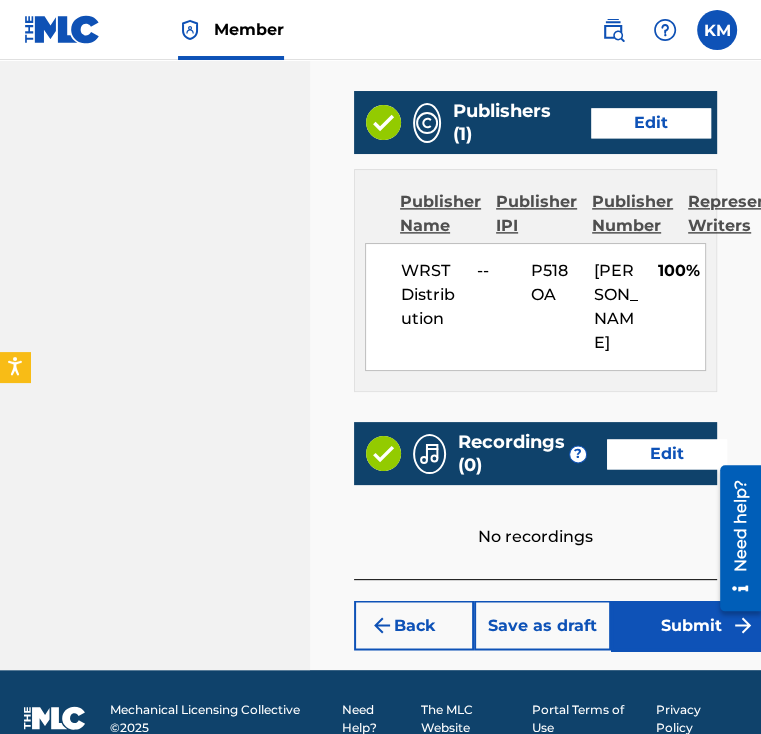 scroll, scrollTop: 1336, scrollLeft: 0, axis: vertical 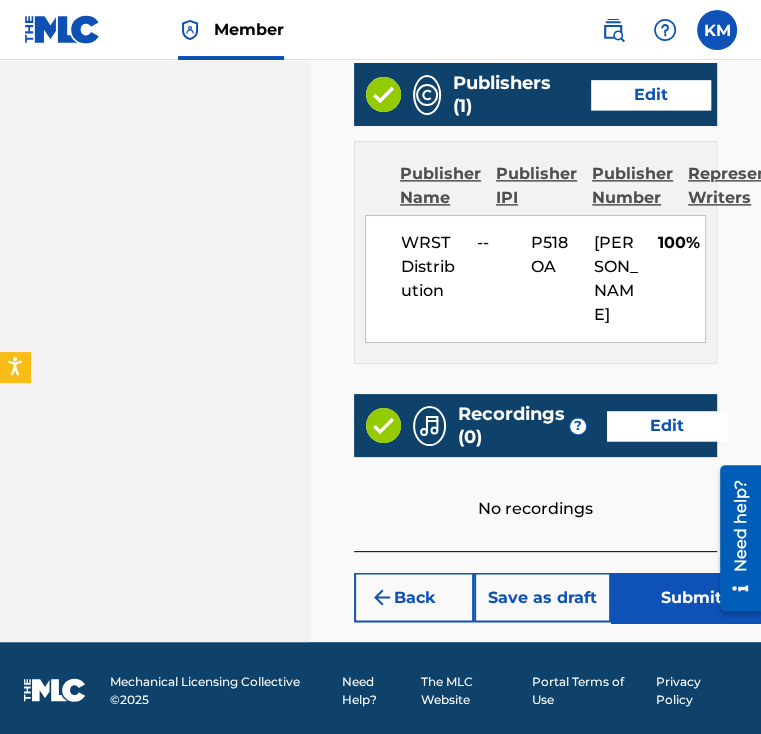 click on "Save as draft" at bounding box center [542, 597] 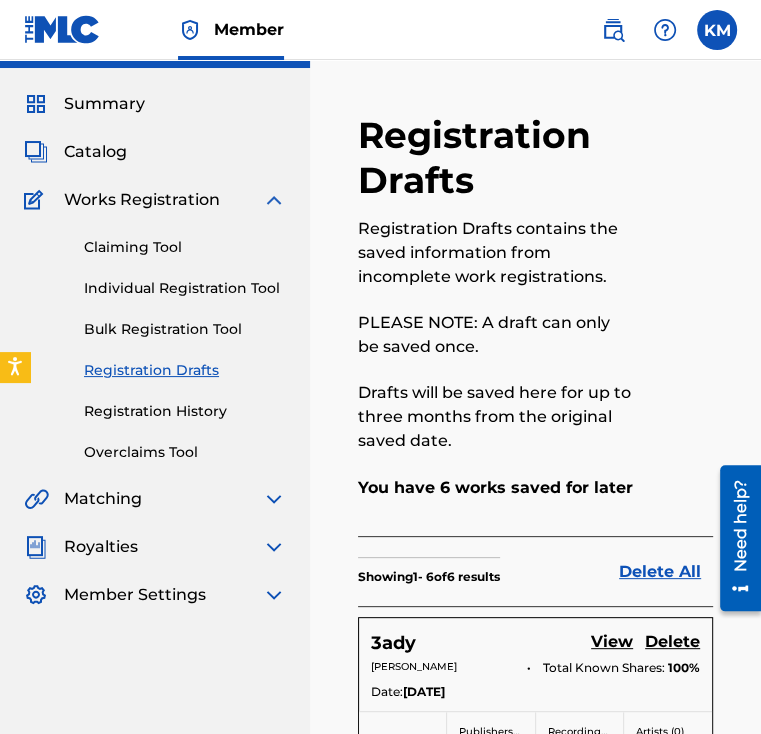 scroll, scrollTop: 0, scrollLeft: 0, axis: both 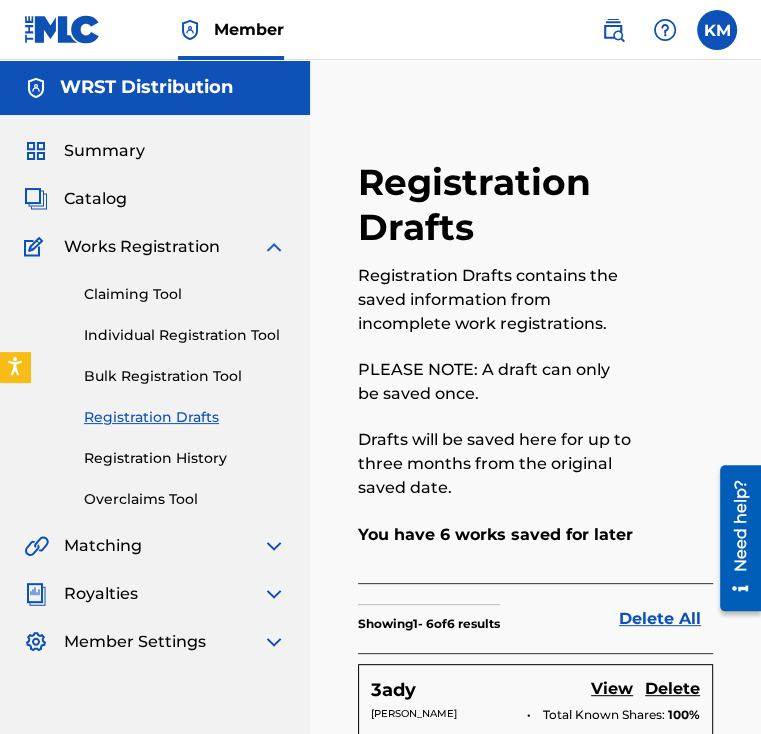 click on "Individual Registration Tool" at bounding box center [185, 335] 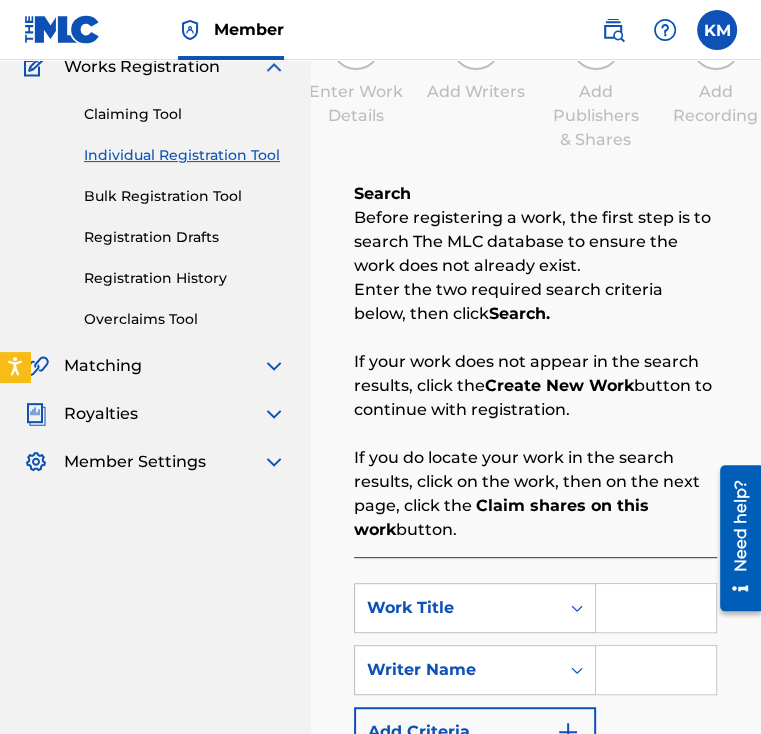 scroll, scrollTop: 467, scrollLeft: 0, axis: vertical 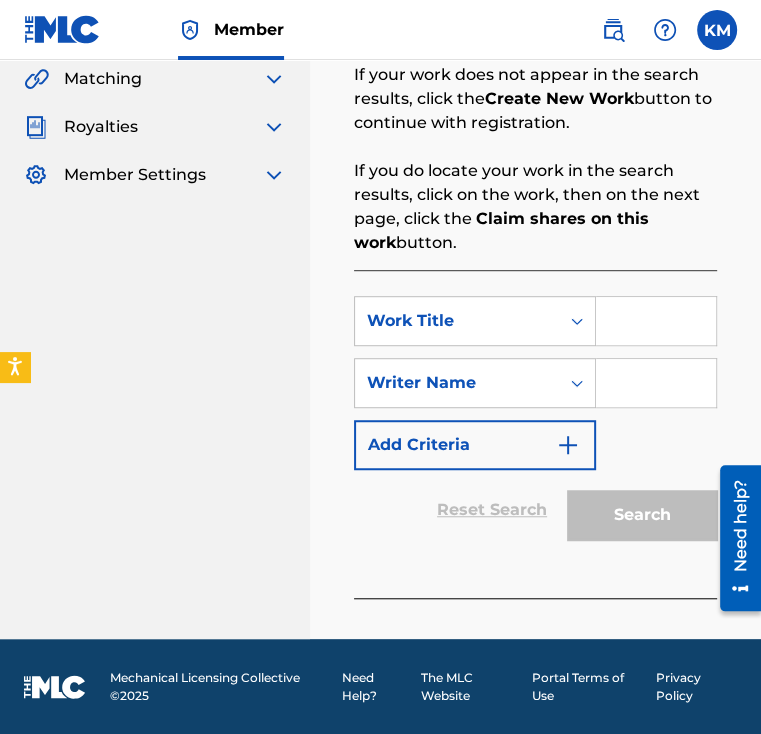 drag, startPoint x: 622, startPoint y: 324, endPoint x: 476, endPoint y: 294, distance: 149.05032 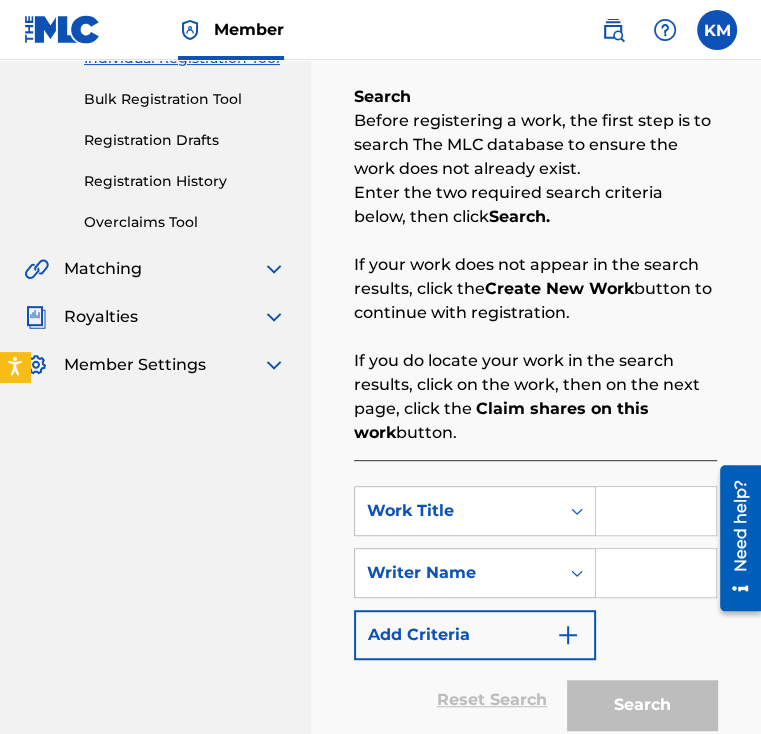 scroll, scrollTop: 467, scrollLeft: 0, axis: vertical 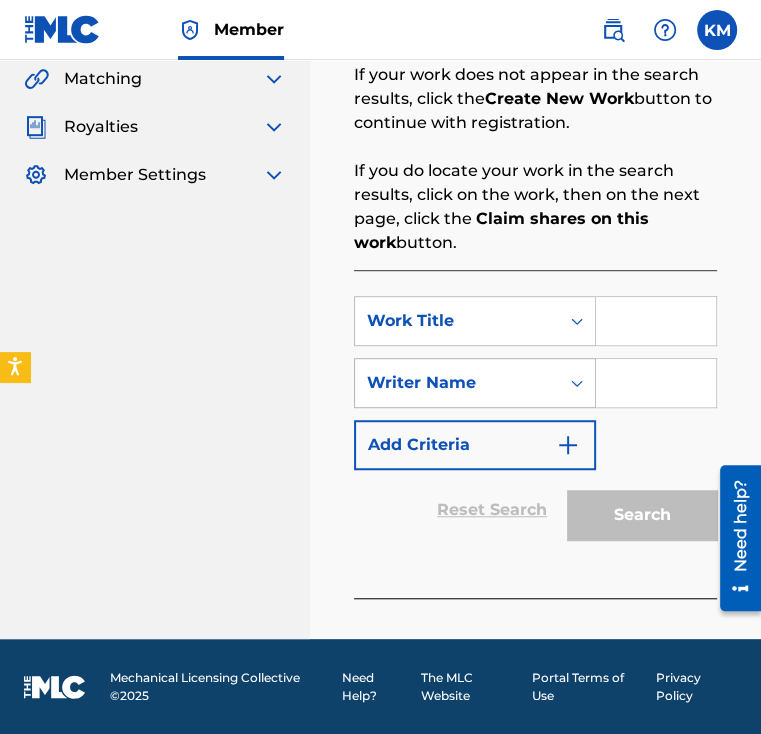 paste on "Embrayage" 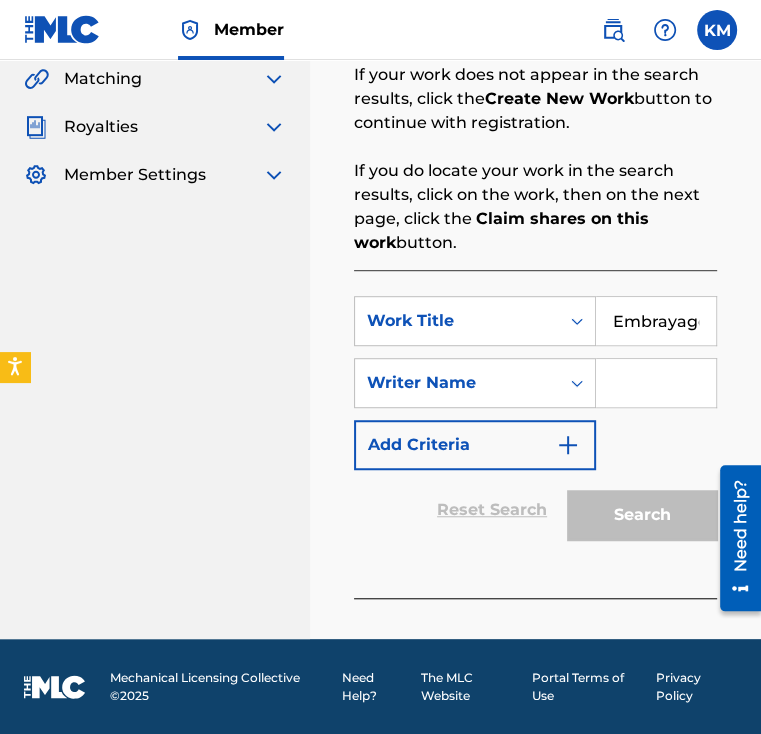 scroll, scrollTop: 0, scrollLeft: 6, axis: horizontal 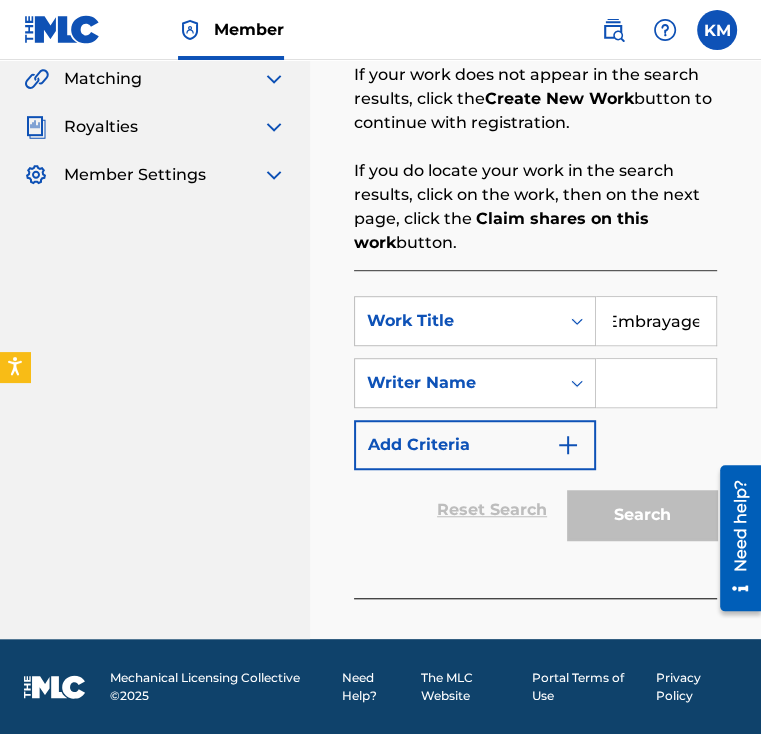 type on "Embrayage" 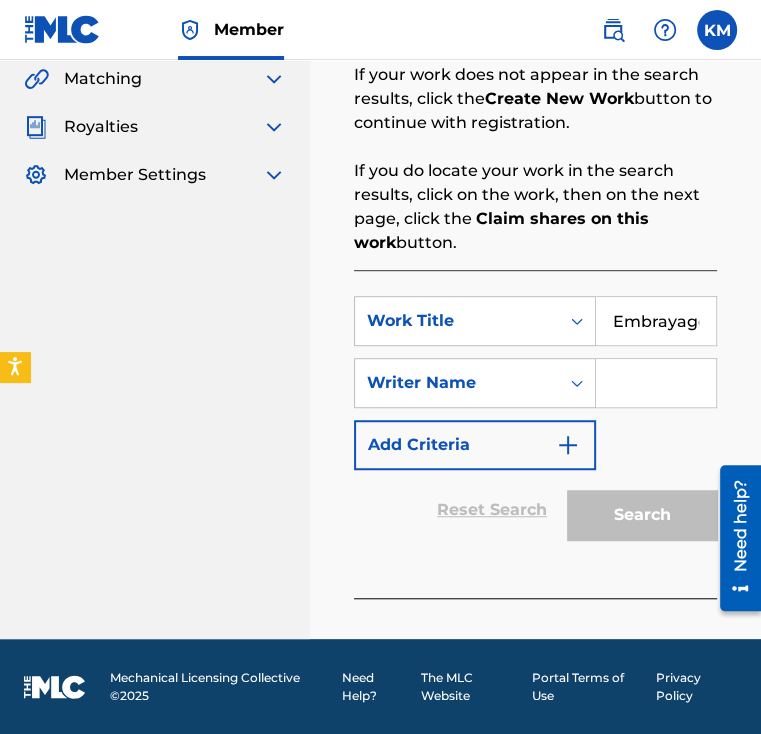 click at bounding box center (656, 383) 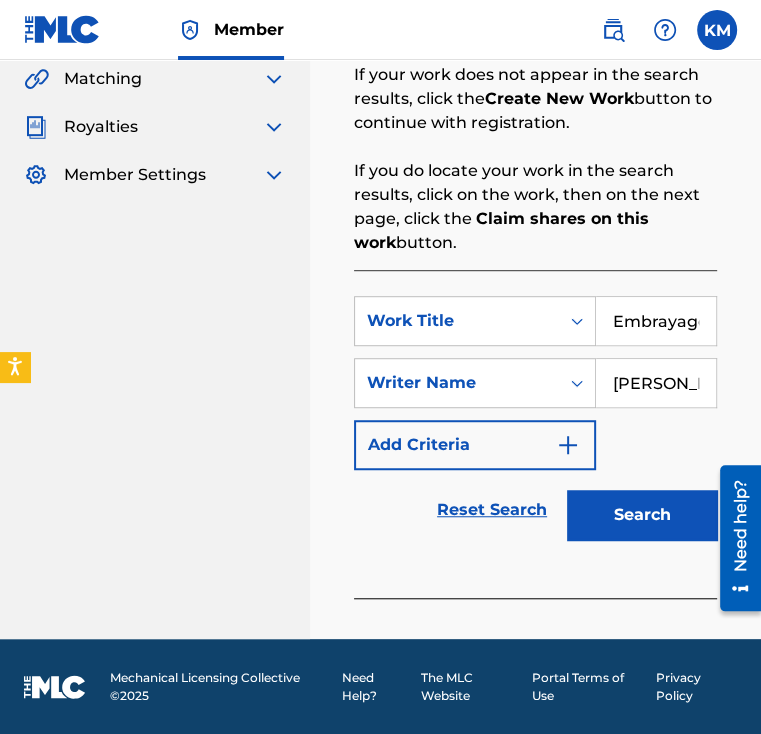 click on "Search" at bounding box center (642, 515) 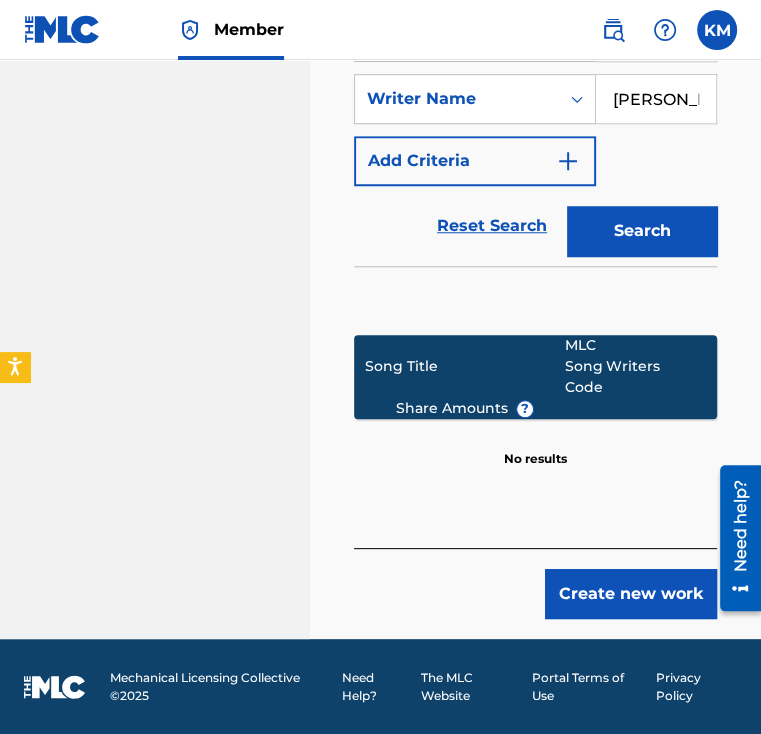 click on "Create new work" at bounding box center [631, 594] 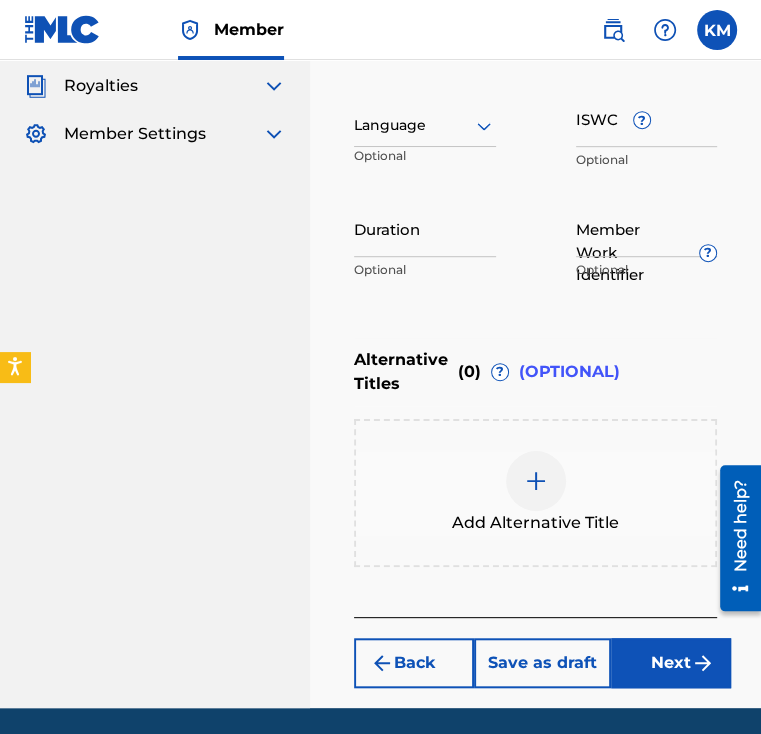 scroll, scrollTop: 276, scrollLeft: 0, axis: vertical 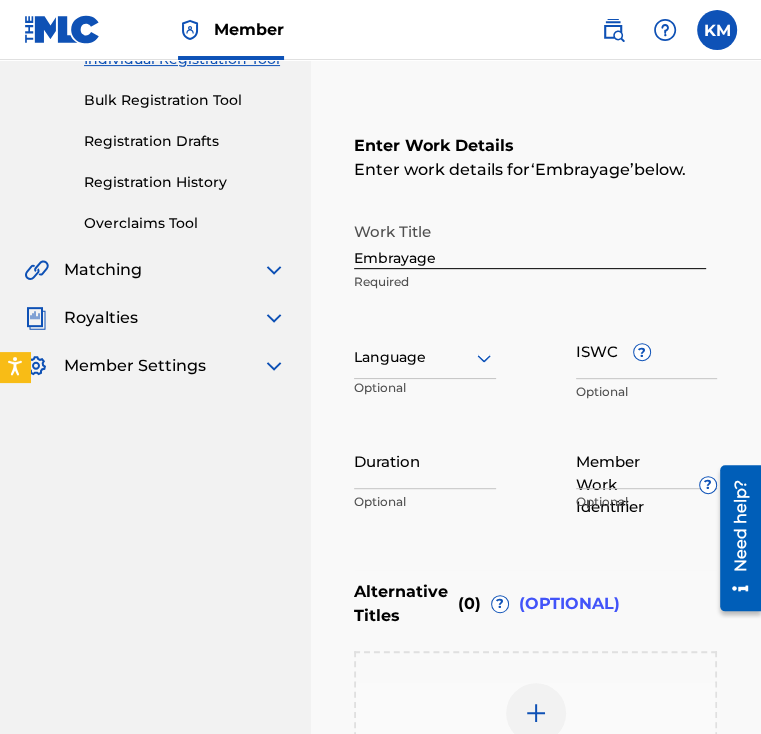 drag, startPoint x: 402, startPoint y: 466, endPoint x: 432, endPoint y: 444, distance: 37.202152 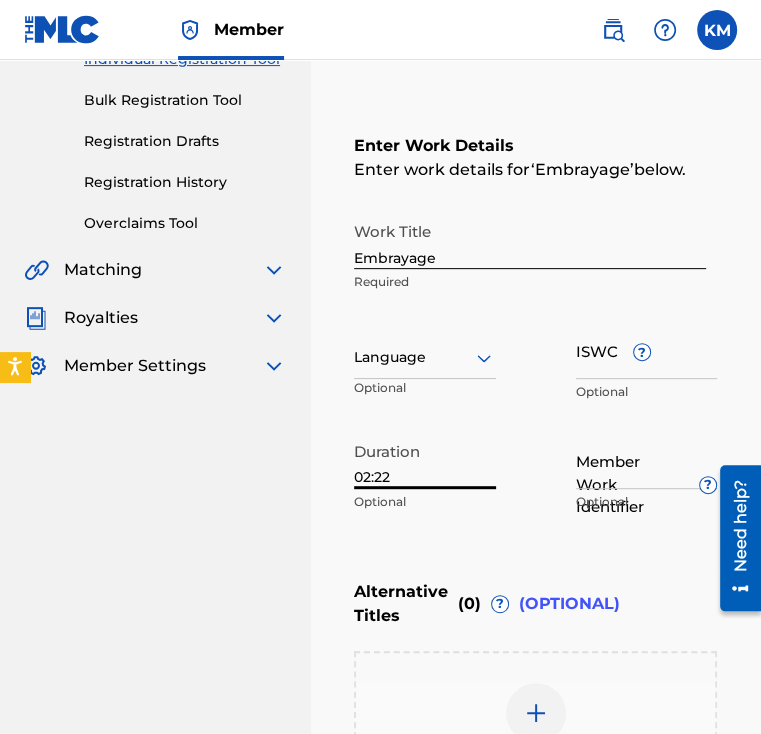 type on "02:22" 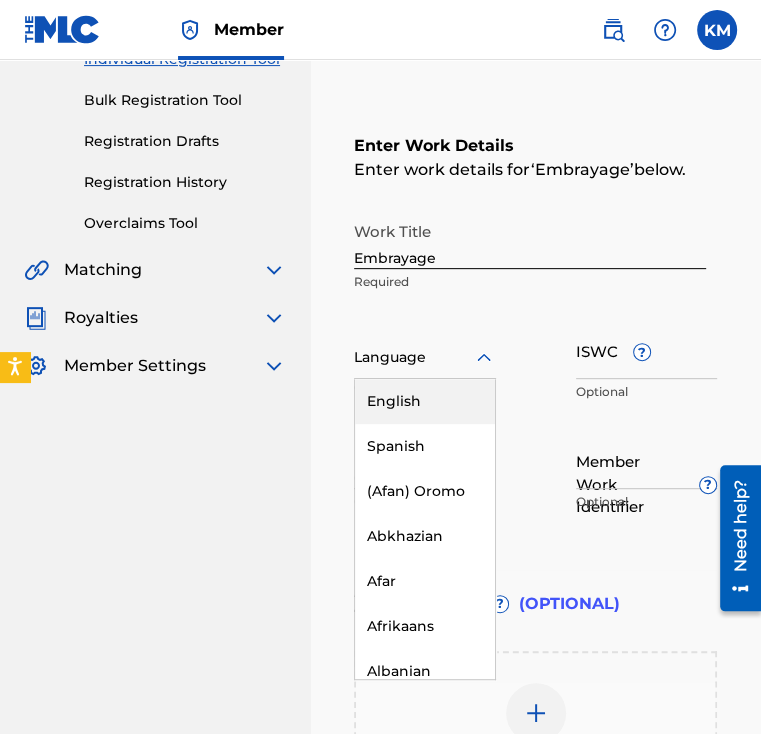 click at bounding box center [425, 357] 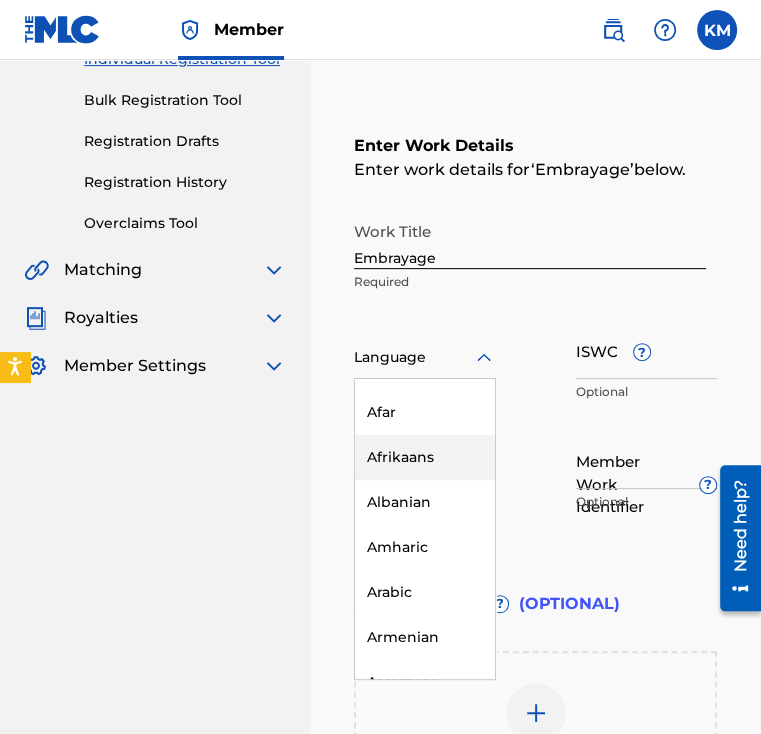 scroll, scrollTop: 300, scrollLeft: 0, axis: vertical 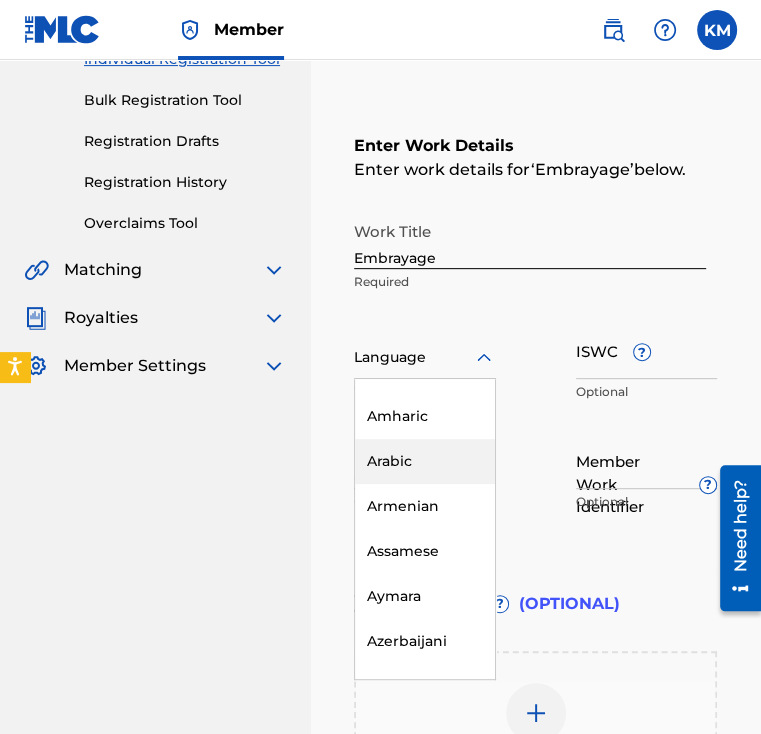 click on "Arabic" at bounding box center (425, 461) 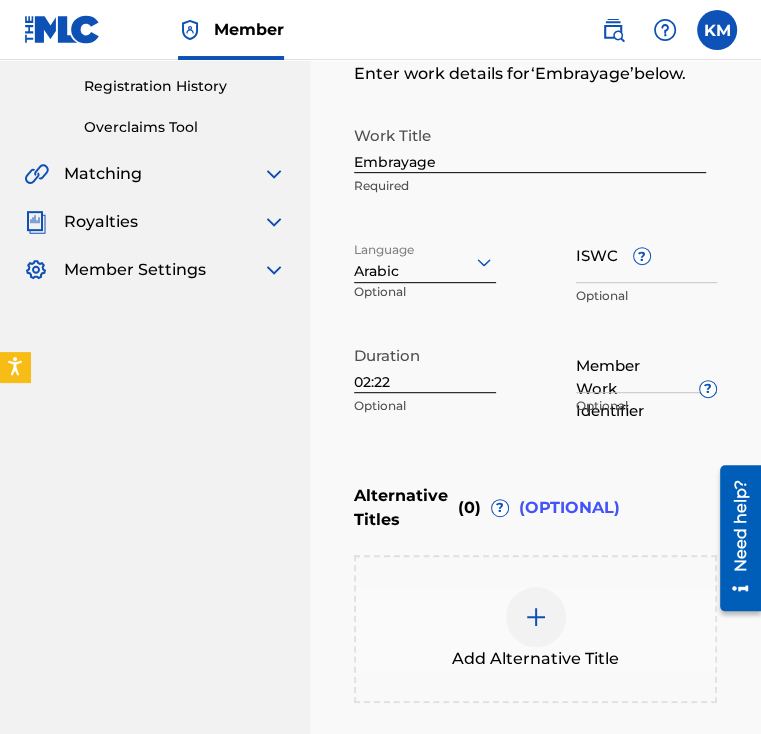 scroll, scrollTop: 376, scrollLeft: 0, axis: vertical 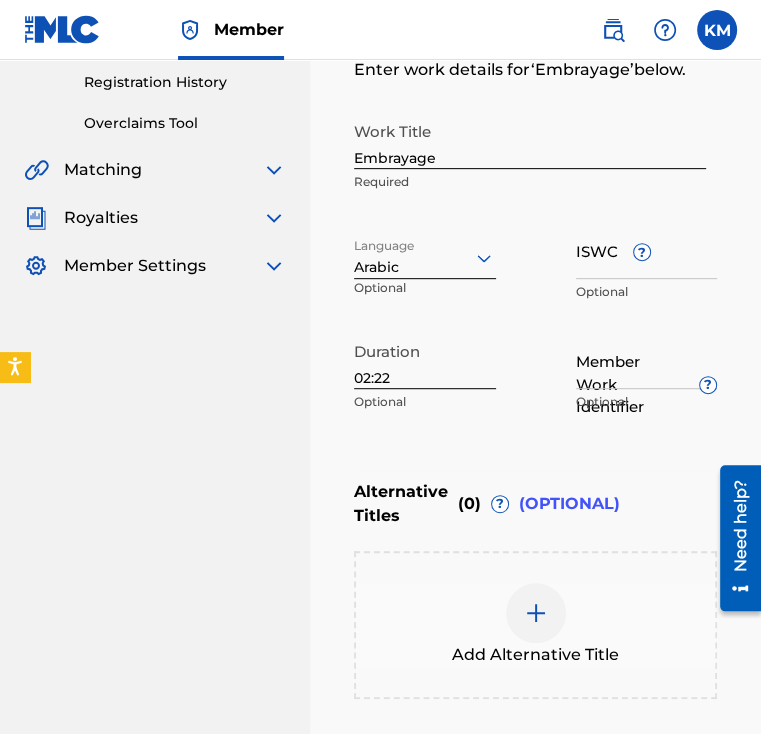 click at bounding box center (536, 613) 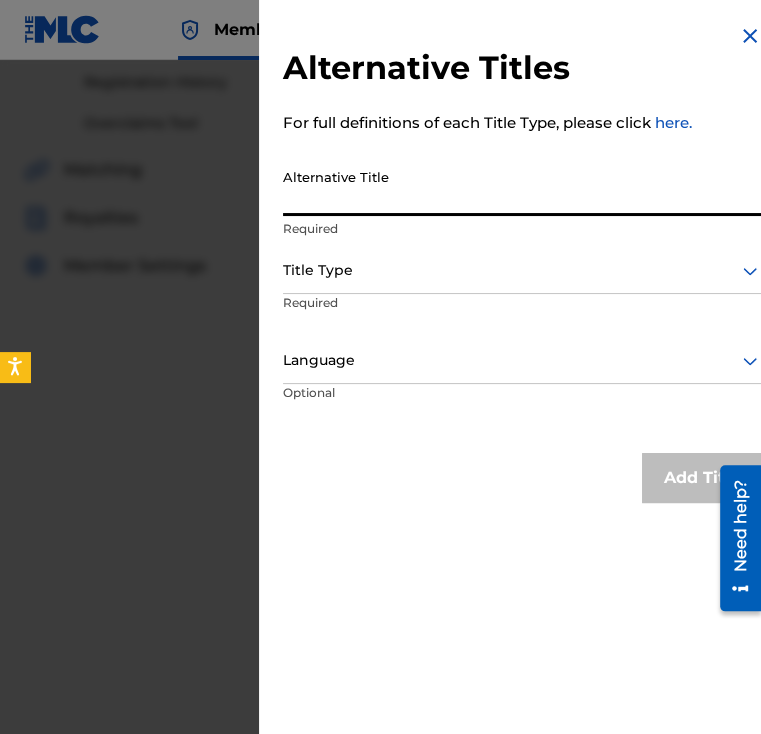 click on "Alternative Title" at bounding box center (522, 187) 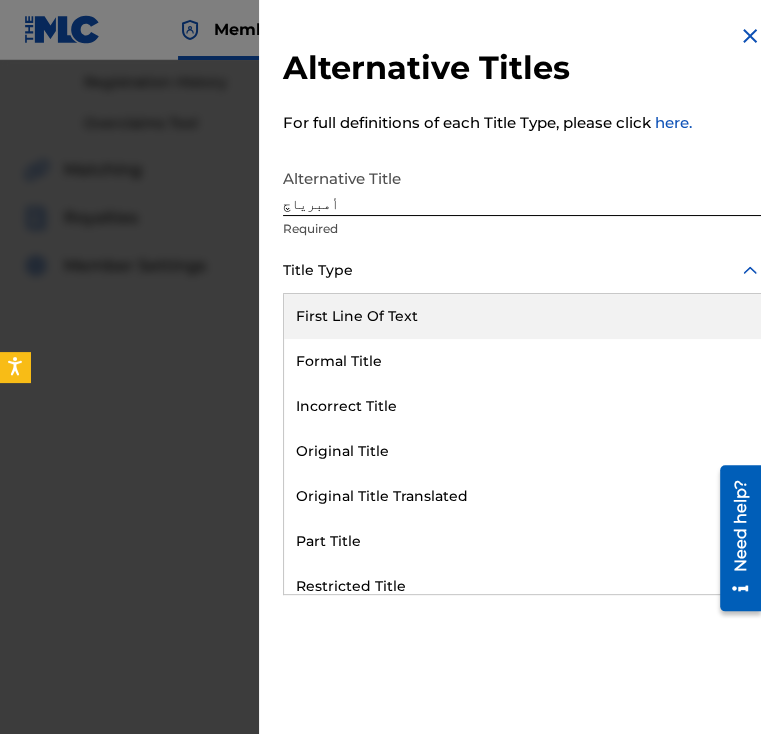 click at bounding box center [522, 270] 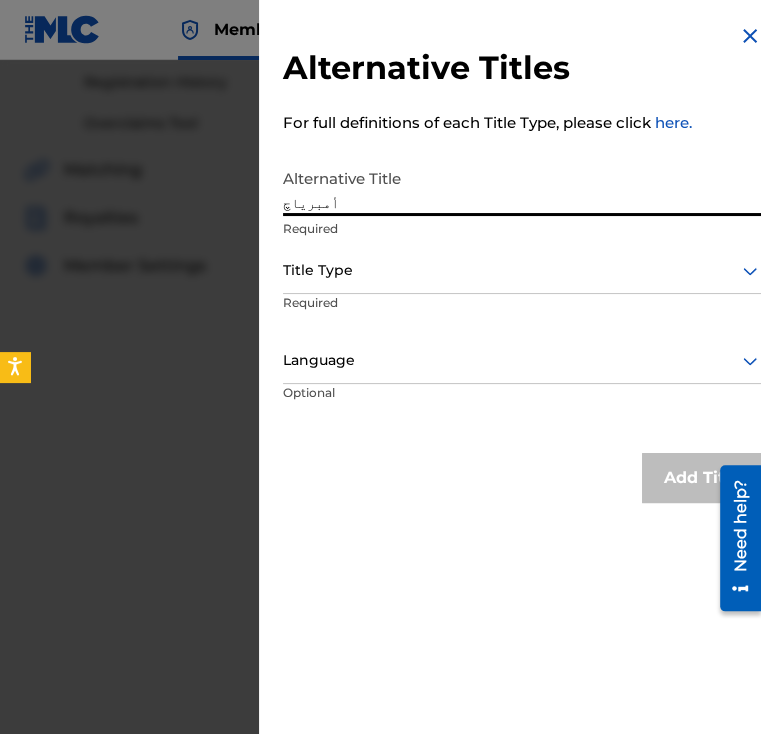 click on "أمبرياچ" at bounding box center (522, 187) 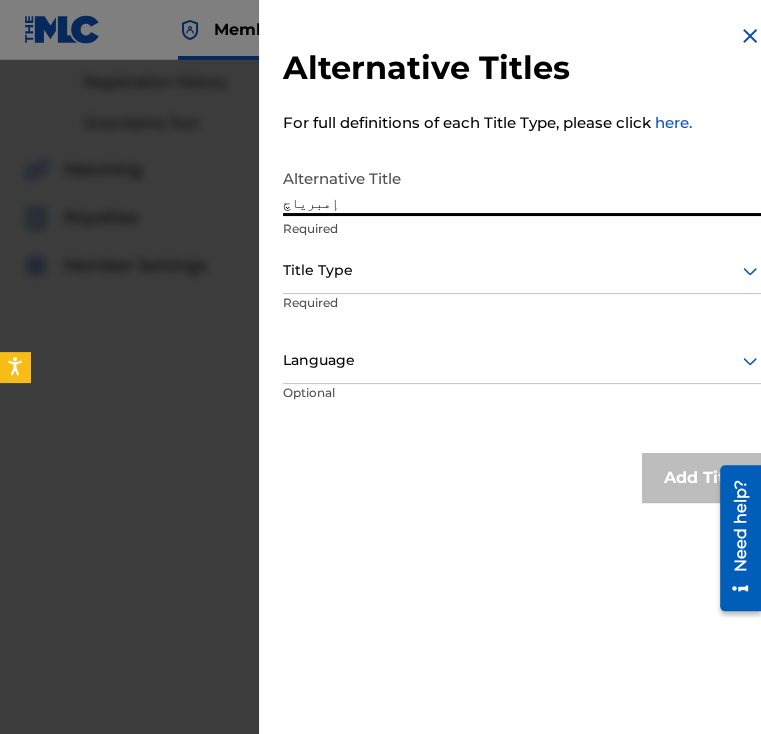 type on "إمبرياچ" 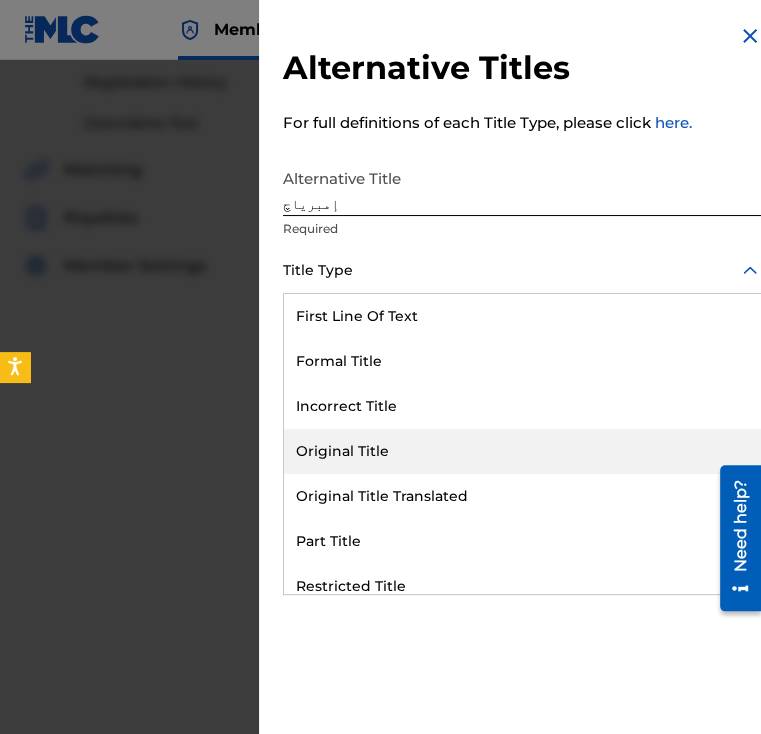 click on "Original Title" at bounding box center (522, 451) 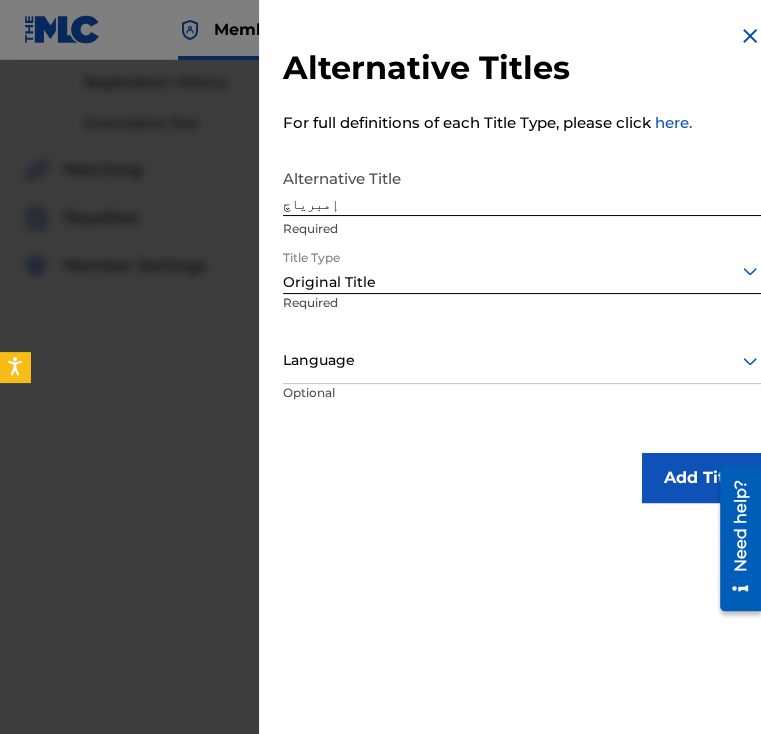 click on "Optional" at bounding box center [359, 406] 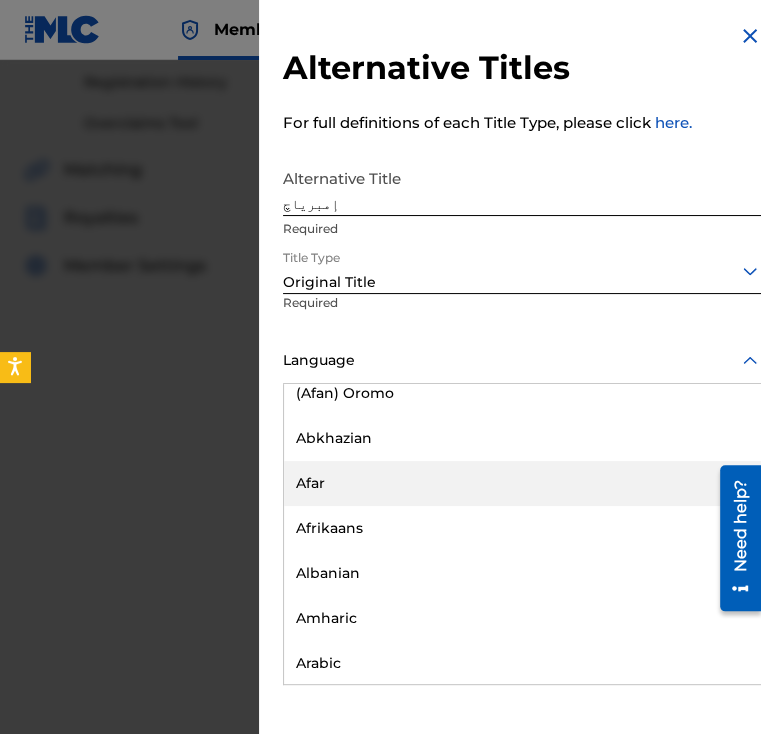 scroll, scrollTop: 200, scrollLeft: 0, axis: vertical 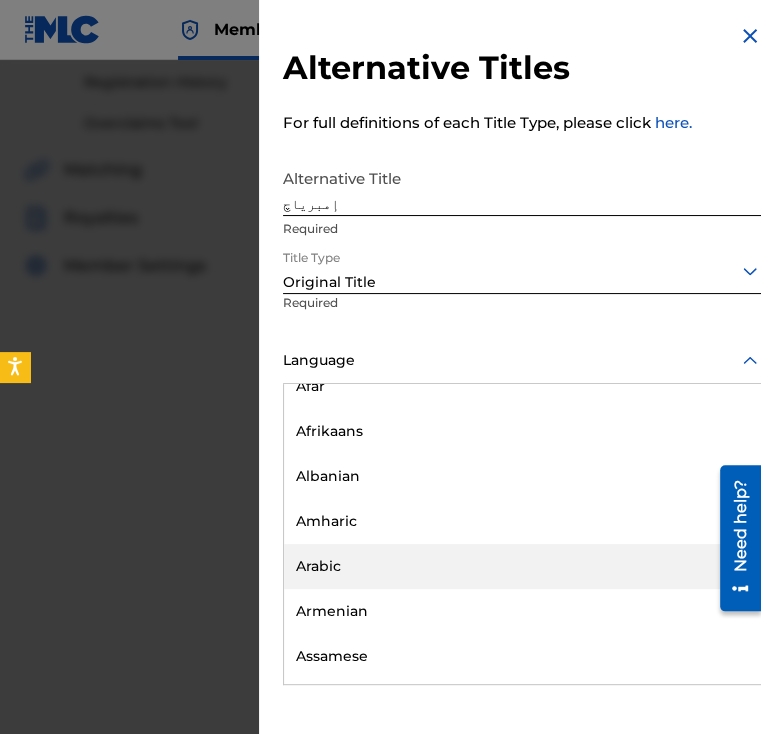 click on "Arabic" at bounding box center [522, 566] 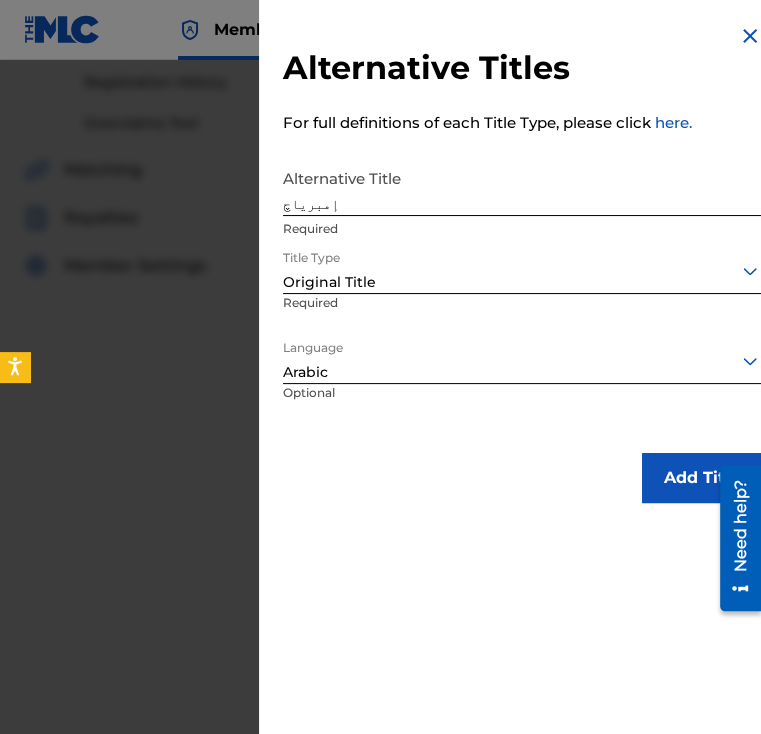 click on "Add Title" at bounding box center (702, 478) 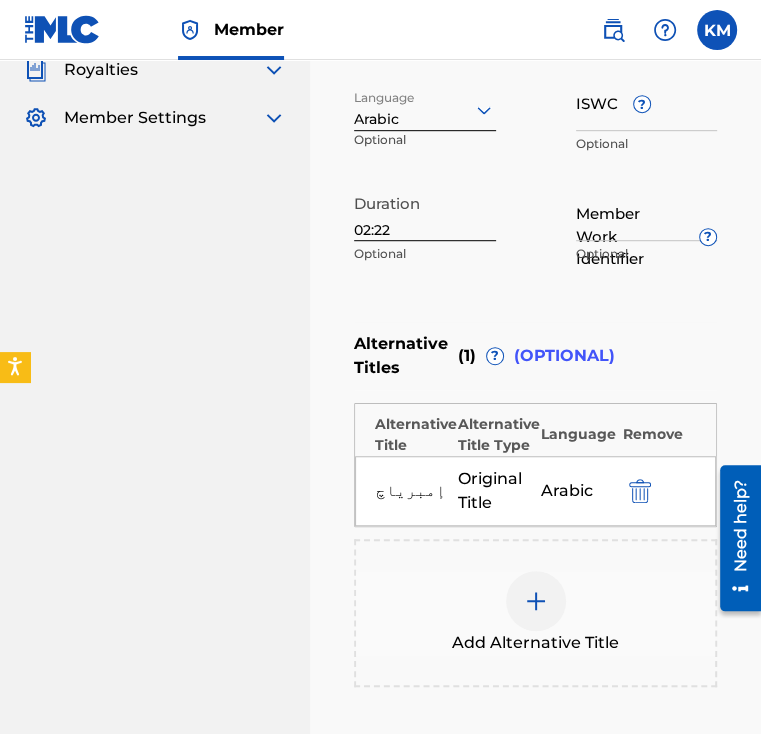 scroll, scrollTop: 712, scrollLeft: 0, axis: vertical 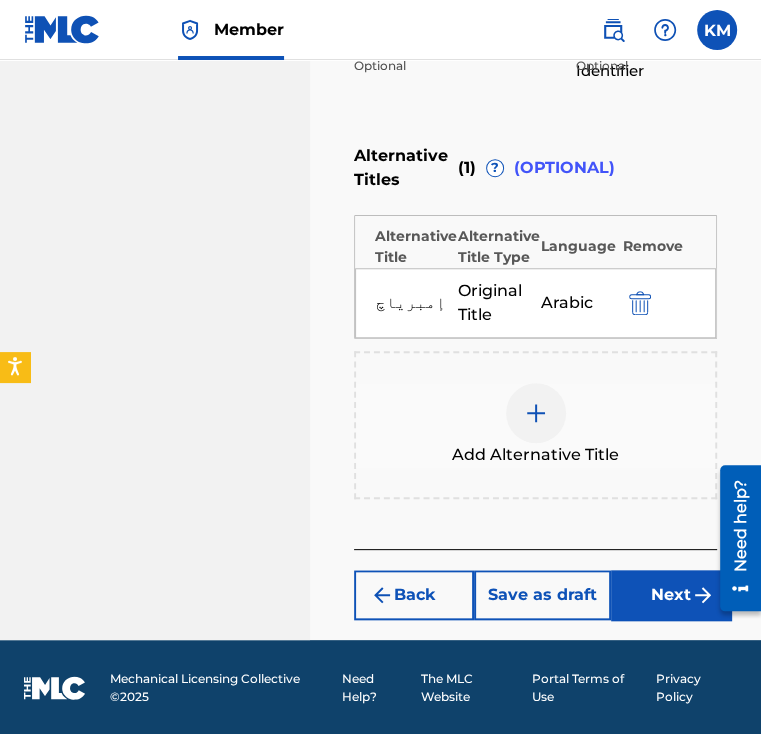 click on "Next" at bounding box center [671, 595] 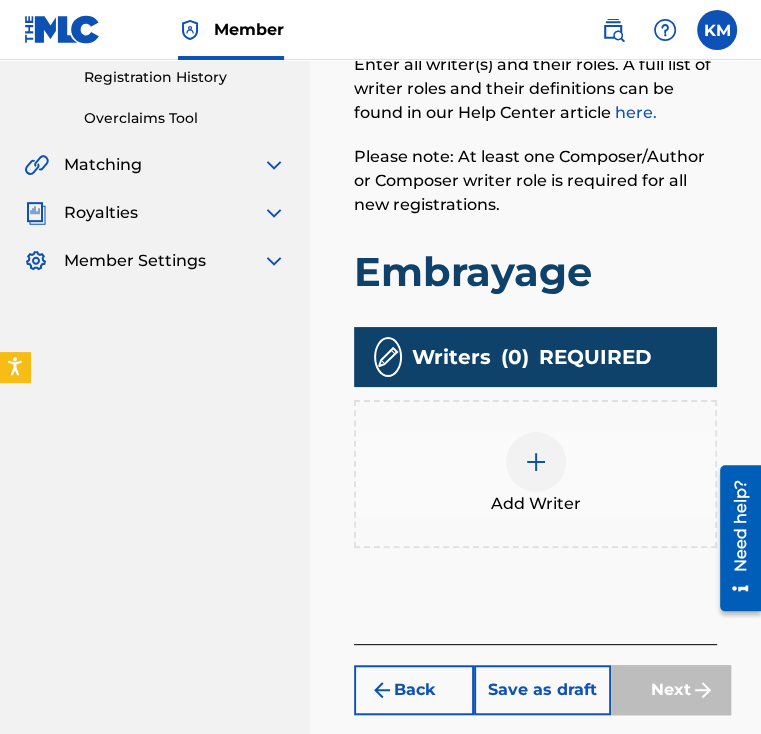 scroll, scrollTop: 390, scrollLeft: 0, axis: vertical 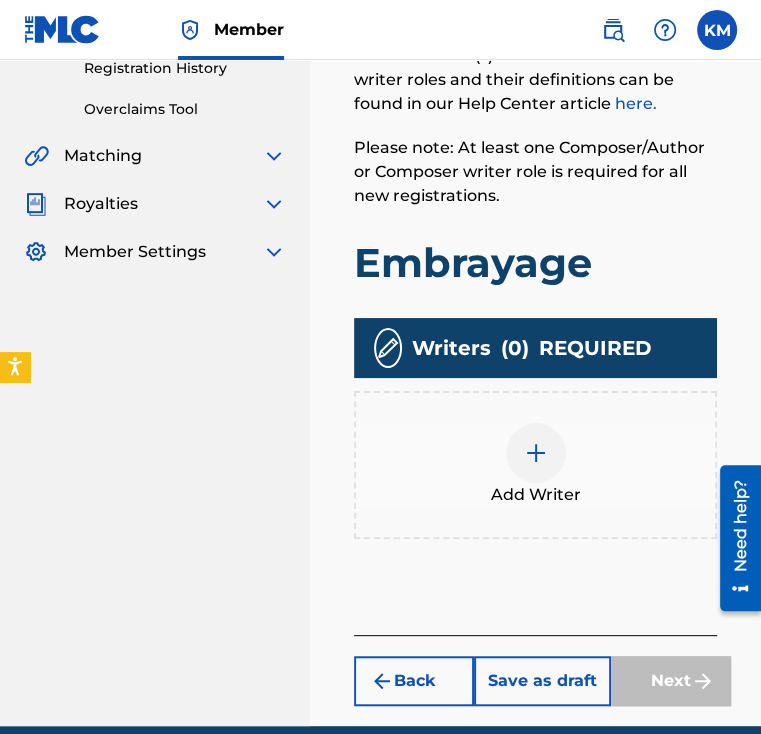 click on "Add Writer" at bounding box center [536, 495] 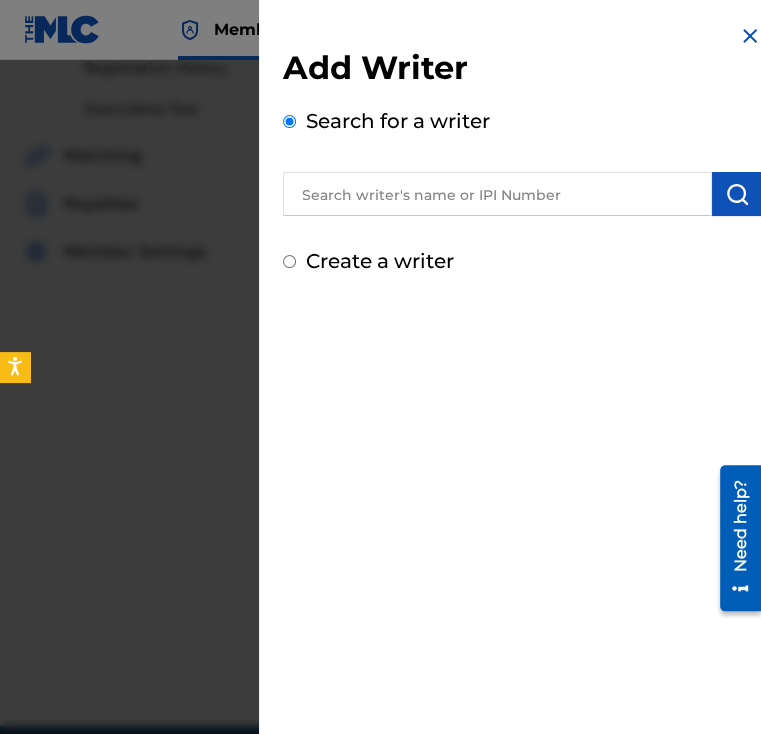 click at bounding box center (497, 194) 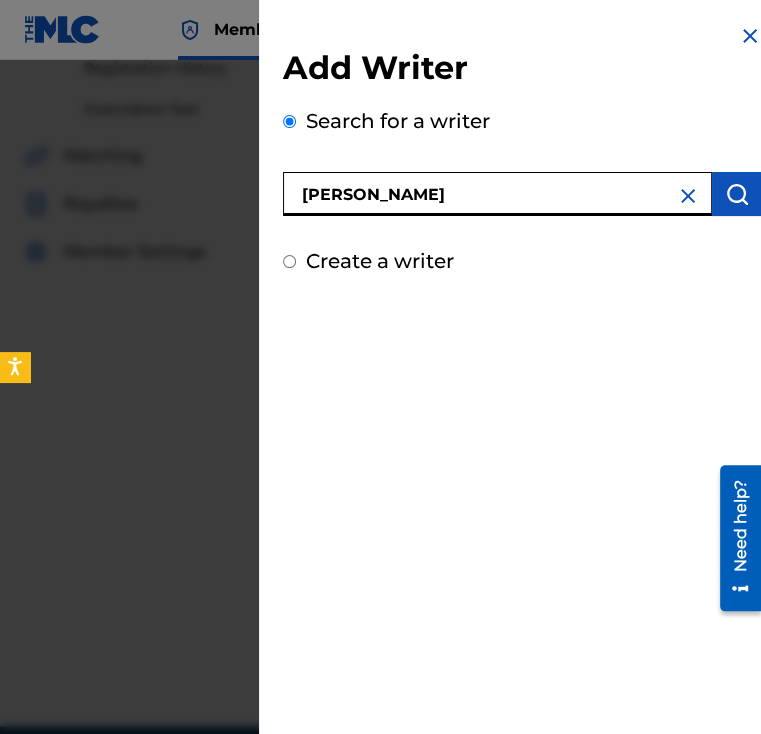 type on "[PERSON_NAME]" 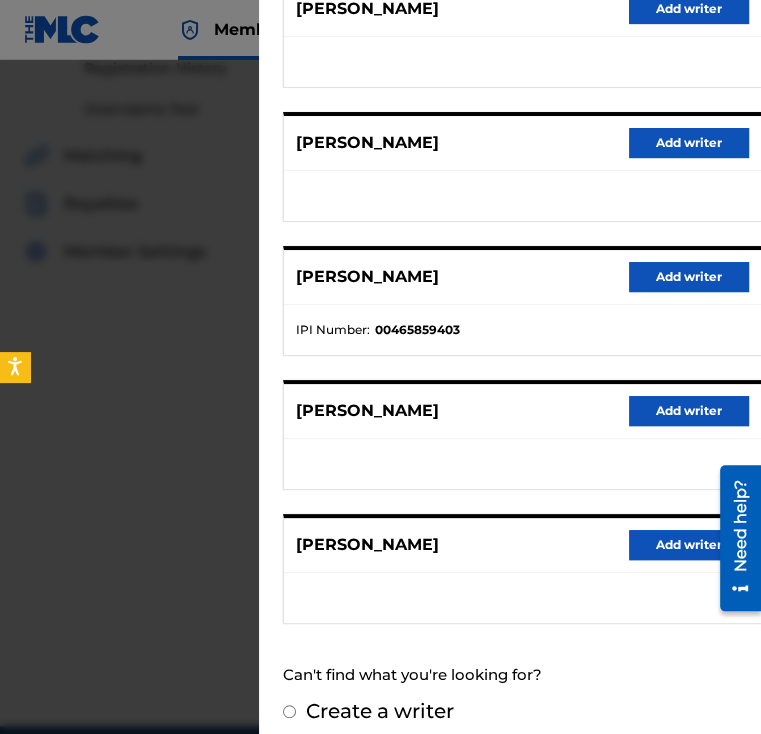 scroll, scrollTop: 300, scrollLeft: 0, axis: vertical 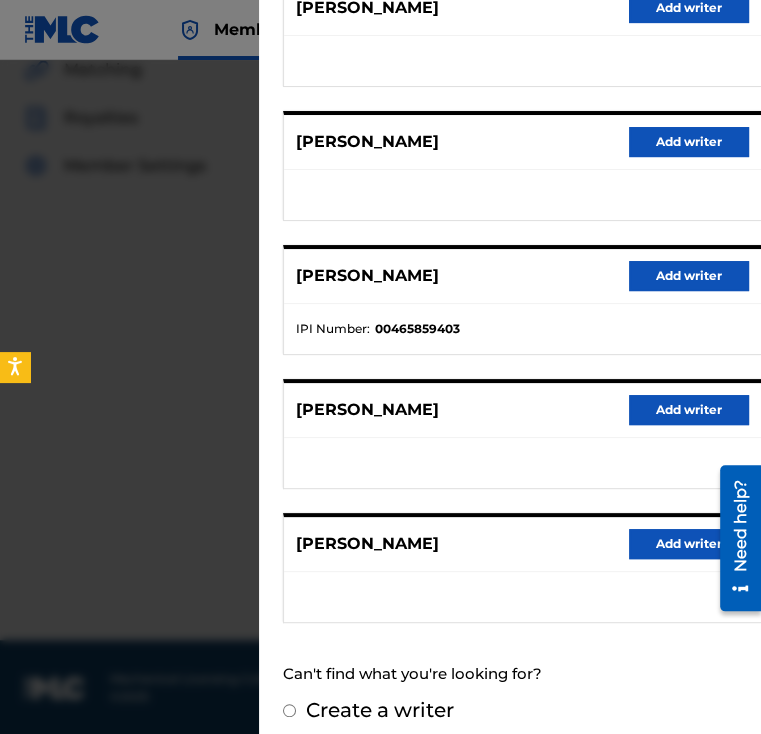click on "[PERSON_NAME] Add writer" at bounding box center [522, 544] 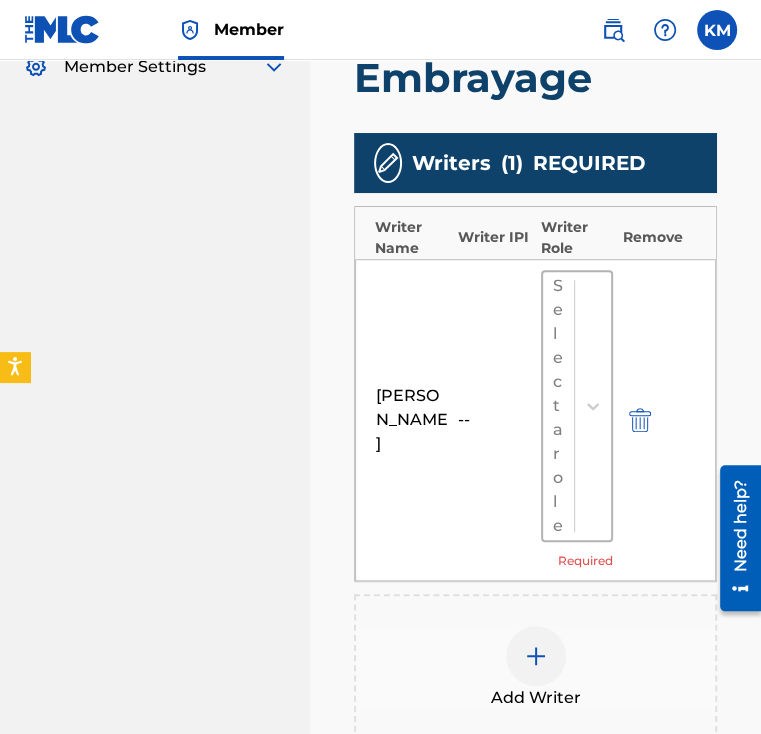 scroll, scrollTop: 576, scrollLeft: 0, axis: vertical 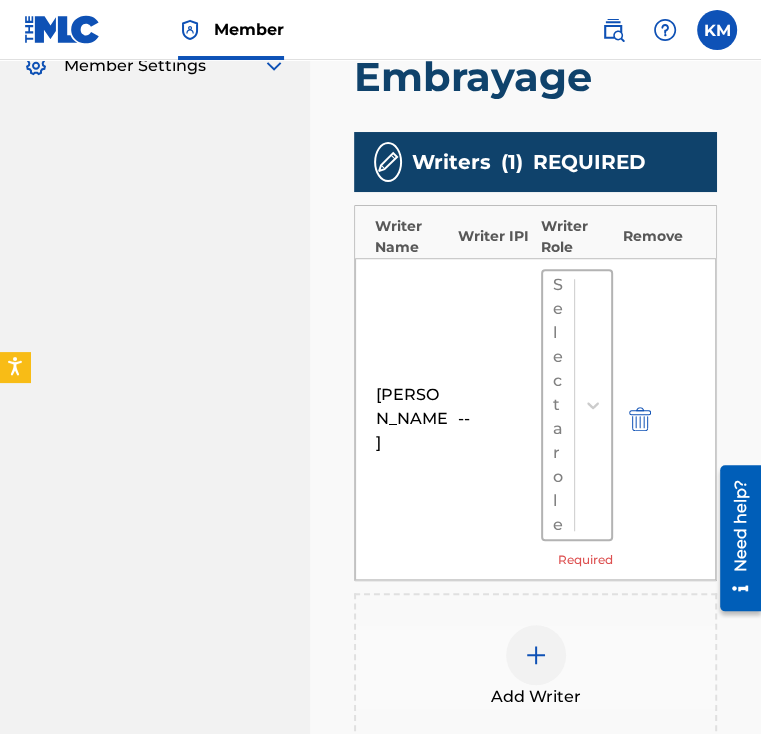drag, startPoint x: 581, startPoint y: 591, endPoint x: 584, endPoint y: 517, distance: 74.06078 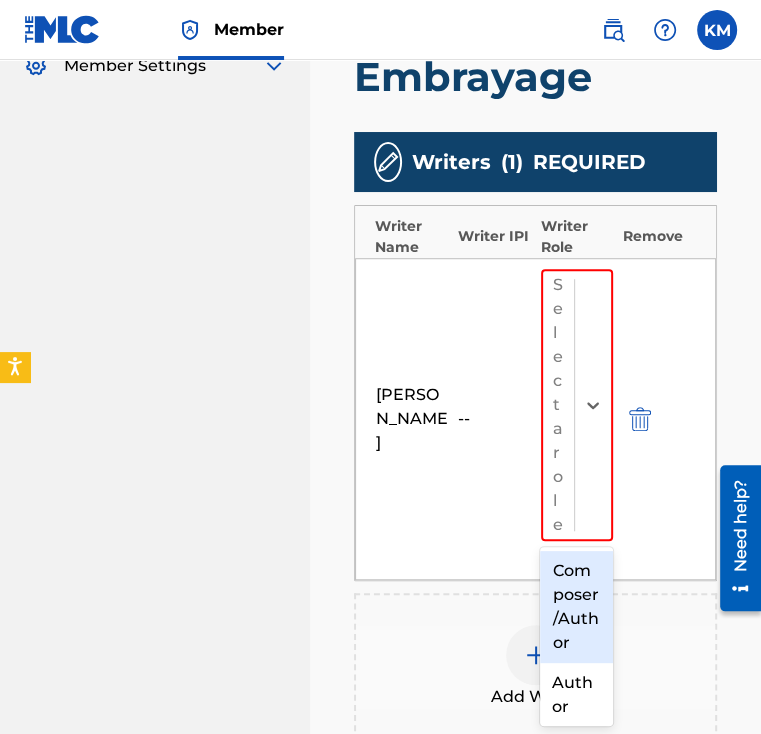 click on "Composer/Author" at bounding box center [576, 607] 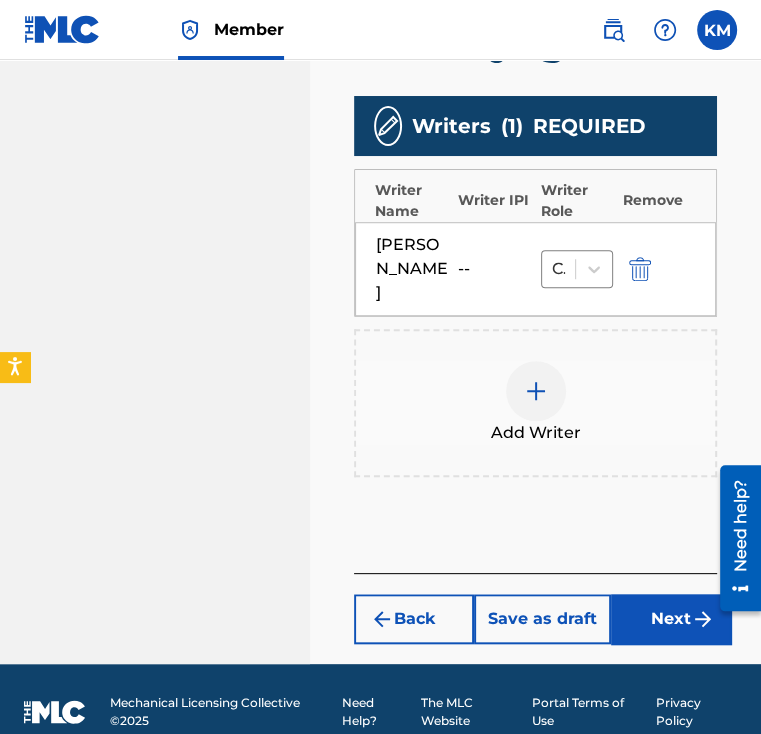 click on "Next" at bounding box center (671, 619) 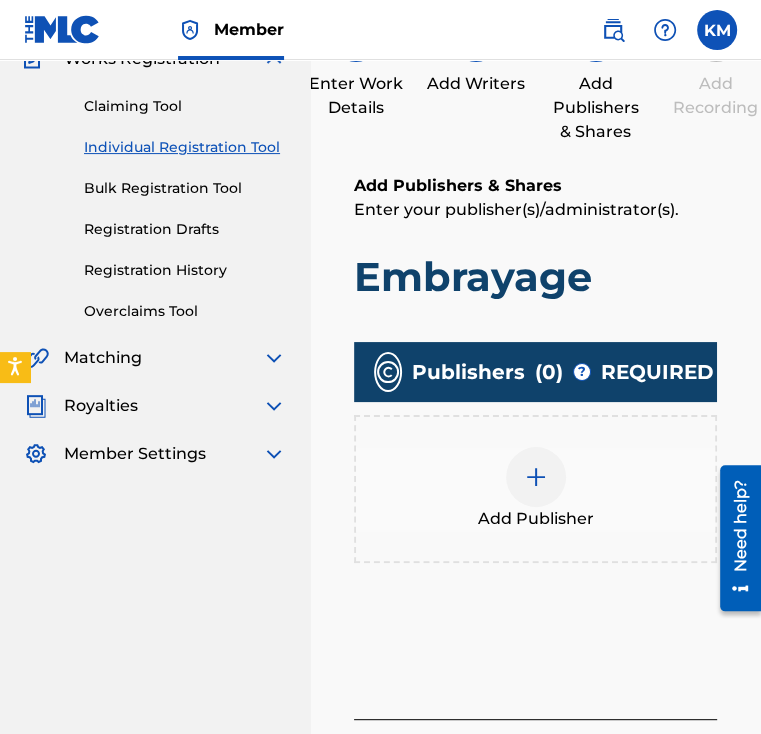 scroll, scrollTop: 190, scrollLeft: 0, axis: vertical 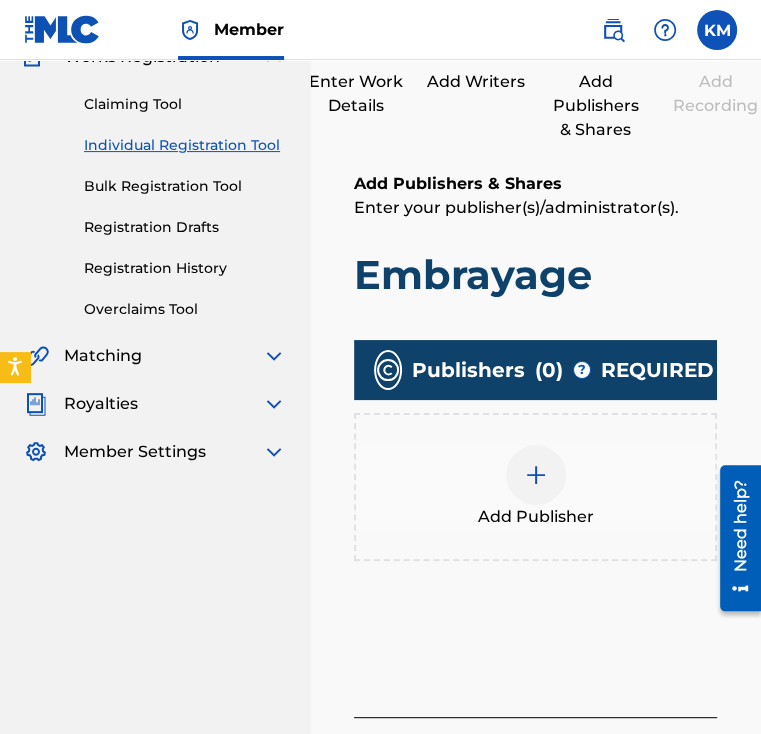click on "Add Publisher" at bounding box center [535, 487] 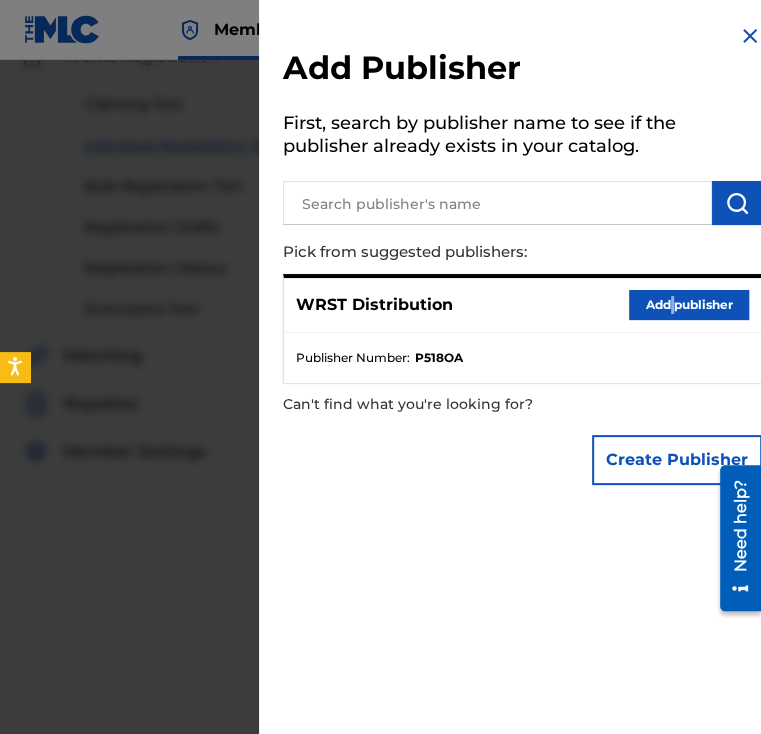 click on "WRST Distribution Add publisher" at bounding box center [522, 305] 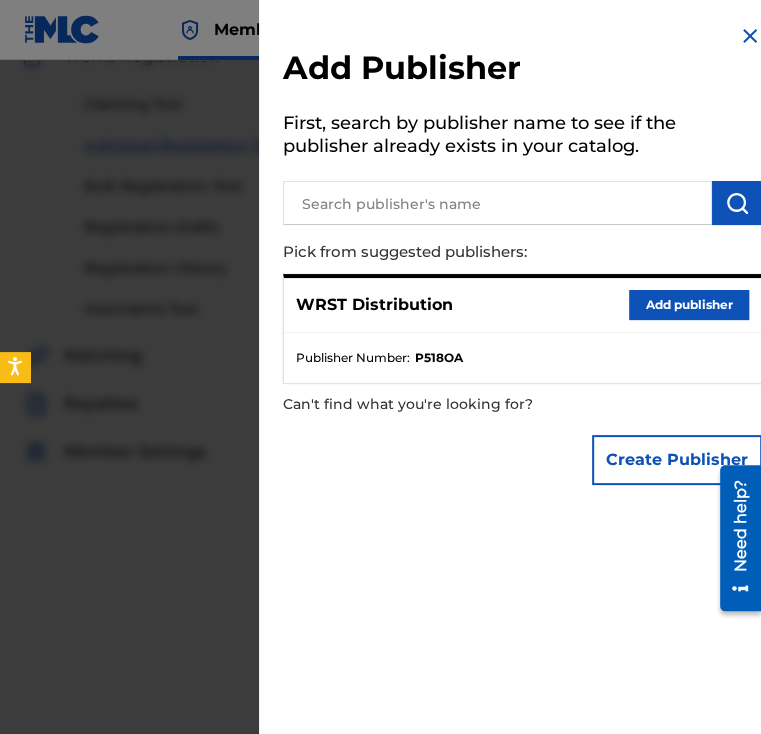 click on "Add publisher" at bounding box center [689, 305] 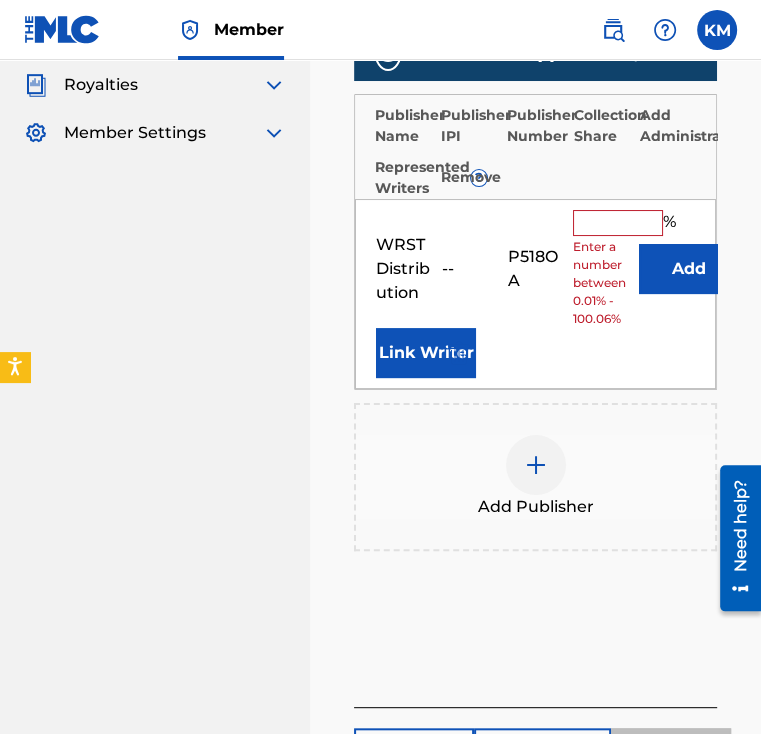 scroll, scrollTop: 480, scrollLeft: 0, axis: vertical 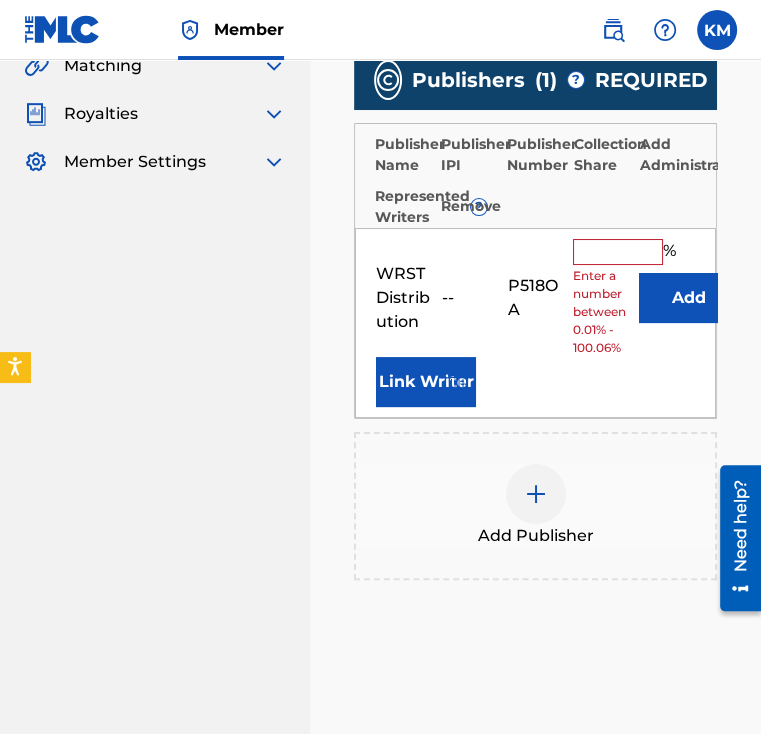 click on "Enter a number between 0.01% - 100.06%" at bounding box center (601, 312) 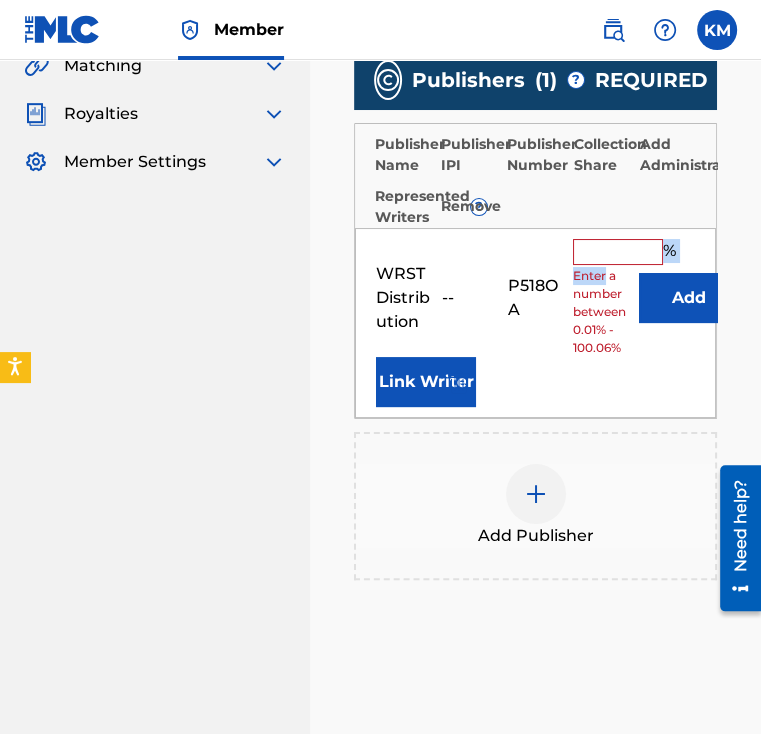 click on "% Enter a number between 0.01% - 100.06%" at bounding box center (601, 298) 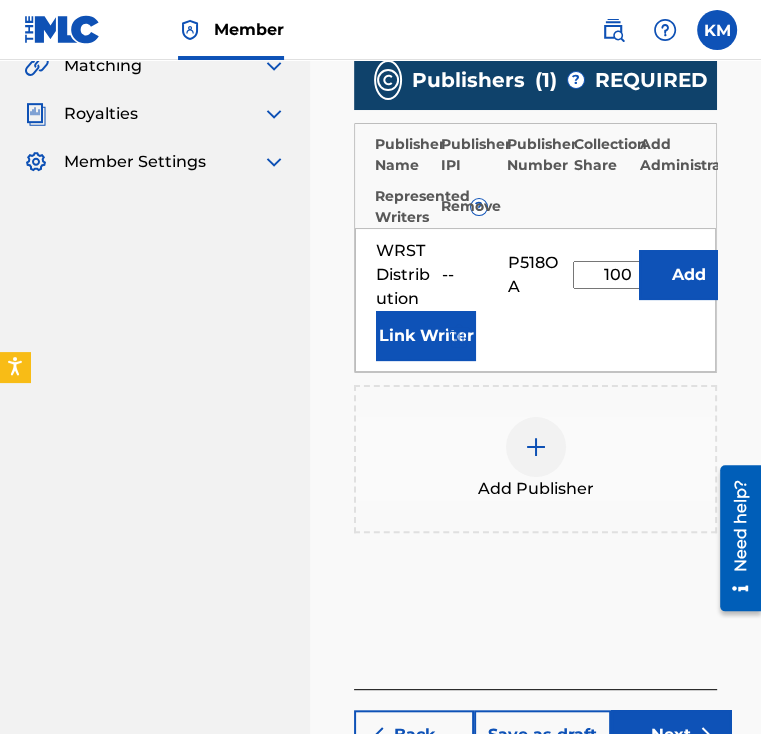 click on "Link Writer" at bounding box center (426, 336) 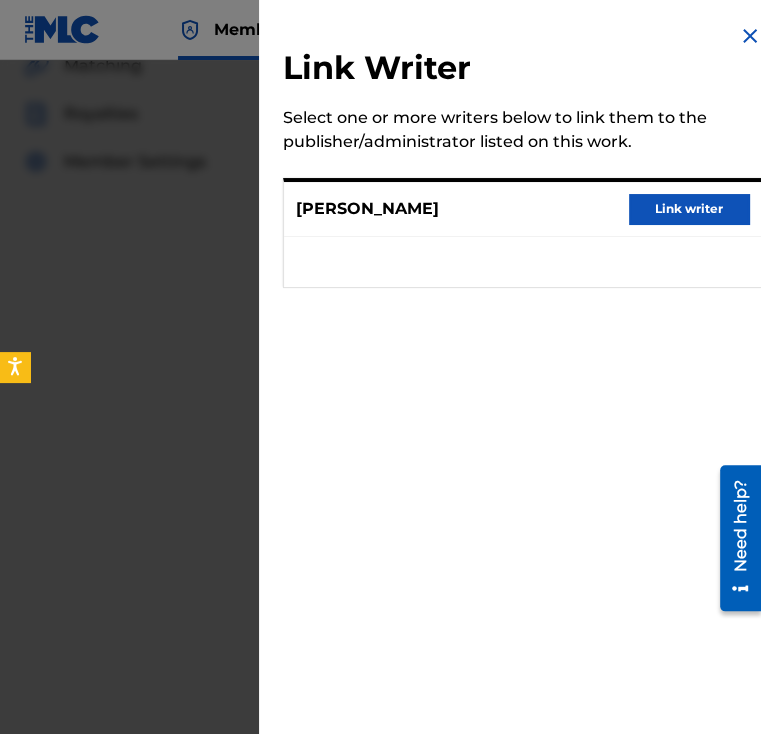 drag, startPoint x: 656, startPoint y: 174, endPoint x: 639, endPoint y: 190, distance: 23.345236 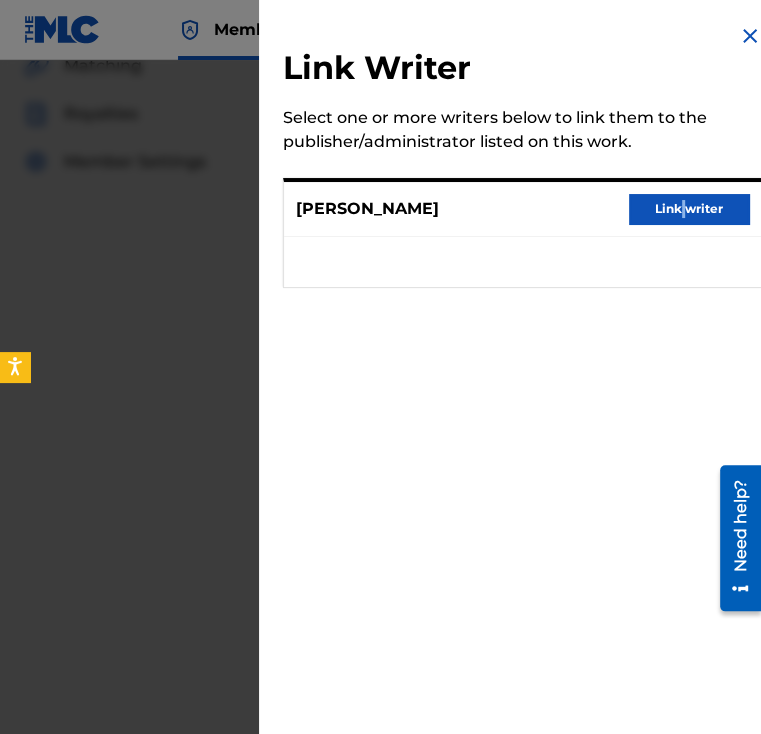 click on "Link writer" at bounding box center [689, 209] 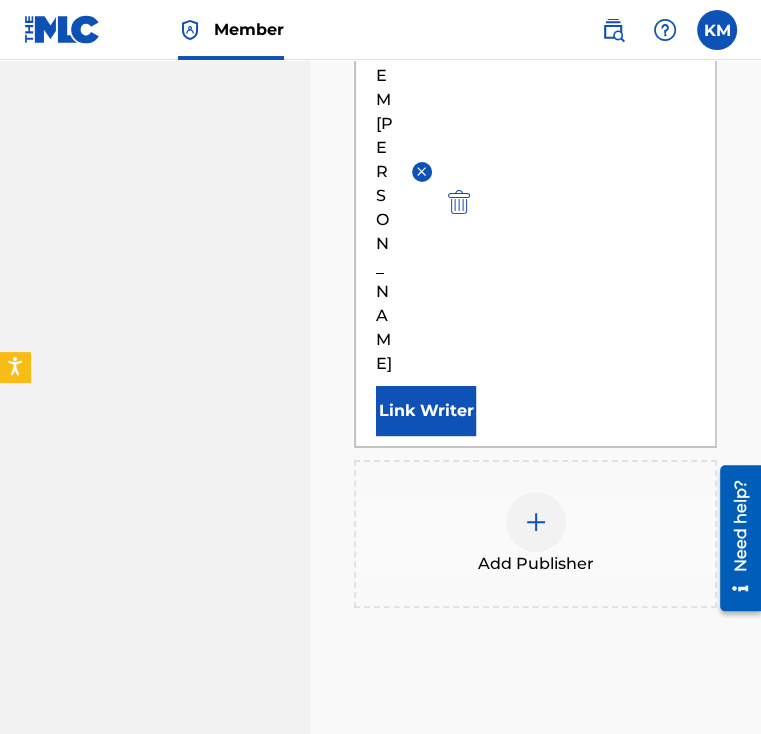 scroll, scrollTop: 908, scrollLeft: 0, axis: vertical 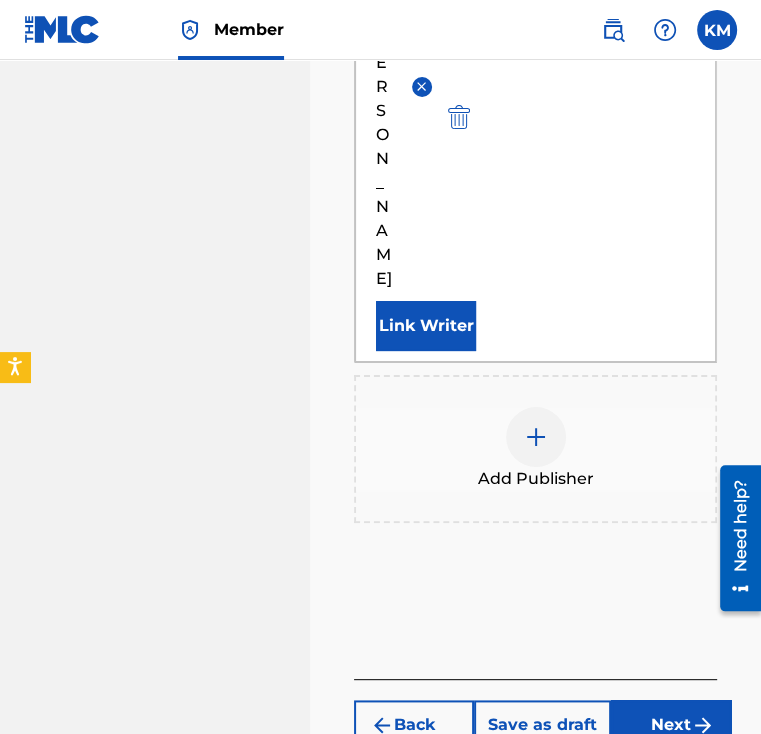click on "Next" at bounding box center [671, 725] 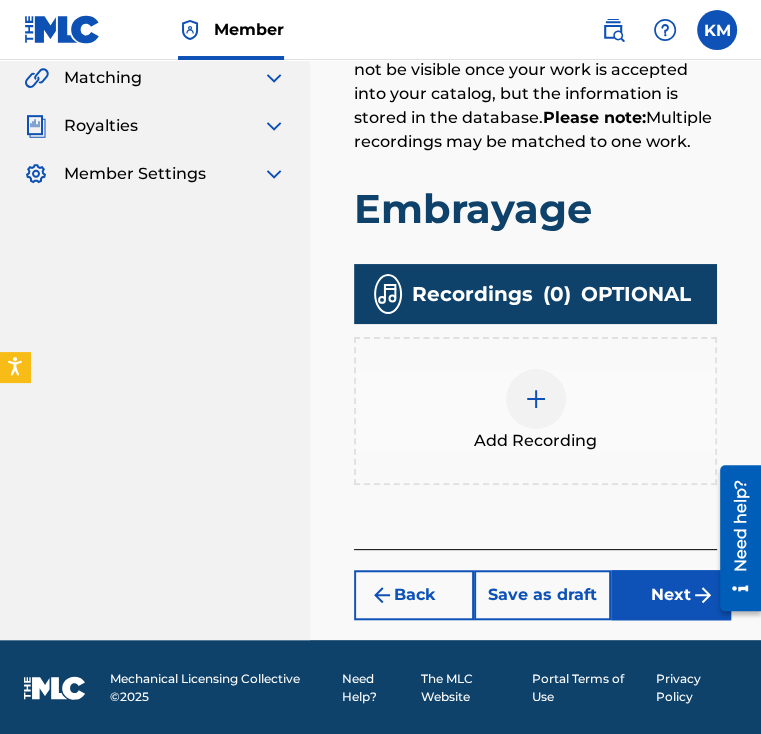 drag, startPoint x: 668, startPoint y: 566, endPoint x: 664, endPoint y: 583, distance: 17.464249 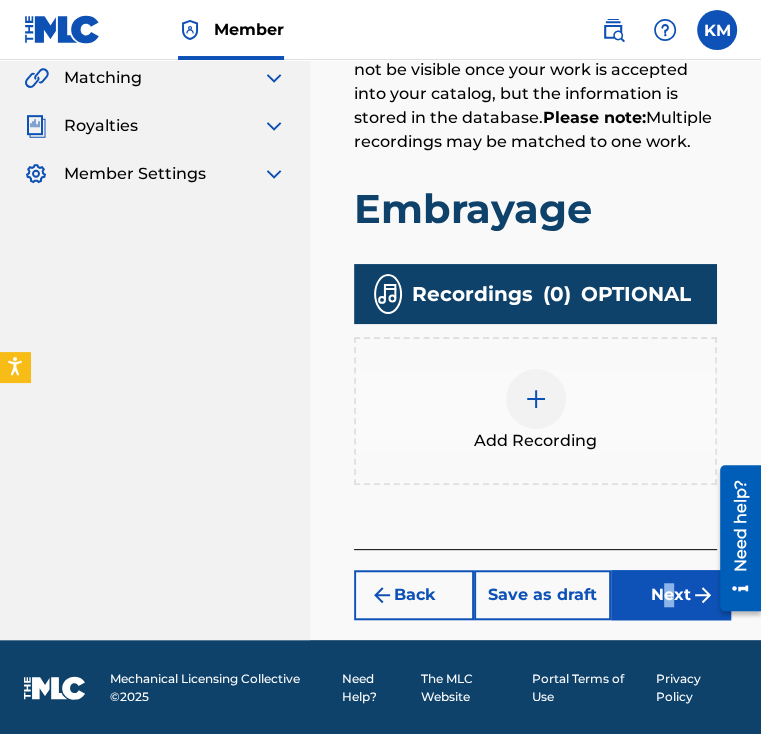click on "Next" at bounding box center [671, 595] 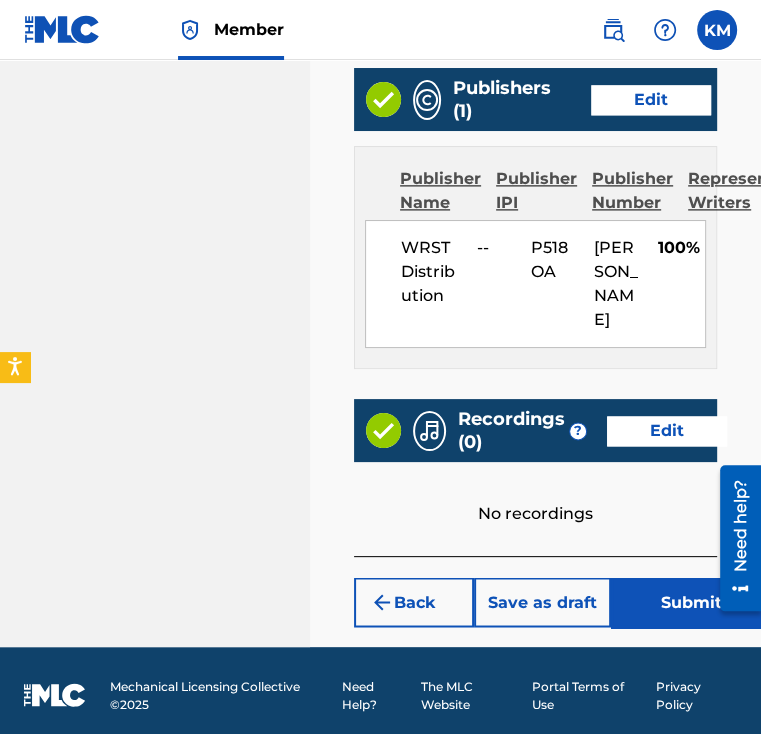 scroll, scrollTop: 1336, scrollLeft: 0, axis: vertical 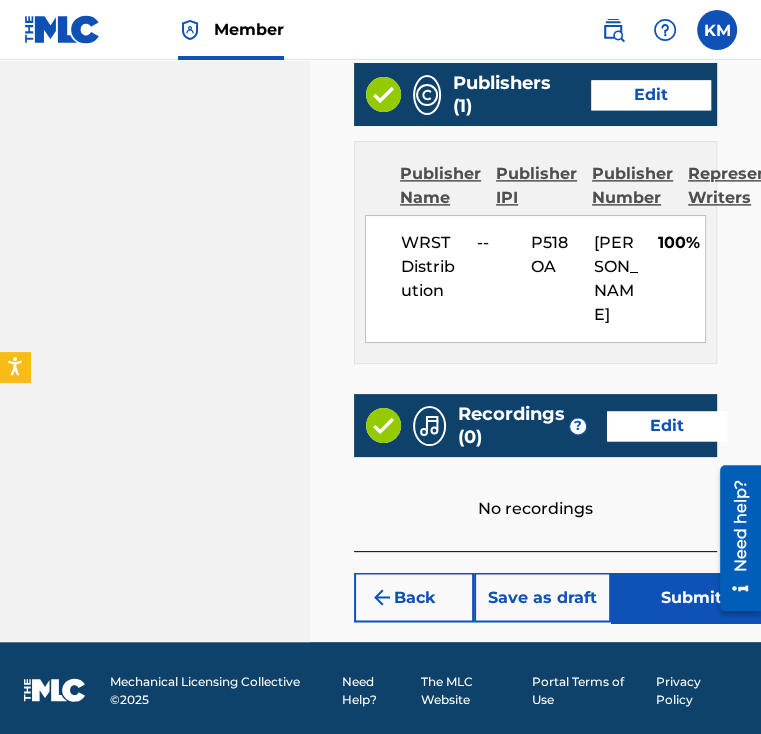 click on "Save as draft" at bounding box center [542, 597] 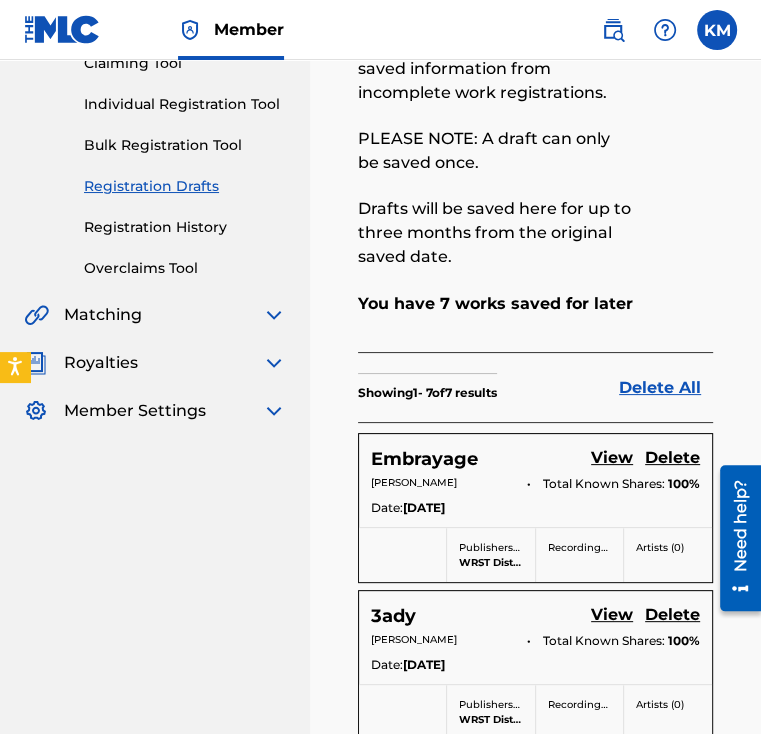 scroll, scrollTop: 0, scrollLeft: 0, axis: both 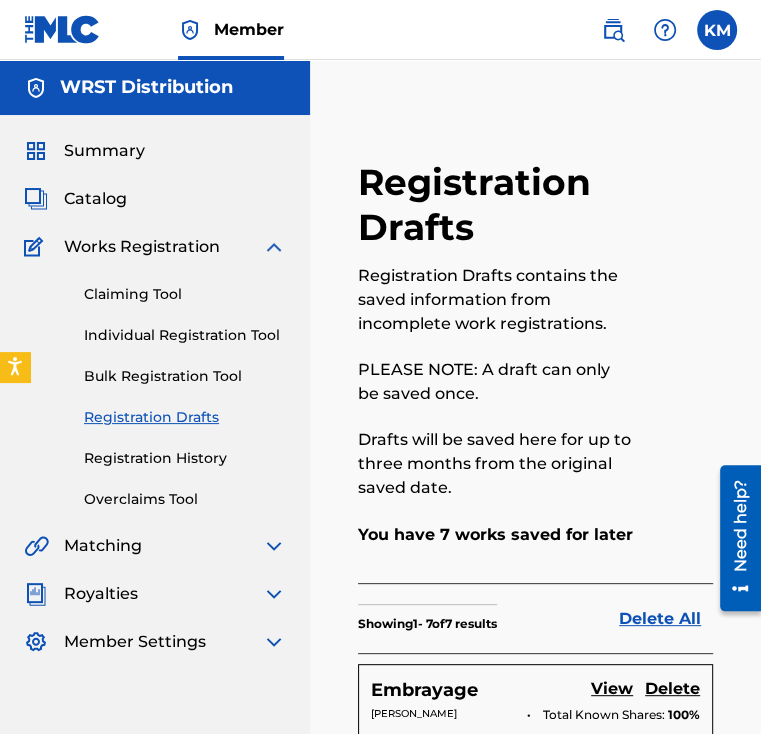 click on "Claiming Tool Individual Registration Tool Bulk Registration Tool Registration Drafts Registration History Overclaims Tool" at bounding box center (155, 384) 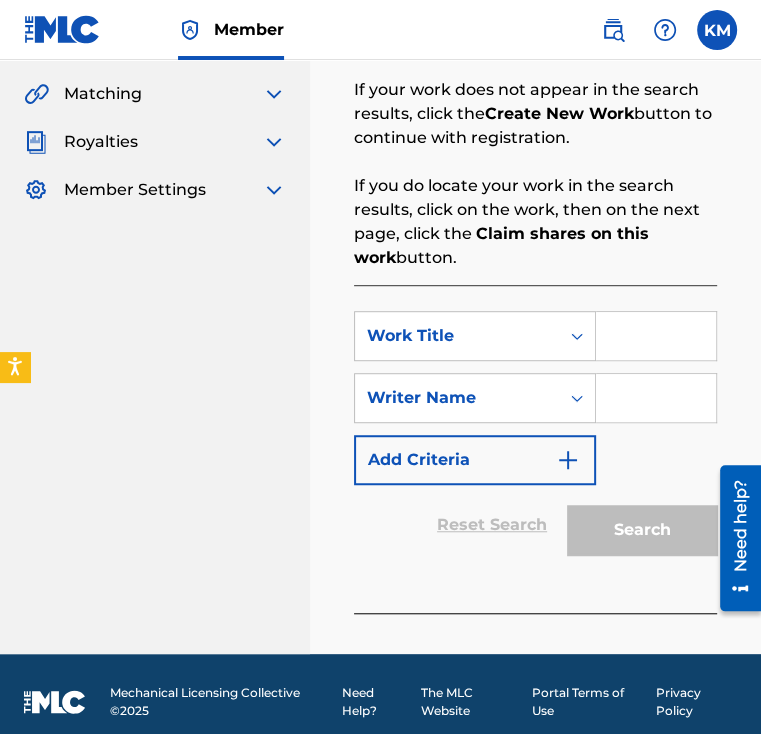 scroll, scrollTop: 467, scrollLeft: 0, axis: vertical 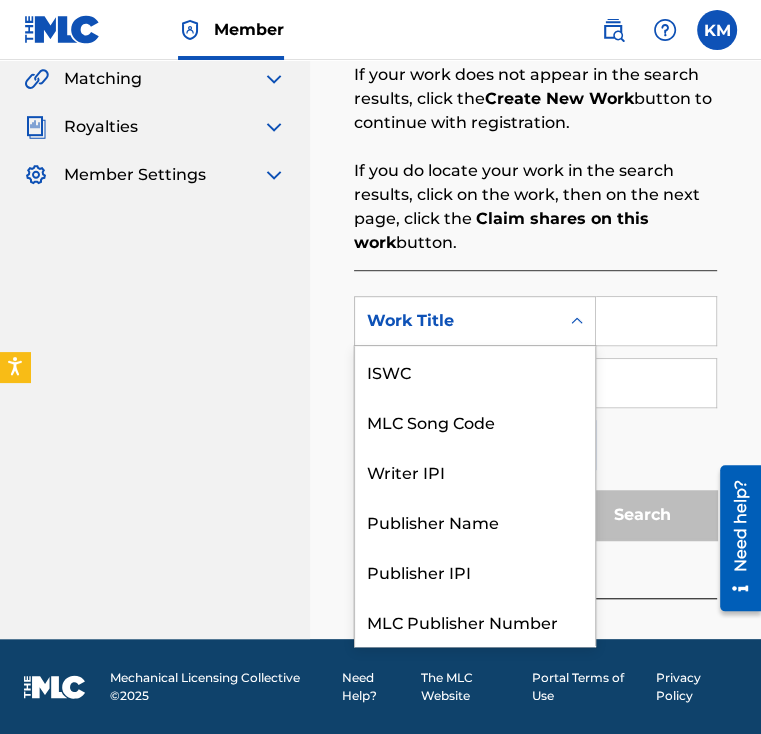 drag, startPoint x: 484, startPoint y: 310, endPoint x: 496, endPoint y: 310, distance: 12 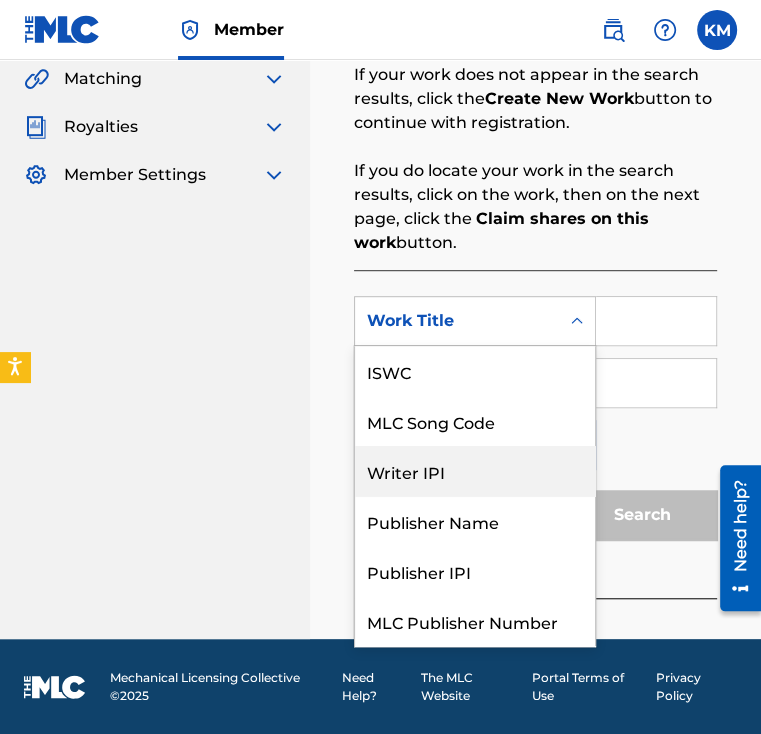 scroll, scrollTop: 50, scrollLeft: 0, axis: vertical 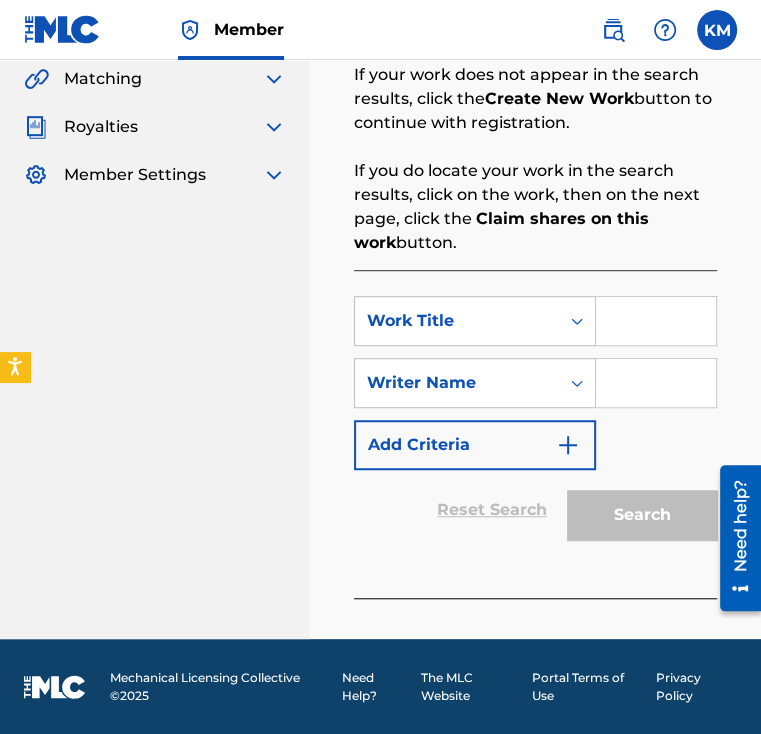 click at bounding box center (656, 321) 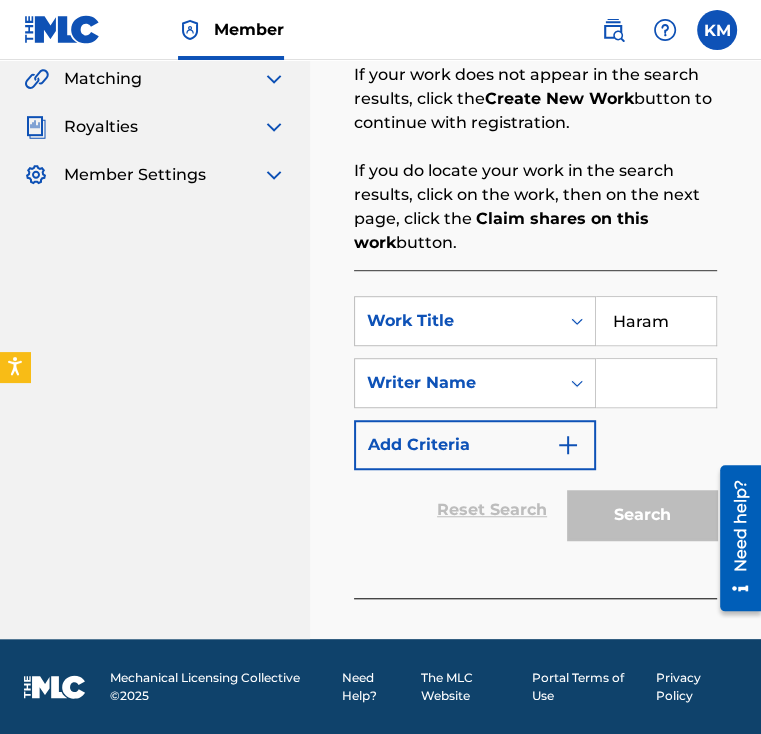 type on "Haram" 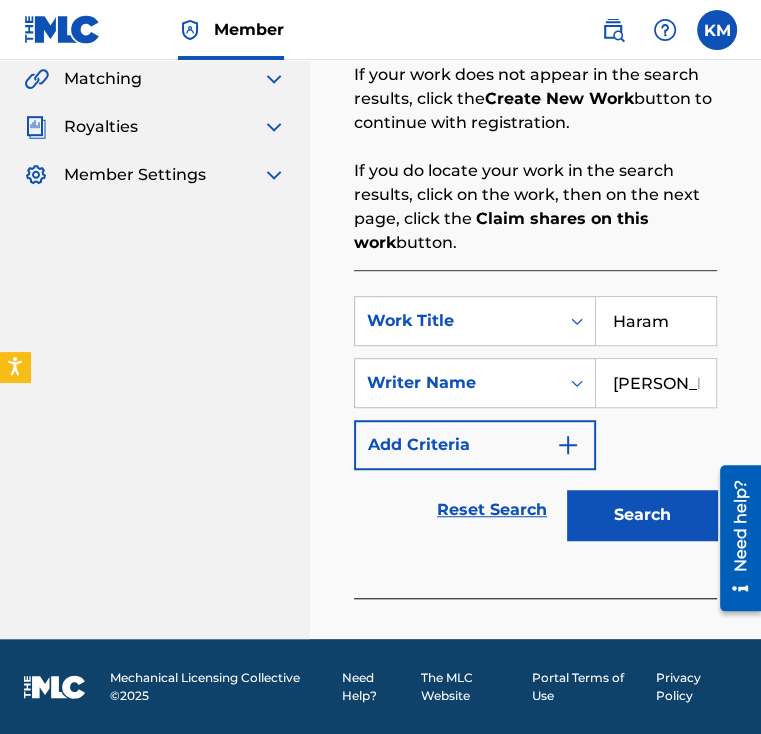 click on "Search" at bounding box center (642, 515) 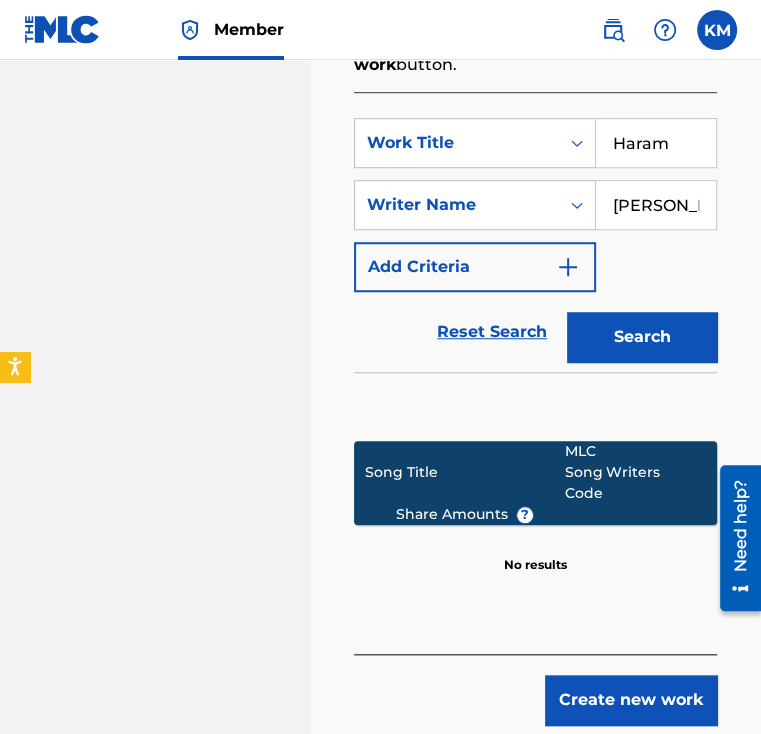 click on "Create new work" at bounding box center [631, 700] 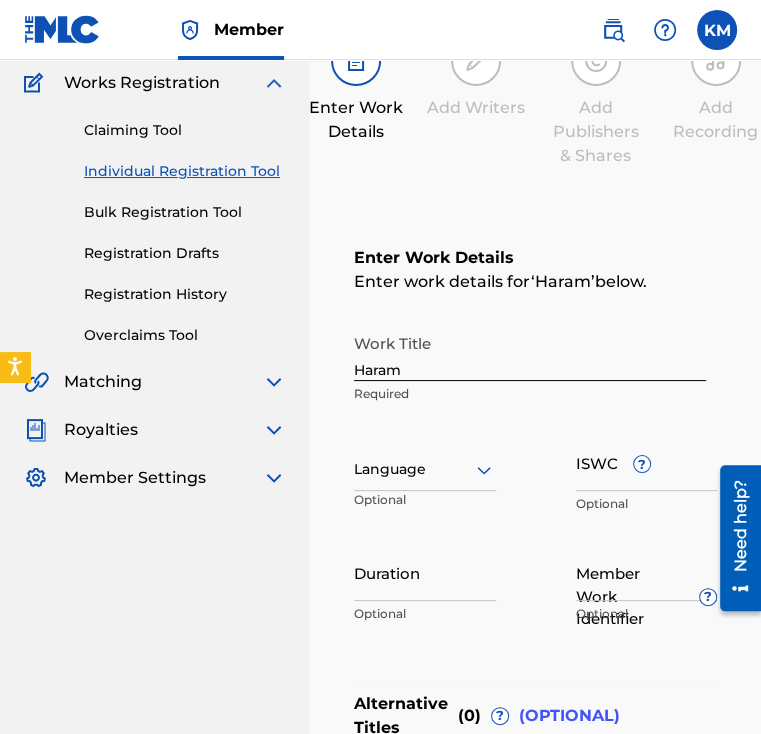 scroll, scrollTop: 276, scrollLeft: 0, axis: vertical 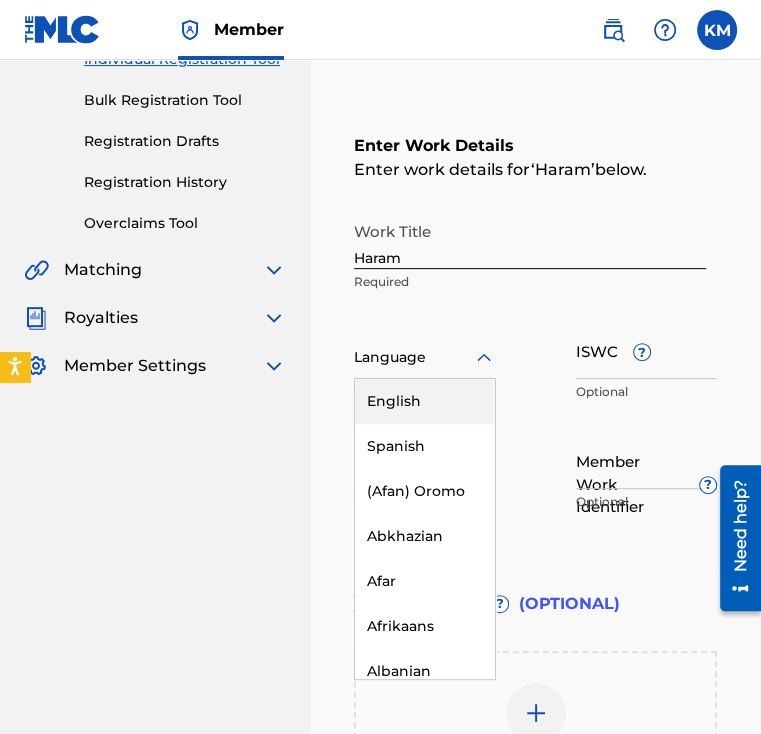 click at bounding box center (425, 357) 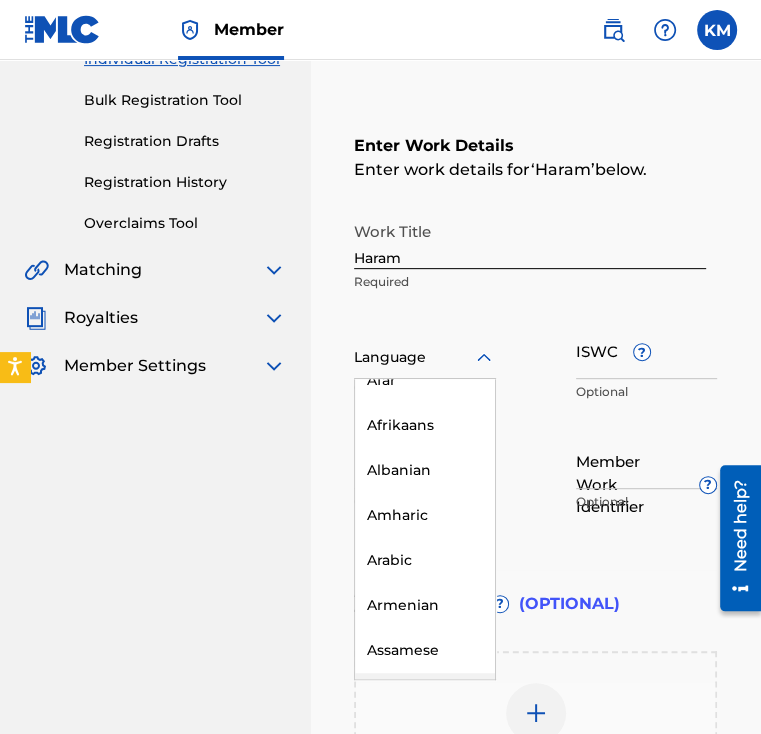 scroll, scrollTop: 200, scrollLeft: 0, axis: vertical 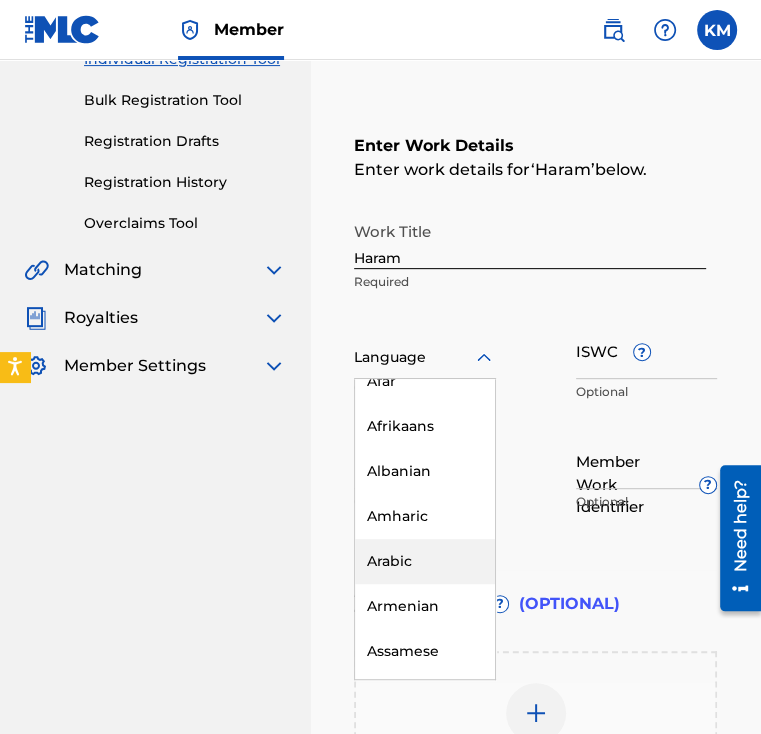 click on "Arabic" at bounding box center (425, 561) 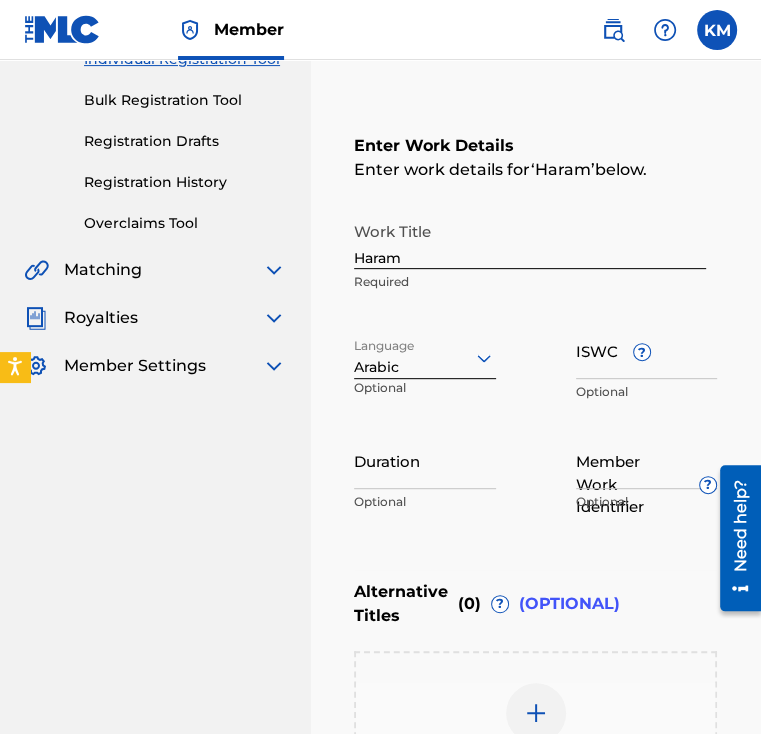 click on "Duration" at bounding box center (425, 460) 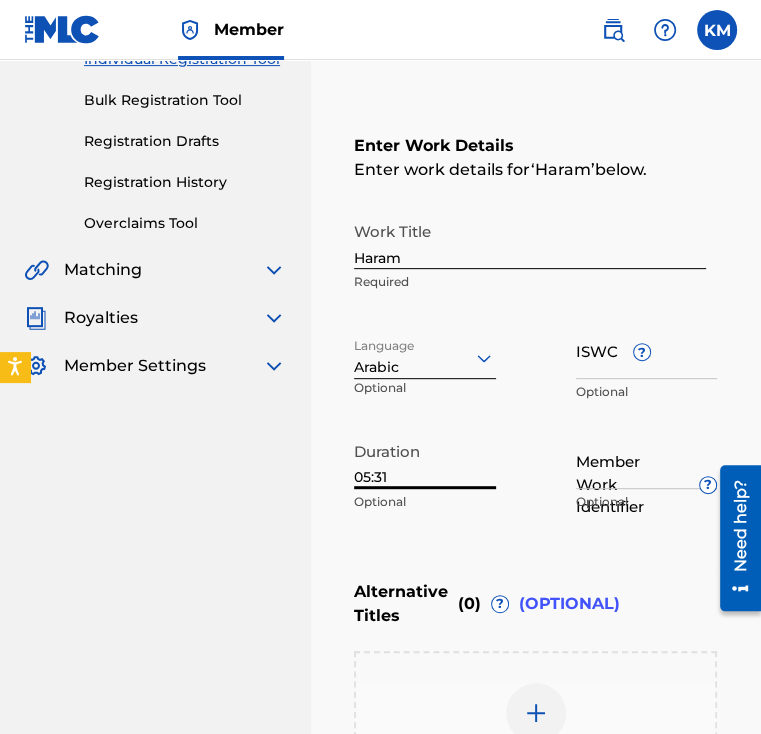 scroll, scrollTop: 576, scrollLeft: 0, axis: vertical 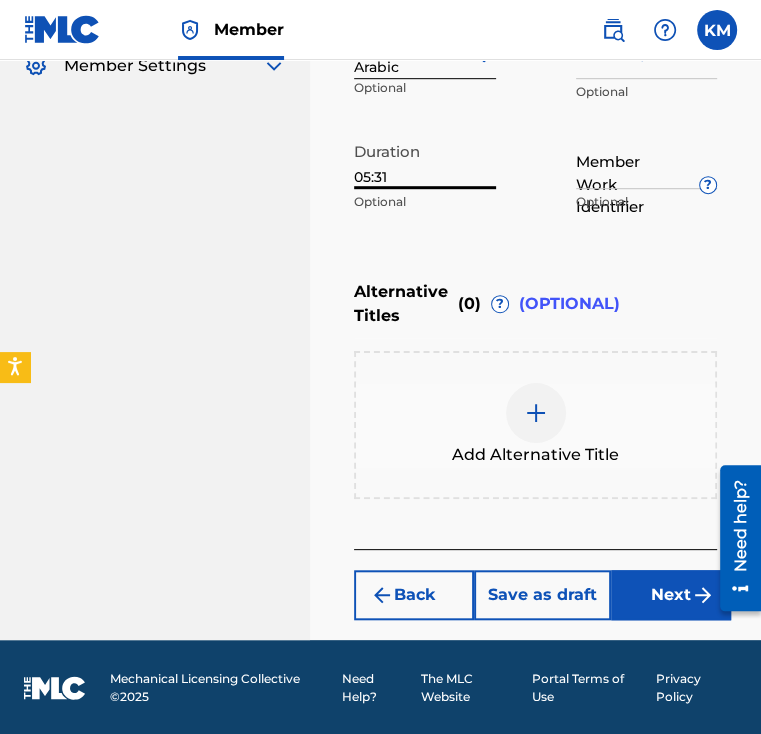 type on "05:31" 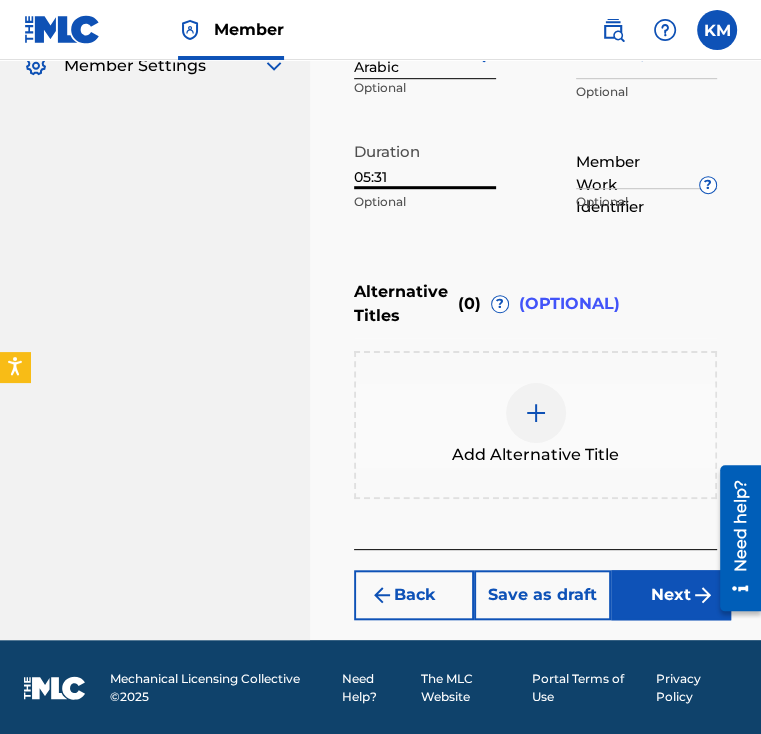 click at bounding box center (536, 413) 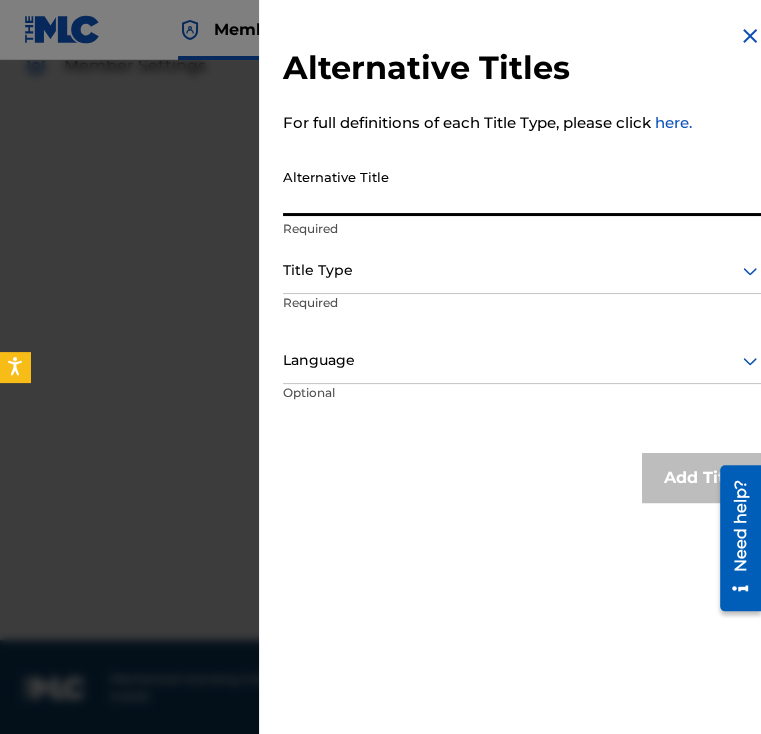 click on "Alternative Title" at bounding box center (522, 187) 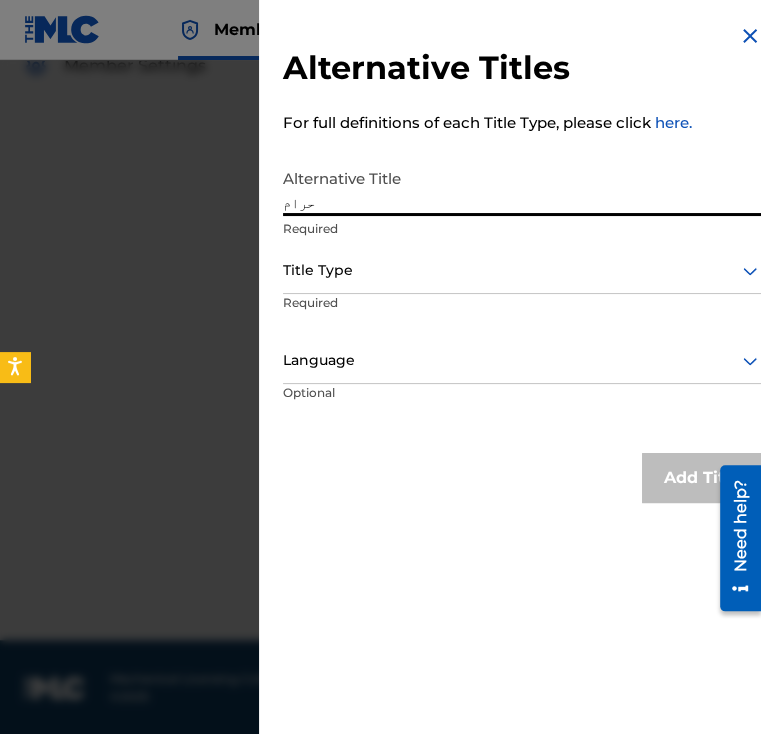 type on "حرام" 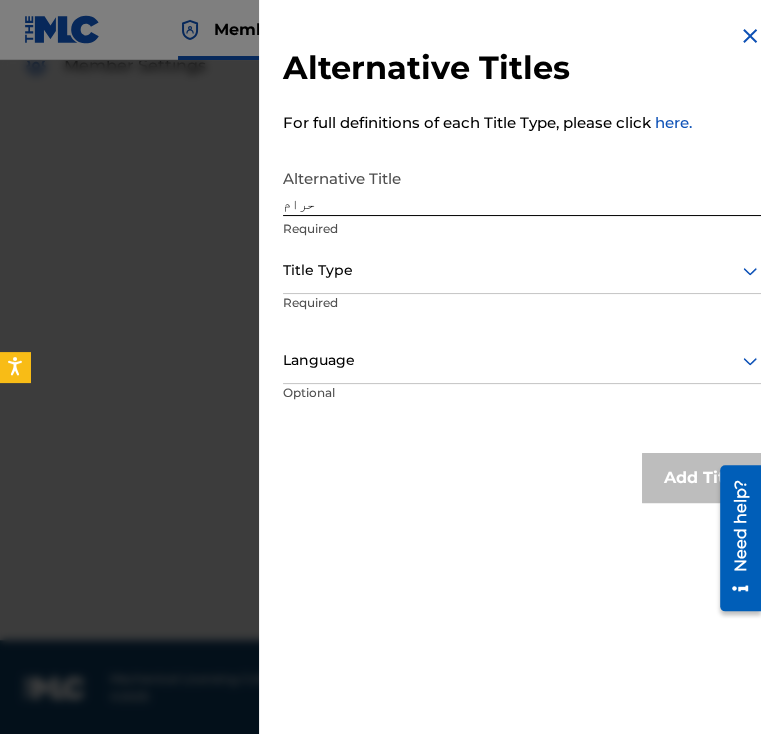 click on "Required" at bounding box center (522, 229) 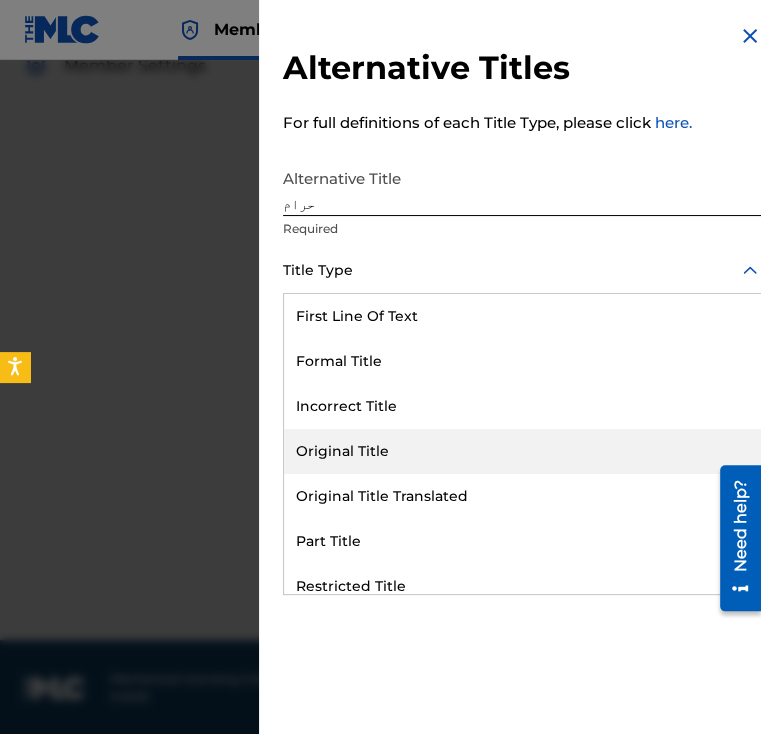 click on "Original Title" at bounding box center [522, 451] 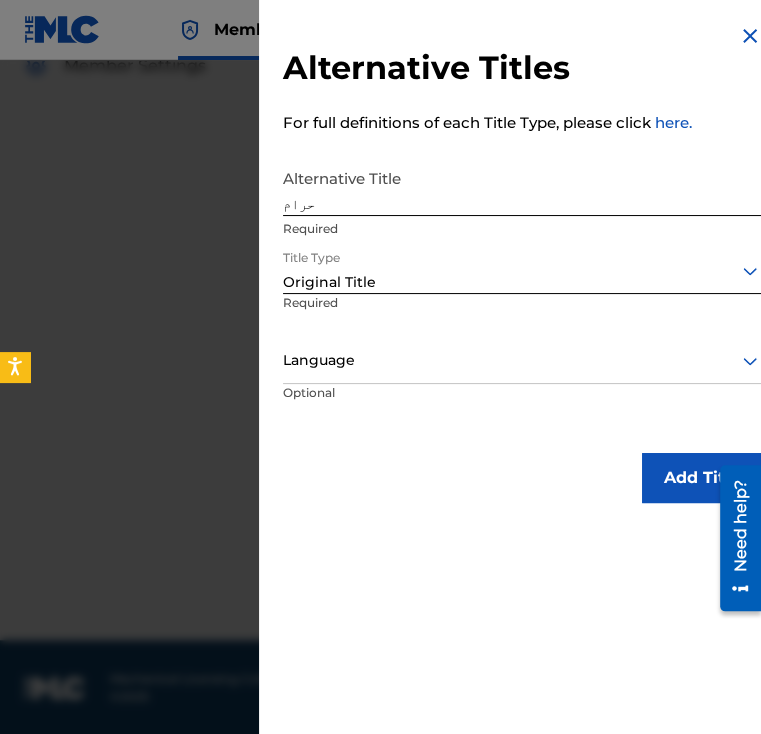 click at bounding box center (522, 360) 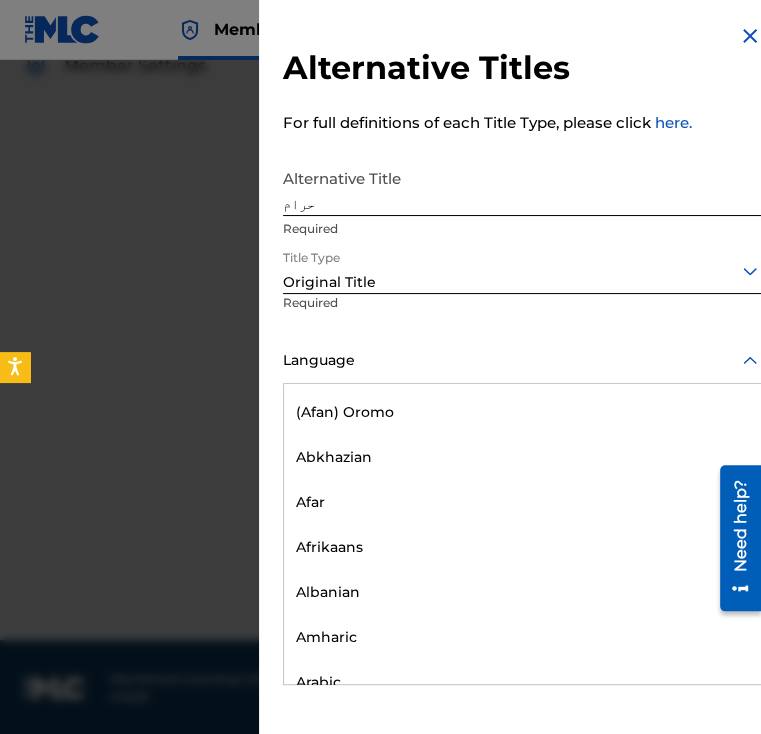 scroll, scrollTop: 200, scrollLeft: 0, axis: vertical 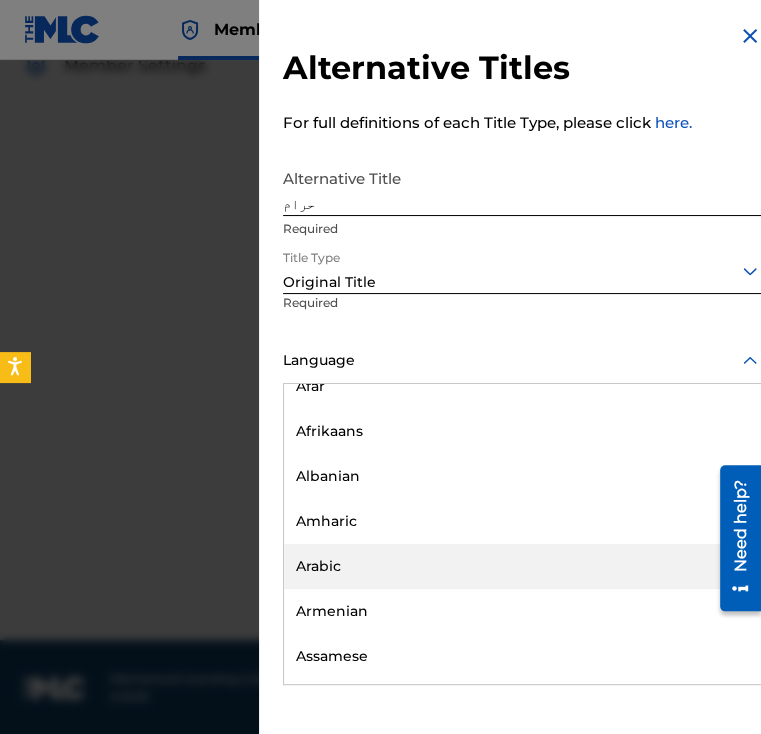 click on "Arabic" at bounding box center [522, 566] 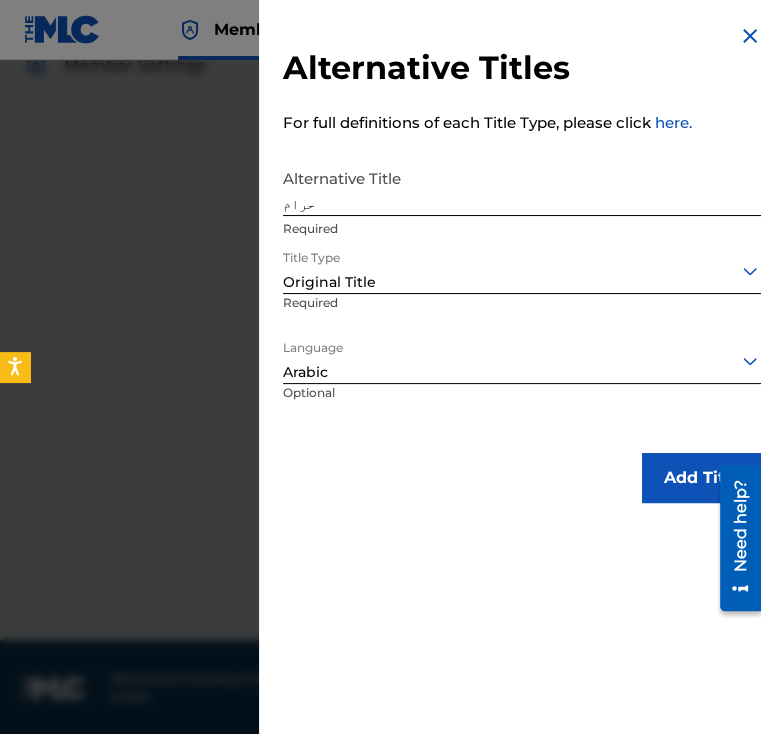 click on "Add Title" at bounding box center (702, 478) 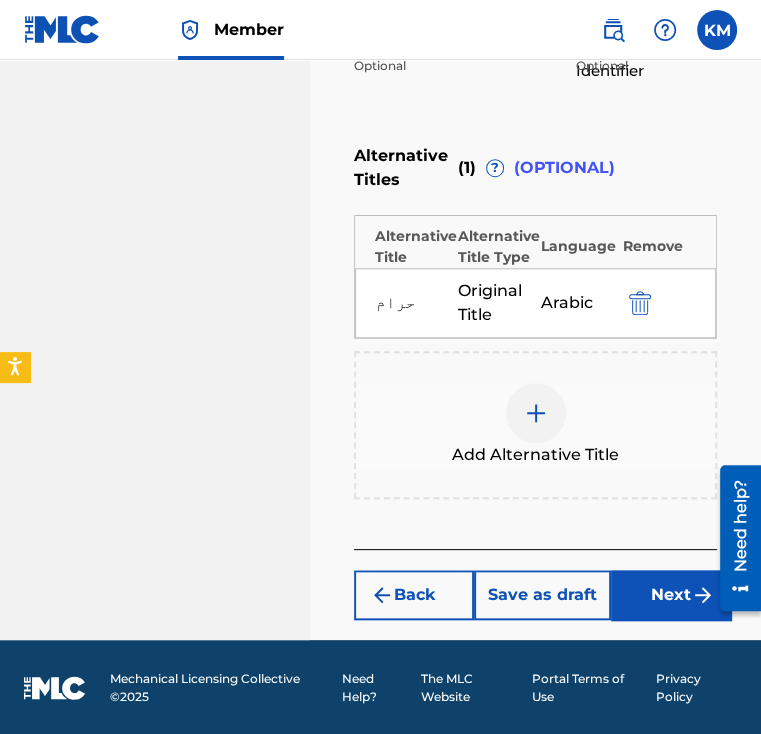 click on "Next" at bounding box center (671, 595) 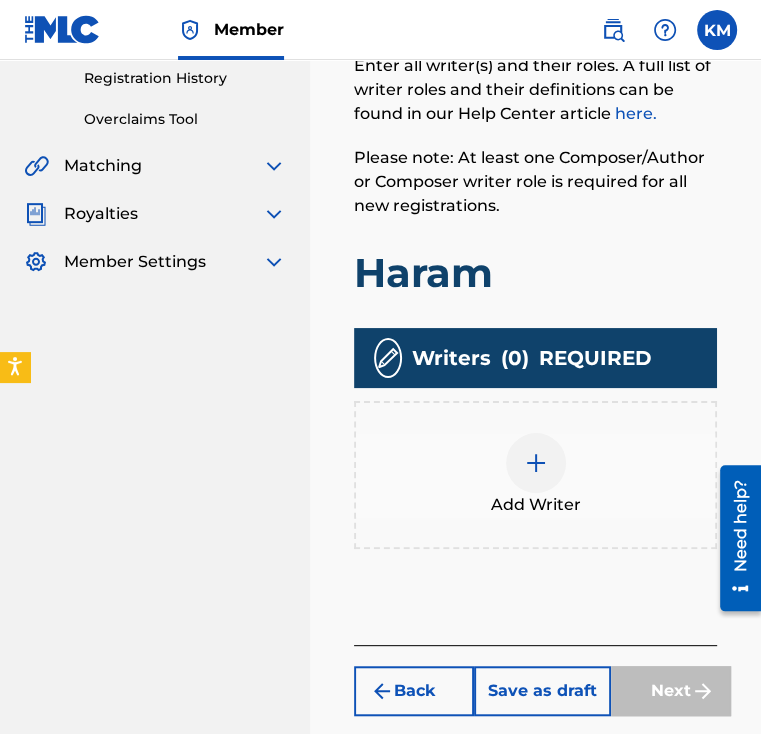 scroll, scrollTop: 390, scrollLeft: 0, axis: vertical 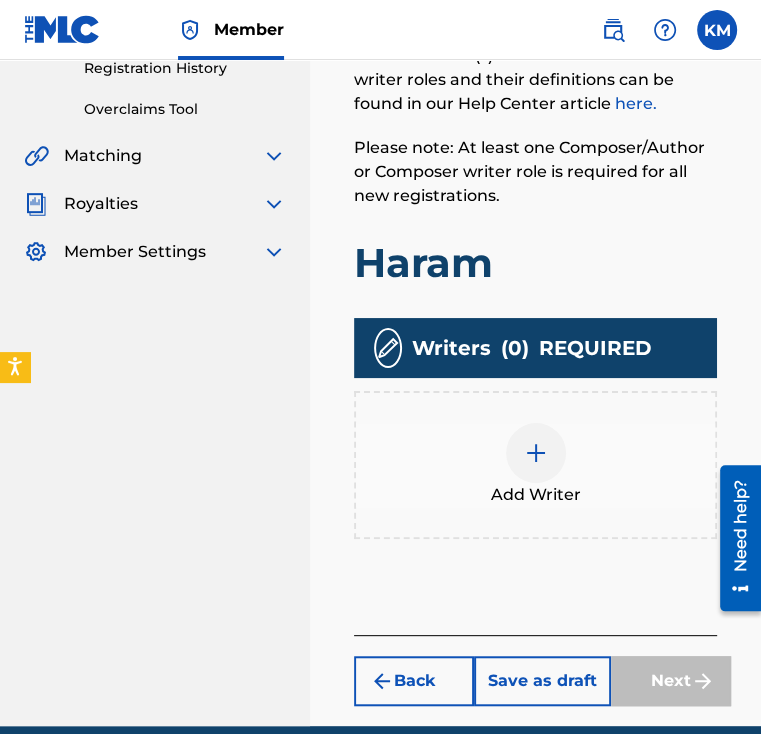 click at bounding box center [536, 453] 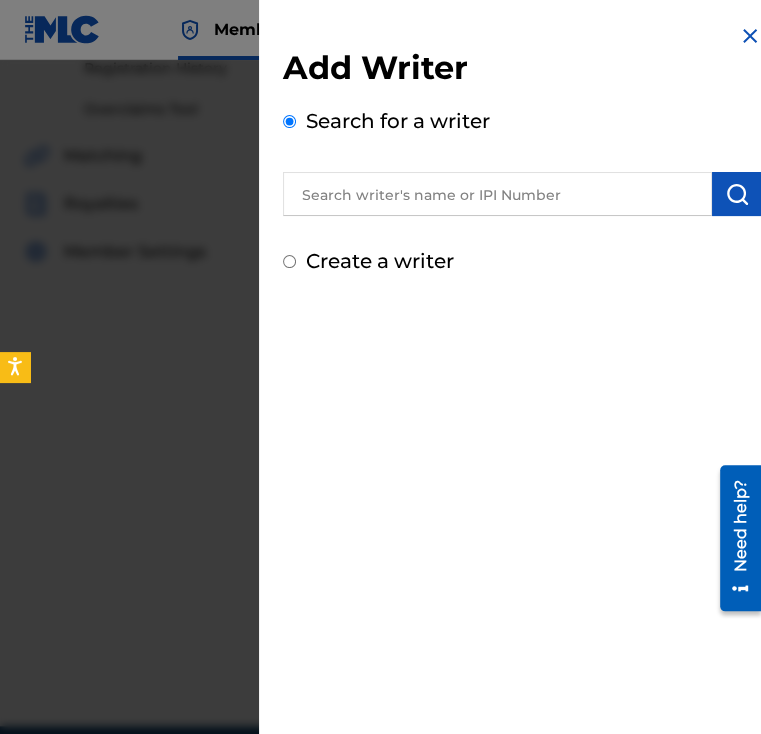 click at bounding box center (497, 194) 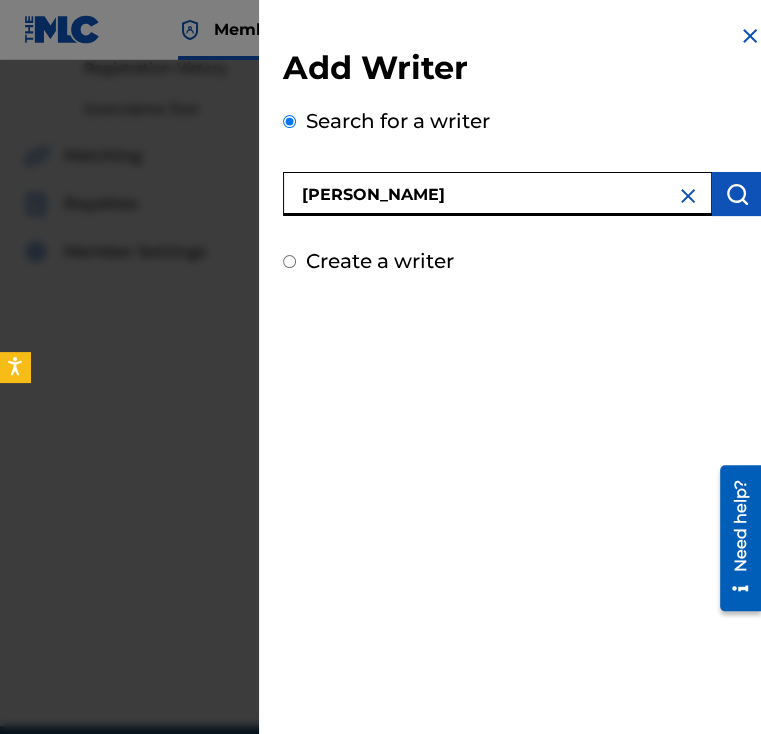 type on "[PERSON_NAME]" 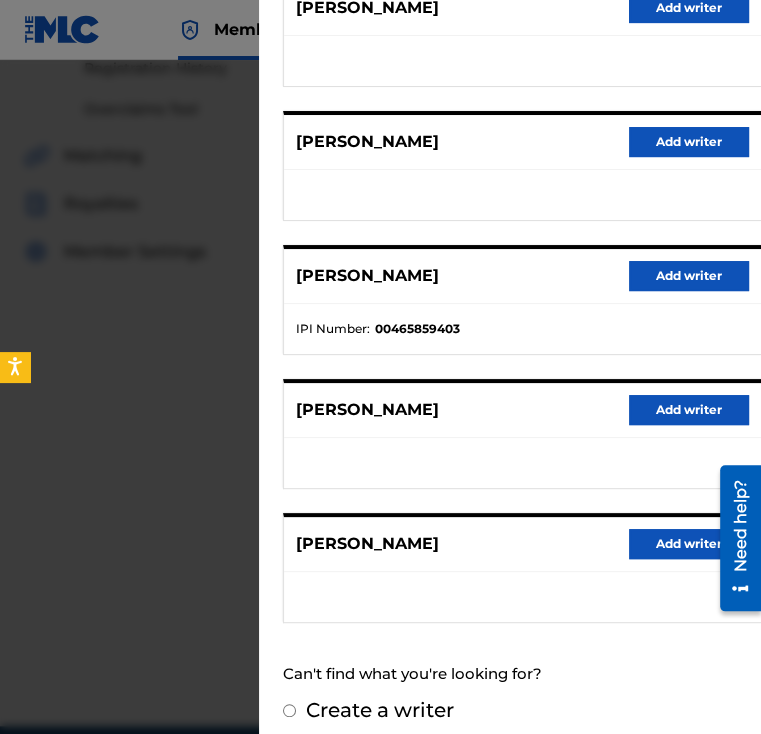 scroll, scrollTop: 300, scrollLeft: 0, axis: vertical 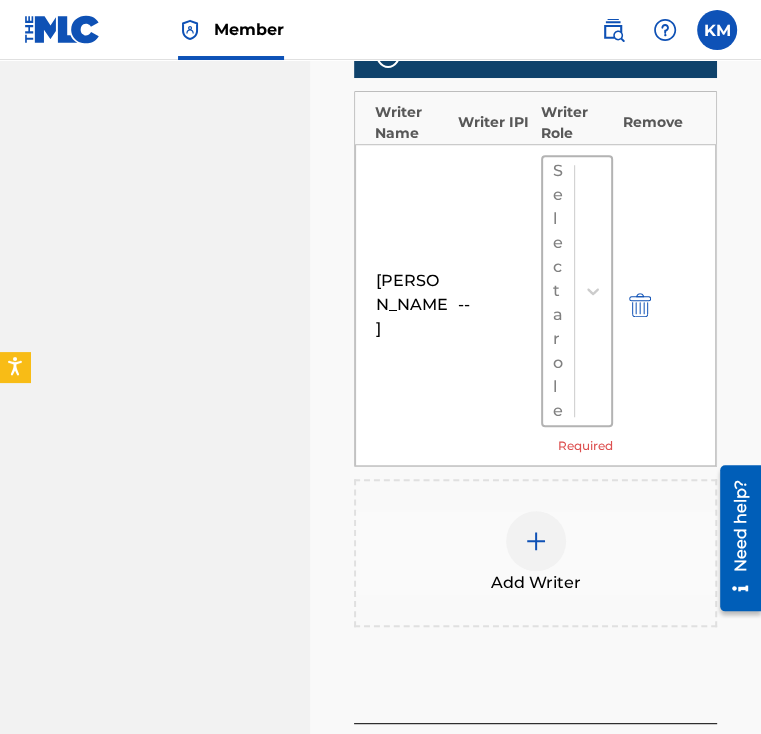 click on "Select a role" at bounding box center (558, 291) 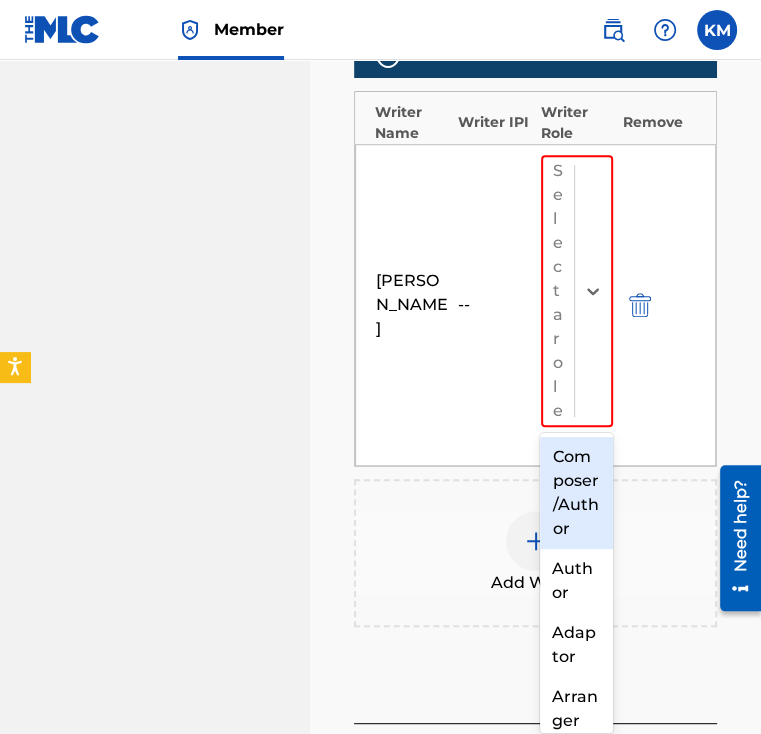 click on "Composer/Author" at bounding box center (576, 493) 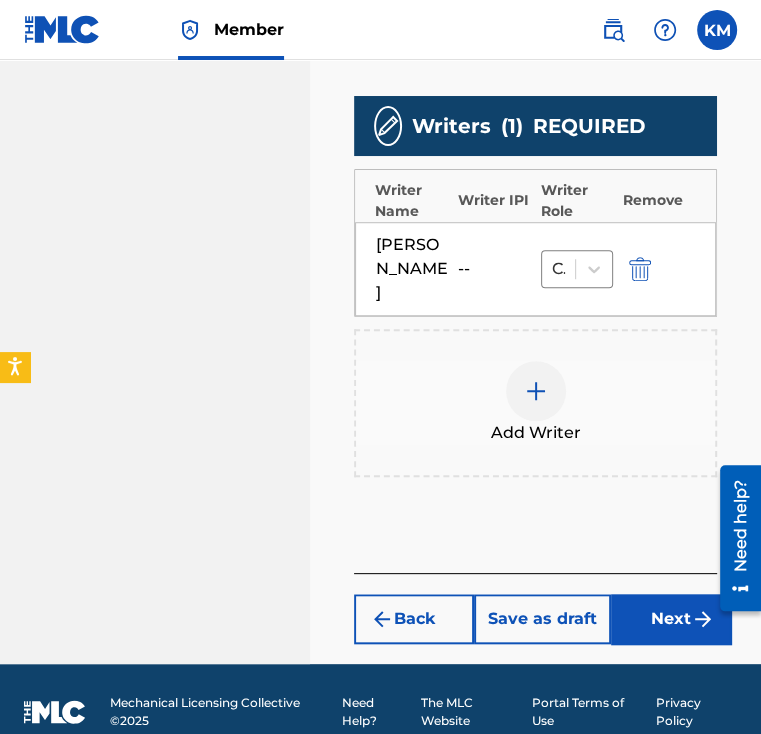 click on "Next" at bounding box center [671, 619] 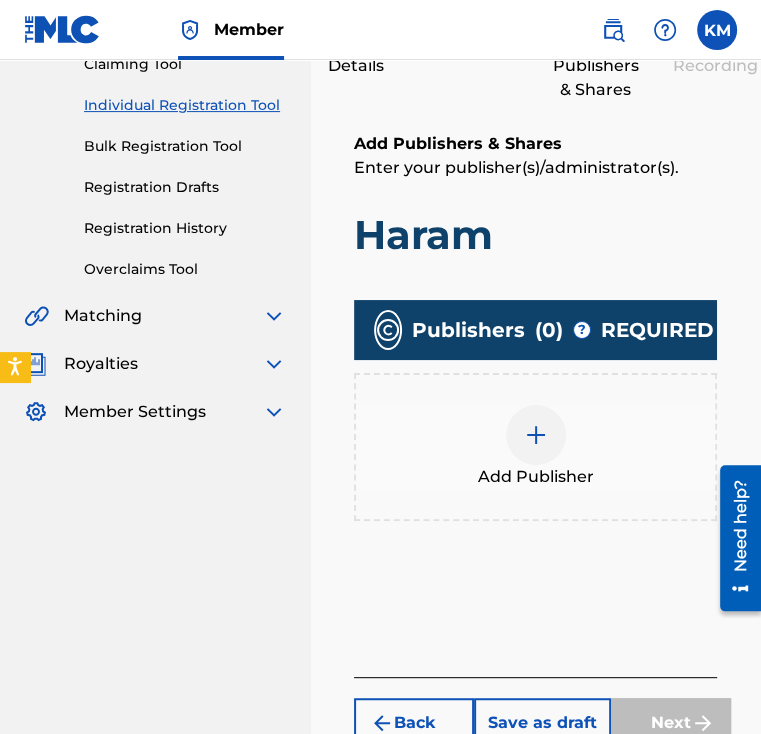 scroll, scrollTop: 90, scrollLeft: 0, axis: vertical 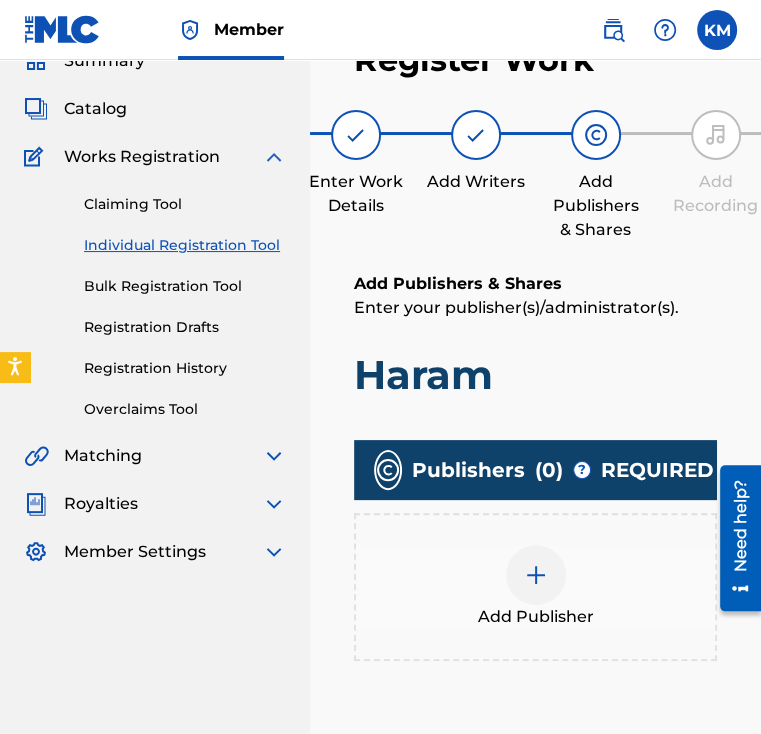 click on "Add Publisher" at bounding box center [535, 587] 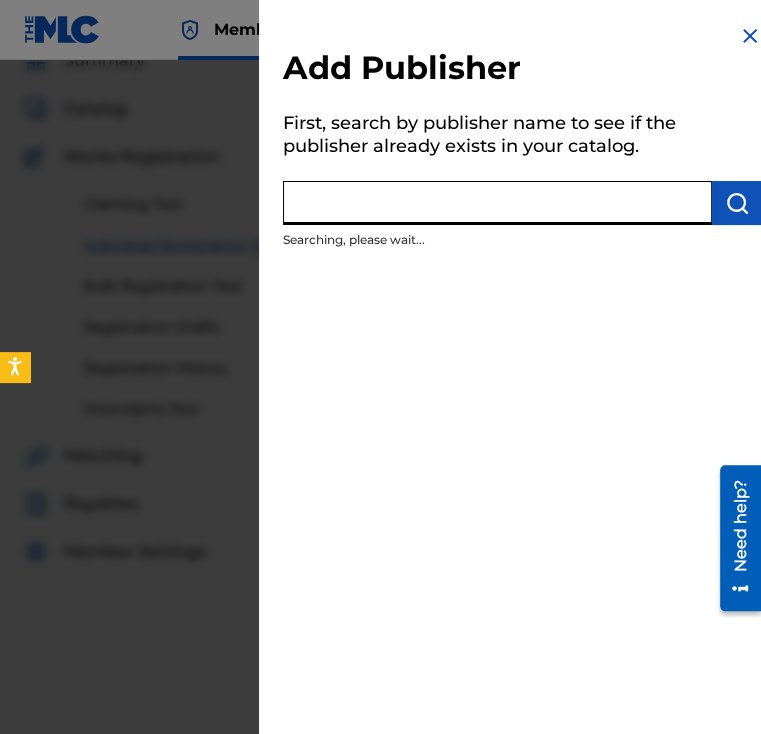 click at bounding box center [497, 203] 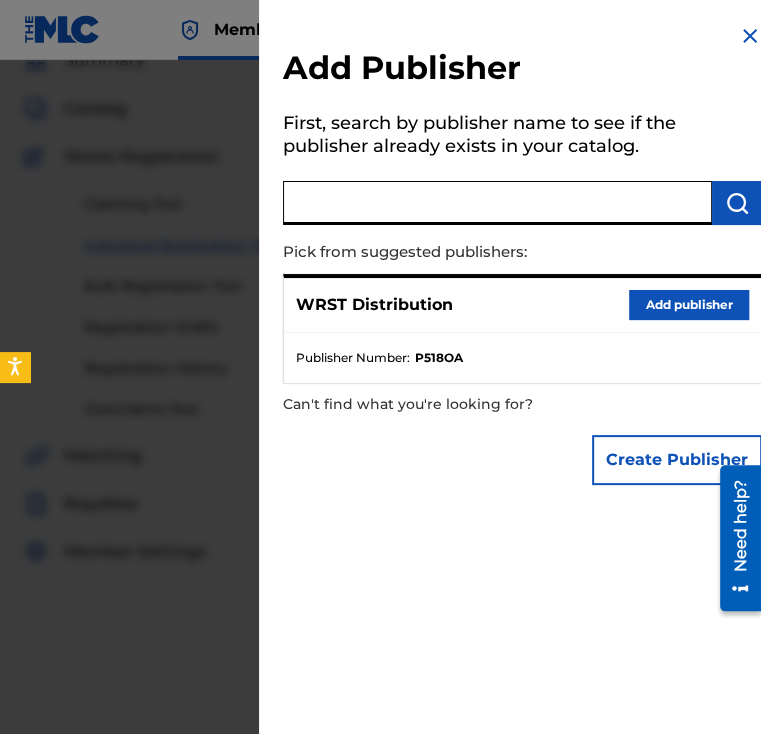 click on "Add publisher" at bounding box center (689, 305) 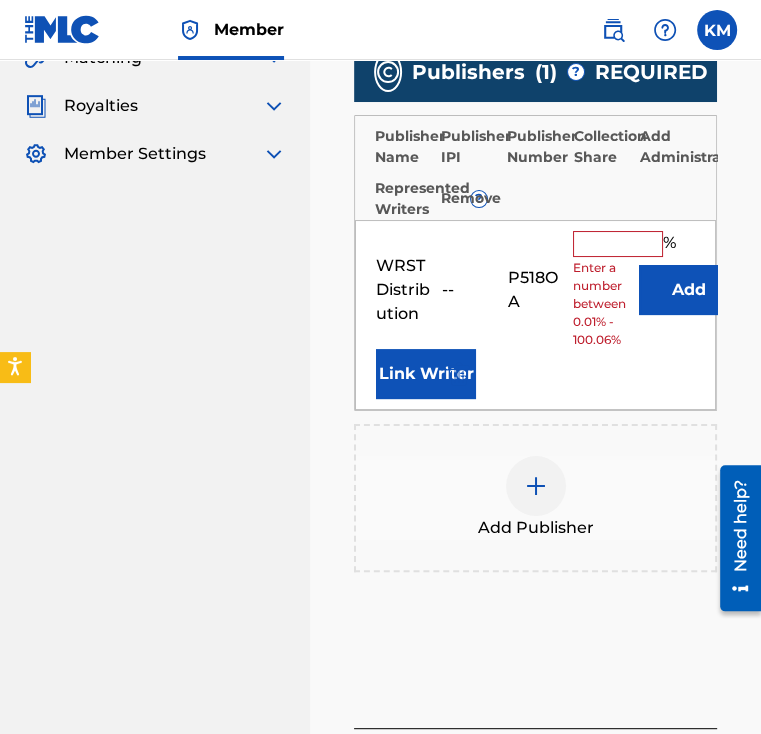 scroll, scrollTop: 490, scrollLeft: 0, axis: vertical 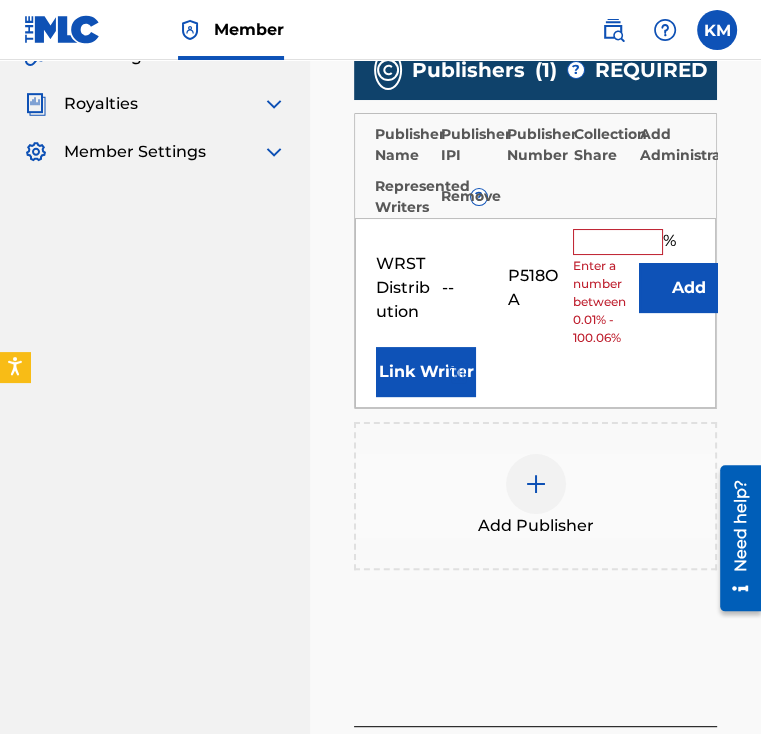 click on "Enter a number between 0.01% - 100.06%" at bounding box center [601, 302] 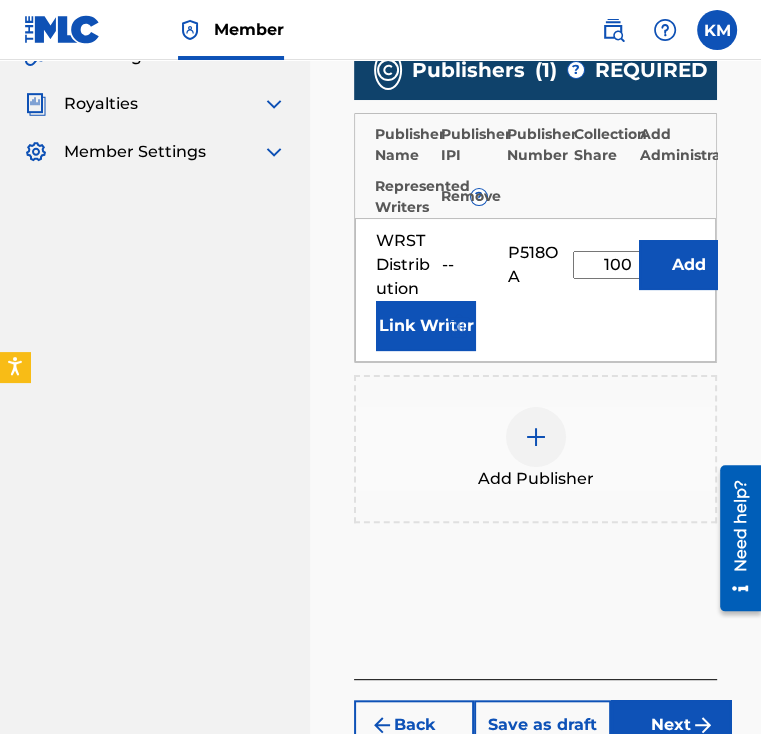 type on "100" 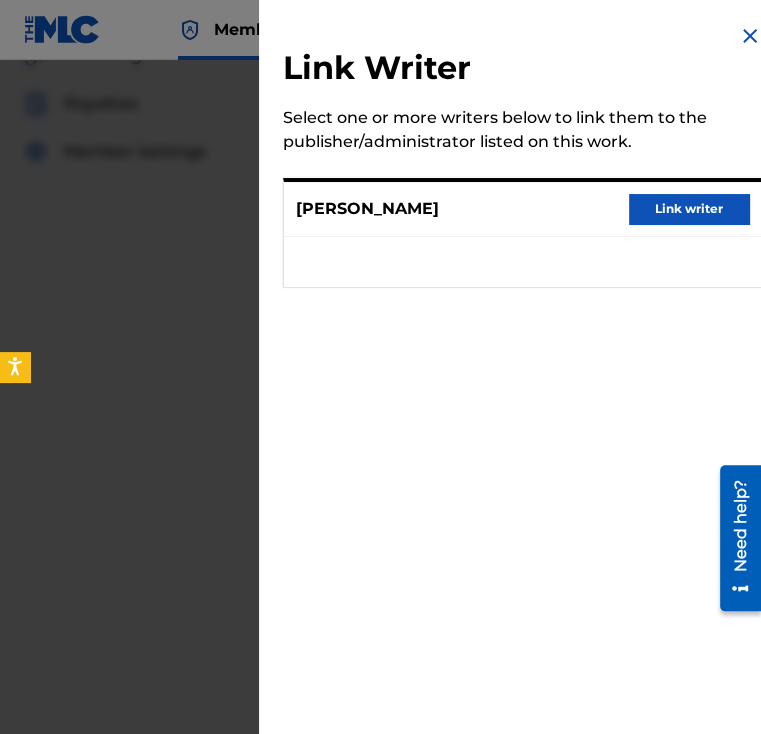 click on "Link writer" at bounding box center [689, 209] 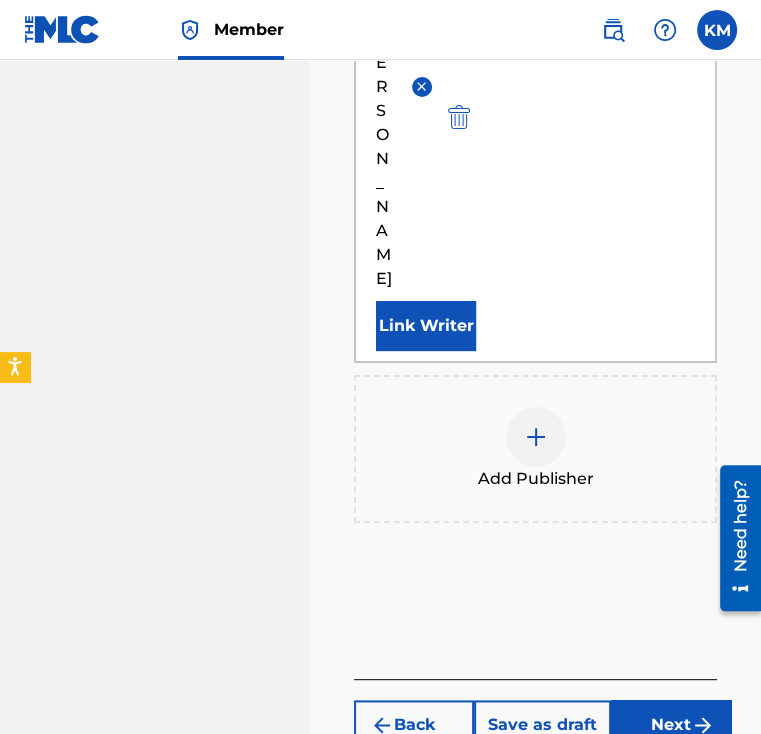 click on "Next" at bounding box center [671, 725] 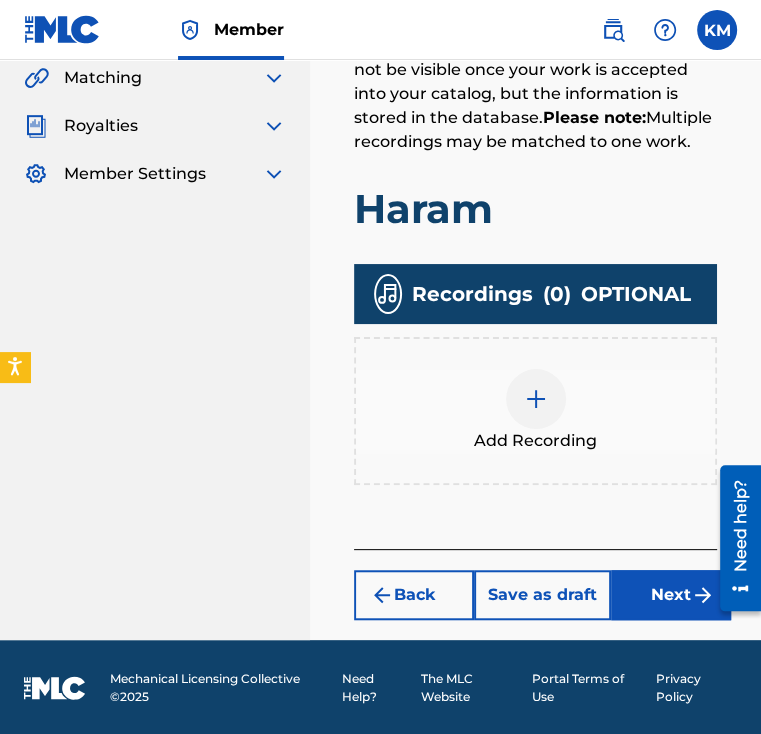 click on "Next" at bounding box center (671, 595) 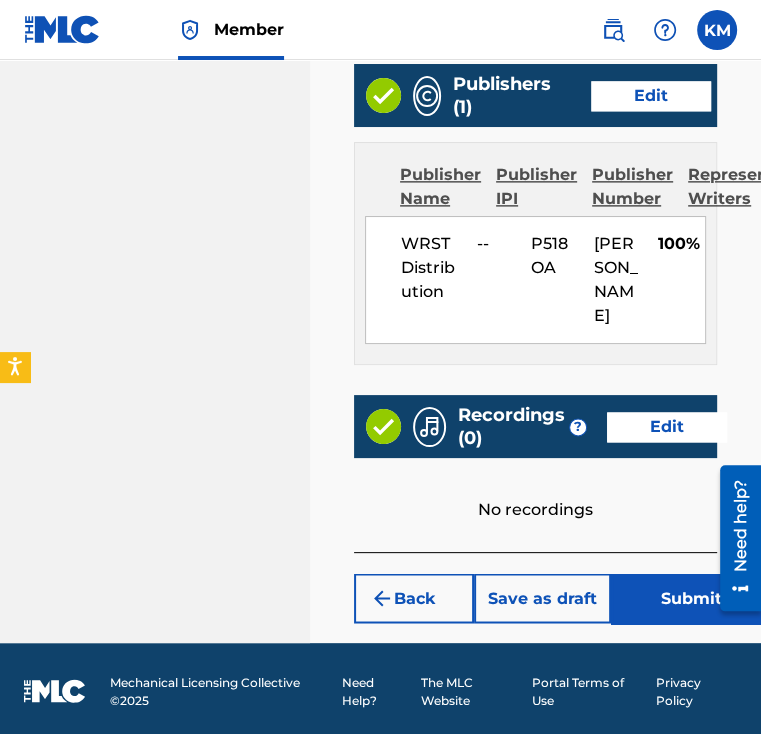 scroll, scrollTop: 1336, scrollLeft: 0, axis: vertical 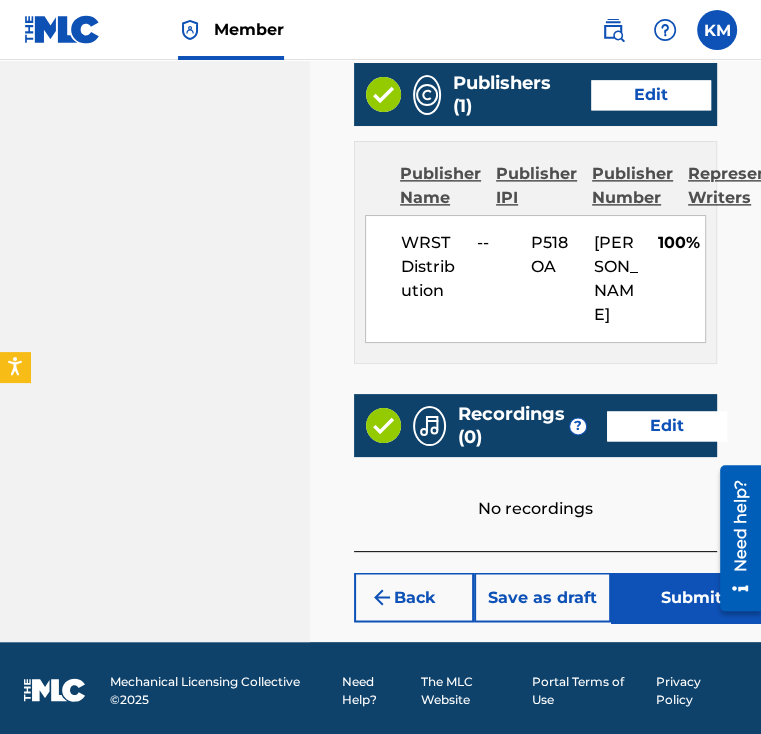 click on "Save as draft" at bounding box center [542, 597] 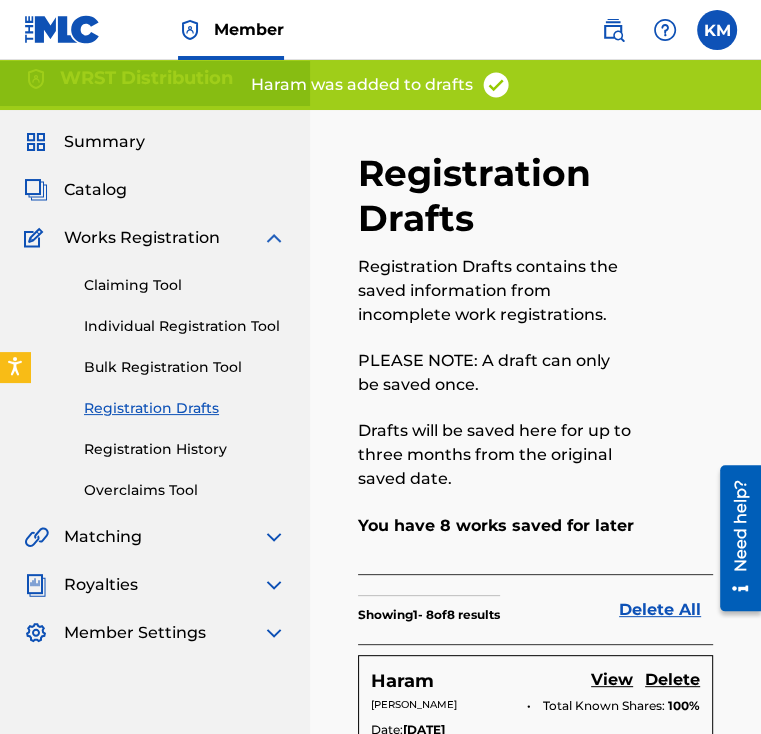scroll, scrollTop: 0, scrollLeft: 0, axis: both 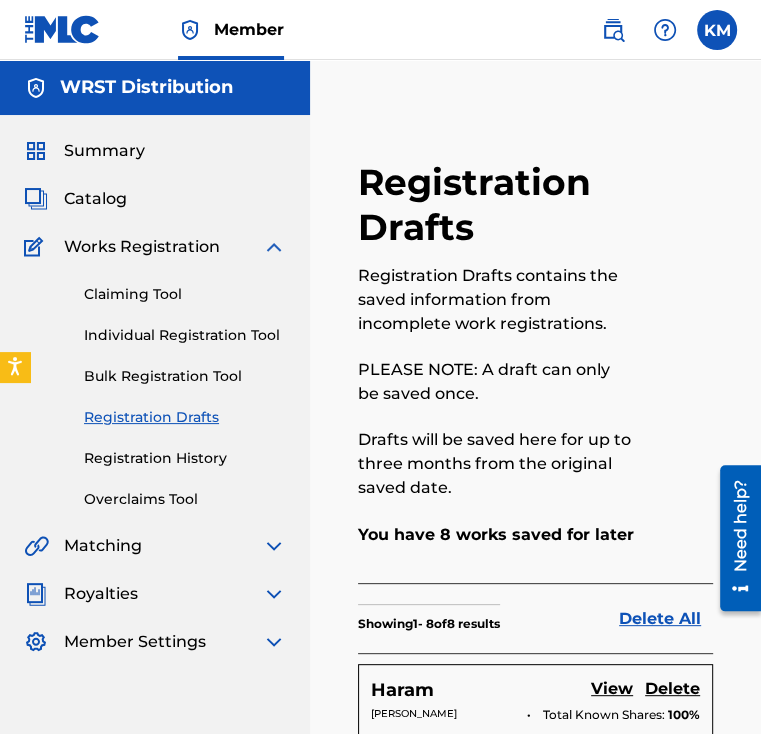 click on "Individual Registration Tool" at bounding box center [185, 335] 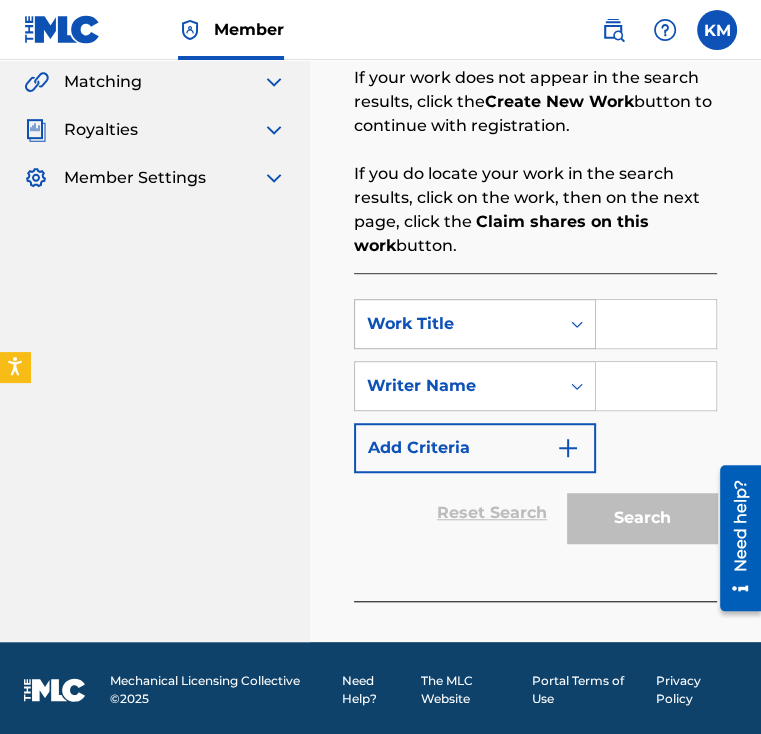 scroll, scrollTop: 467, scrollLeft: 0, axis: vertical 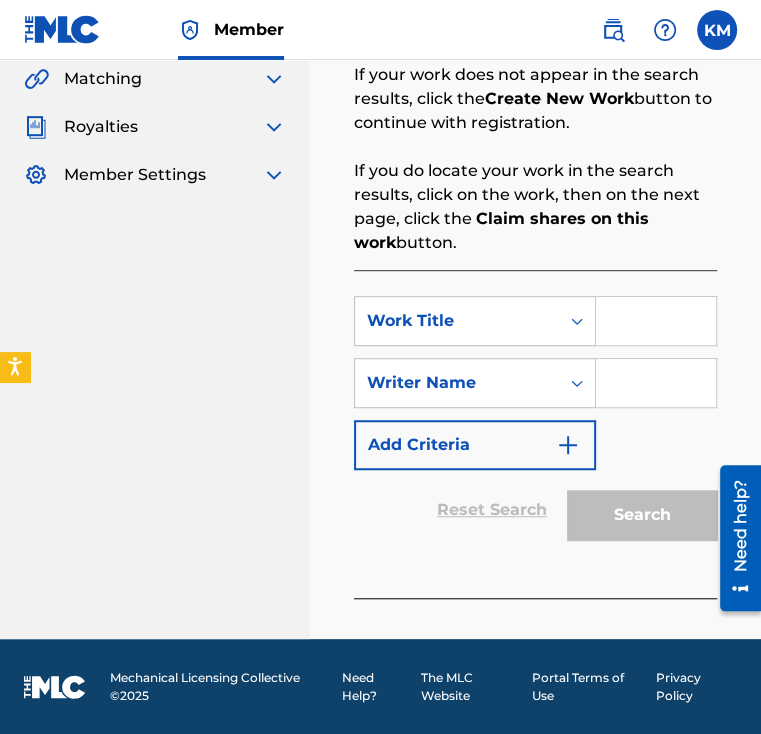 click at bounding box center [656, 321] 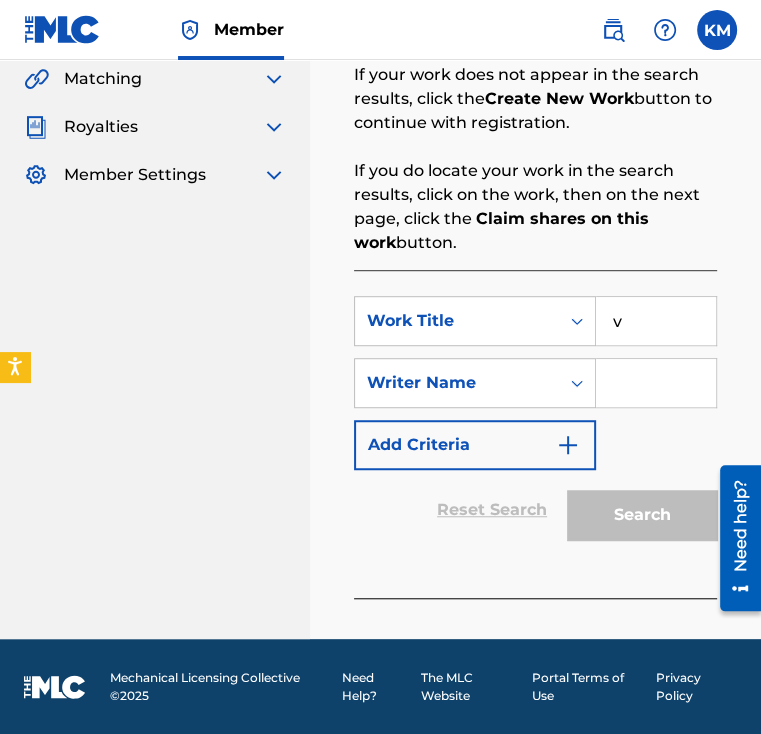 paste on "Emshy" 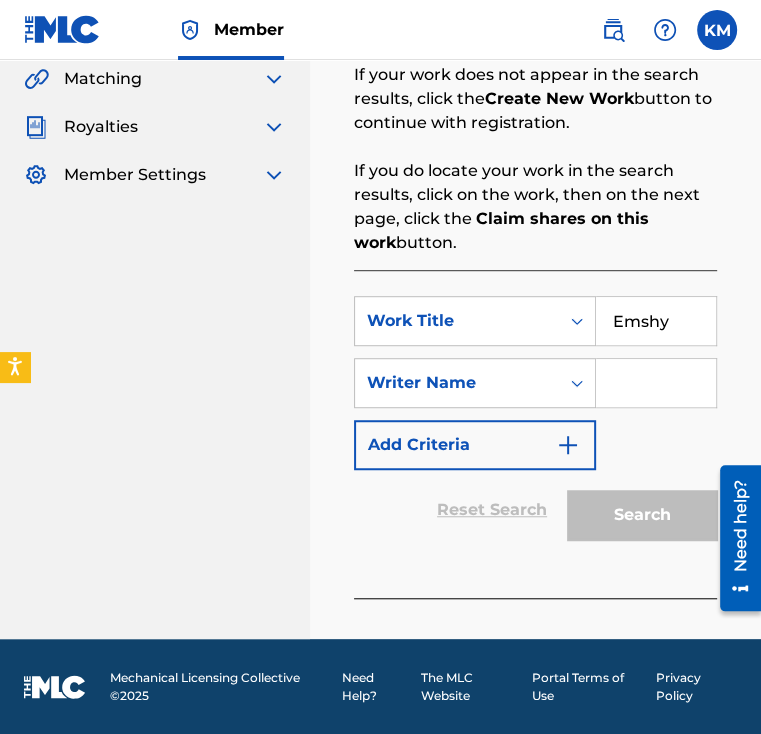 type on "Emshy" 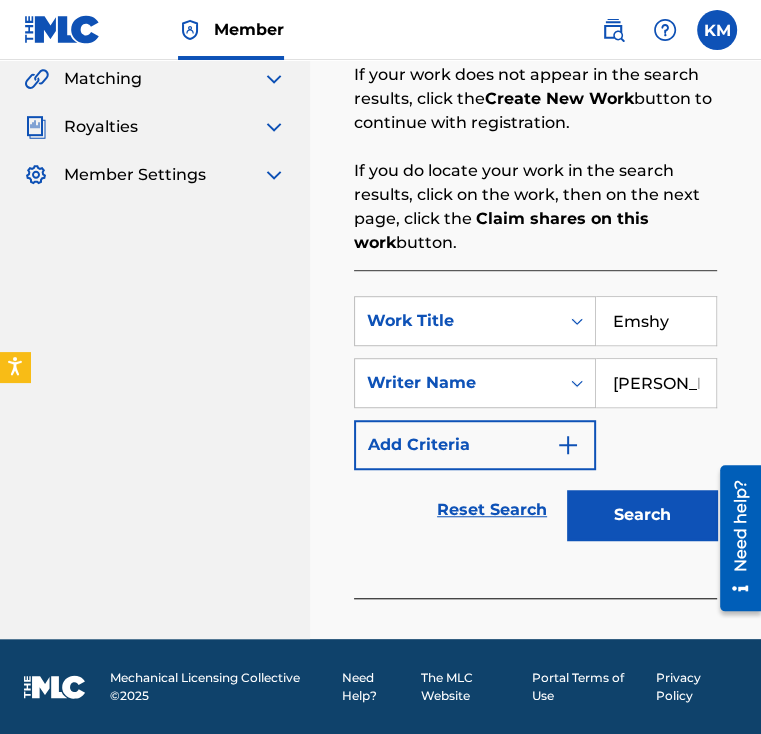 click on "Search" at bounding box center (642, 515) 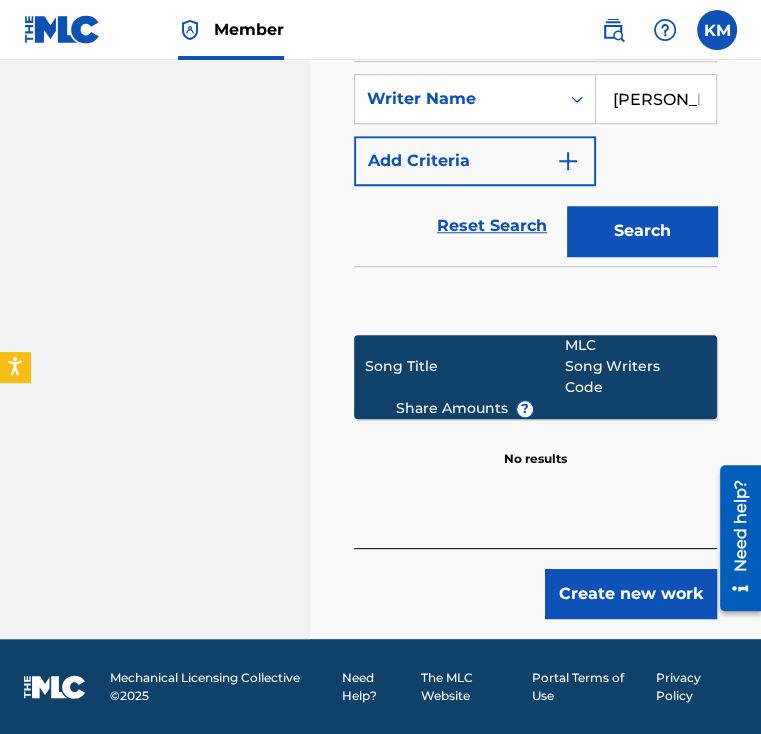 drag, startPoint x: 620, startPoint y: 560, endPoint x: 622, endPoint y: 582, distance: 22.090721 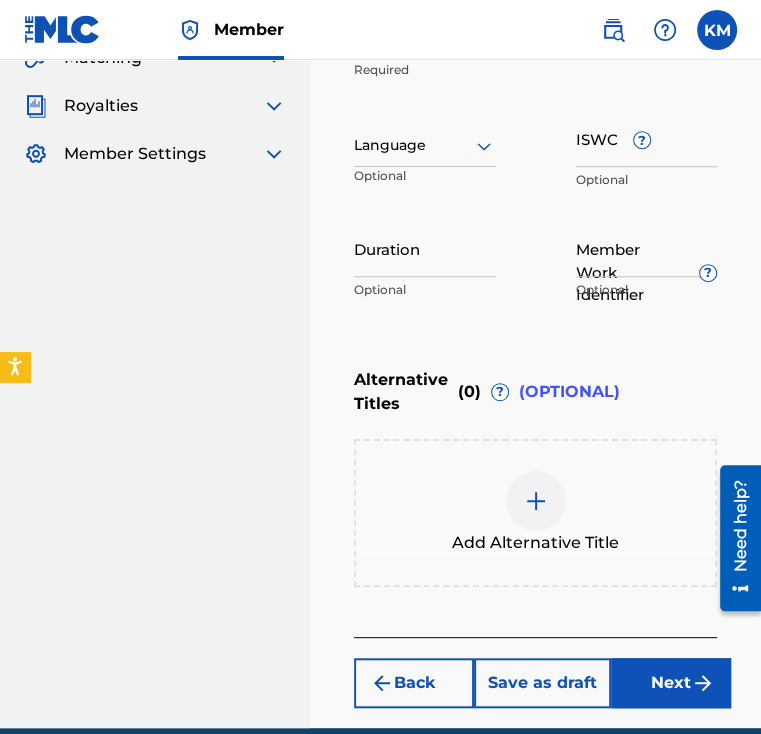 scroll, scrollTop: 276, scrollLeft: 0, axis: vertical 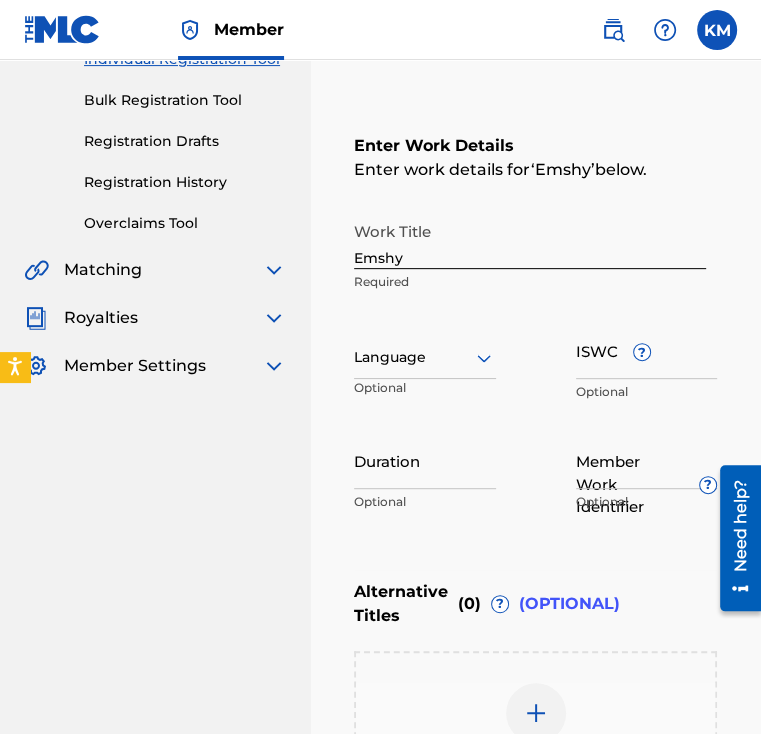 click on "Duration" at bounding box center (425, 460) 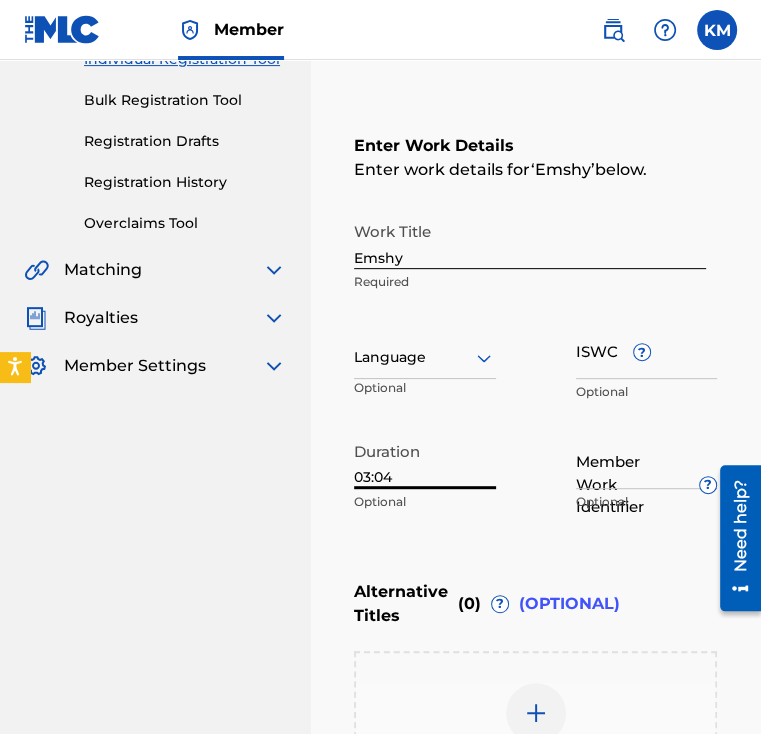 type on "03:04" 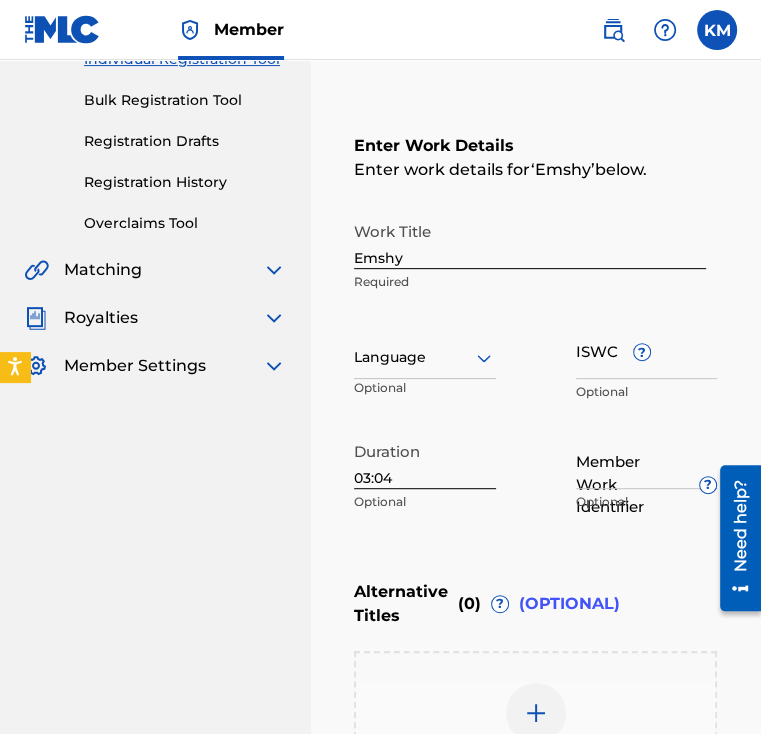 click at bounding box center (425, 357) 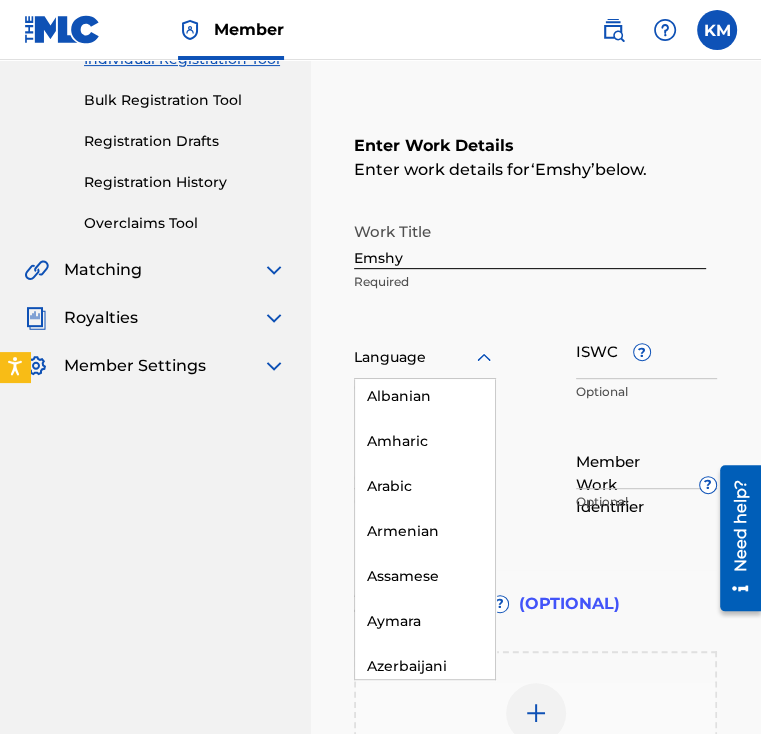 scroll, scrollTop: 300, scrollLeft: 0, axis: vertical 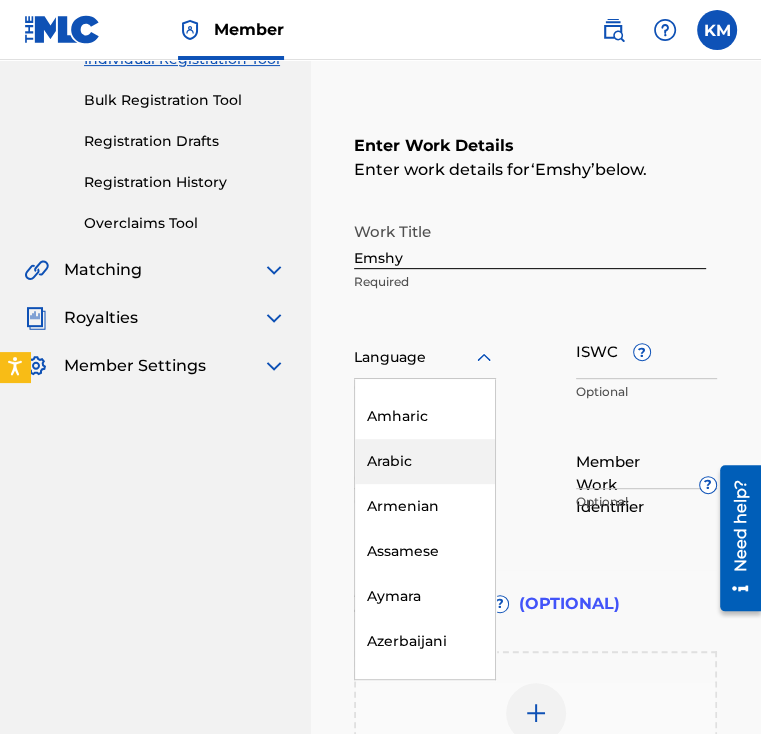 click on "Arabic" at bounding box center [425, 461] 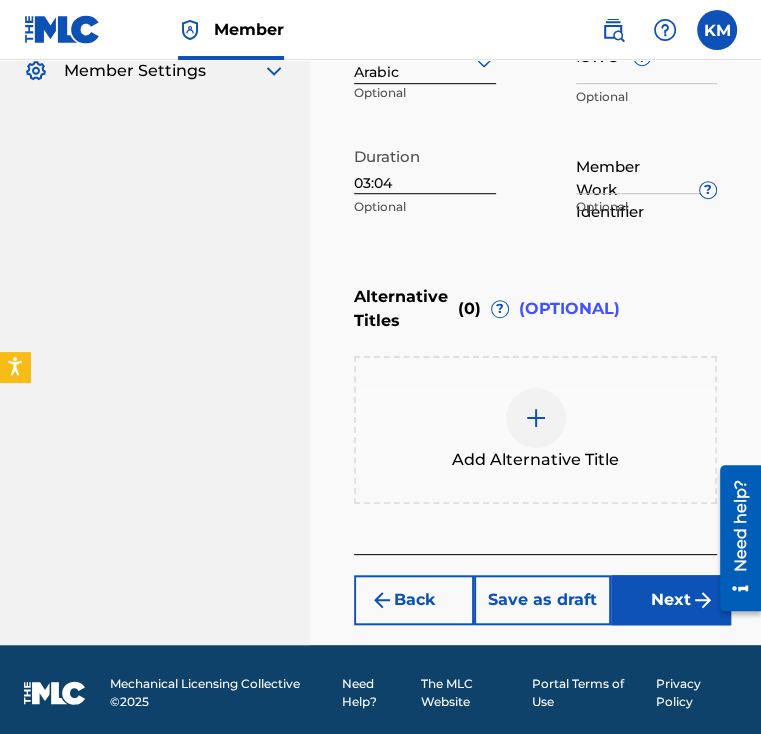 scroll, scrollTop: 576, scrollLeft: 0, axis: vertical 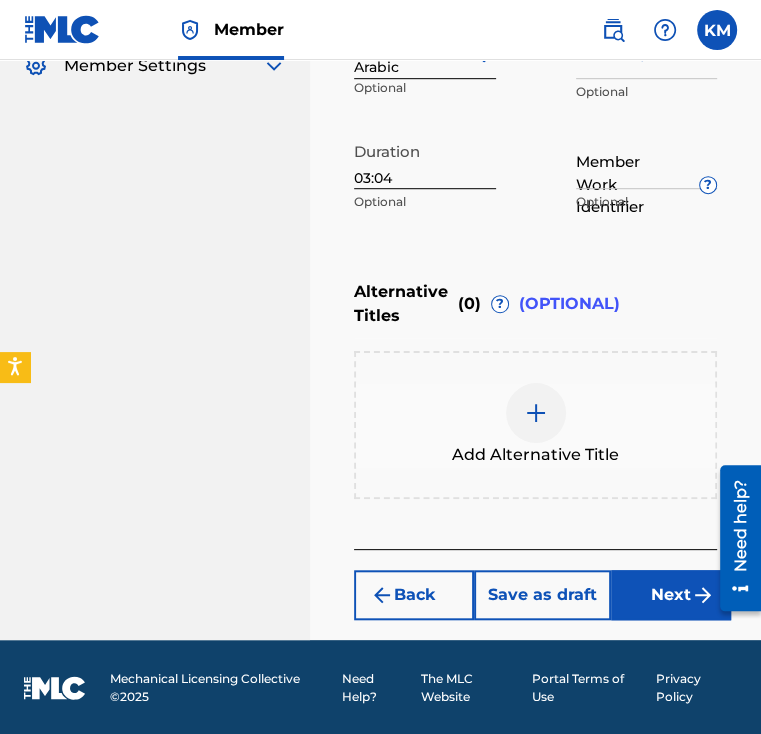click at bounding box center [536, 413] 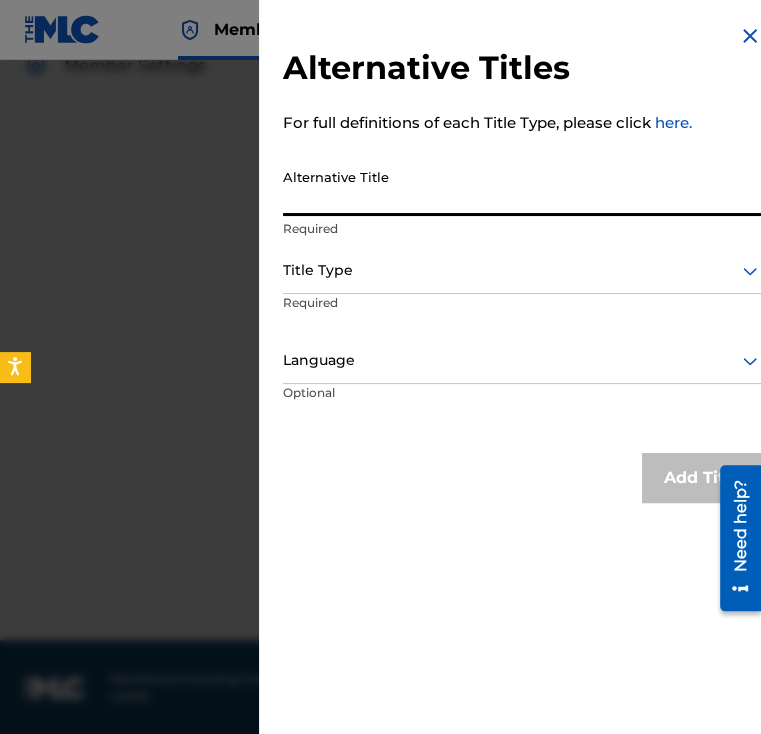 click on "Alternative Title" at bounding box center [522, 187] 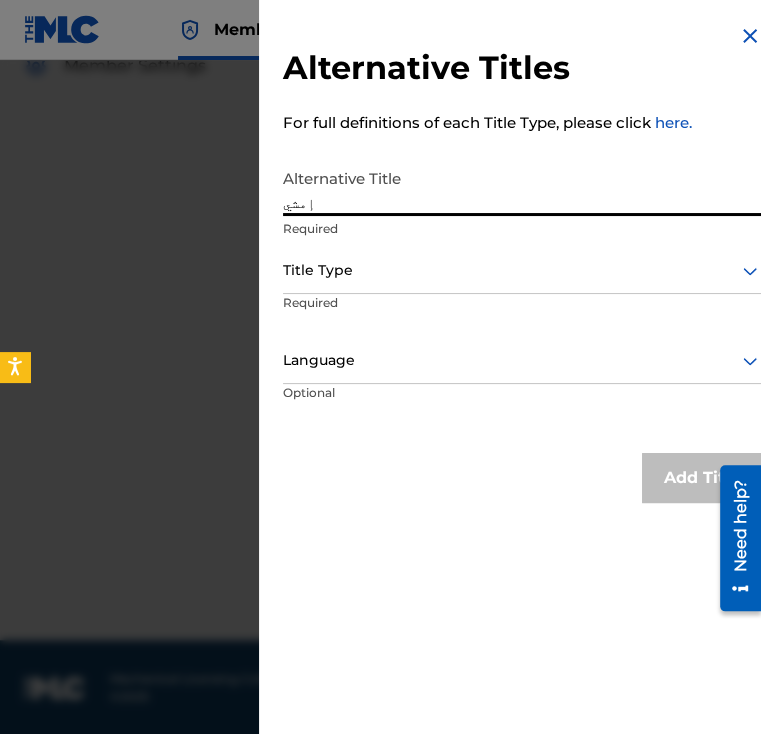 type on "إمشي" 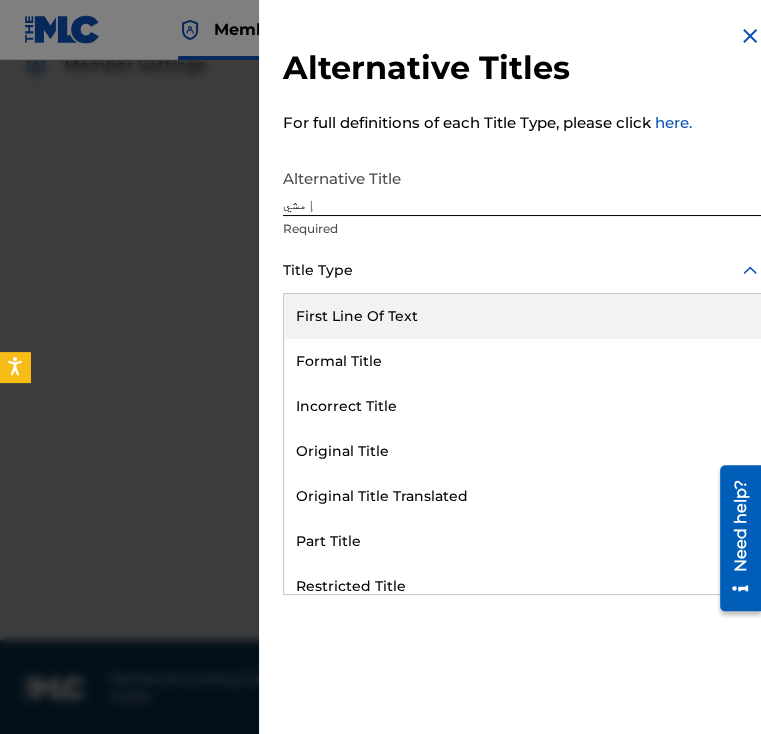 click at bounding box center (522, 270) 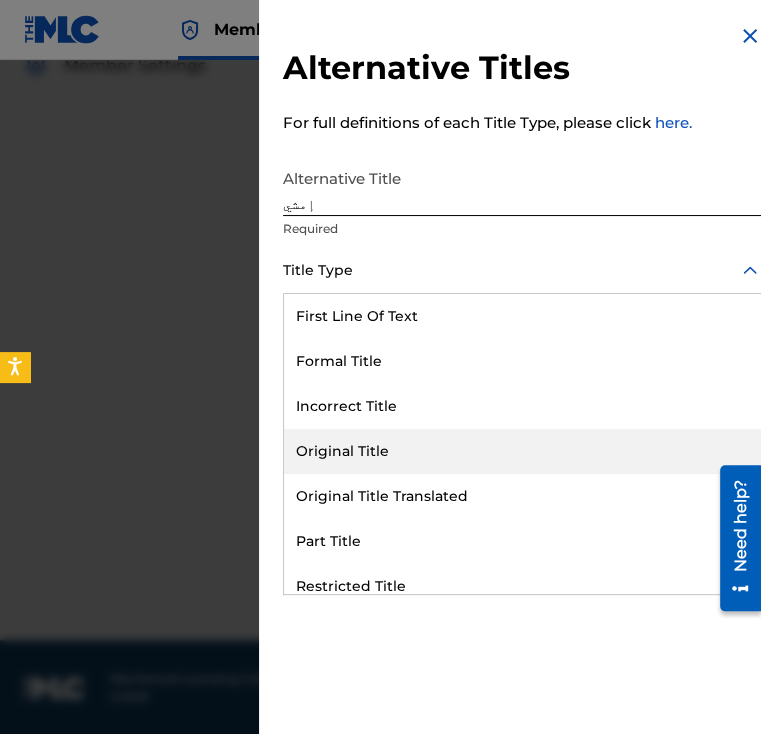 click on "Original Title" at bounding box center (522, 451) 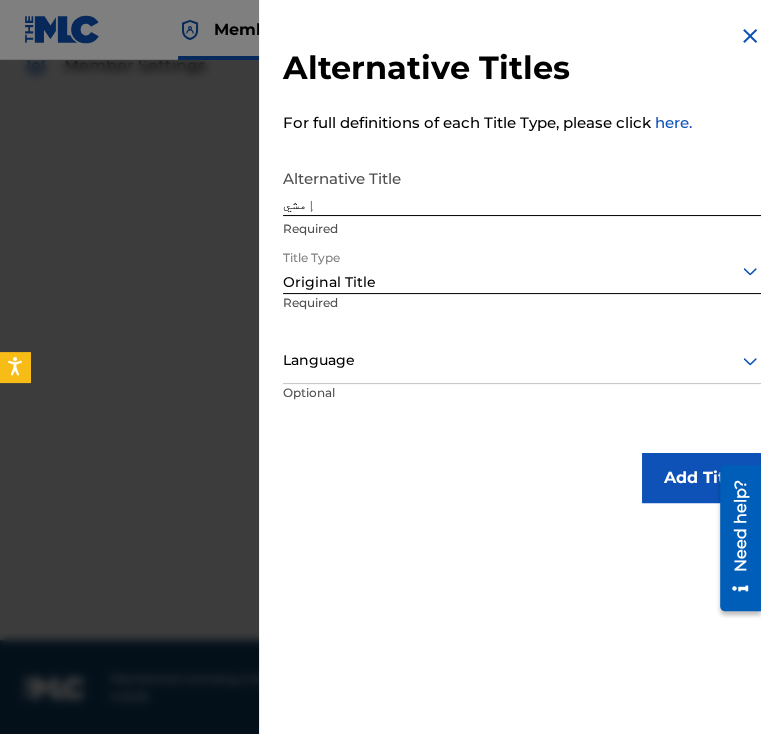click on "Language" at bounding box center (522, 361) 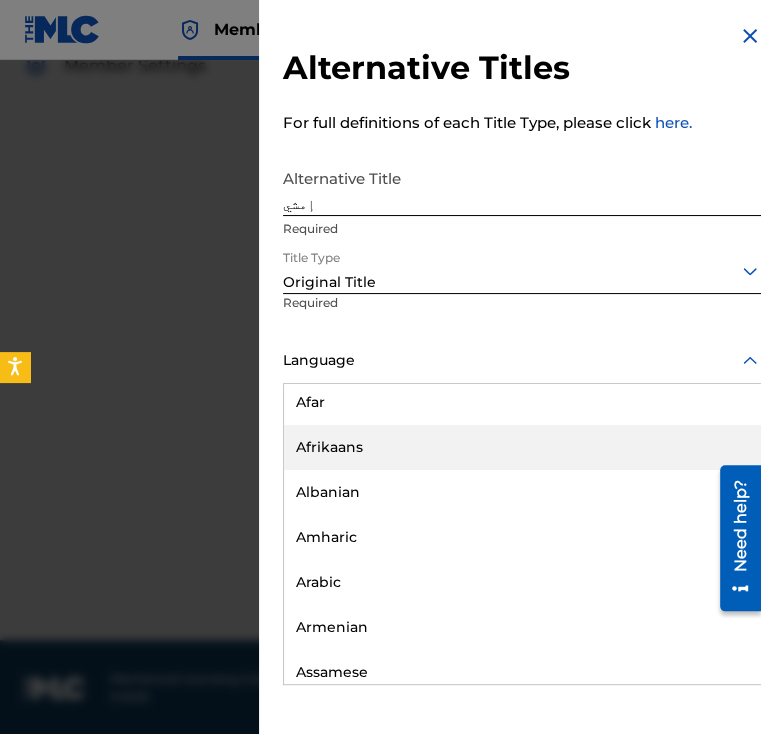 scroll, scrollTop: 200, scrollLeft: 0, axis: vertical 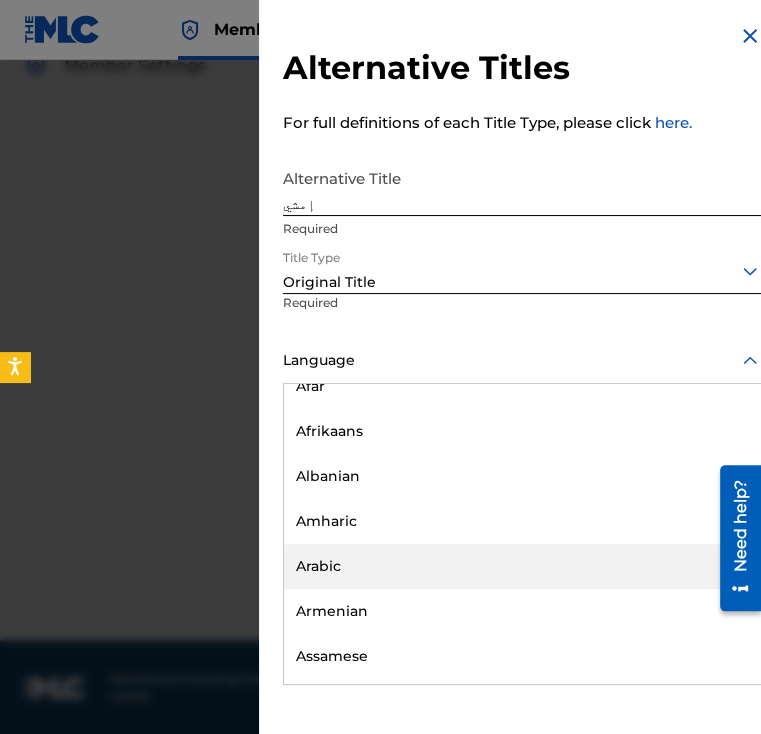 drag, startPoint x: 390, startPoint y: 566, endPoint x: 478, endPoint y: 570, distance: 88.09086 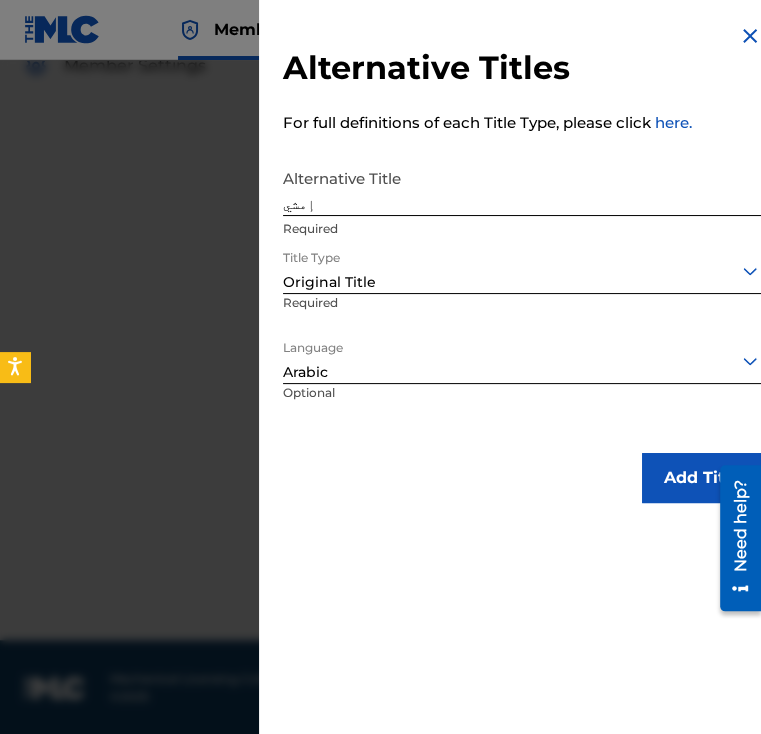 click on "Add Title" at bounding box center (702, 478) 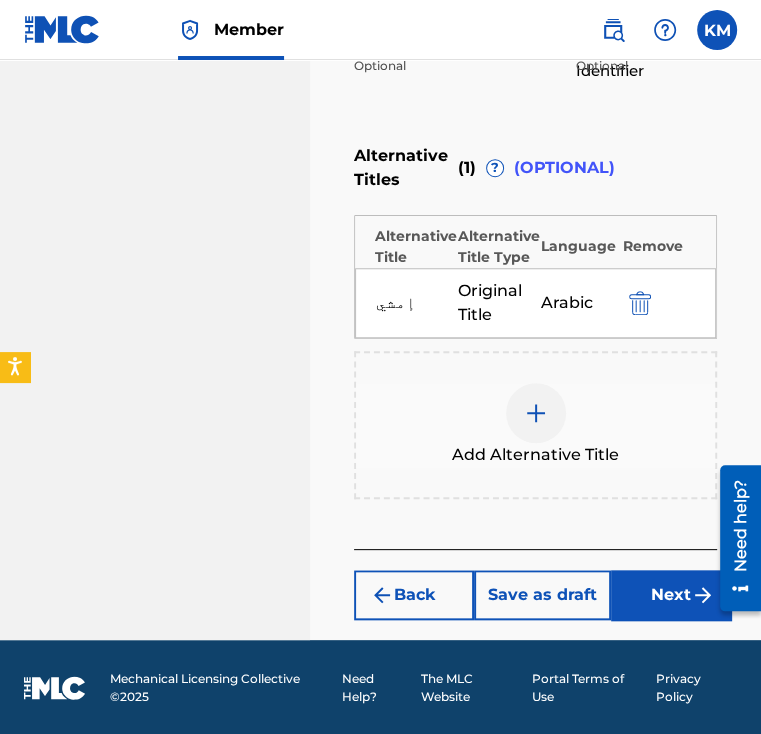 click on "Next" at bounding box center [671, 595] 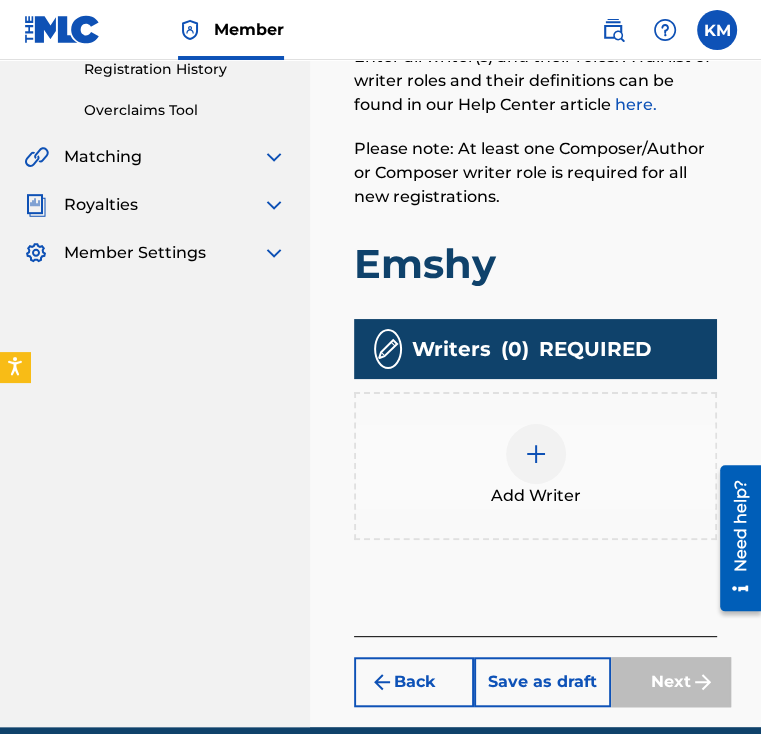 scroll, scrollTop: 390, scrollLeft: 0, axis: vertical 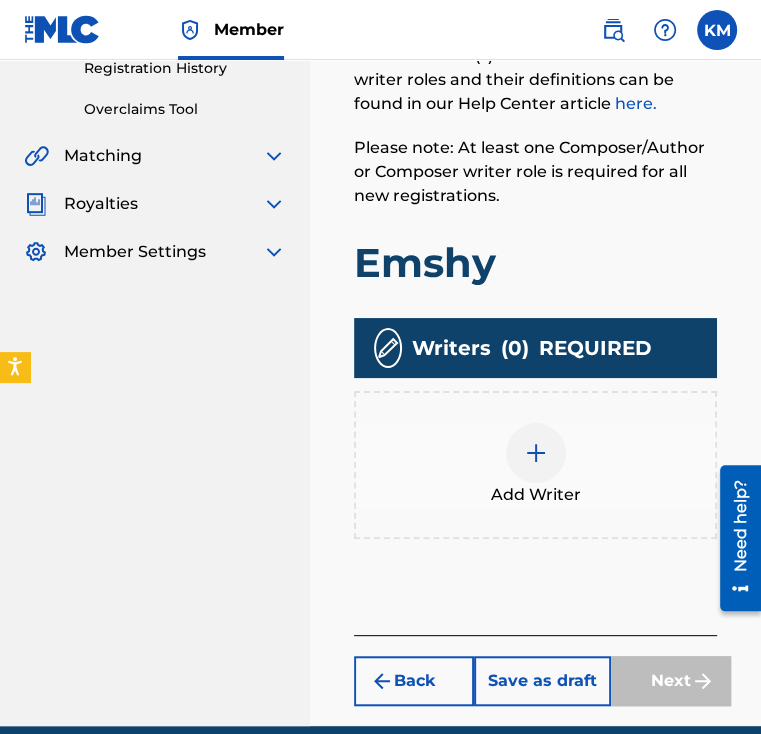click at bounding box center (536, 453) 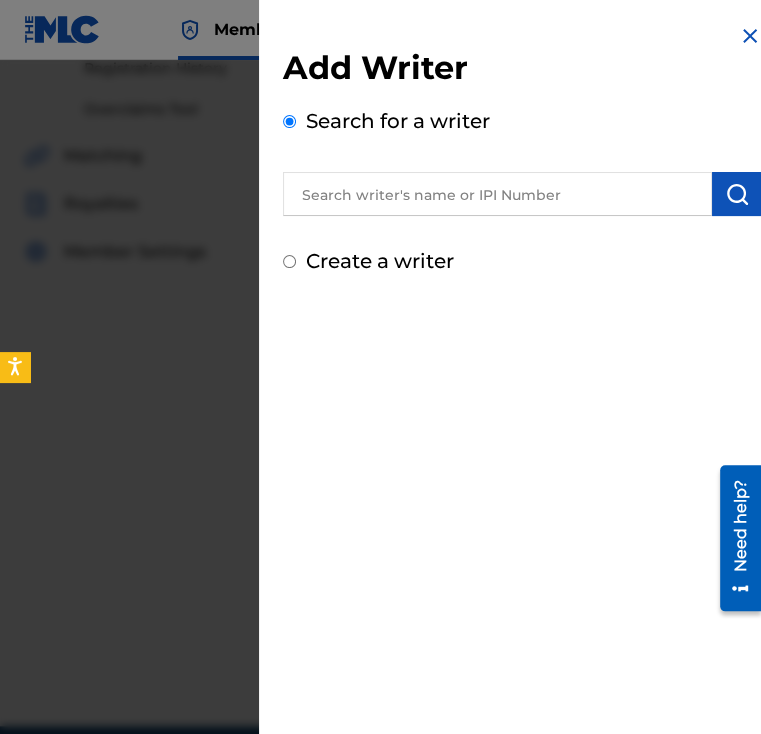 click at bounding box center [497, 194] 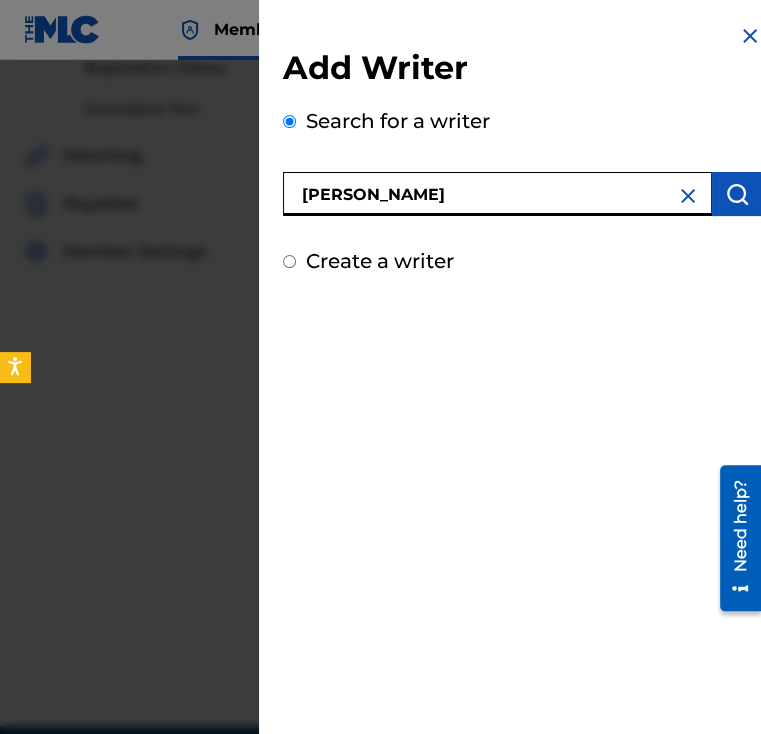 type on "[PERSON_NAME]" 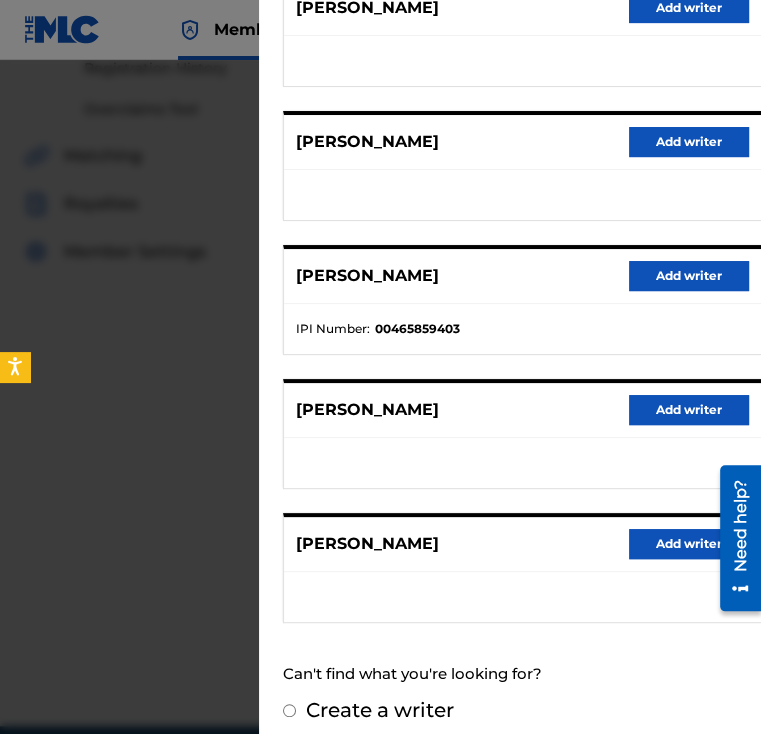 scroll, scrollTop: 300, scrollLeft: 0, axis: vertical 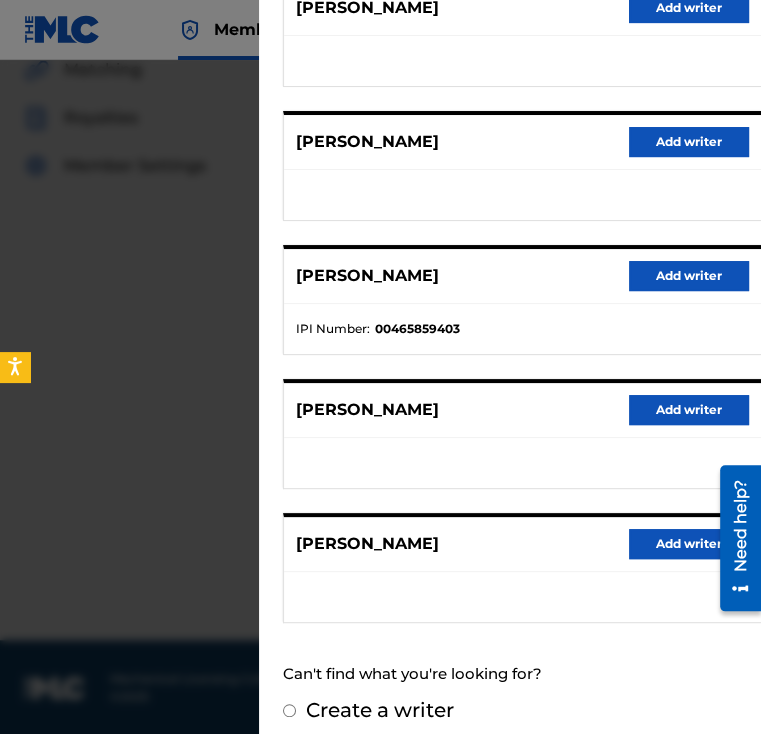 click on "Add writer" at bounding box center [689, 544] 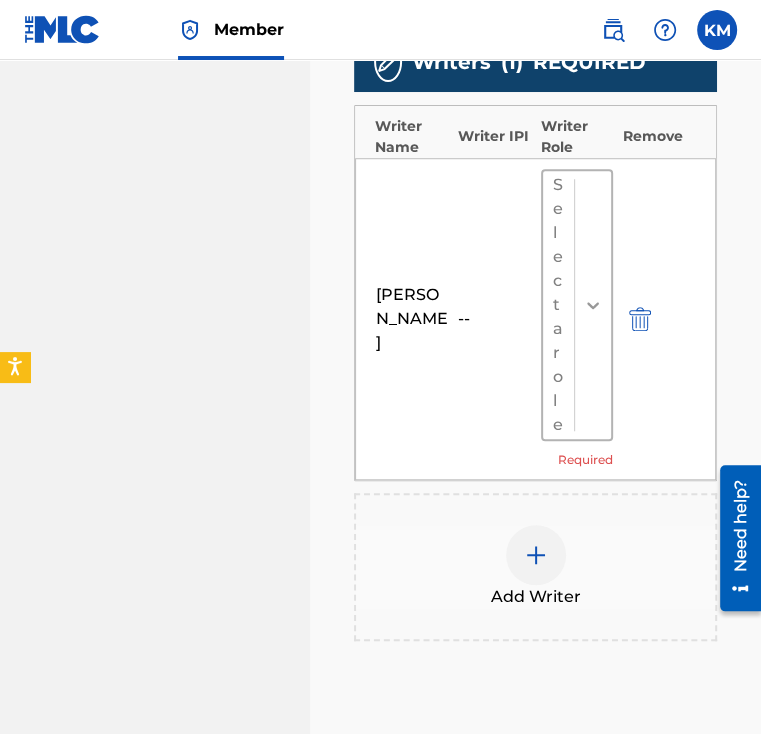 click at bounding box center (593, 305) 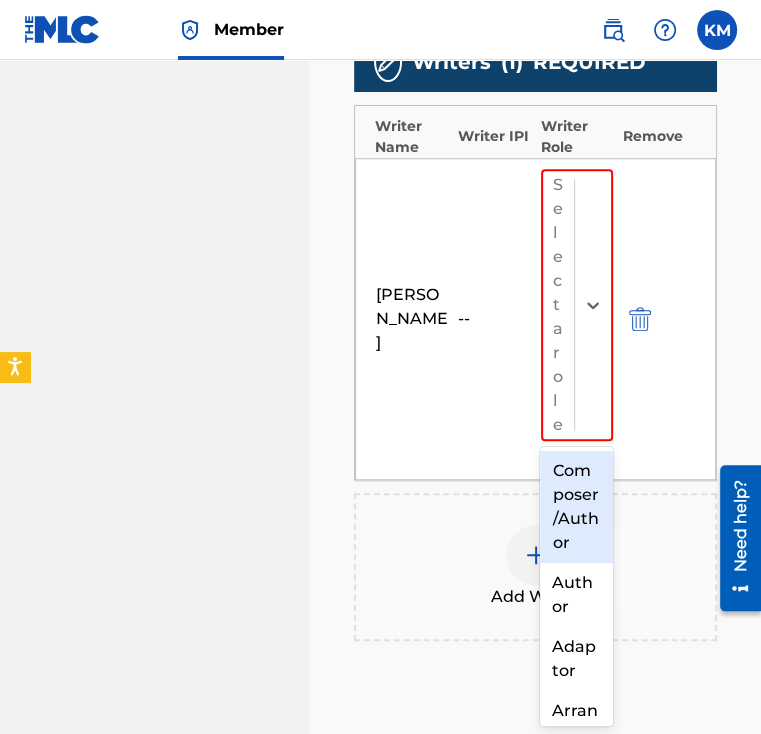 click on "Composer/Author" at bounding box center (576, 507) 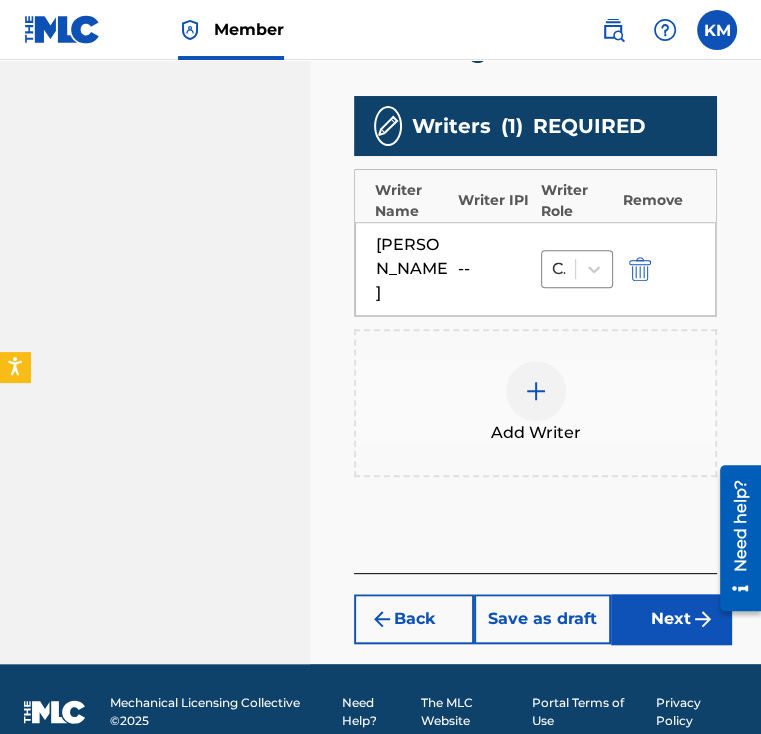 click on "Next" at bounding box center [671, 619] 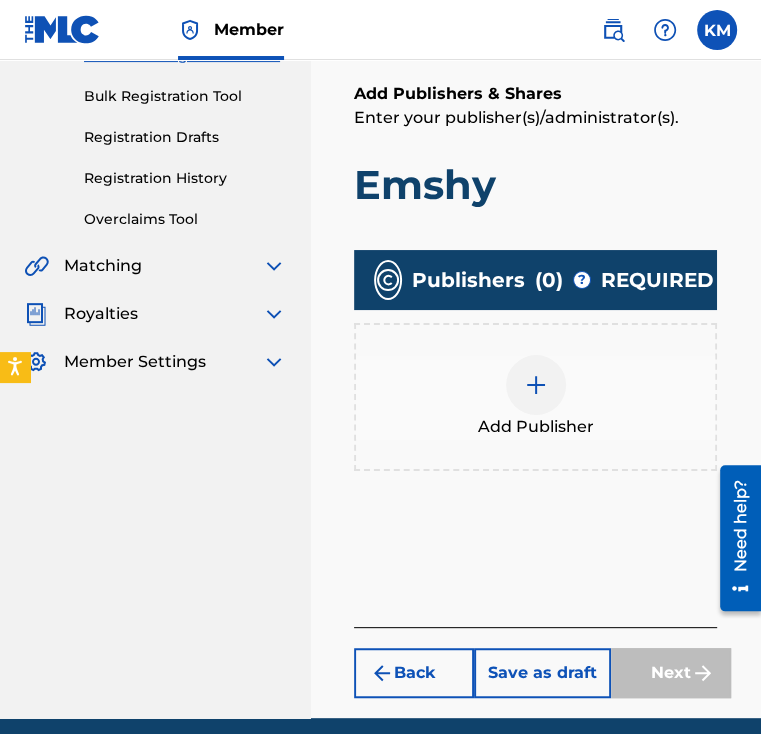 scroll, scrollTop: 290, scrollLeft: 0, axis: vertical 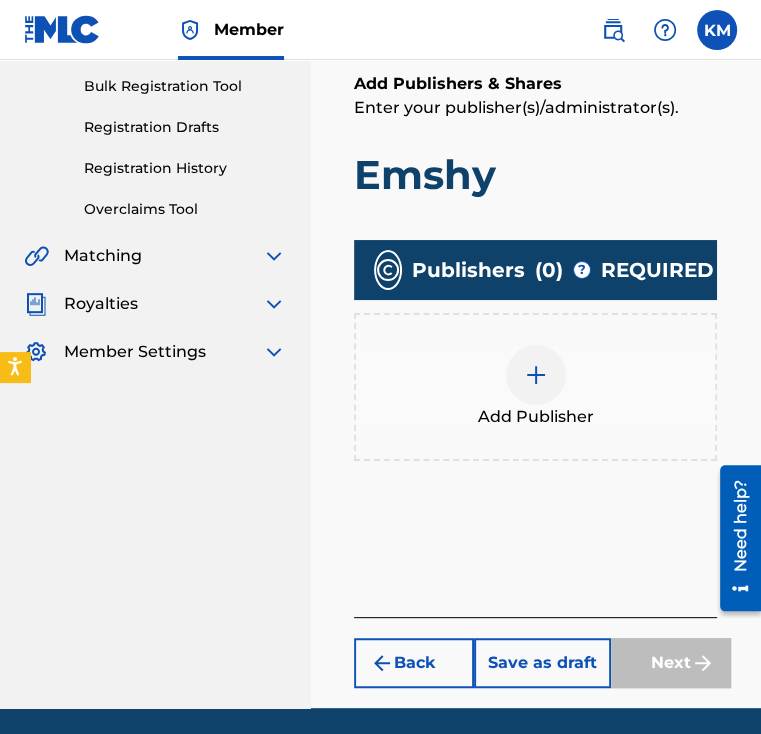 click at bounding box center (536, 375) 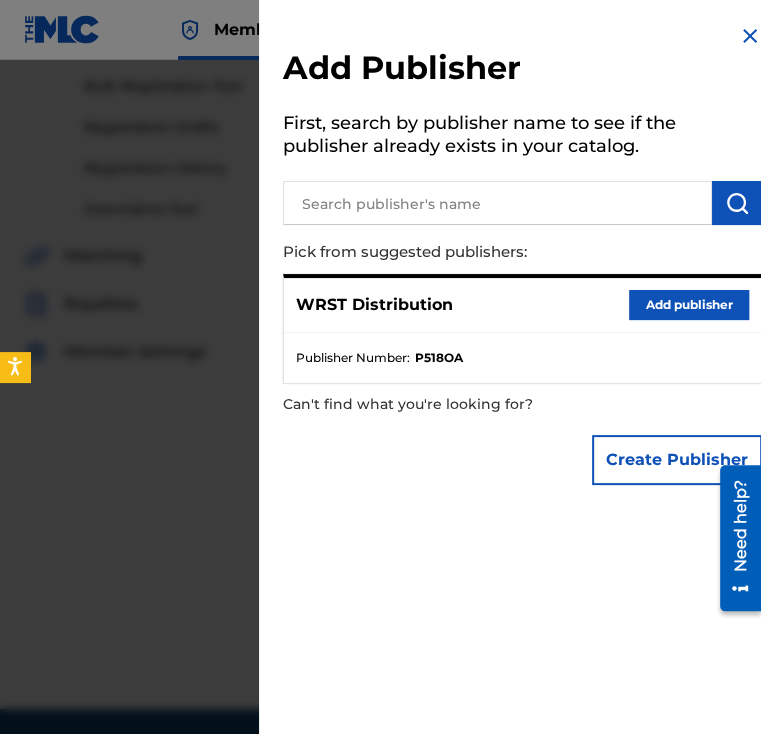 click on "Add publisher" at bounding box center [689, 305] 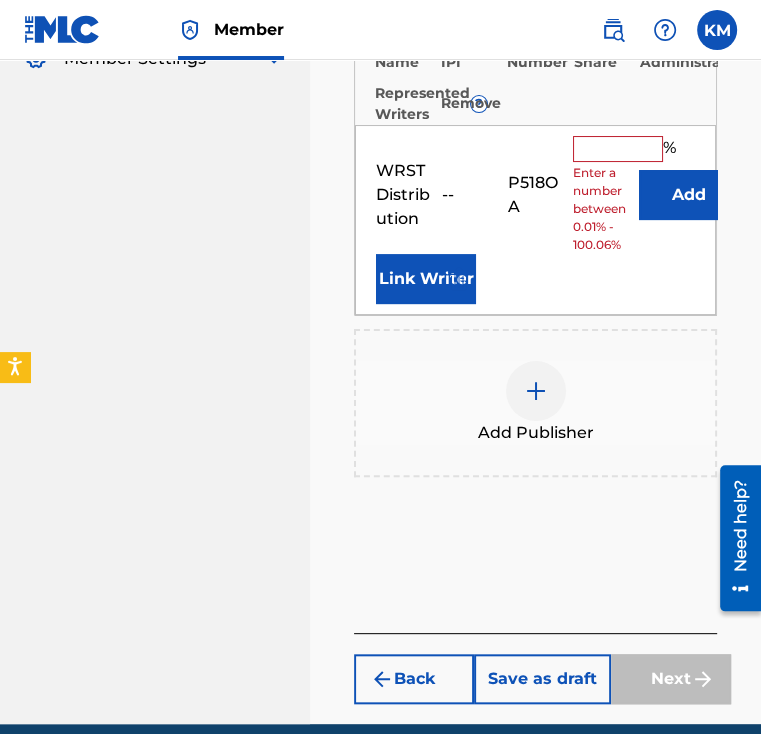 scroll, scrollTop: 580, scrollLeft: 0, axis: vertical 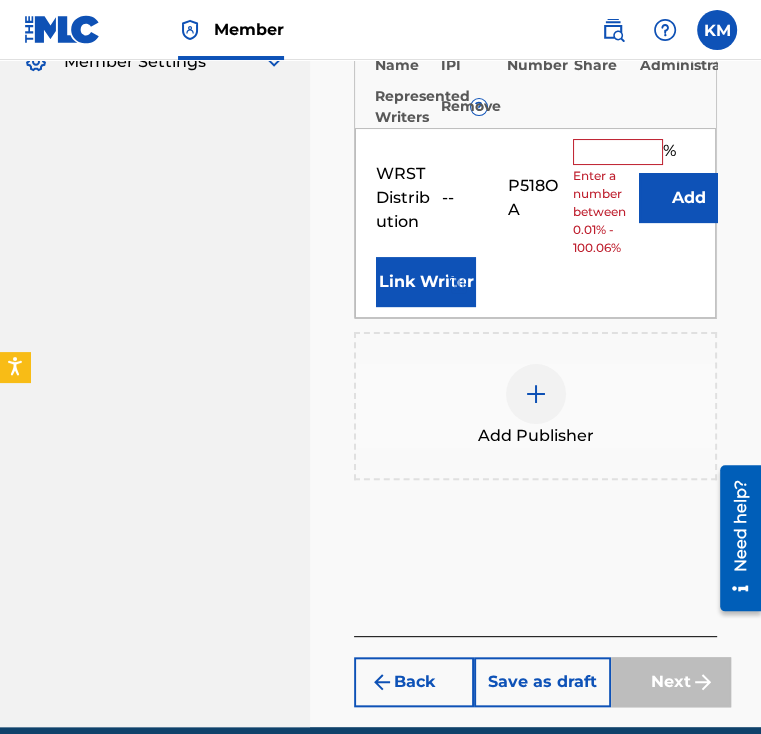 click at bounding box center (618, 152) 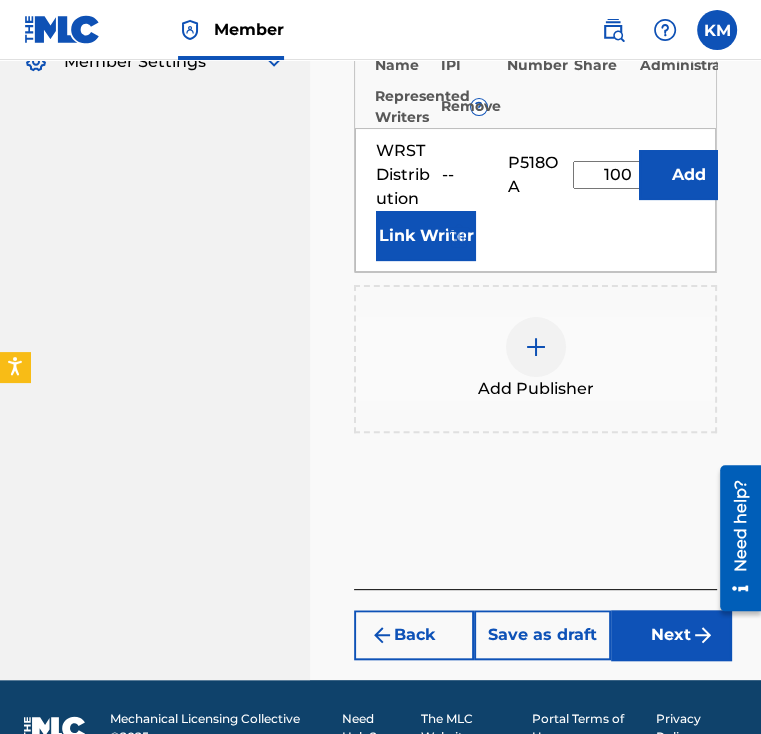type on "100" 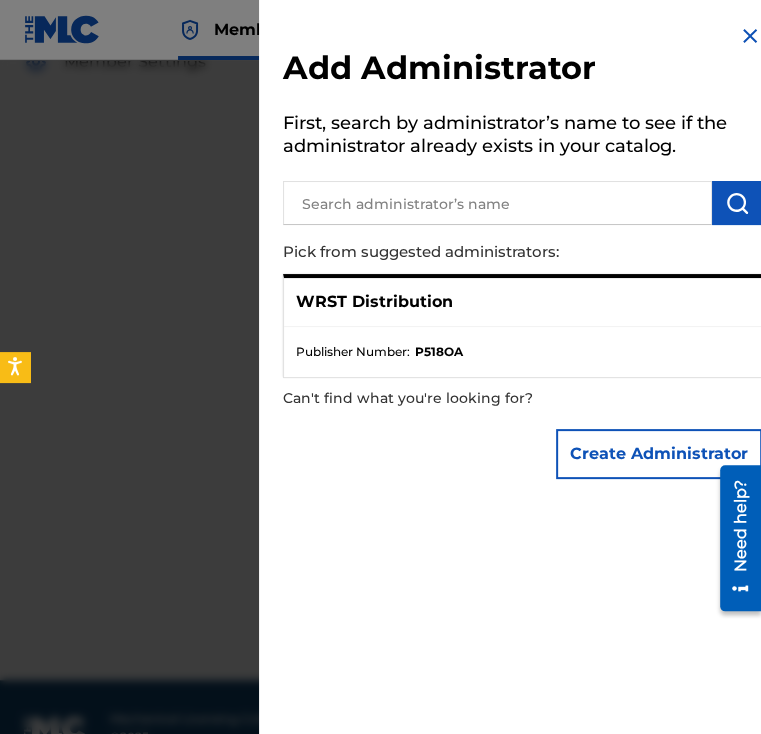 click at bounding box center (750, 36) 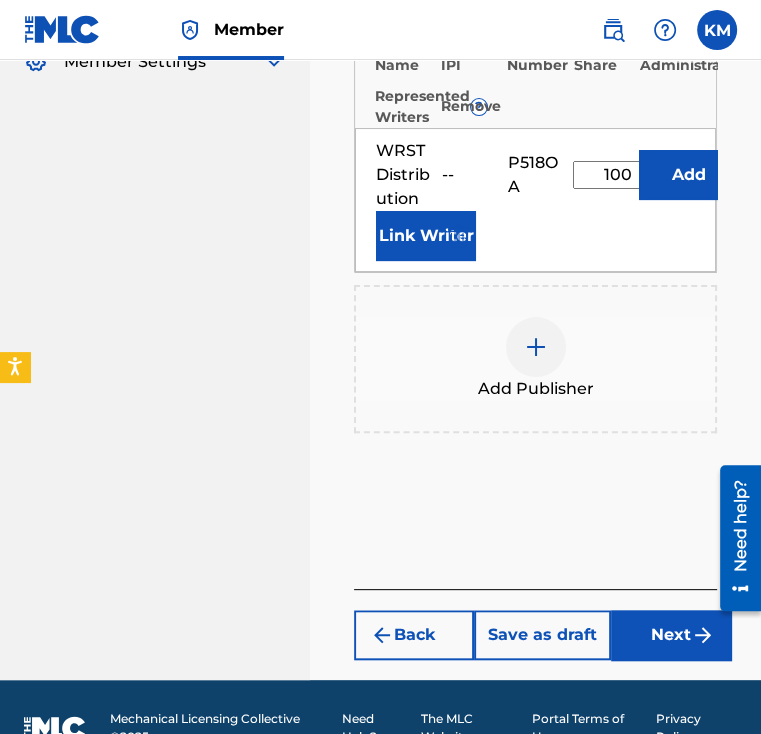 click on "Link Writer" at bounding box center (426, 236) 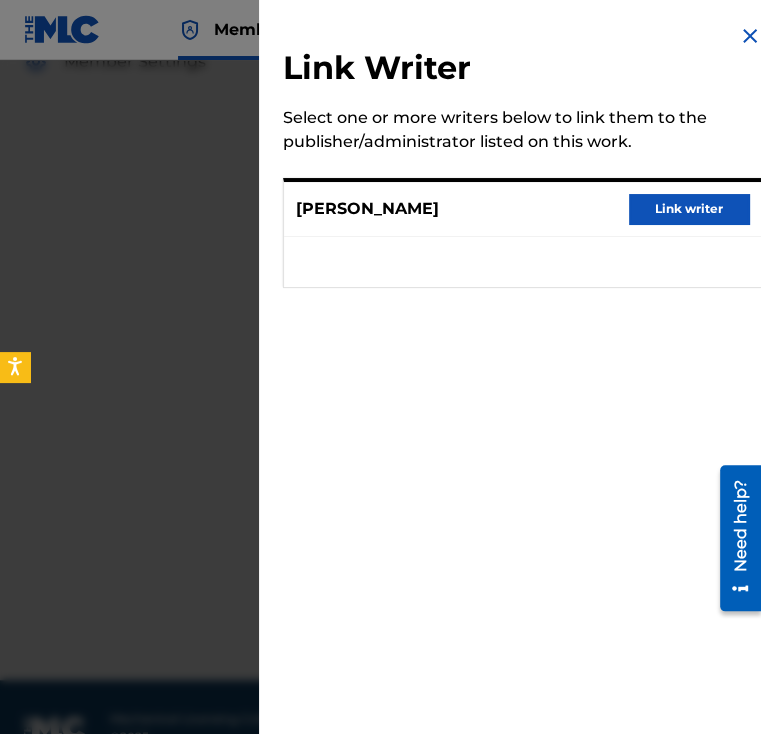 click on "[PERSON_NAME] Link writer" at bounding box center (522, 209) 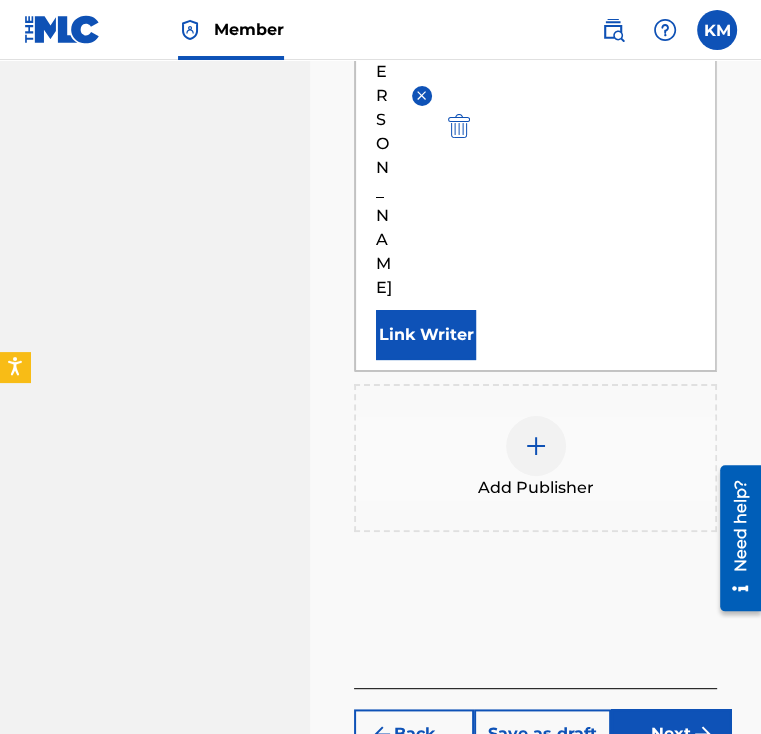 scroll, scrollTop: 908, scrollLeft: 0, axis: vertical 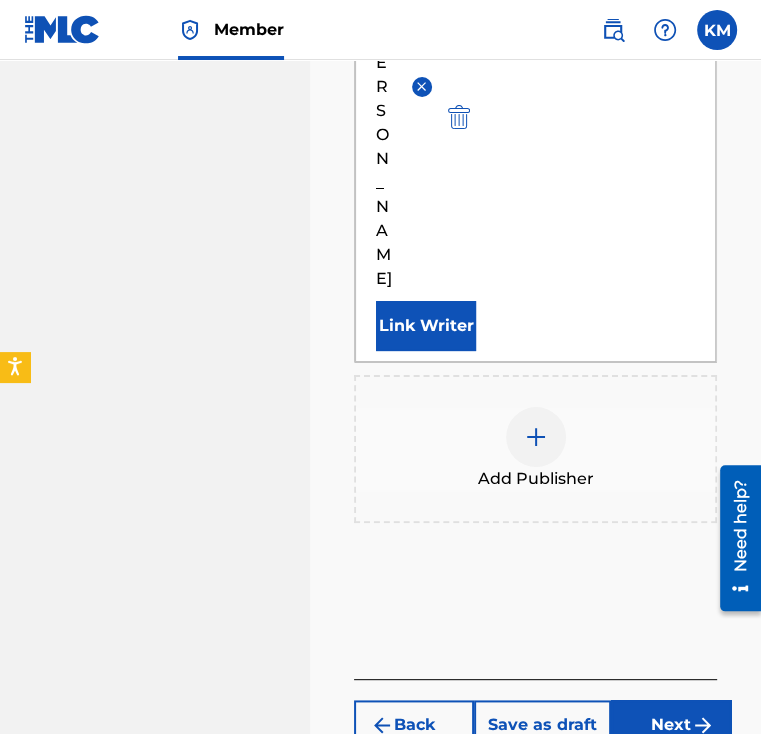 click on "Next" at bounding box center [671, 725] 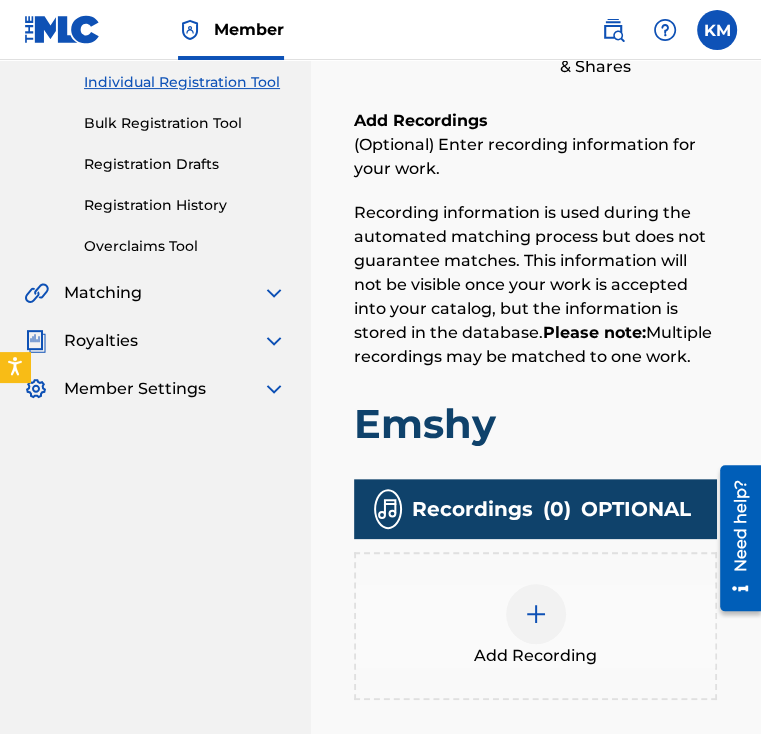 scroll, scrollTop: 468, scrollLeft: 0, axis: vertical 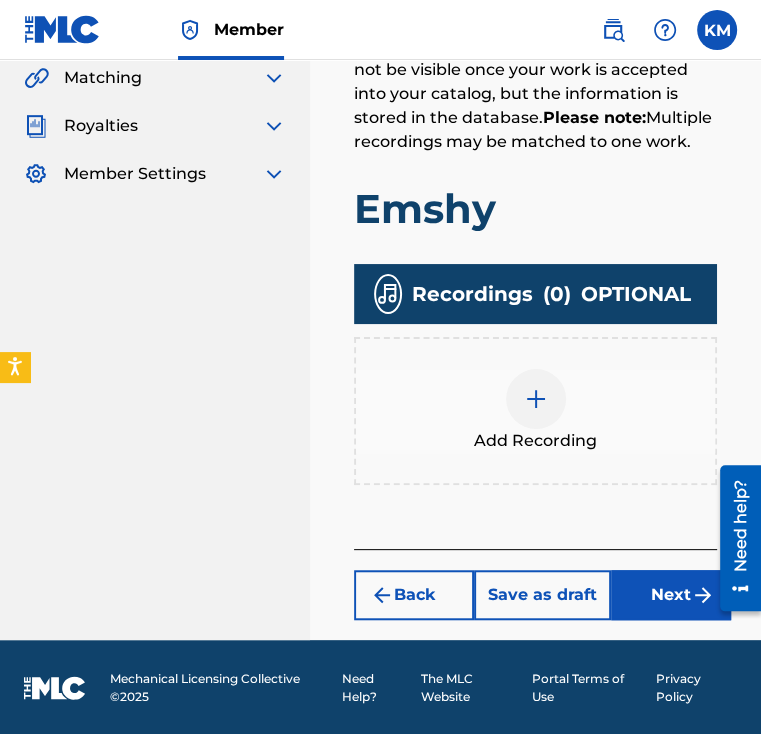 click on "Next" at bounding box center [671, 595] 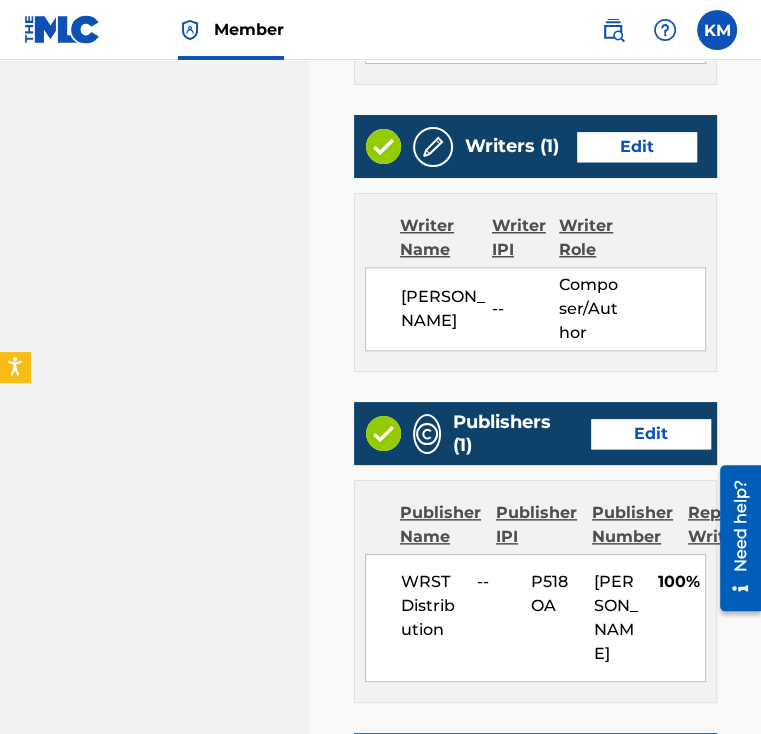 scroll, scrollTop: 1336, scrollLeft: 0, axis: vertical 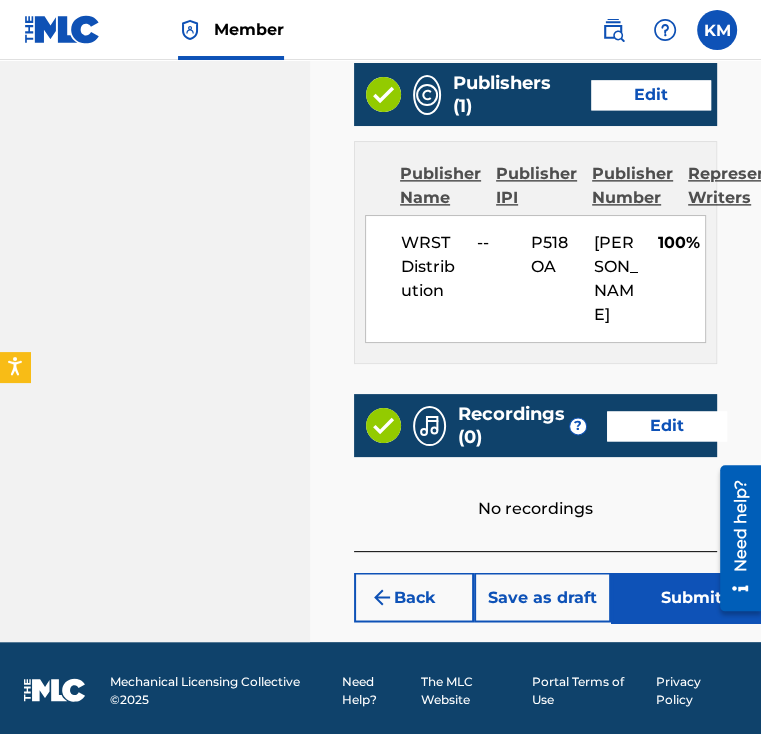 click on "Save as draft" at bounding box center [542, 597] 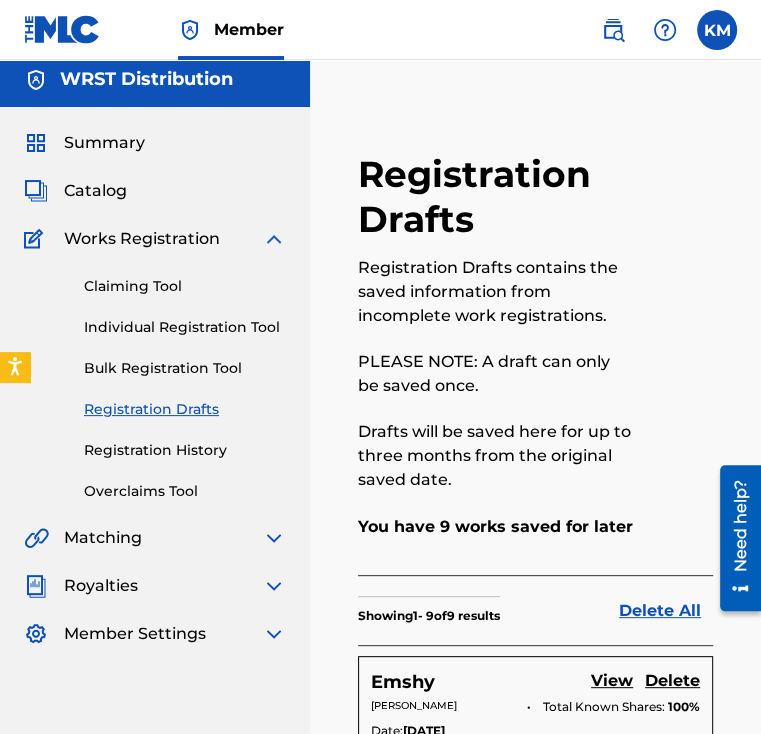 scroll, scrollTop: 0, scrollLeft: 0, axis: both 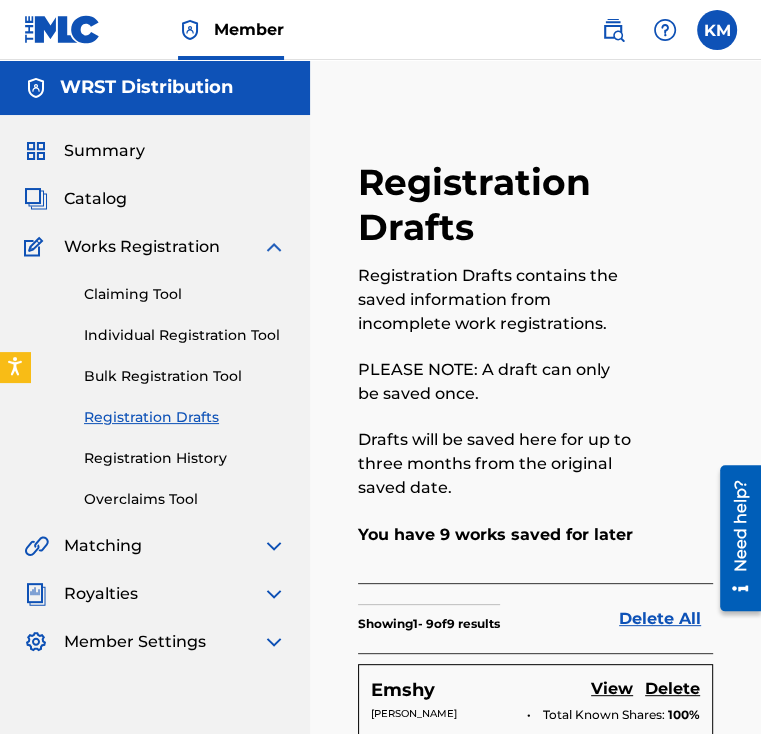 click on "Individual Registration Tool" at bounding box center (185, 335) 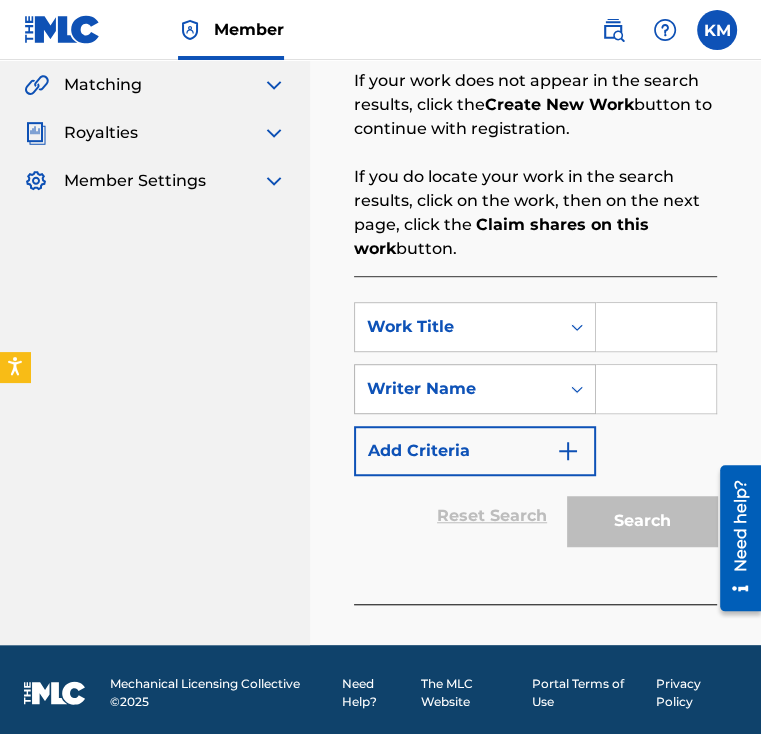 scroll, scrollTop: 467, scrollLeft: 0, axis: vertical 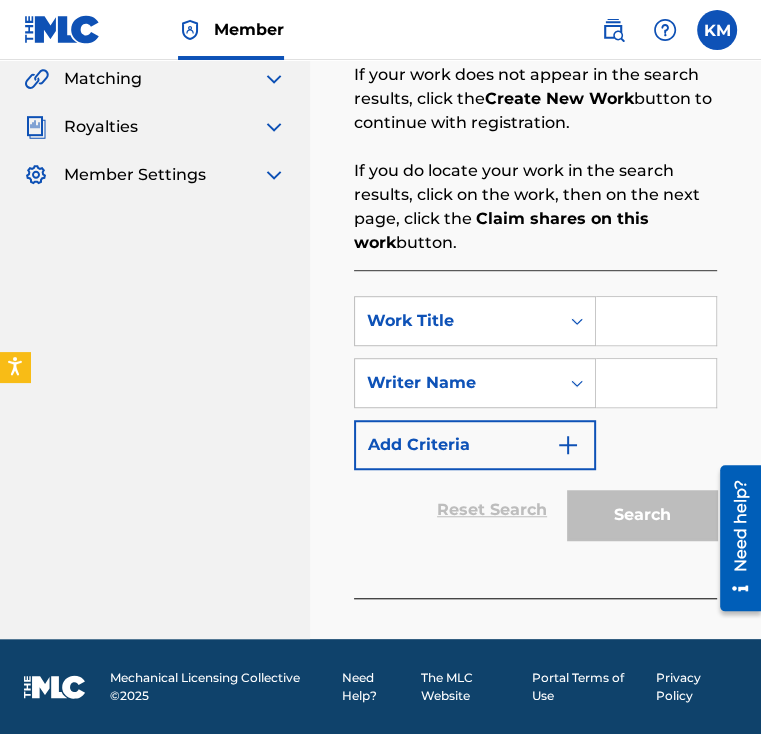 click at bounding box center (656, 321) 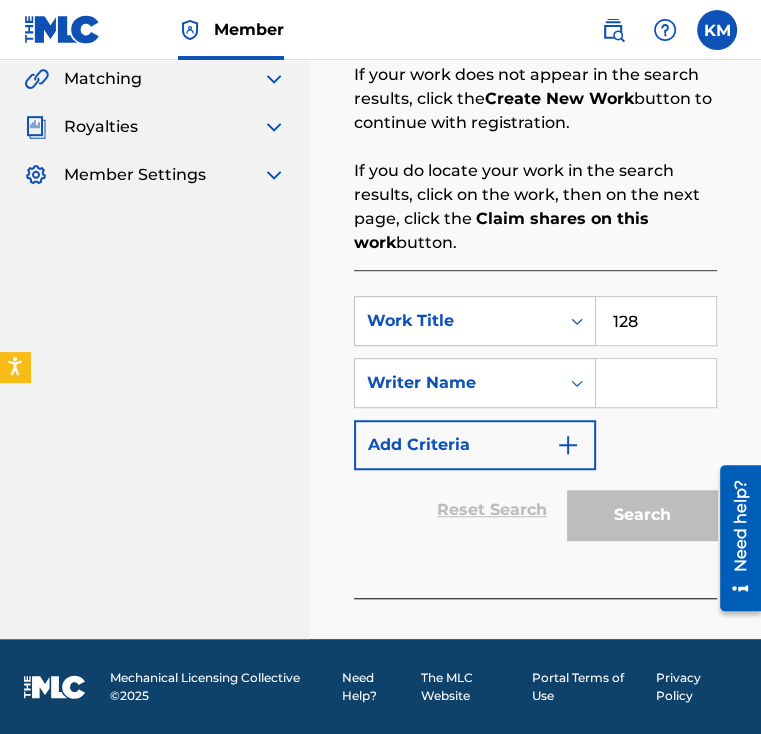 type on "128" 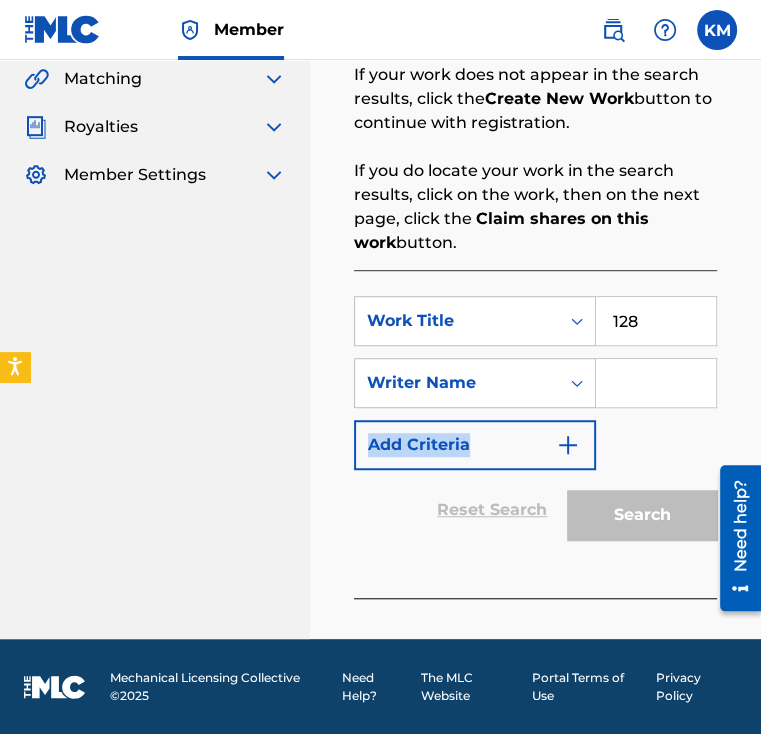 click at bounding box center [656, 383] 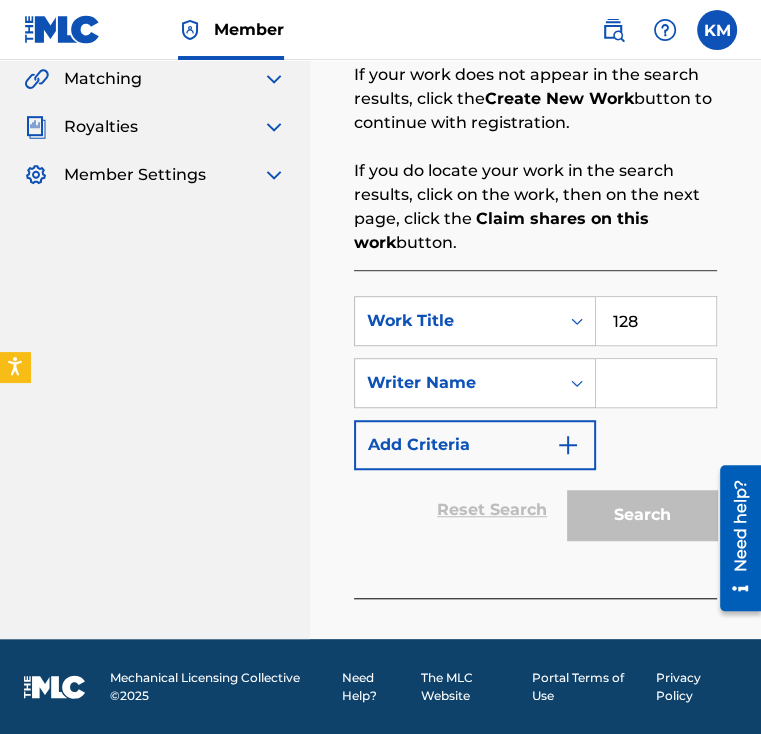 type on "[PERSON_NAME]" 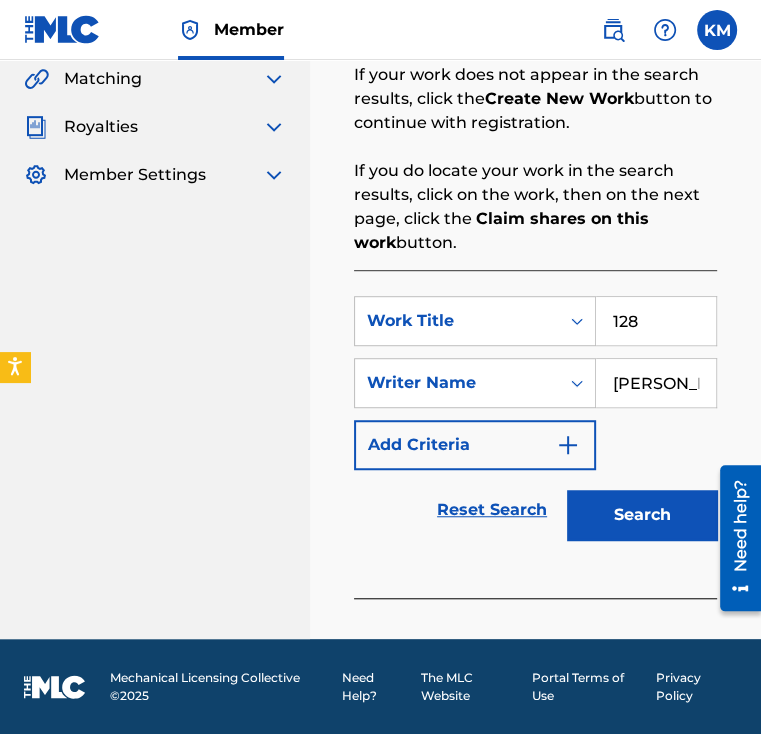 drag, startPoint x: 675, startPoint y: 558, endPoint x: 649, endPoint y: 531, distance: 37.48333 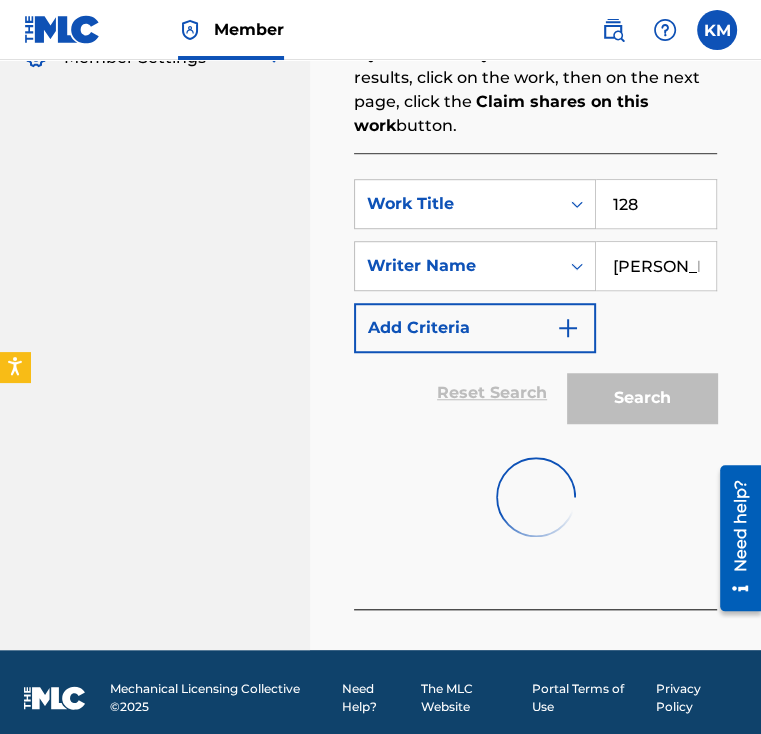 scroll, scrollTop: 595, scrollLeft: 0, axis: vertical 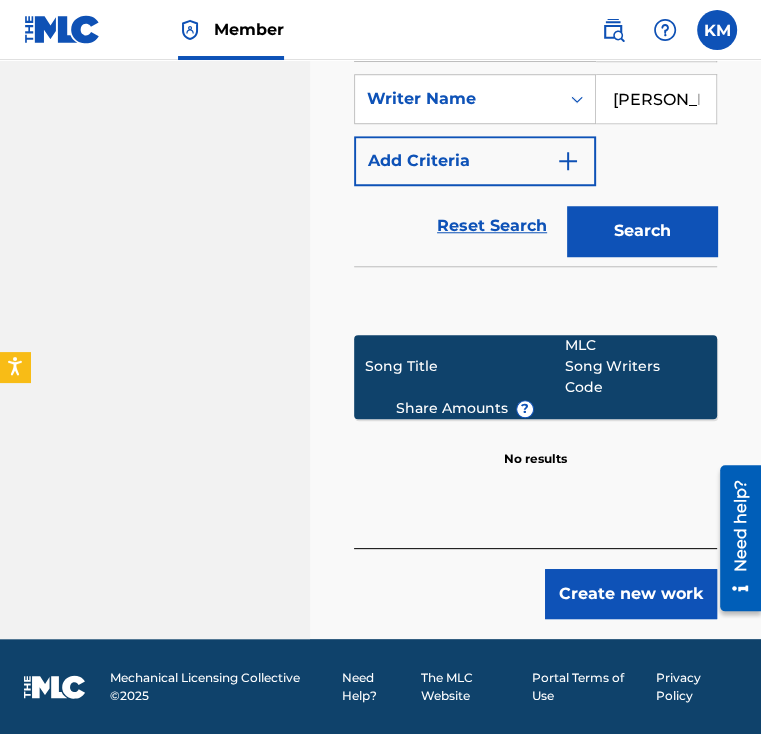 click on "Create new work" at bounding box center [631, 594] 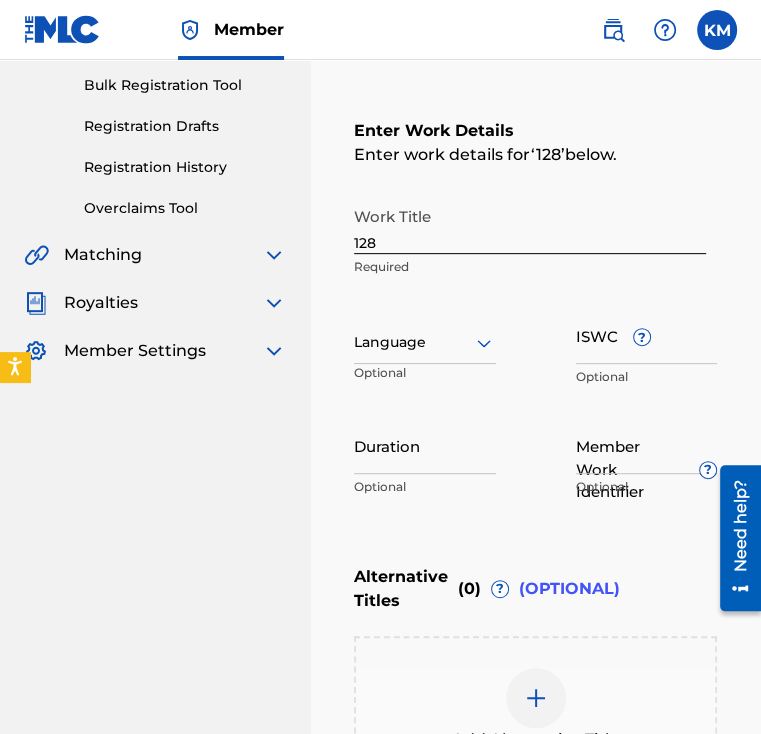 scroll, scrollTop: 276, scrollLeft: 0, axis: vertical 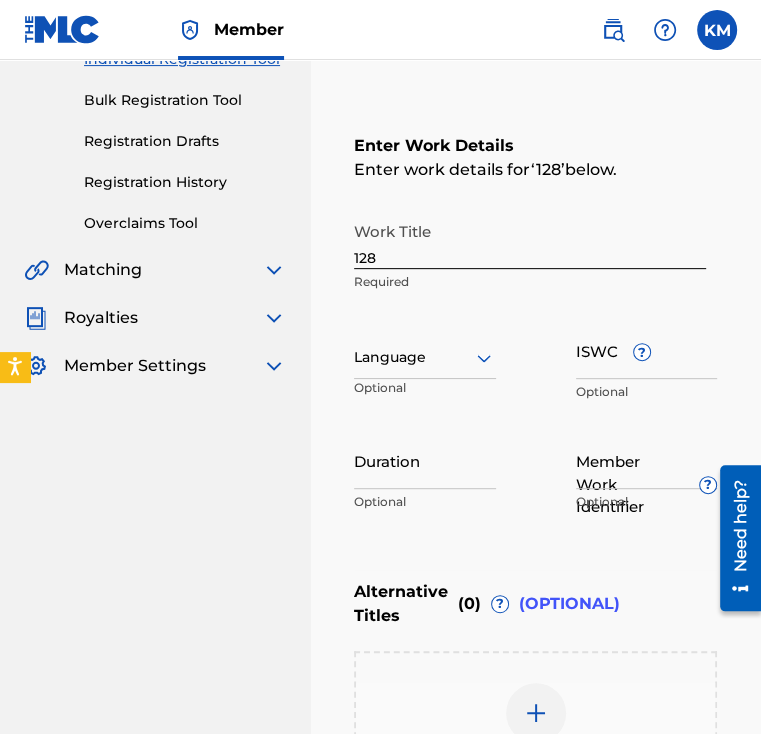 click on "128" at bounding box center [530, 240] 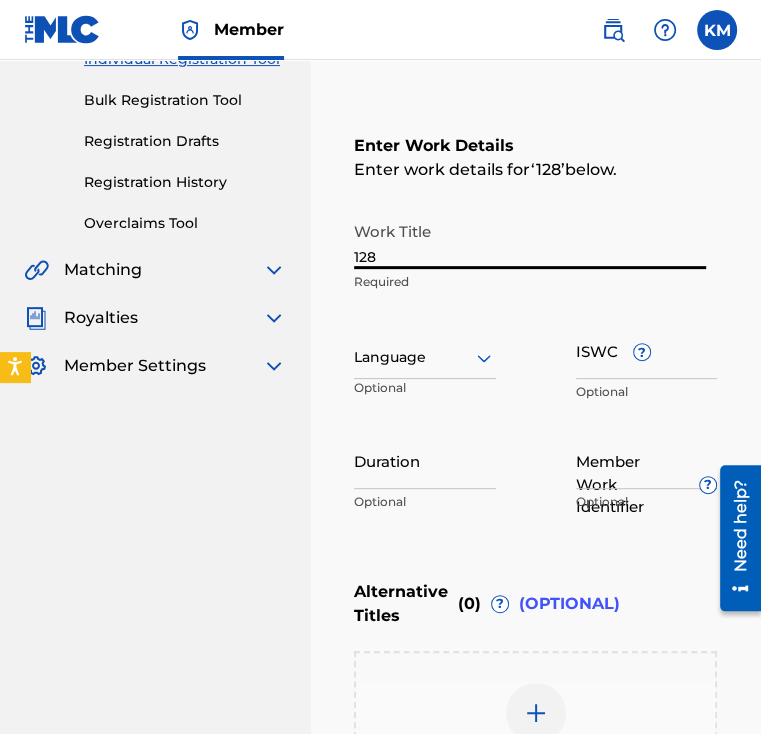 click on "128" at bounding box center [530, 240] 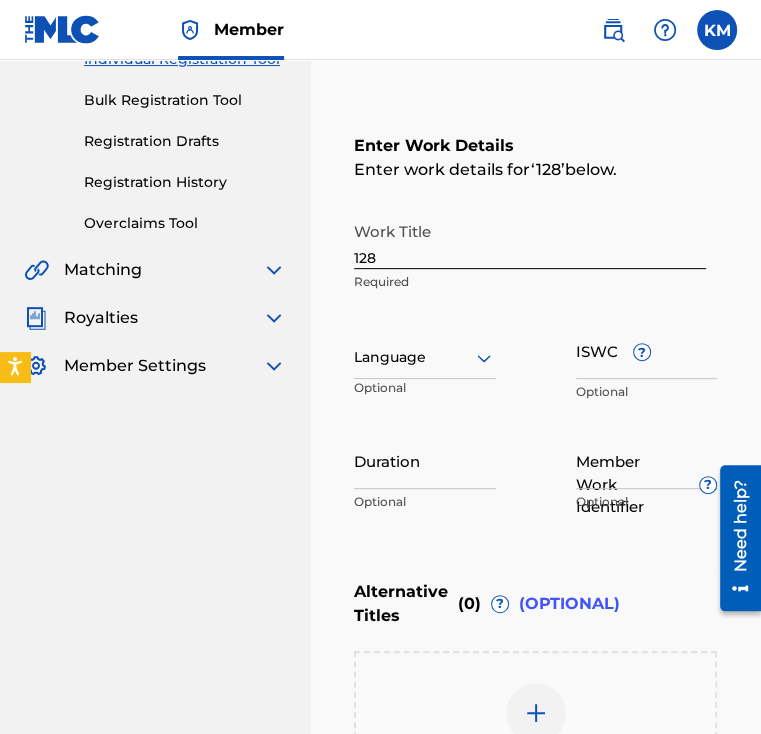 click on "128" at bounding box center [530, 240] 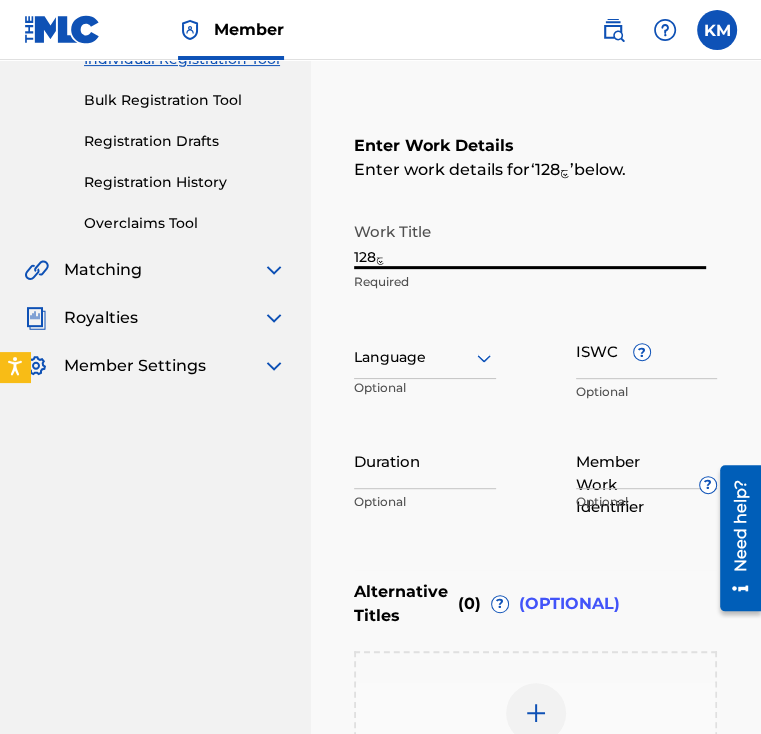 type on "128" 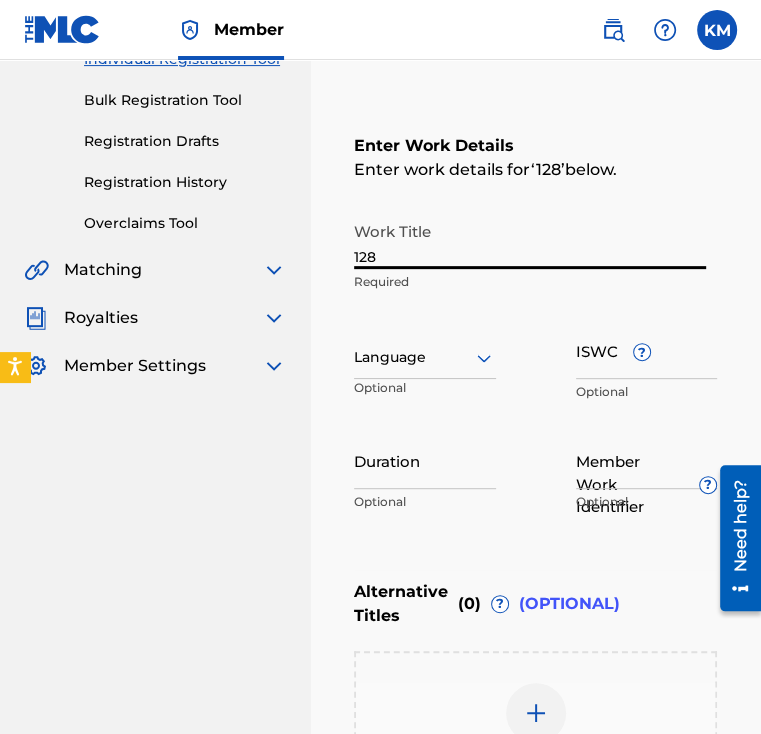 click on "Language" at bounding box center [425, 358] 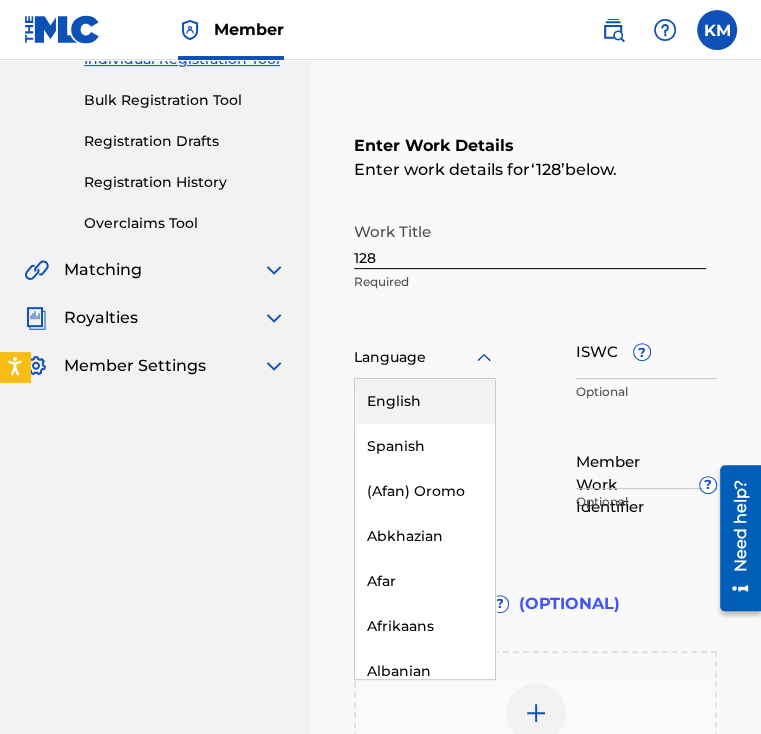 click on "English" at bounding box center [425, 401] 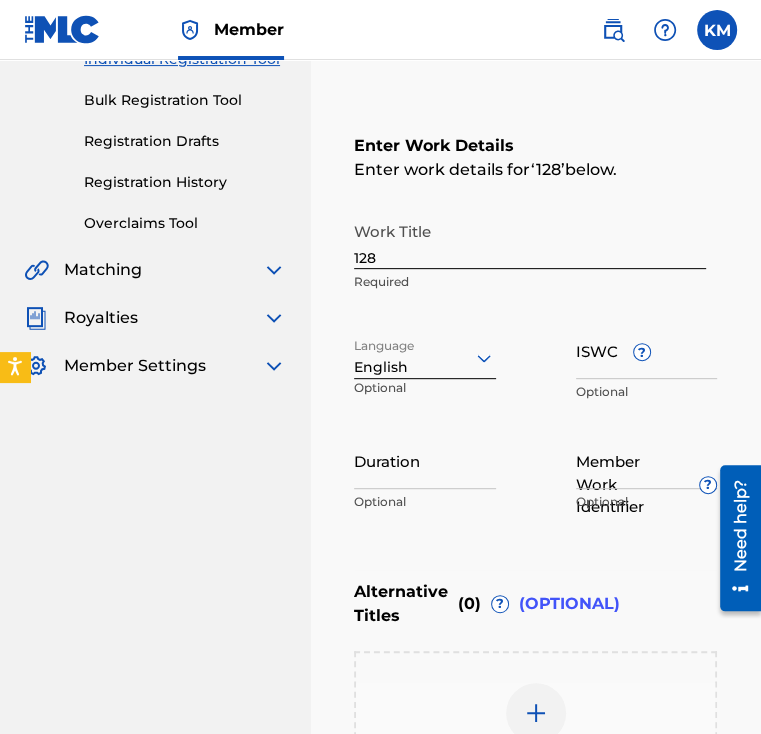 click on "Duration" at bounding box center (425, 460) 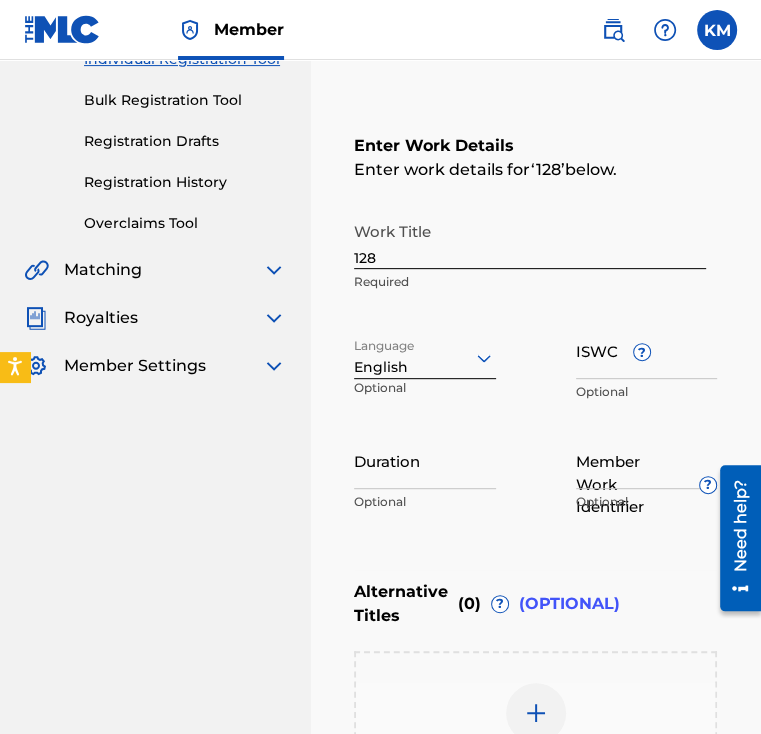 click on "Language English Optional" at bounding box center (425, 367) 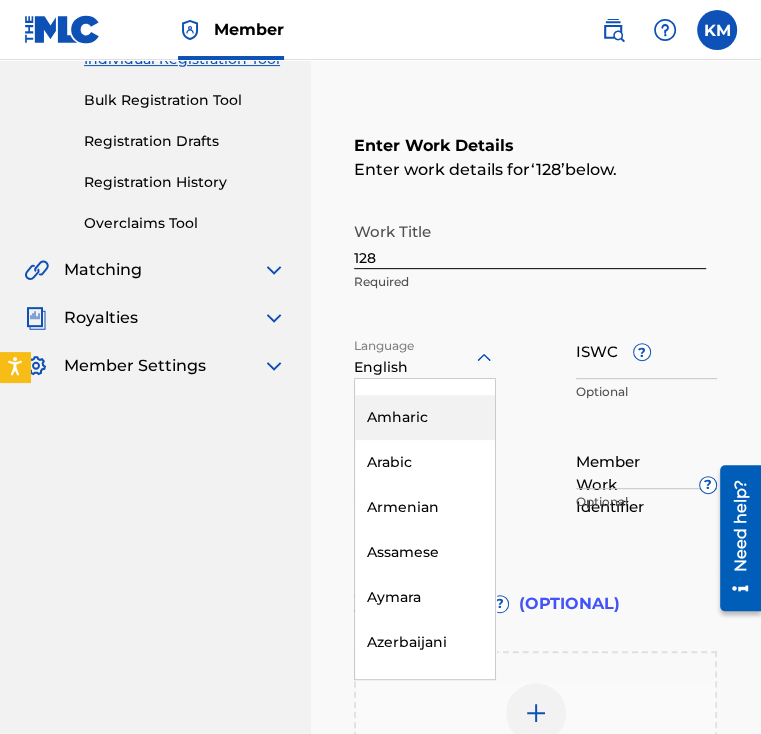 scroll, scrollTop: 300, scrollLeft: 0, axis: vertical 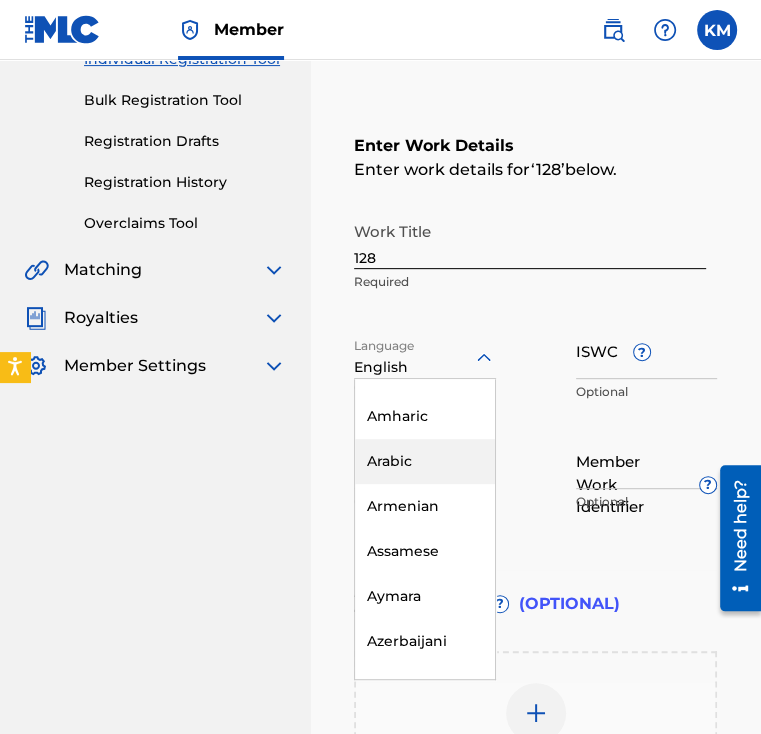 click on "Arabic" at bounding box center (425, 461) 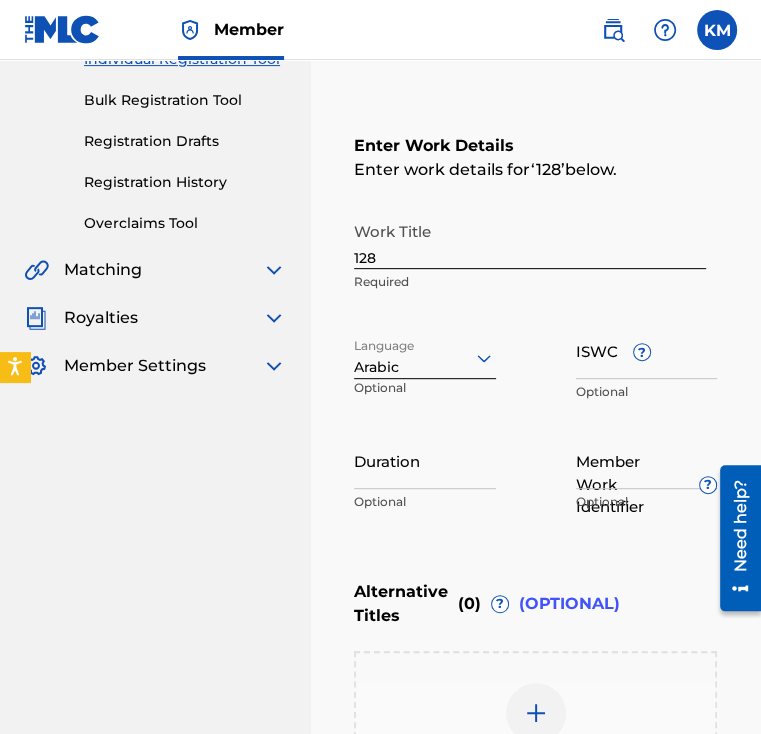 click on "Duration" at bounding box center [425, 460] 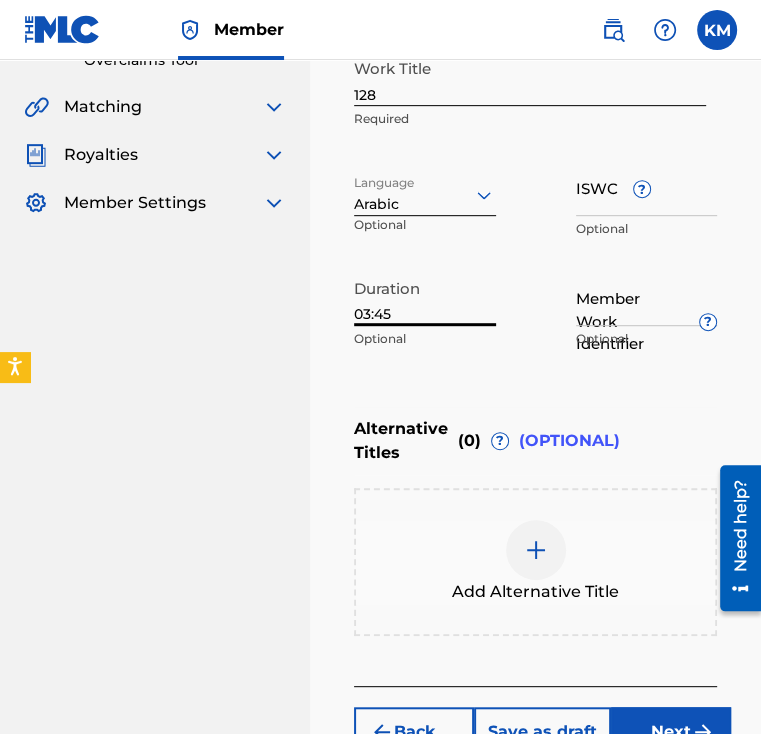 scroll, scrollTop: 476, scrollLeft: 0, axis: vertical 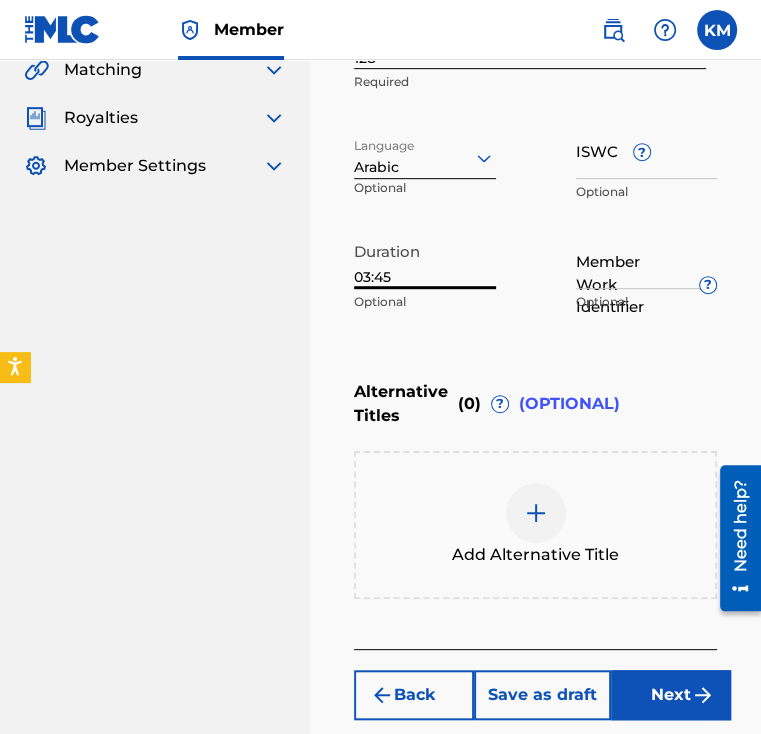 type on "03:45" 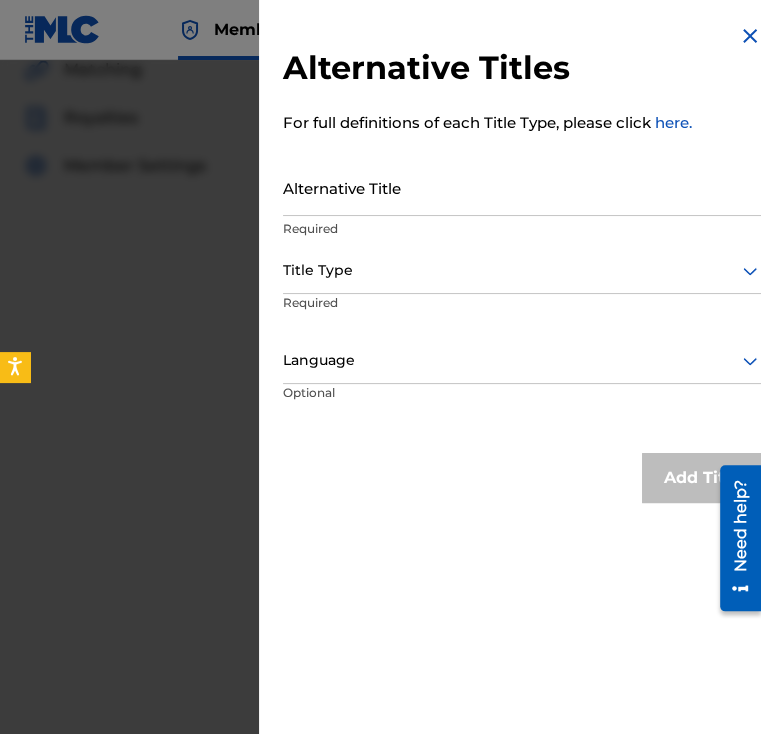 click on "Alternative Title" at bounding box center [522, 187] 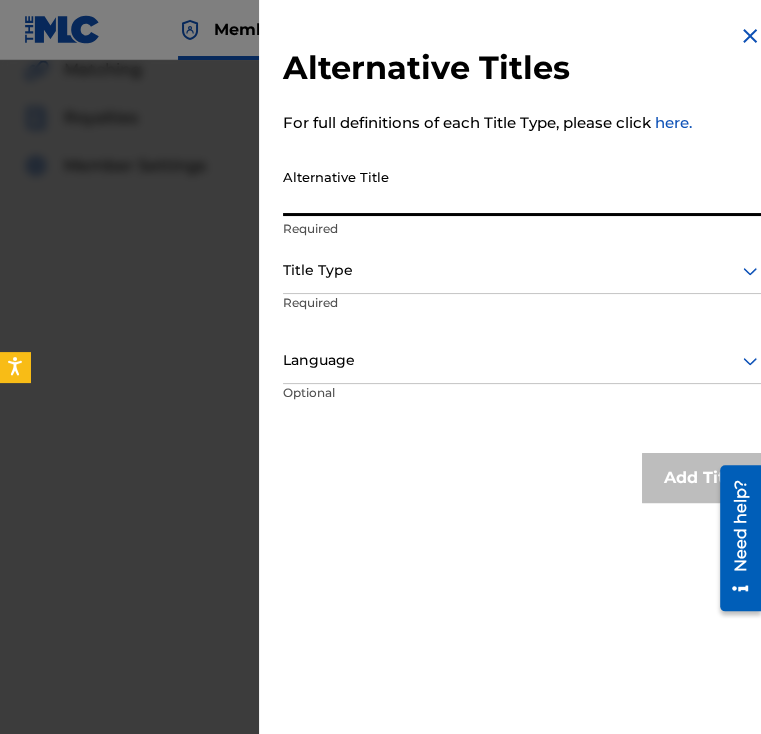 paste on "١٢٨" 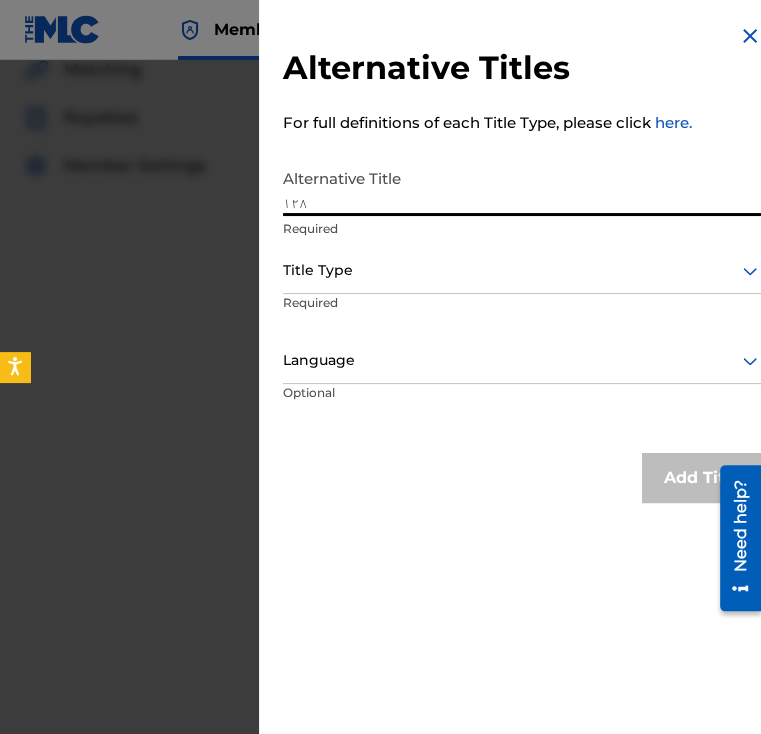 type on "١٢٨" 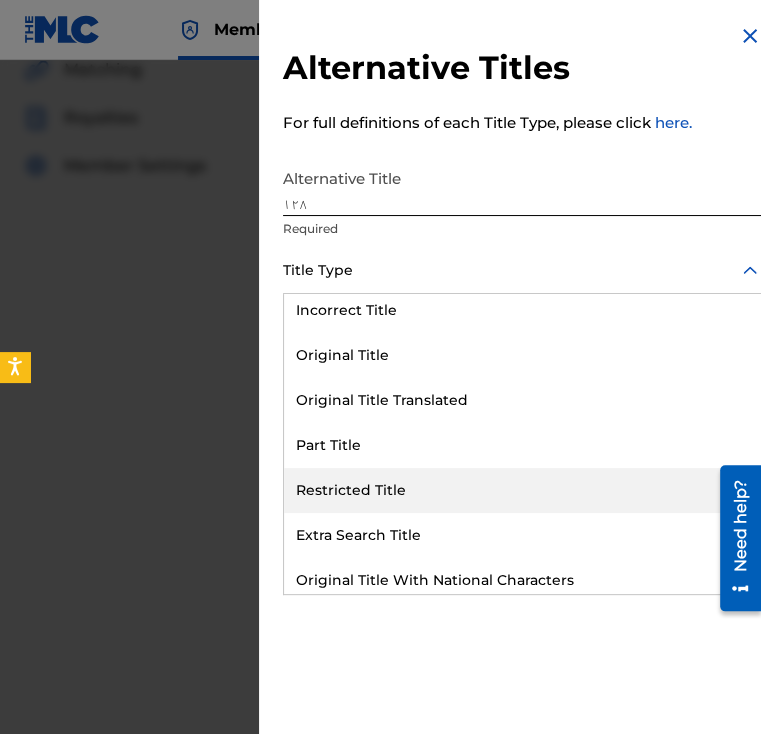 scroll, scrollTop: 95, scrollLeft: 0, axis: vertical 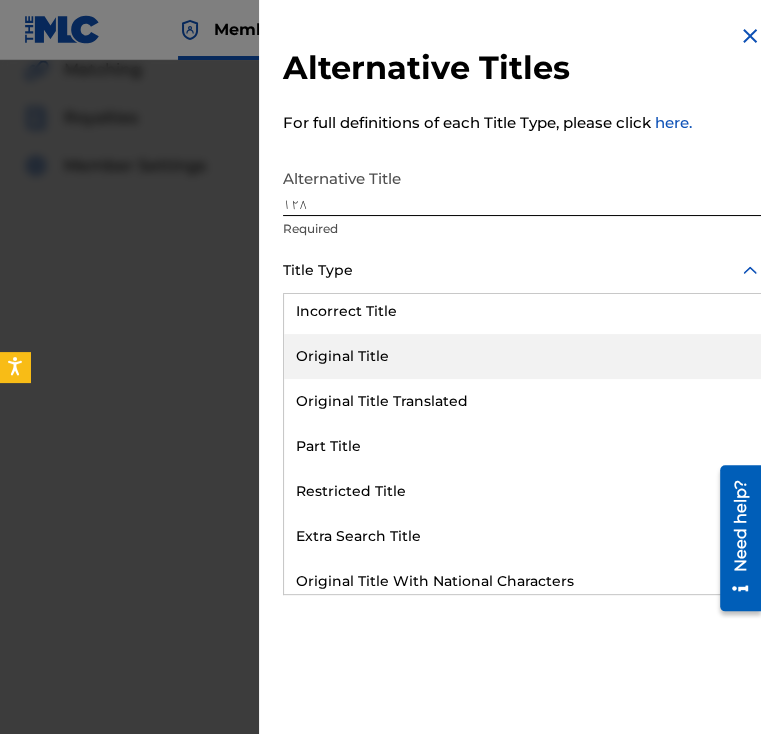 click on "Original Title" at bounding box center [522, 356] 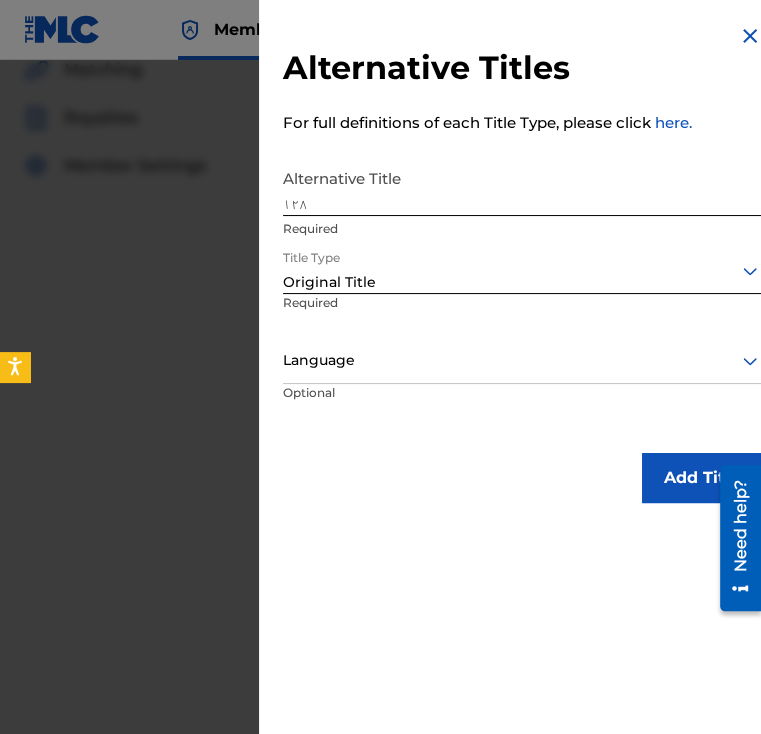 click at bounding box center [522, 360] 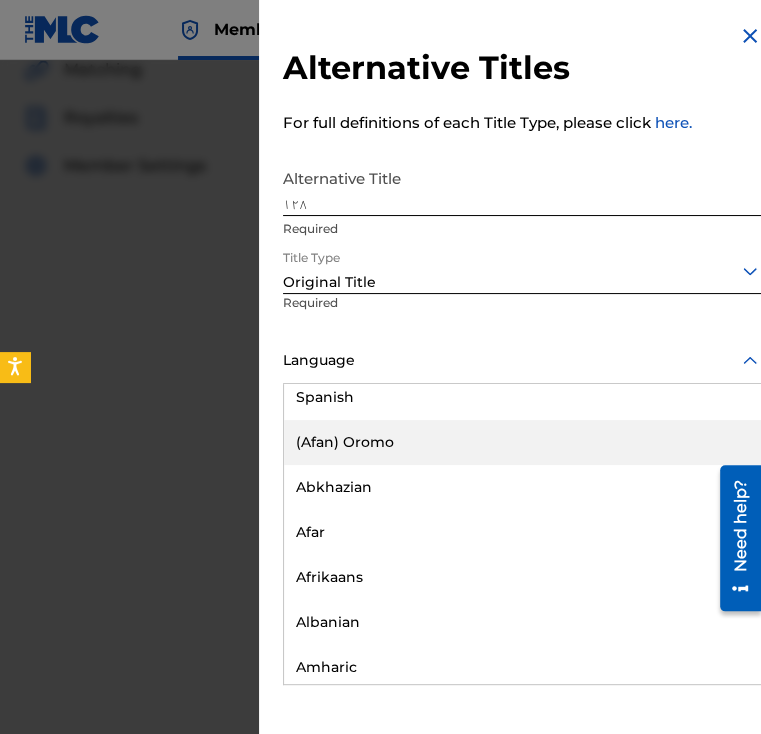 scroll, scrollTop: 100, scrollLeft: 0, axis: vertical 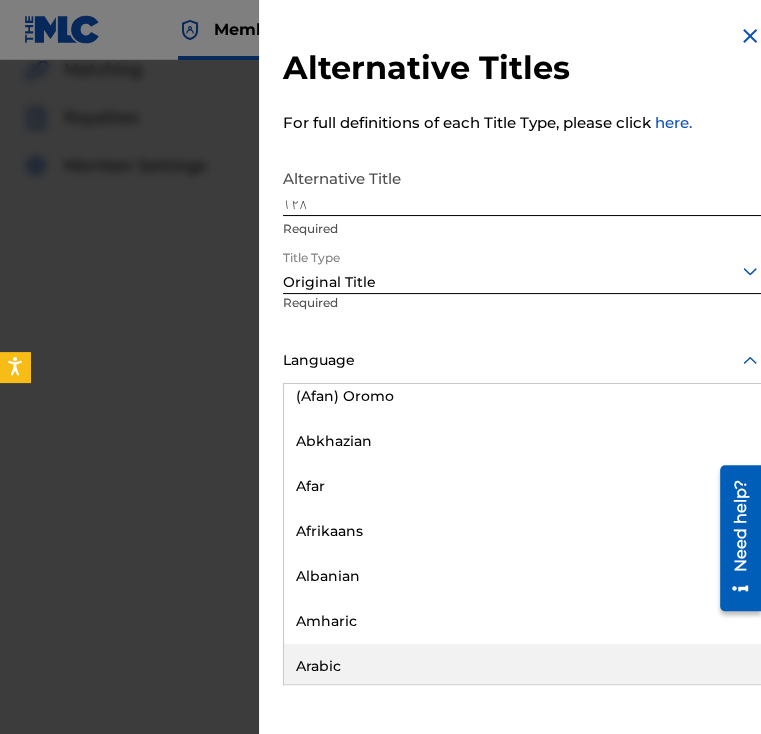 click on "Arabic" at bounding box center [522, 666] 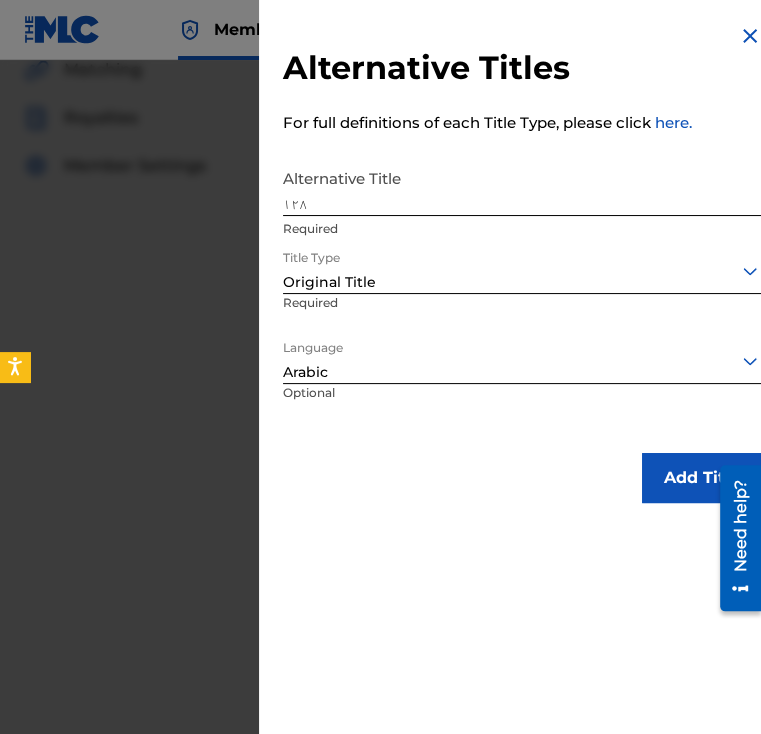 click on "Add Title" at bounding box center [702, 478] 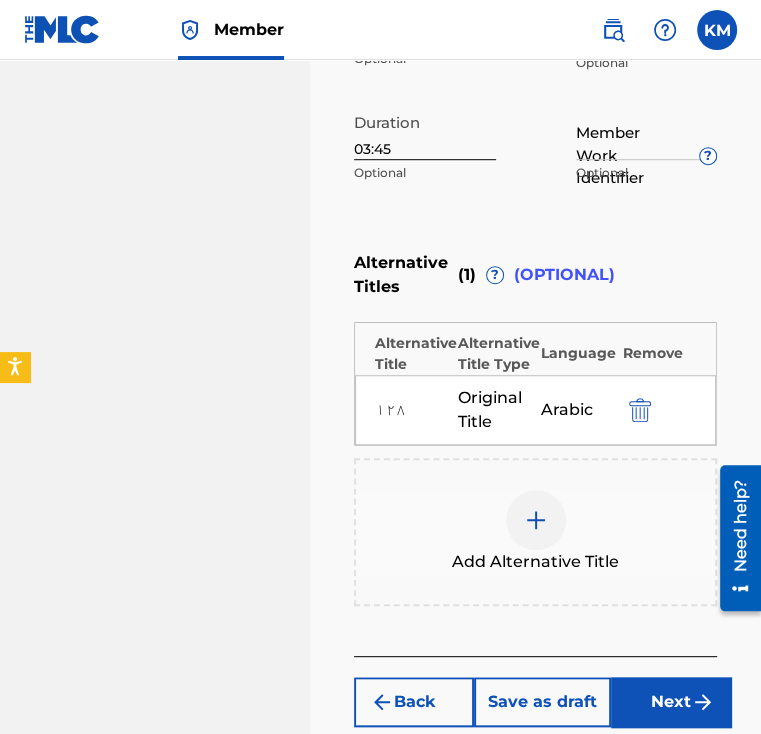scroll, scrollTop: 712, scrollLeft: 0, axis: vertical 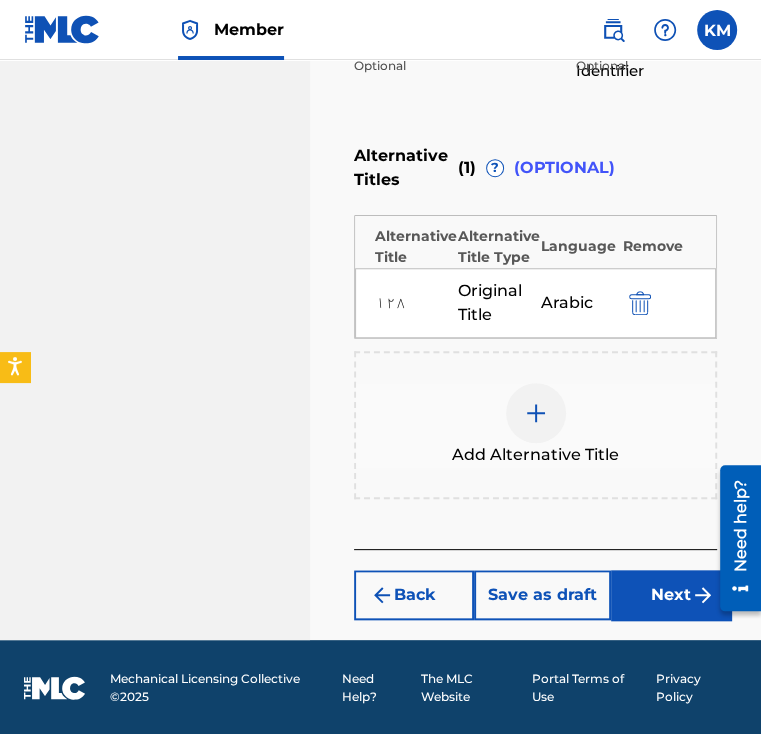 click on "Next" at bounding box center [671, 595] 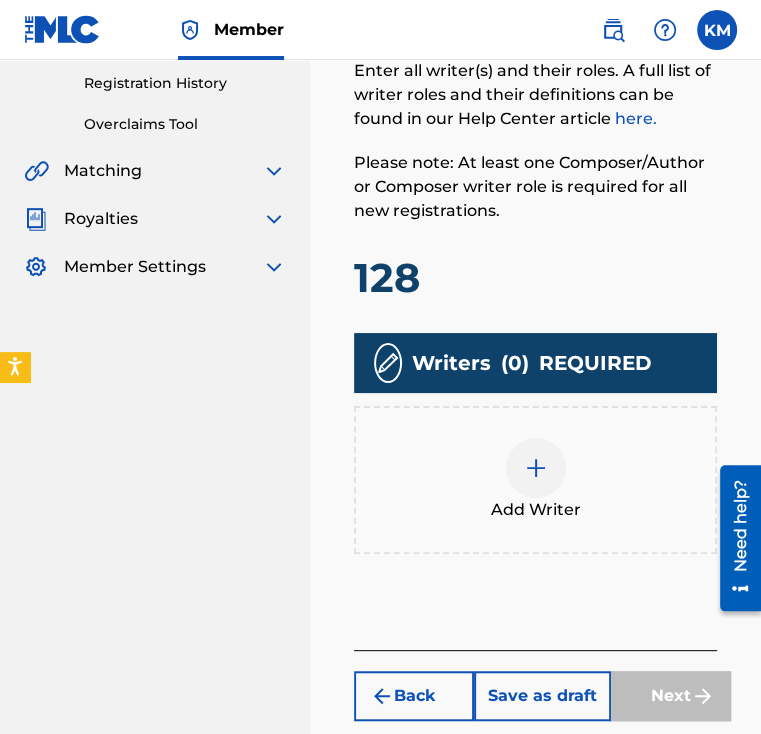 scroll, scrollTop: 390, scrollLeft: 0, axis: vertical 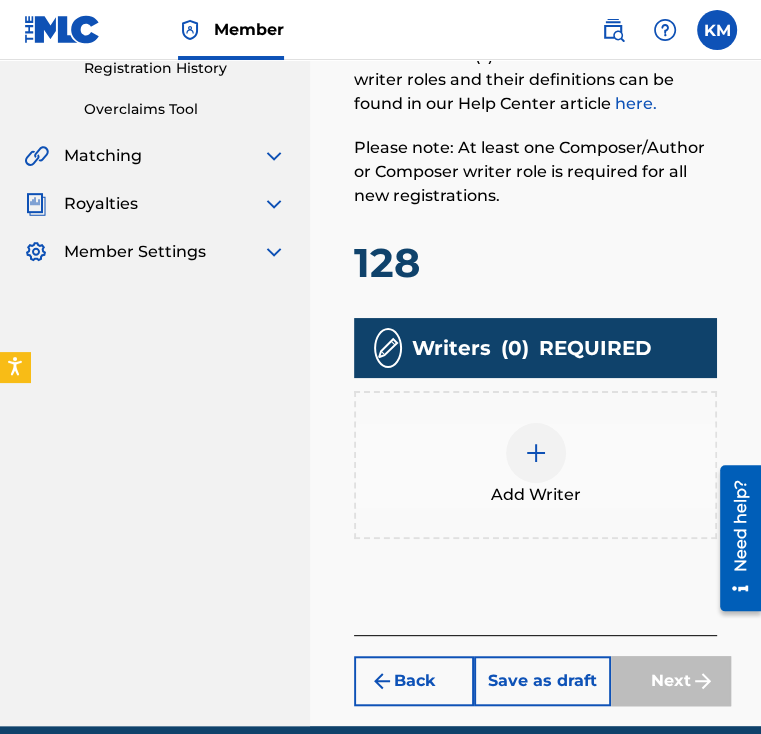 click at bounding box center [536, 453] 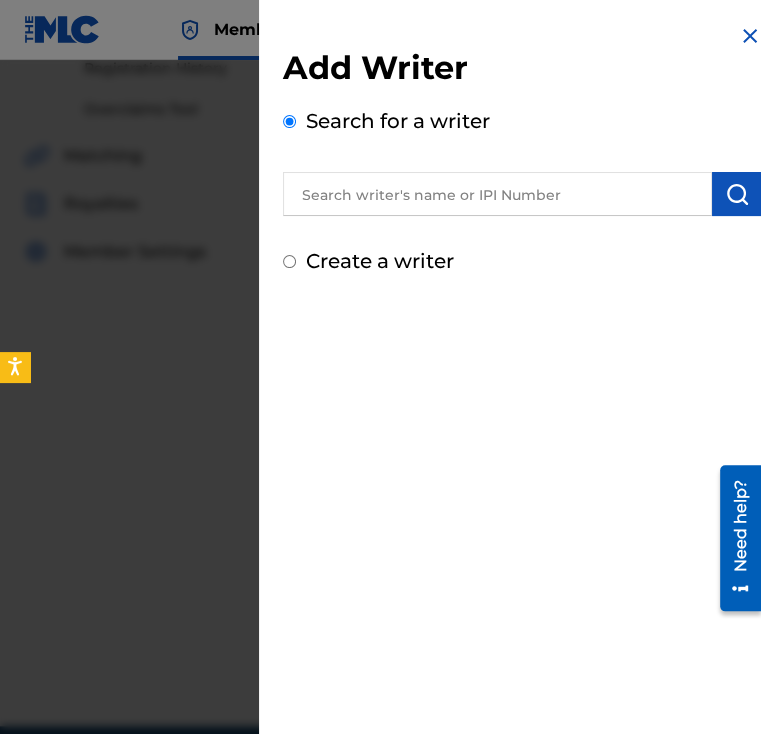 click at bounding box center (522, 191) 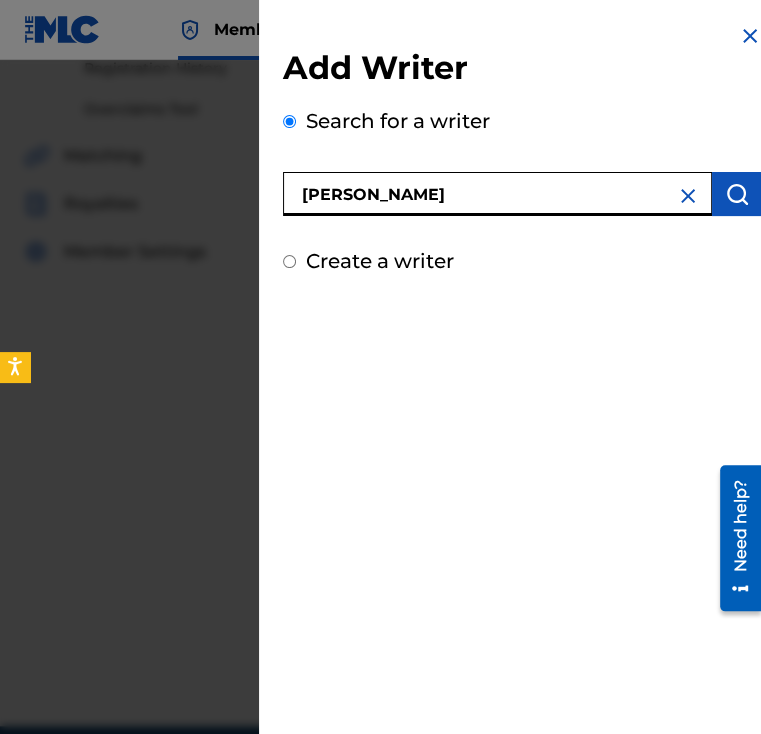 type on "[PERSON_NAME]" 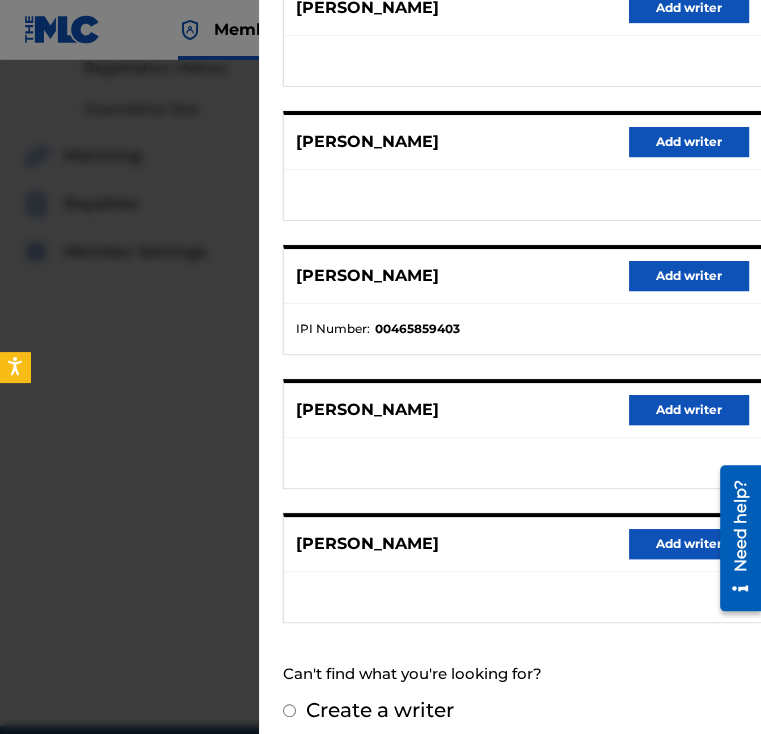 scroll, scrollTop: 300, scrollLeft: 0, axis: vertical 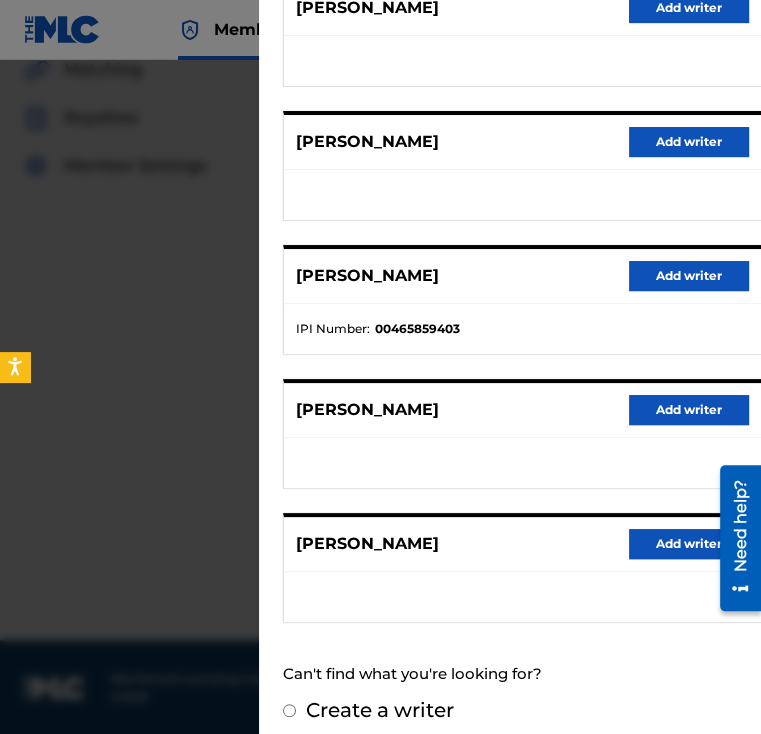 click on "Add writer" at bounding box center [689, 544] 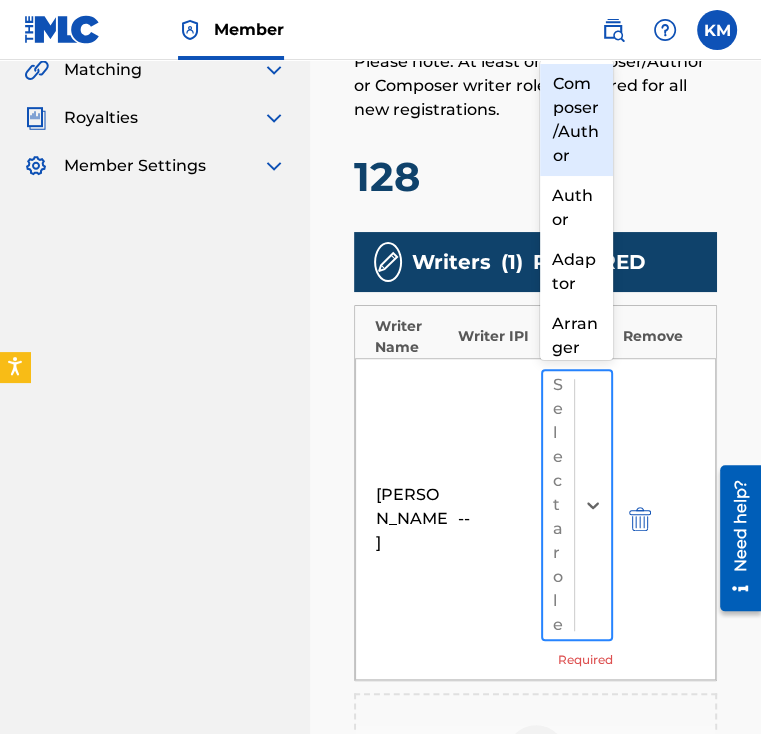 click on "Select a role" at bounding box center (558, 505) 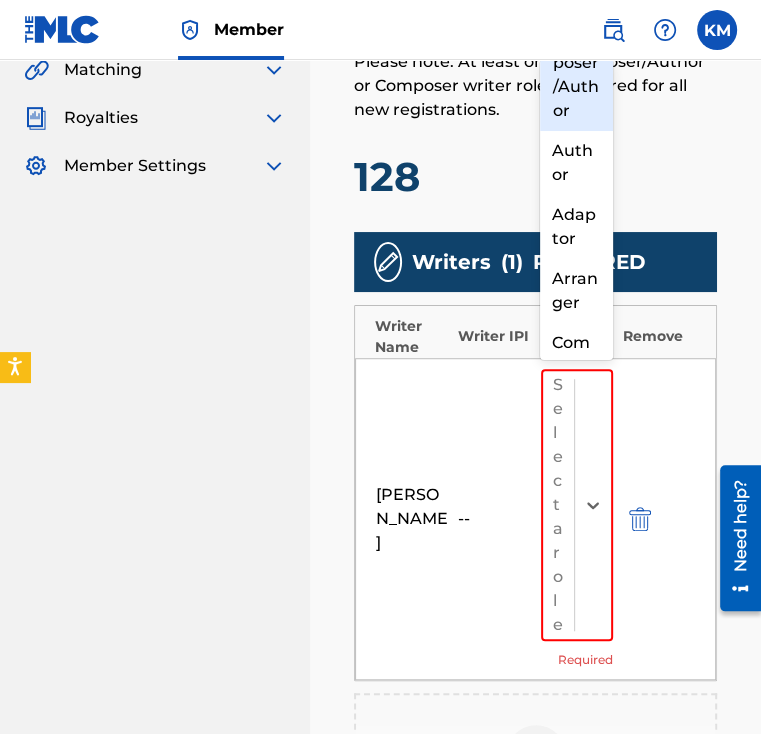 scroll, scrollTop: 0, scrollLeft: 0, axis: both 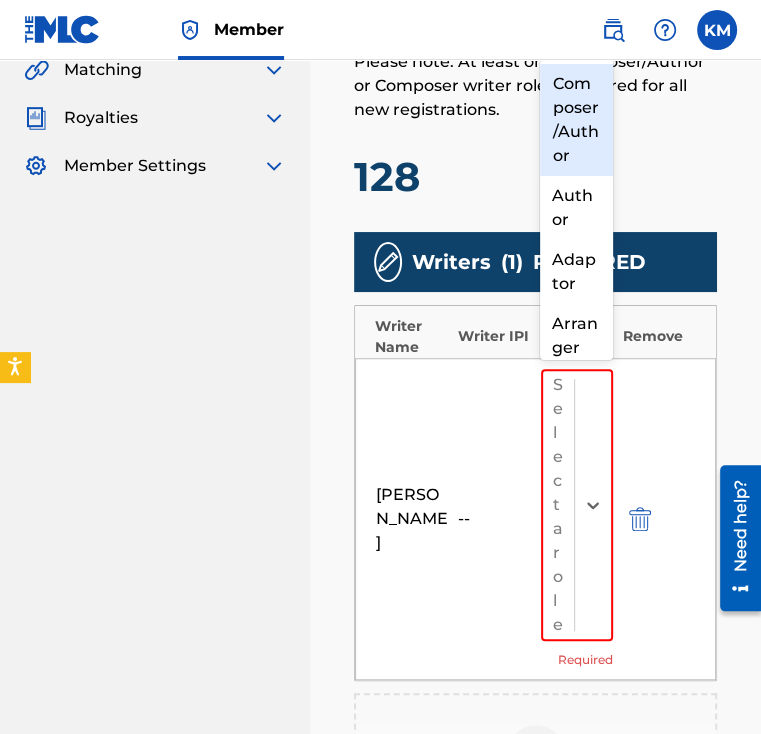 click on "Composer/Author" at bounding box center (576, 120) 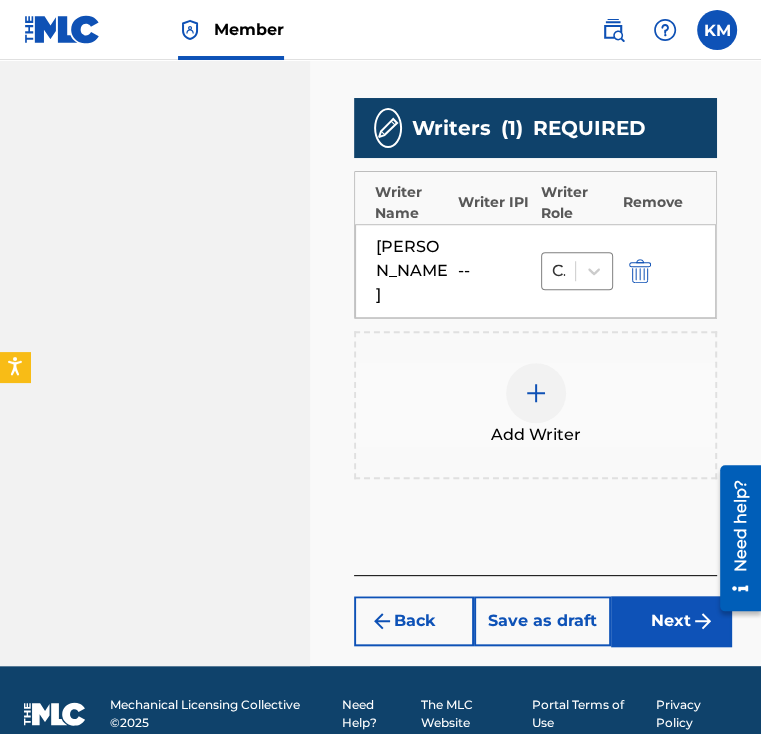 scroll, scrollTop: 612, scrollLeft: 0, axis: vertical 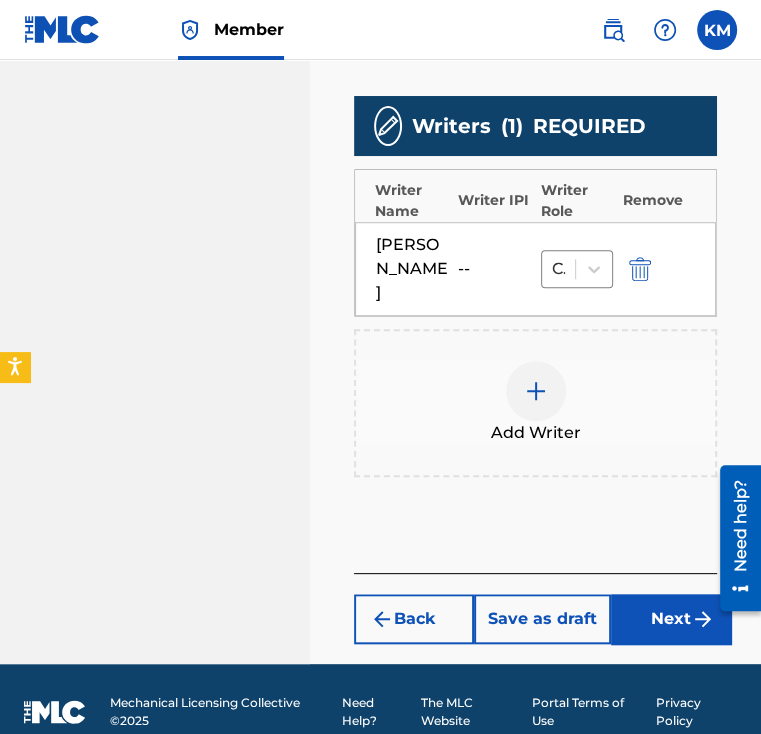 click on "Next" at bounding box center [671, 619] 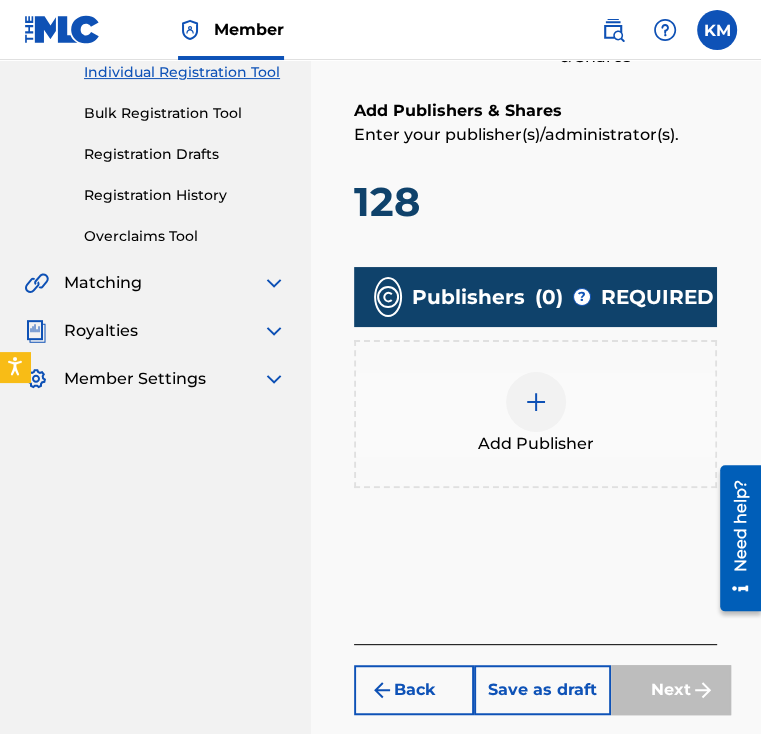 scroll, scrollTop: 290, scrollLeft: 0, axis: vertical 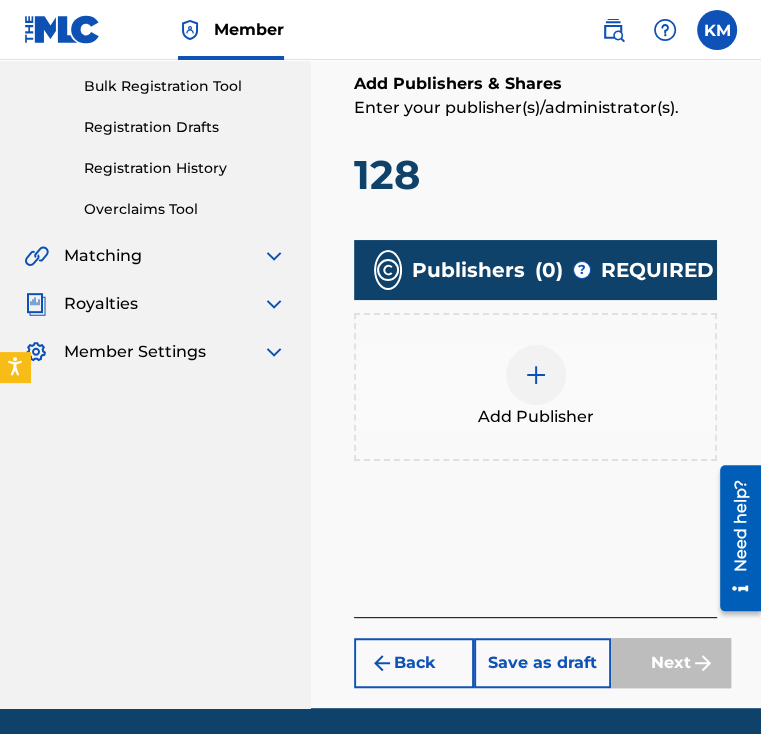 click at bounding box center [536, 375] 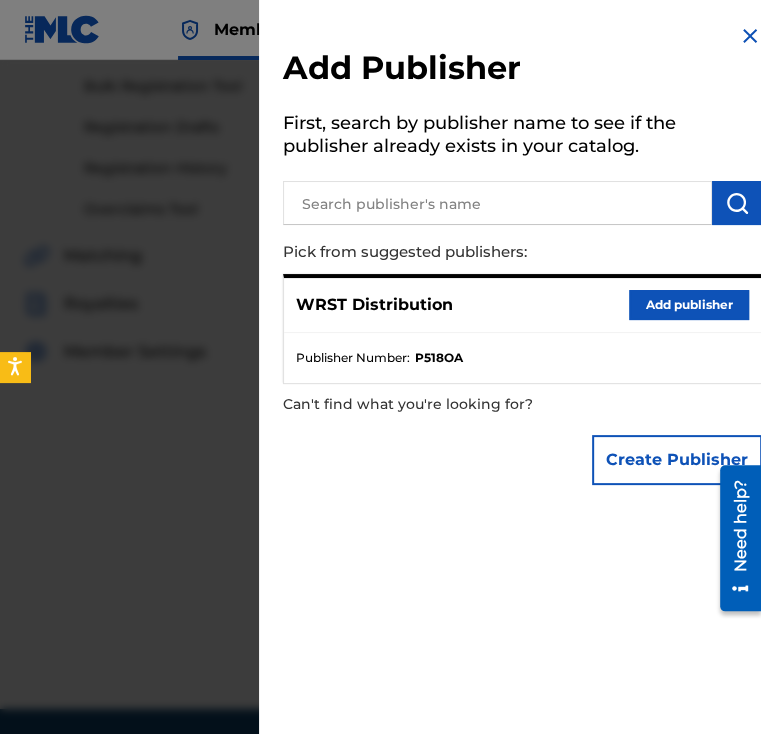 click on "Add publisher" at bounding box center [689, 305] 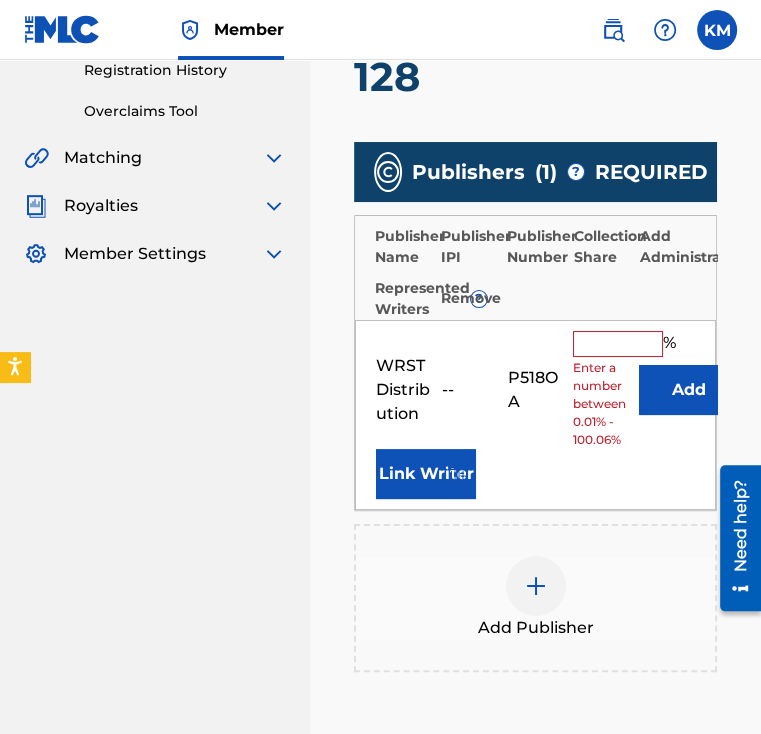 scroll, scrollTop: 390, scrollLeft: 0, axis: vertical 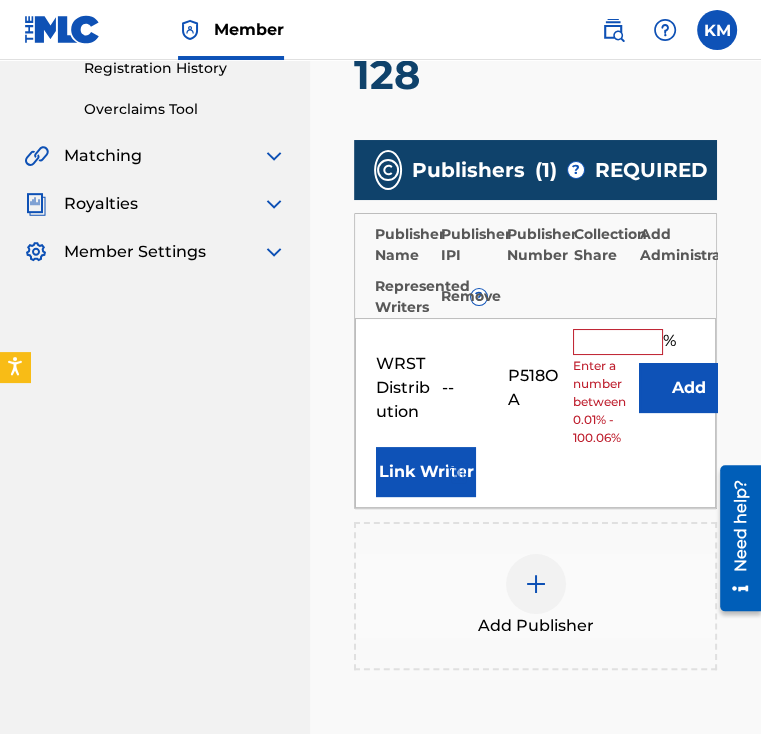 click at bounding box center [618, 342] 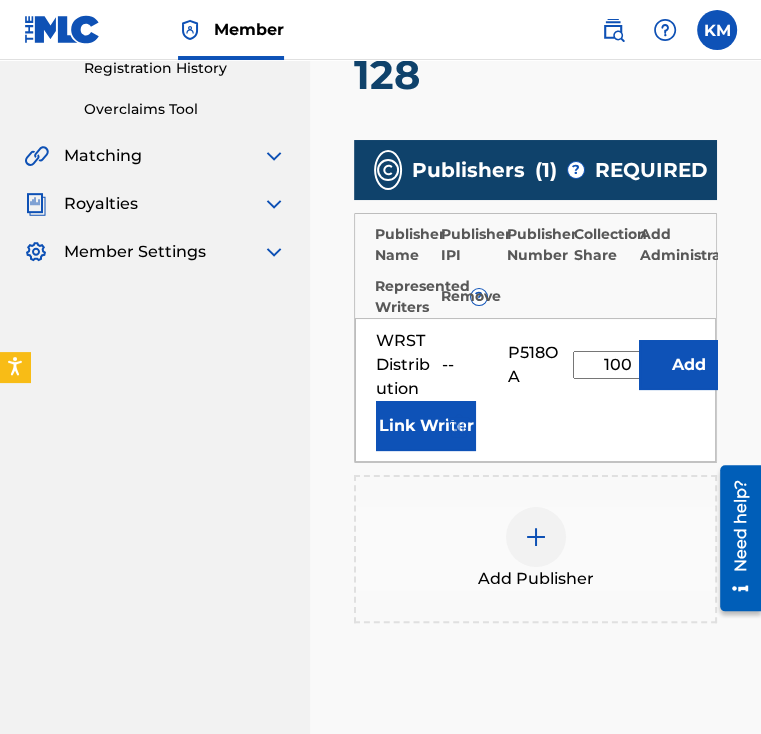 type on "100" 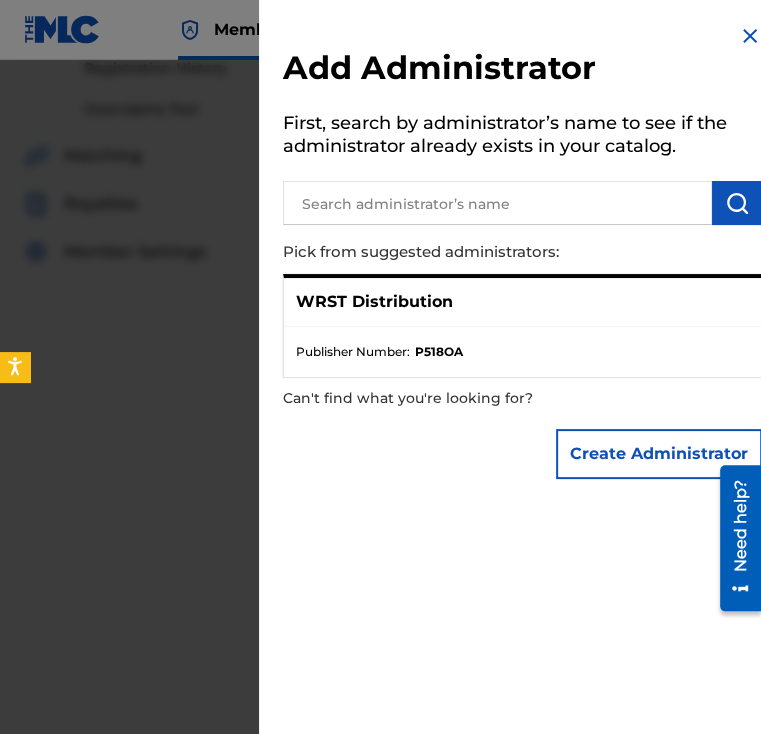 click at bounding box center [750, 36] 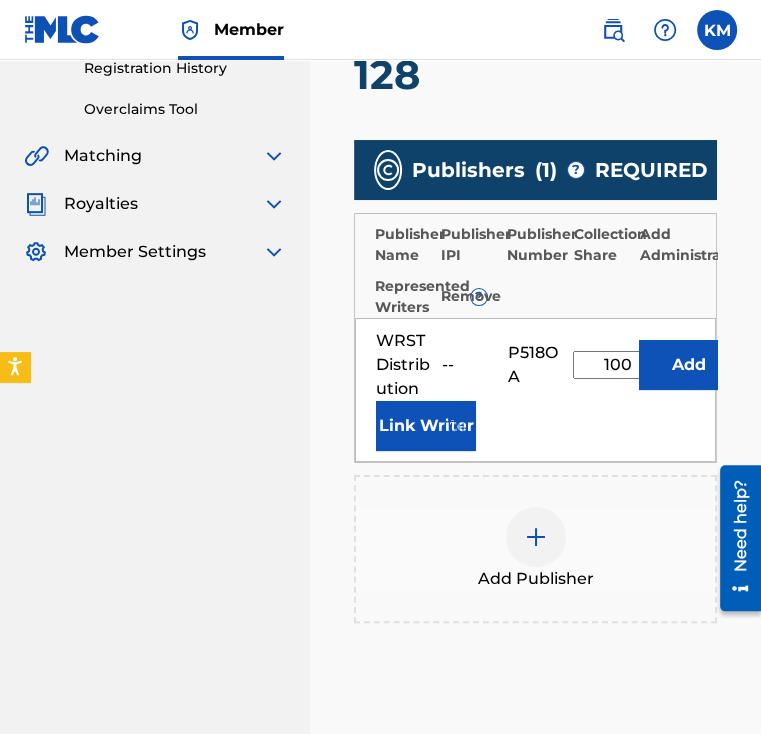 click on "Link Writer" at bounding box center (426, 426) 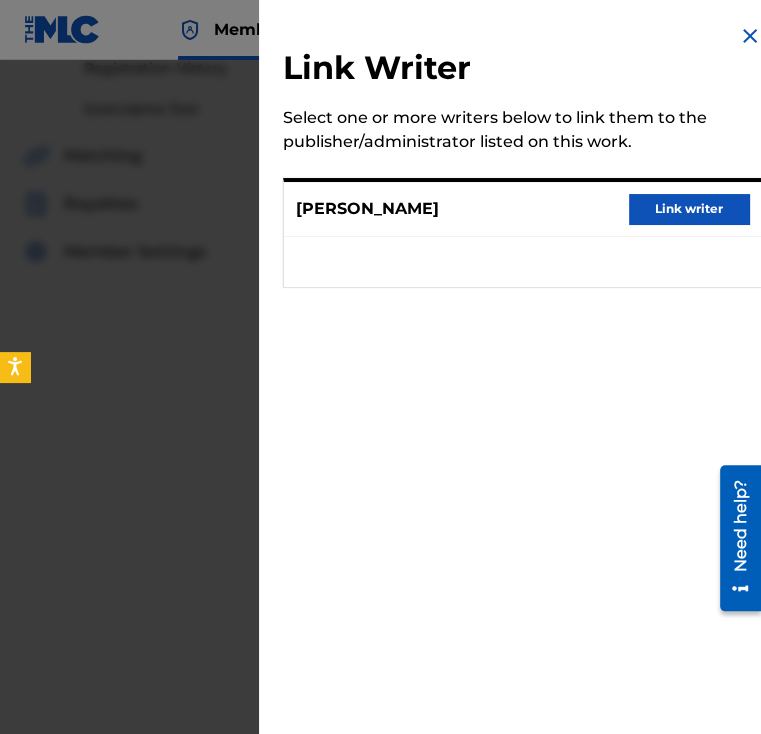 click on "Link writer" at bounding box center (689, 209) 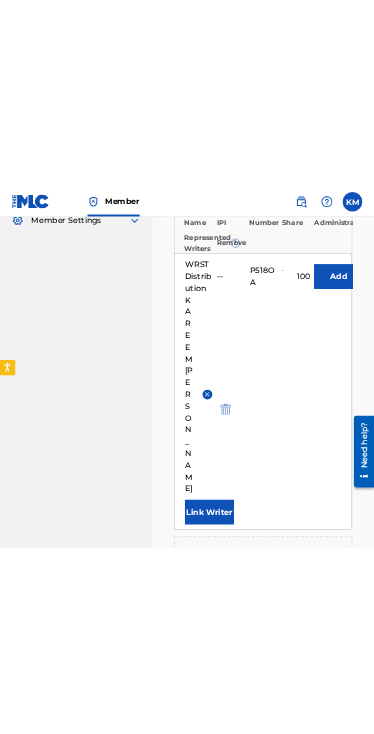 scroll, scrollTop: 508, scrollLeft: 0, axis: vertical 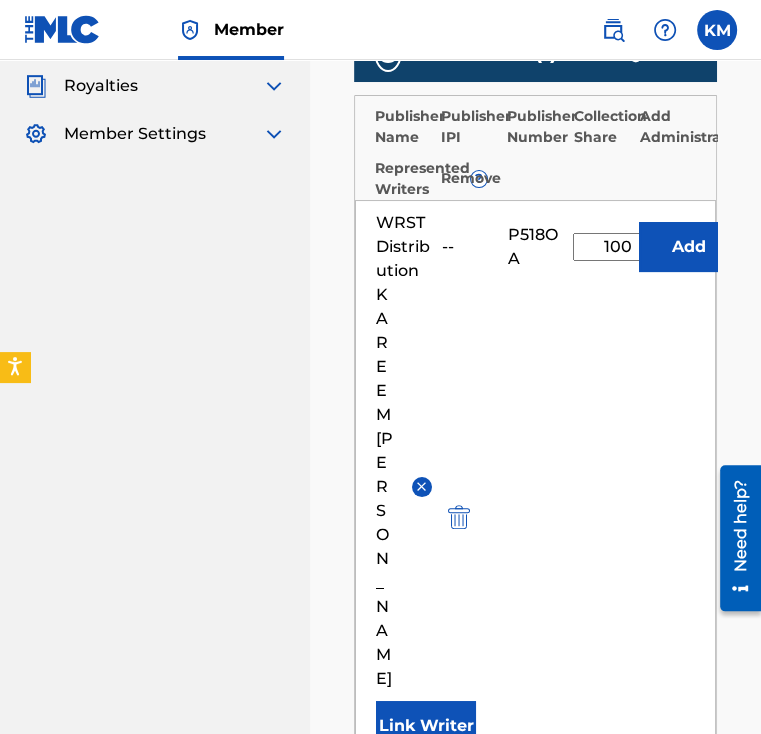 click on "Link Writer" at bounding box center (426, 726) 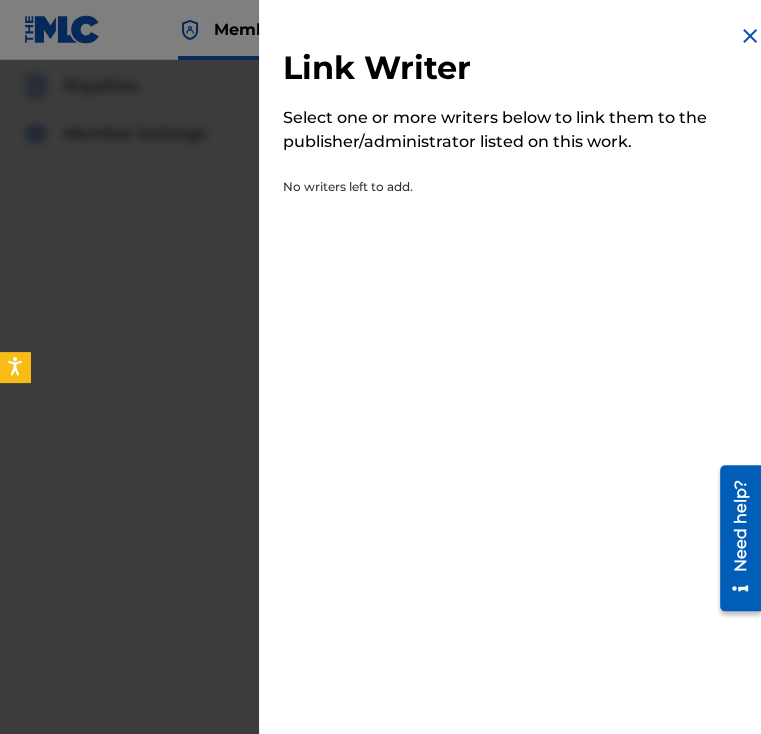 drag, startPoint x: 611, startPoint y: 161, endPoint x: 687, endPoint y: 106, distance: 93.813644 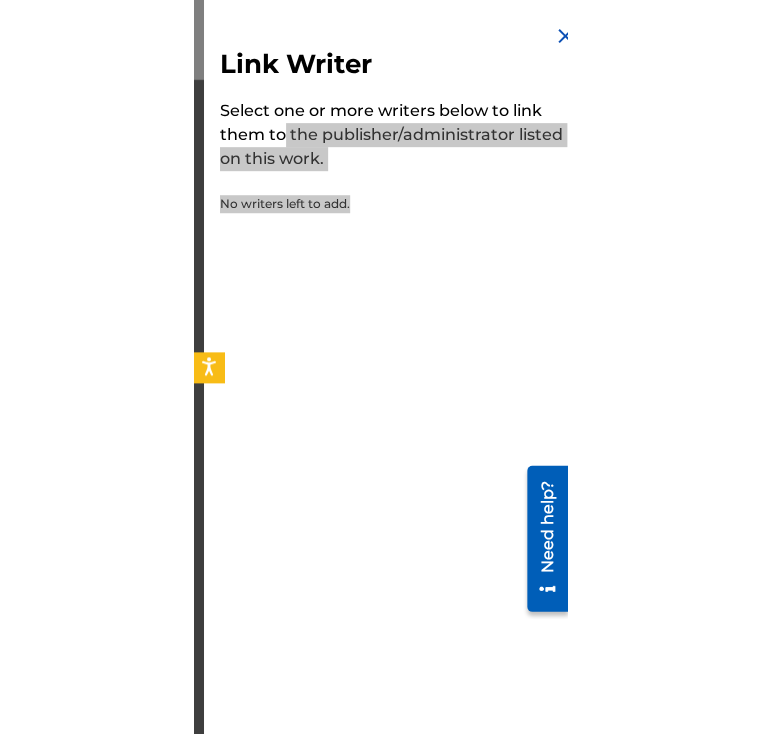 scroll, scrollTop: 8, scrollLeft: 0, axis: vertical 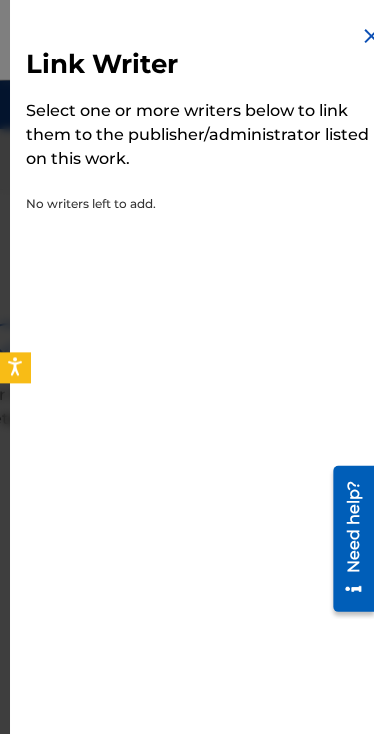 click on "Link Writer" at bounding box center (204, 67) 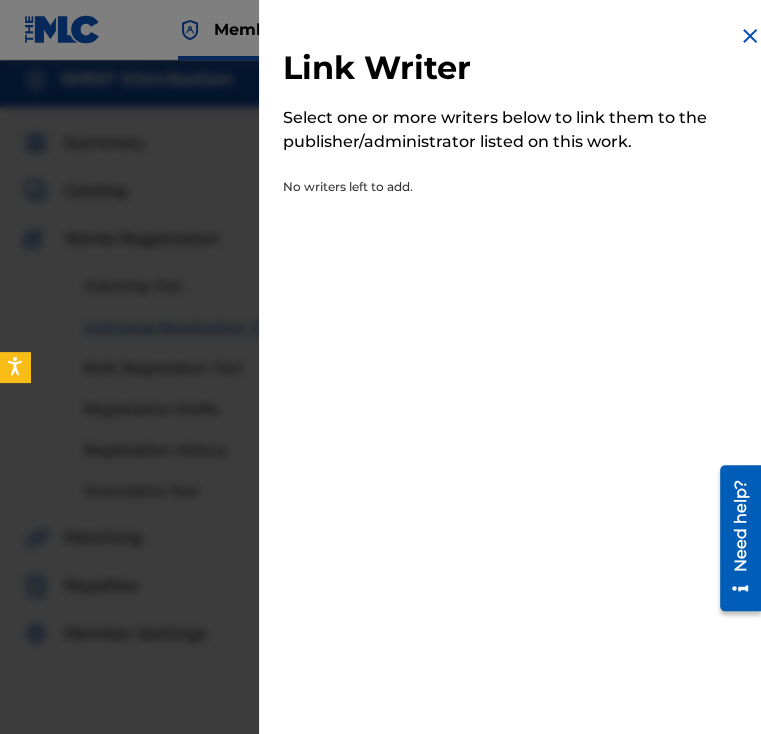 drag, startPoint x: 318, startPoint y: 186, endPoint x: 331, endPoint y: 186, distance: 13 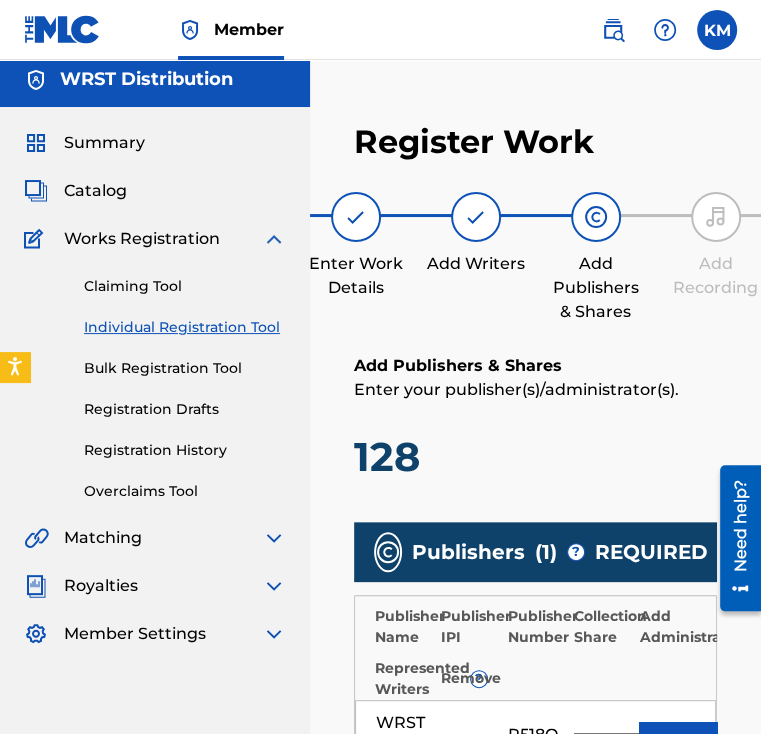 click at bounding box center [476, 217] 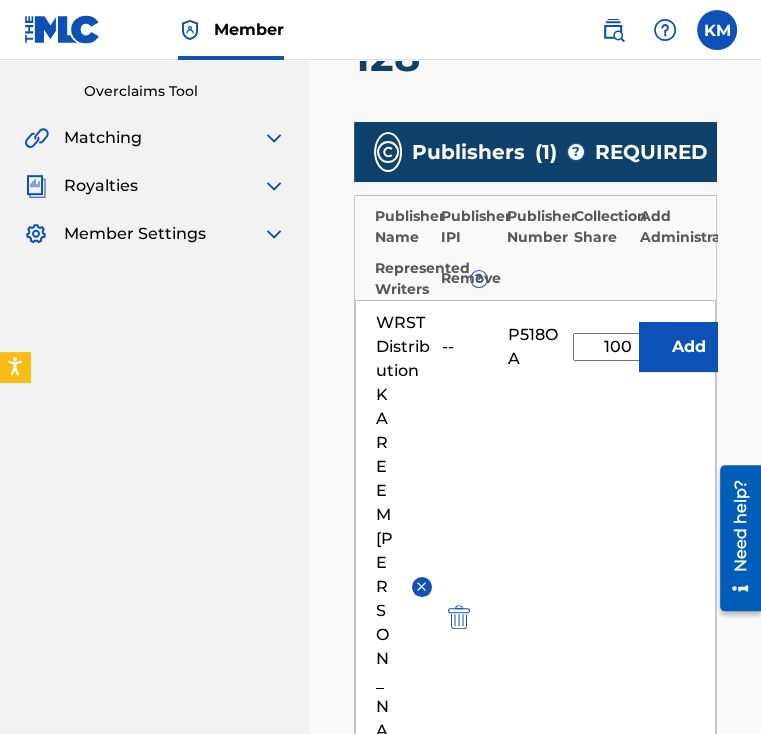 click on "Link Writer" at bounding box center (426, 826) 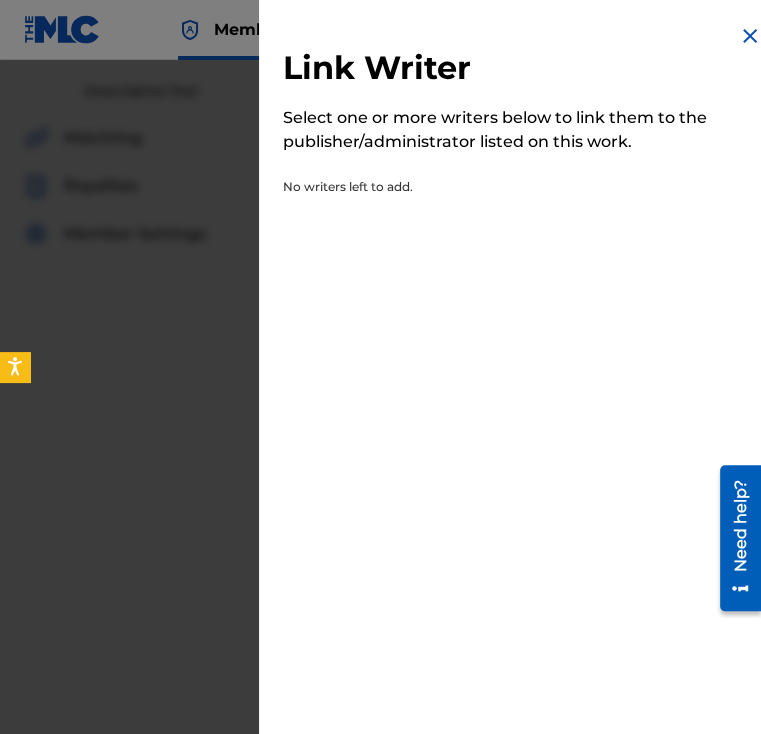 click at bounding box center (750, 36) 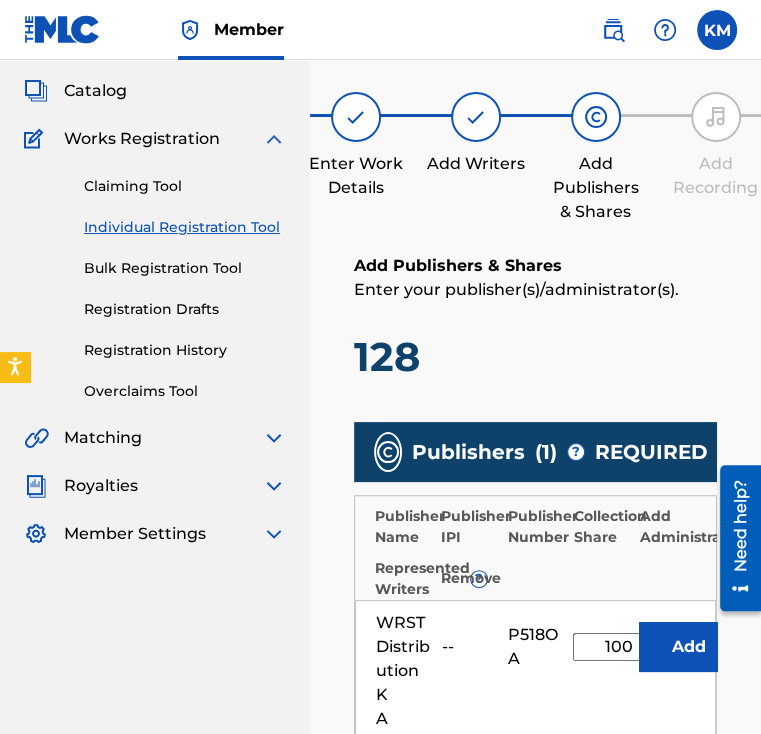 click at bounding box center [476, 117] 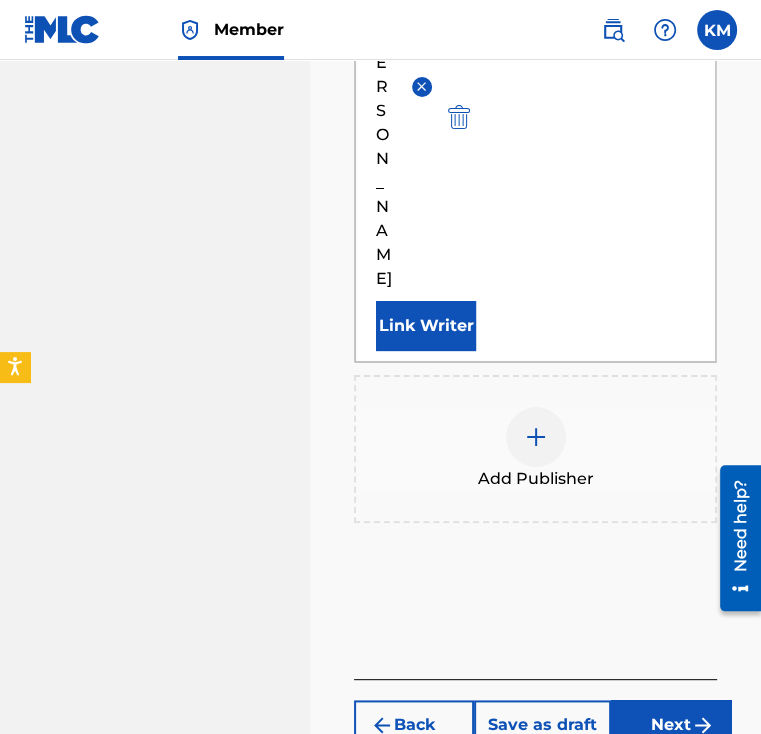 click on "Back" at bounding box center (414, 725) 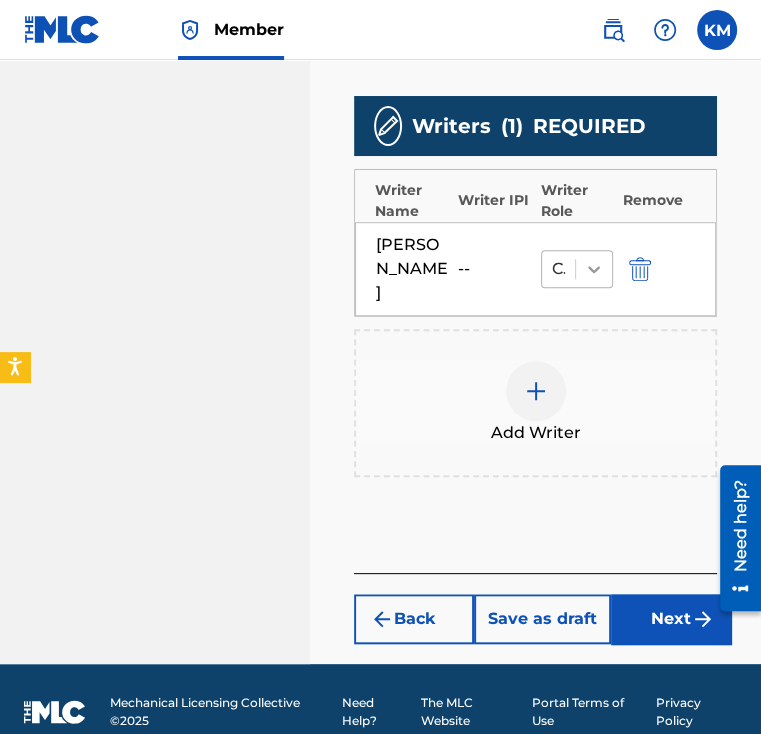 click at bounding box center (594, 269) 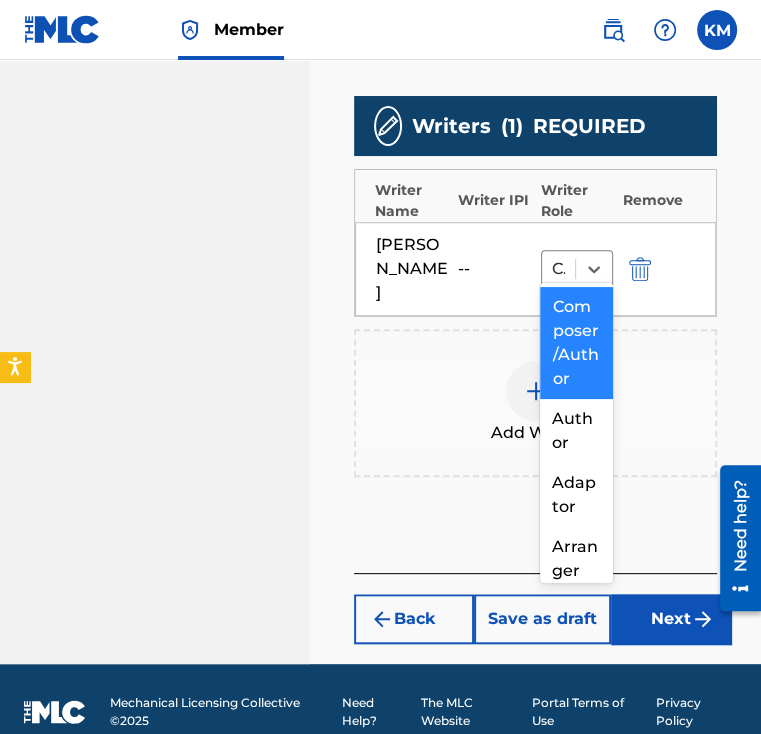 click on "Composer/Author" at bounding box center (576, 343) 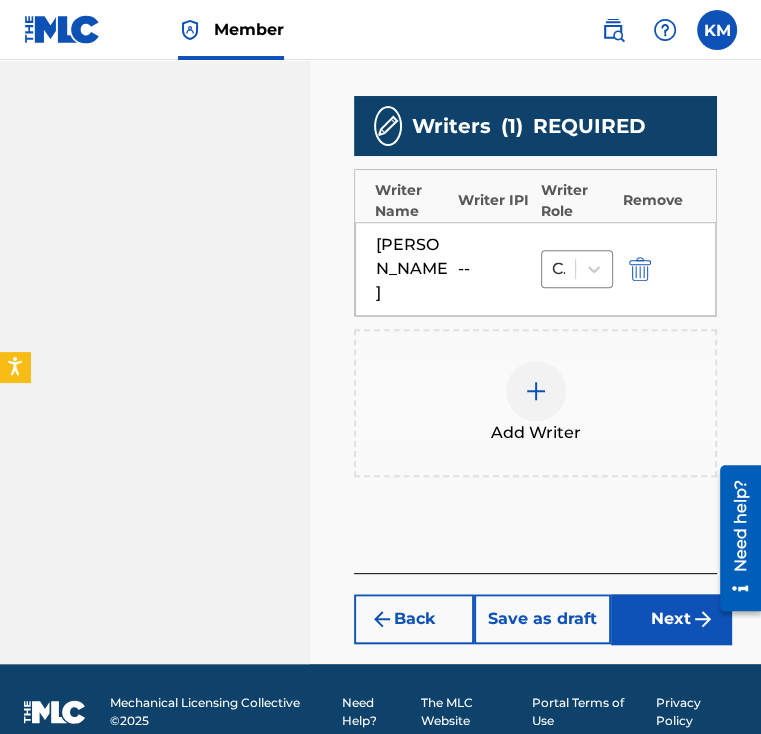 click on "Next" at bounding box center (671, 619) 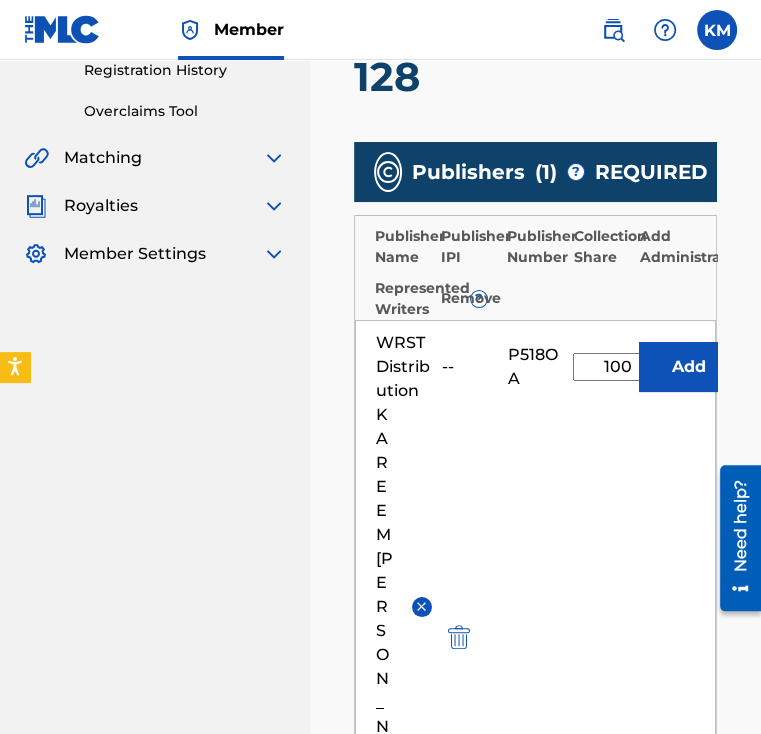 scroll, scrollTop: 390, scrollLeft: 0, axis: vertical 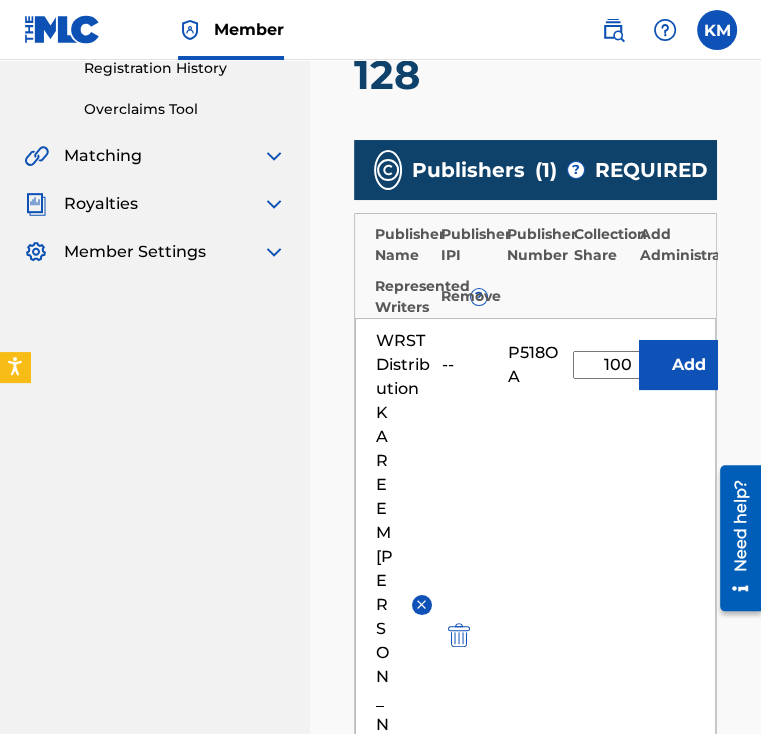 click on "Link Writer" at bounding box center (426, 844) 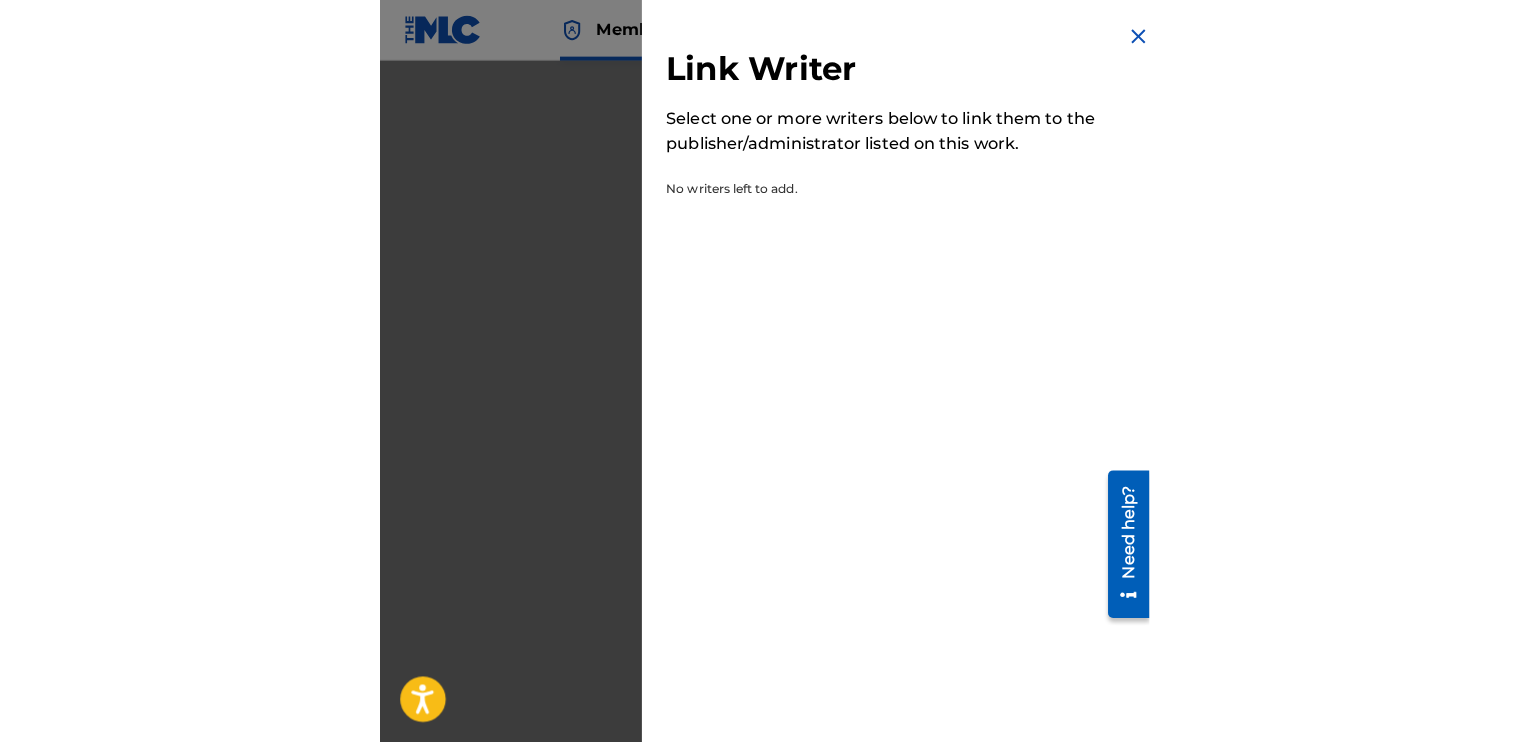 scroll, scrollTop: 561, scrollLeft: 0, axis: vertical 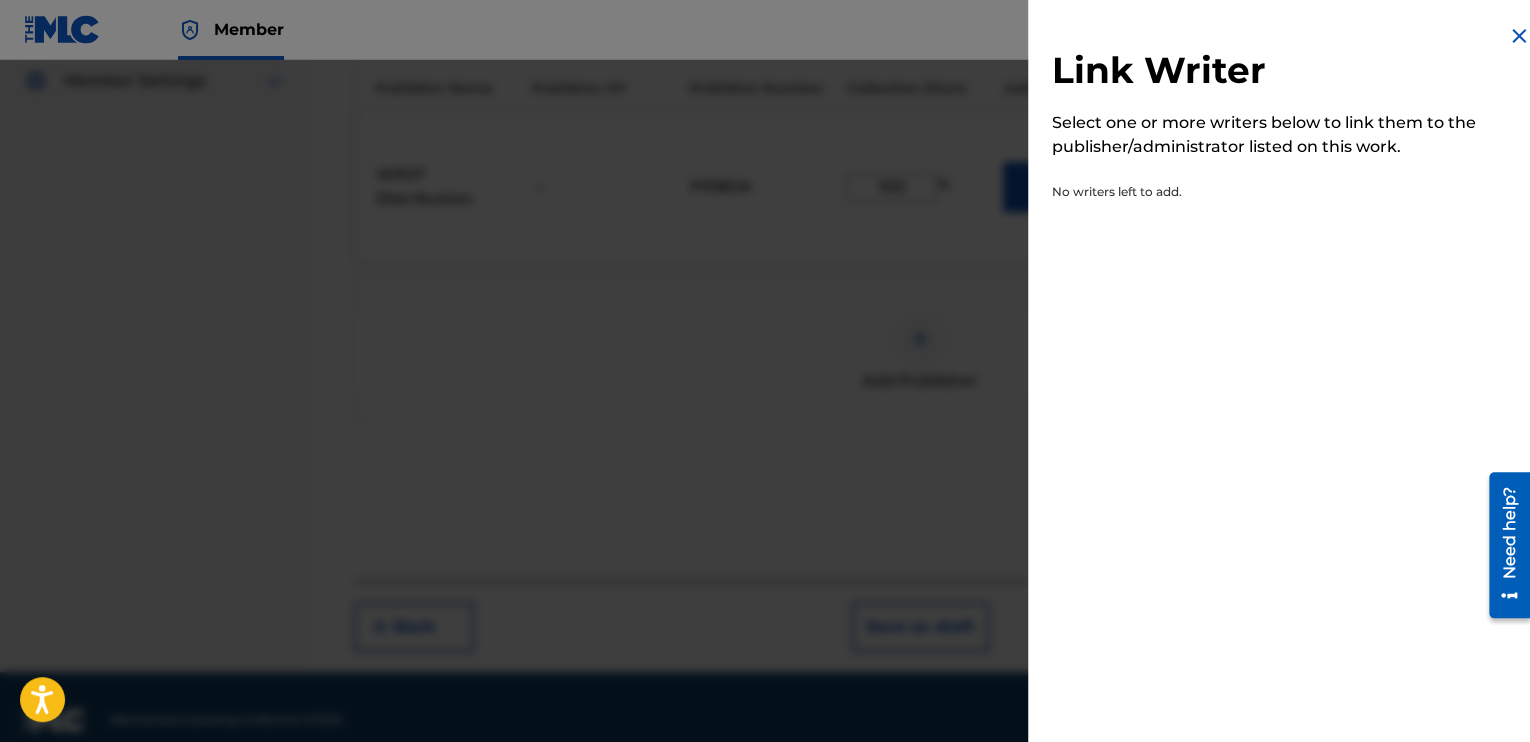 click at bounding box center (765, 431) 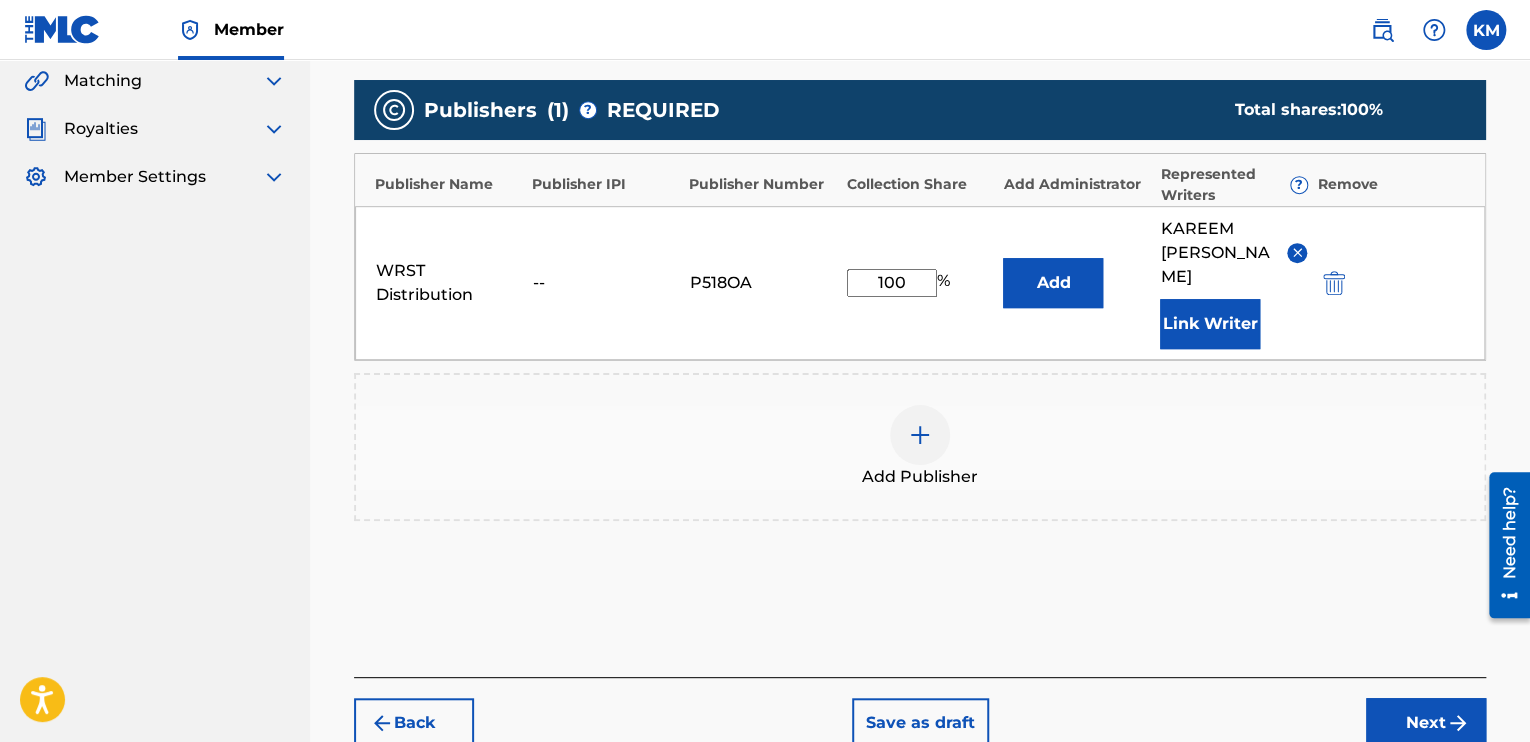 scroll, scrollTop: 461, scrollLeft: 0, axis: vertical 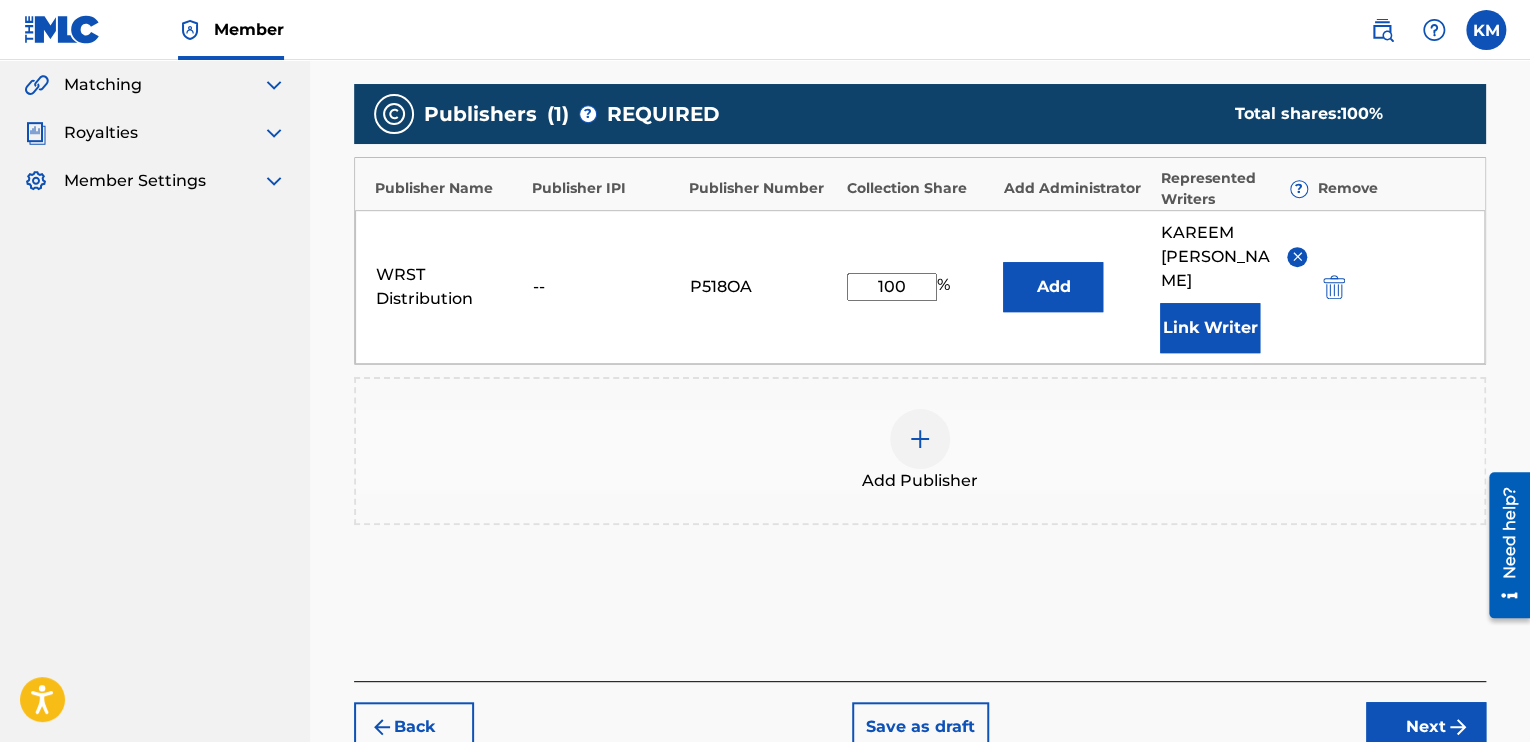 click on "Next" at bounding box center (1426, 727) 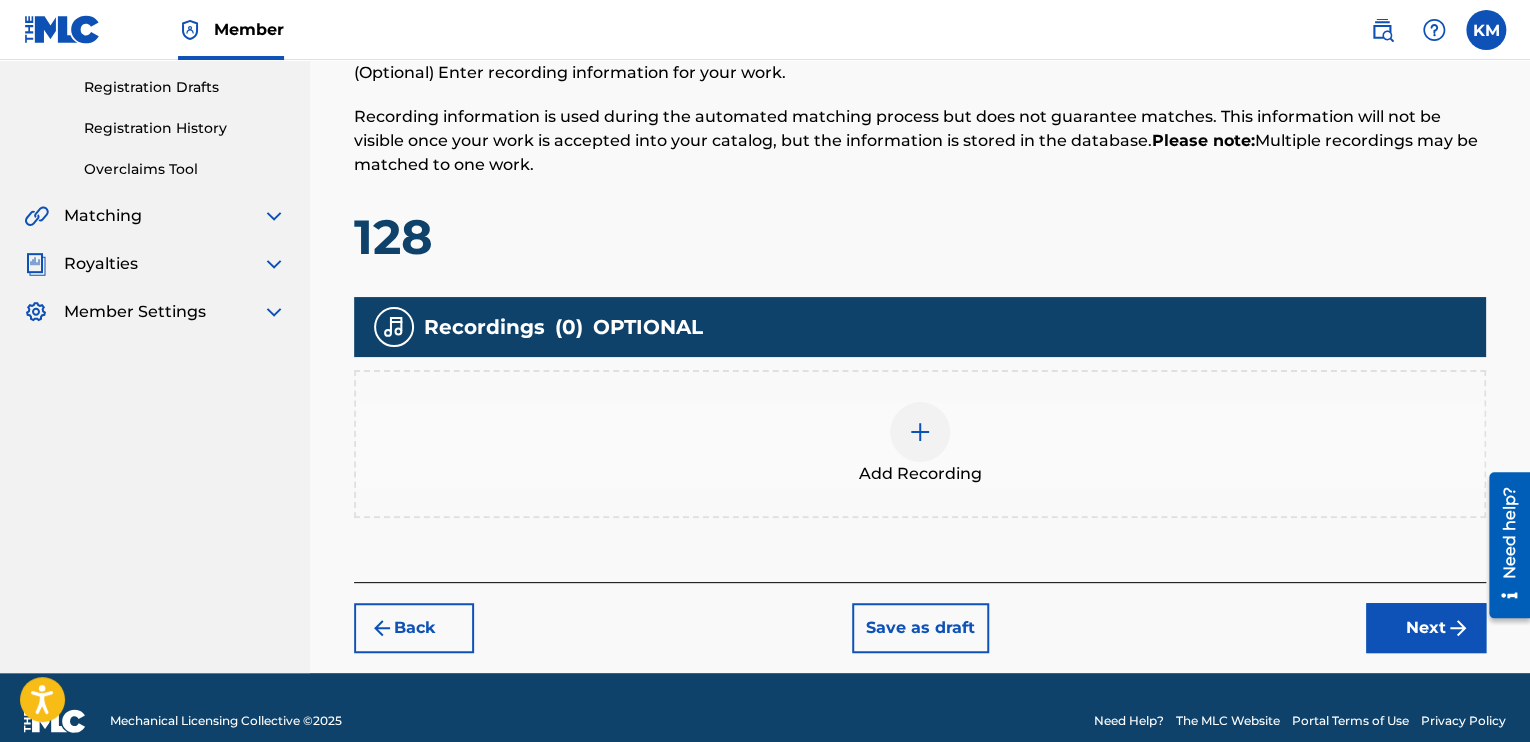 scroll, scrollTop: 356, scrollLeft: 0, axis: vertical 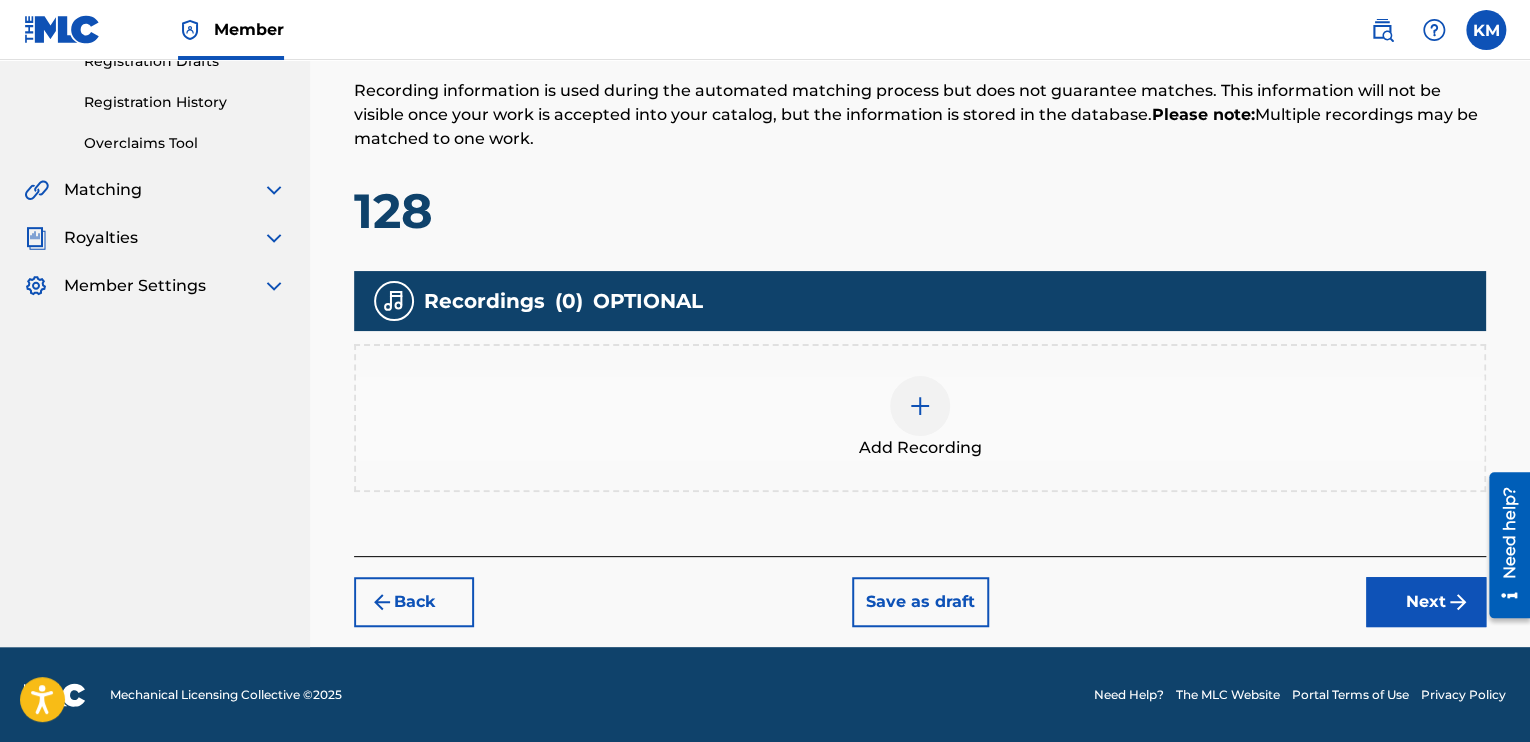 click on "Next" at bounding box center [1426, 602] 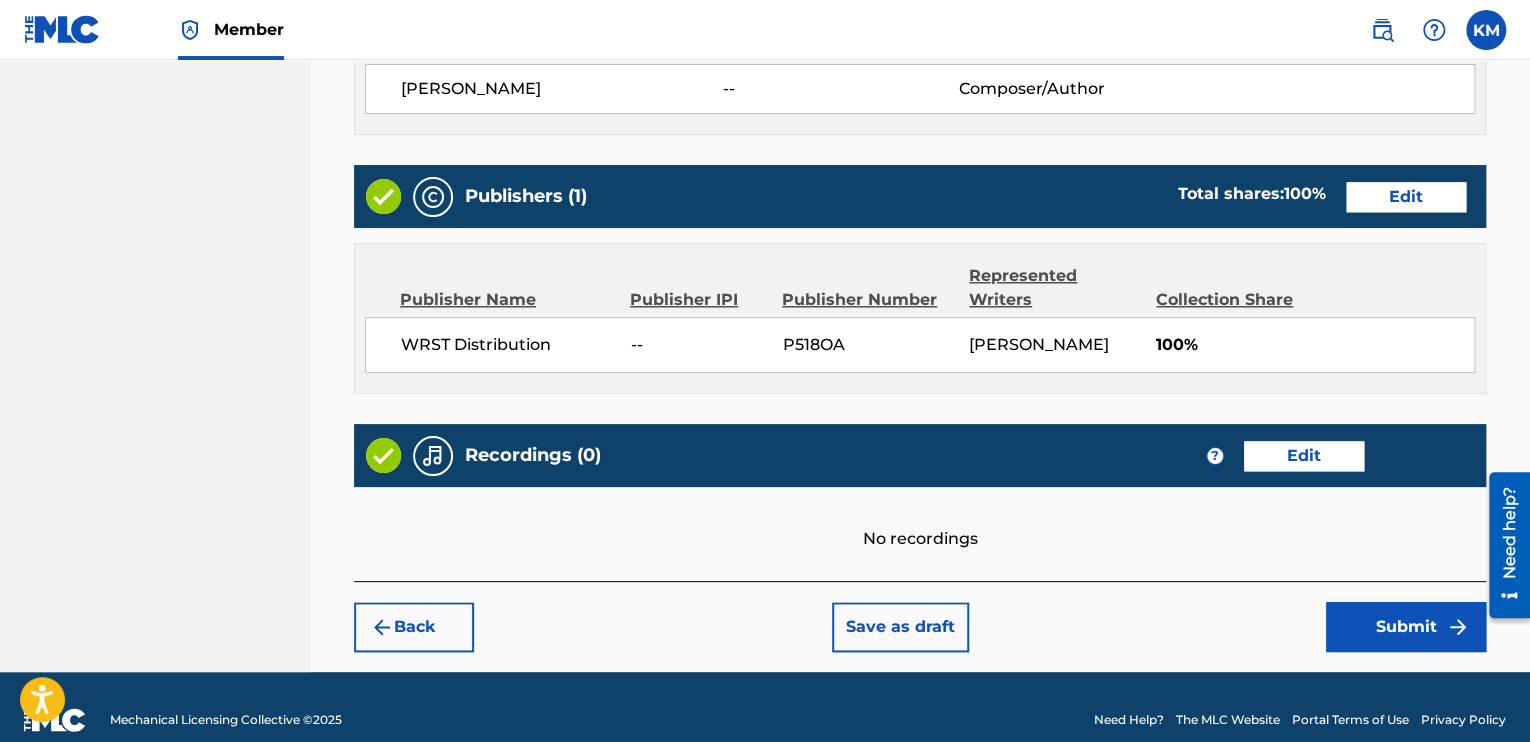 scroll, scrollTop: 1035, scrollLeft: 0, axis: vertical 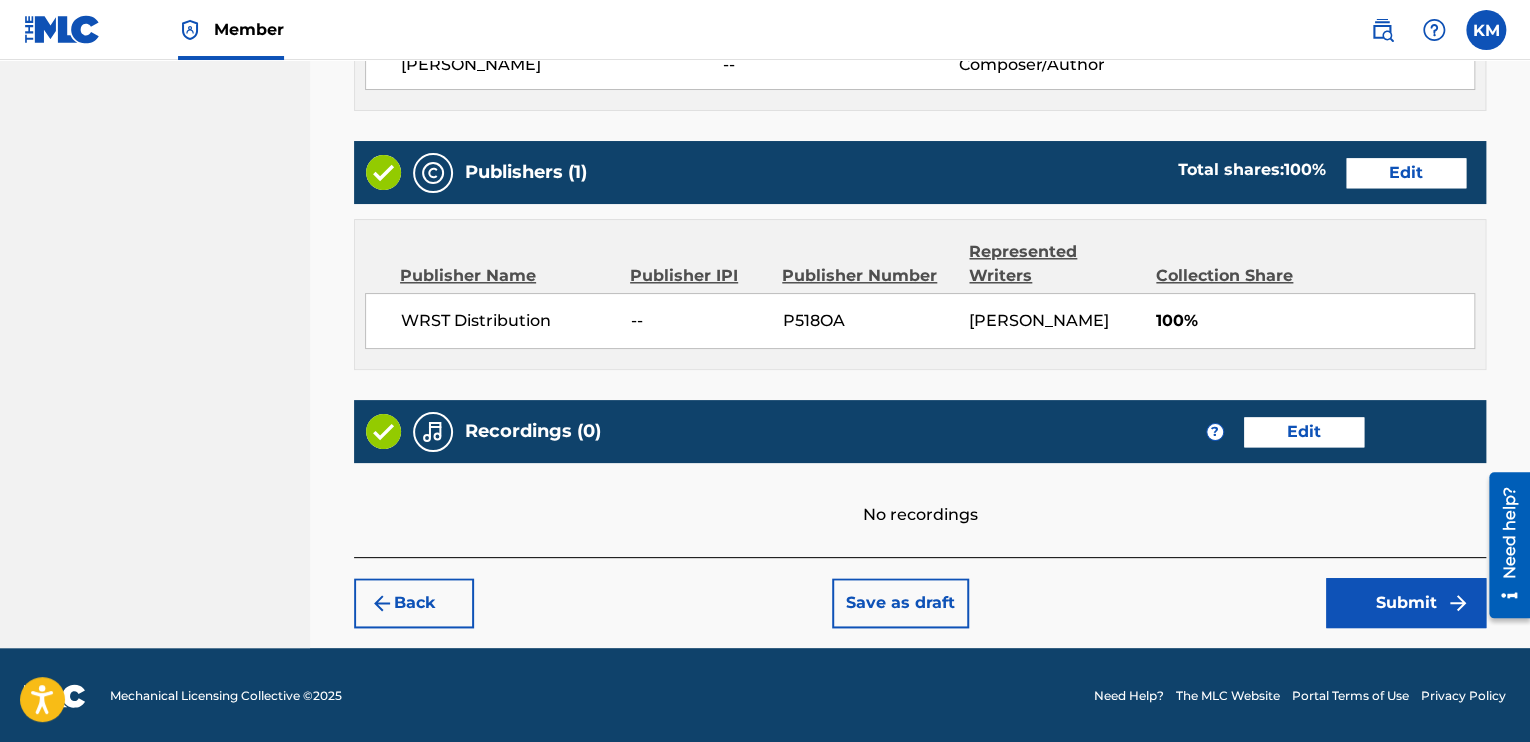 click on "Save as draft" at bounding box center [900, 603] 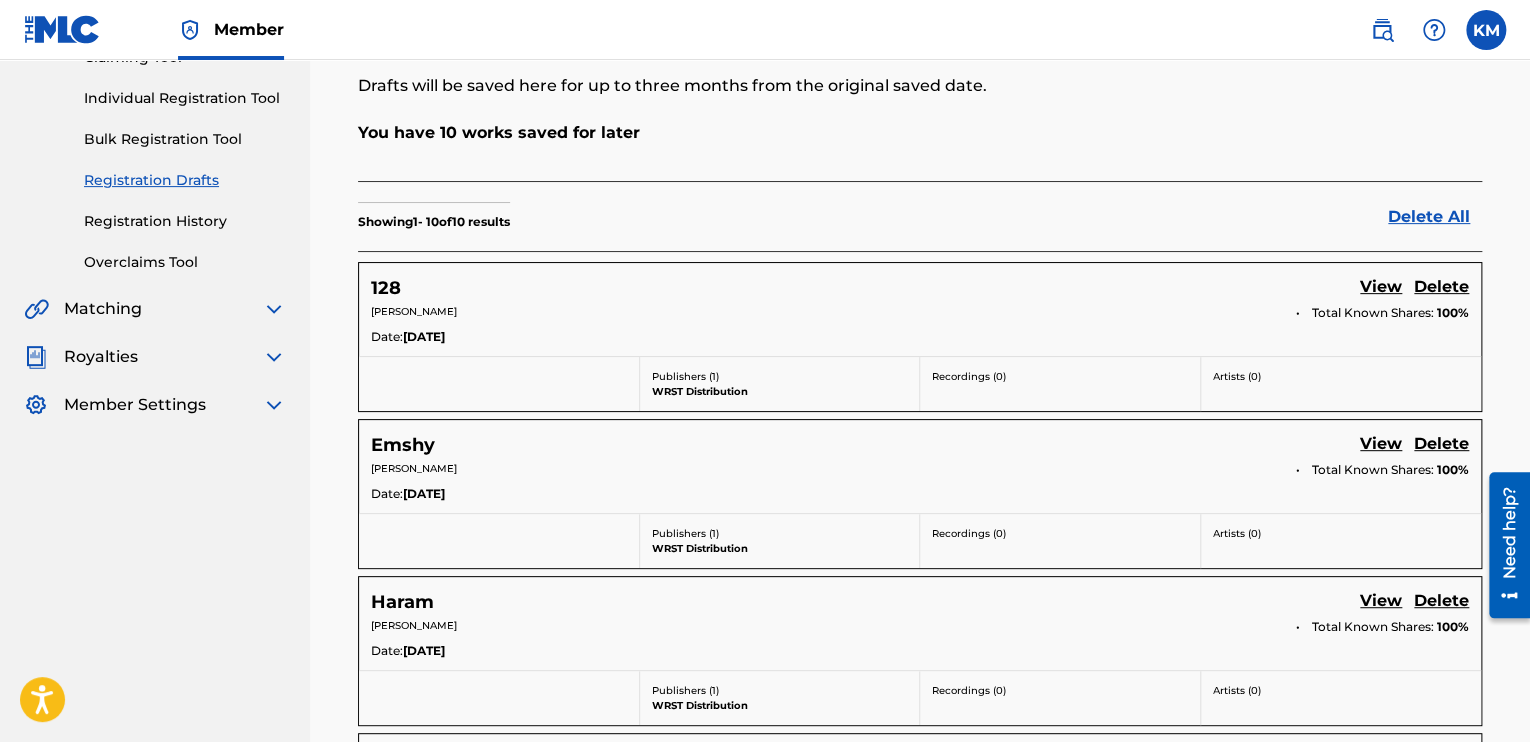 scroll, scrollTop: 241, scrollLeft: 0, axis: vertical 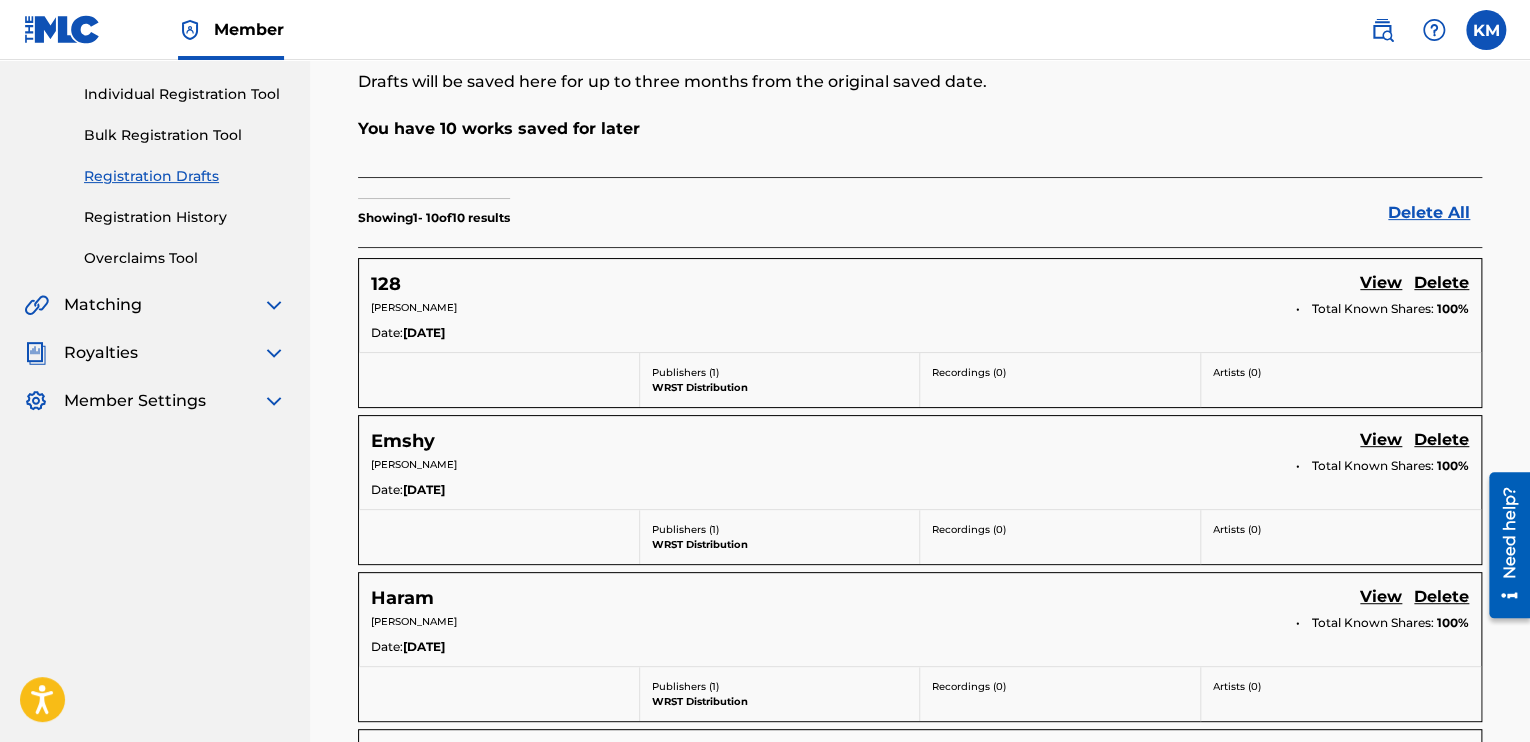 click on "View" at bounding box center [1381, 284] 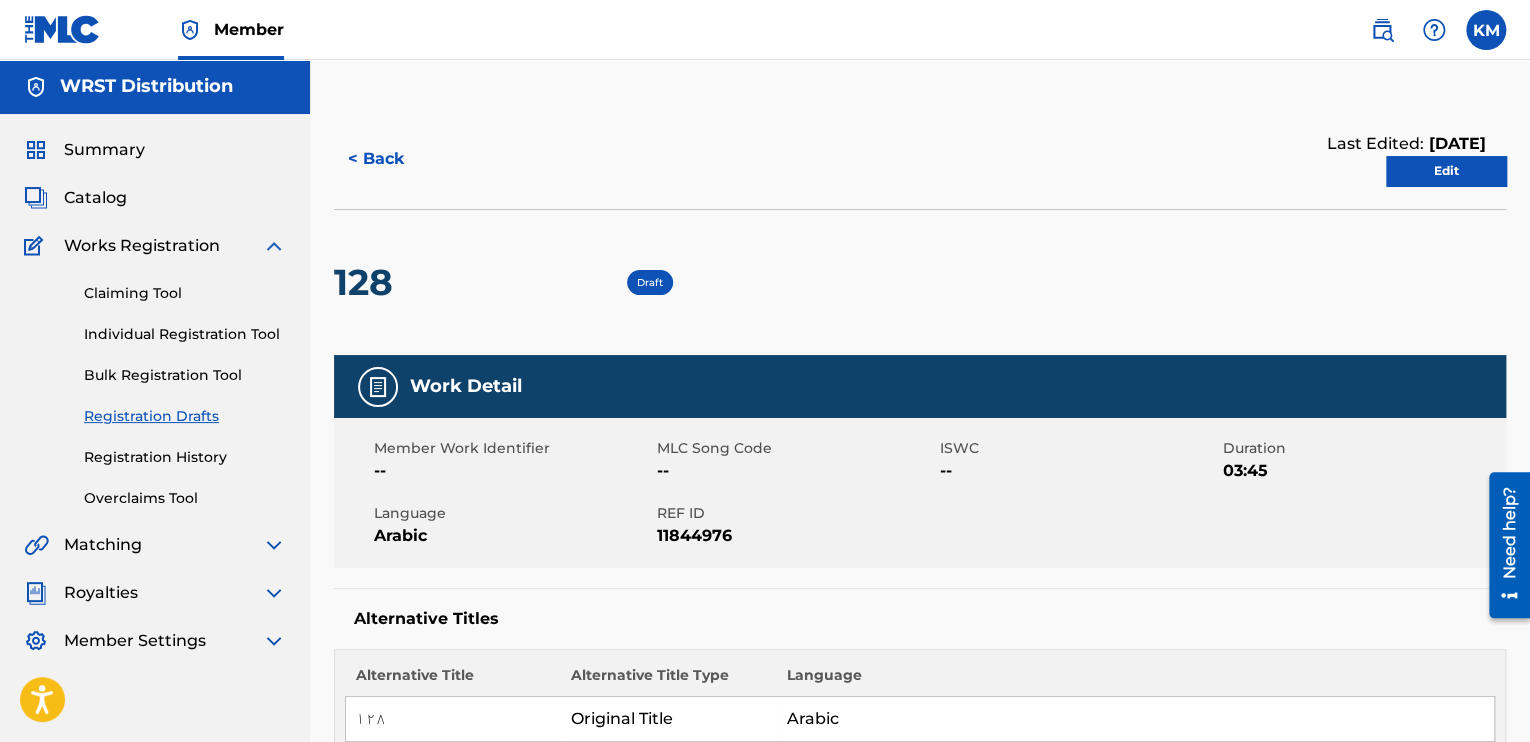 scroll, scrollTop: 0, scrollLeft: 0, axis: both 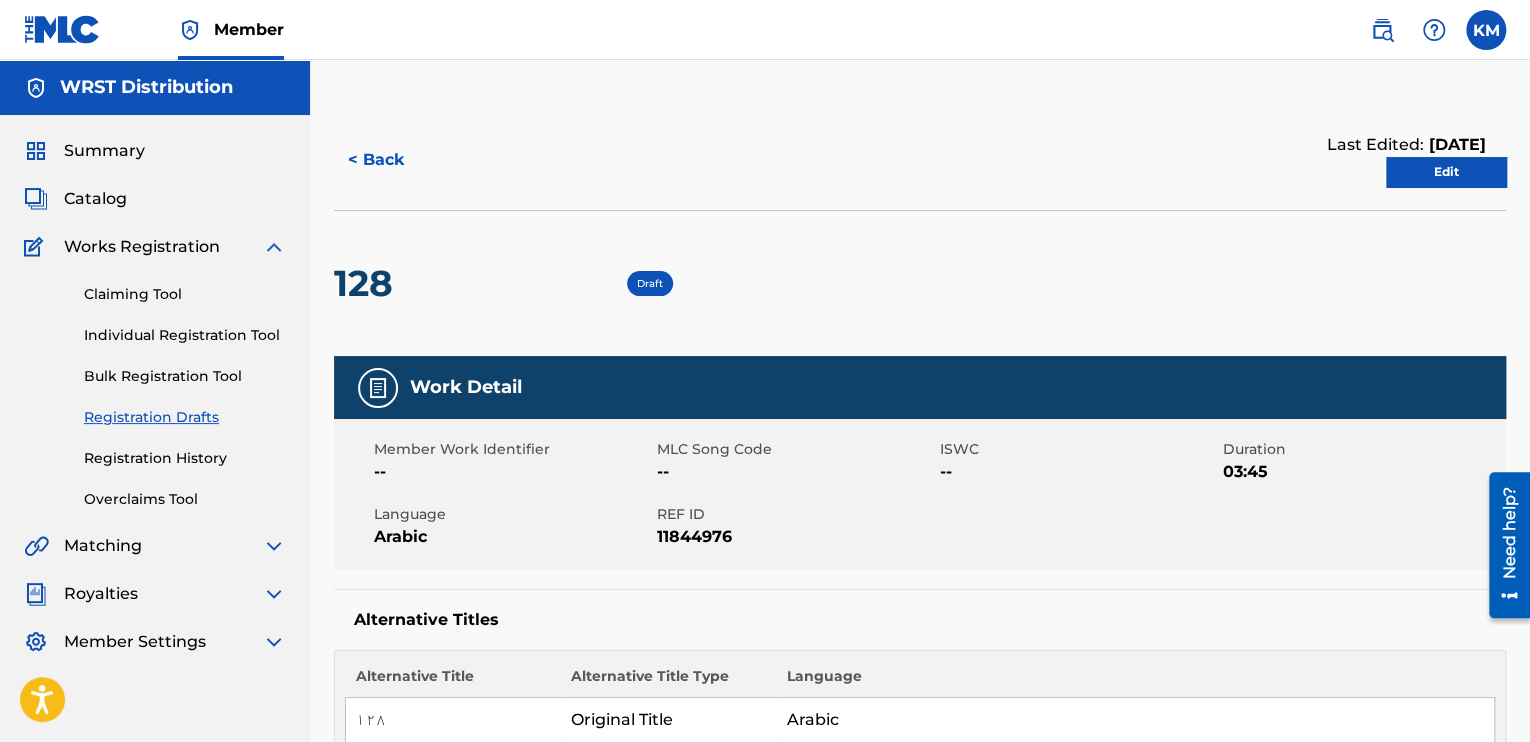 click on "Individual Registration Tool" at bounding box center (185, 335) 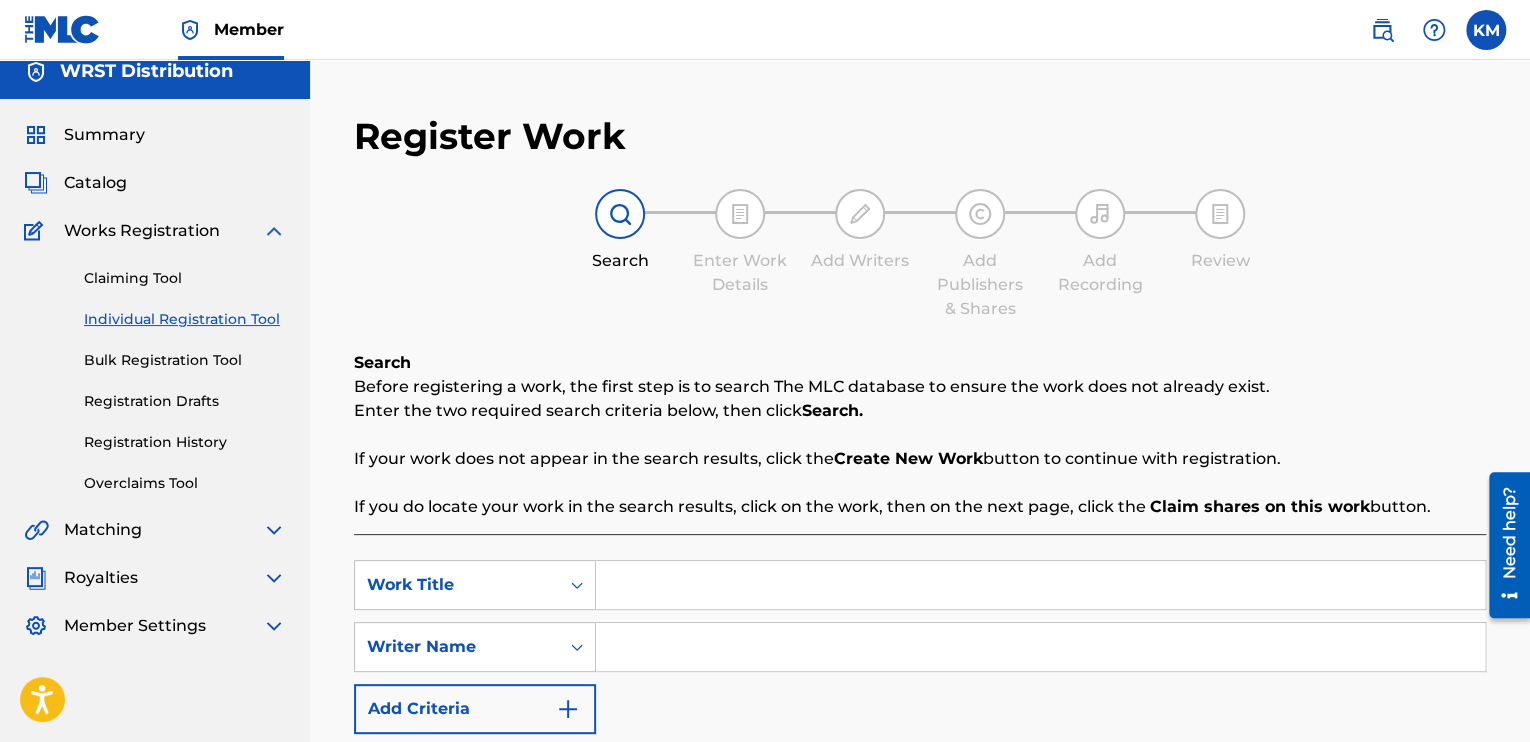 scroll, scrollTop: 0, scrollLeft: 0, axis: both 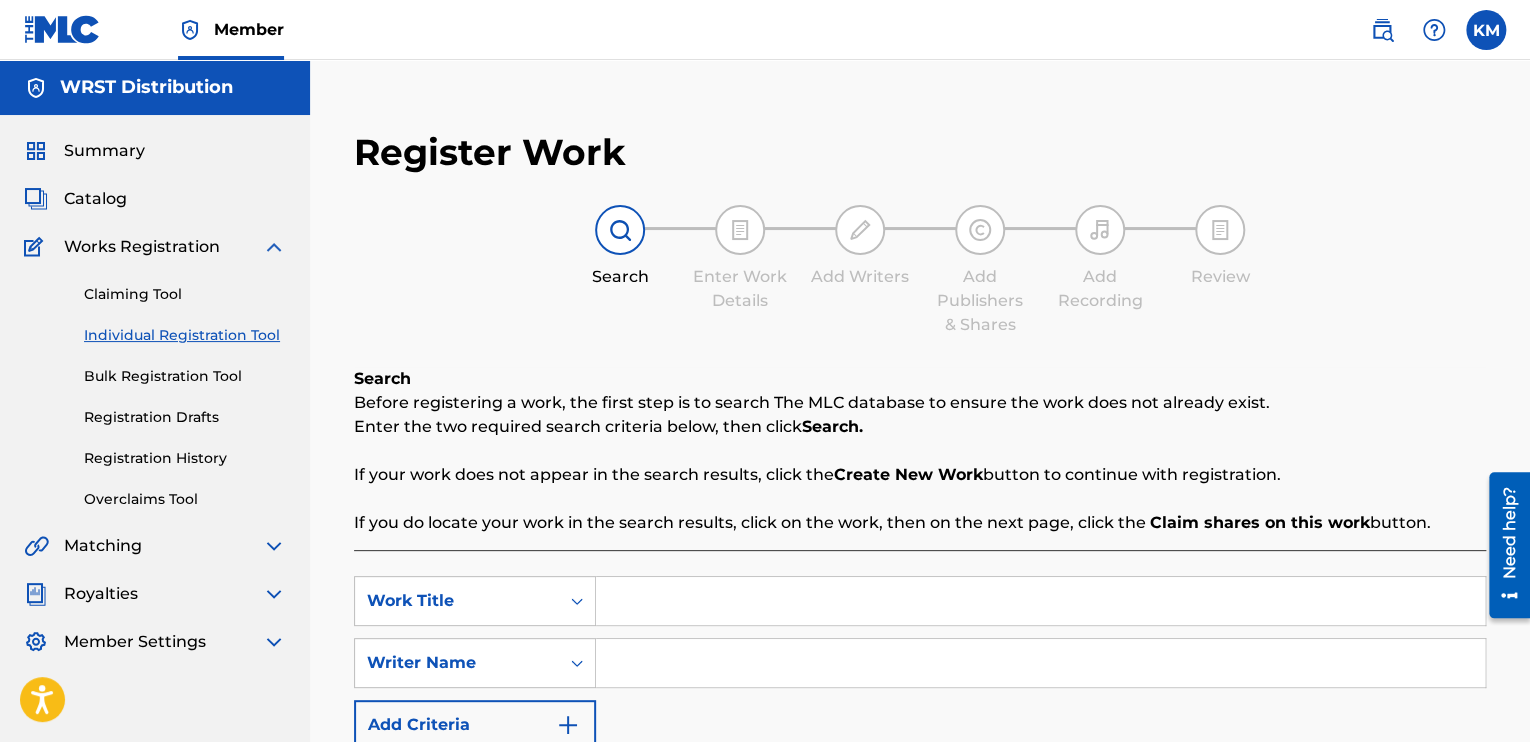 click on "Claiming Tool Individual Registration Tool Bulk Registration Tool Registration Drafts Registration History Overclaims Tool" at bounding box center (155, 384) 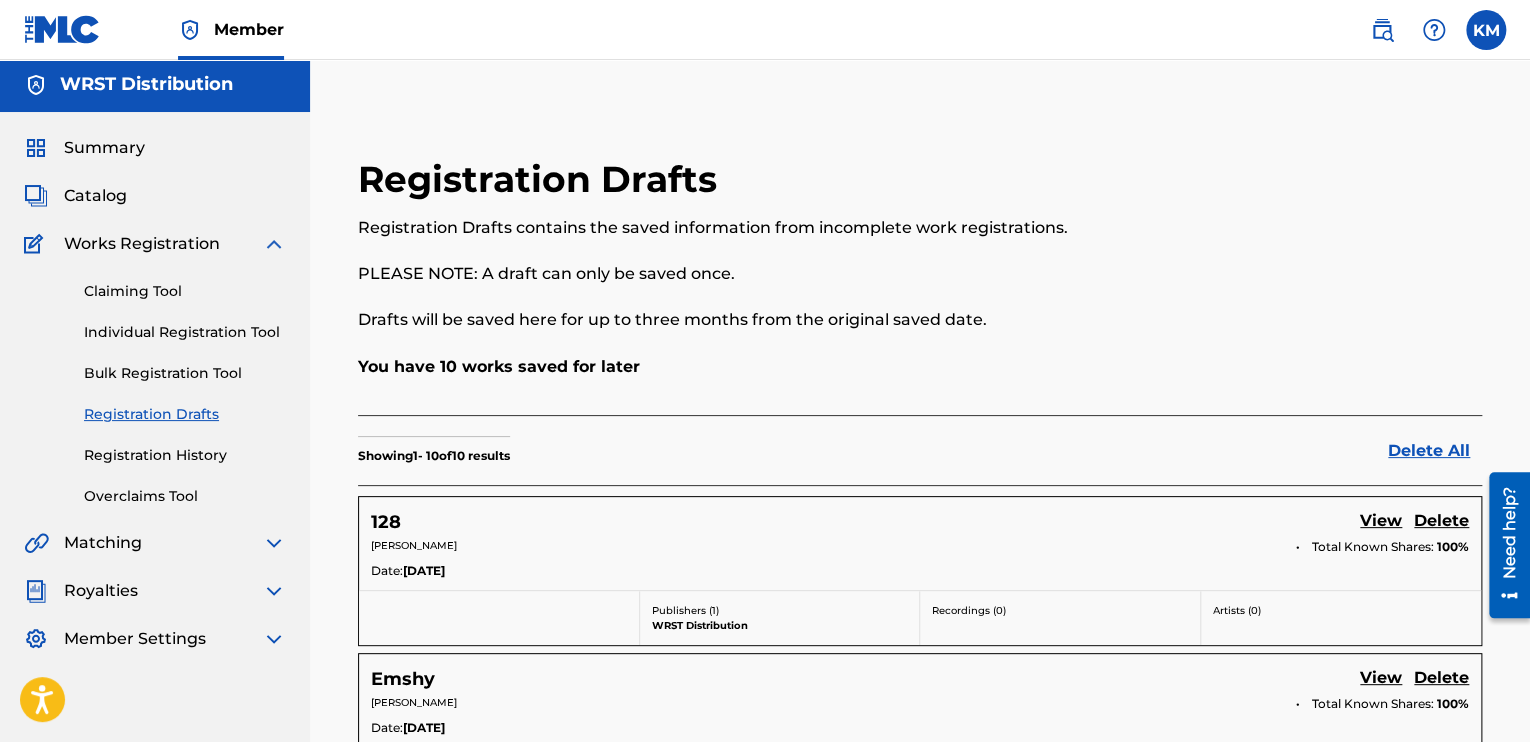 scroll, scrollTop: 0, scrollLeft: 0, axis: both 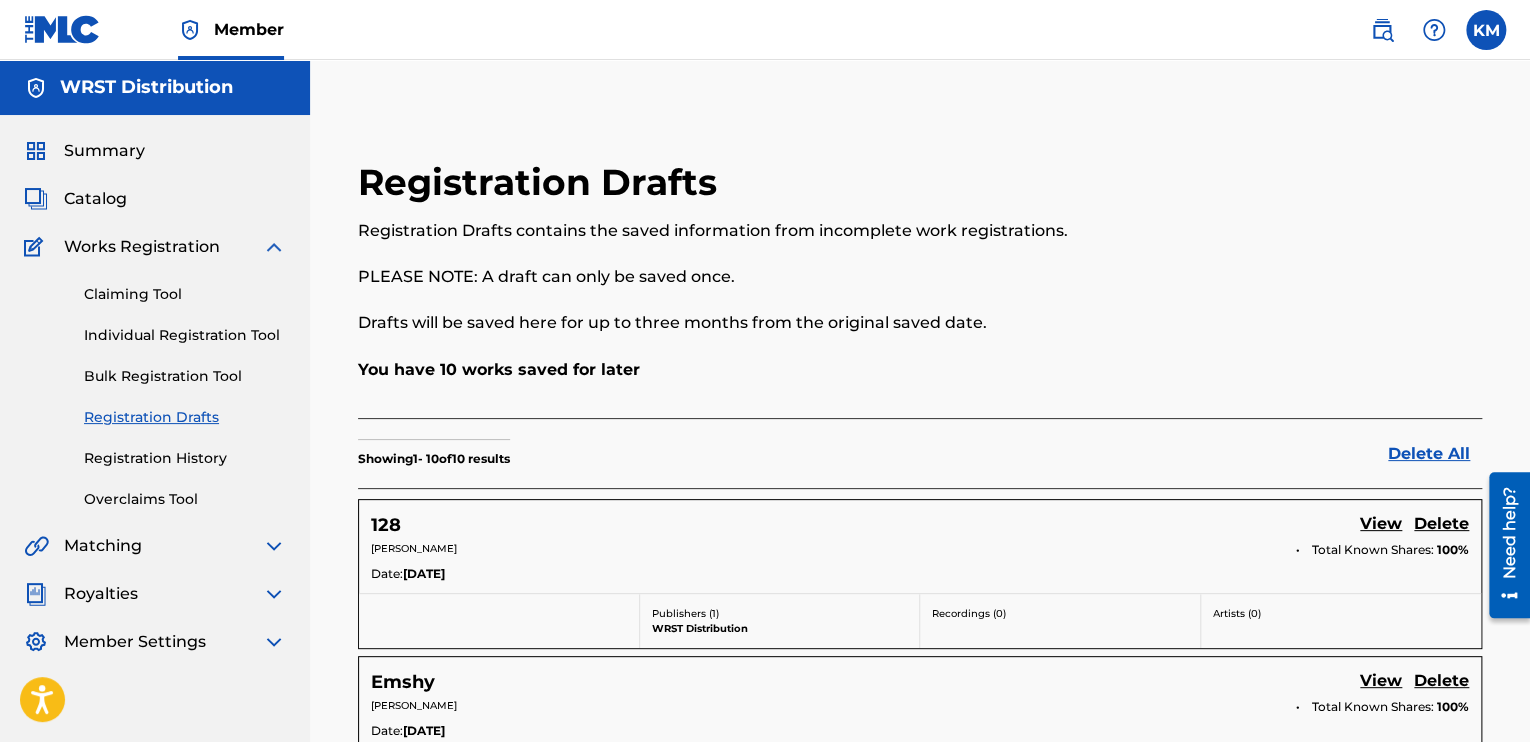click on "Individual Registration Tool" at bounding box center (185, 335) 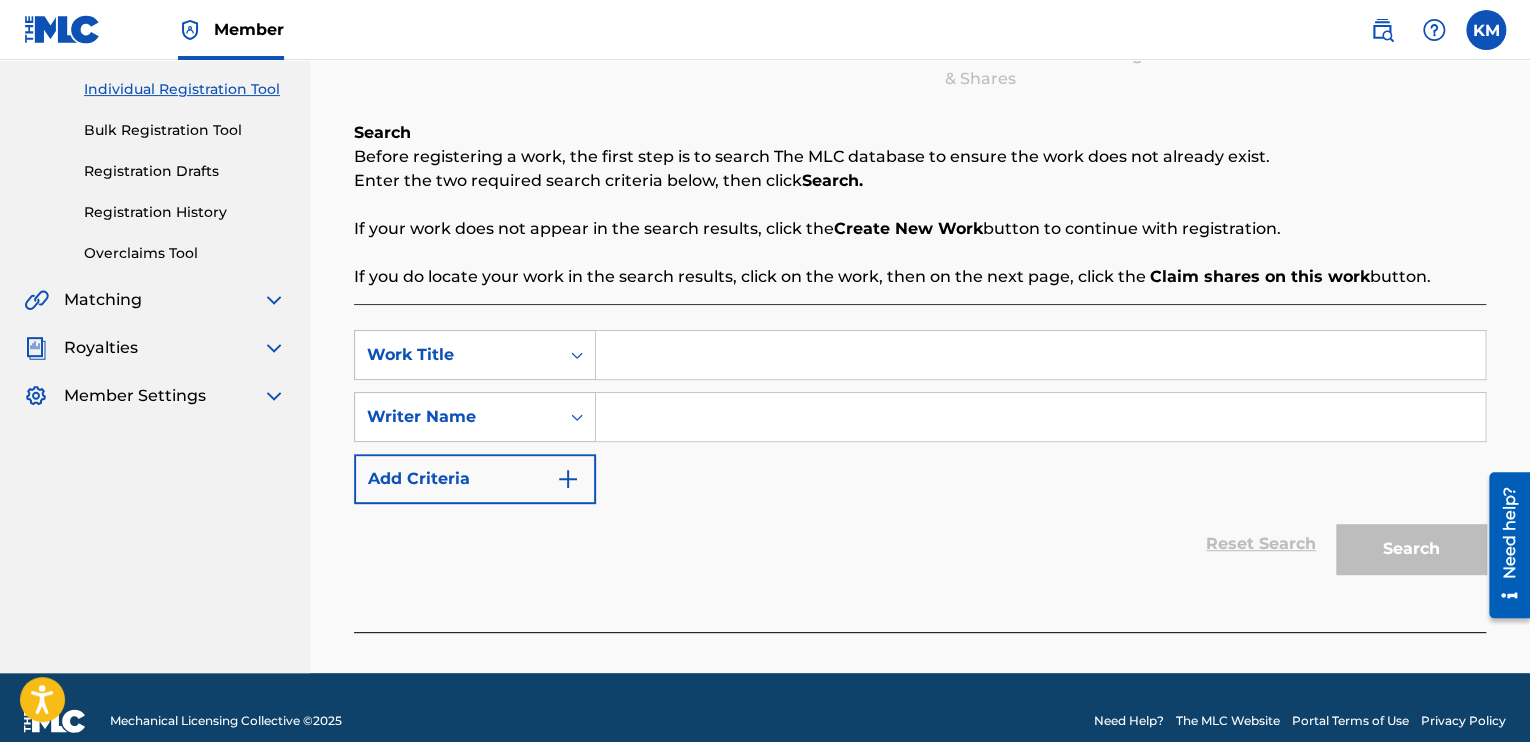 scroll, scrollTop: 272, scrollLeft: 0, axis: vertical 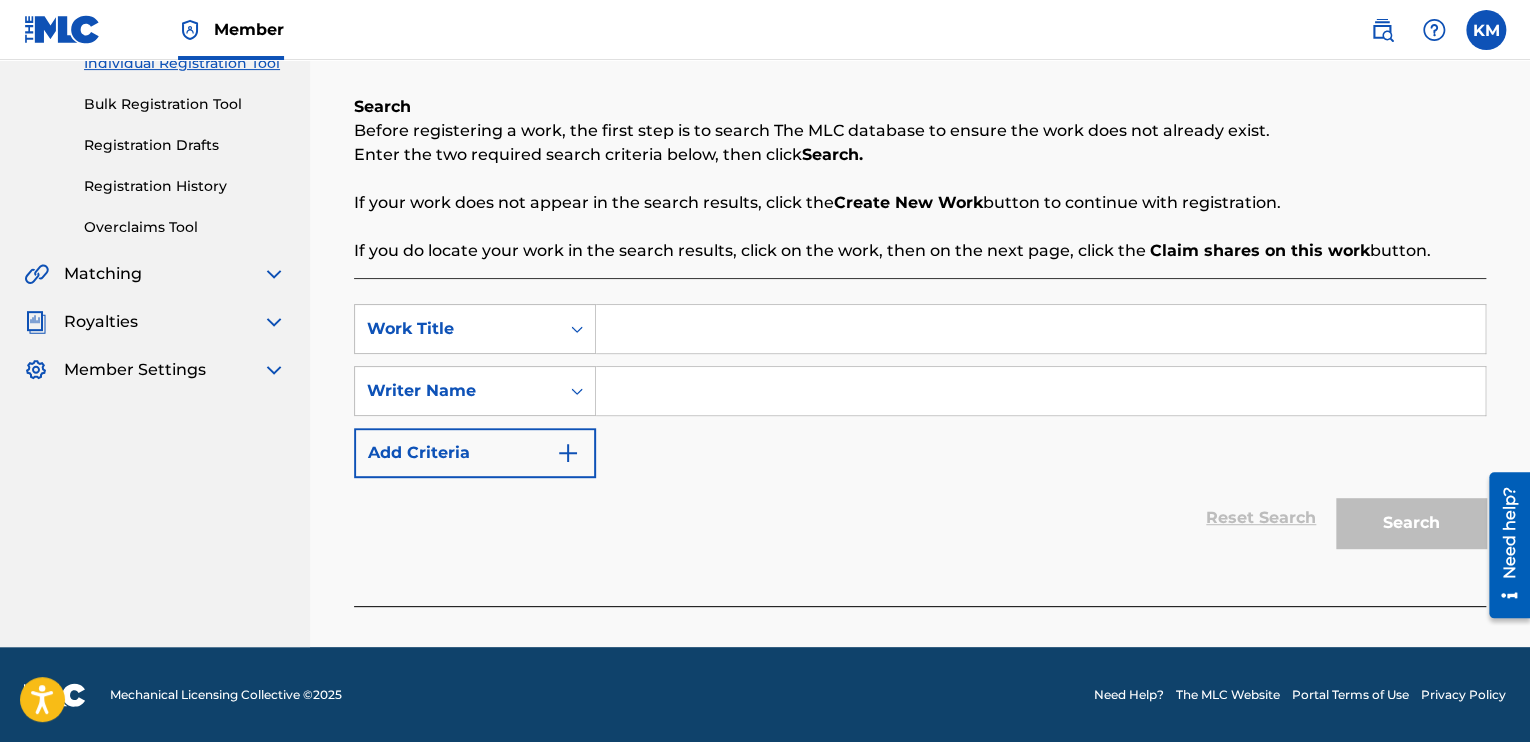 click at bounding box center (1040, 329) 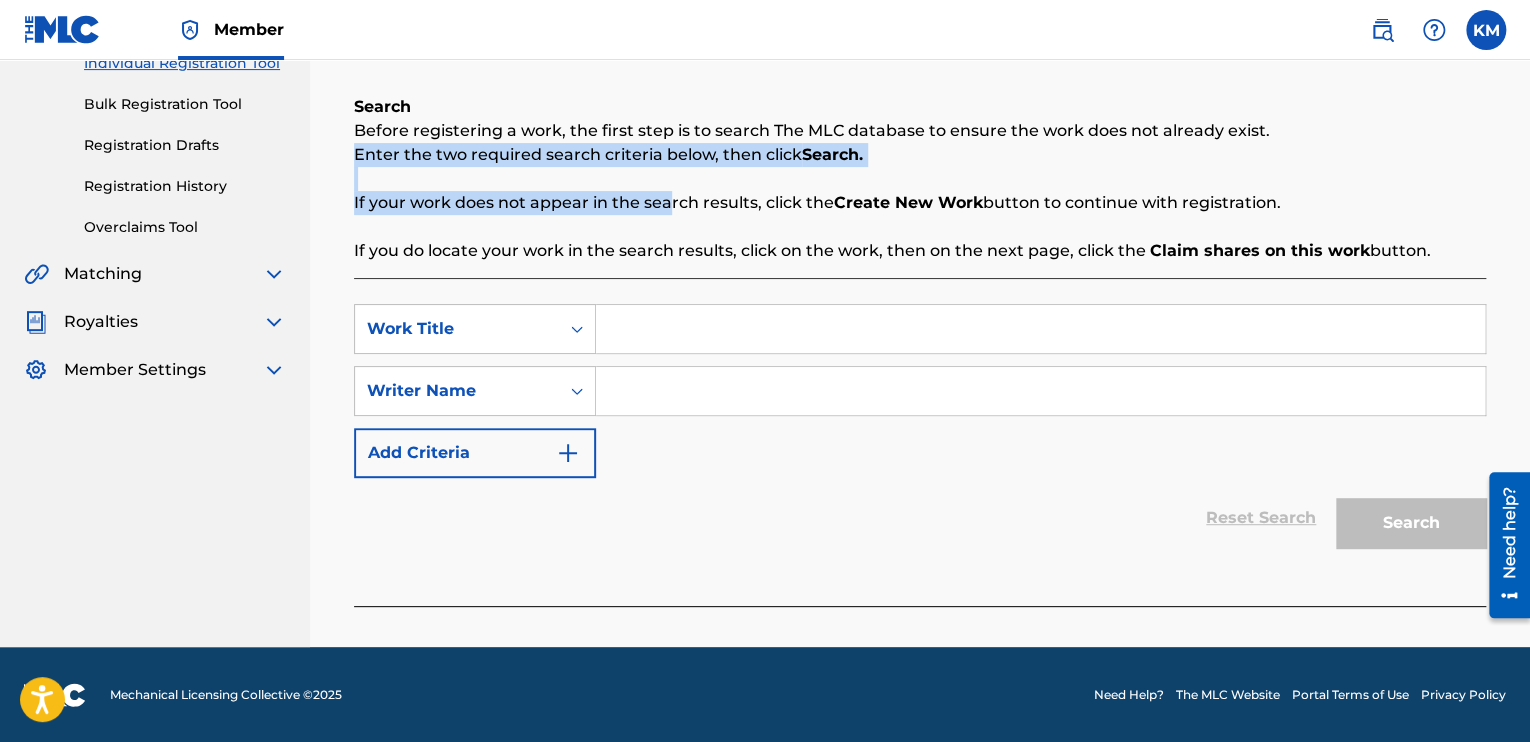 drag, startPoint x: 665, startPoint y: 193, endPoint x: 662, endPoint y: 169, distance: 24.186773 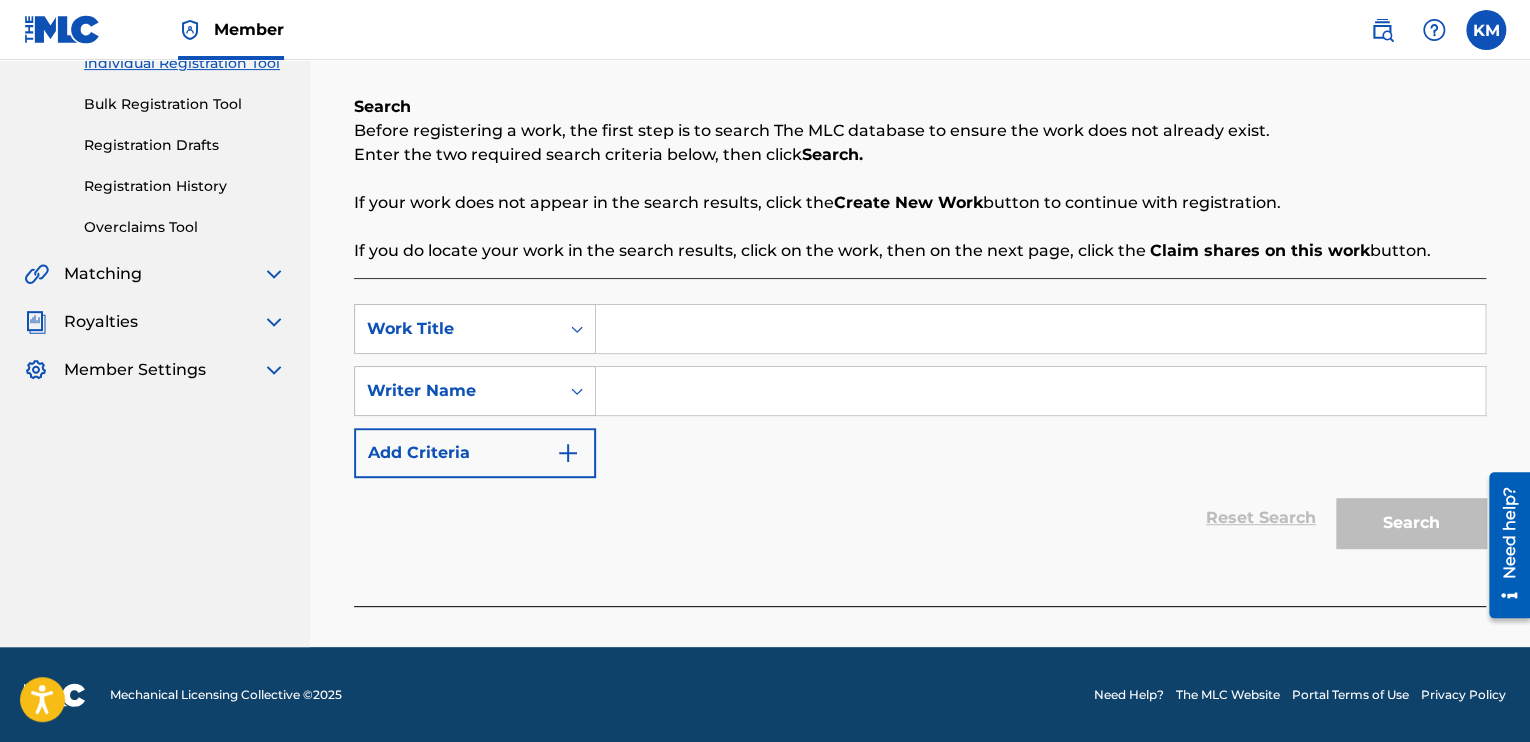 drag, startPoint x: 700, startPoint y: 320, endPoint x: 689, endPoint y: 321, distance: 11.045361 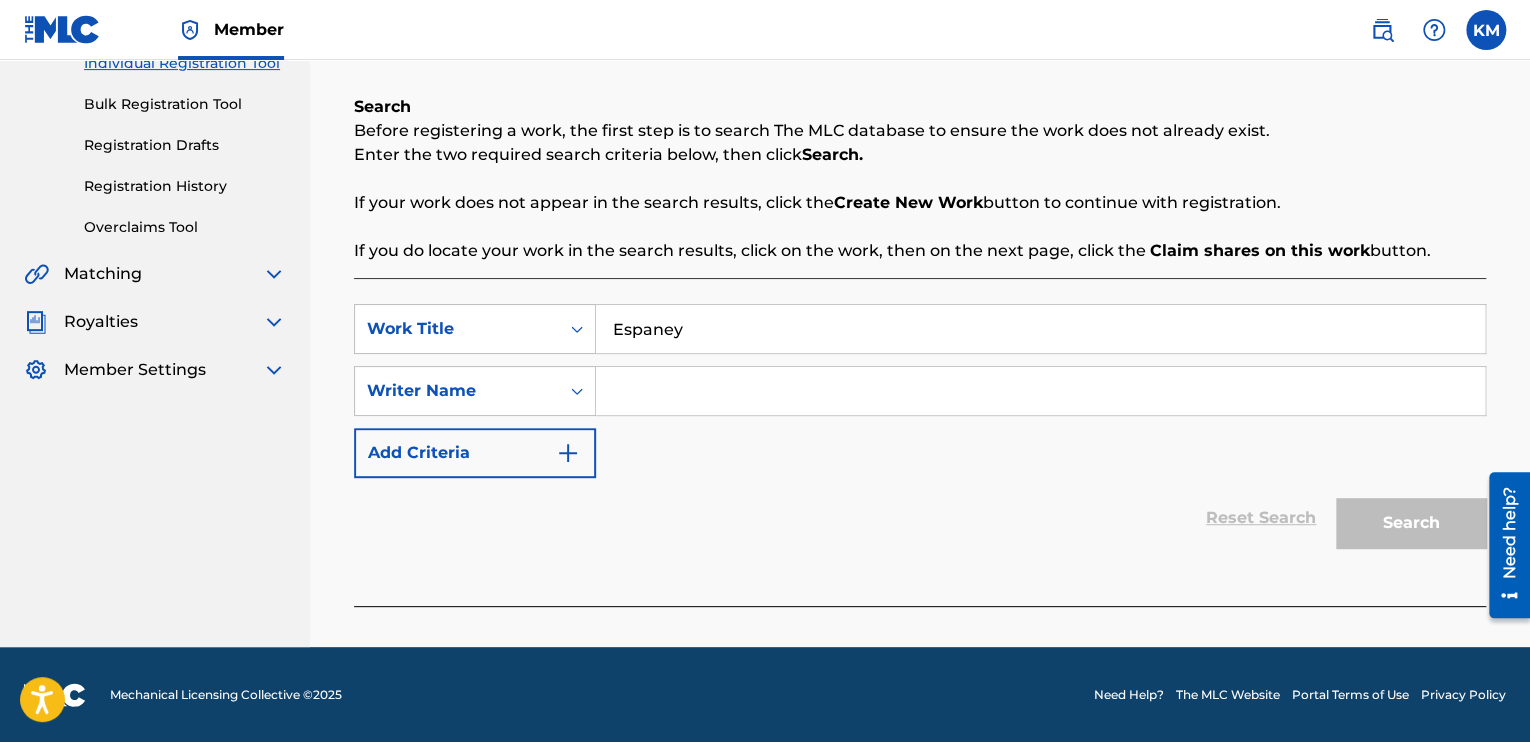 type on "Espaney" 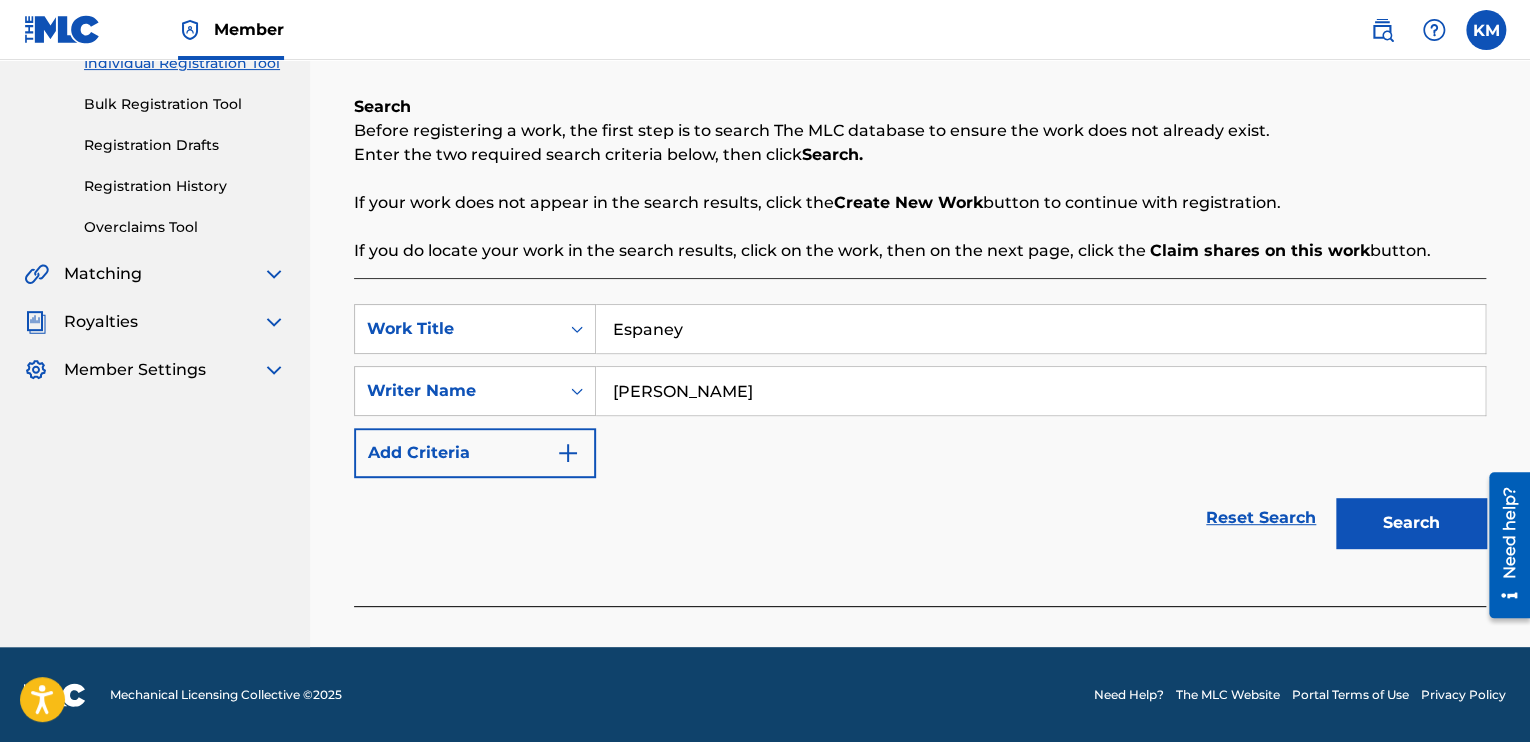 click on "Search" at bounding box center [1411, 523] 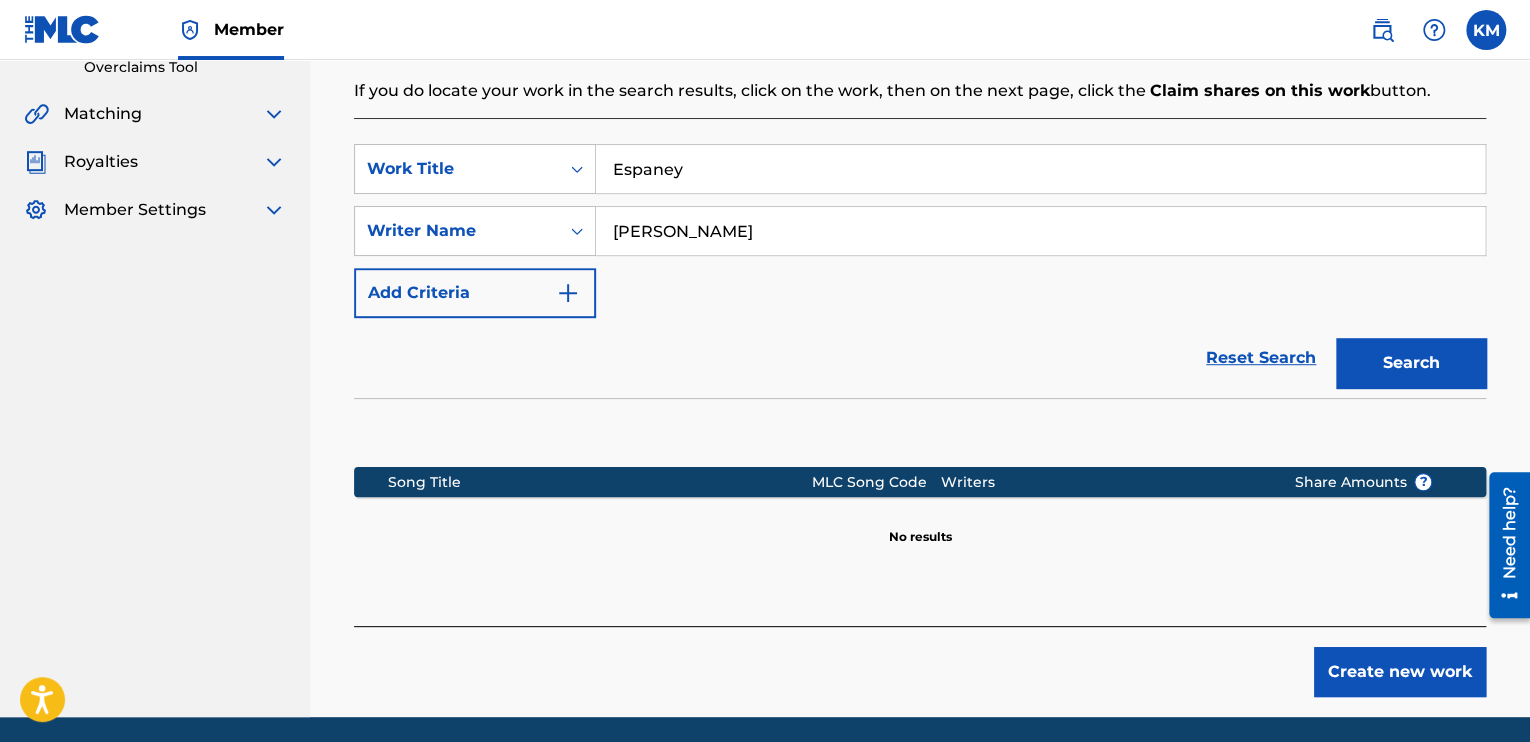 scroll, scrollTop: 503, scrollLeft: 0, axis: vertical 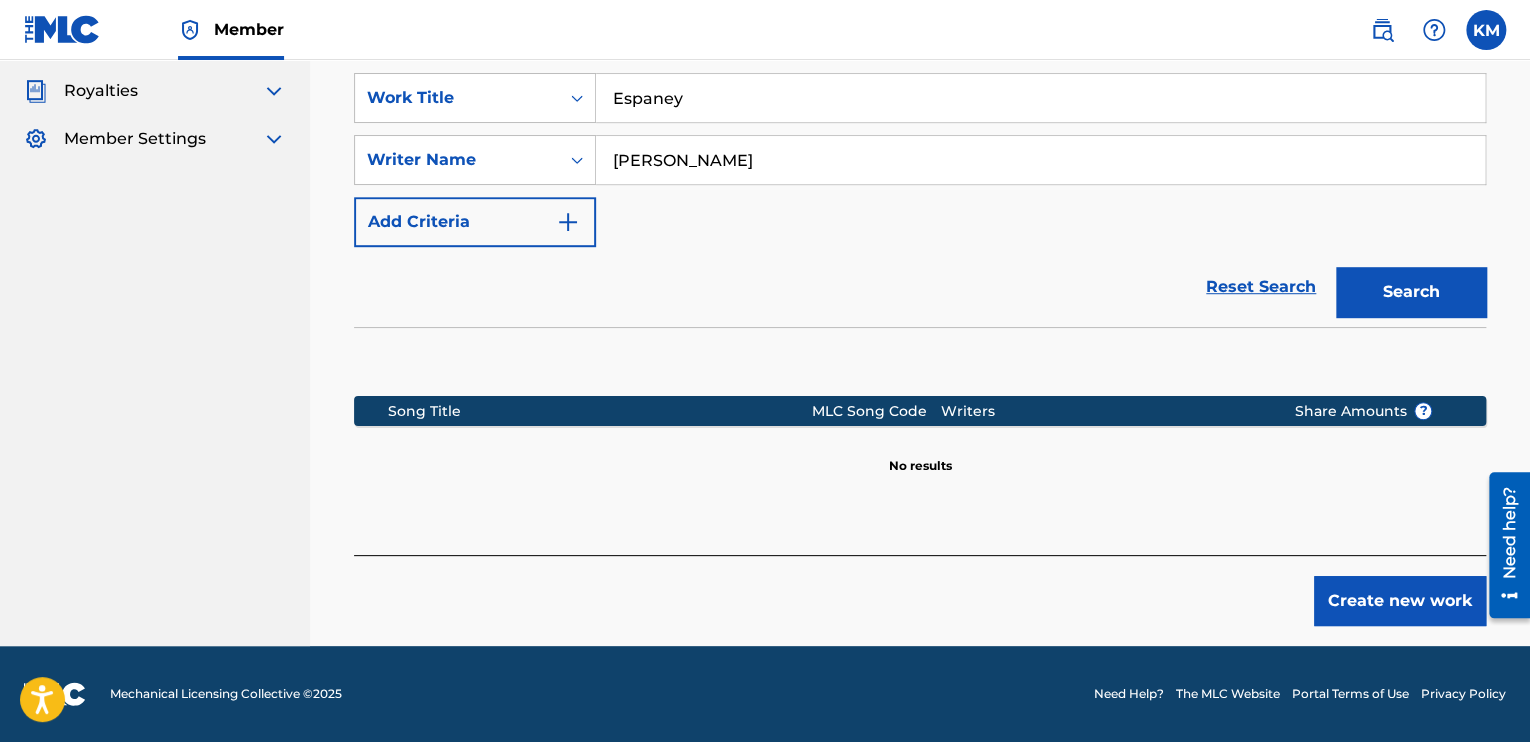 click on "Create new work" at bounding box center (1400, 601) 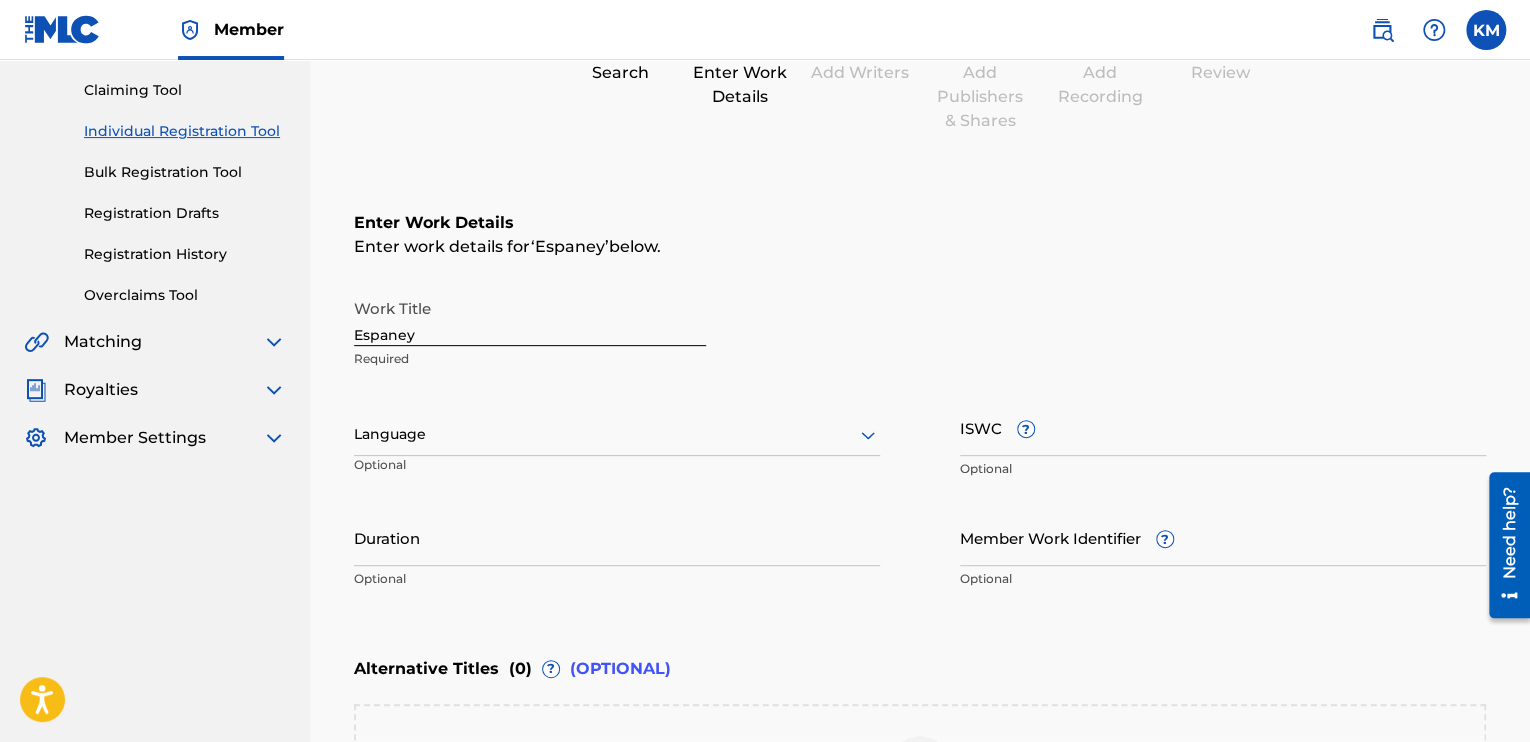 scroll, scrollTop: 203, scrollLeft: 0, axis: vertical 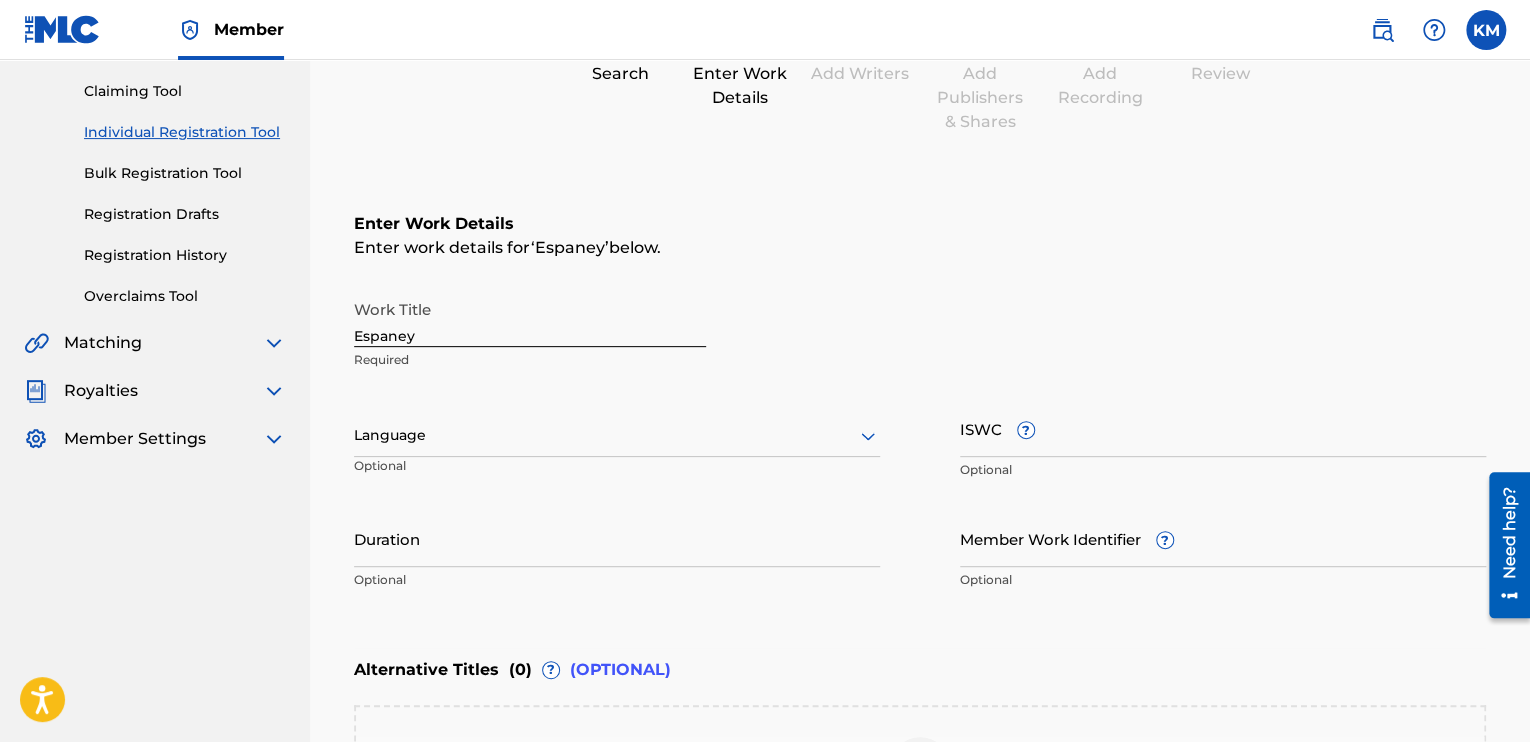 click on "Language" at bounding box center [617, 436] 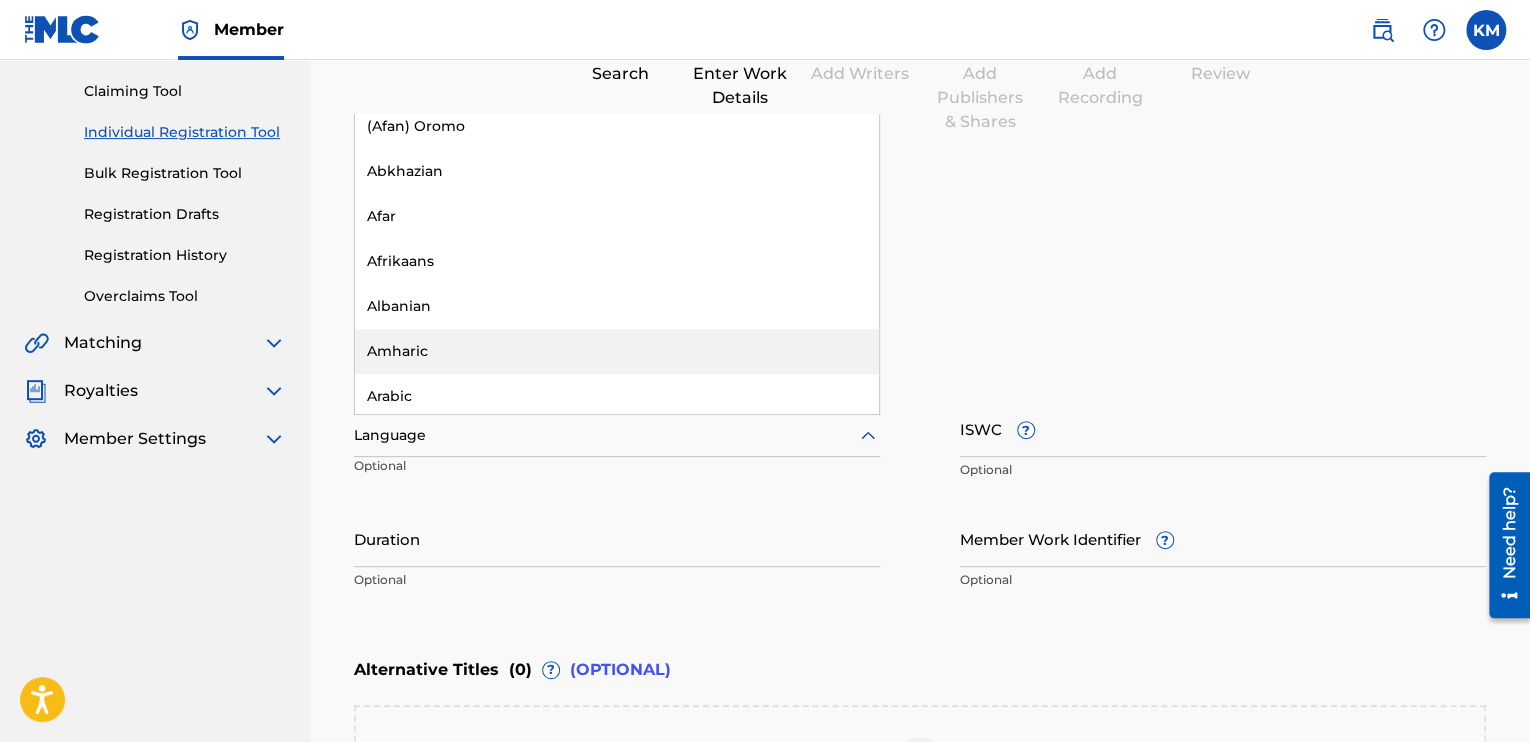 scroll, scrollTop: 200, scrollLeft: 0, axis: vertical 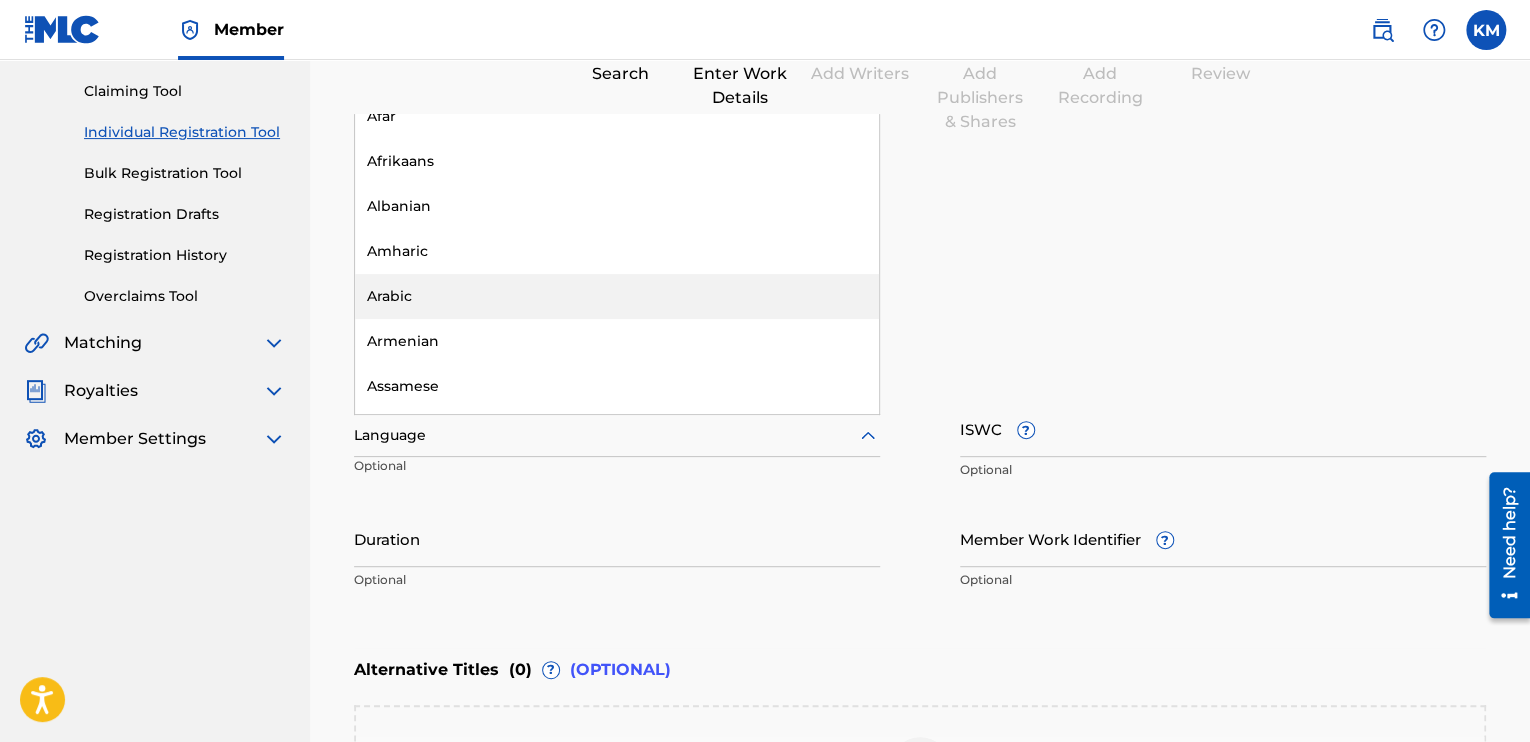 drag, startPoint x: 431, startPoint y: 291, endPoint x: 424, endPoint y: 274, distance: 18.384777 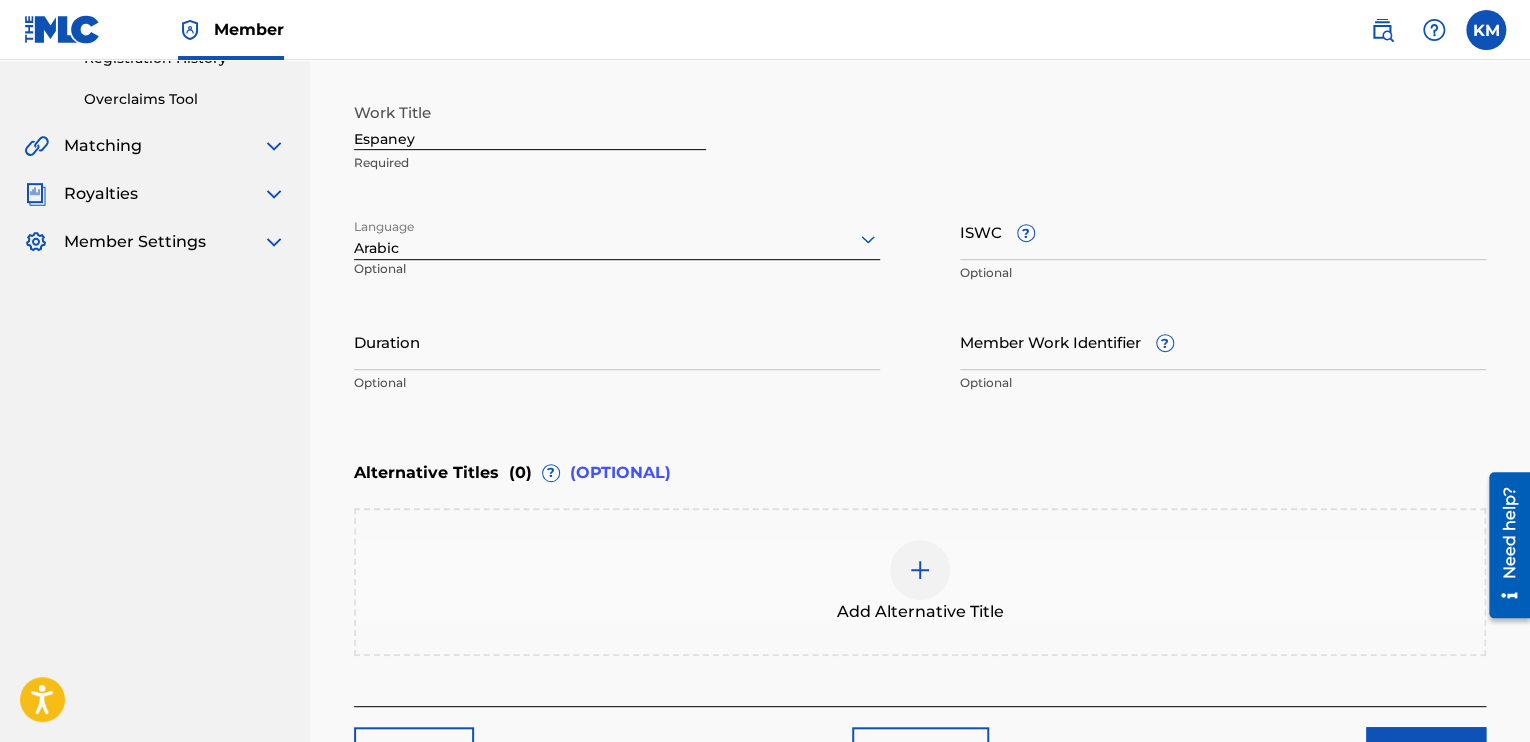 scroll, scrollTop: 403, scrollLeft: 0, axis: vertical 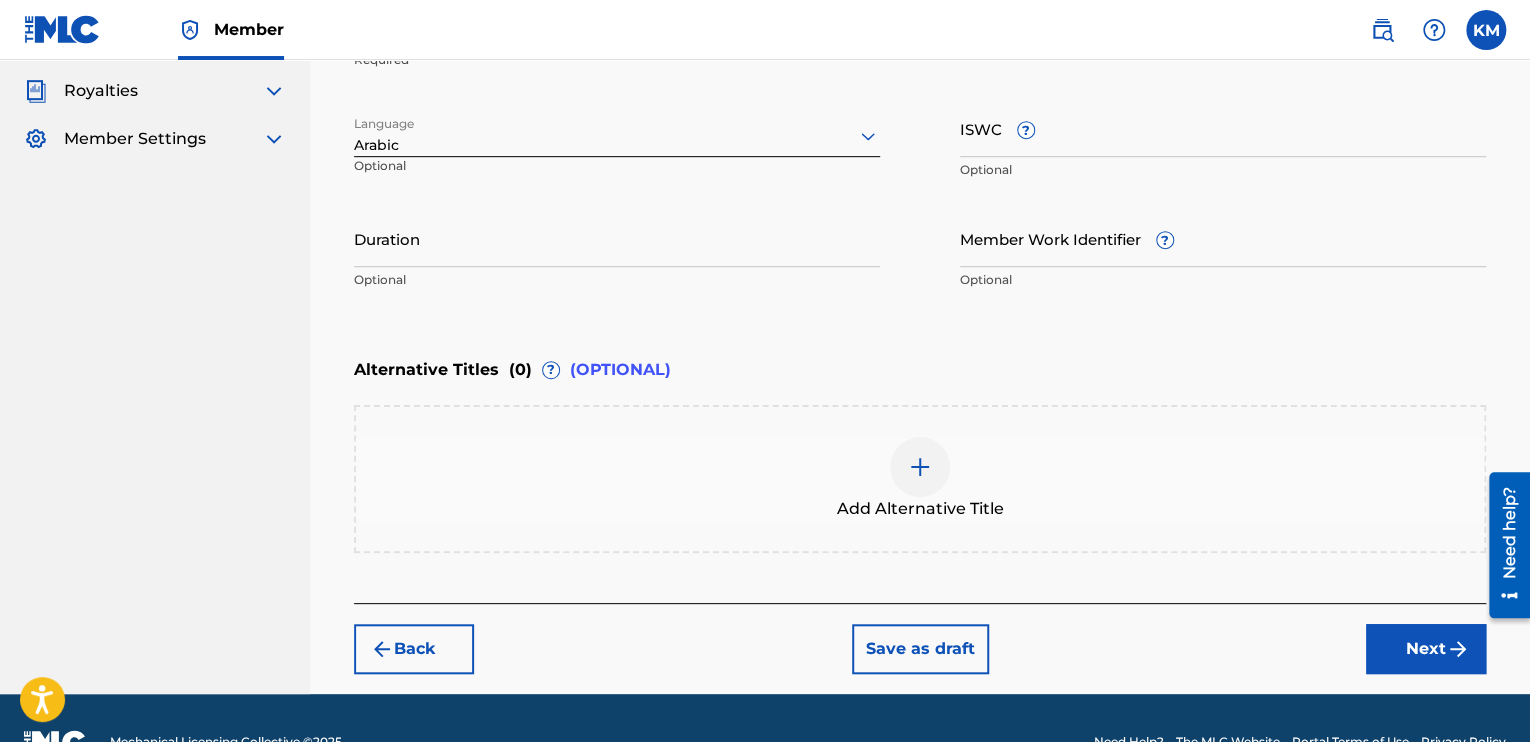 click on "Duration" at bounding box center (617, 238) 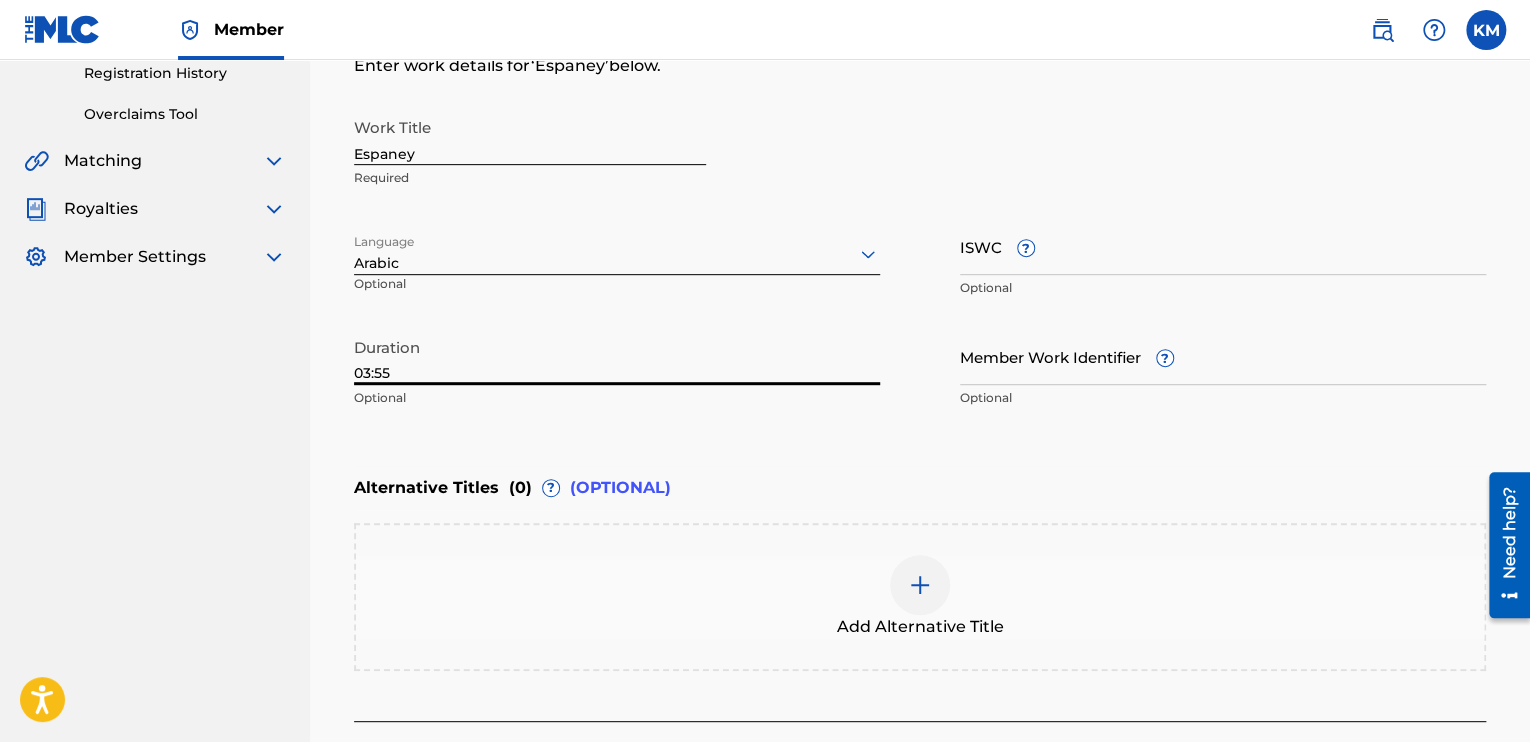 scroll, scrollTop: 349, scrollLeft: 0, axis: vertical 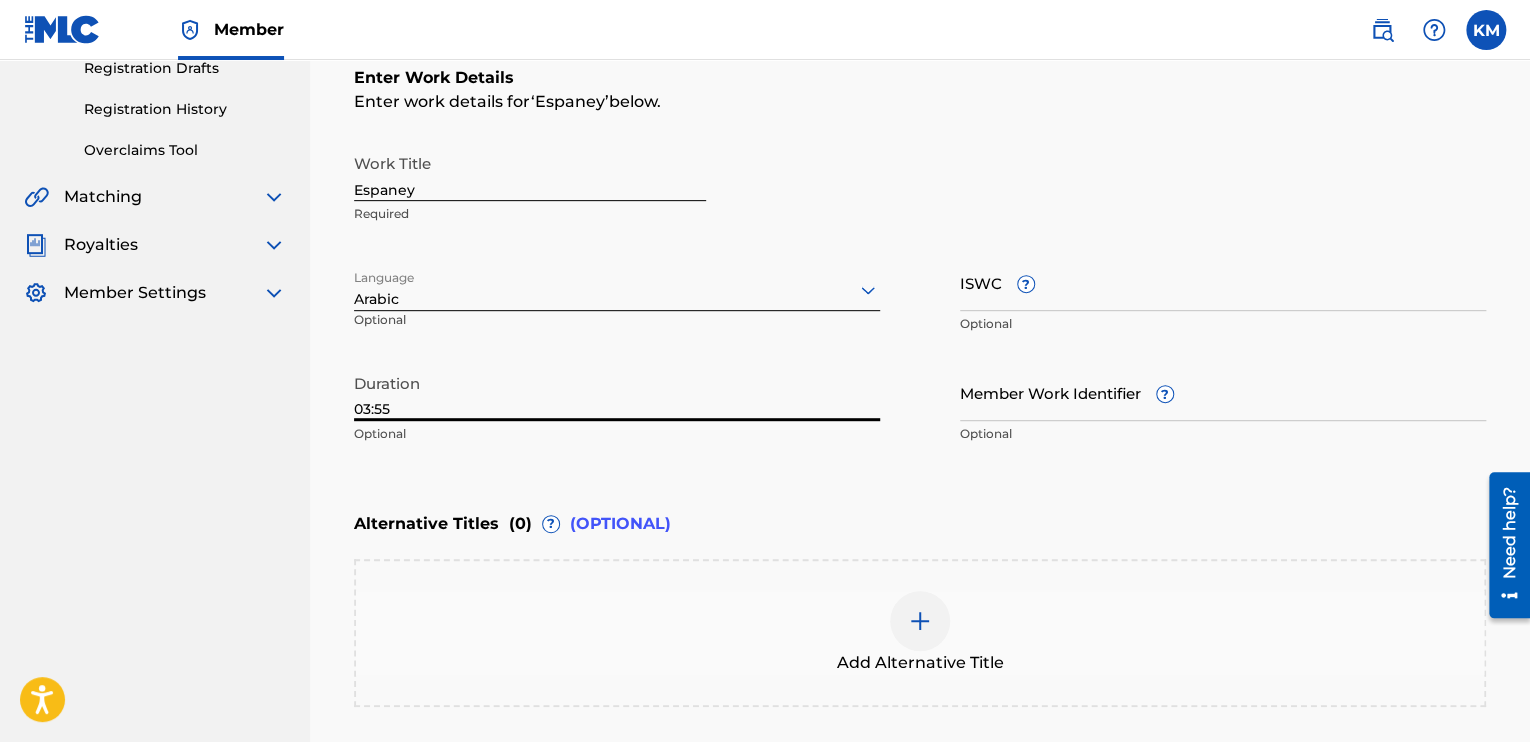 type on "03:55" 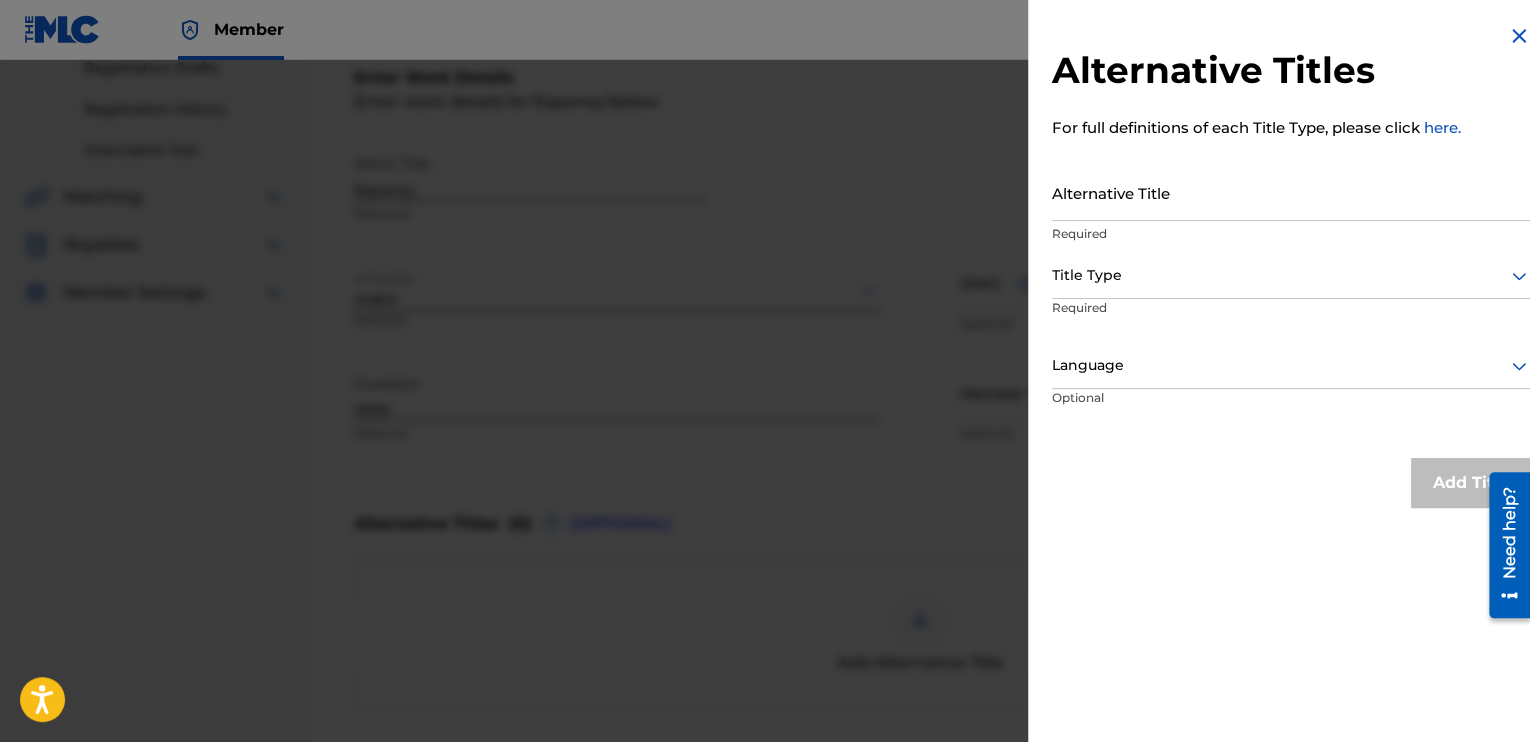 click on "Alternative Title" at bounding box center (1291, 192) 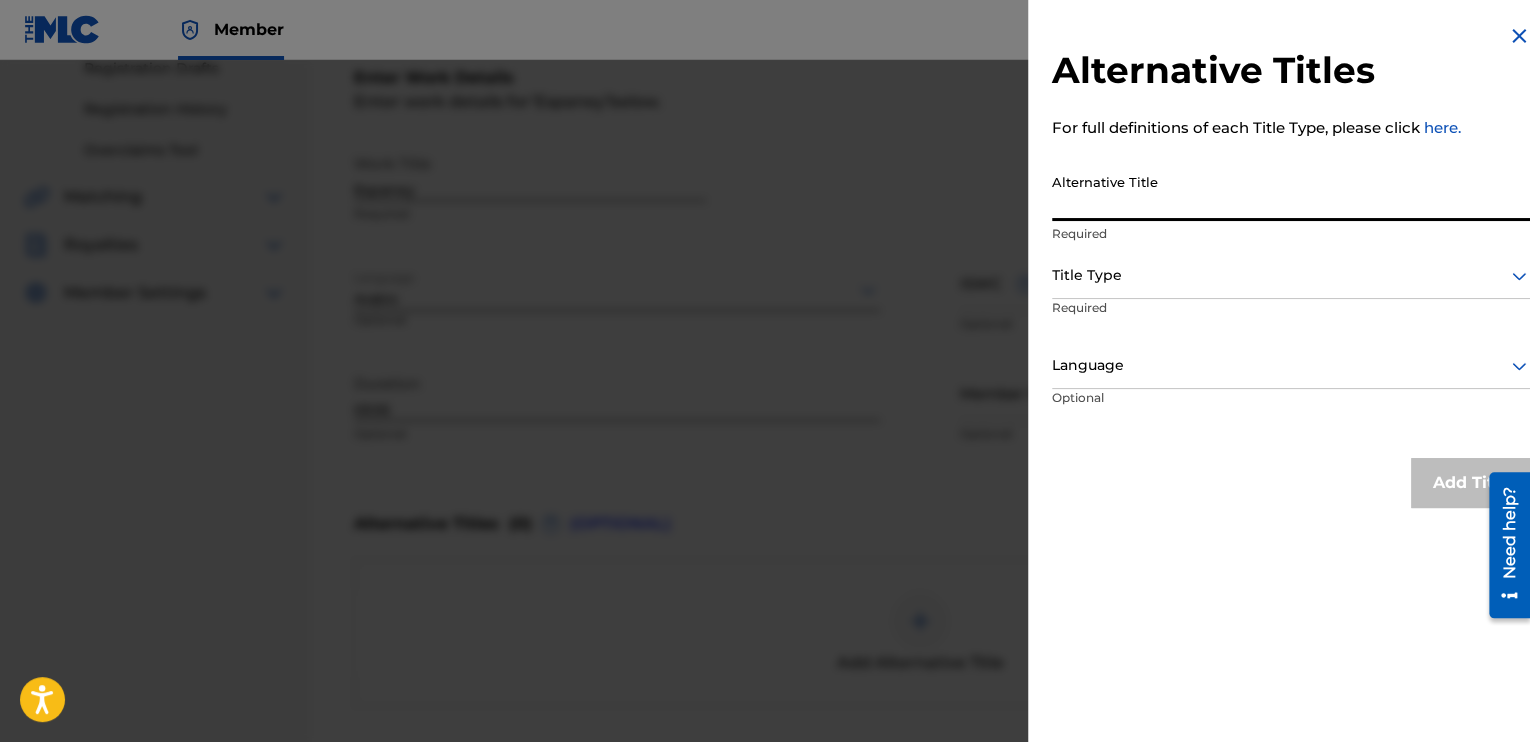 type on "ا" 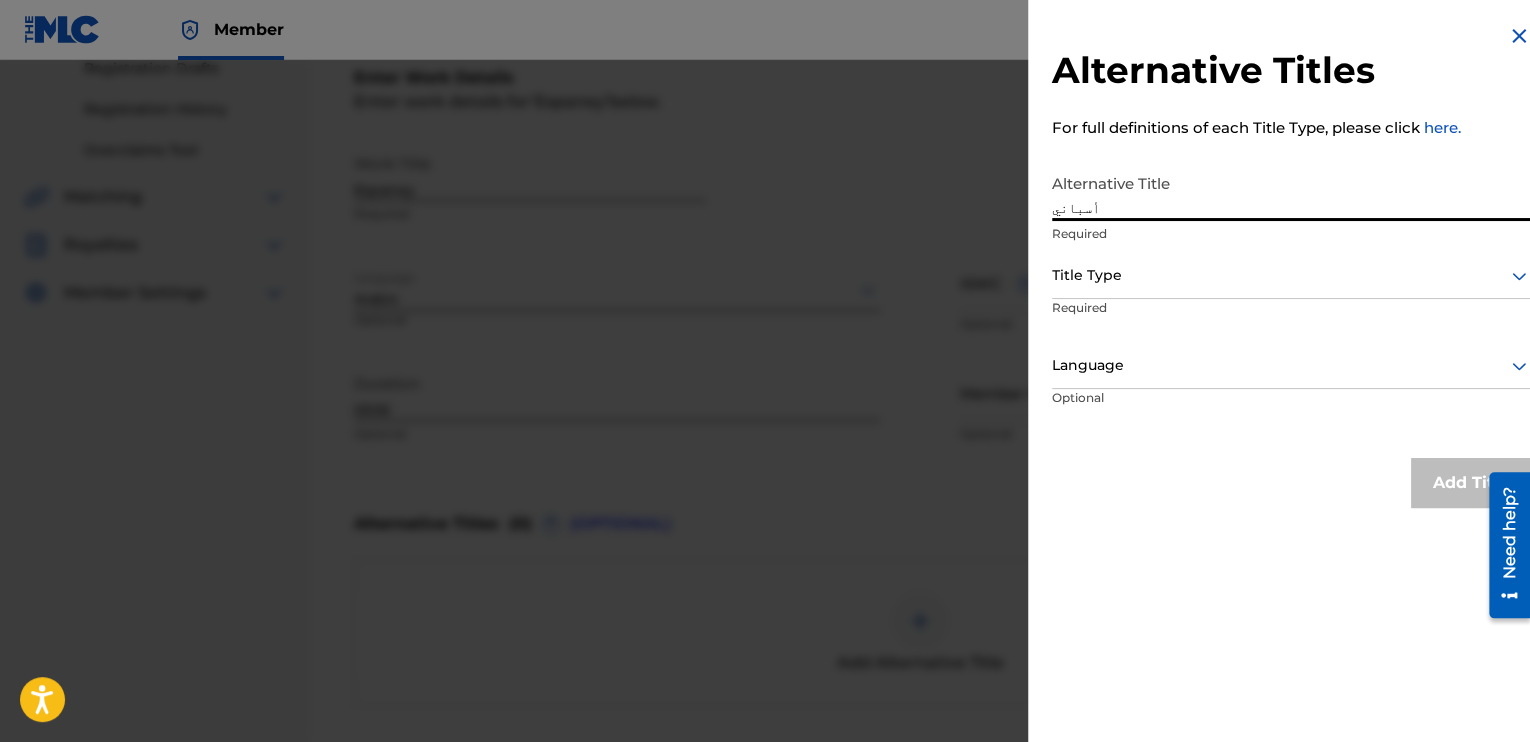 type on "أسباني" 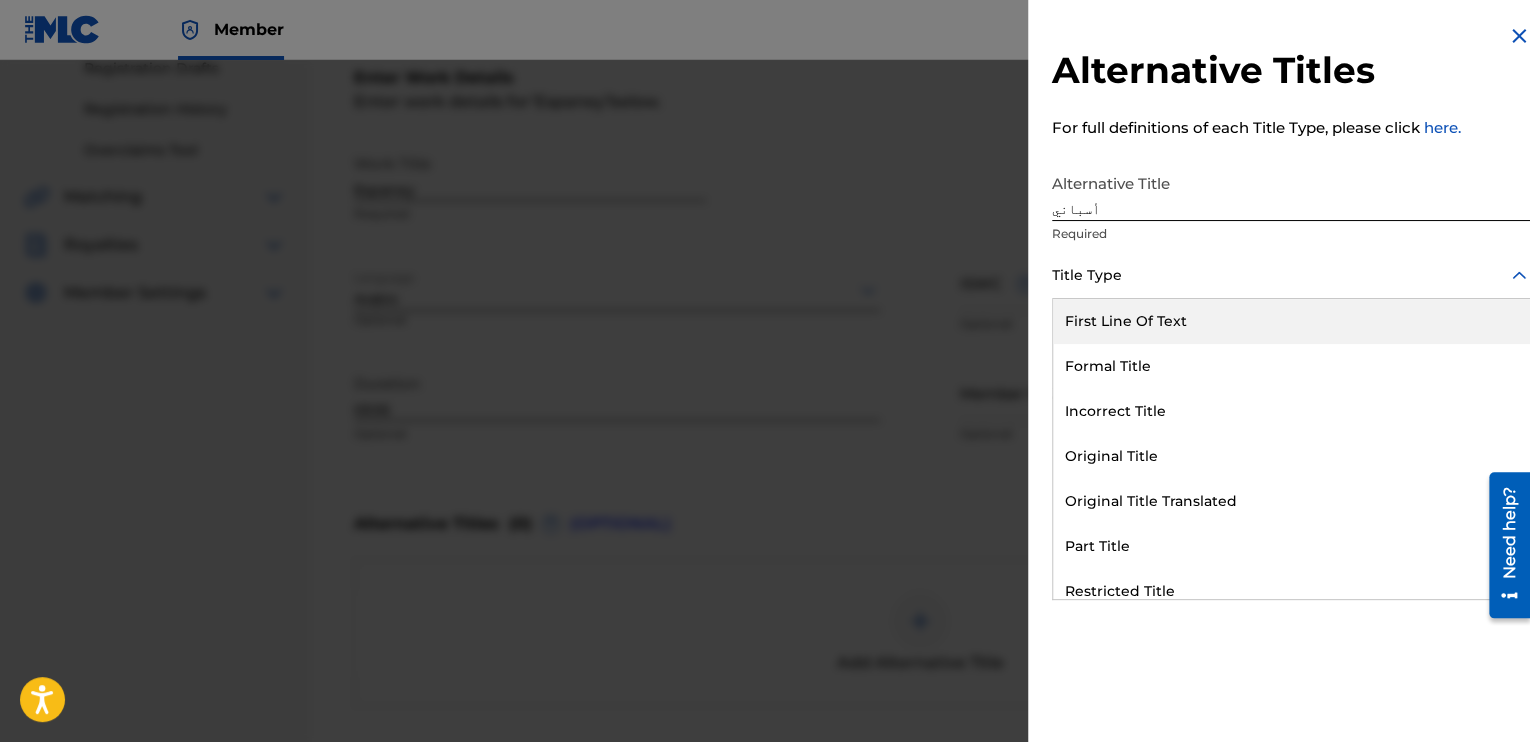 click at bounding box center [1291, 275] 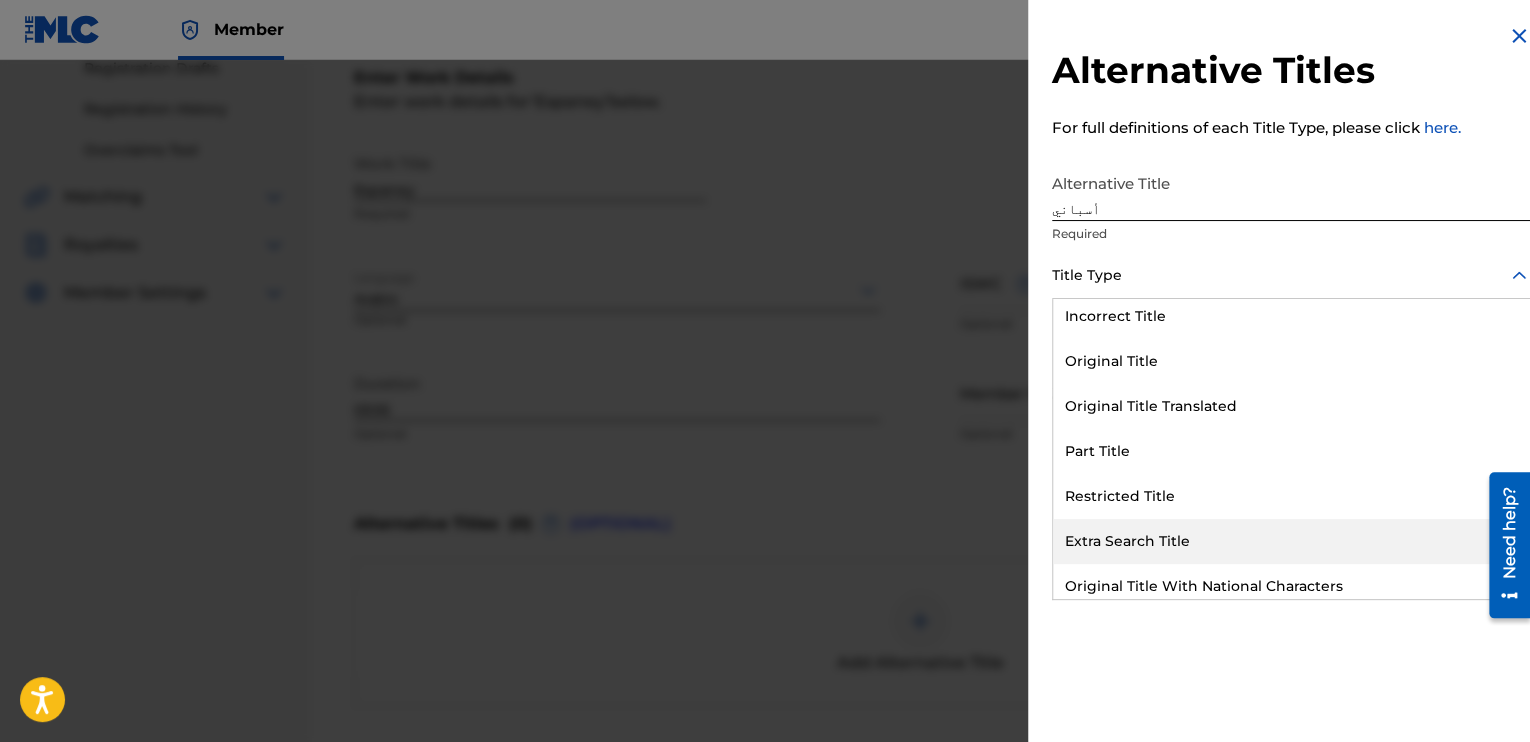 scroll, scrollTop: 0, scrollLeft: 0, axis: both 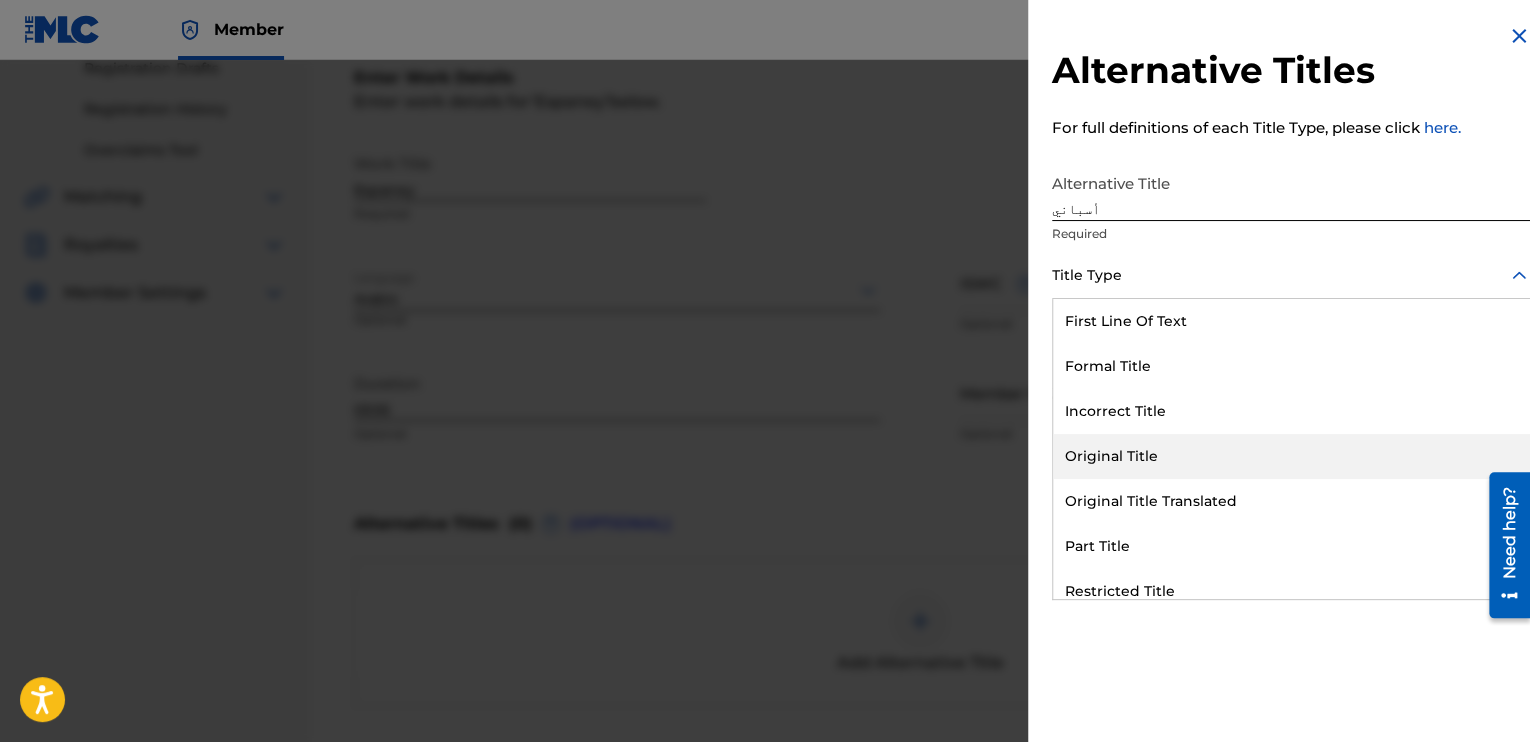 click on "Original Title" at bounding box center [1291, 456] 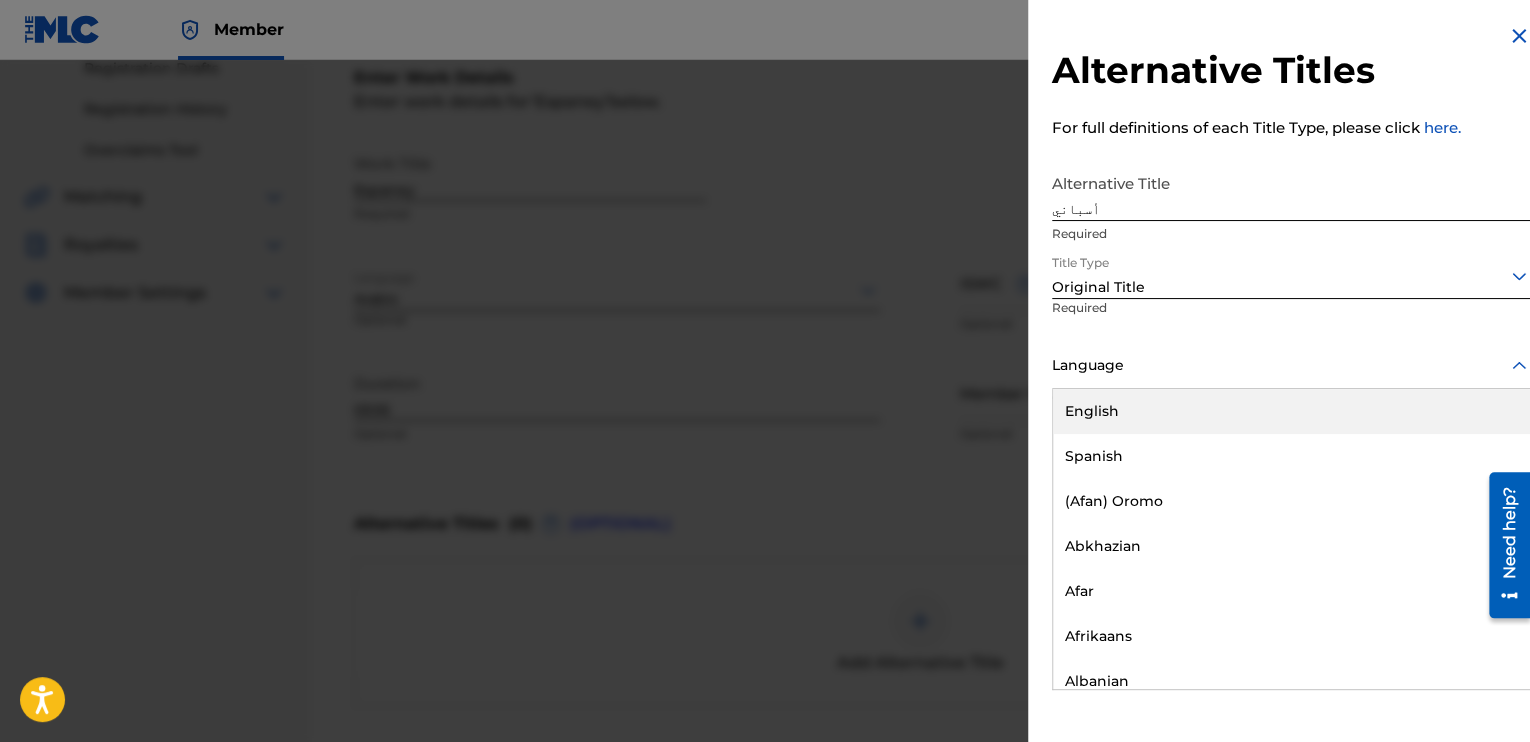 click at bounding box center [1291, 365] 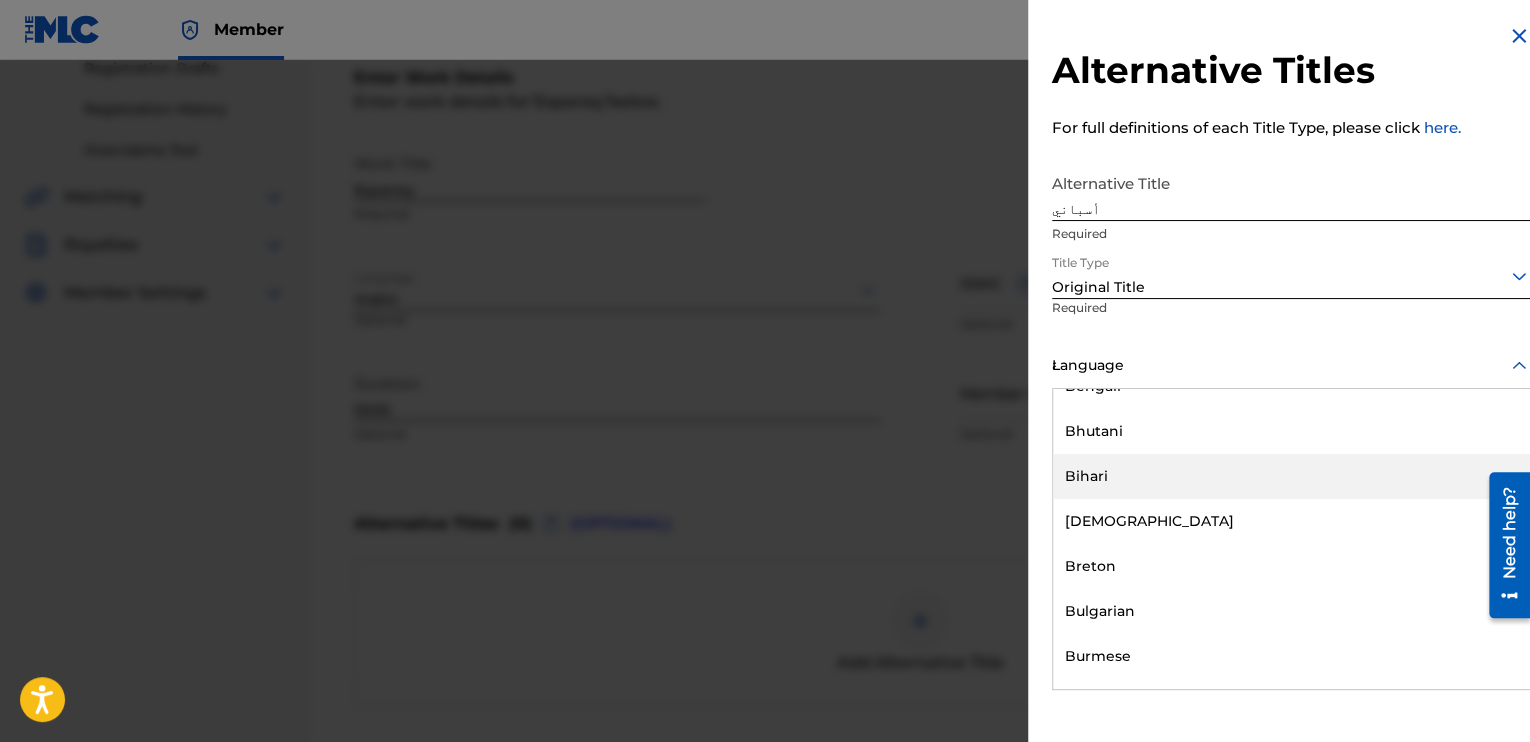 scroll, scrollTop: 160, scrollLeft: 0, axis: vertical 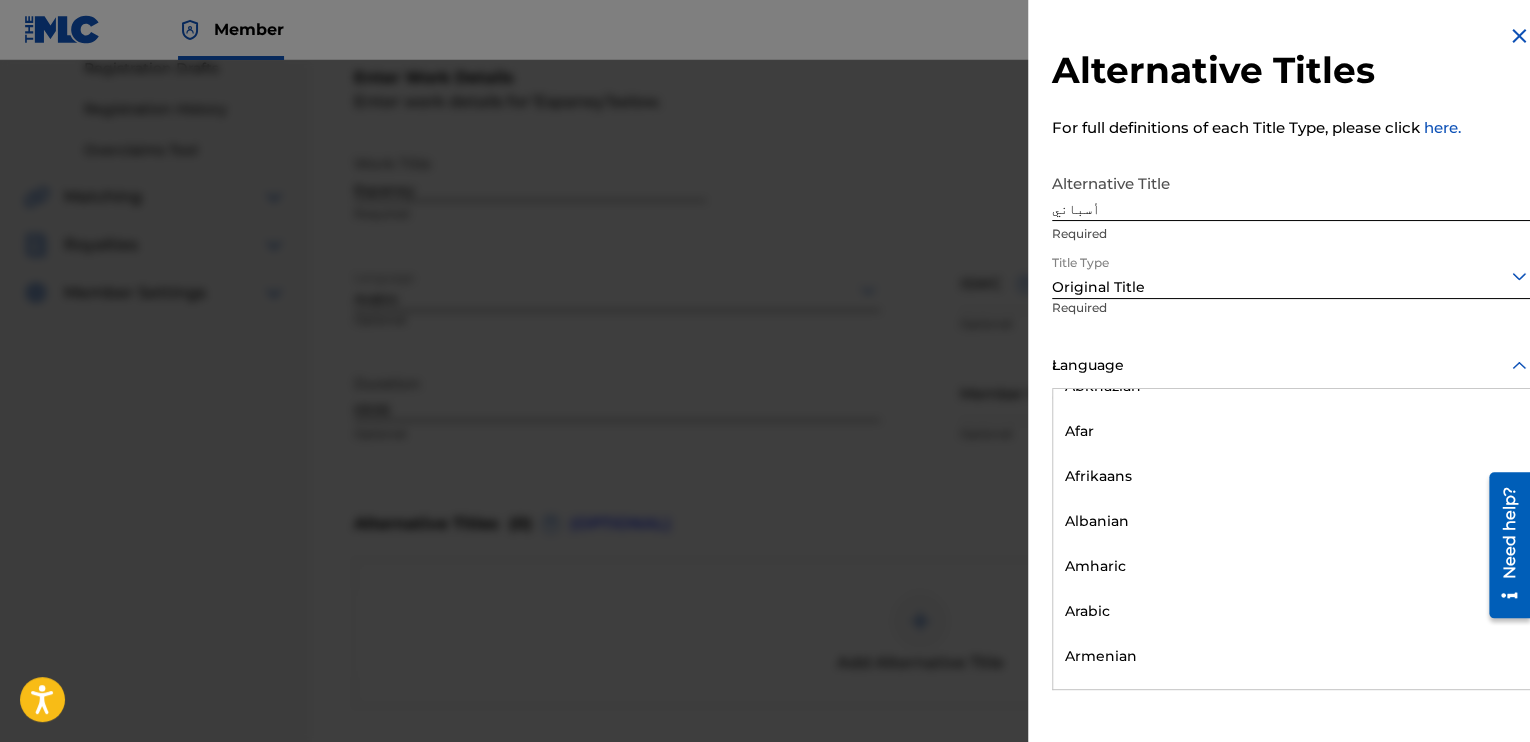 type on "ara" 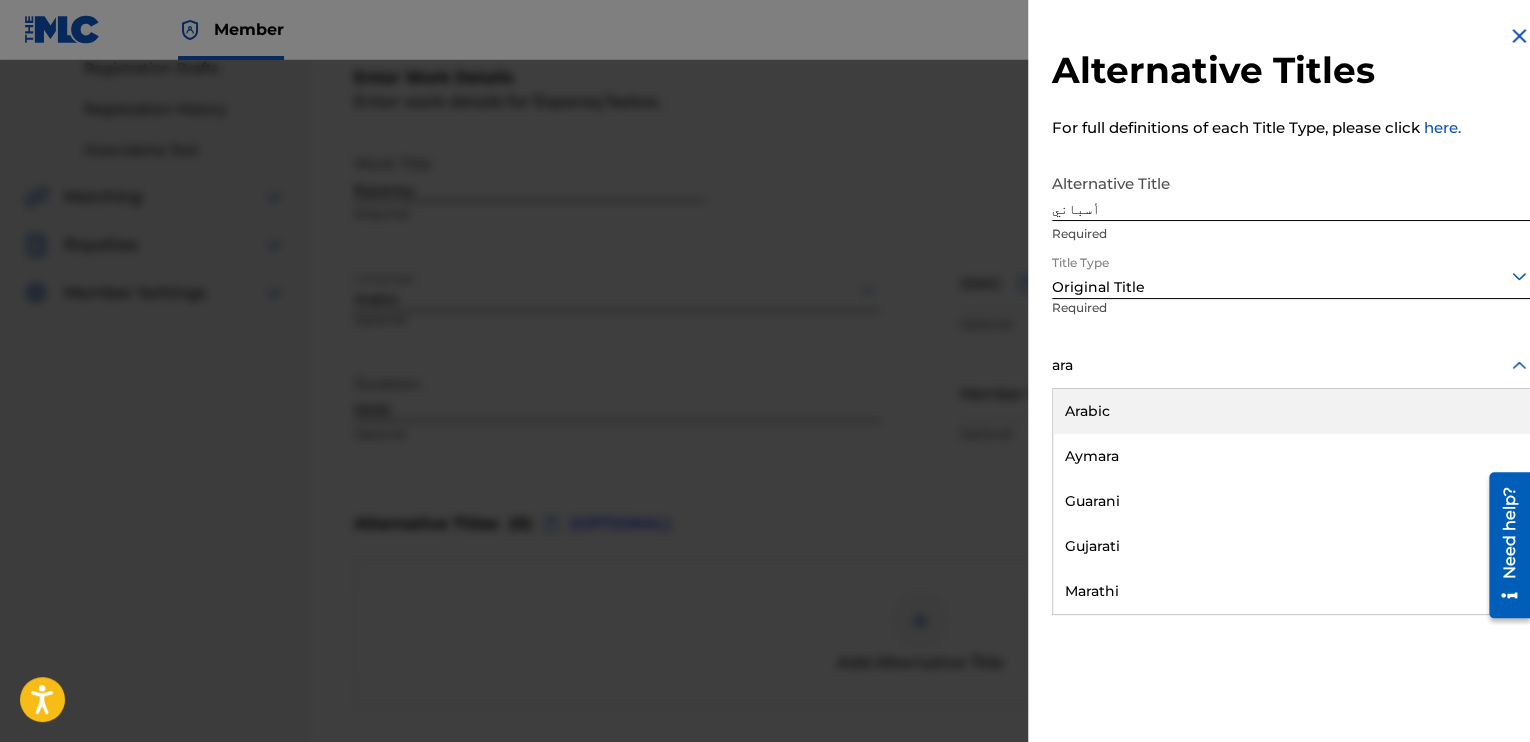 scroll, scrollTop: 0, scrollLeft: 0, axis: both 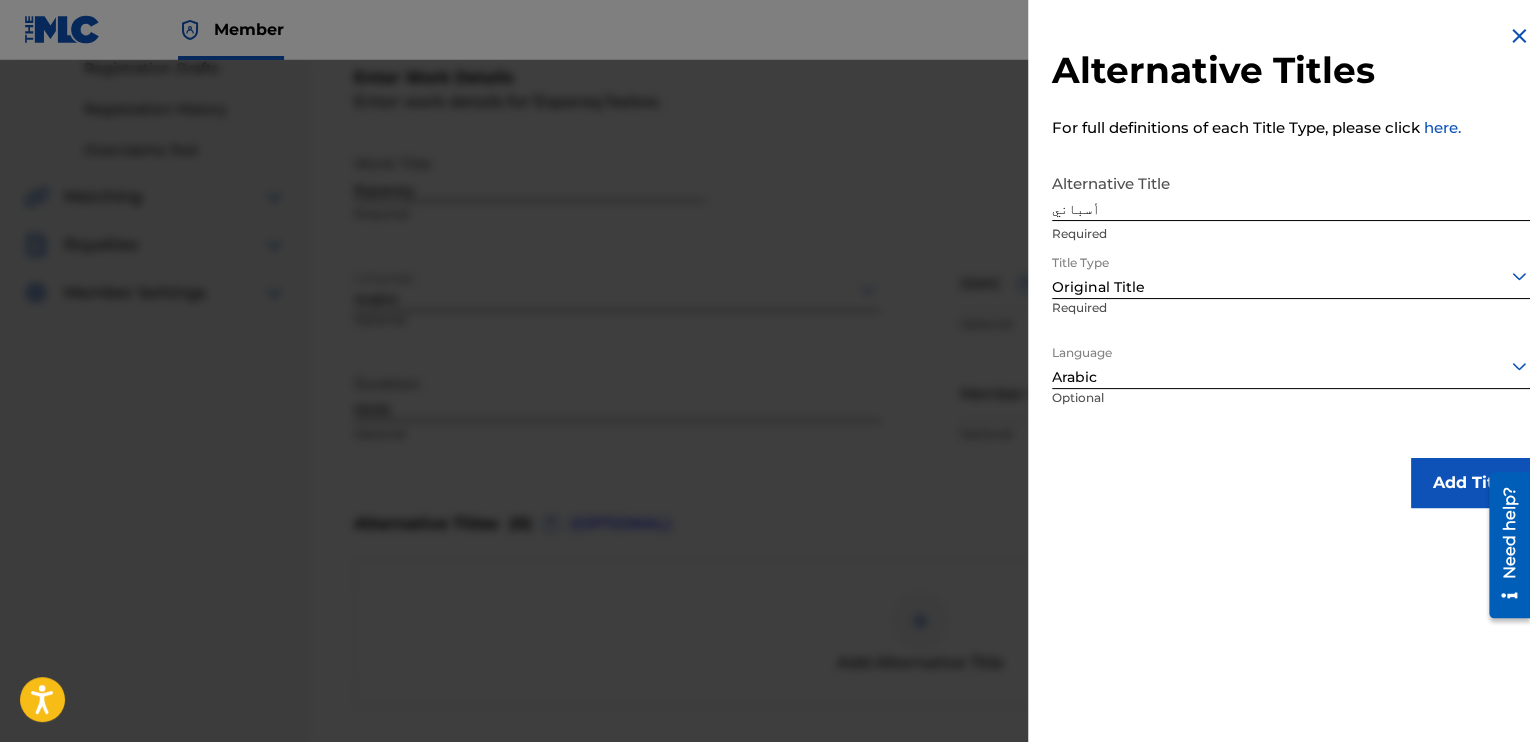 click on "Add Title" at bounding box center [1471, 483] 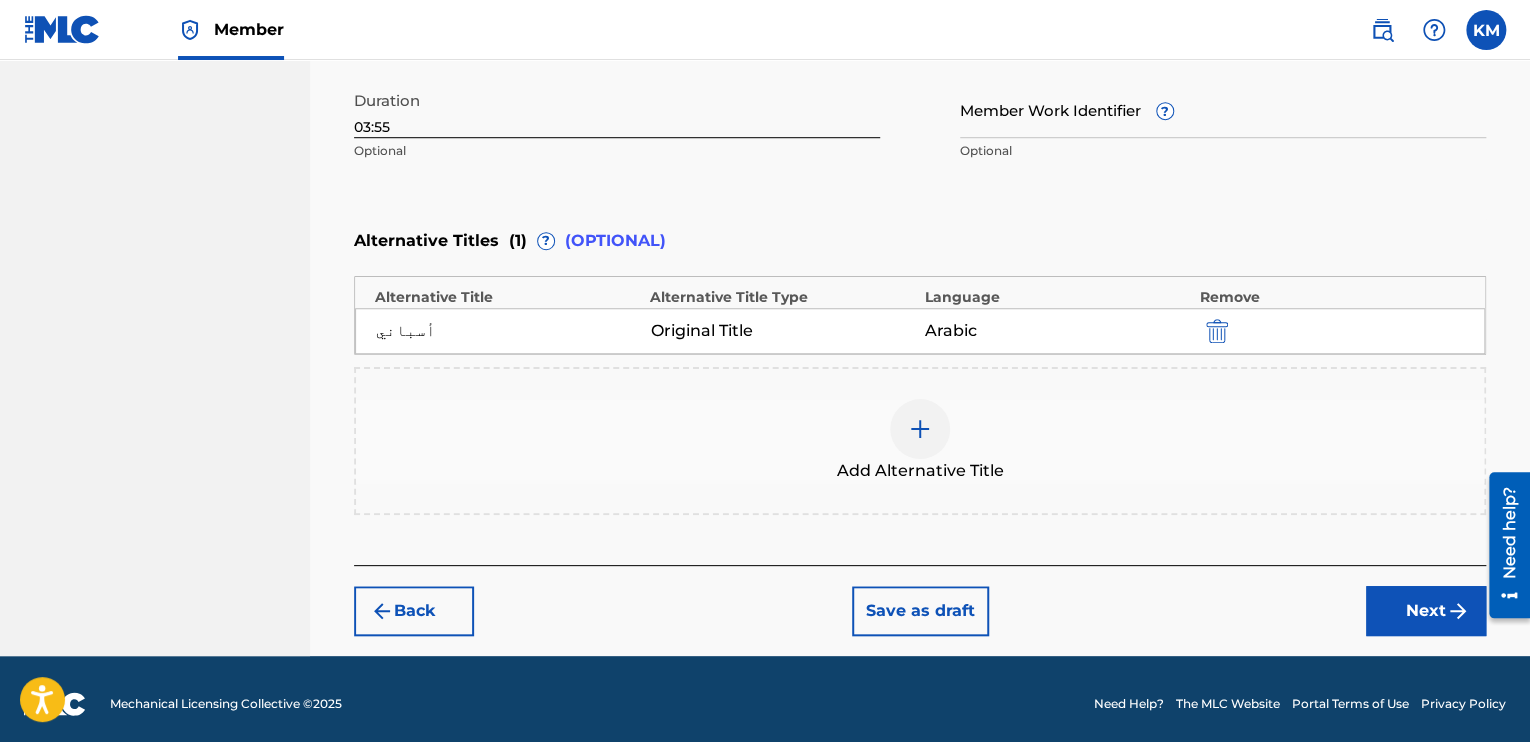 scroll, scrollTop: 640, scrollLeft: 0, axis: vertical 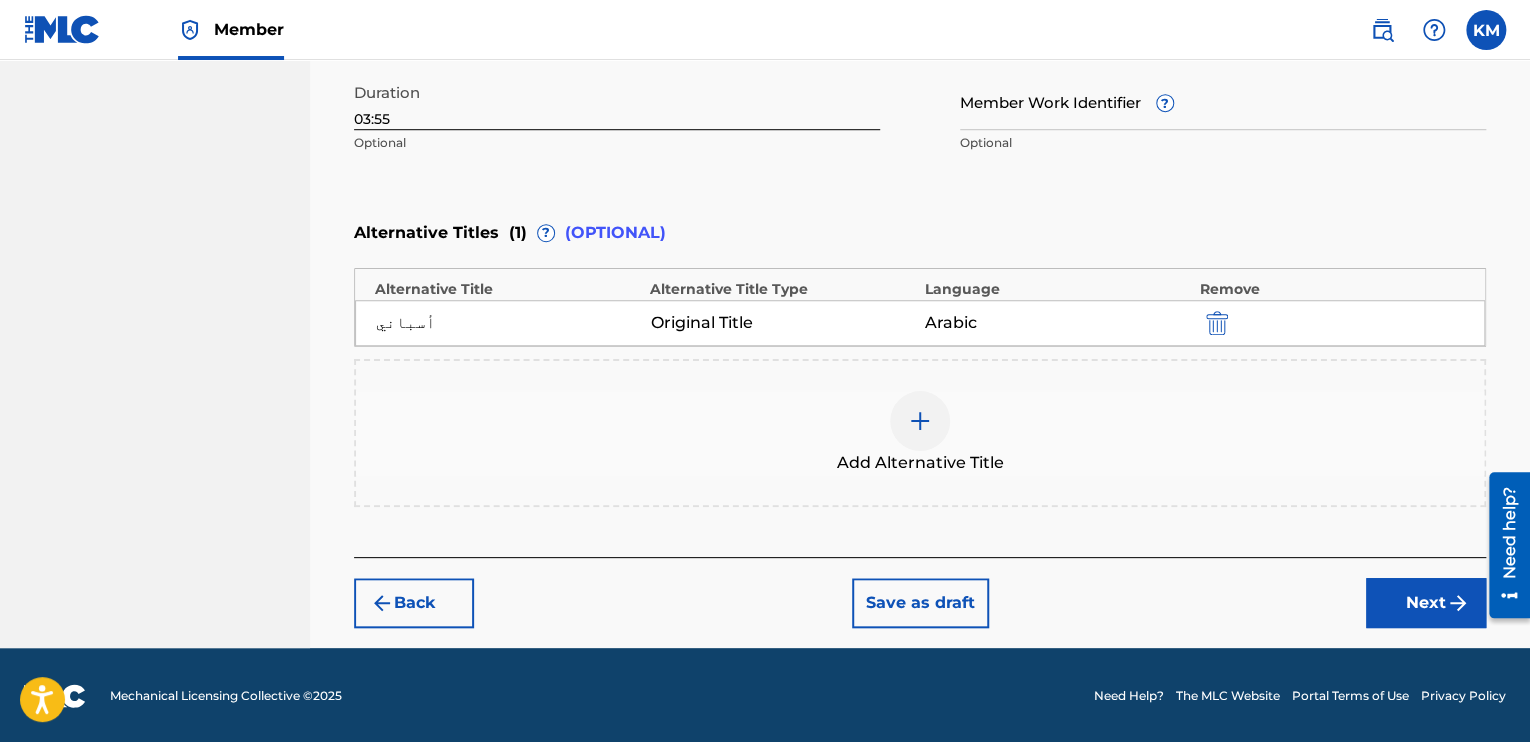 click at bounding box center (1458, 603) 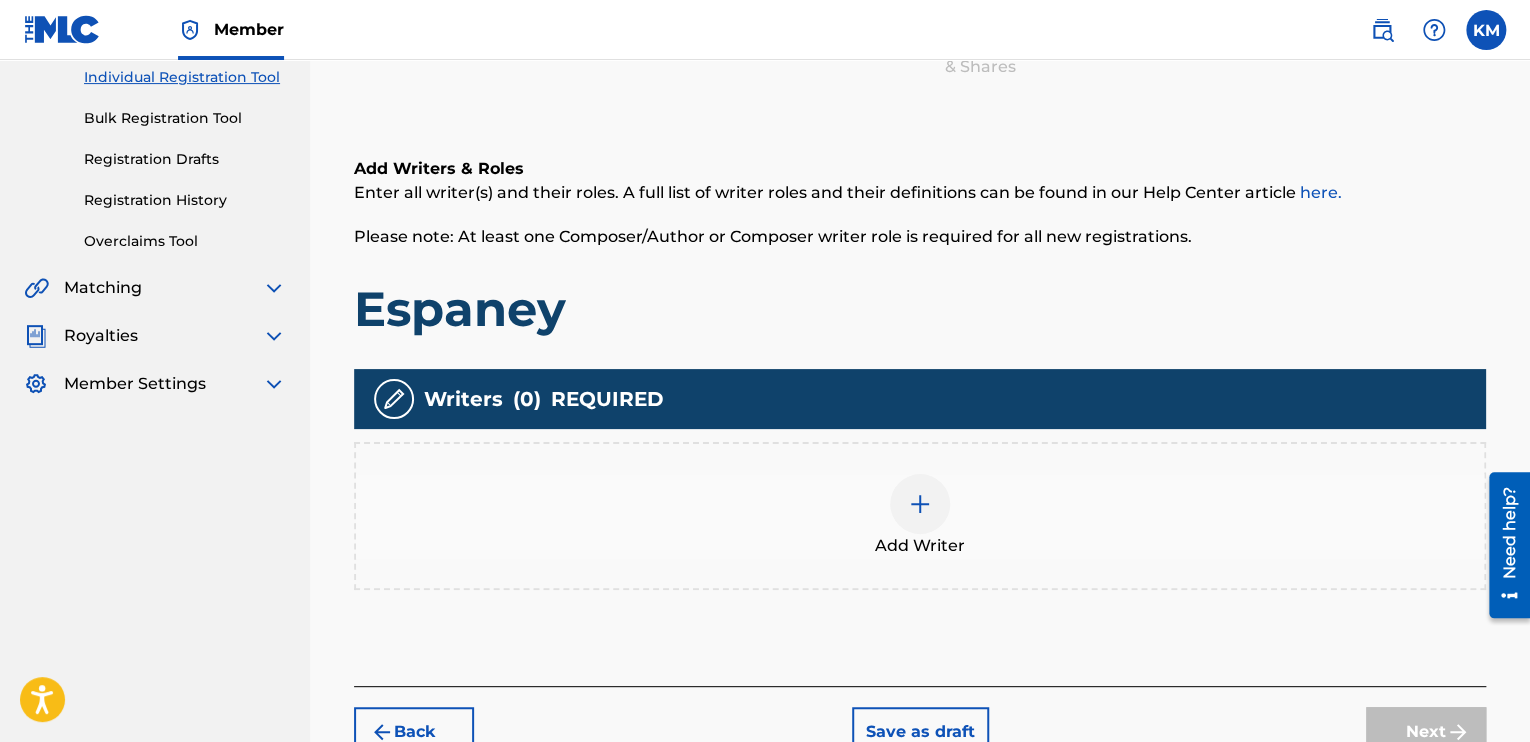 scroll, scrollTop: 290, scrollLeft: 0, axis: vertical 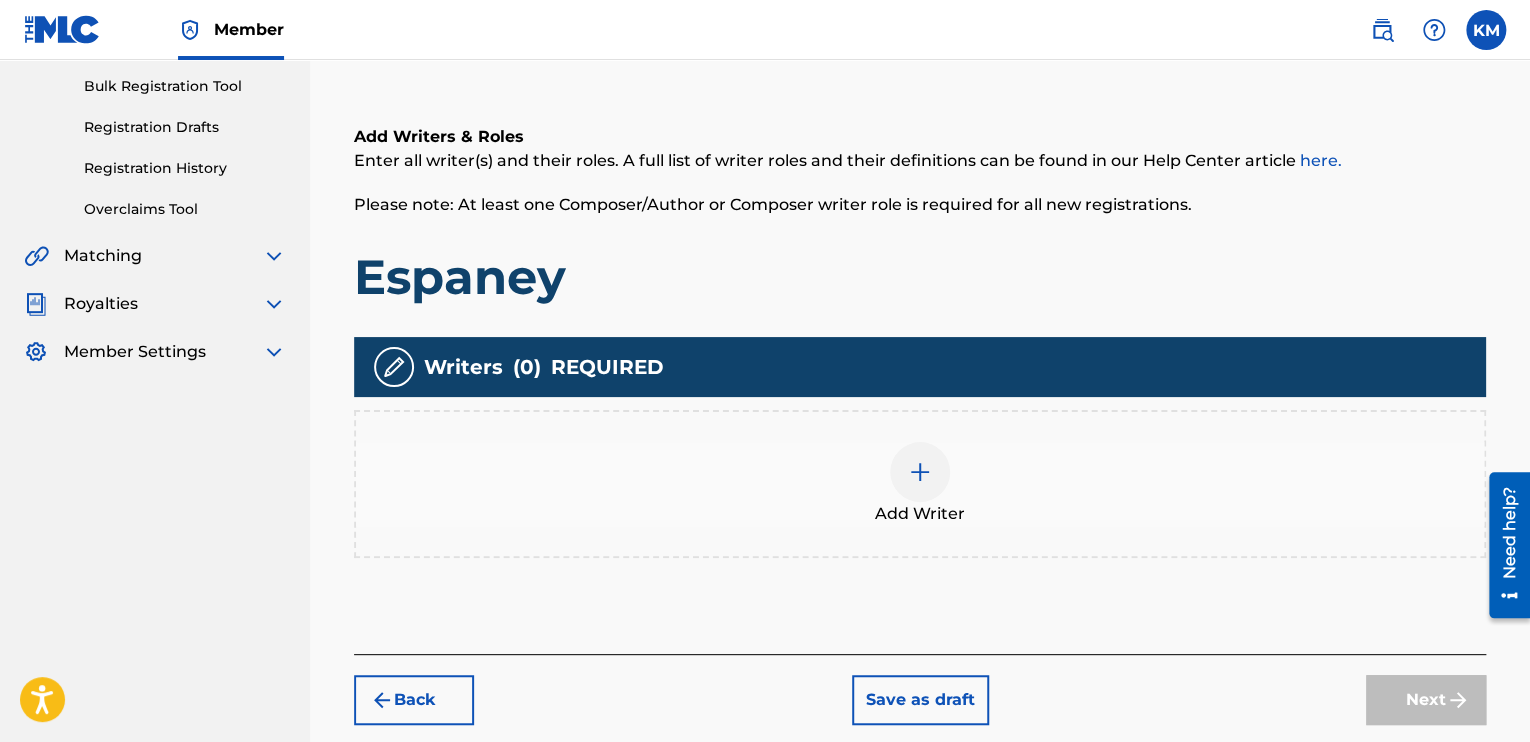 click at bounding box center (920, 472) 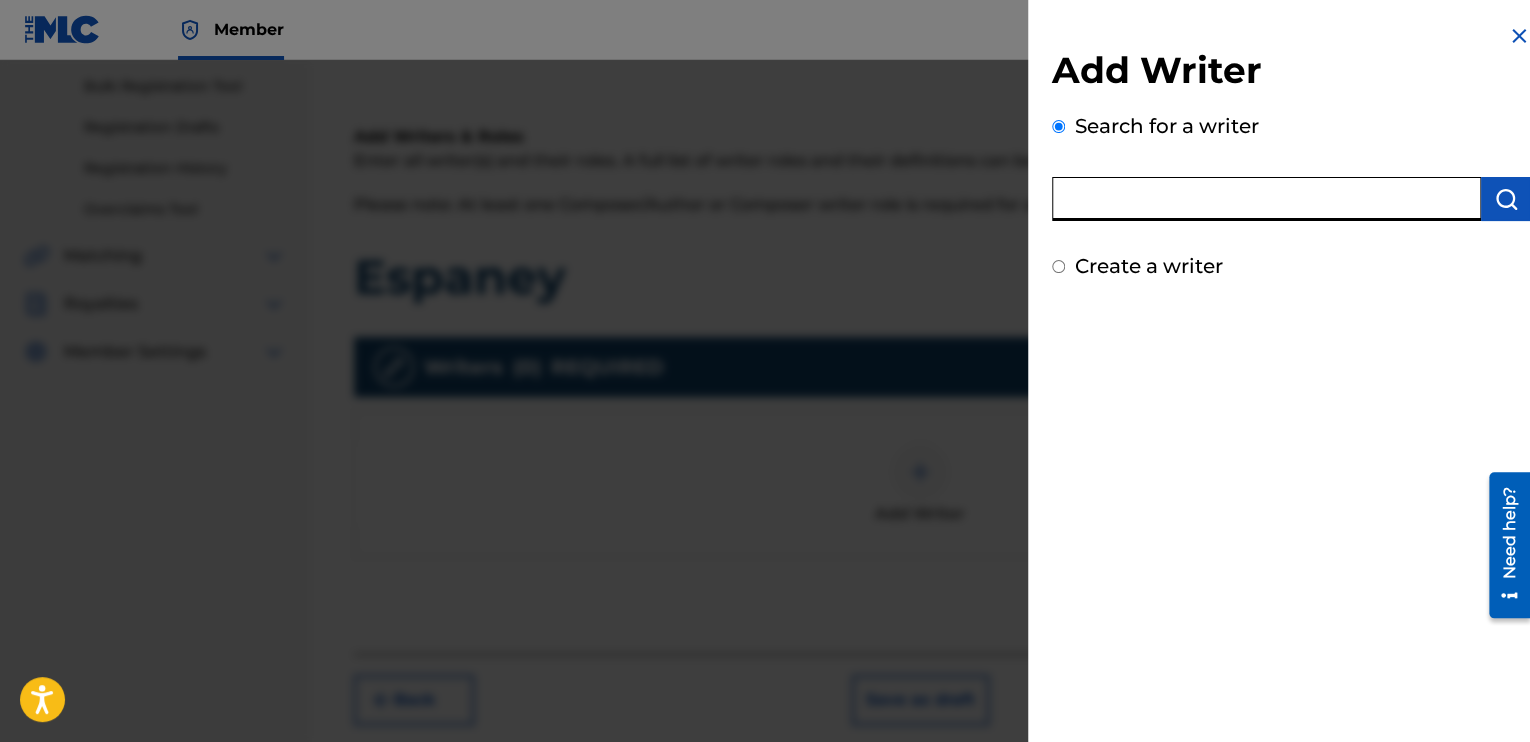 click at bounding box center (1266, 199) 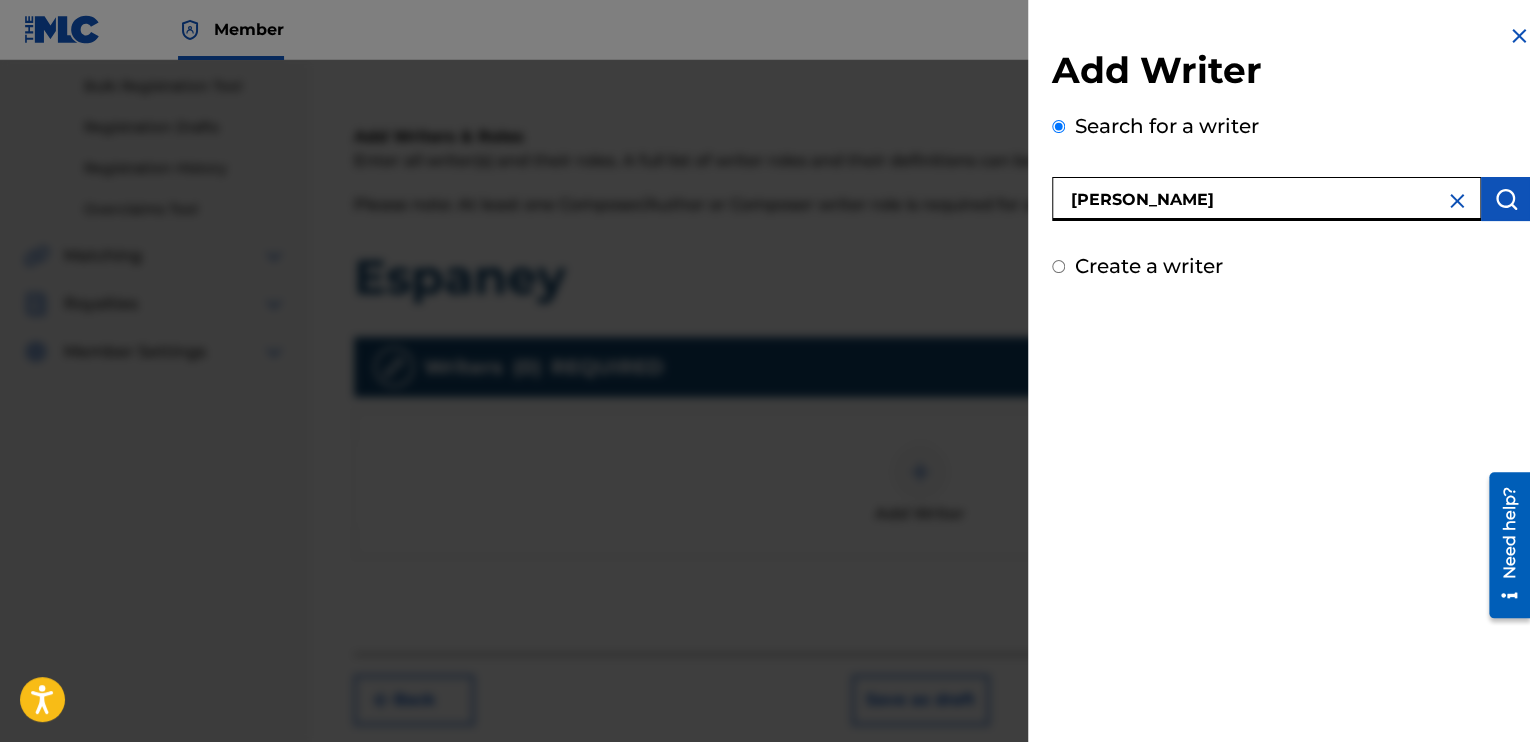 type on "[PERSON_NAME]" 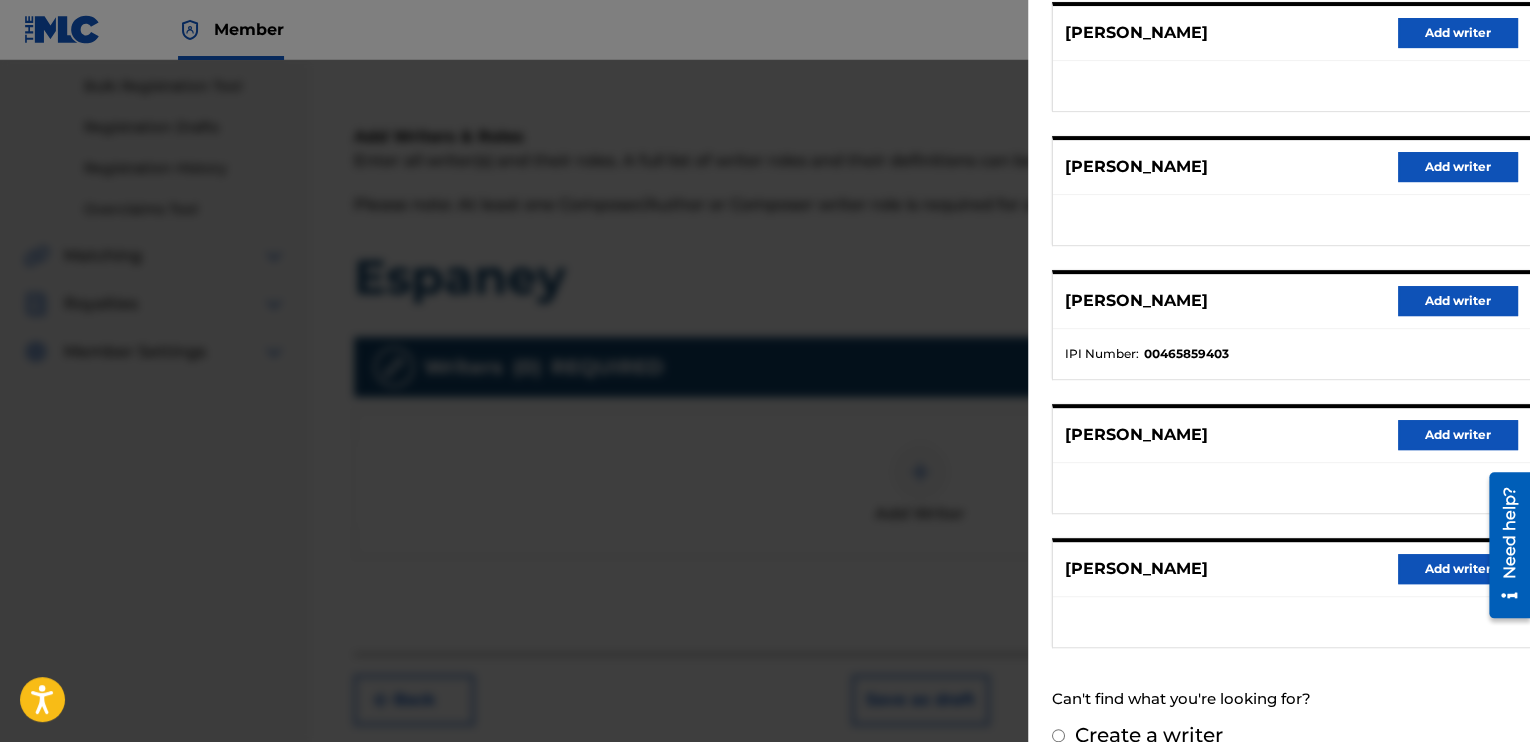 scroll, scrollTop: 298, scrollLeft: 0, axis: vertical 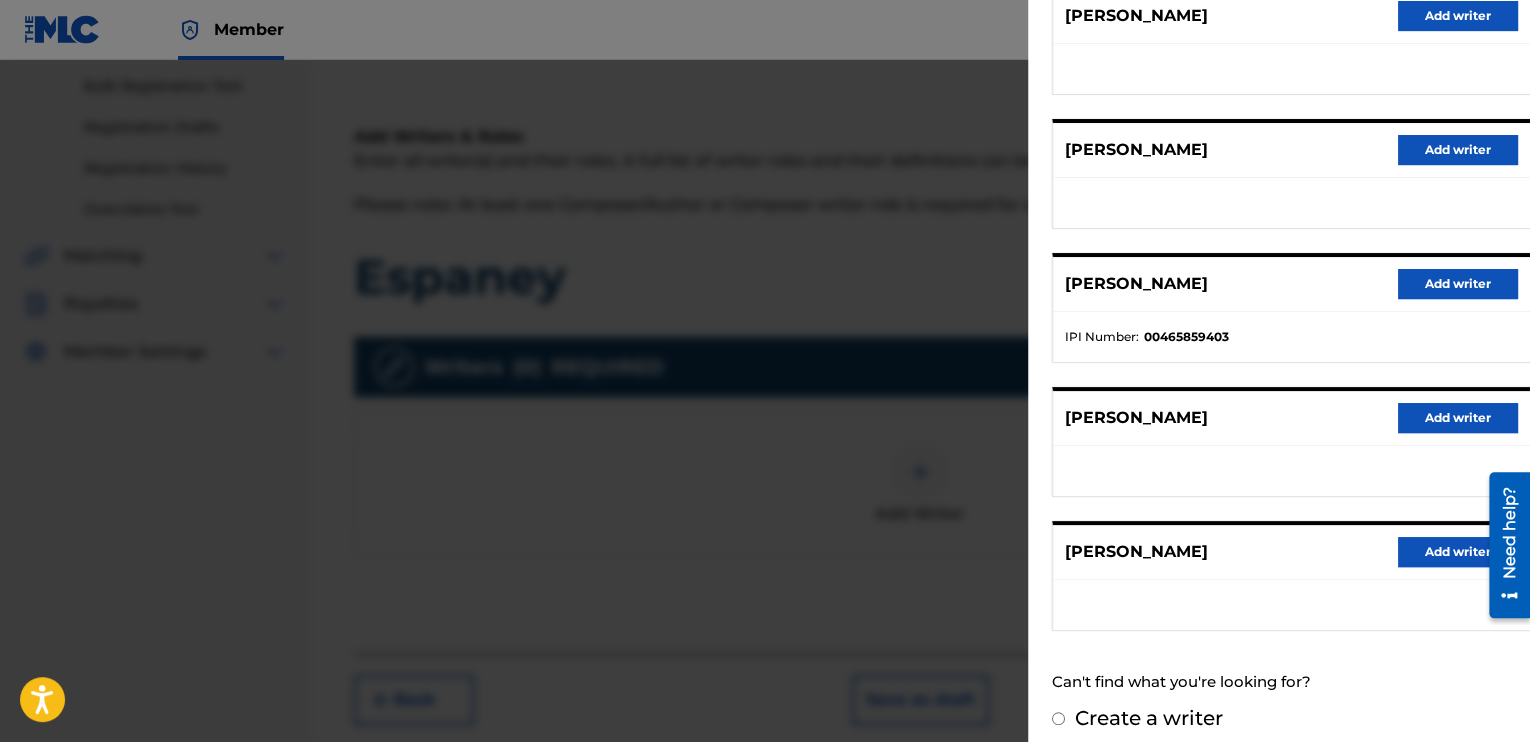 click on "Add writer" at bounding box center (1458, 552) 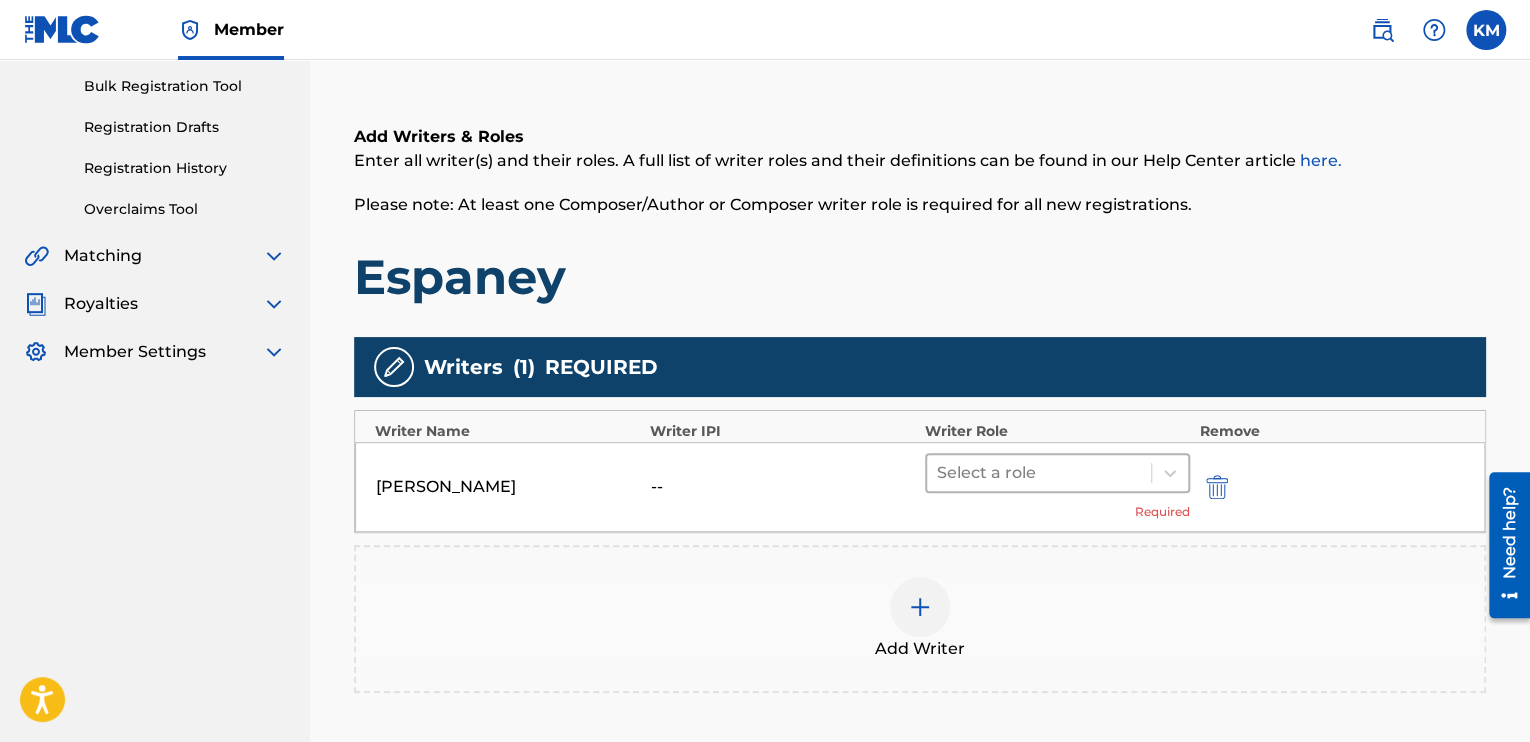 click at bounding box center [1039, 473] 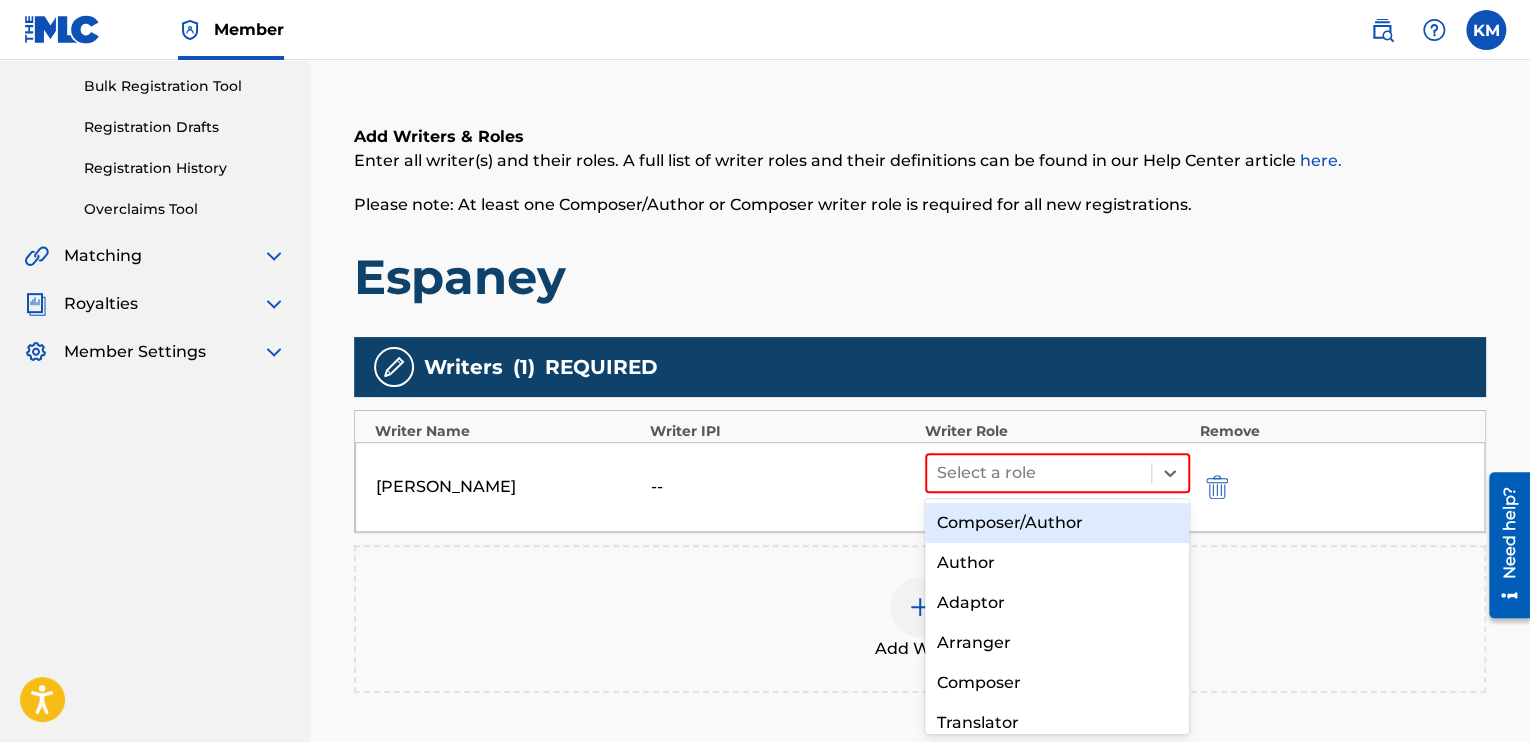 click on "Composer/Author" at bounding box center [1057, 523] 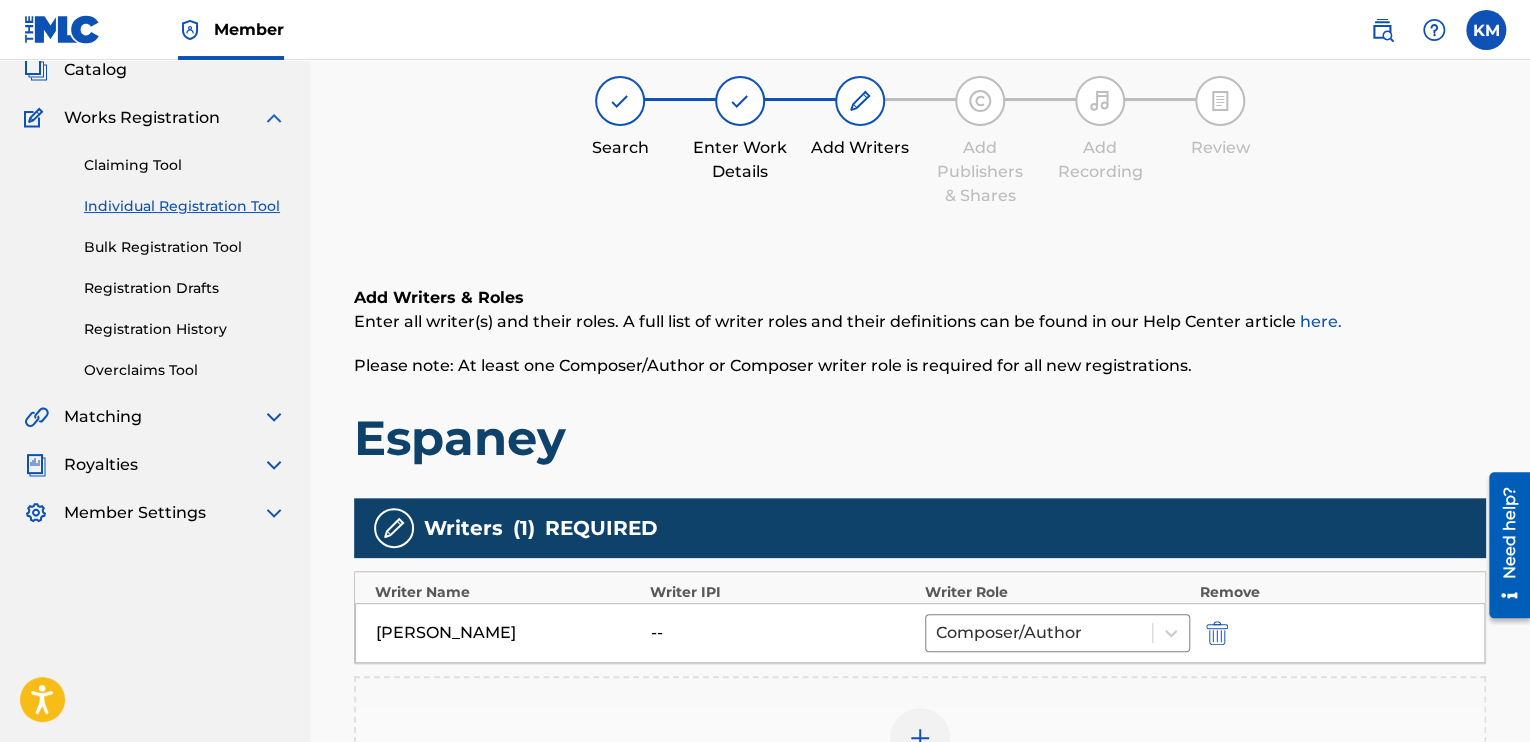 scroll, scrollTop: 0, scrollLeft: 0, axis: both 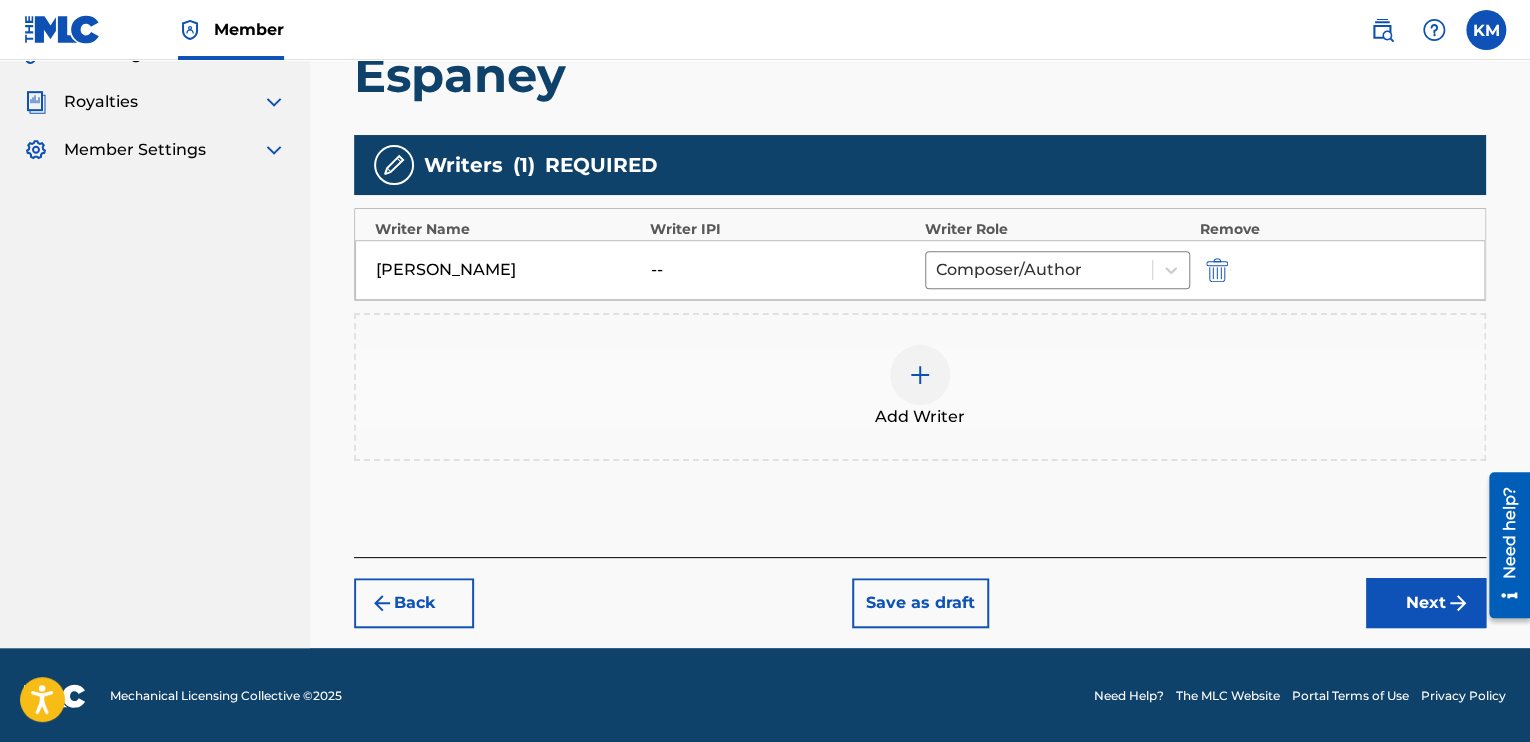click on "Next" at bounding box center (1426, 603) 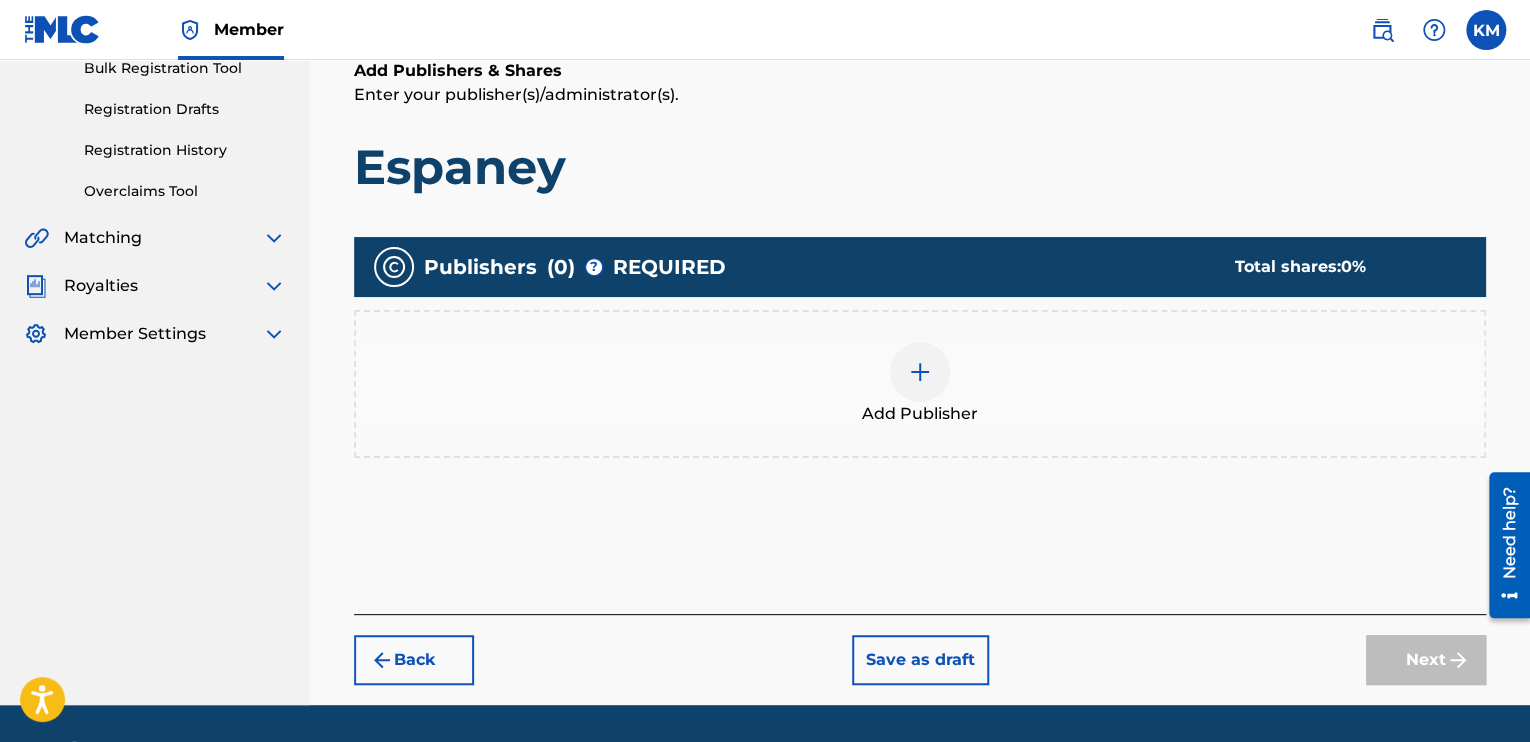 scroll, scrollTop: 365, scrollLeft: 0, axis: vertical 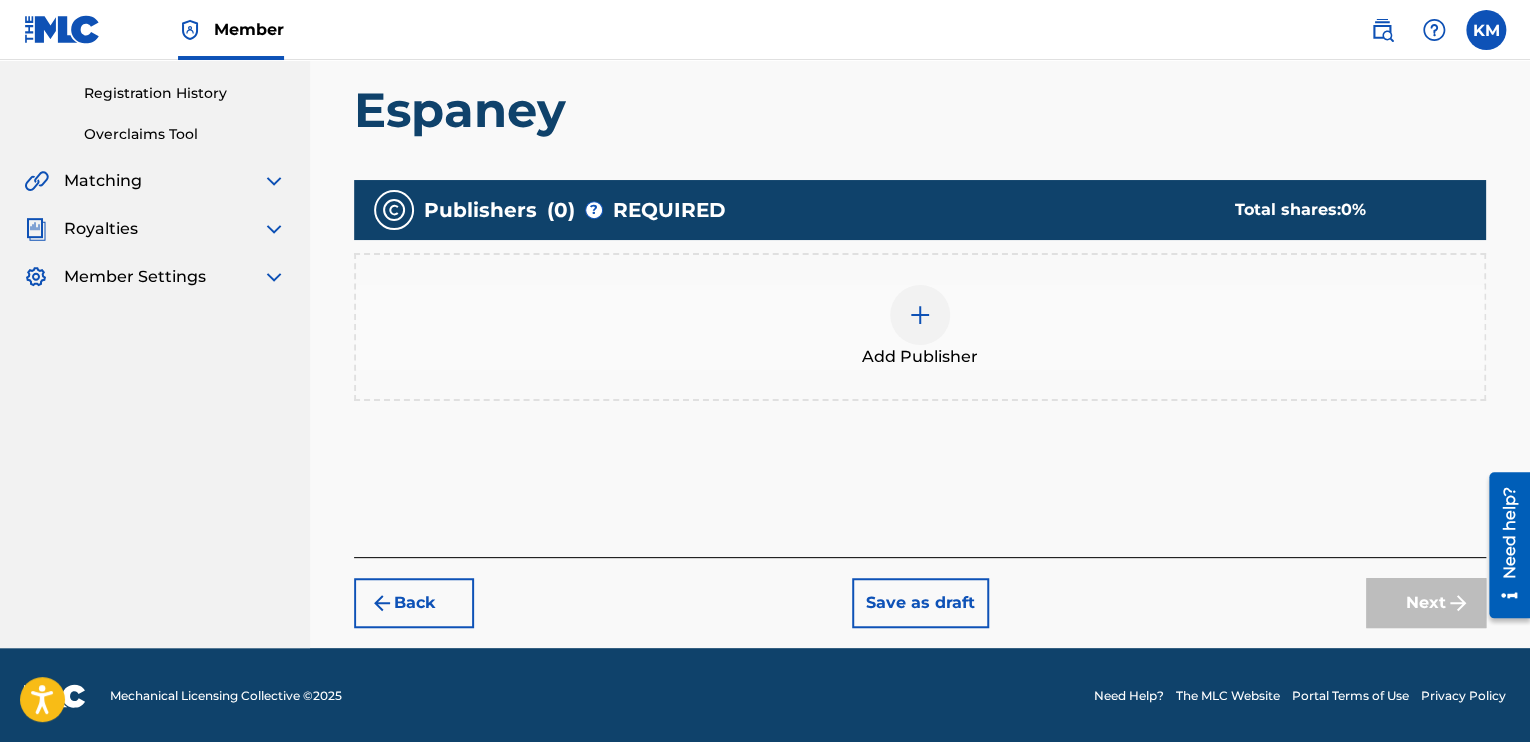 click at bounding box center [920, 315] 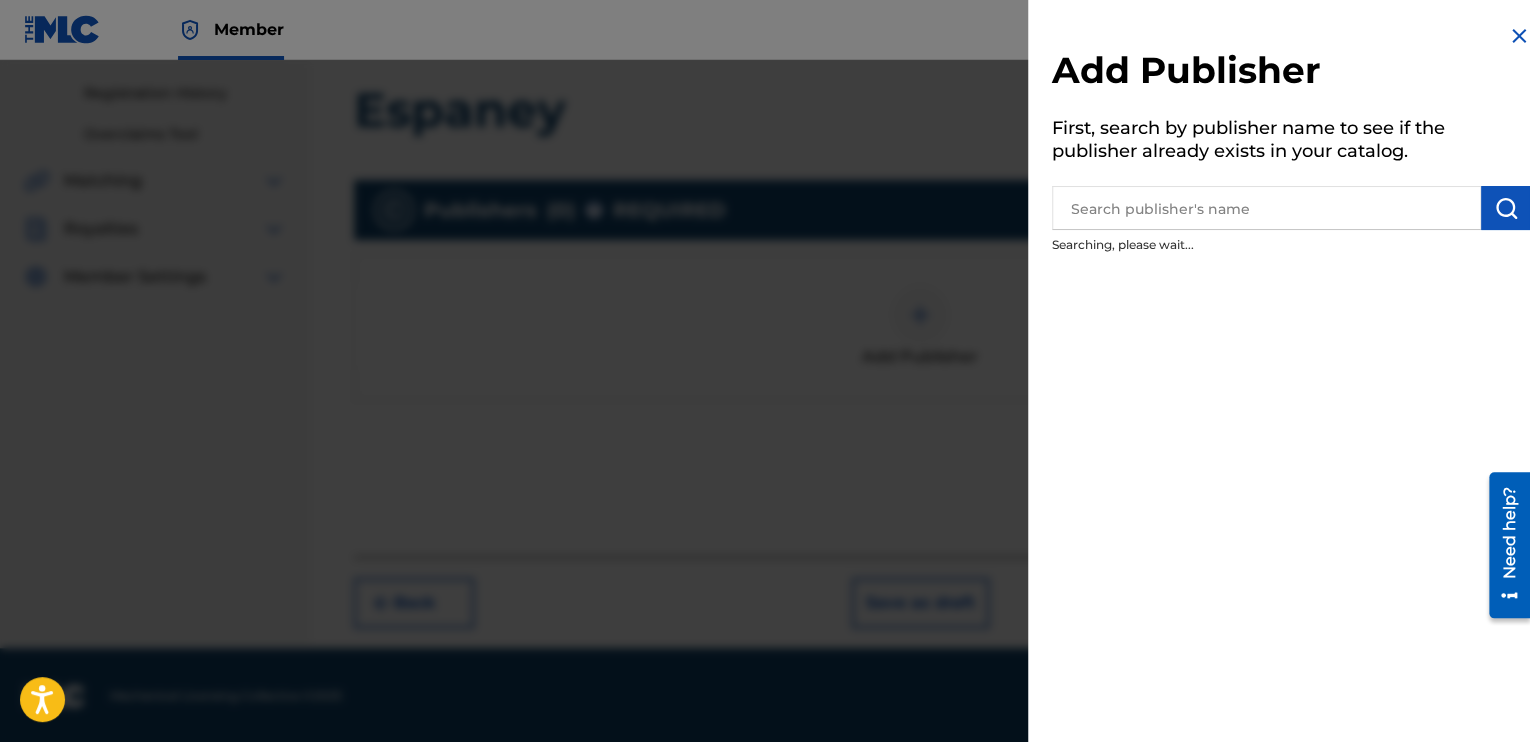 click at bounding box center (1266, 208) 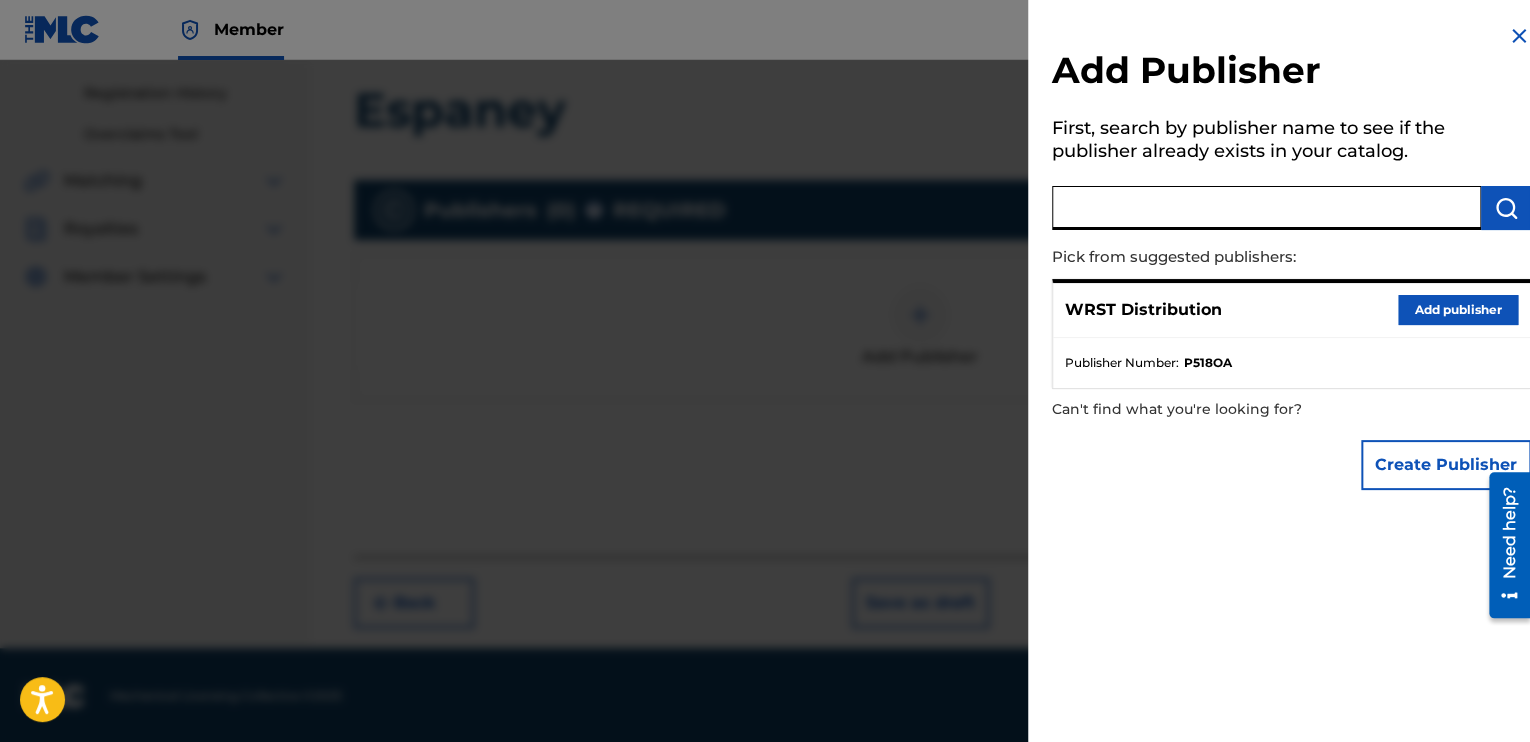 click on "Add publisher" at bounding box center [1458, 310] 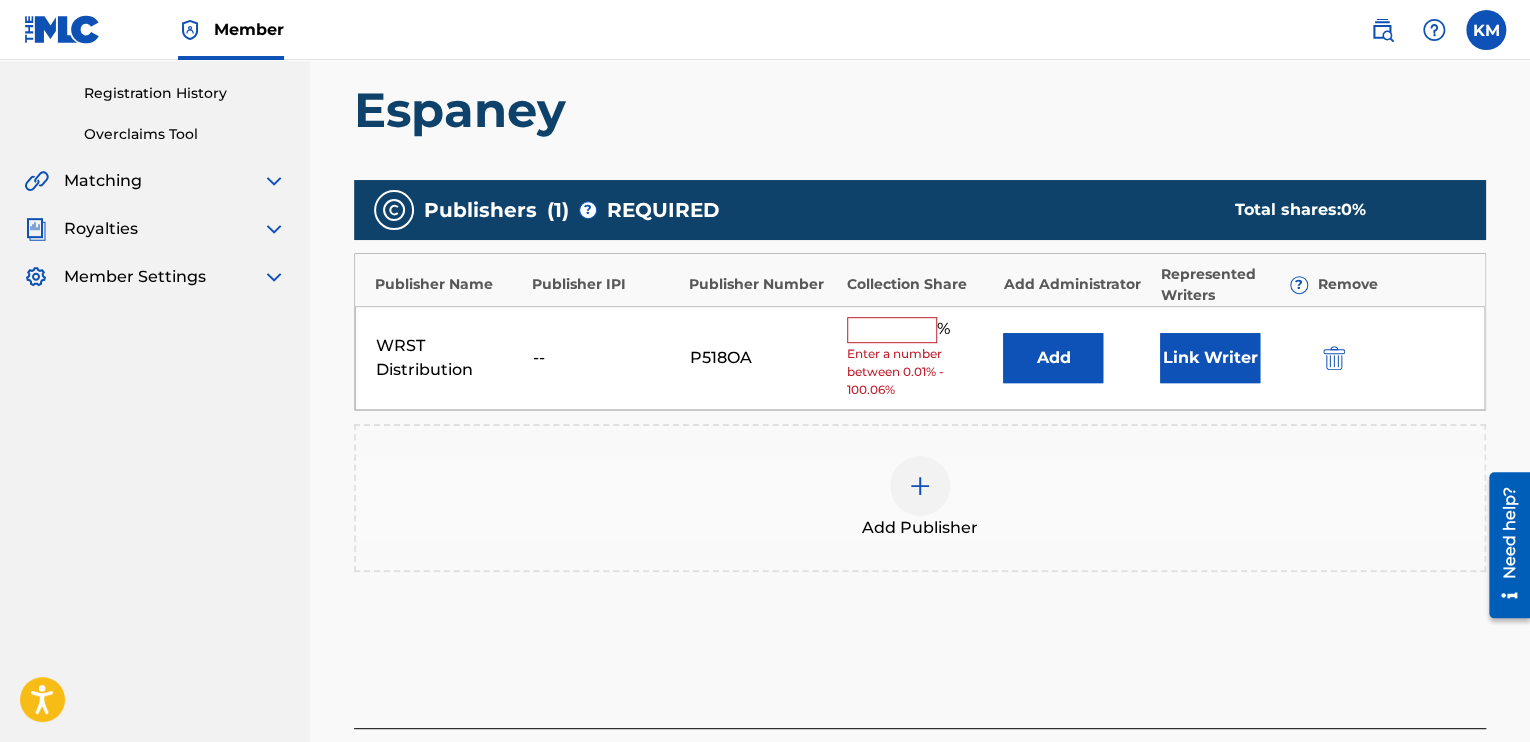 drag, startPoint x: 852, startPoint y: 305, endPoint x: 867, endPoint y: 313, distance: 17 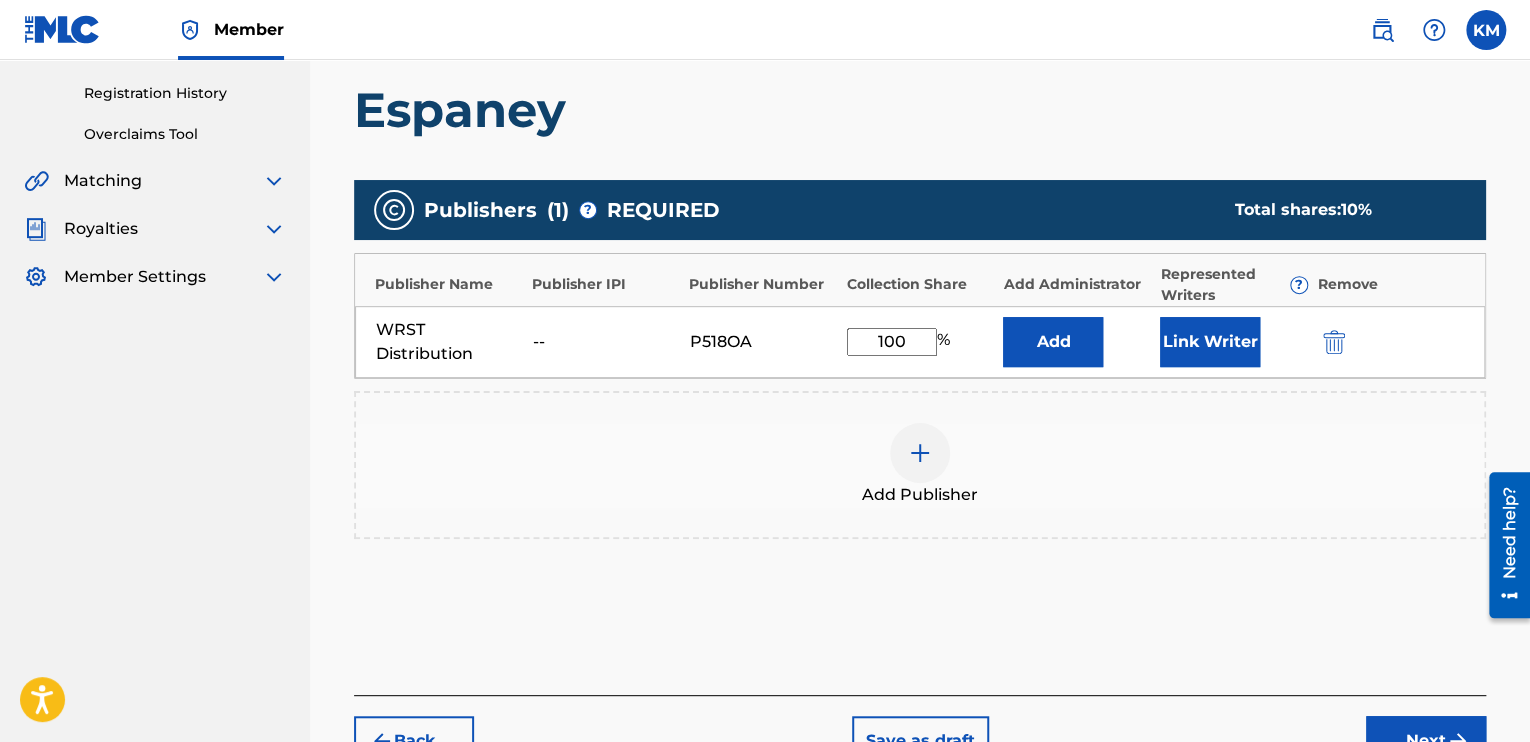 type on "100" 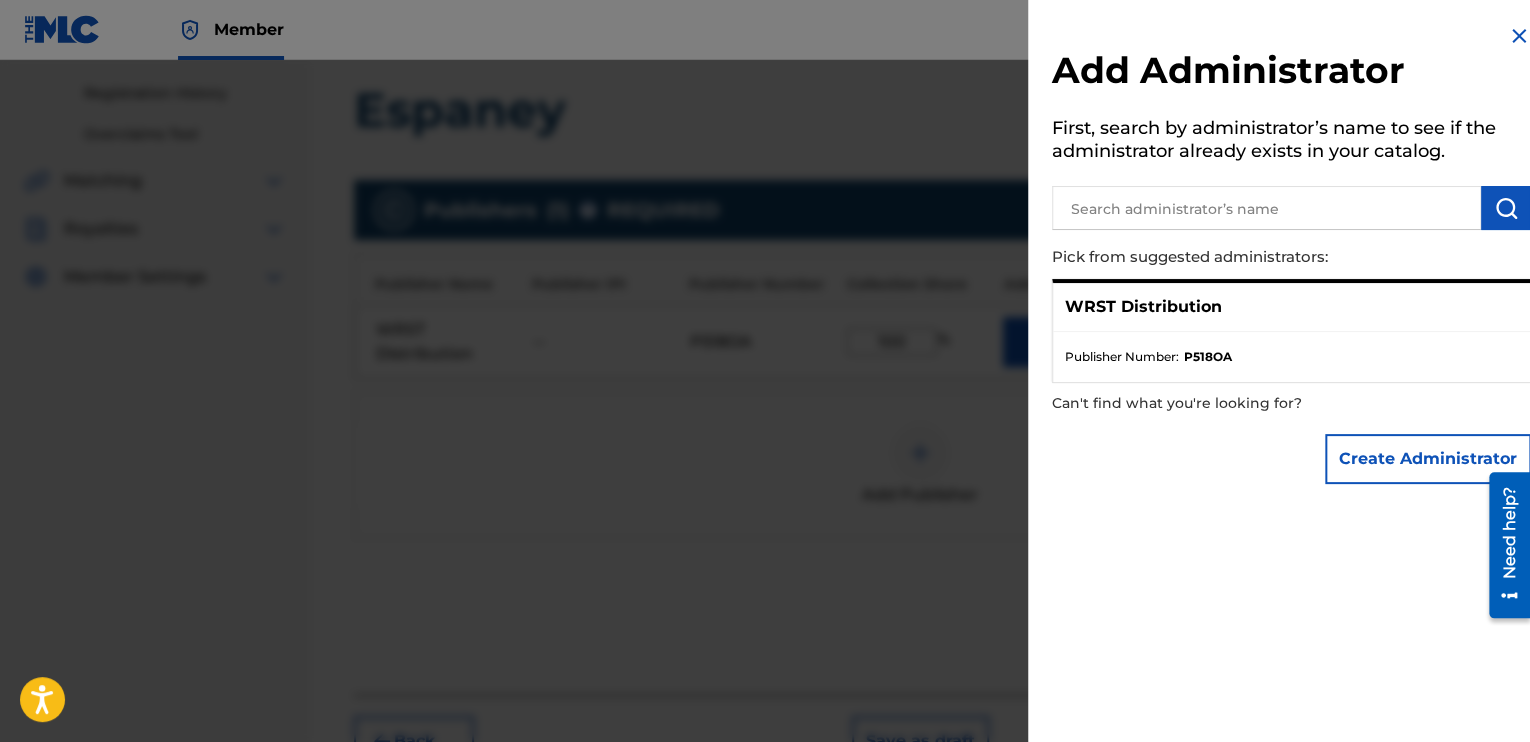 click at bounding box center [765, 431] 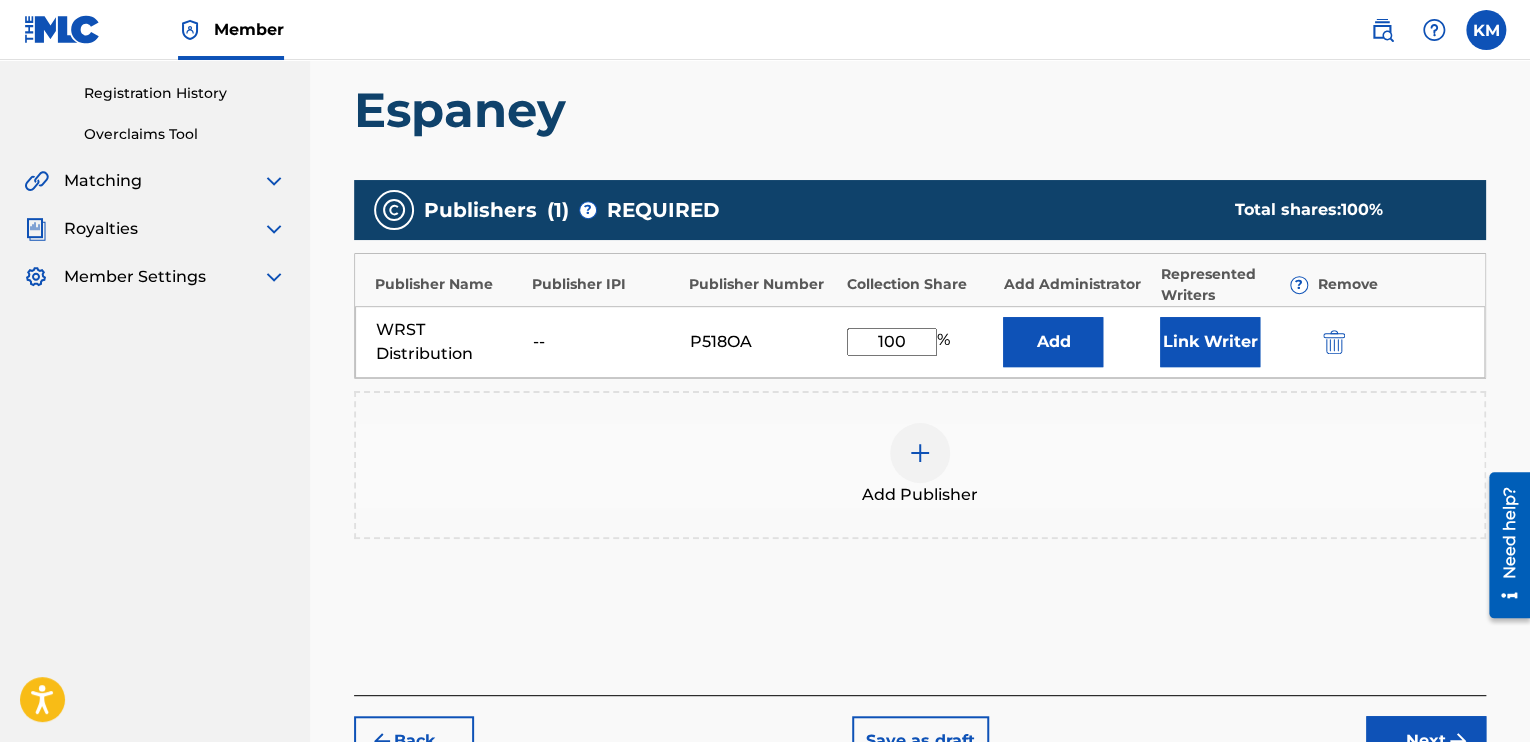 click on "Link Writer" at bounding box center (1210, 342) 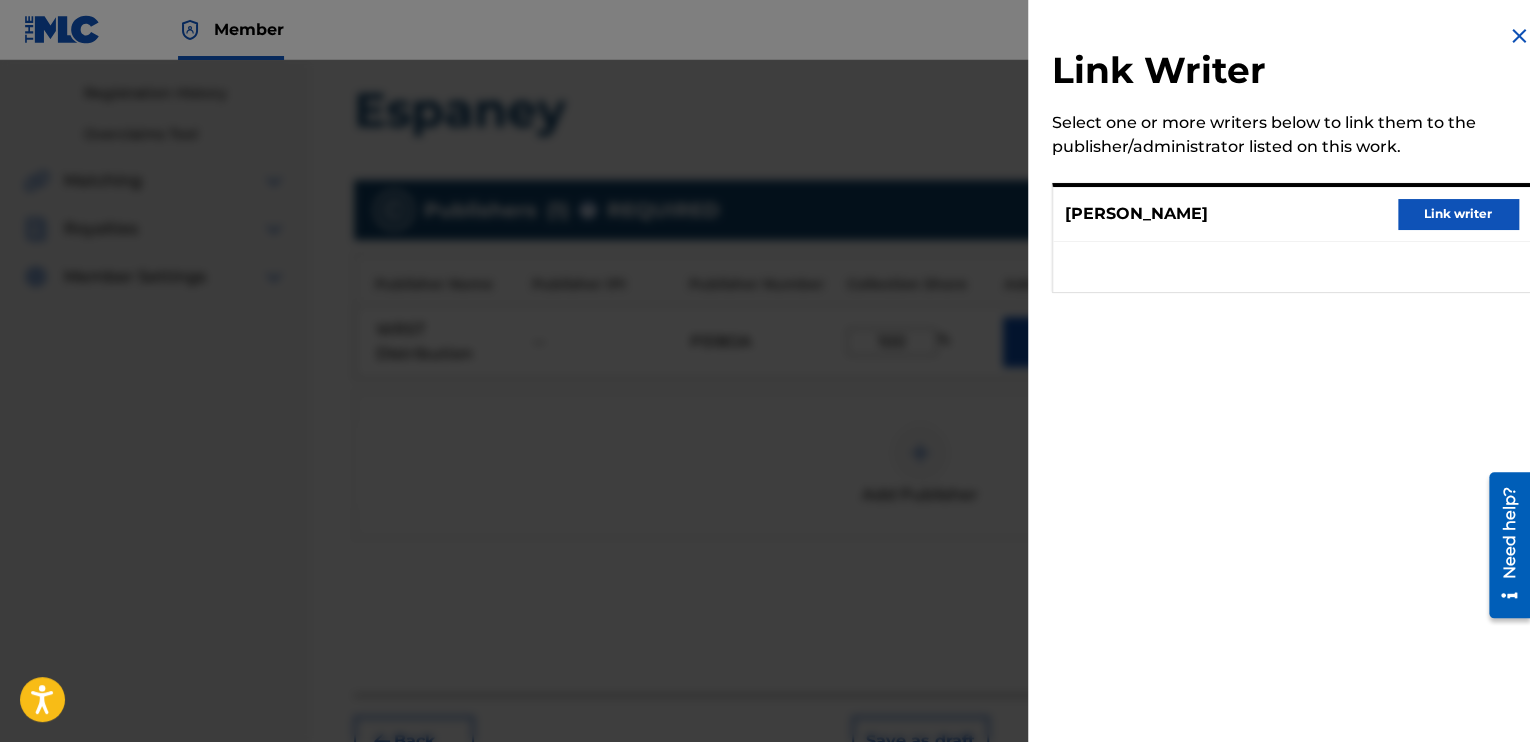 click on "Link writer" at bounding box center (1458, 214) 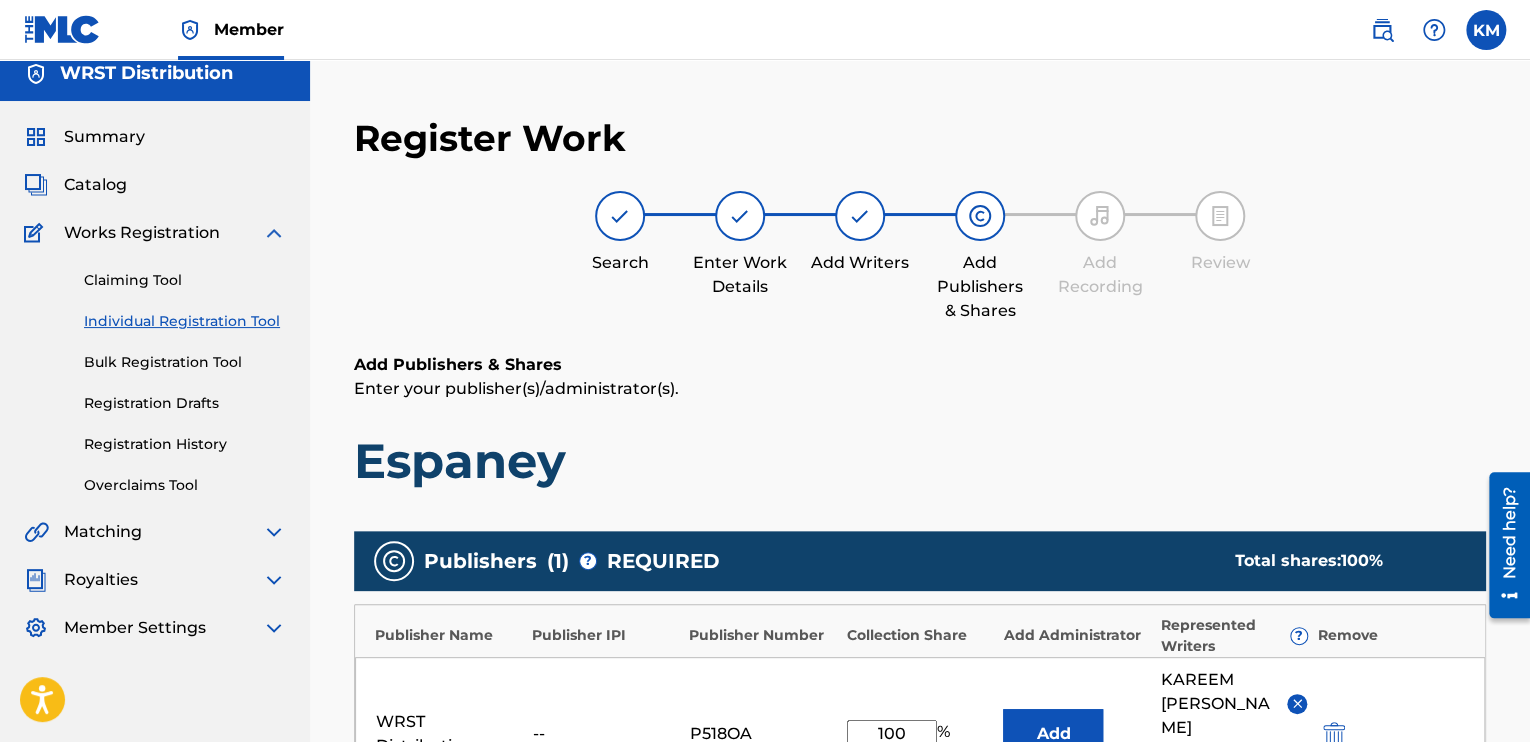 scroll, scrollTop: 0, scrollLeft: 0, axis: both 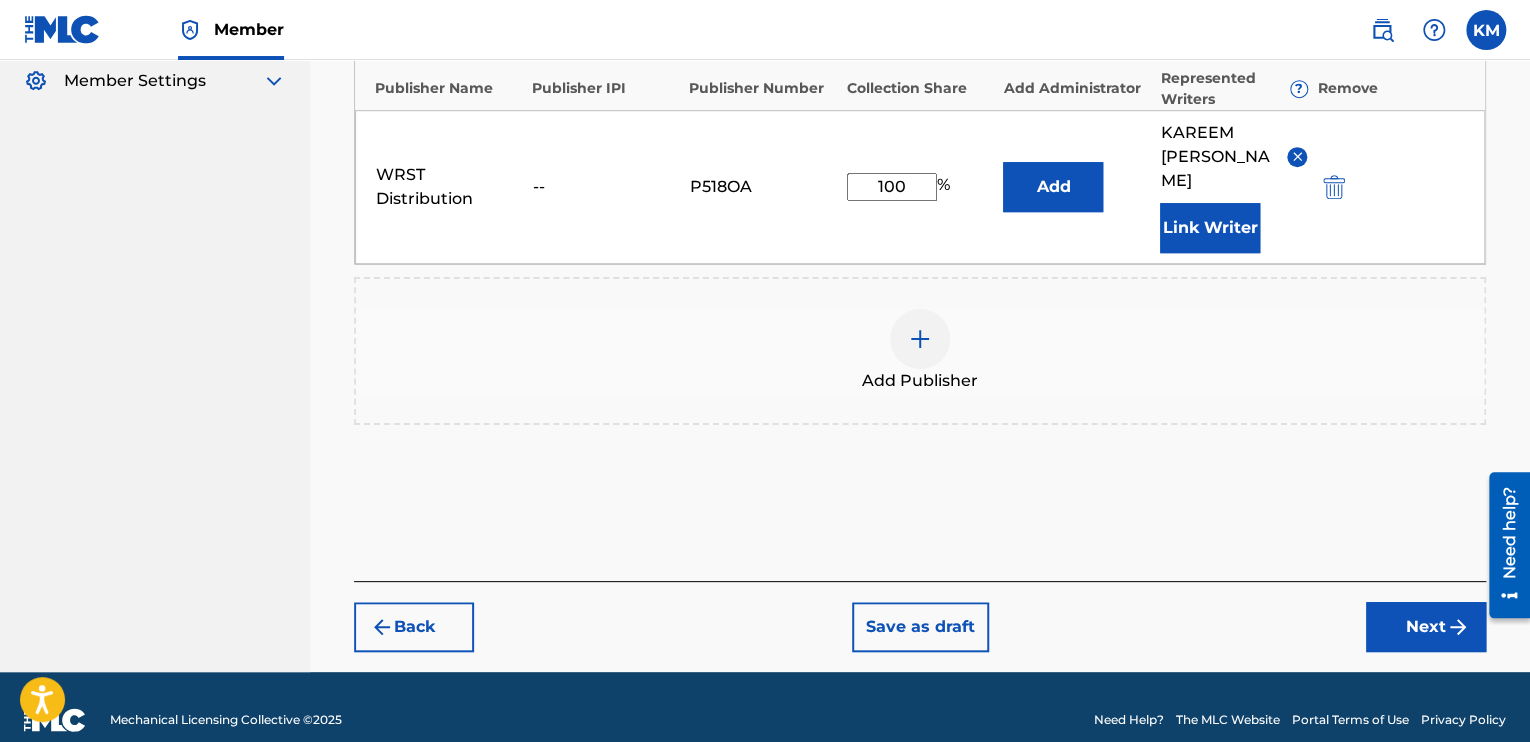 click on "Next" at bounding box center [1426, 627] 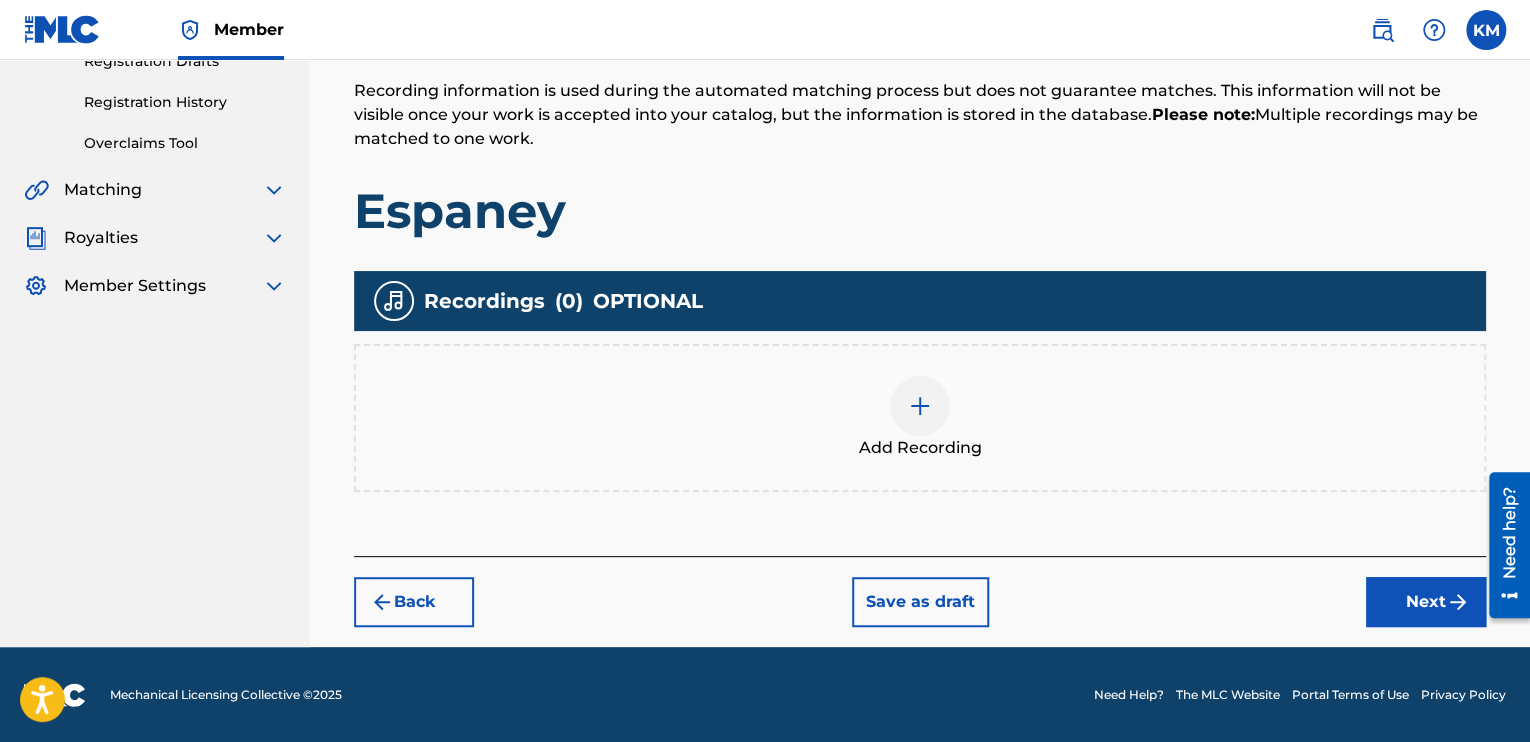 click on "Next" at bounding box center [1426, 602] 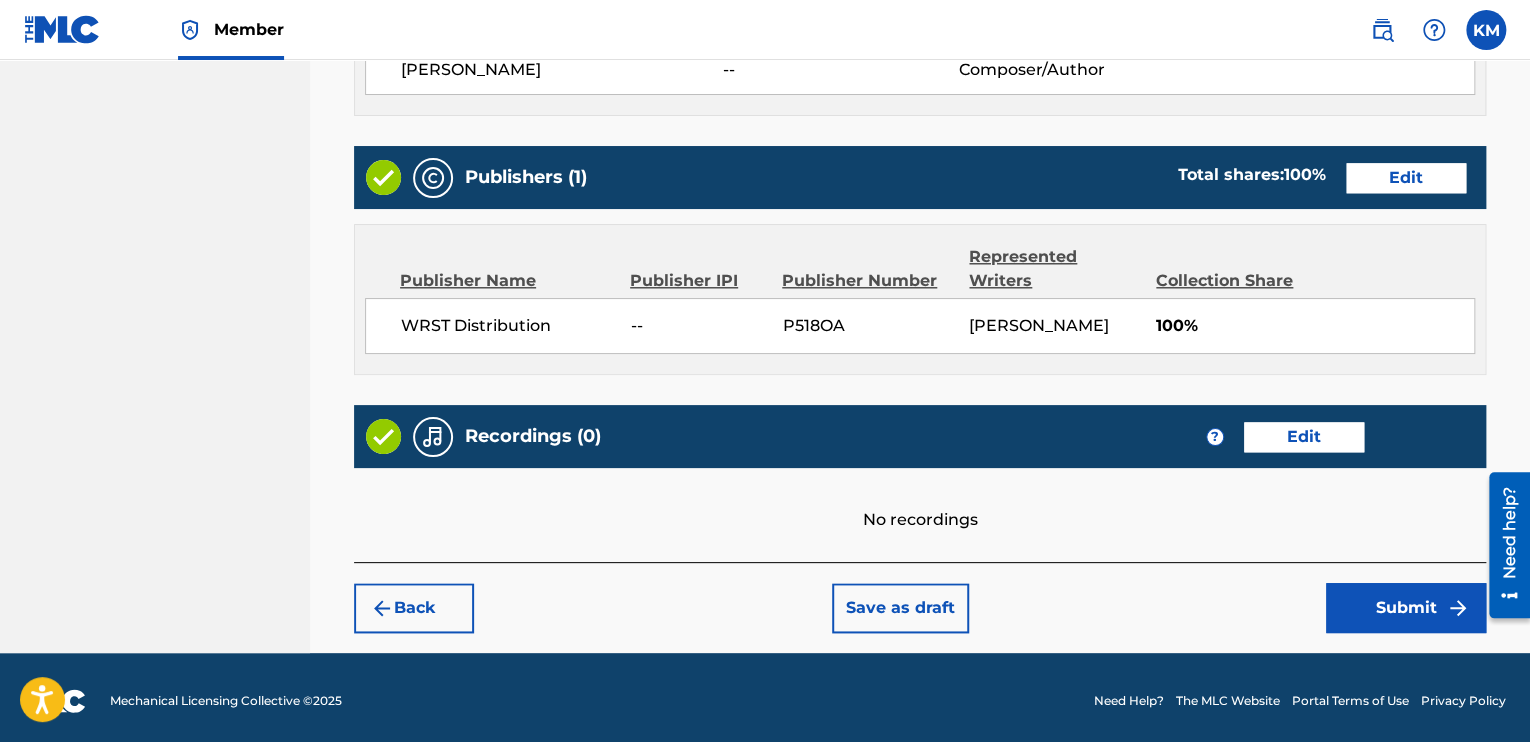 scroll, scrollTop: 1035, scrollLeft: 0, axis: vertical 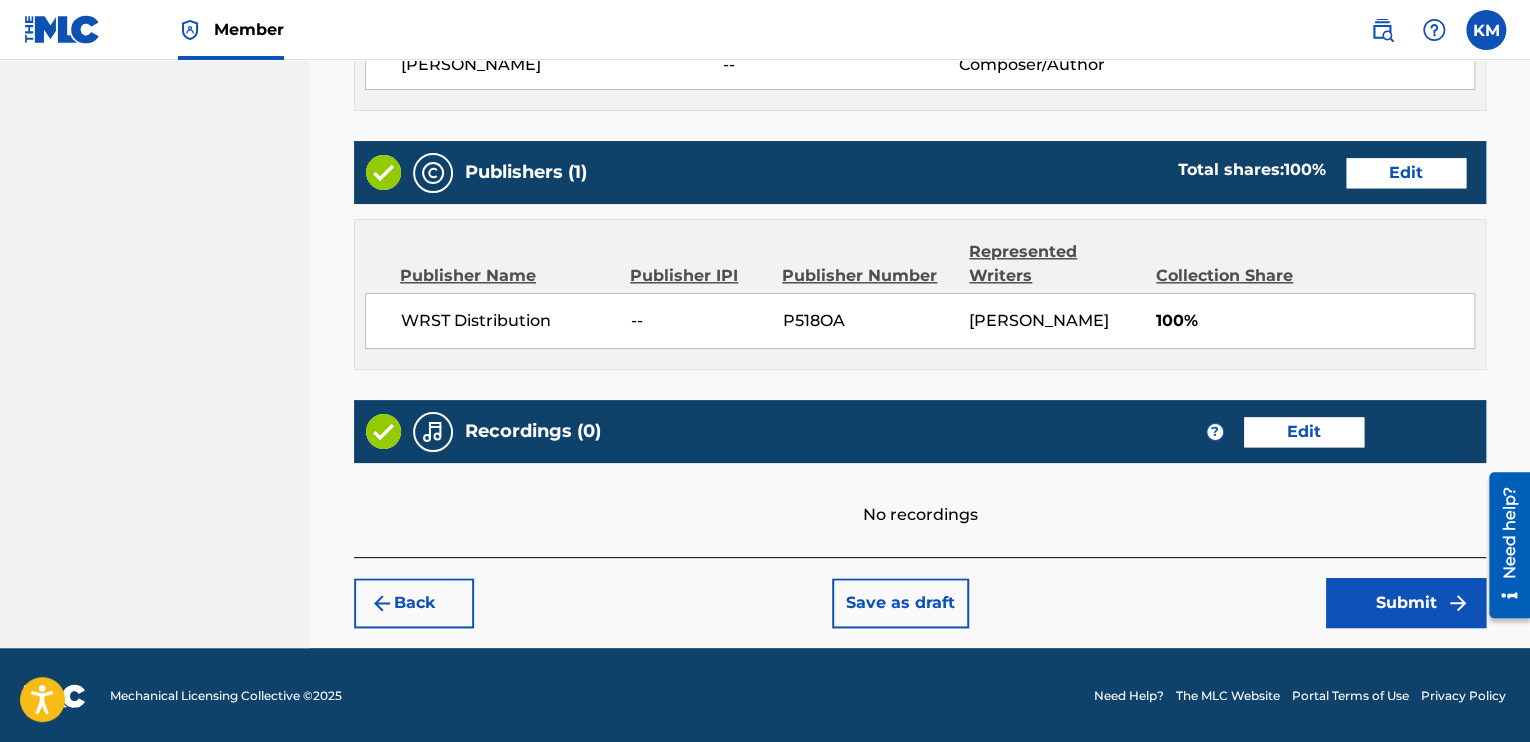 click on "Save as draft" at bounding box center [900, 603] 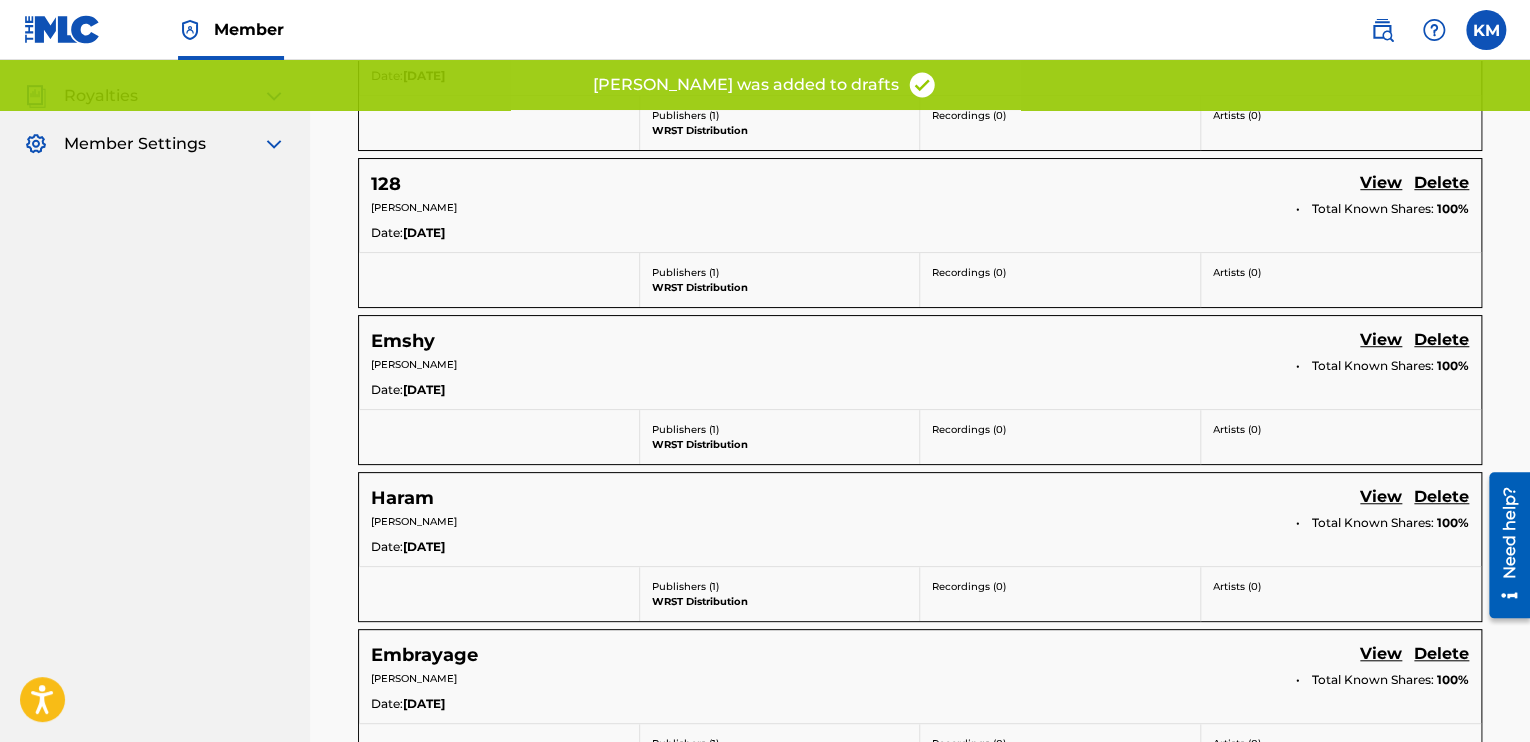 scroll, scrollTop: 500, scrollLeft: 0, axis: vertical 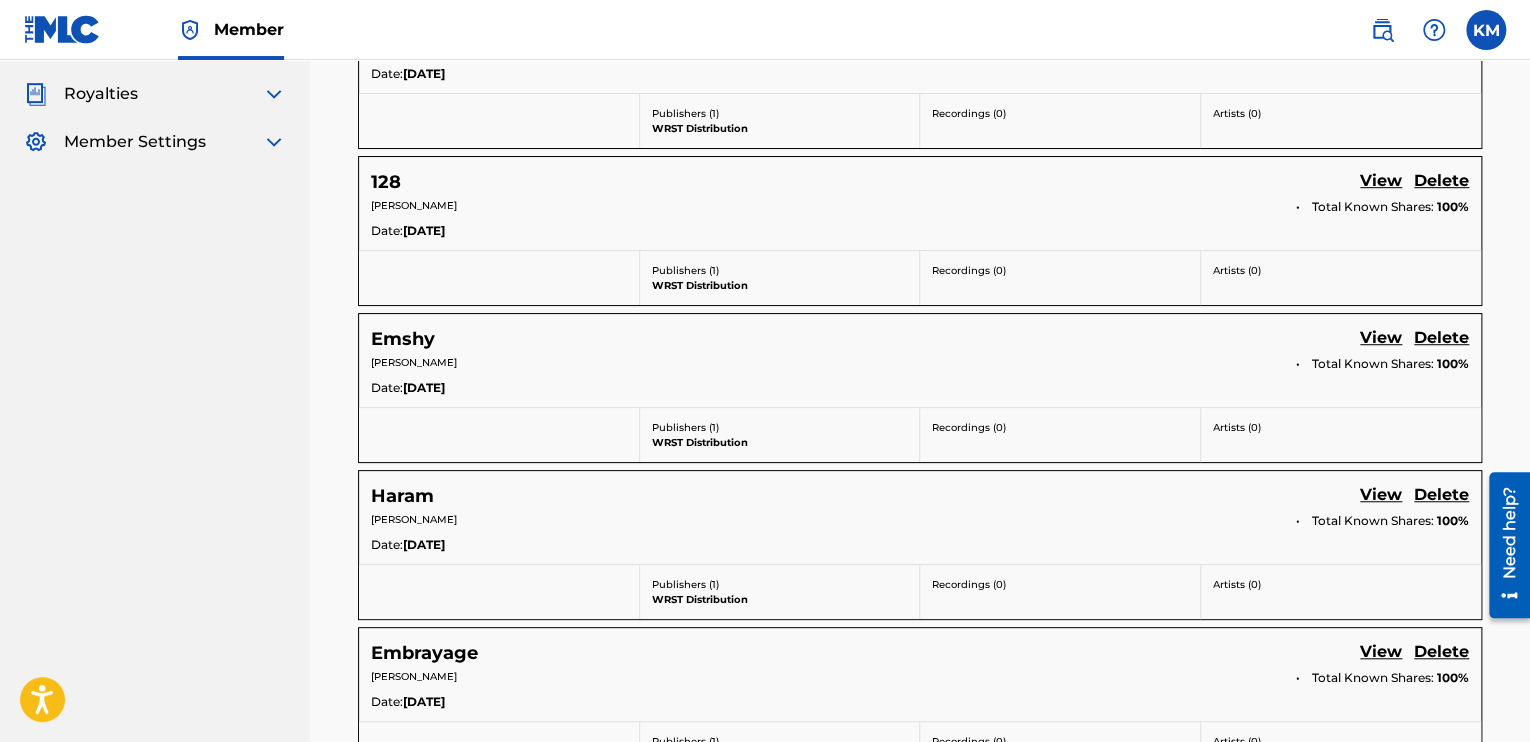 click on "Emshy View [PERSON_NAME] Total Known Shares:   100 % Date:  [DATE]" at bounding box center (920, 360) 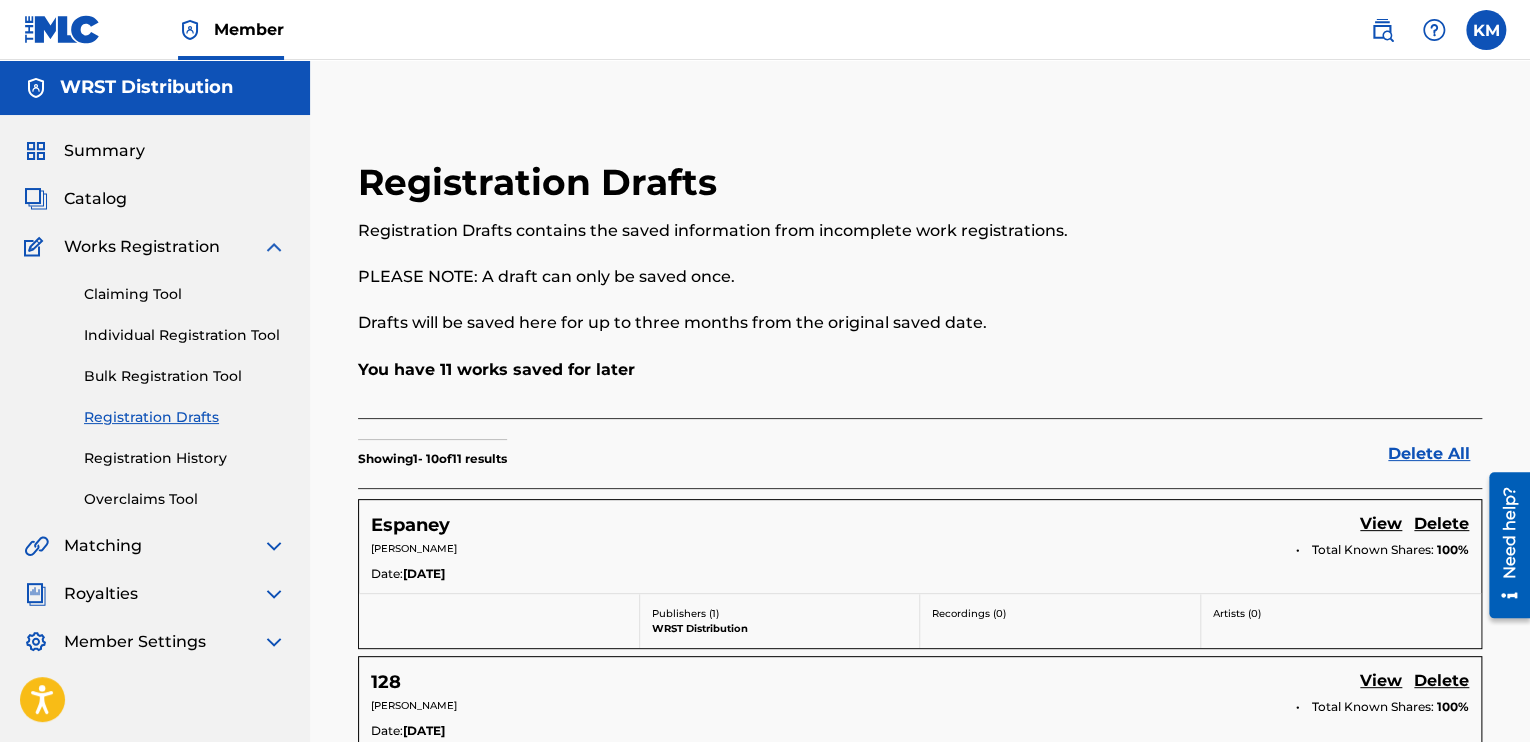 click on "Claiming Tool Individual Registration Tool Bulk Registration Tool Registration Drafts Registration History Overclaims Tool" at bounding box center [155, 384] 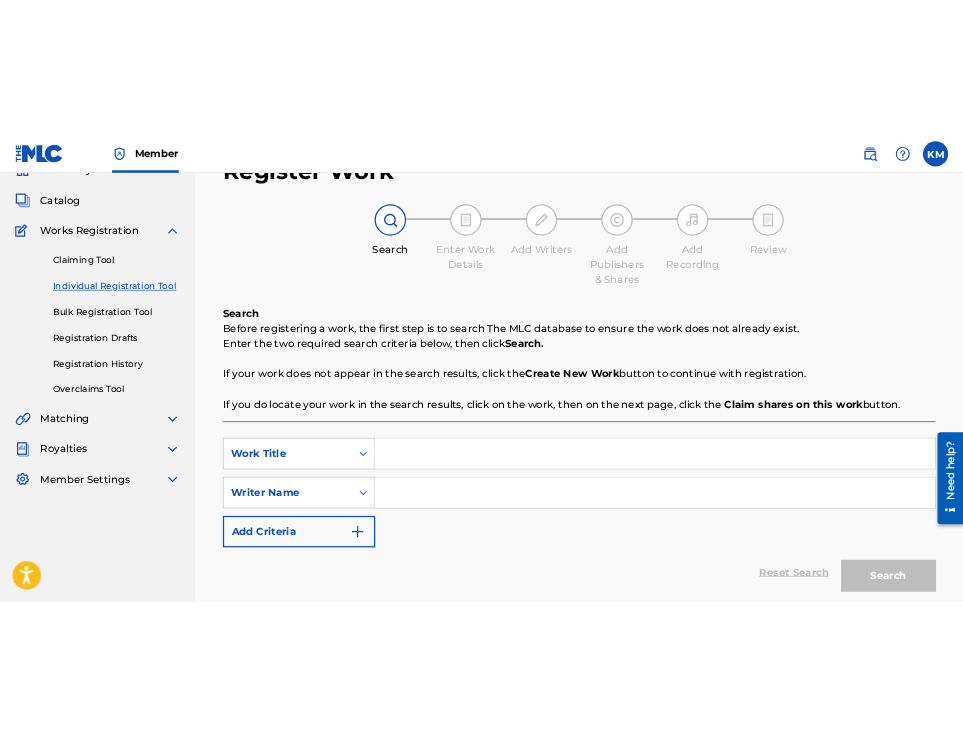 scroll, scrollTop: 100, scrollLeft: 0, axis: vertical 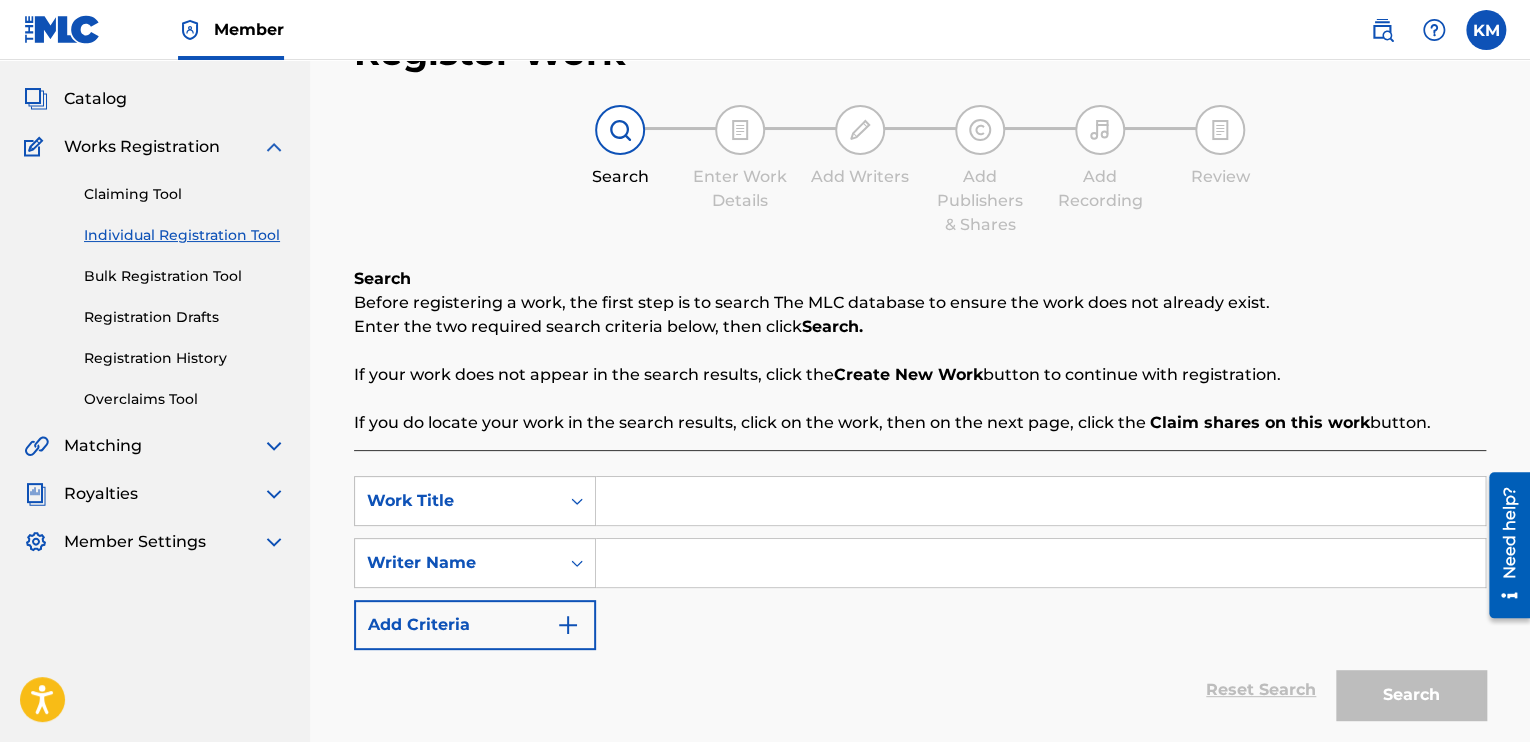 click at bounding box center (1040, 501) 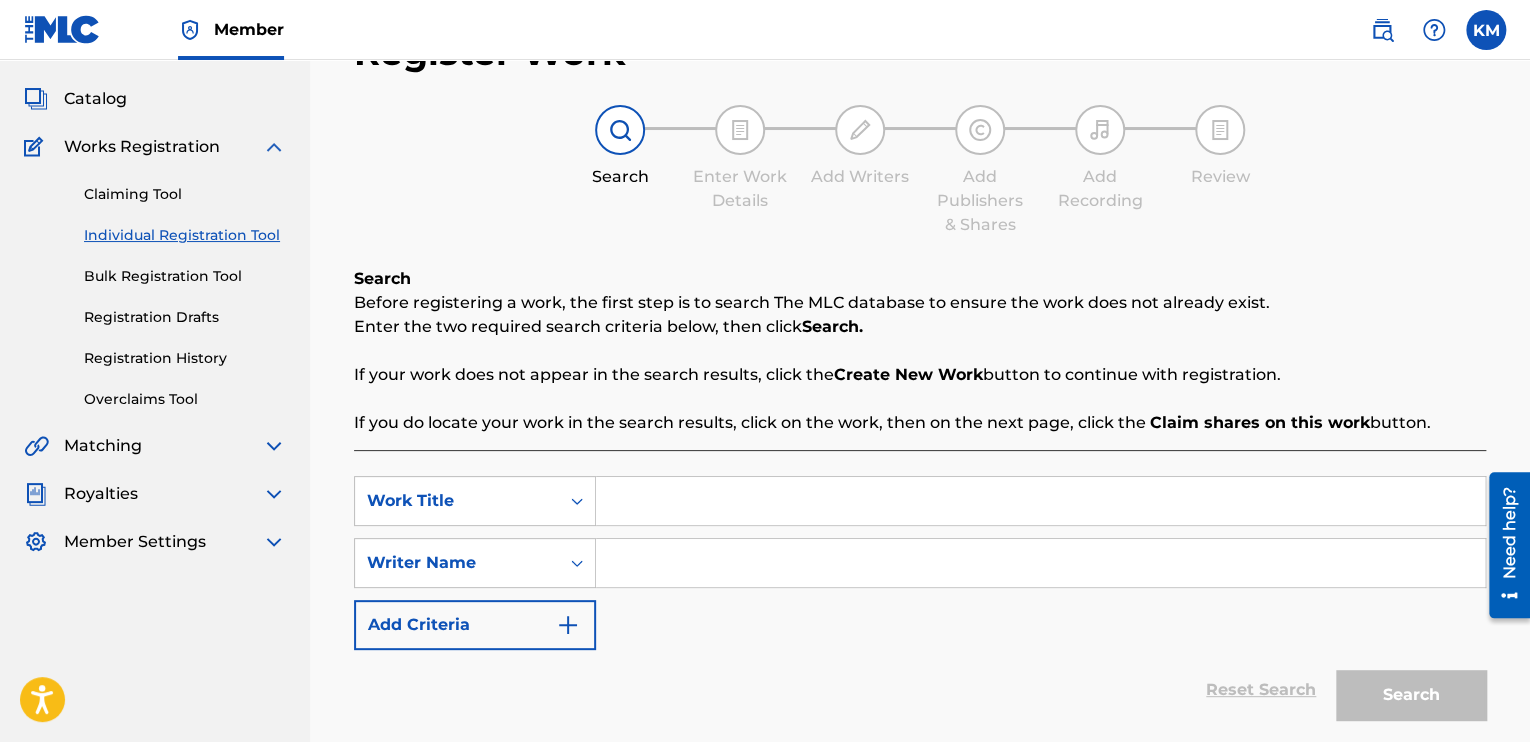 click on "If you do locate your work in the search results, click on the work, then on the next page, click the   Claim shares on this work  button." at bounding box center (920, 423) 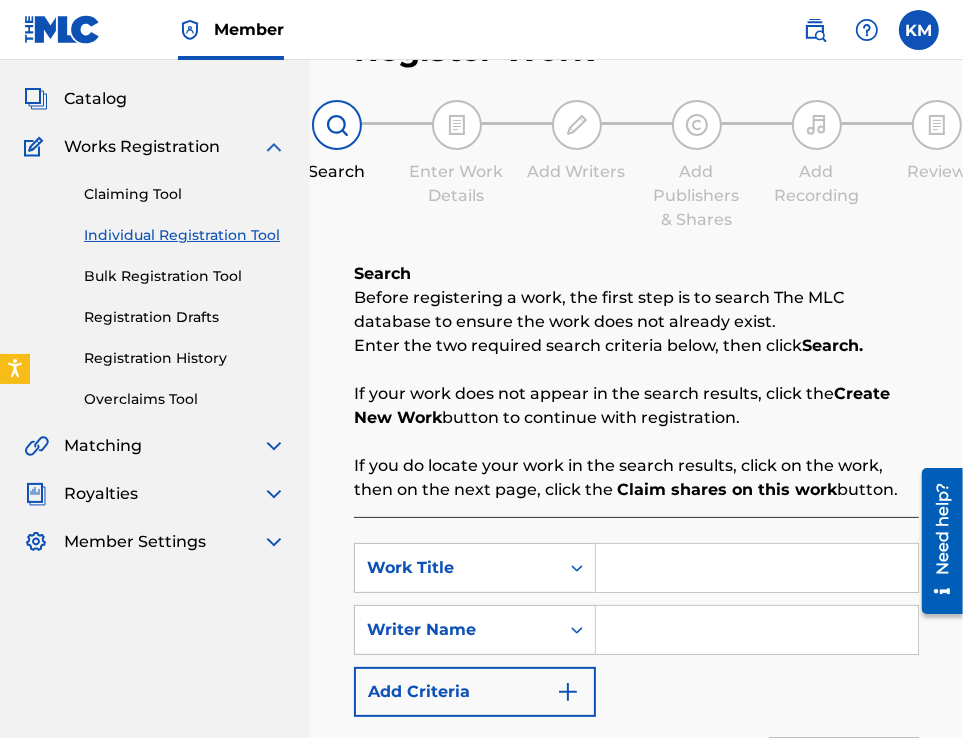 click at bounding box center [757, 568] 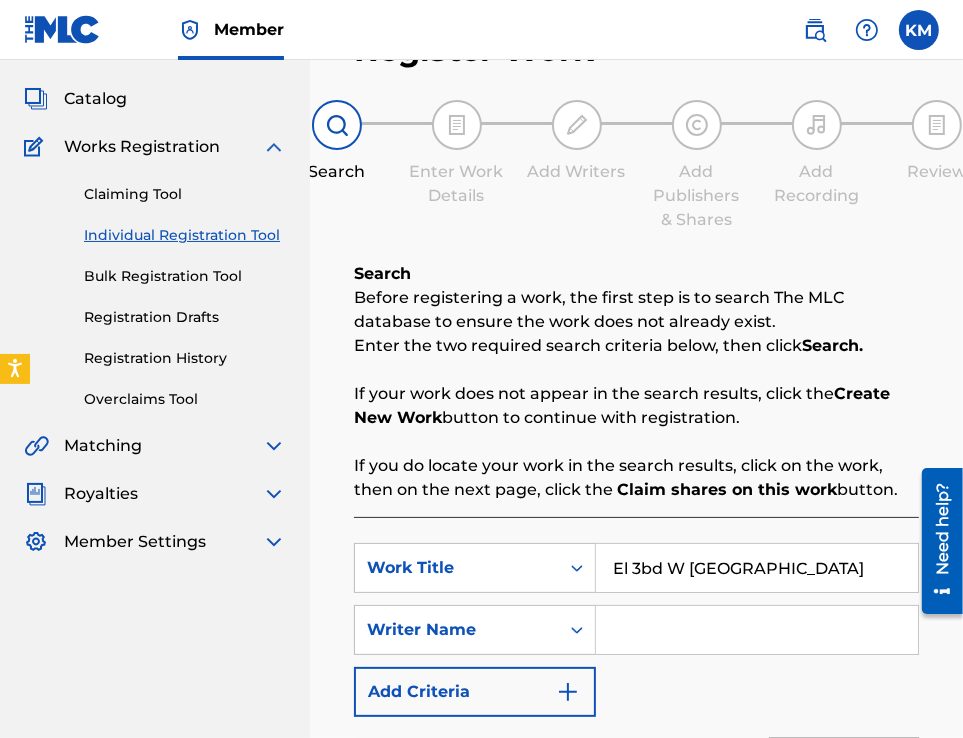 type on "El 3bd W [GEOGRAPHIC_DATA]" 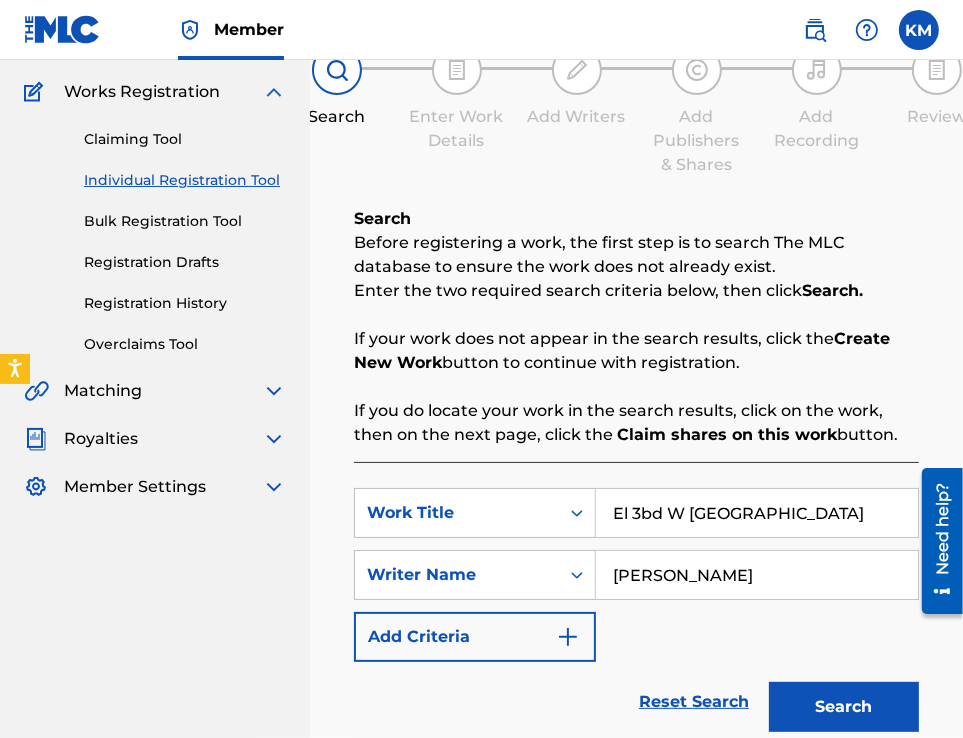 scroll, scrollTop: 300, scrollLeft: 0, axis: vertical 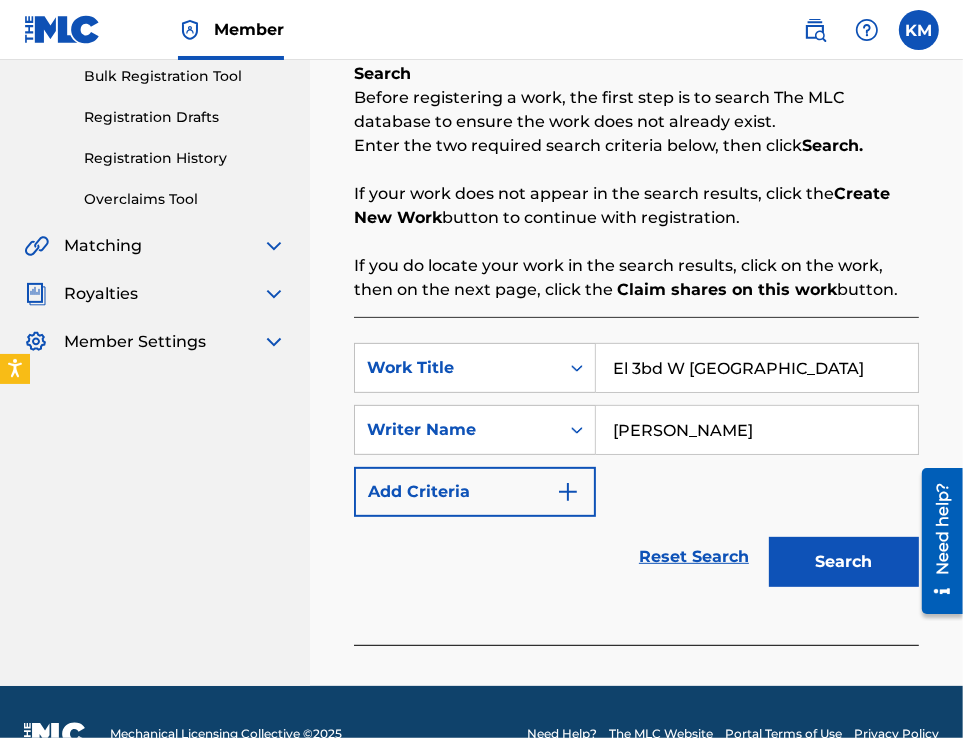 click on "Search" at bounding box center [844, 562] 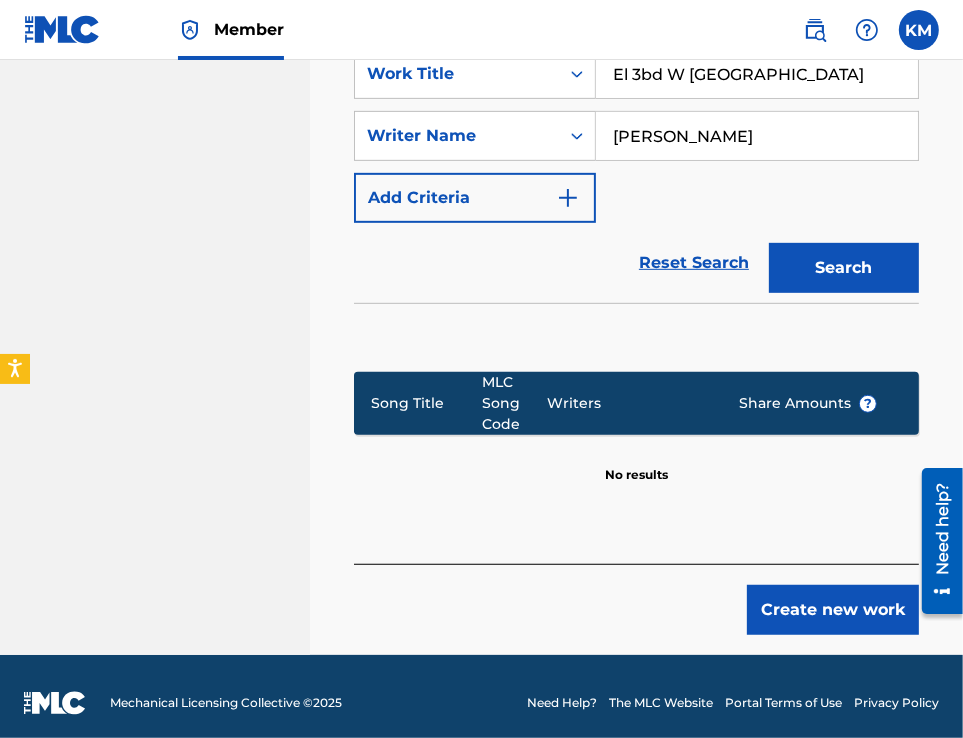 scroll, scrollTop: 607, scrollLeft: 0, axis: vertical 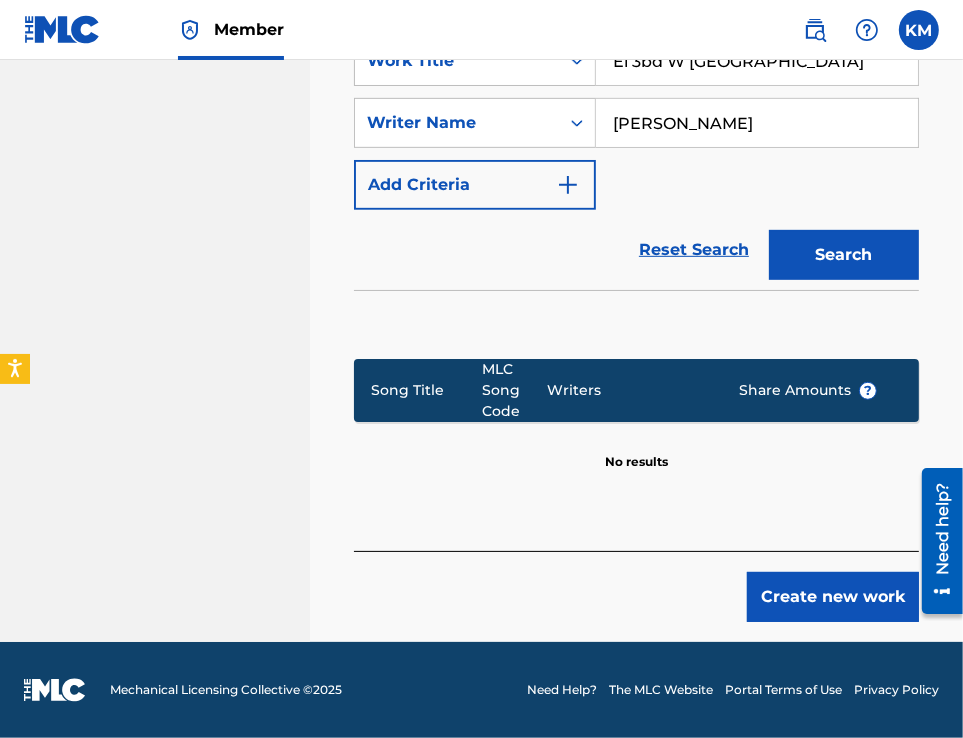 click on "Create new work" at bounding box center (833, 597) 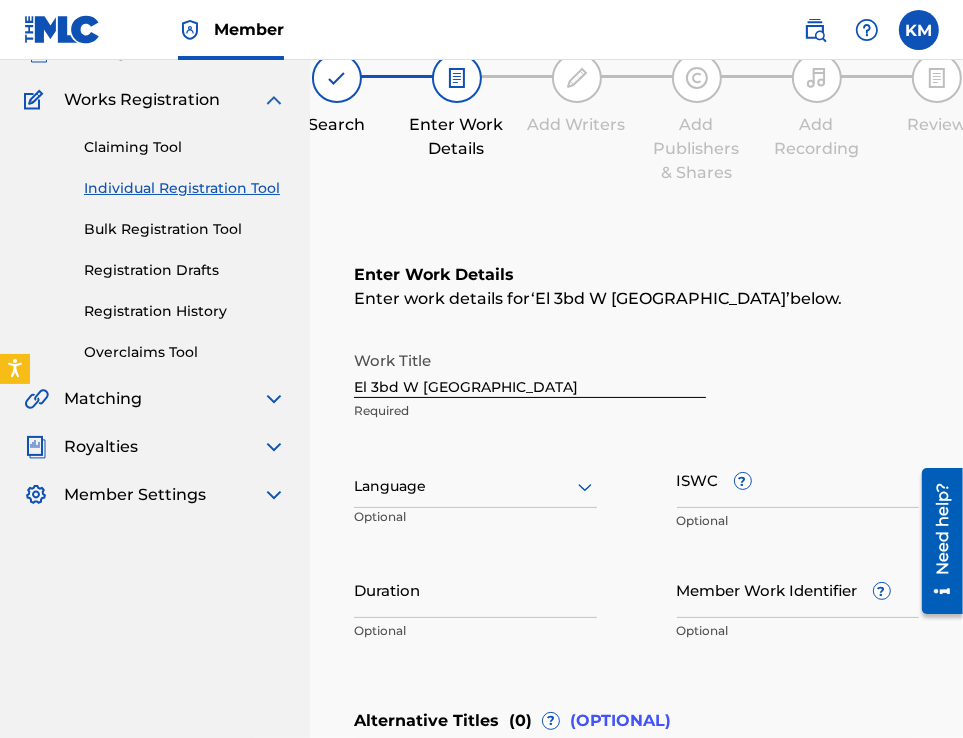 scroll, scrollTop: 148, scrollLeft: 0, axis: vertical 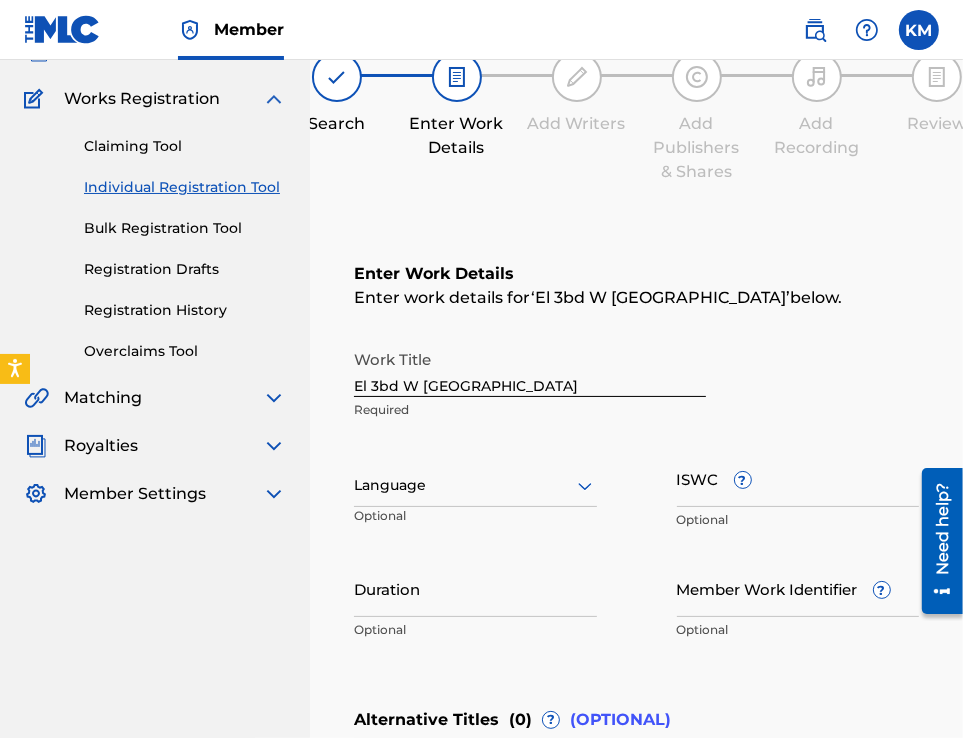 click at bounding box center (475, 485) 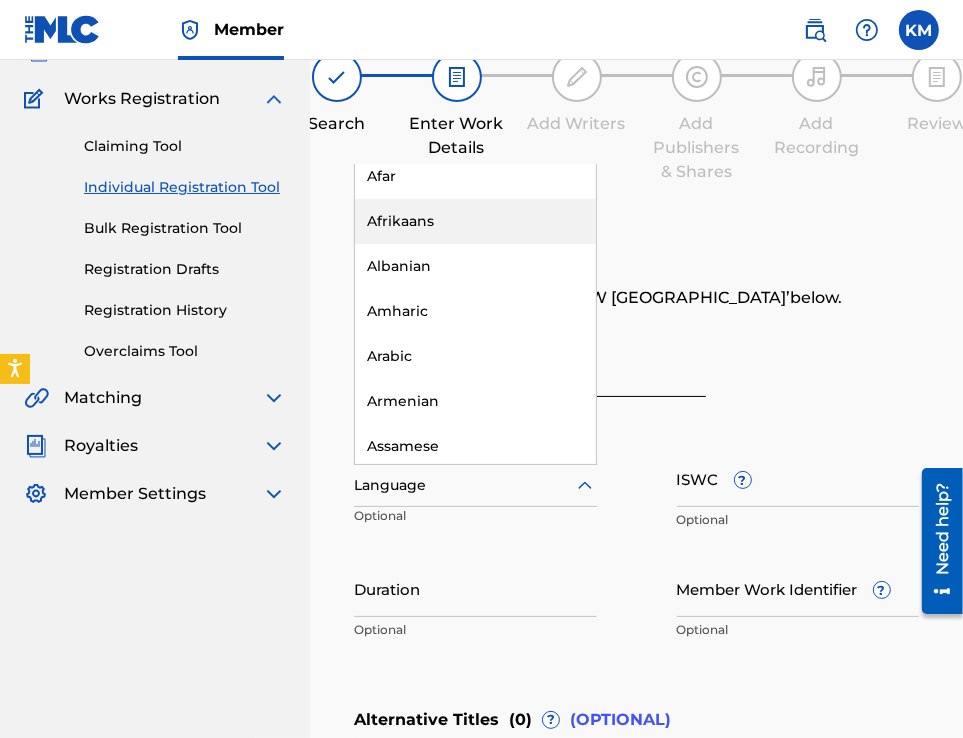 scroll, scrollTop: 200, scrollLeft: 0, axis: vertical 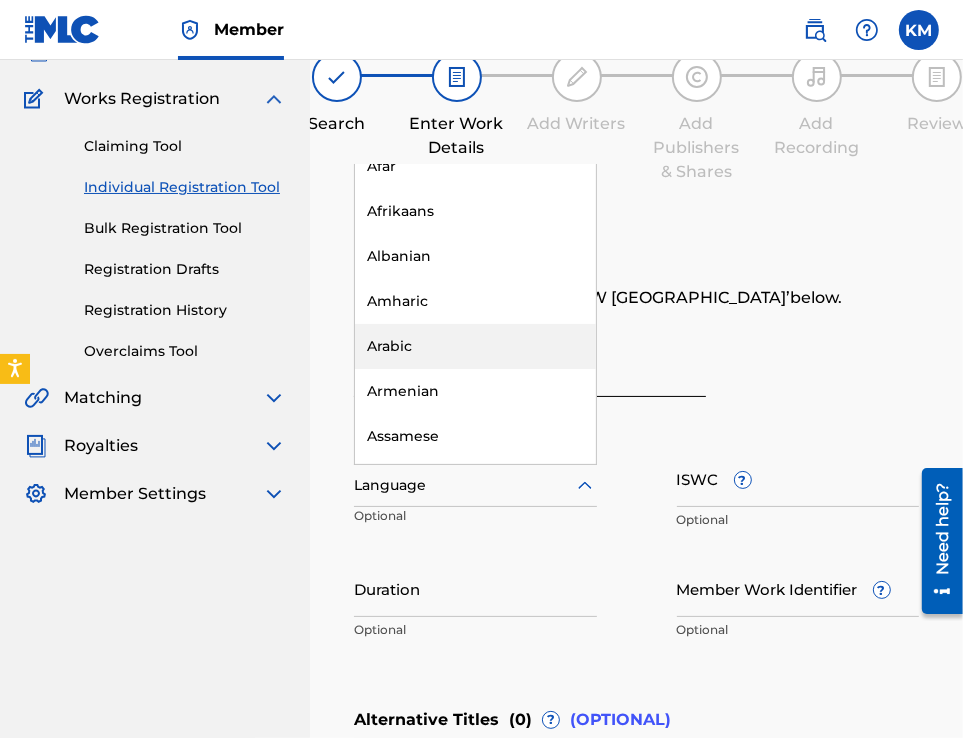 click on "Arabic" at bounding box center (475, 346) 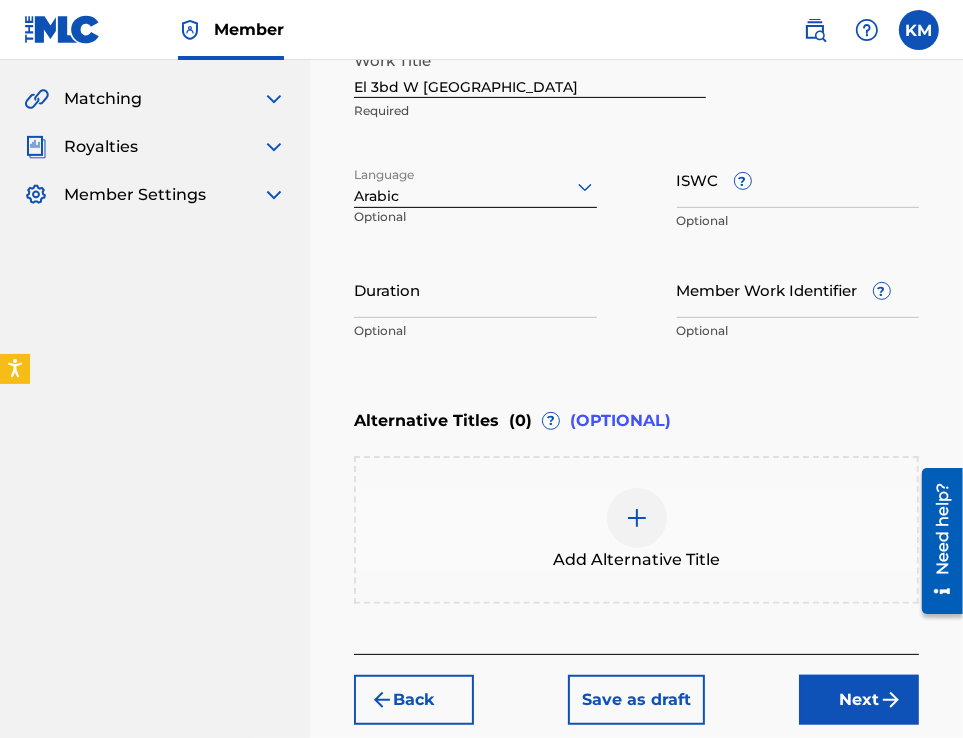 scroll, scrollTop: 448, scrollLeft: 0, axis: vertical 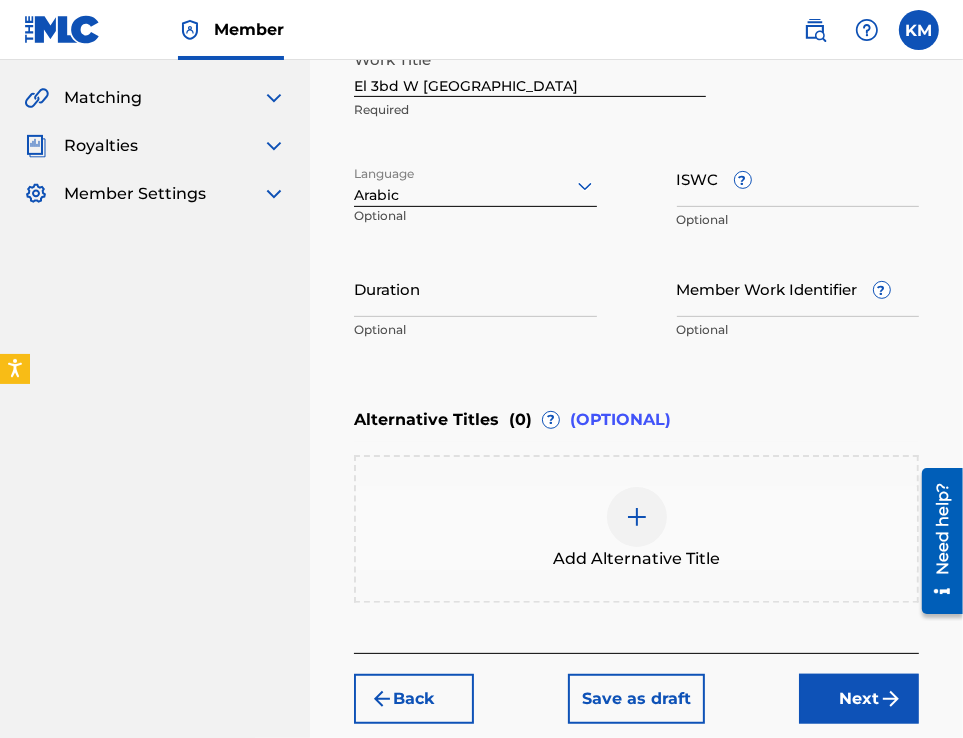 click on "Duration" at bounding box center [475, 288] 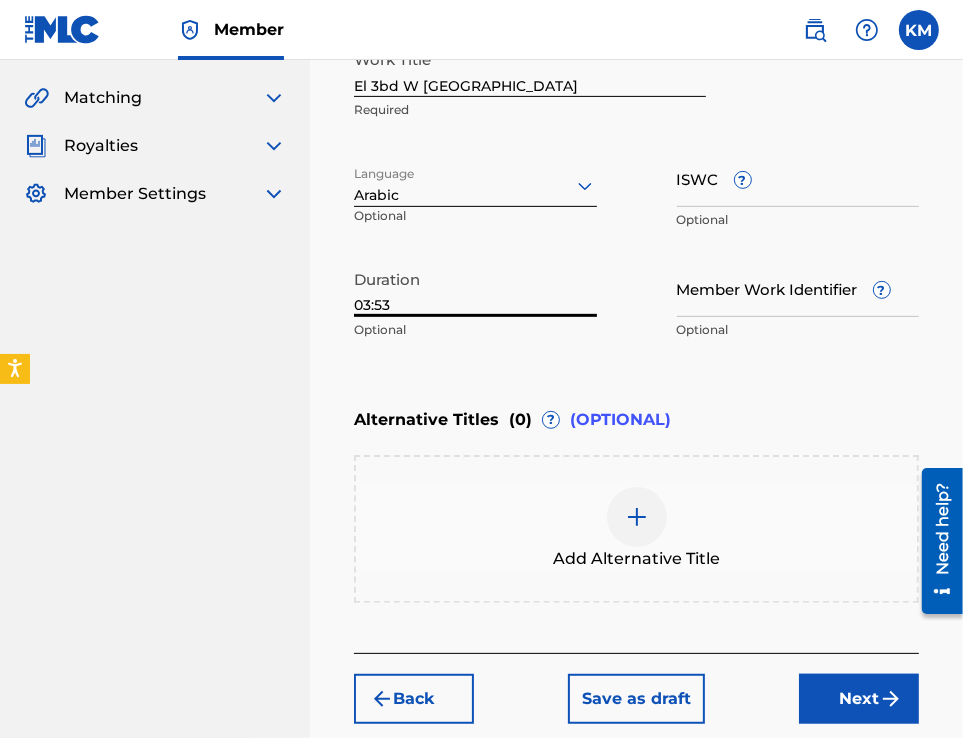 type on "03:53" 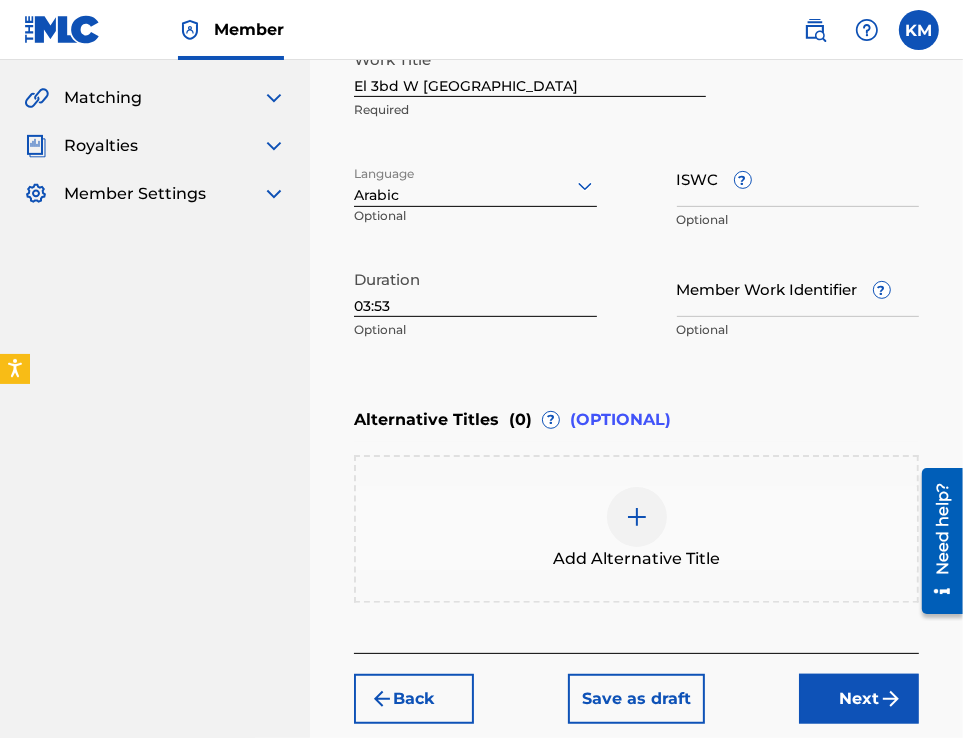 click on "Add Alternative Title" at bounding box center (636, 529) 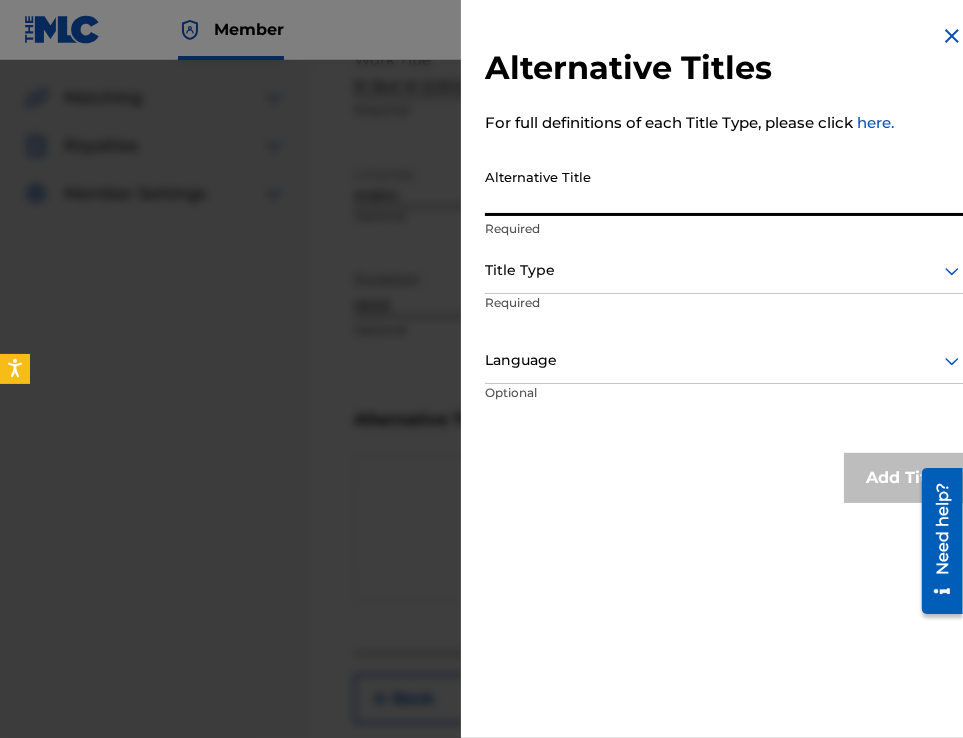 click on "Alternative Title" at bounding box center [724, 187] 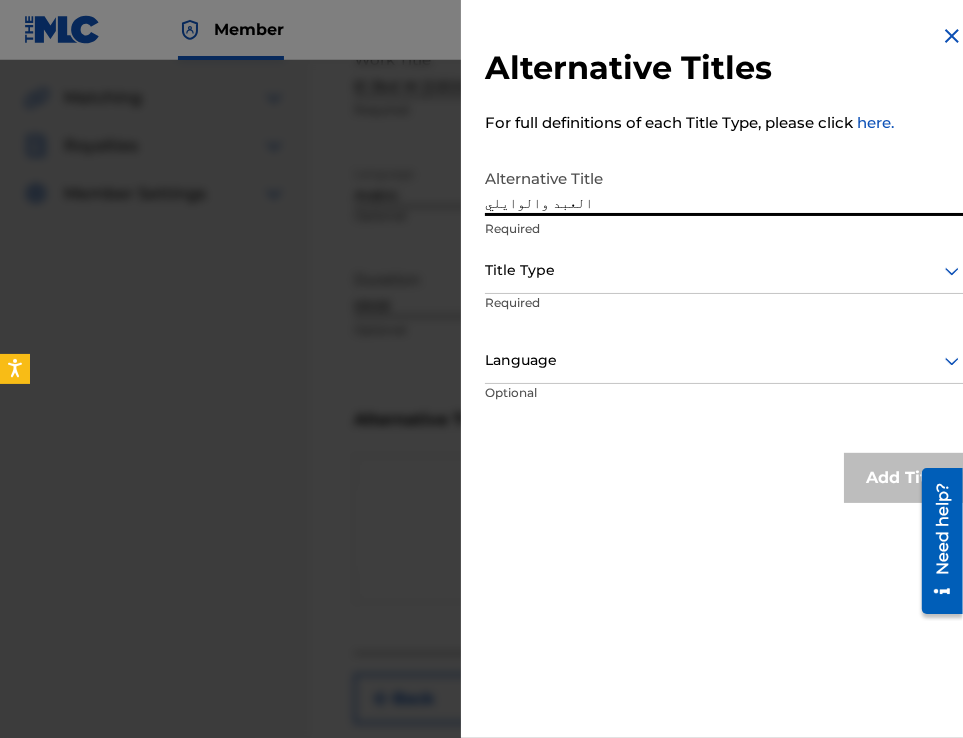 type on "العبد والوايلي" 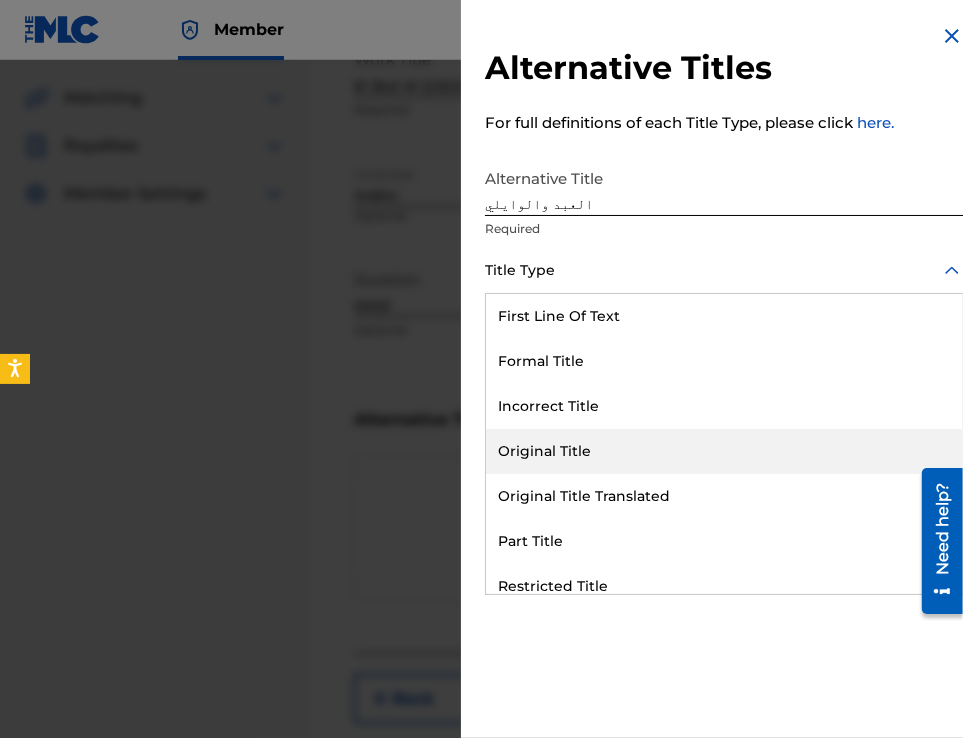 drag, startPoint x: 598, startPoint y: 463, endPoint x: 555, endPoint y: 413, distance: 65.946945 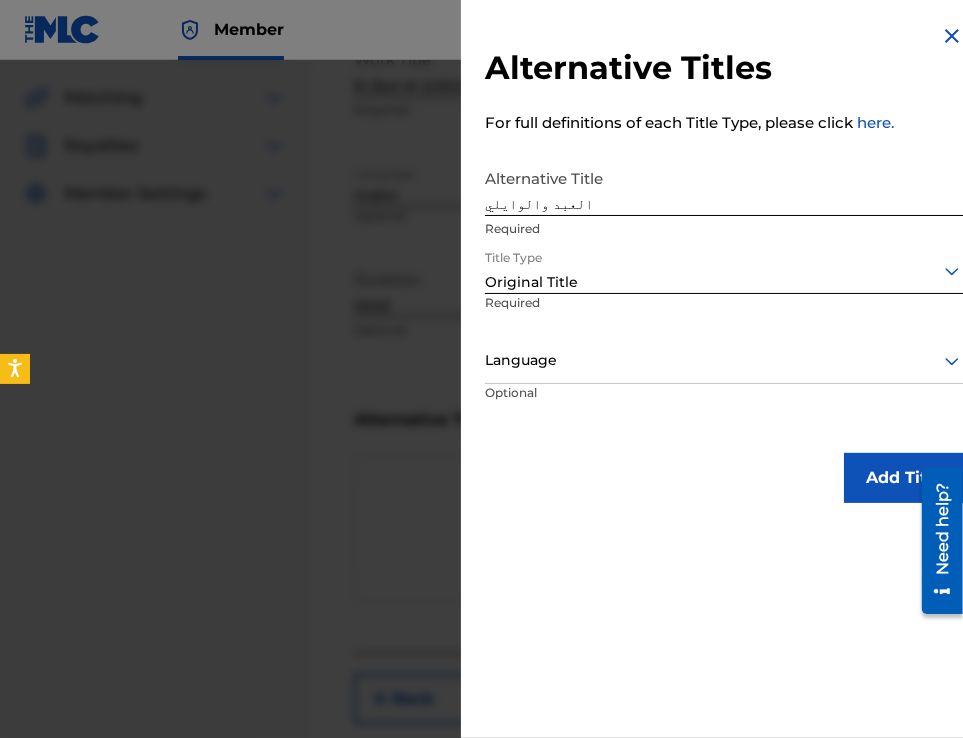 click at bounding box center [724, 360] 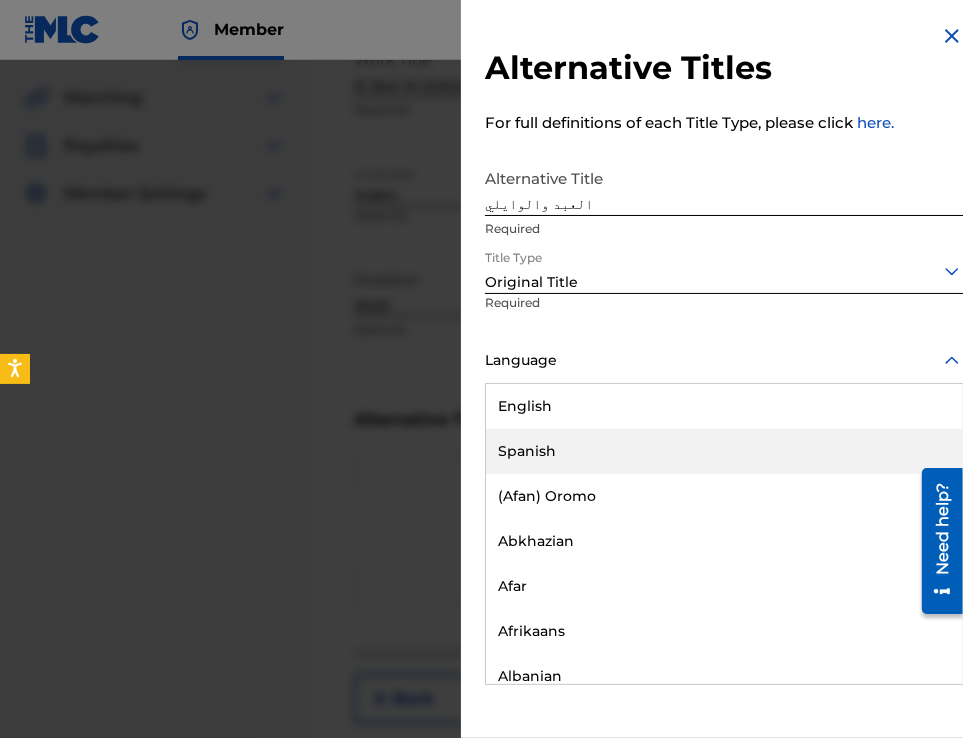 type on "ش" 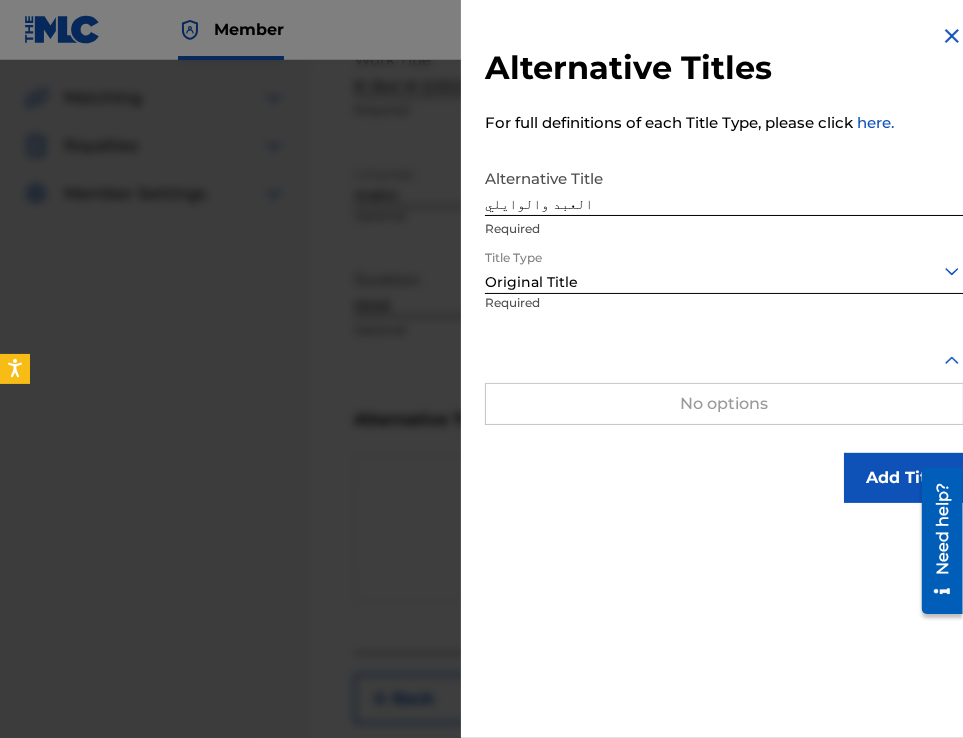 click at bounding box center [724, 361] 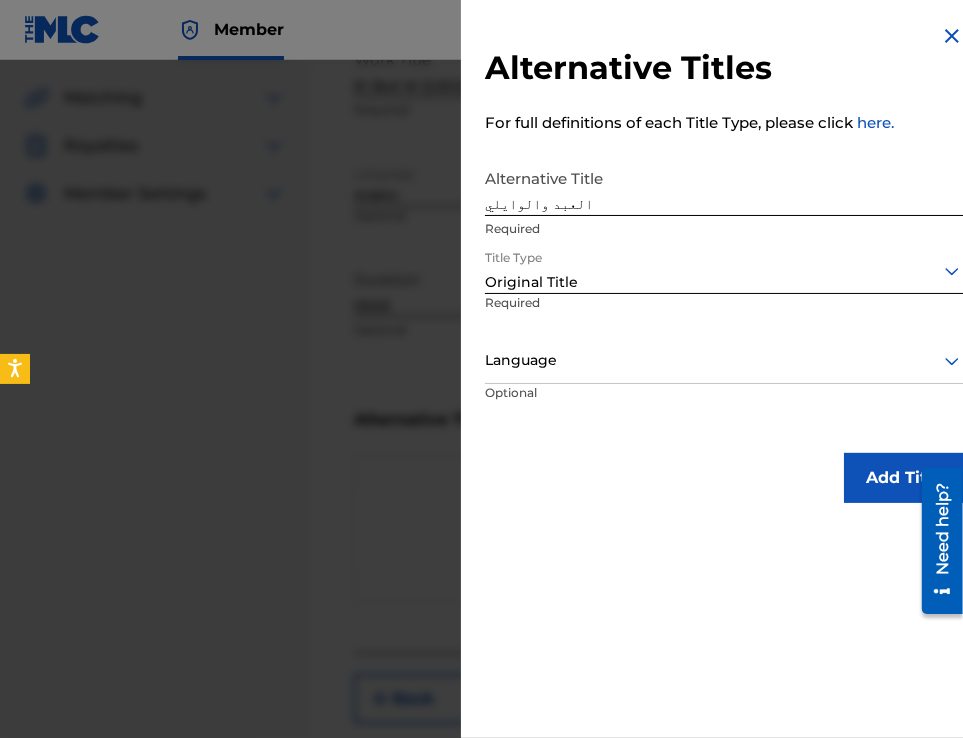 click on "Language" at bounding box center [724, 361] 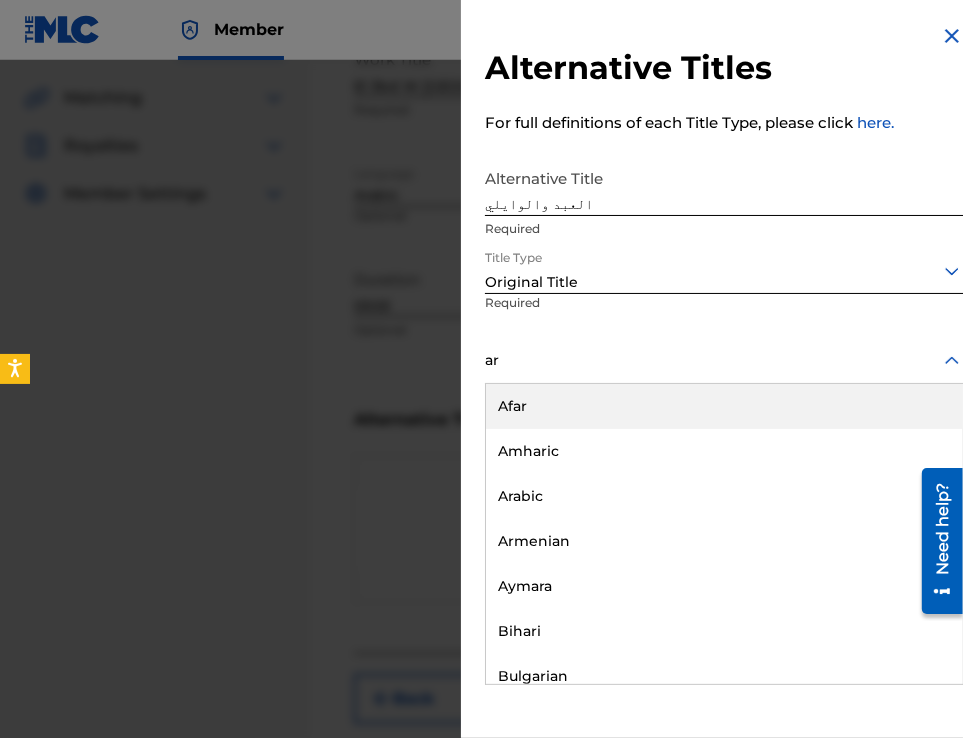 type on "ara" 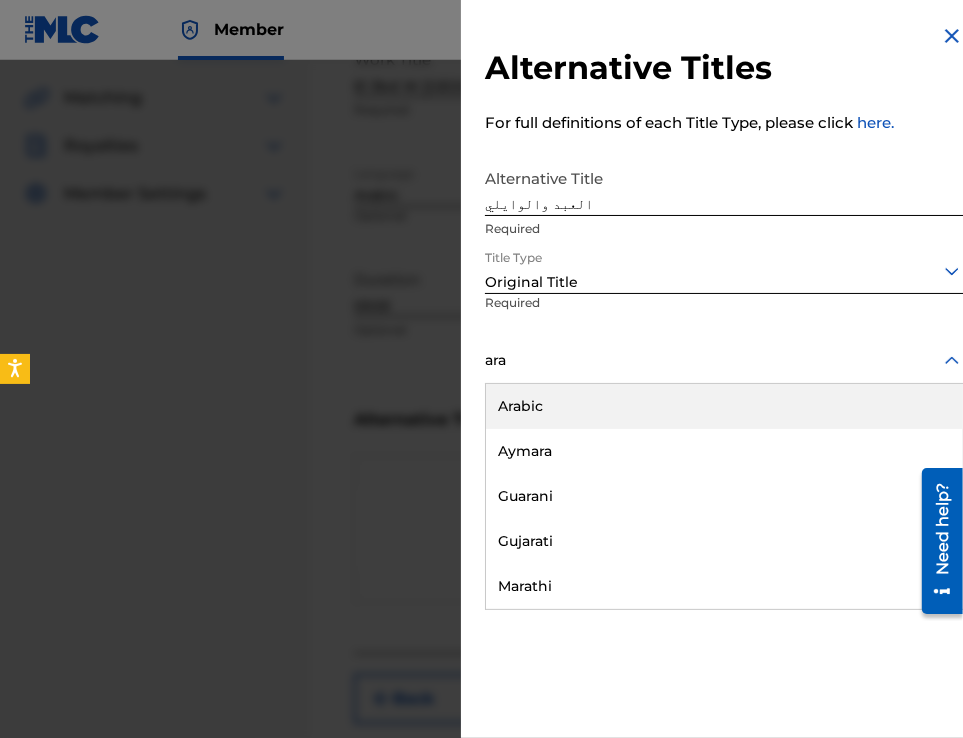 drag, startPoint x: 567, startPoint y: 385, endPoint x: 562, endPoint y: 398, distance: 13.928389 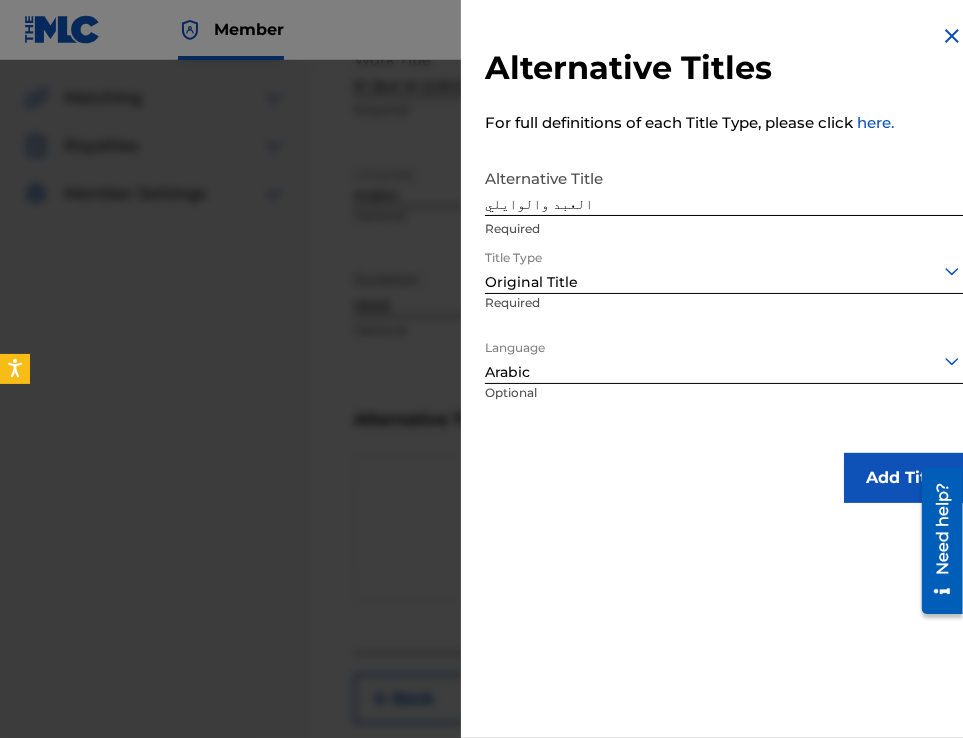 click on "Add Title" at bounding box center [904, 478] 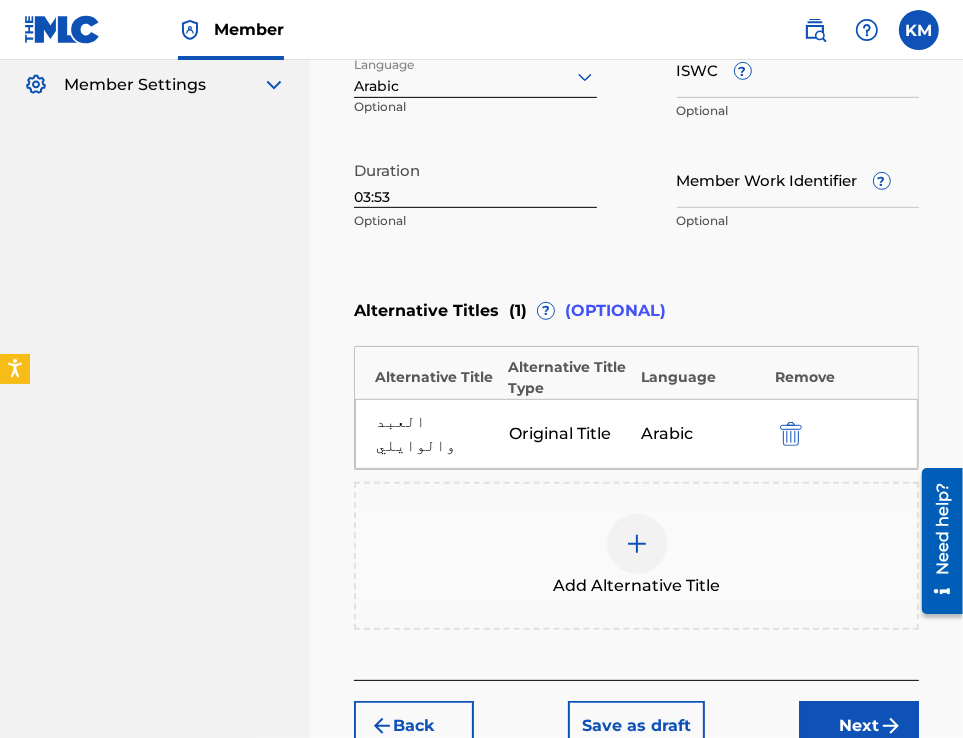 scroll, scrollTop: 660, scrollLeft: 0, axis: vertical 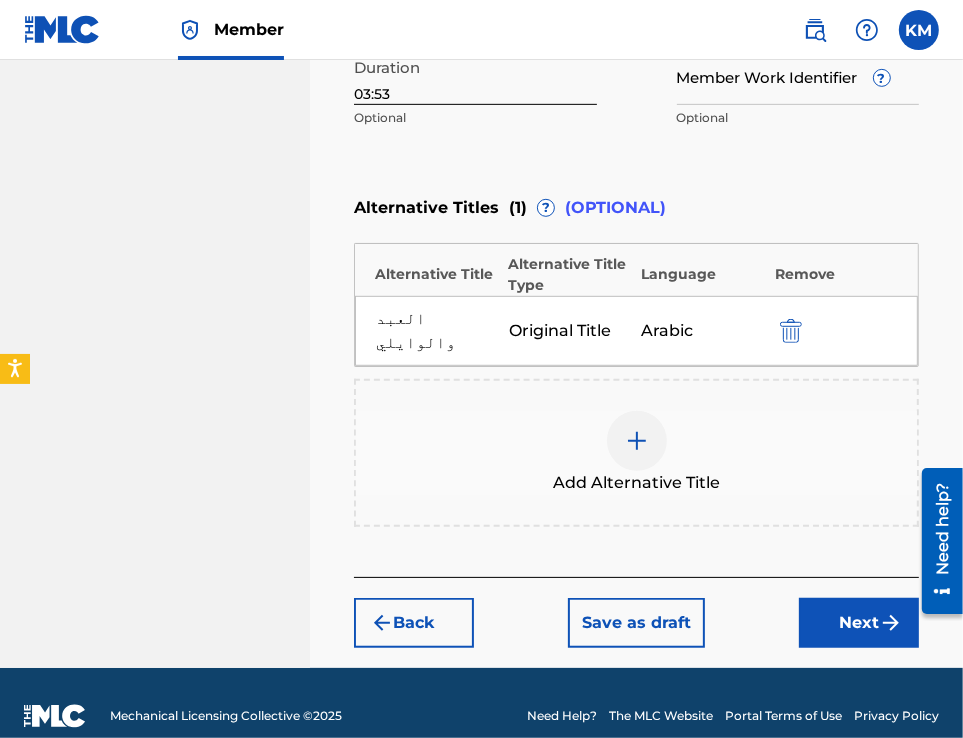 click on "Next" at bounding box center [859, 623] 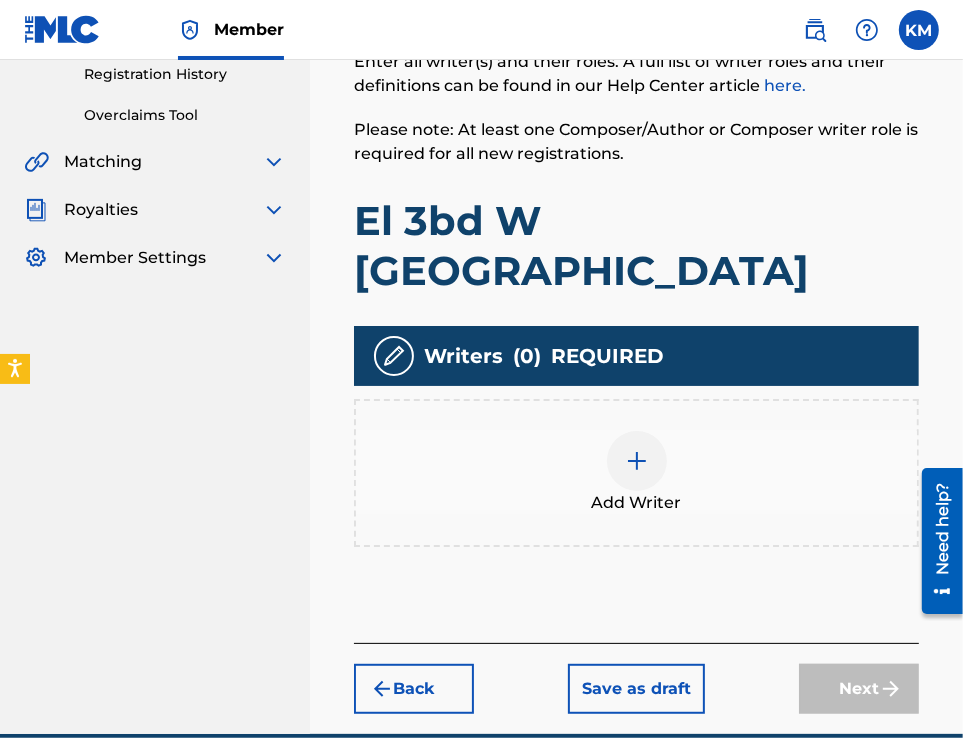 scroll, scrollTop: 424, scrollLeft: 0, axis: vertical 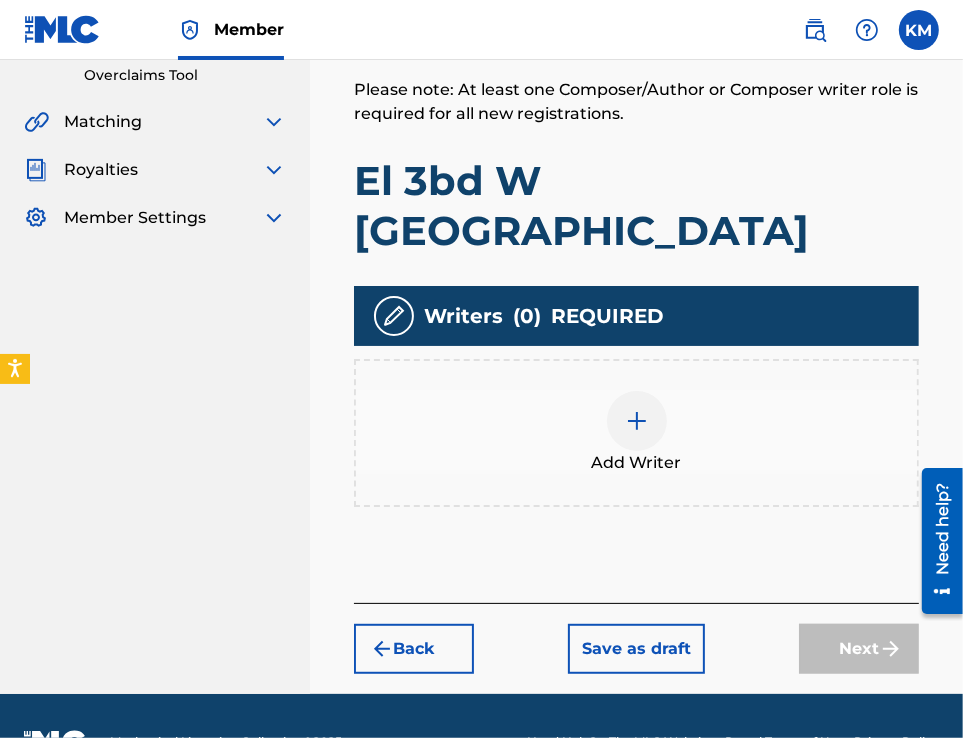 click at bounding box center (637, 421) 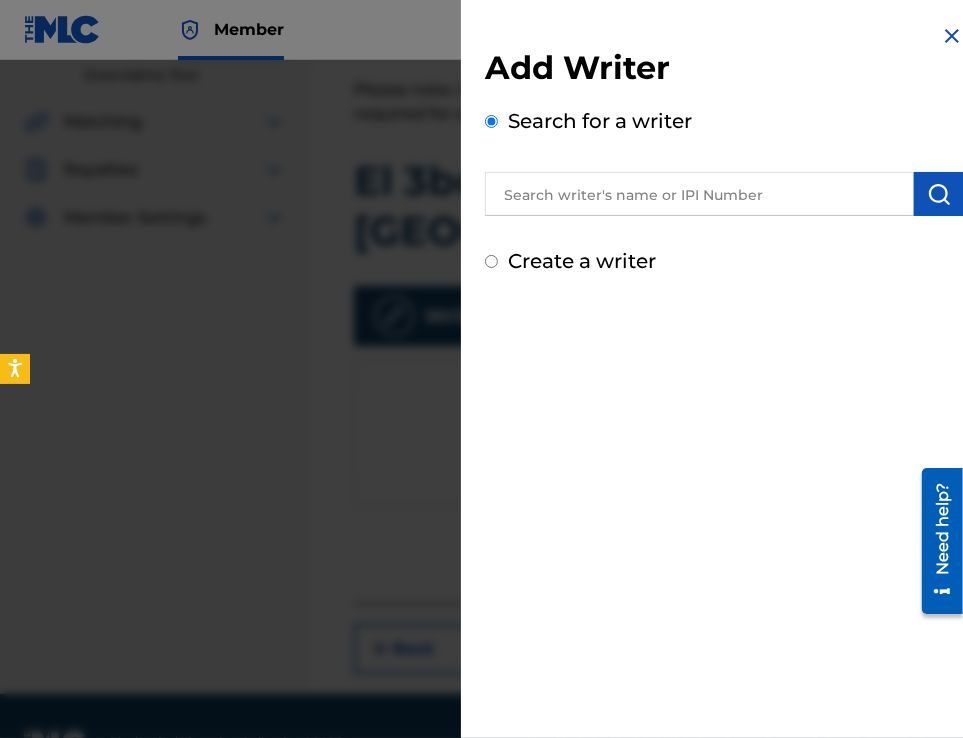 click at bounding box center (699, 194) 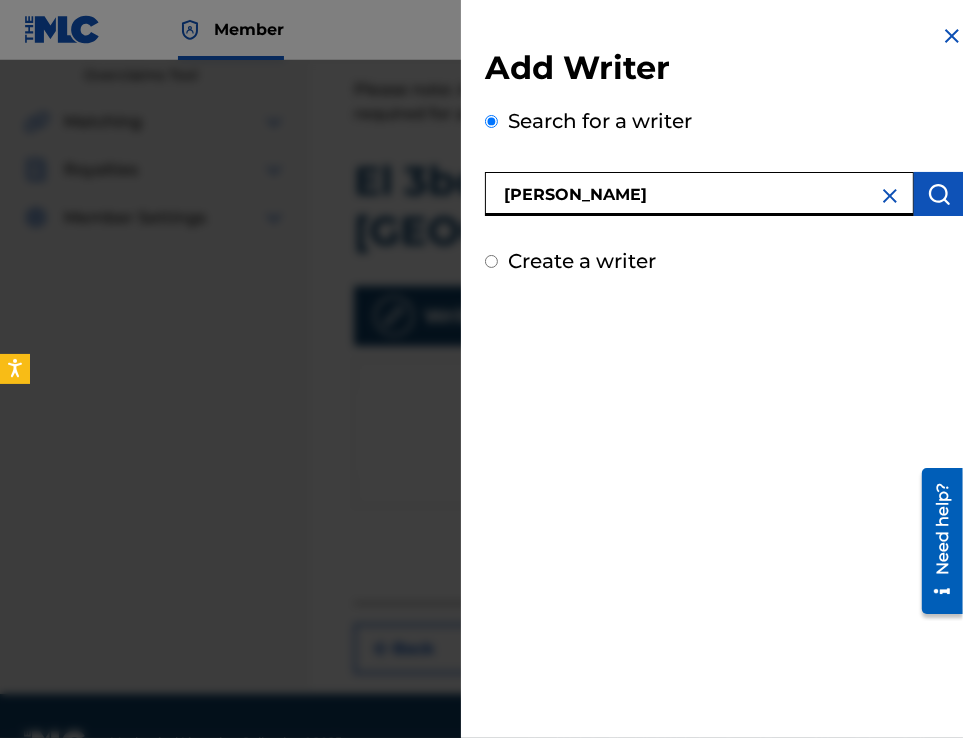 type on "[PERSON_NAME]" 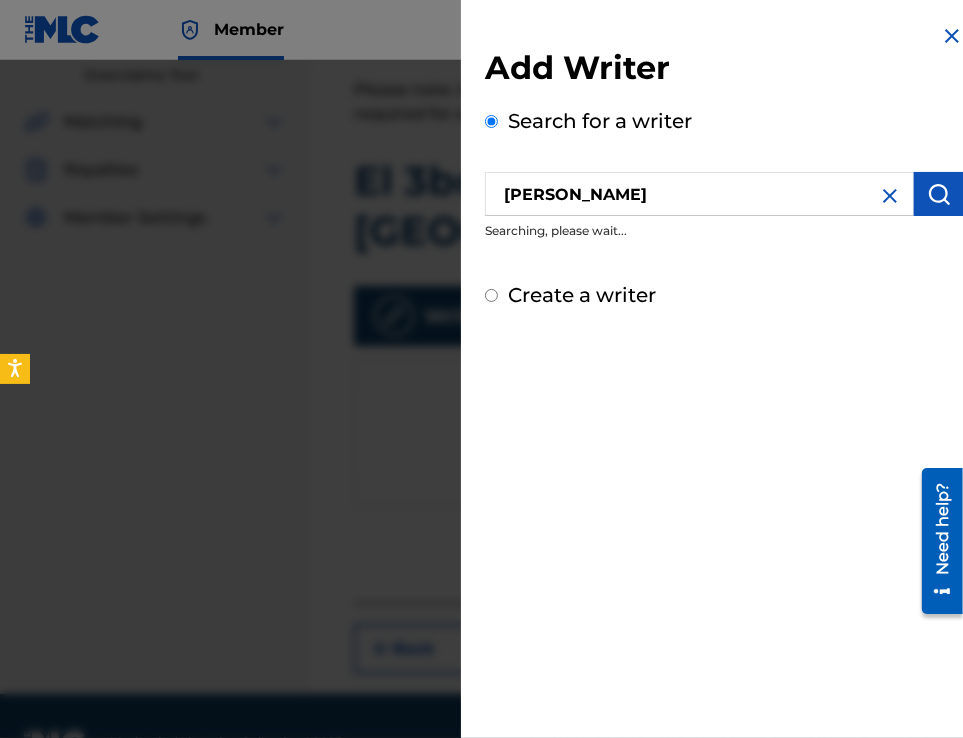 drag, startPoint x: 451, startPoint y: 328, endPoint x: 592, endPoint y: 386, distance: 152.4631 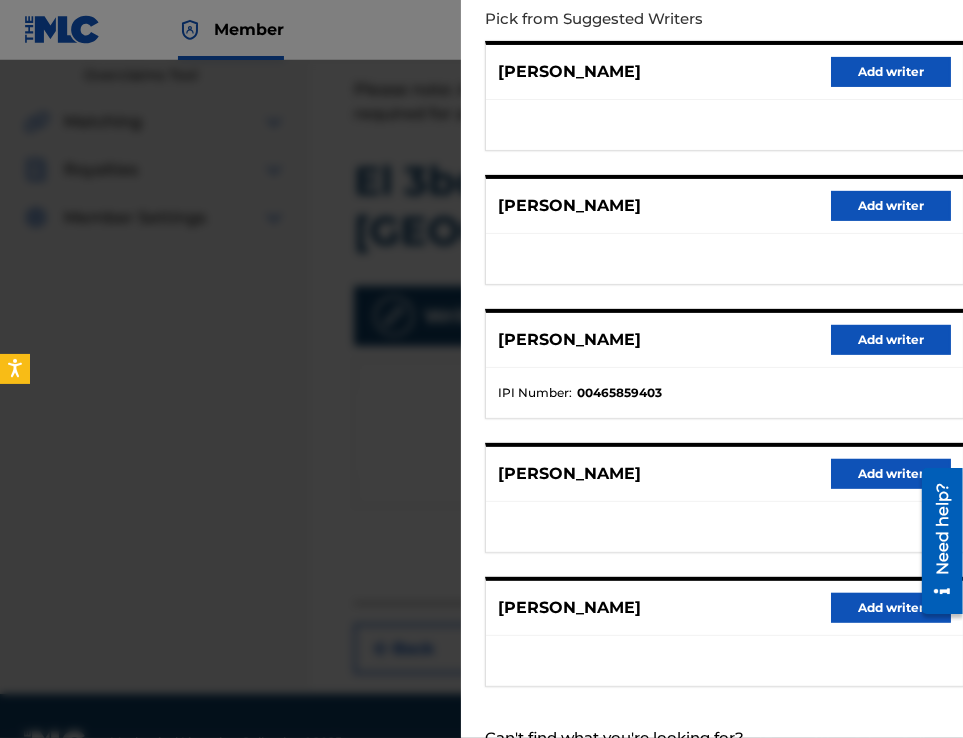 scroll, scrollTop: 297, scrollLeft: 0, axis: vertical 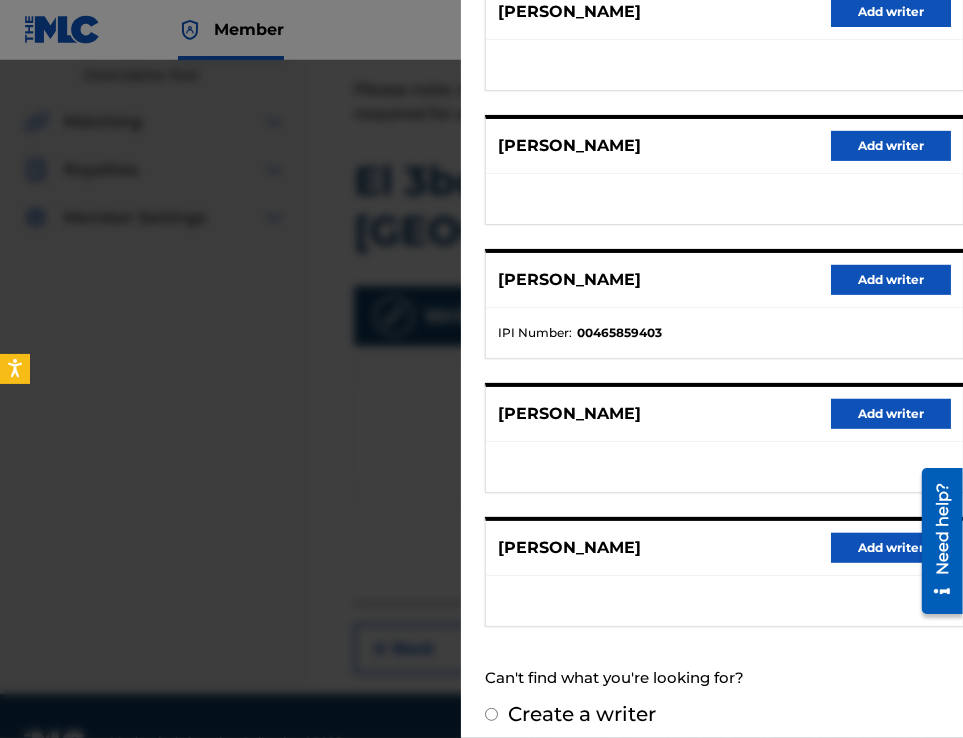 click on "Add writer" at bounding box center (891, 548) 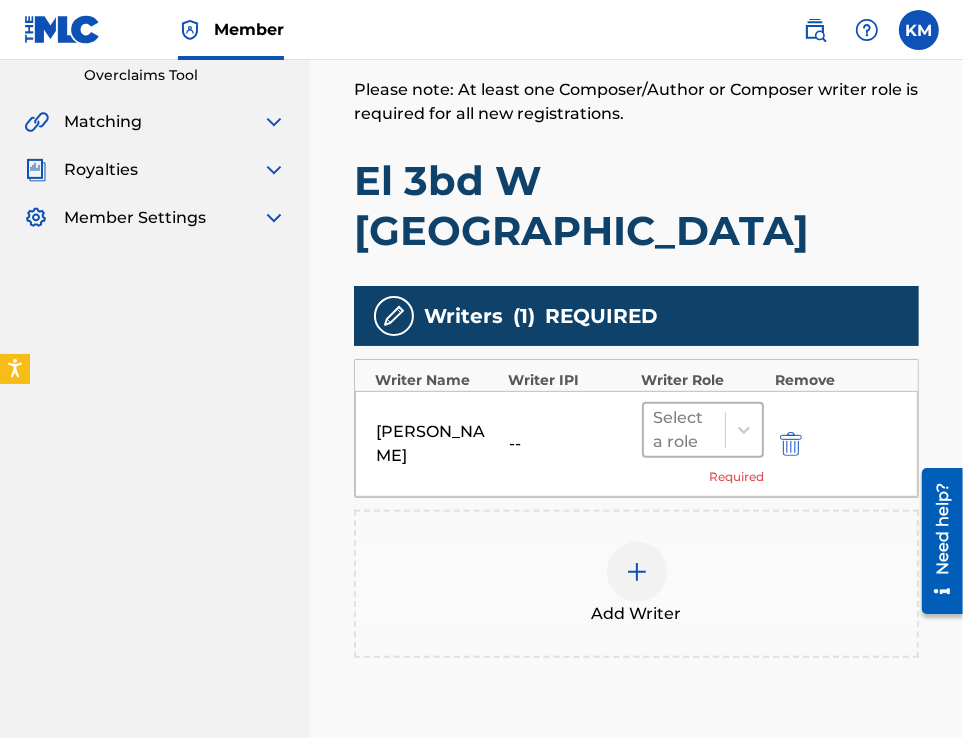 click on "Select a role" at bounding box center [685, 430] 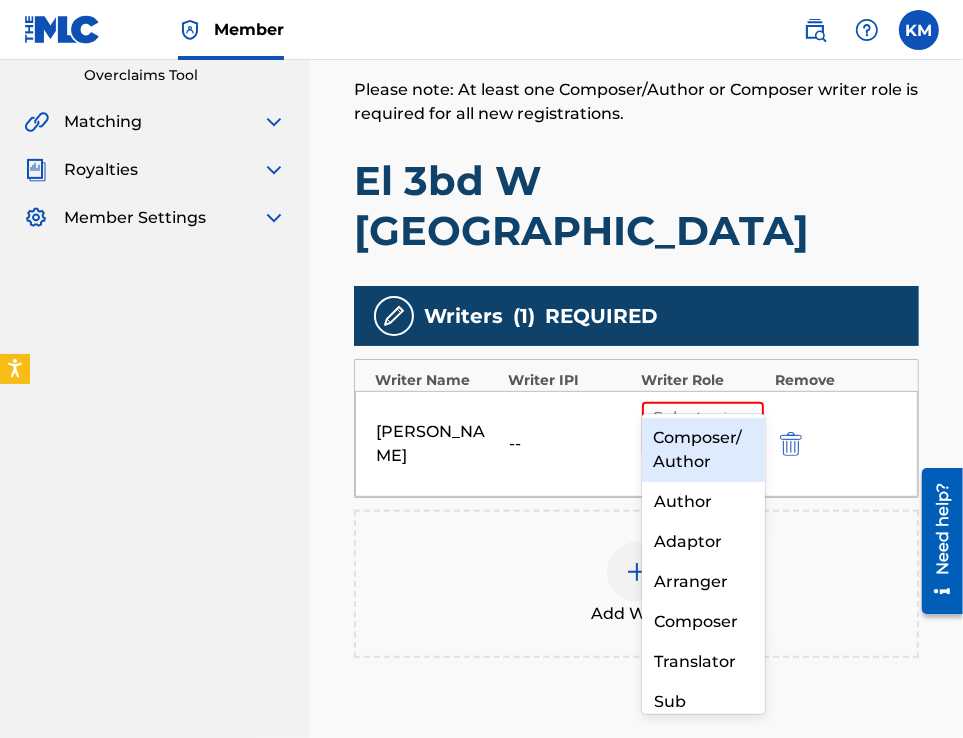 click on "Composer/Author" at bounding box center (703, 450) 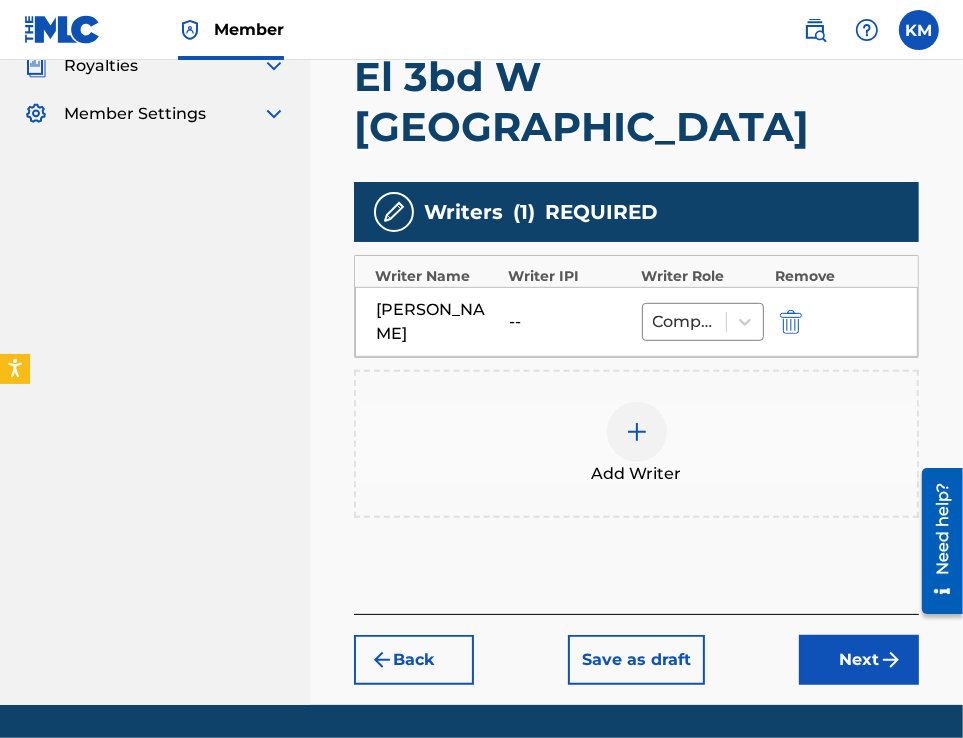 scroll, scrollTop: 540, scrollLeft: 0, axis: vertical 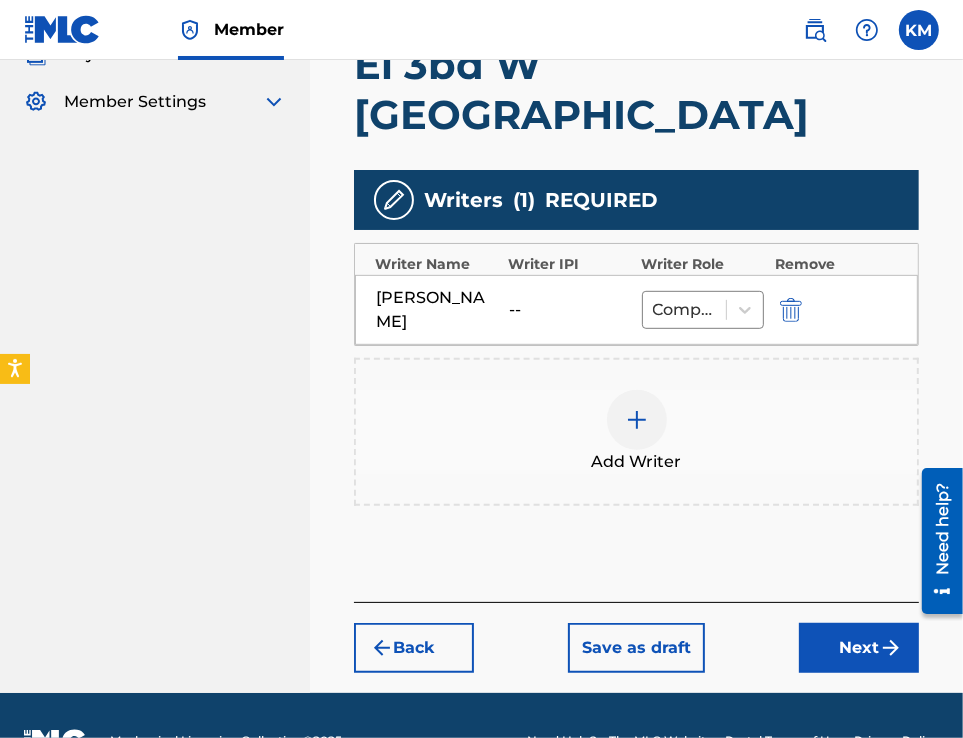 click on "Next" at bounding box center [859, 648] 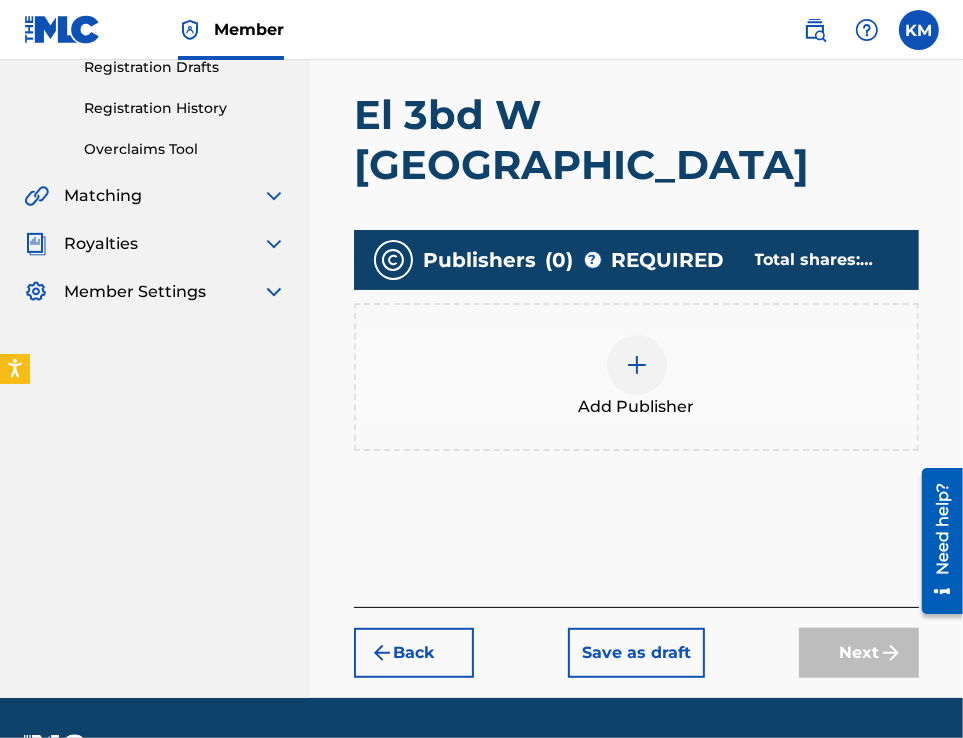 scroll, scrollTop: 355, scrollLeft: 0, axis: vertical 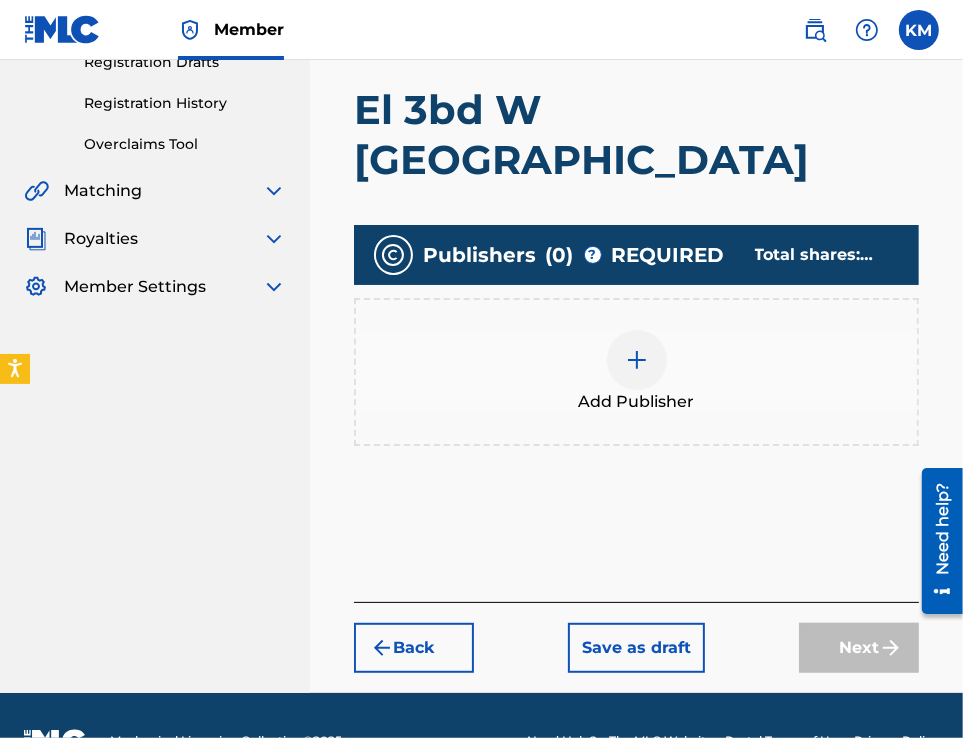 click on "Add Publisher" at bounding box center [636, 372] 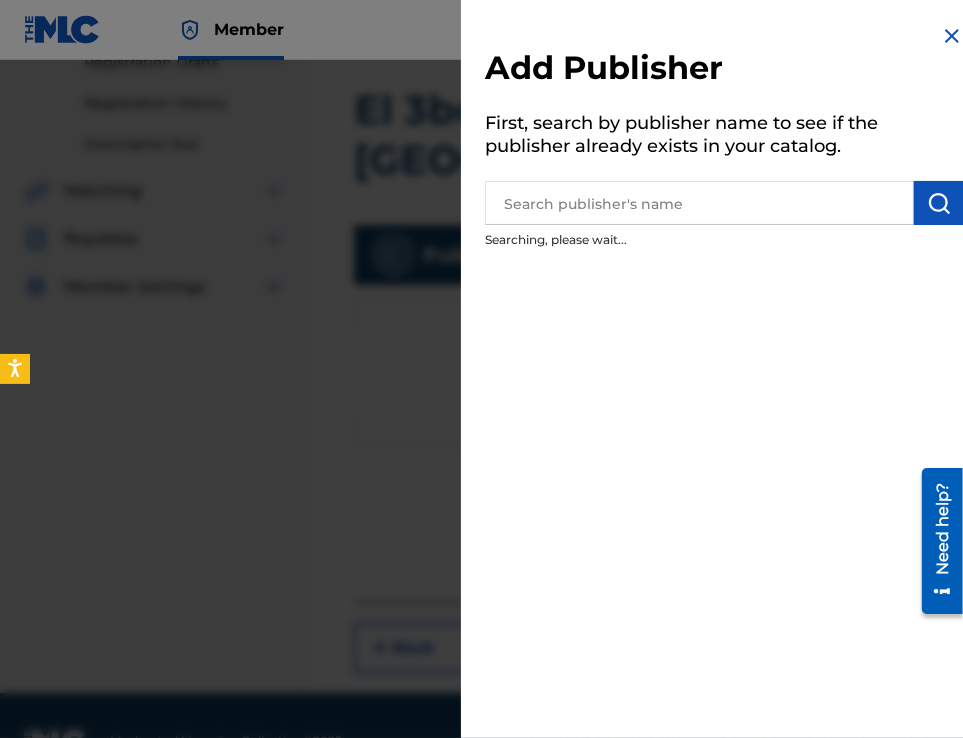 drag, startPoint x: 577, startPoint y: 255, endPoint x: 584, endPoint y: 194, distance: 61.400326 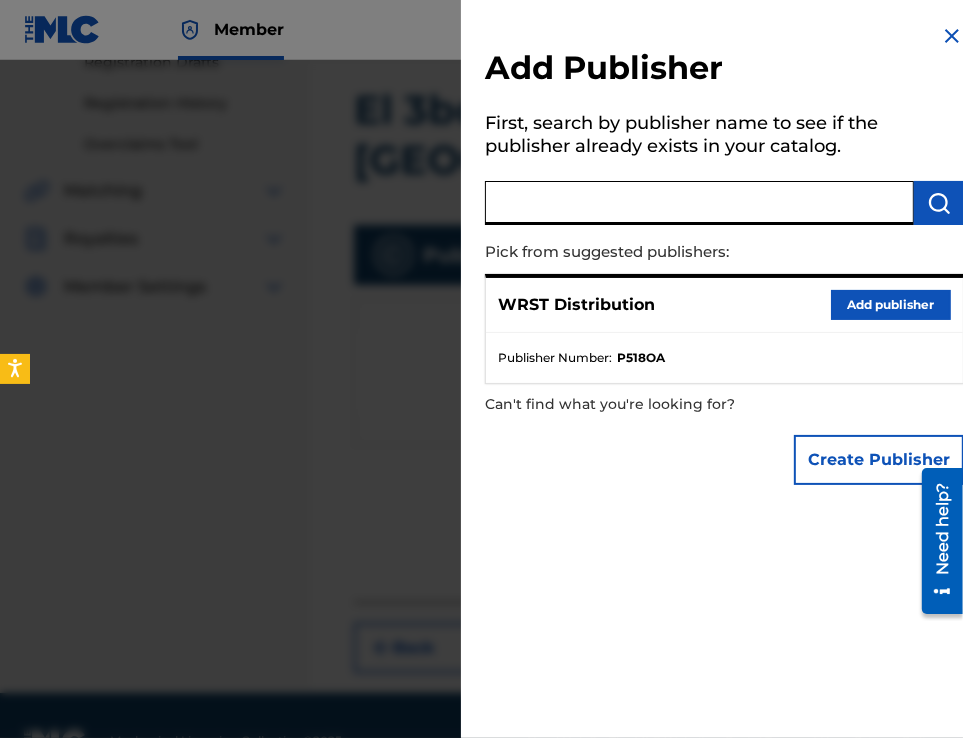 click on "Add publisher" at bounding box center (891, 305) 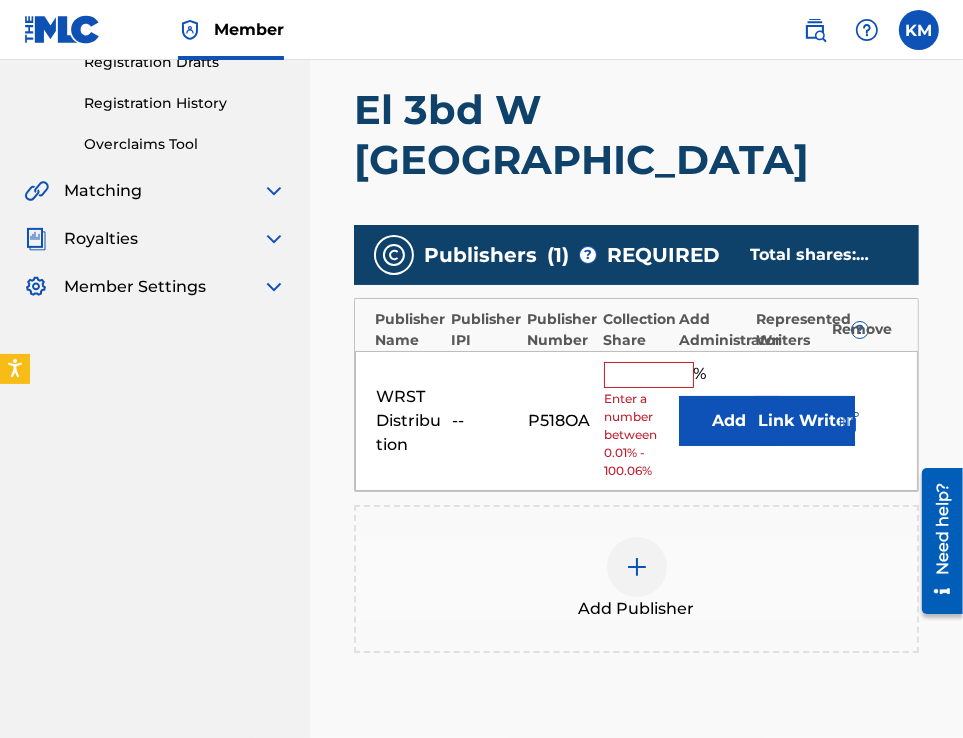 click at bounding box center (649, 375) 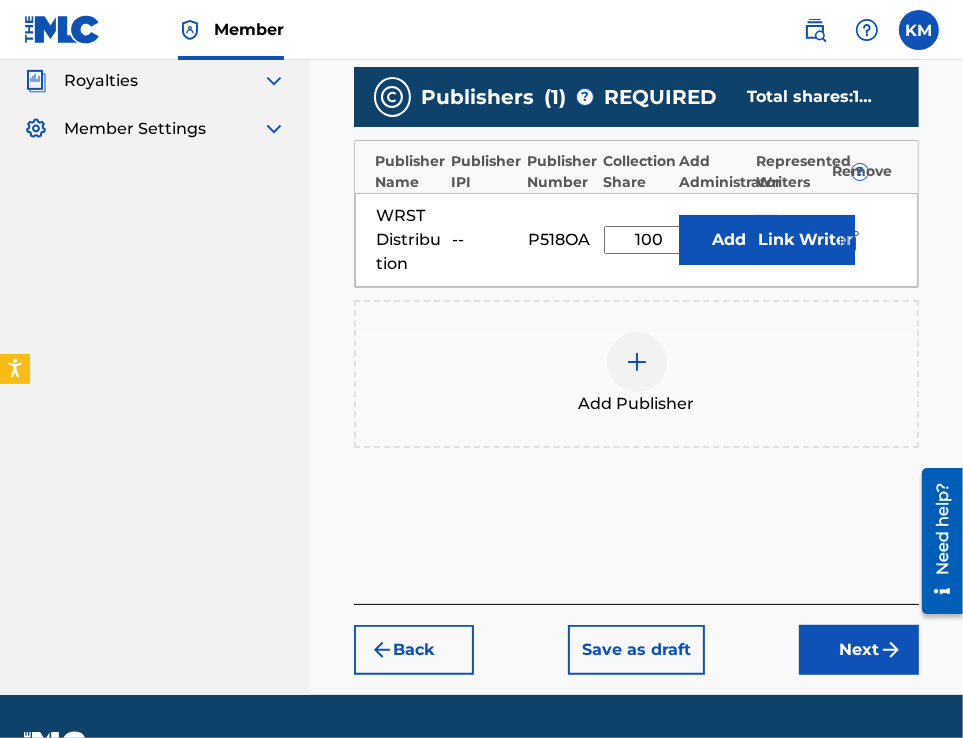 scroll, scrollTop: 529, scrollLeft: 0, axis: vertical 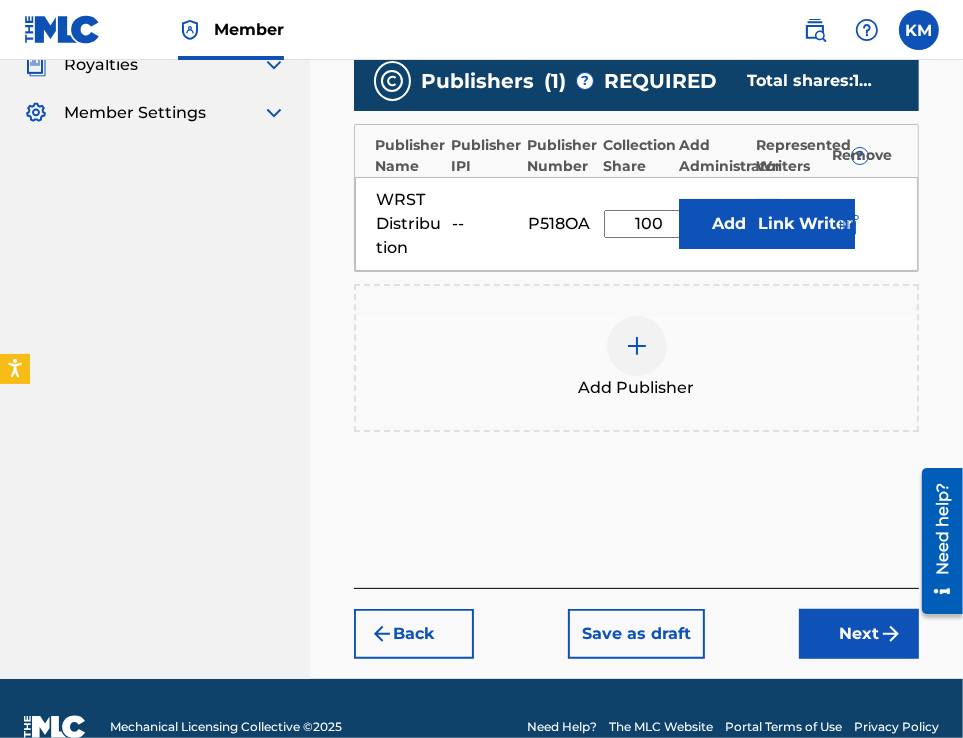 type on "100" 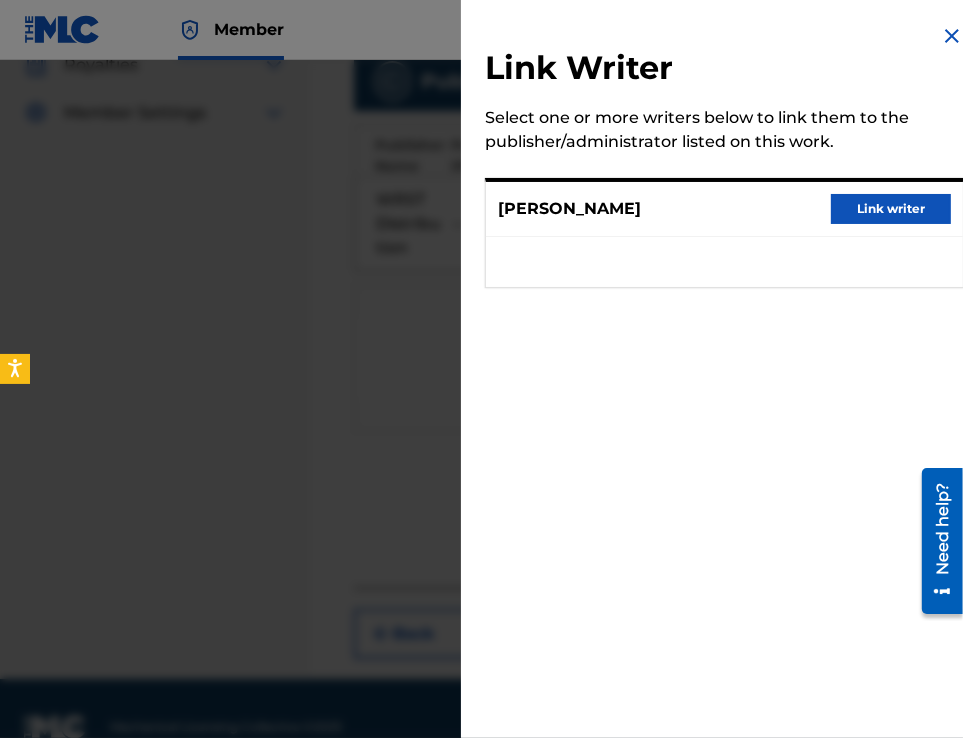click on "Link writer" at bounding box center [891, 209] 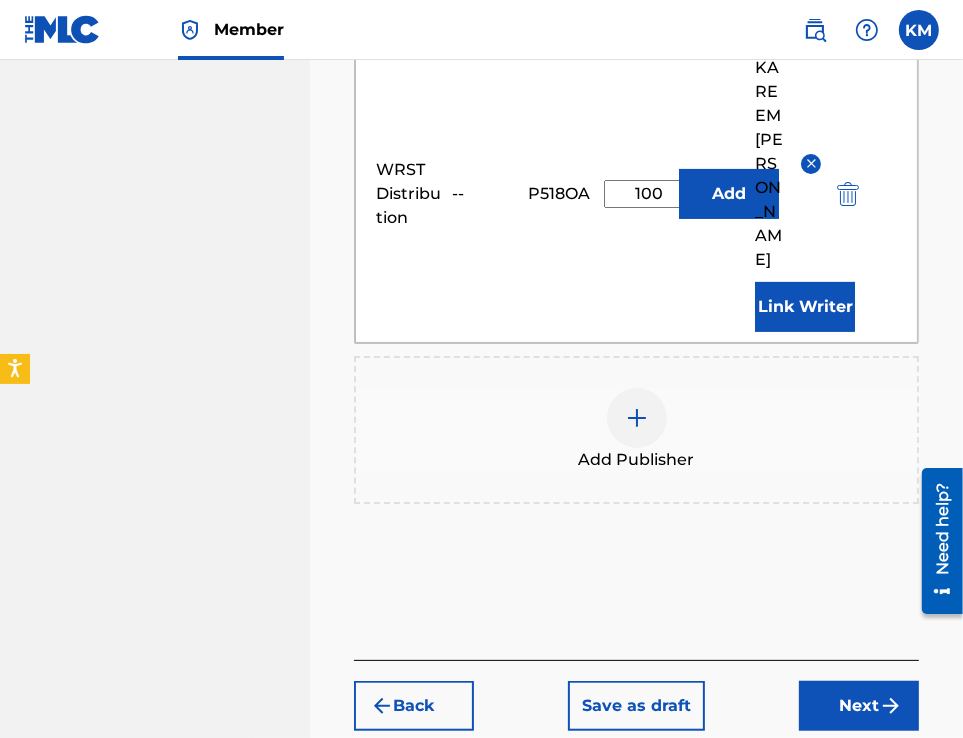 click on "Next" at bounding box center (859, 706) 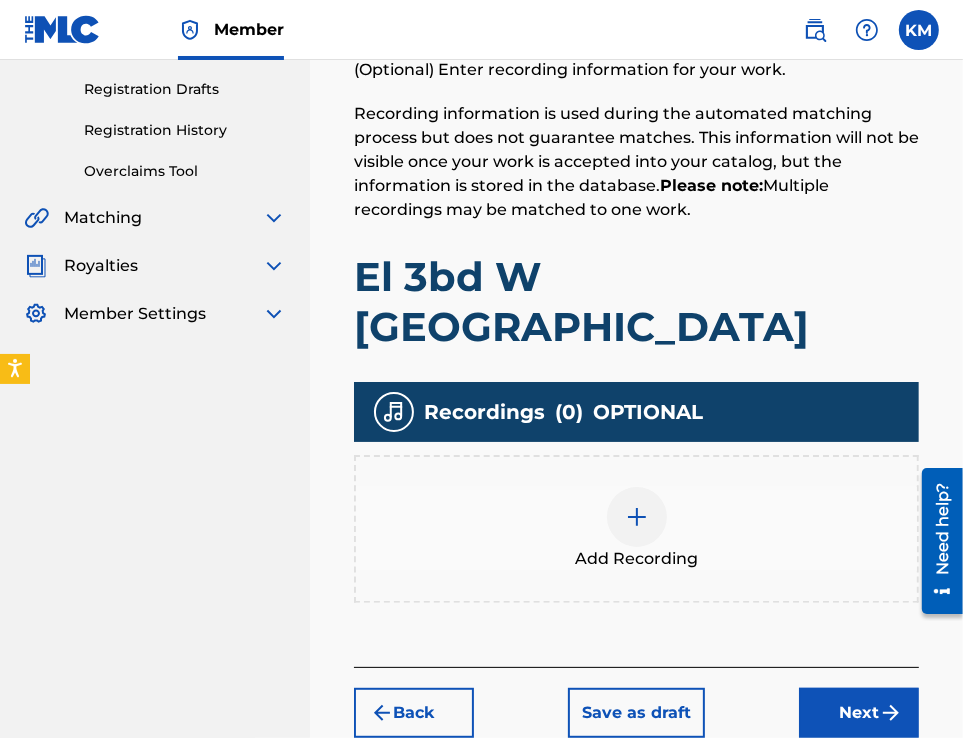 scroll, scrollTop: 390, scrollLeft: 0, axis: vertical 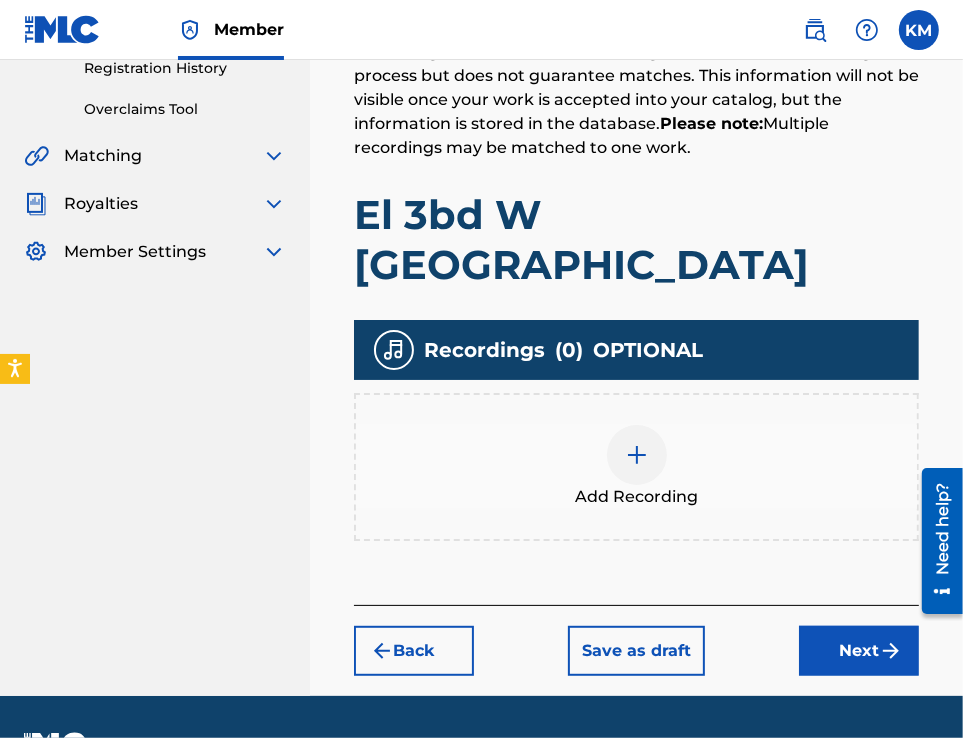 click on "Next" at bounding box center (859, 651) 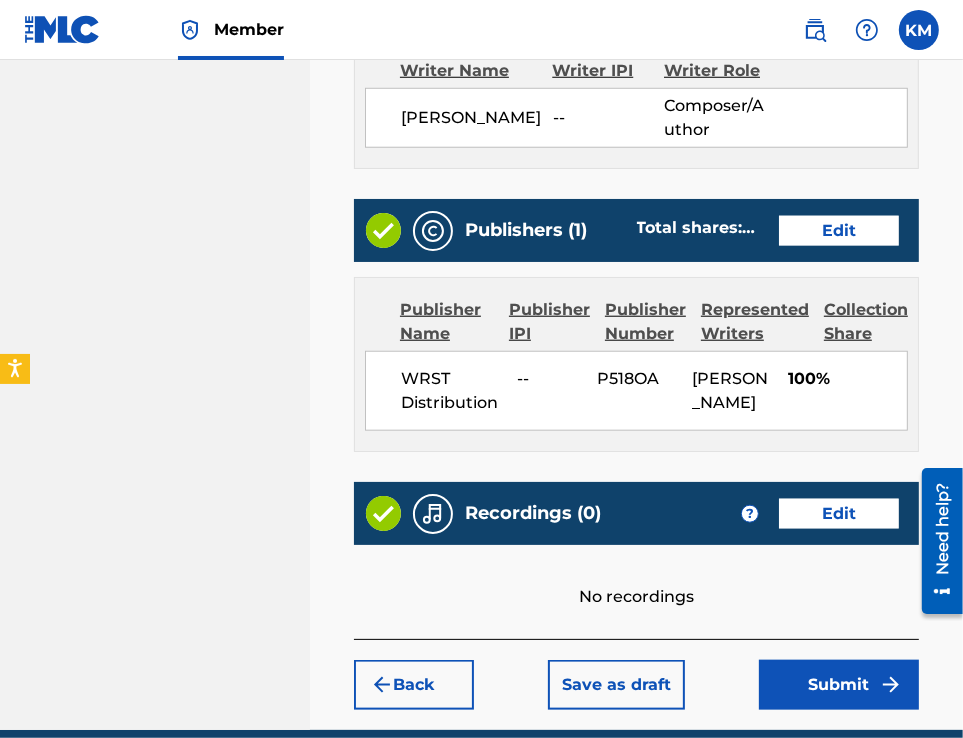 scroll, scrollTop: 1148, scrollLeft: 0, axis: vertical 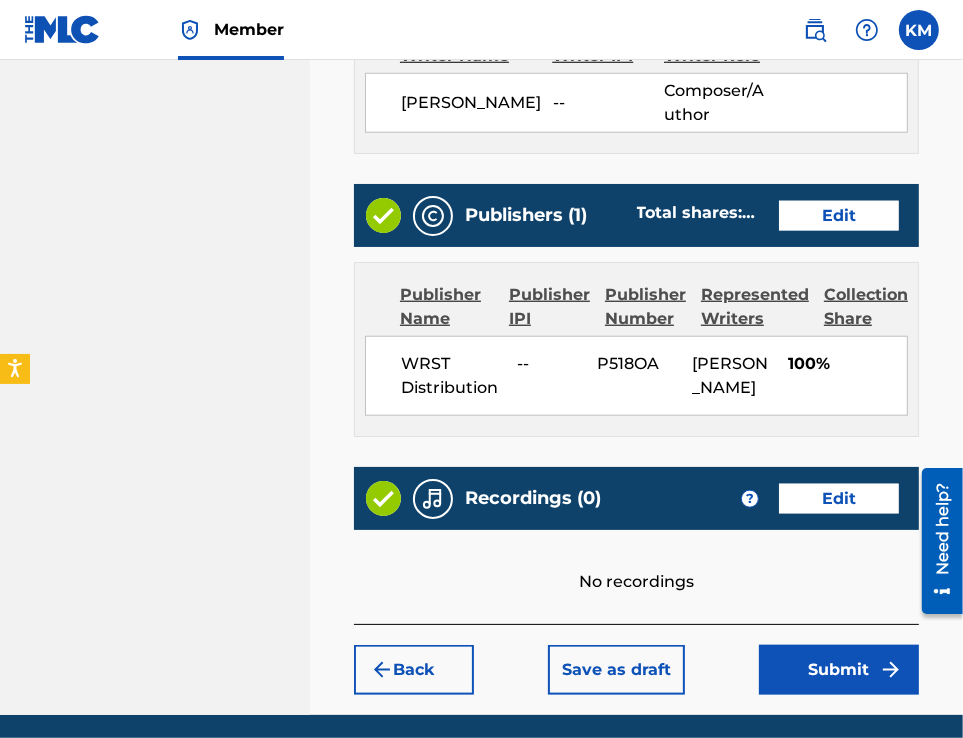 click on "Register Work Search Enter Work Details Add Writers Add Publishers & Shares Add Recording Review Review Please review the information you have entered for this work. If you need to edit any information, click the  Edit  button. Once all information is correct, click the   Submit  button. El 3bd W El Waili Work Detail   Edit Member Work Identifier -- ISWC -- Duration 03:53 Language Arabic Alternative Titles Alternative Title Alternative Title Type Language العبد والوايلي Original Title Arabic Writers   (1) Edit Writer Name Writer IPI Writer Role [PERSON_NAME] -- Composer/Author Publishers   (1) Total shares:  100 % Edit Publisher Name Publisher IPI Publisher Number Represented Writers Collection Share WRST Distribution -- P518OA [PERSON_NAME] 100% Total shares:  100 % Recordings   (0) ? Edit No recordings  Back Save as draft Submit" at bounding box center (636, -162) 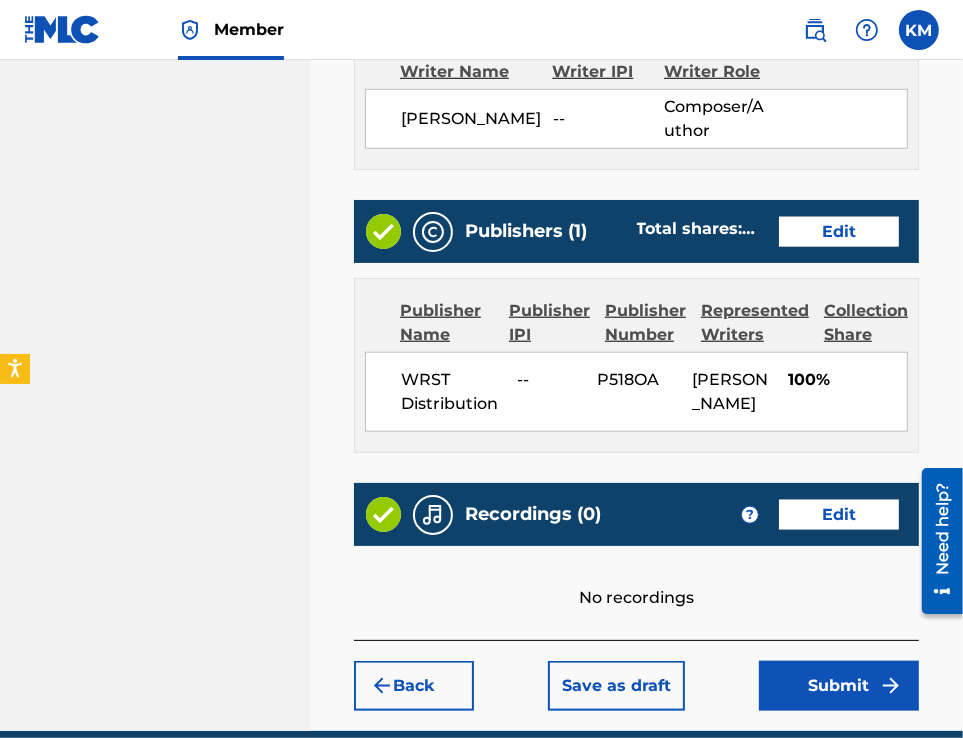 scroll, scrollTop: 1148, scrollLeft: 0, axis: vertical 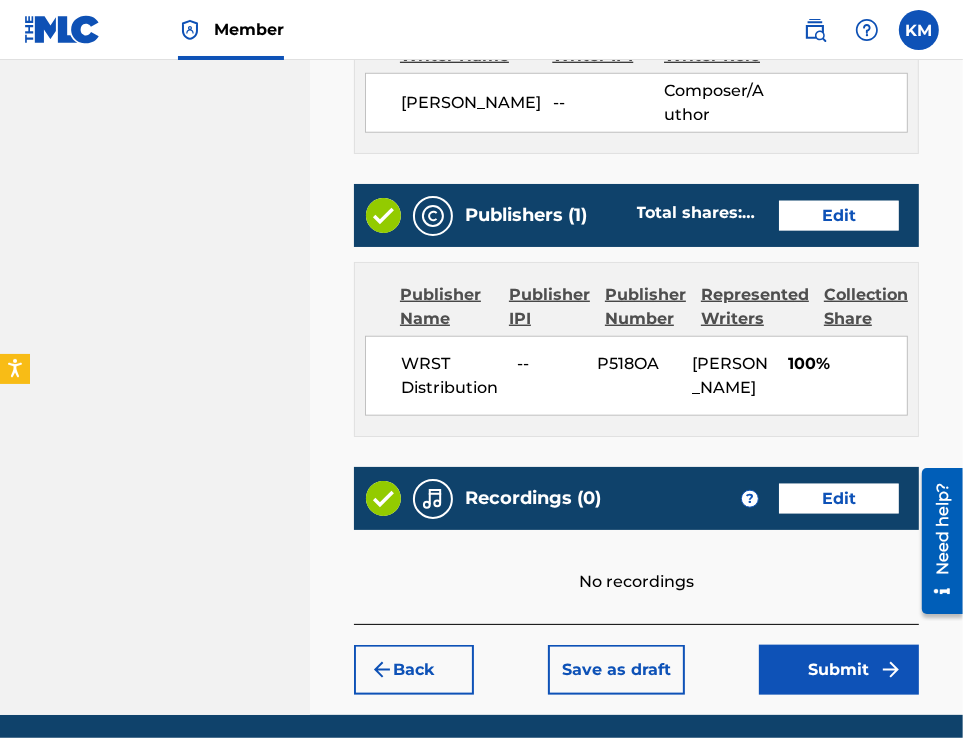 click on "Save as draft" at bounding box center (616, 670) 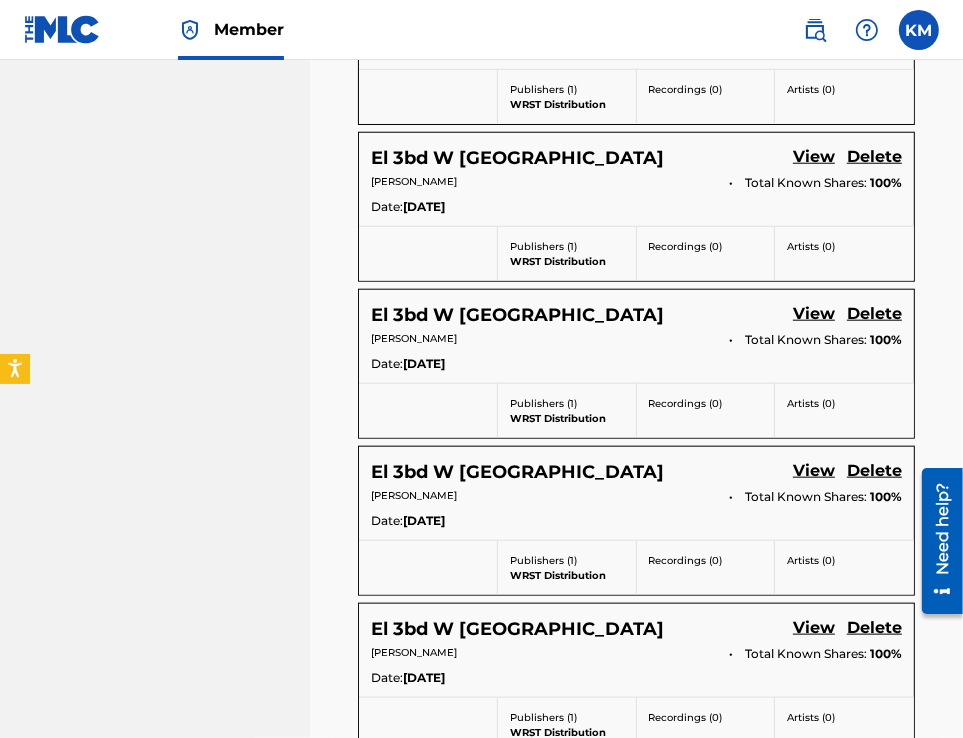 scroll, scrollTop: 1564, scrollLeft: 0, axis: vertical 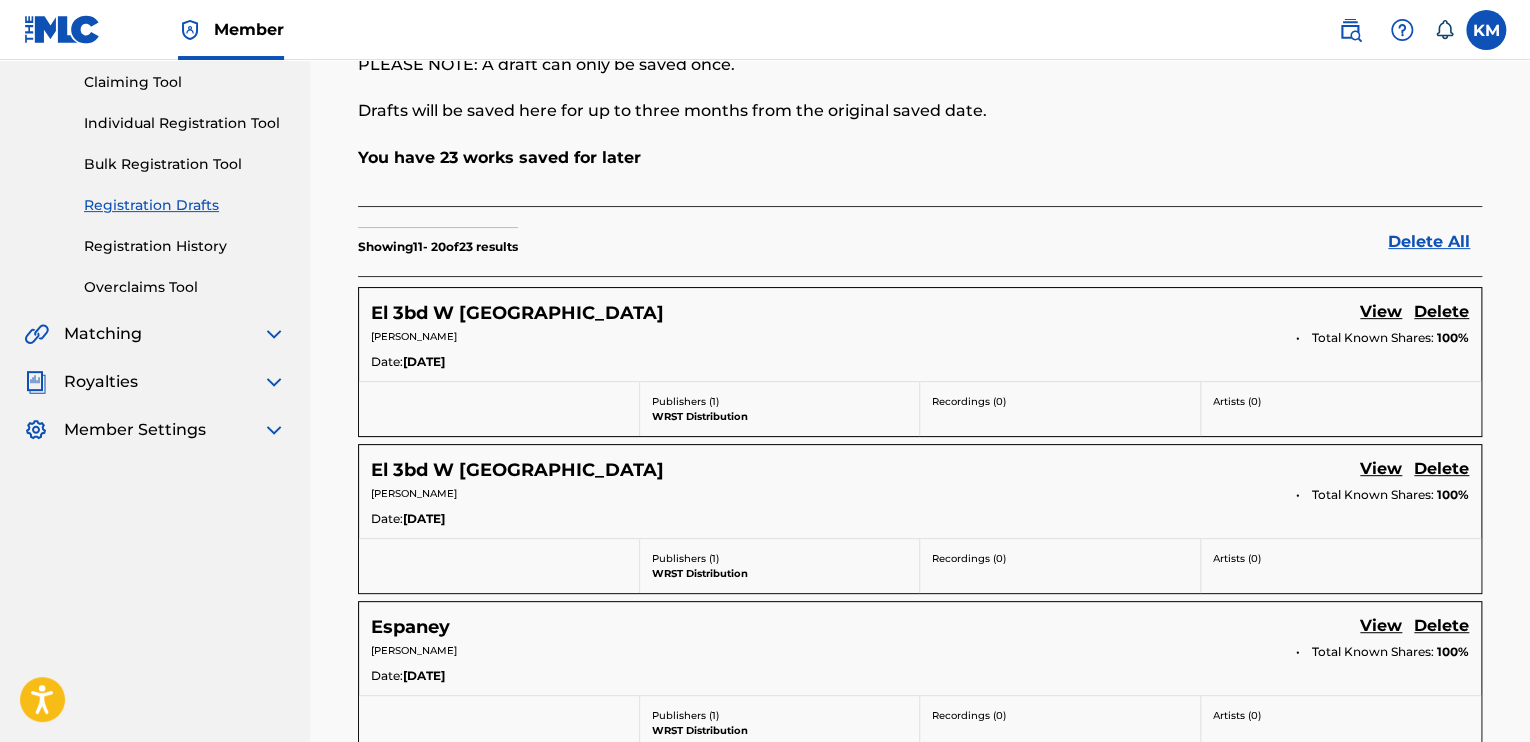 click on "Delete" at bounding box center (1441, 470) 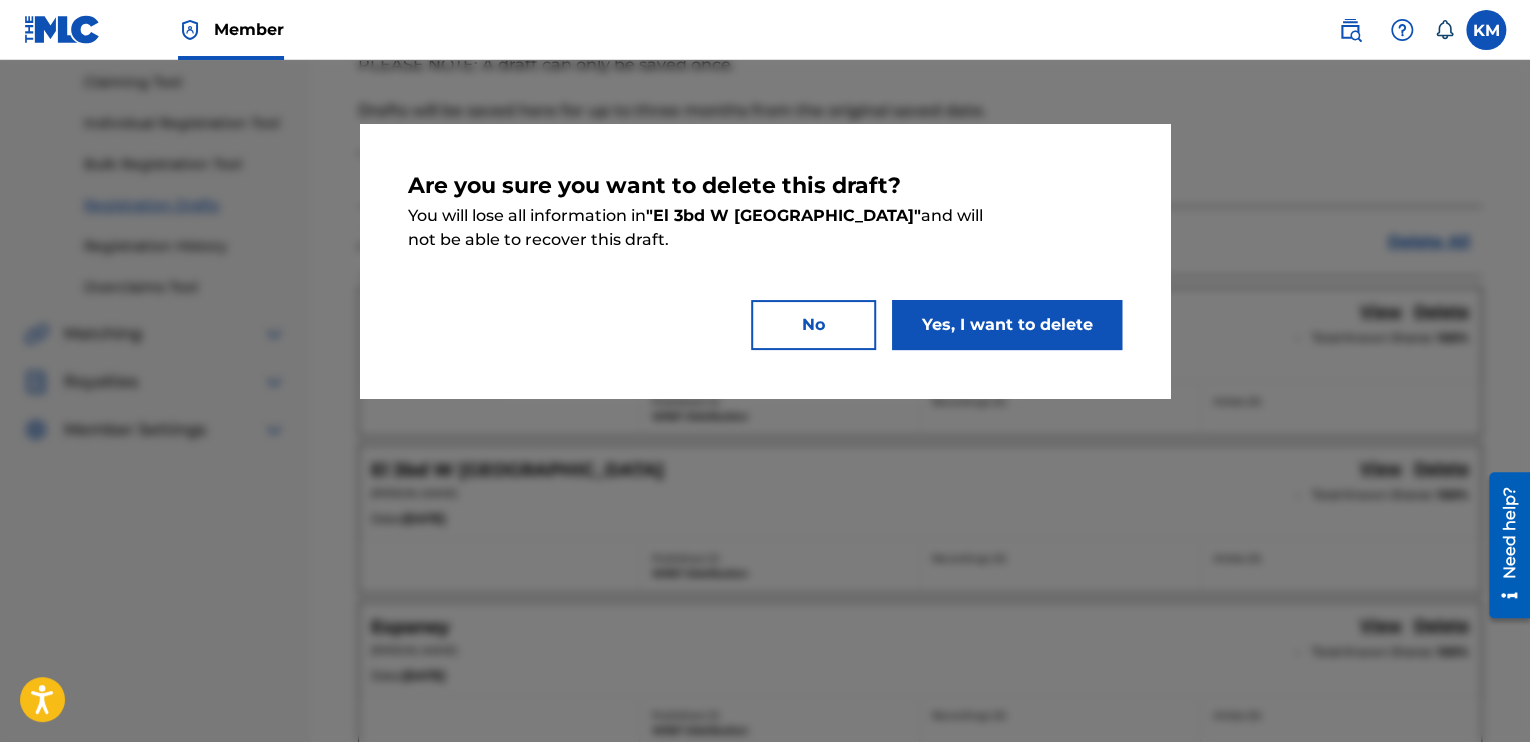 click on "Yes, I want to delete" at bounding box center [1007, 325] 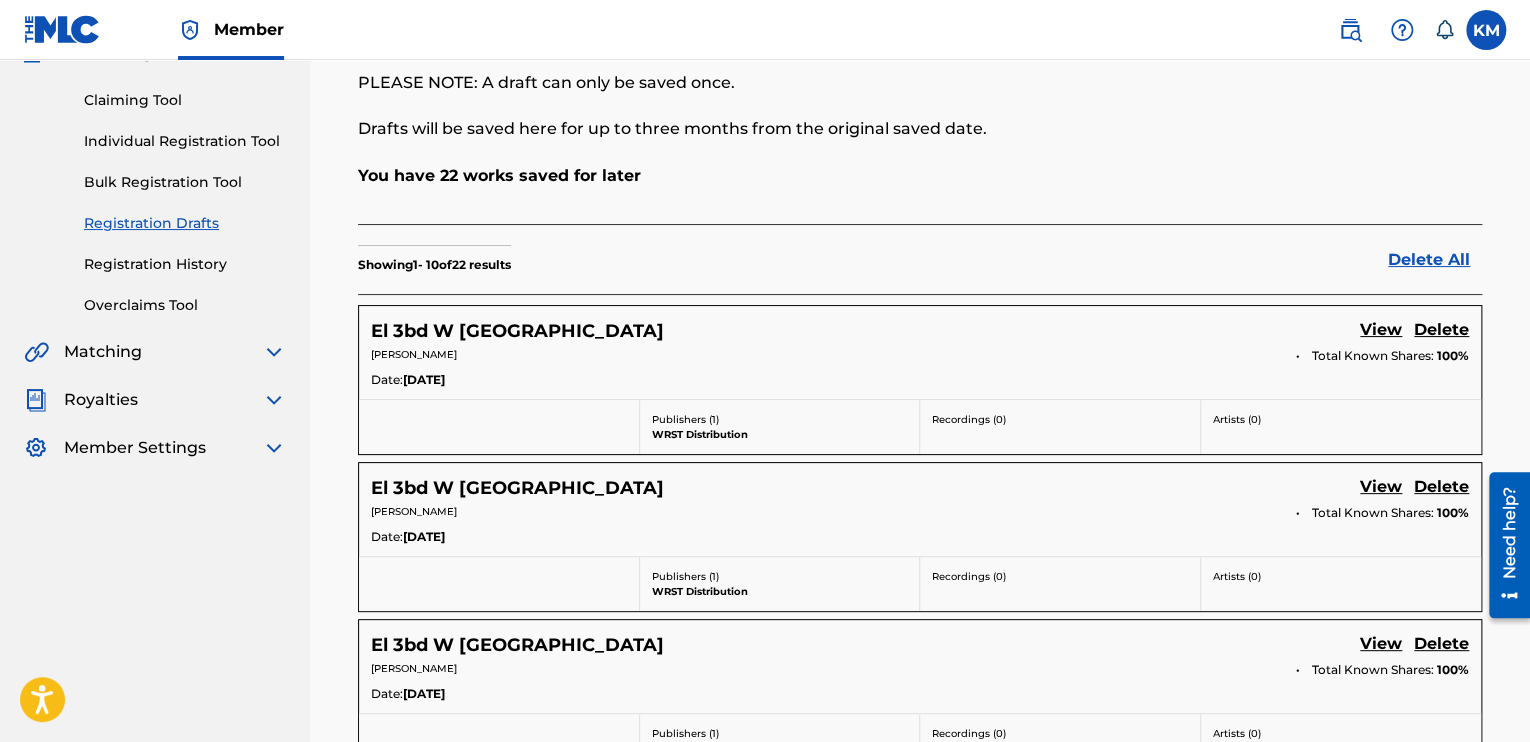 scroll, scrollTop: 200, scrollLeft: 0, axis: vertical 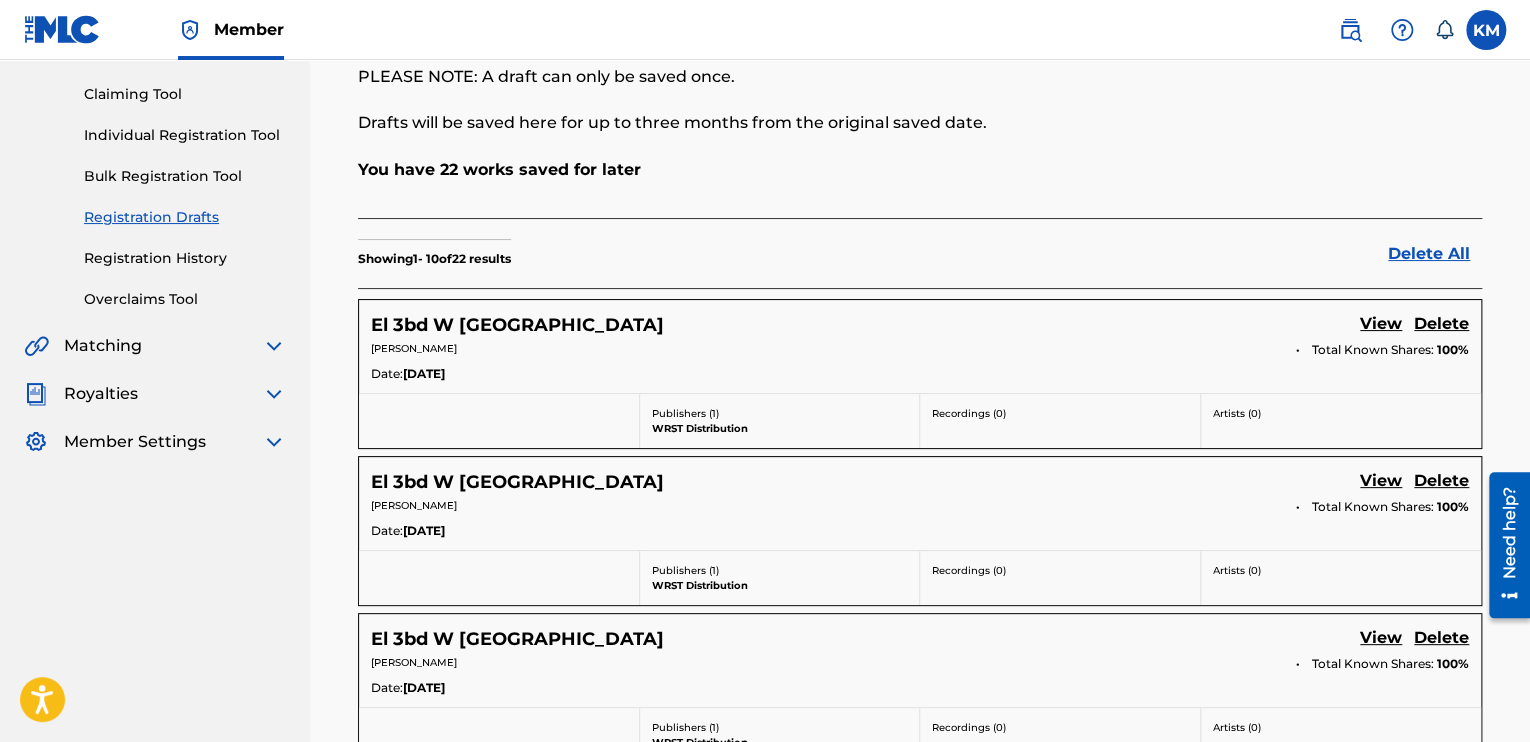 click on "Delete" at bounding box center (1441, 325) 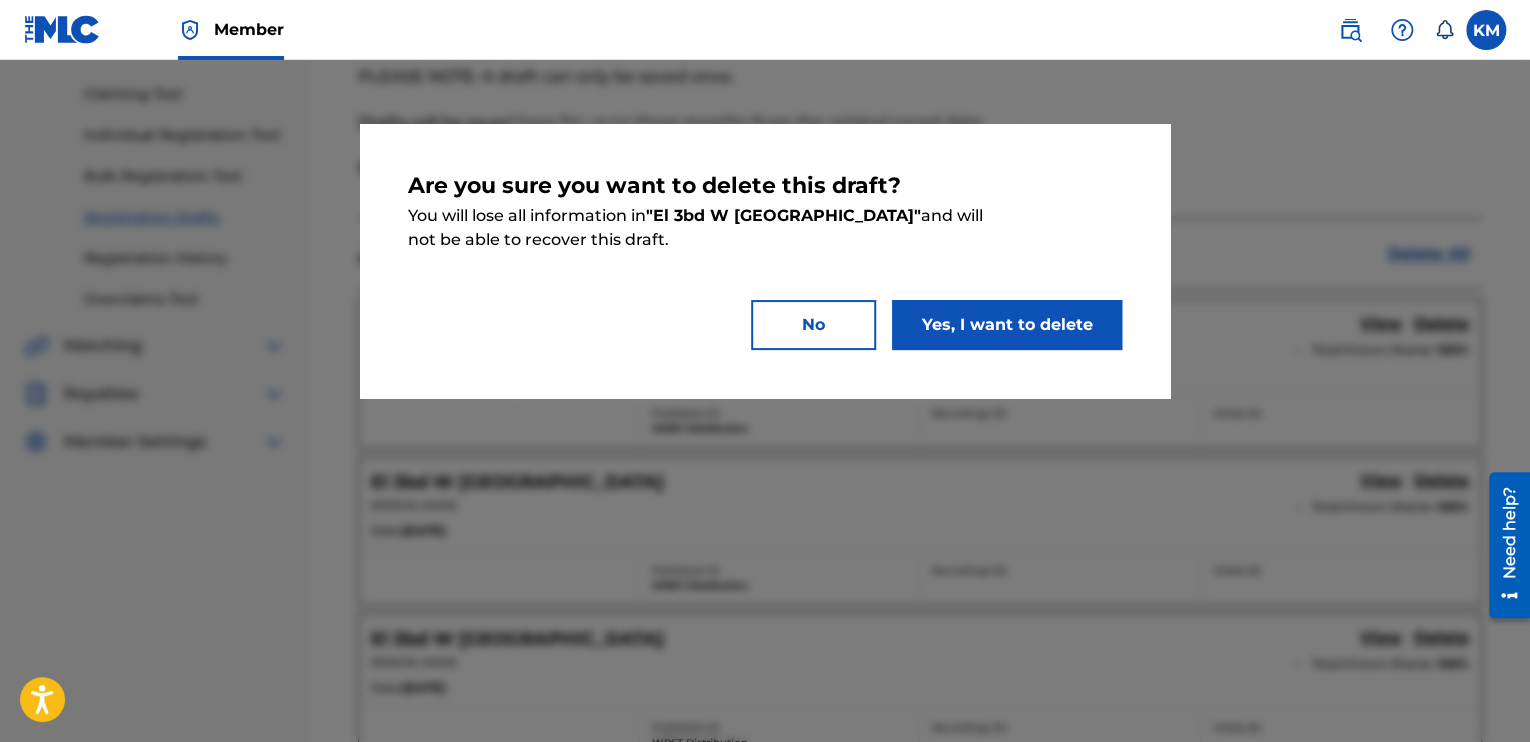 click on "Yes, I want to delete" at bounding box center [1007, 325] 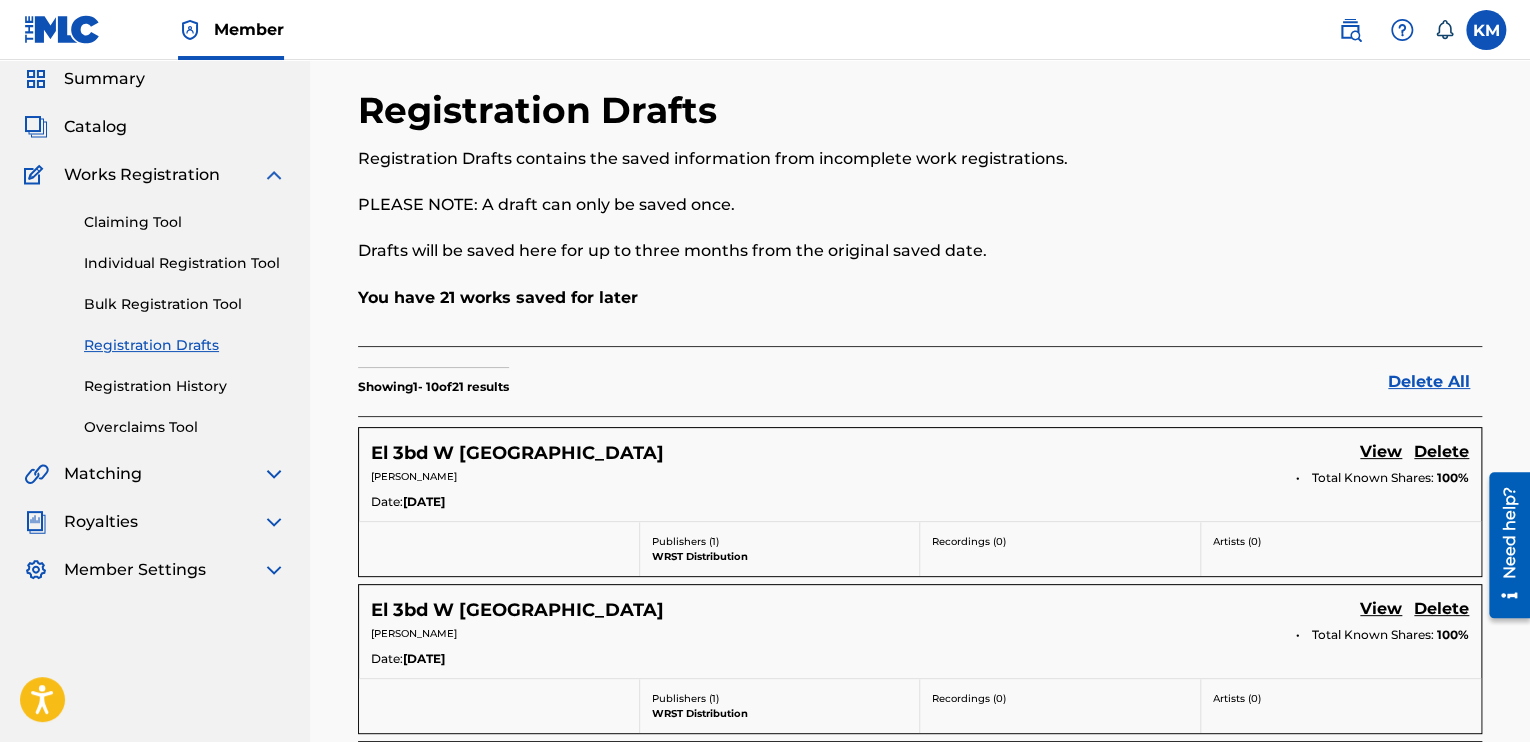 scroll, scrollTop: 200, scrollLeft: 0, axis: vertical 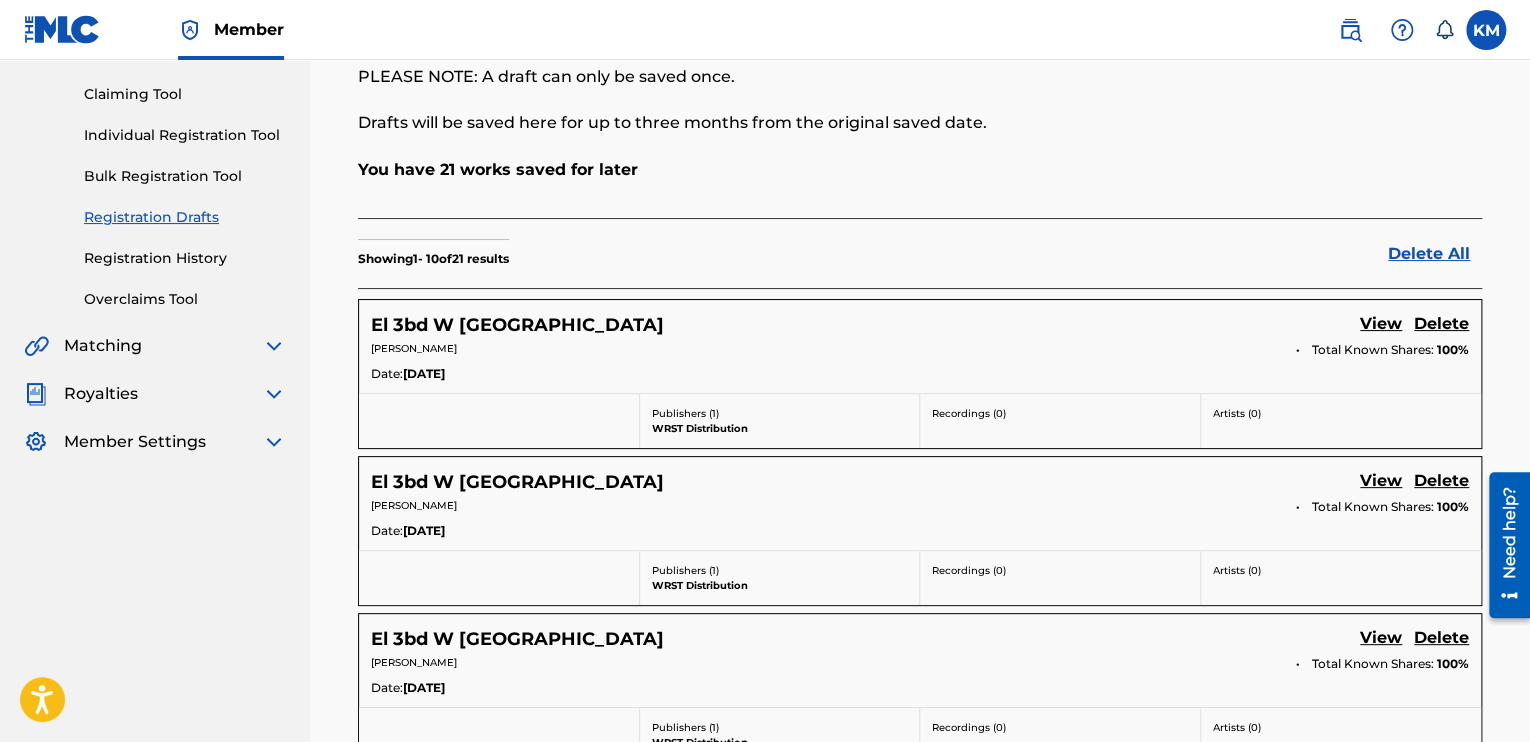 click on "Delete" at bounding box center (1441, 325) 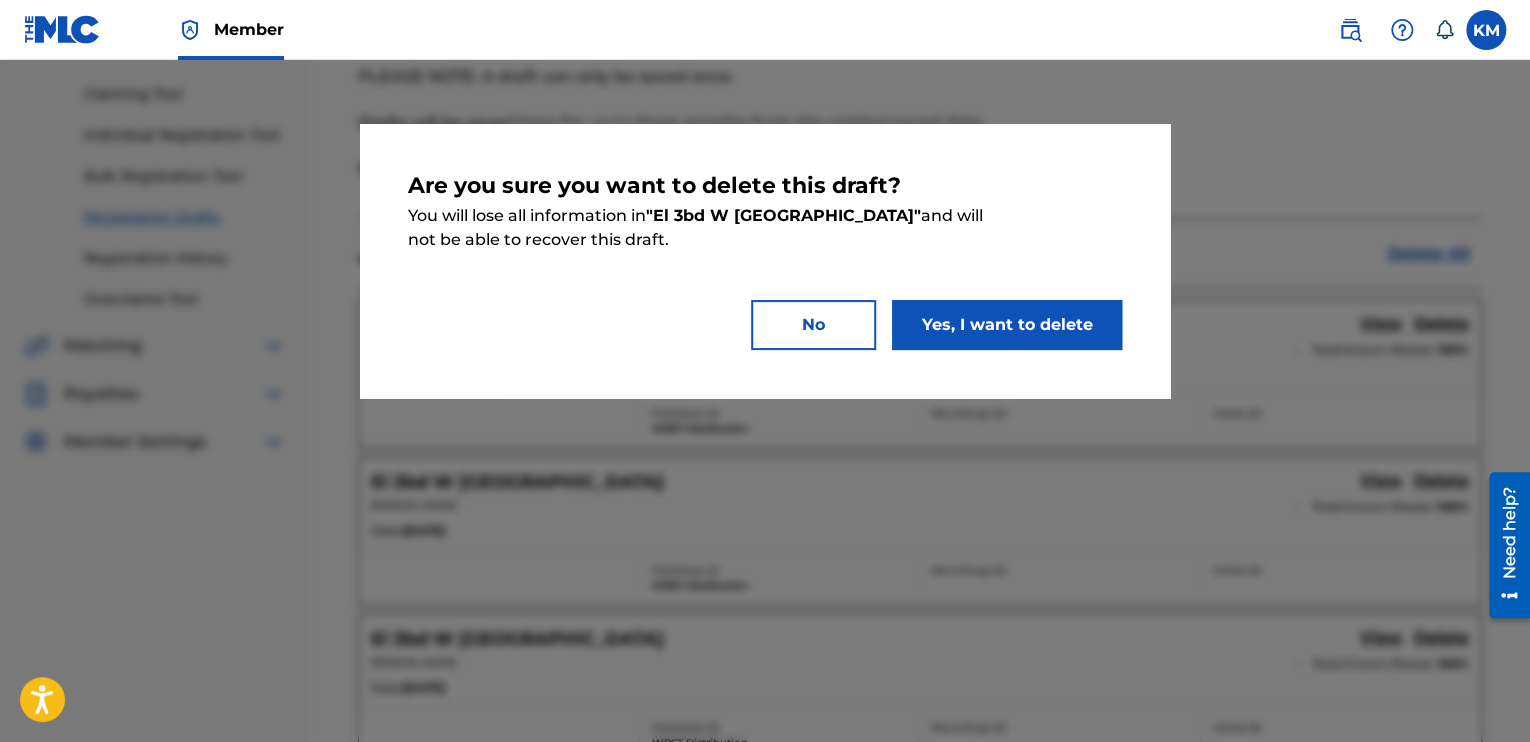 click on "Yes, I want to delete" at bounding box center [1007, 325] 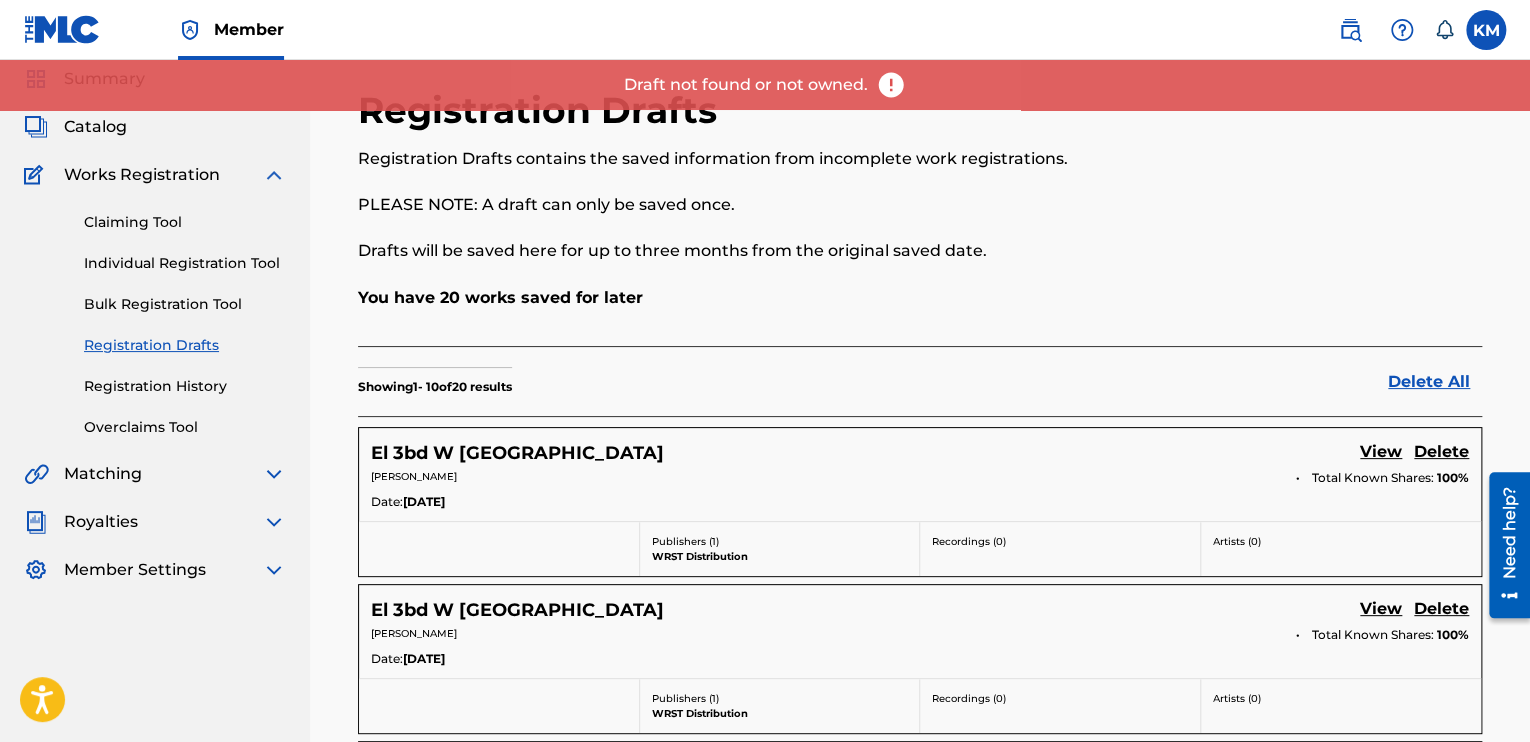 scroll, scrollTop: 200, scrollLeft: 0, axis: vertical 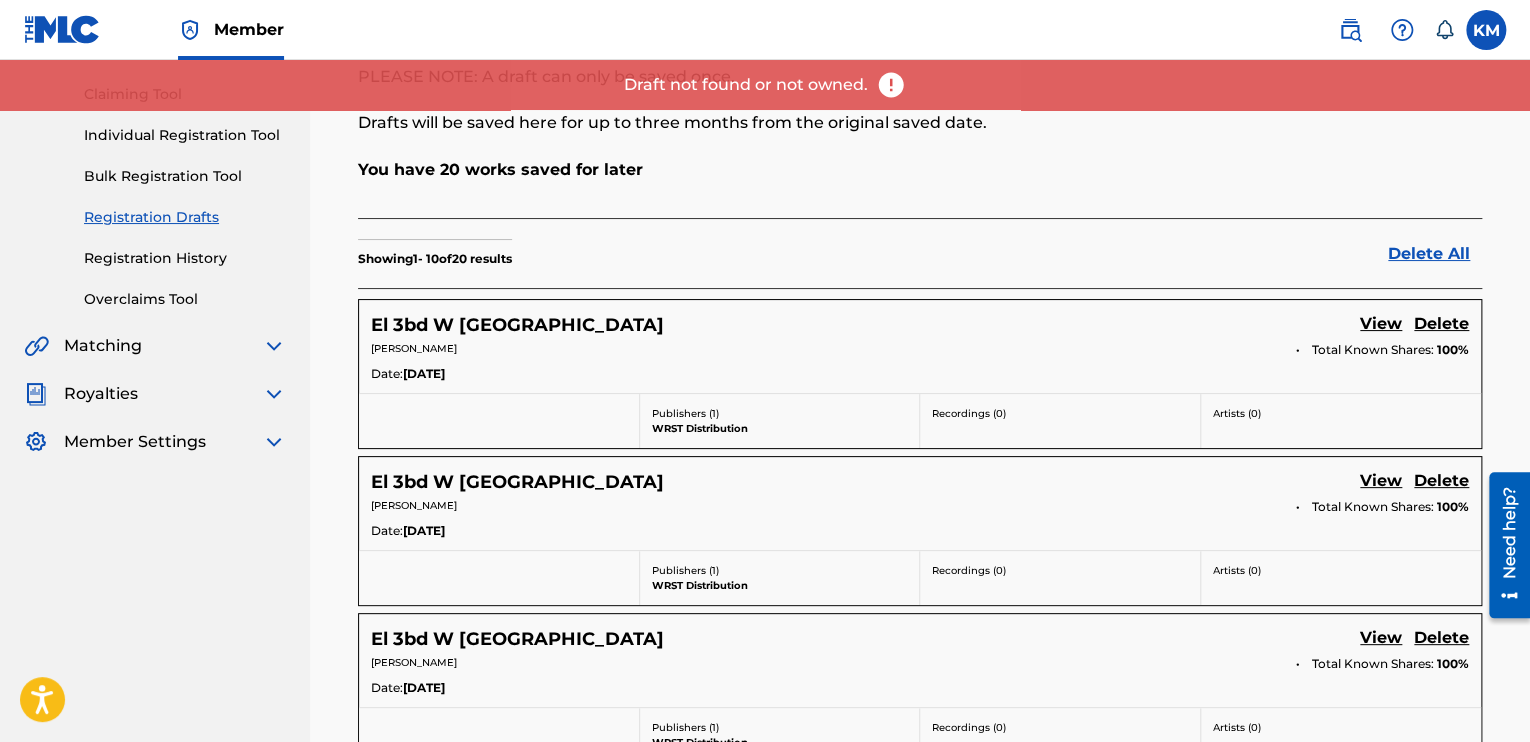 click on "Delete" at bounding box center (1441, 325) 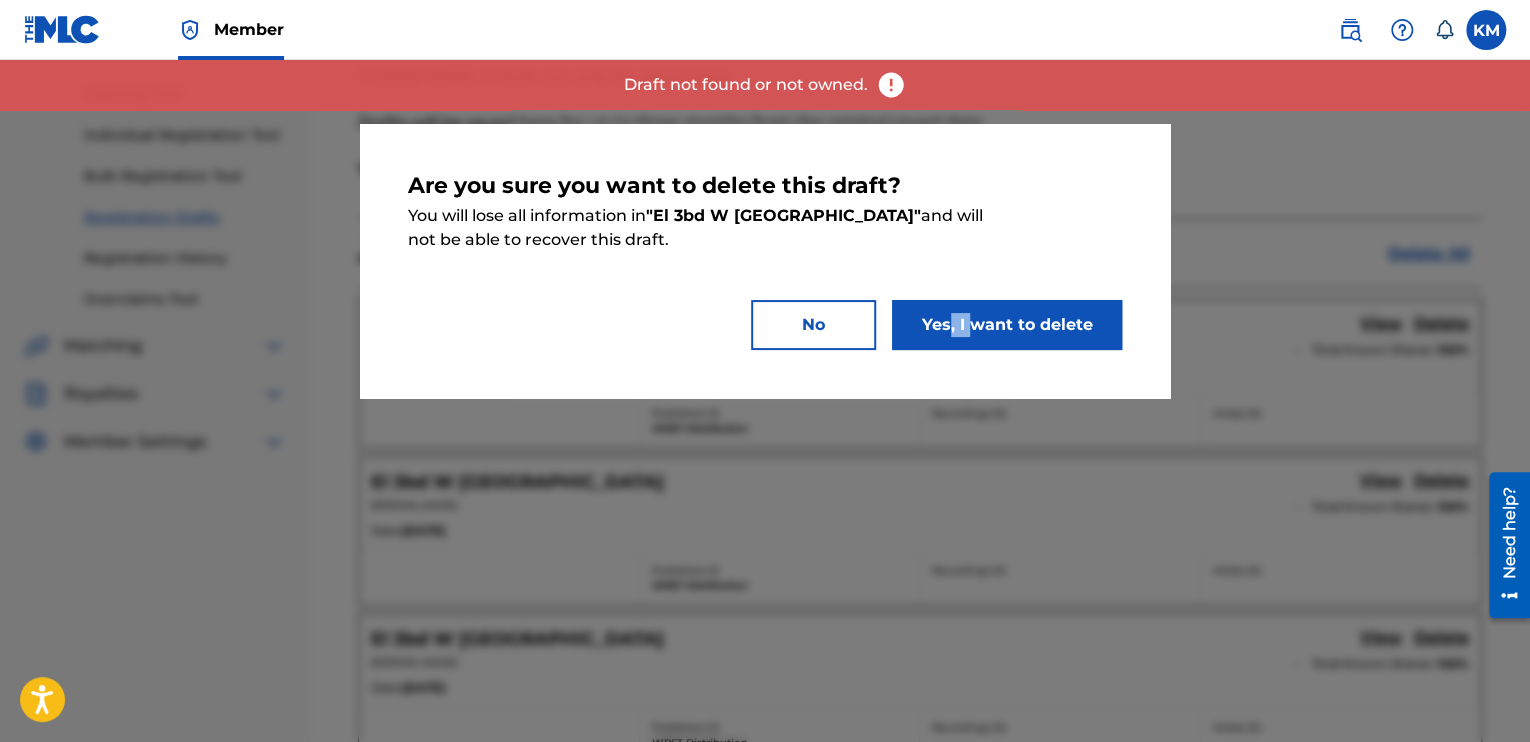 click on "Are you sure you want to delete this draft? You will lose all information in  " El 3bd W El Waili "  and will not be able to recover this draft. No Yes, I want to delete" at bounding box center (765, 261) 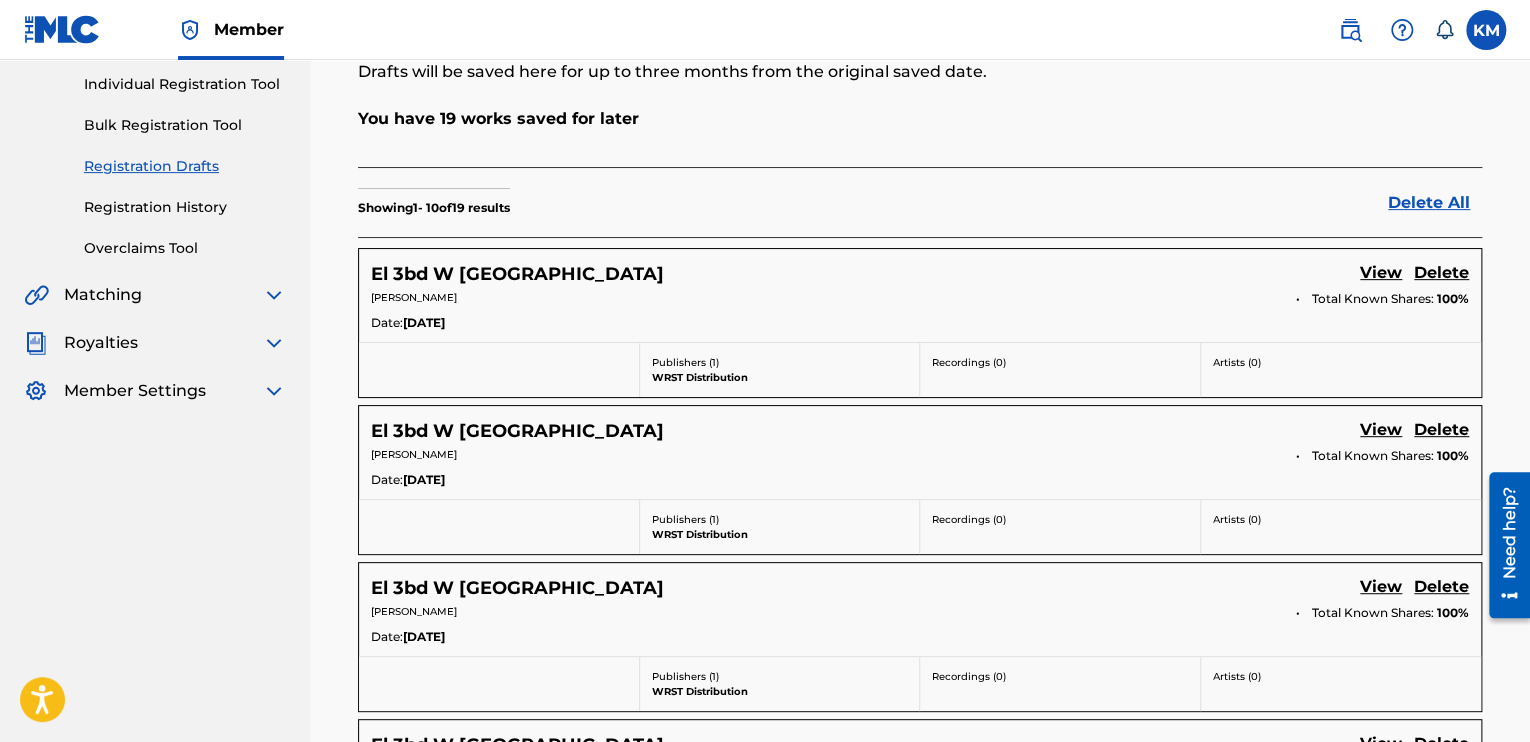 scroll, scrollTop: 300, scrollLeft: 0, axis: vertical 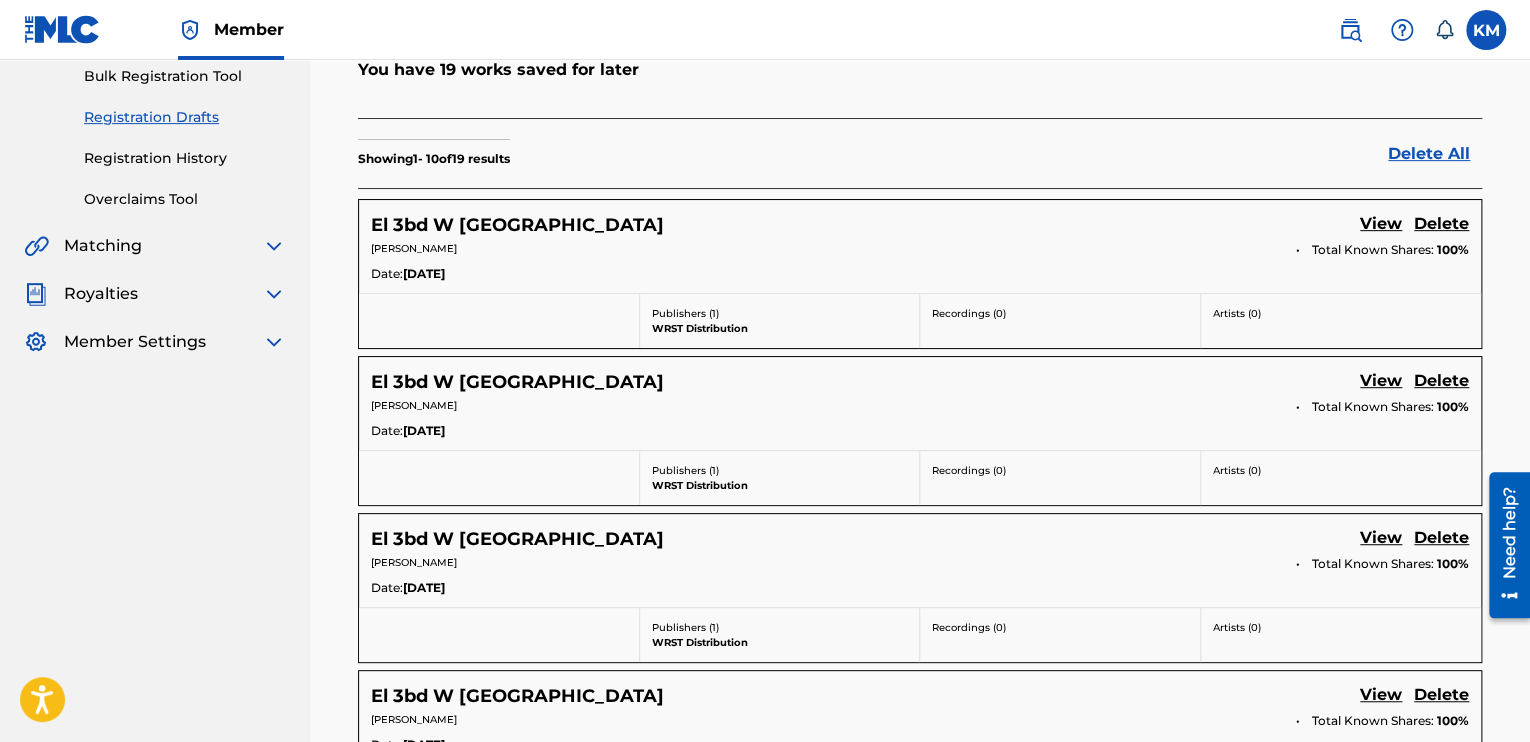 click on "El 3bd W El Waili View Delete KAREEM GABER Total Known Shares:   100 % Date:  Jul 22 2025" at bounding box center [920, 246] 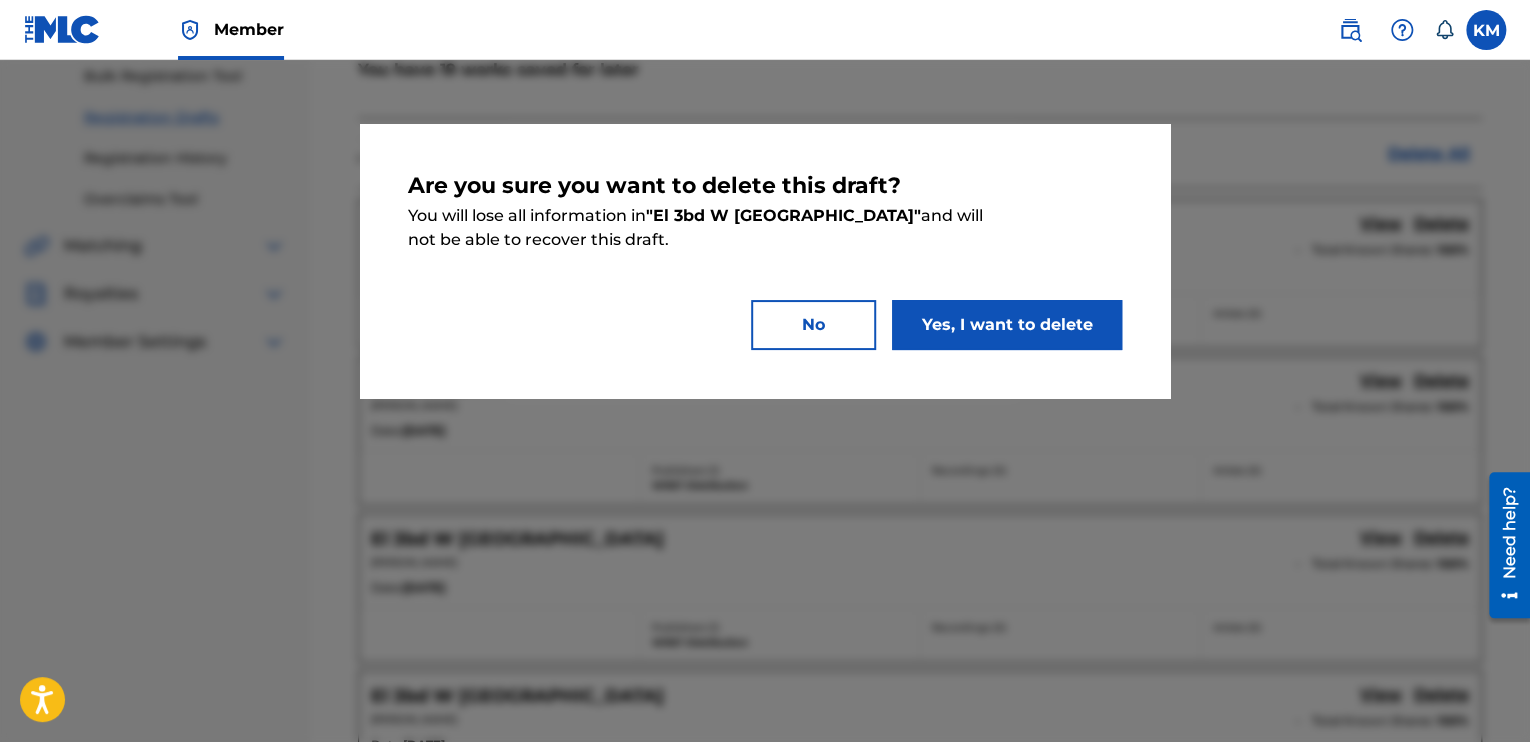 click at bounding box center (765, 431) 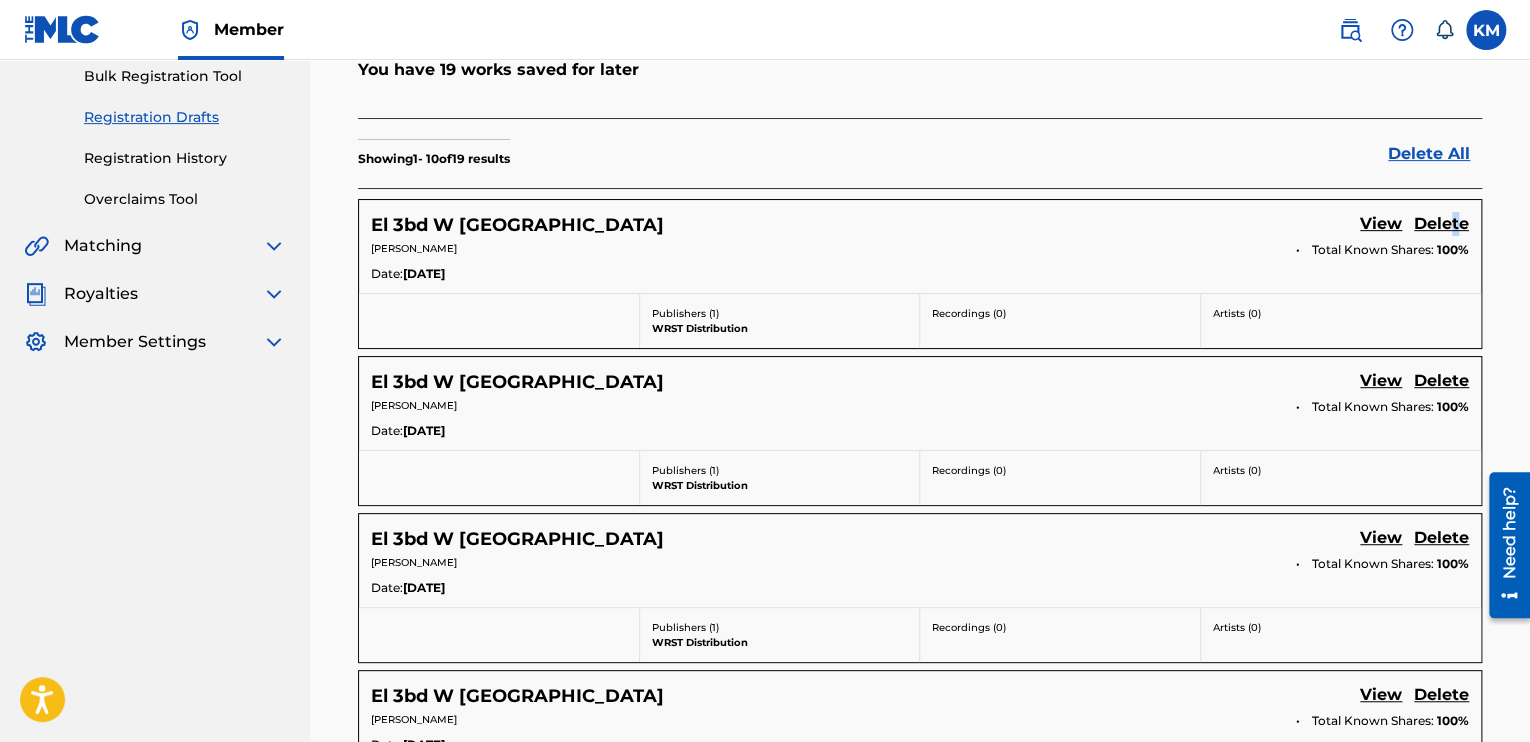 click on "Delete" at bounding box center (1441, 225) 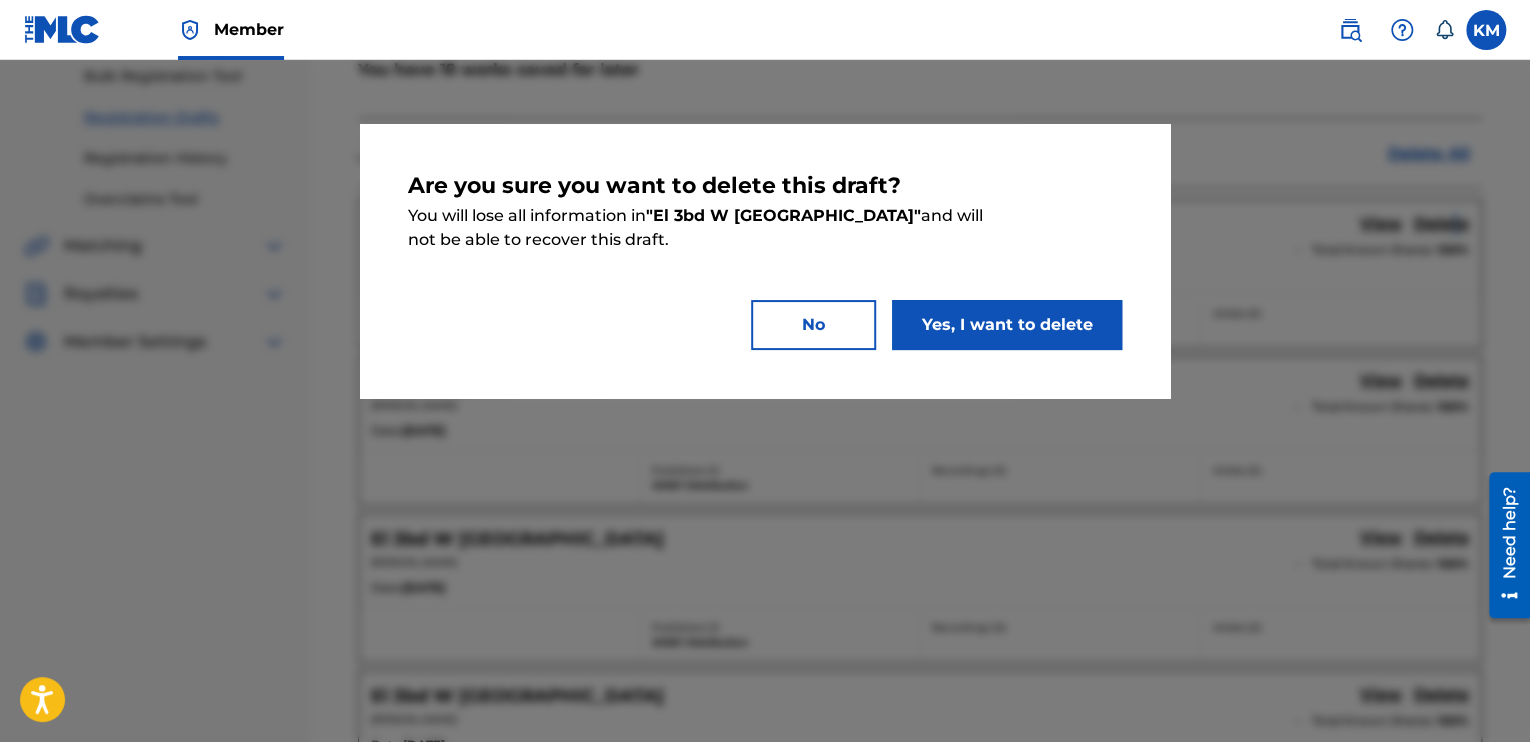 click on "Yes, I want to delete" at bounding box center (1007, 325) 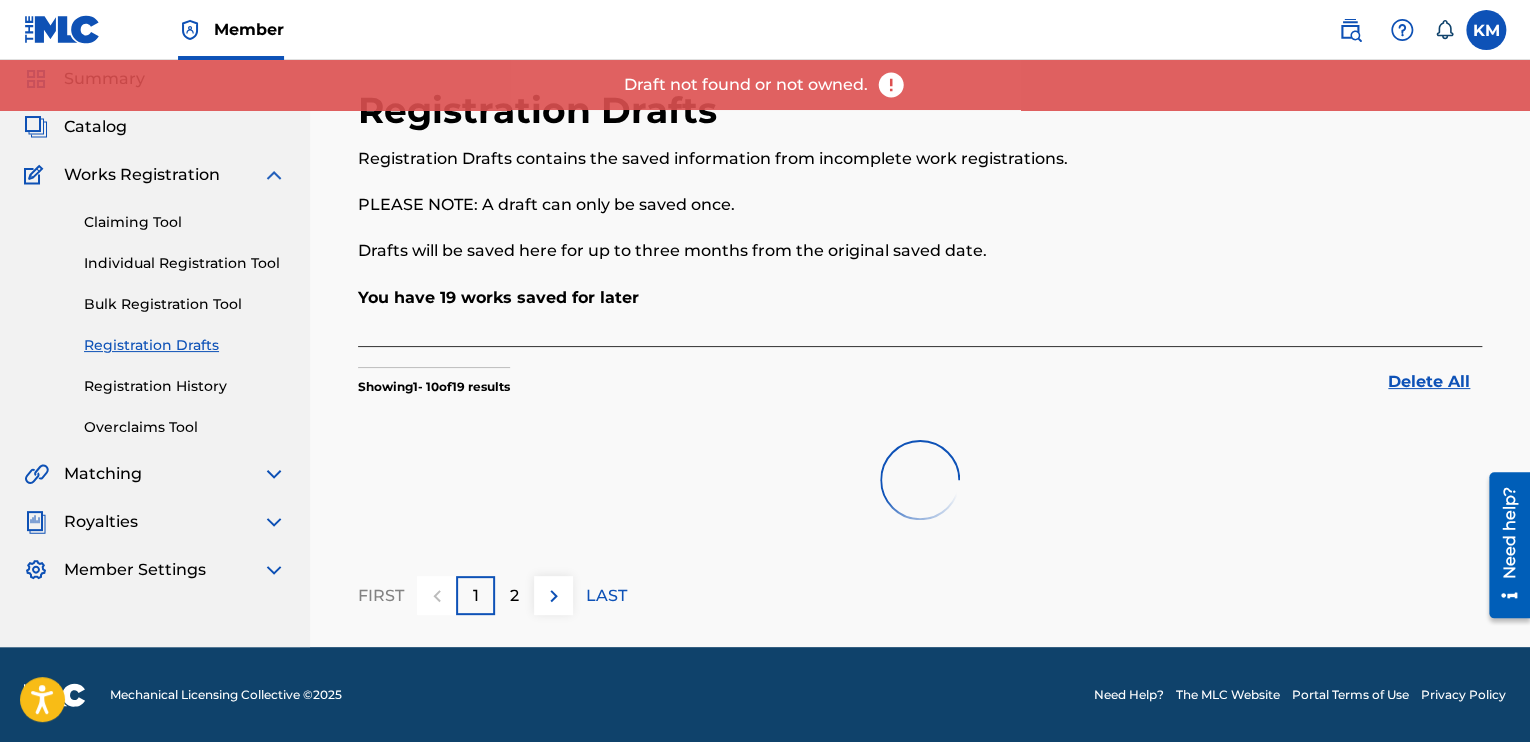 scroll, scrollTop: 300, scrollLeft: 0, axis: vertical 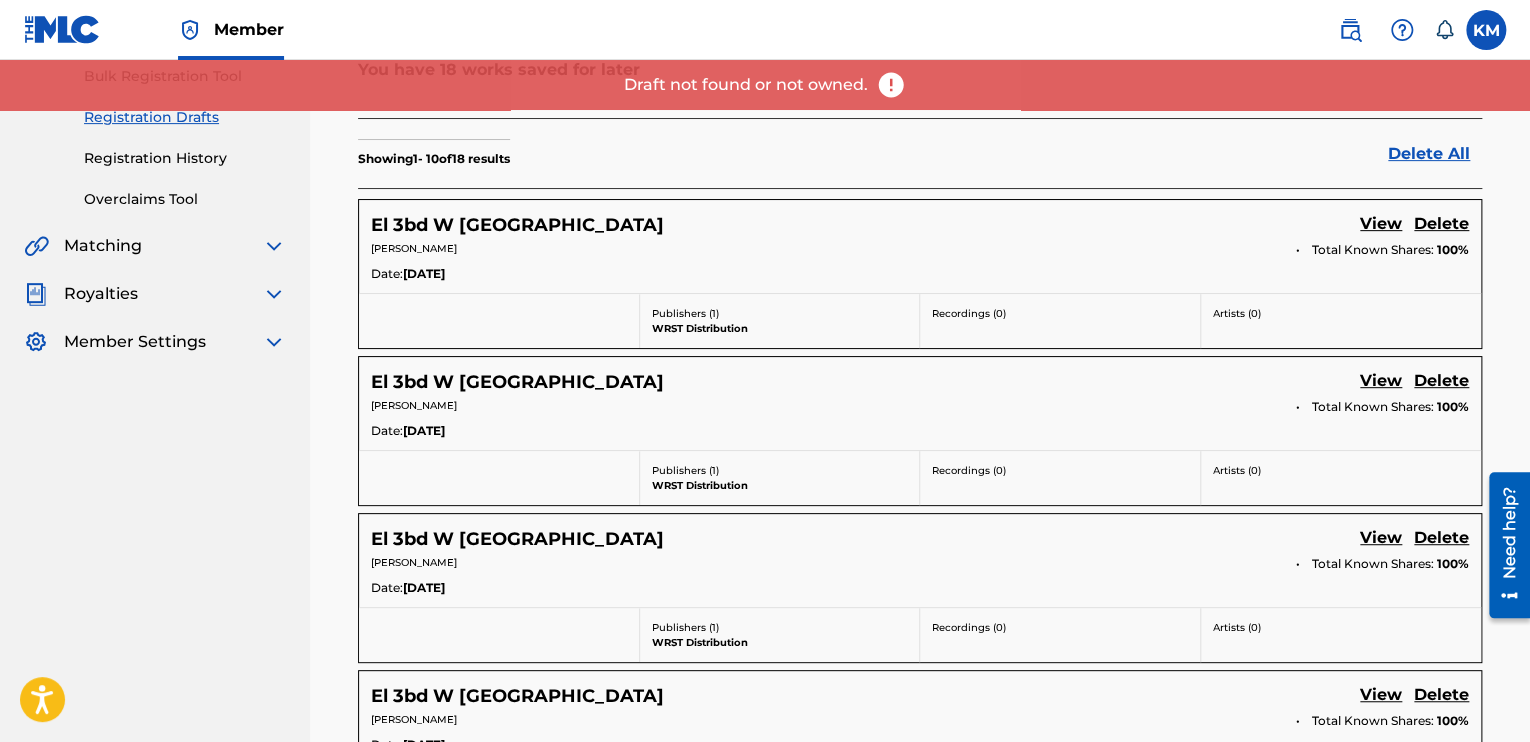 click on "Delete" at bounding box center (1441, 225) 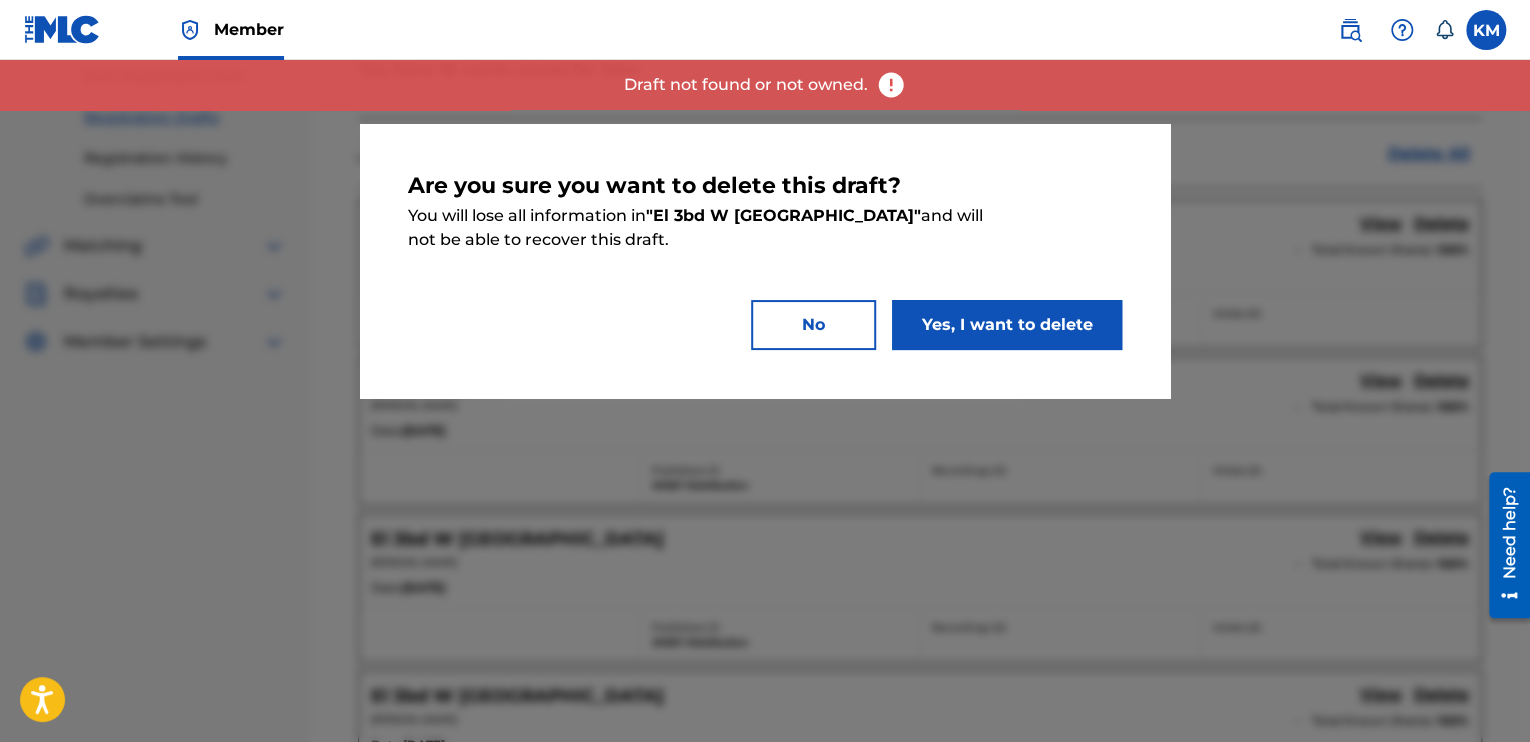 click on "Yes, I want to delete" at bounding box center (1007, 325) 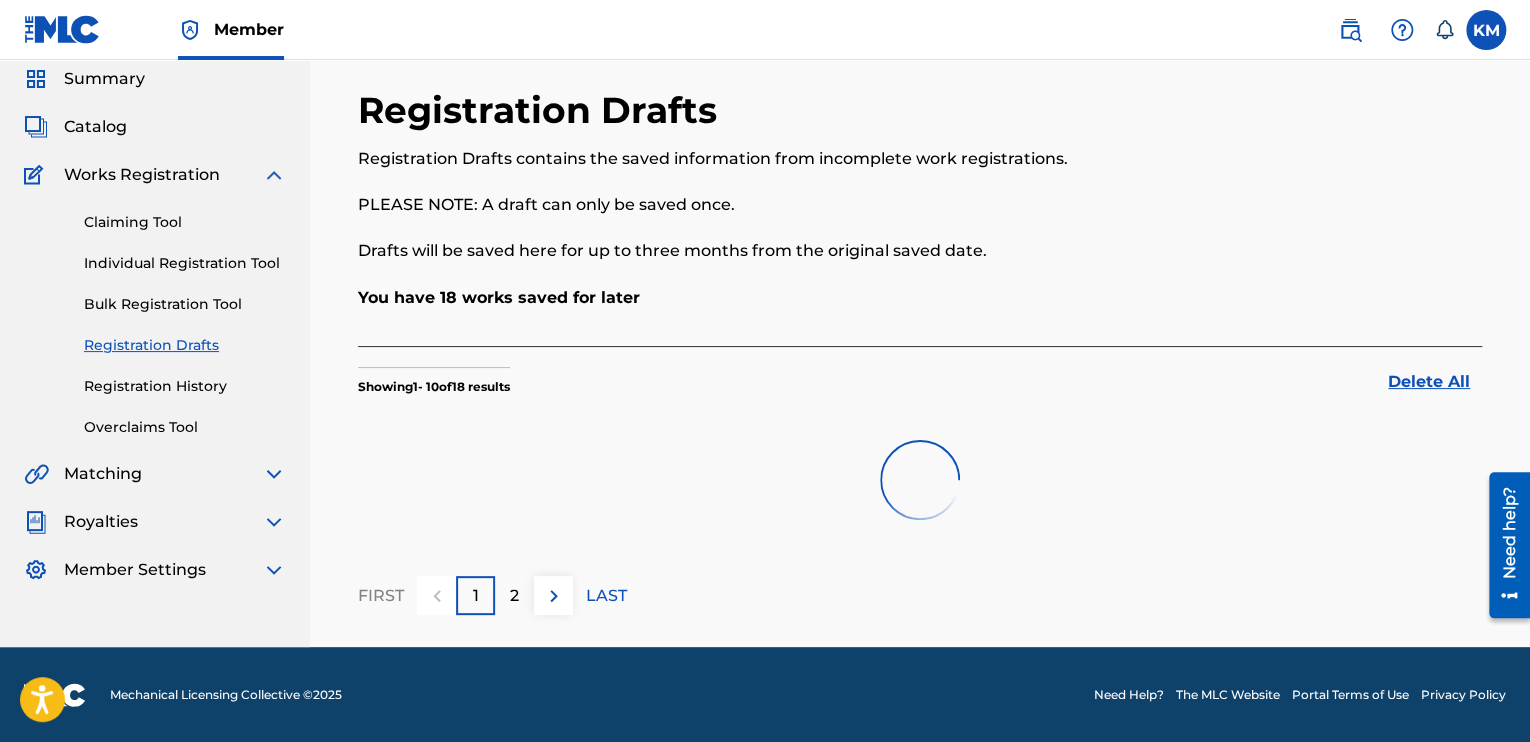 scroll, scrollTop: 300, scrollLeft: 0, axis: vertical 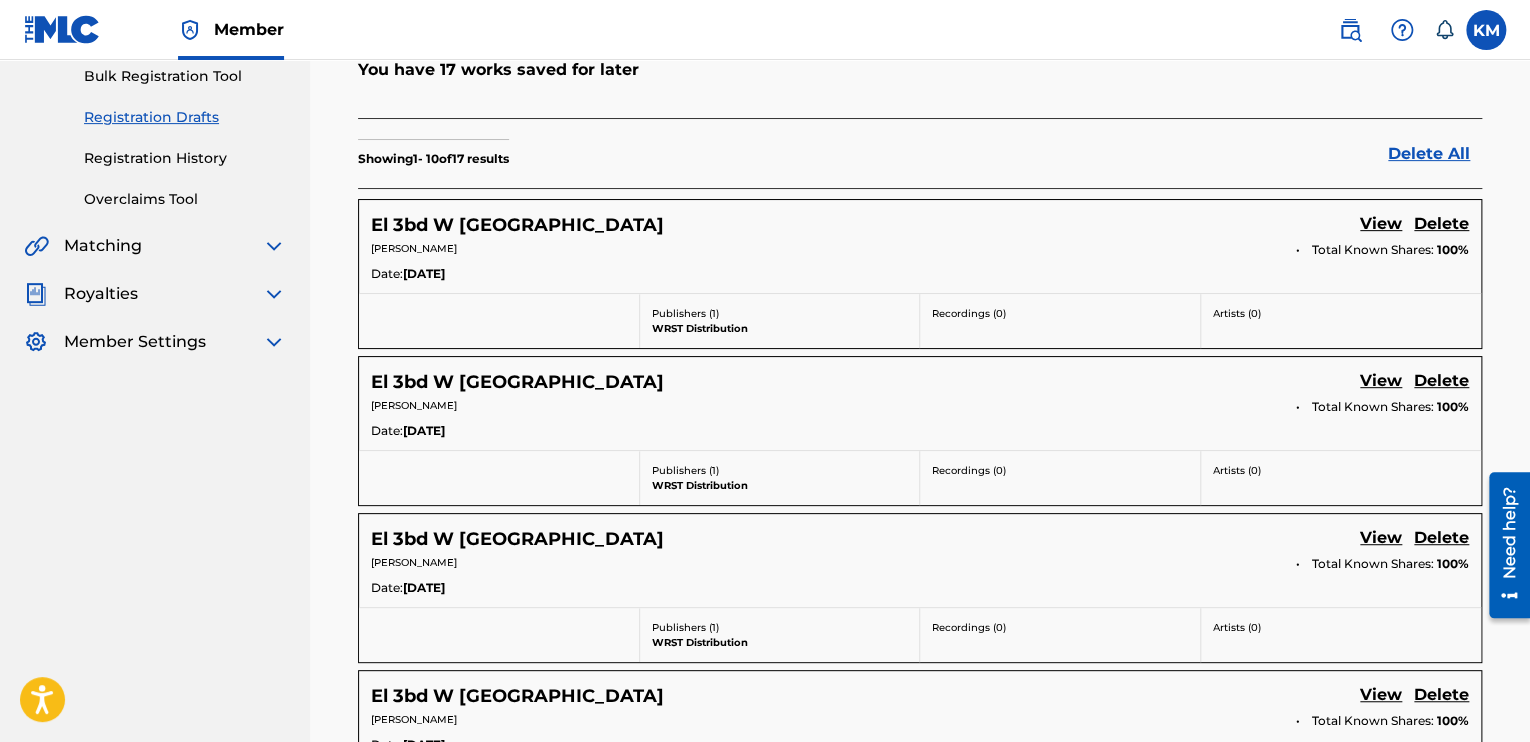 click on "Delete" at bounding box center (1441, 225) 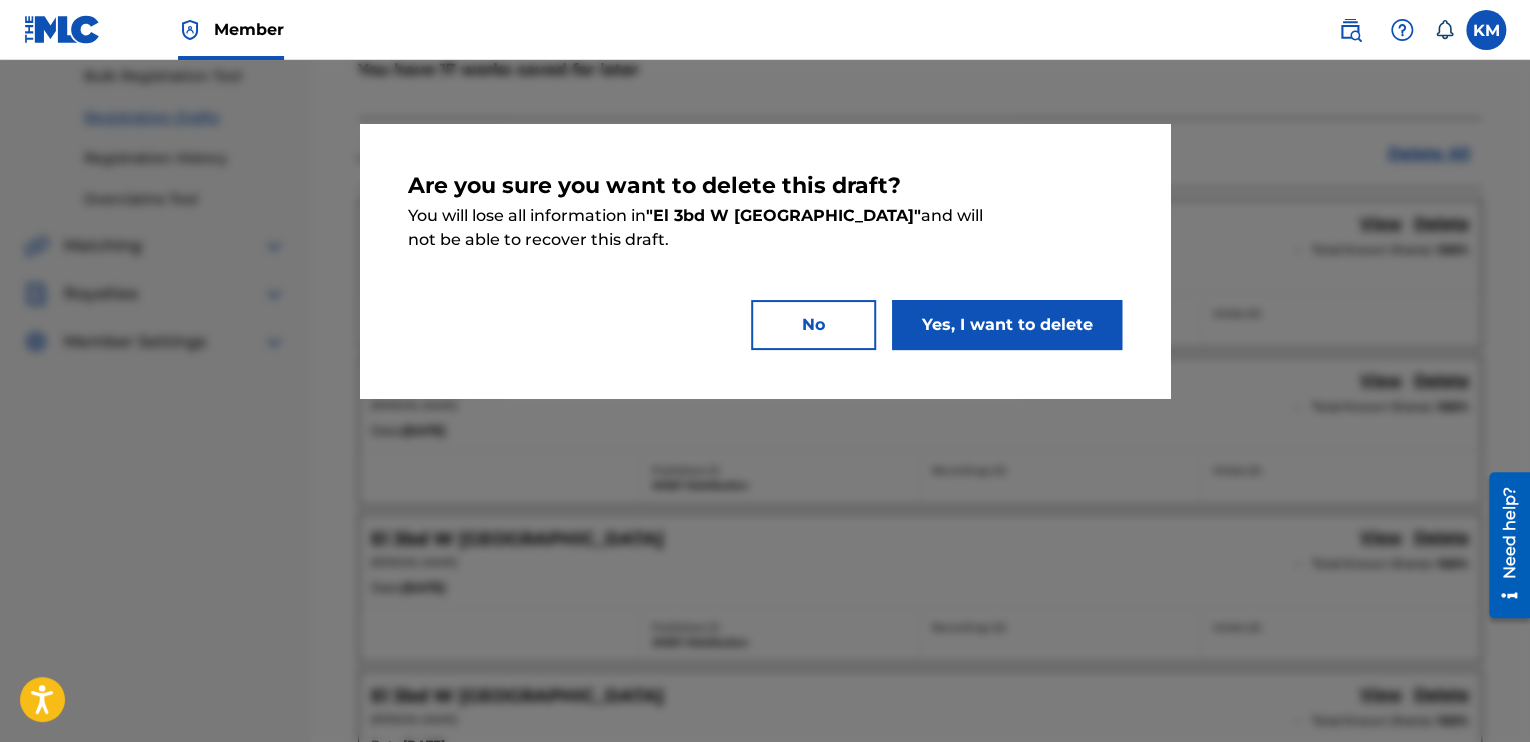 click on "Yes, I want to delete" at bounding box center (1007, 325) 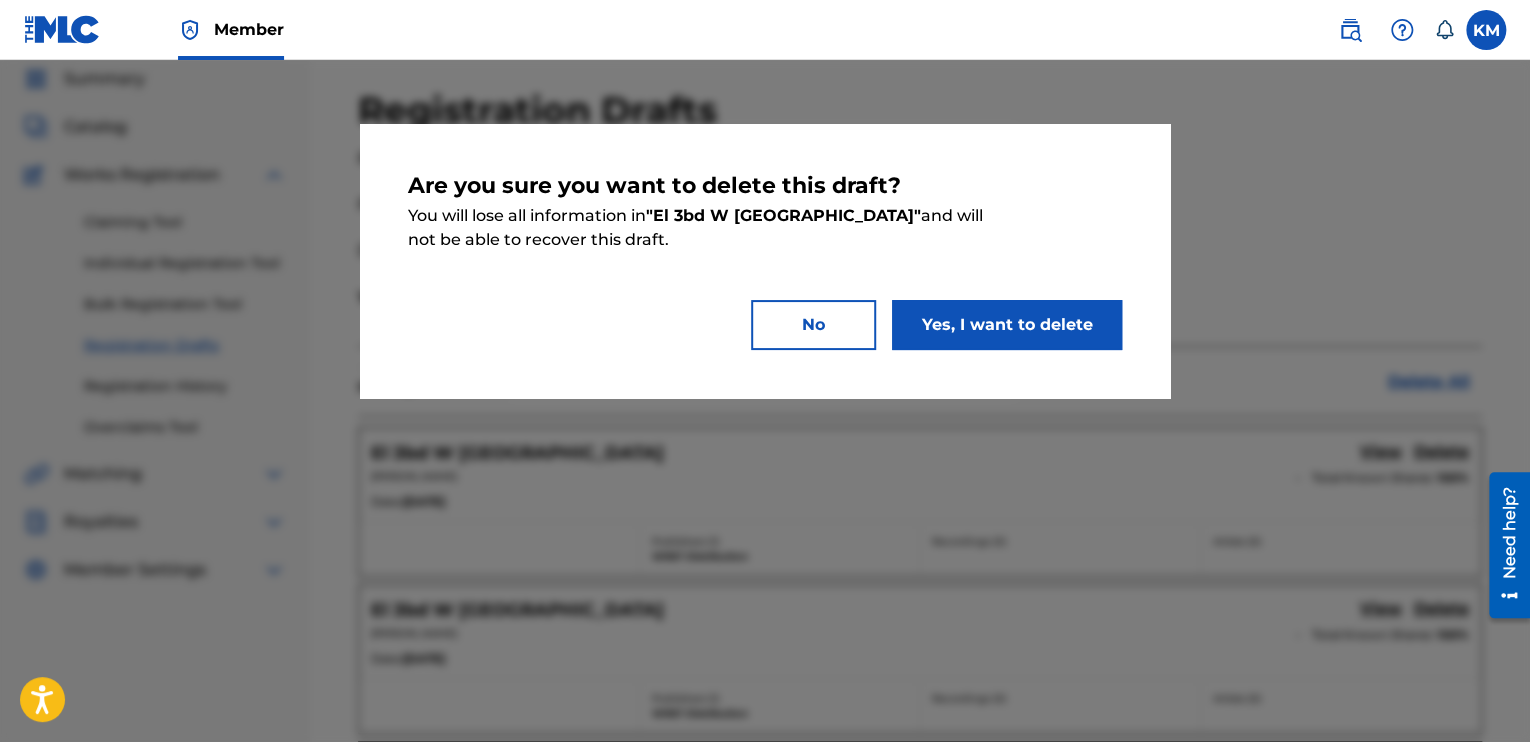 drag, startPoint x: 1113, startPoint y: 315, endPoint x: 1079, endPoint y: 331, distance: 37.576588 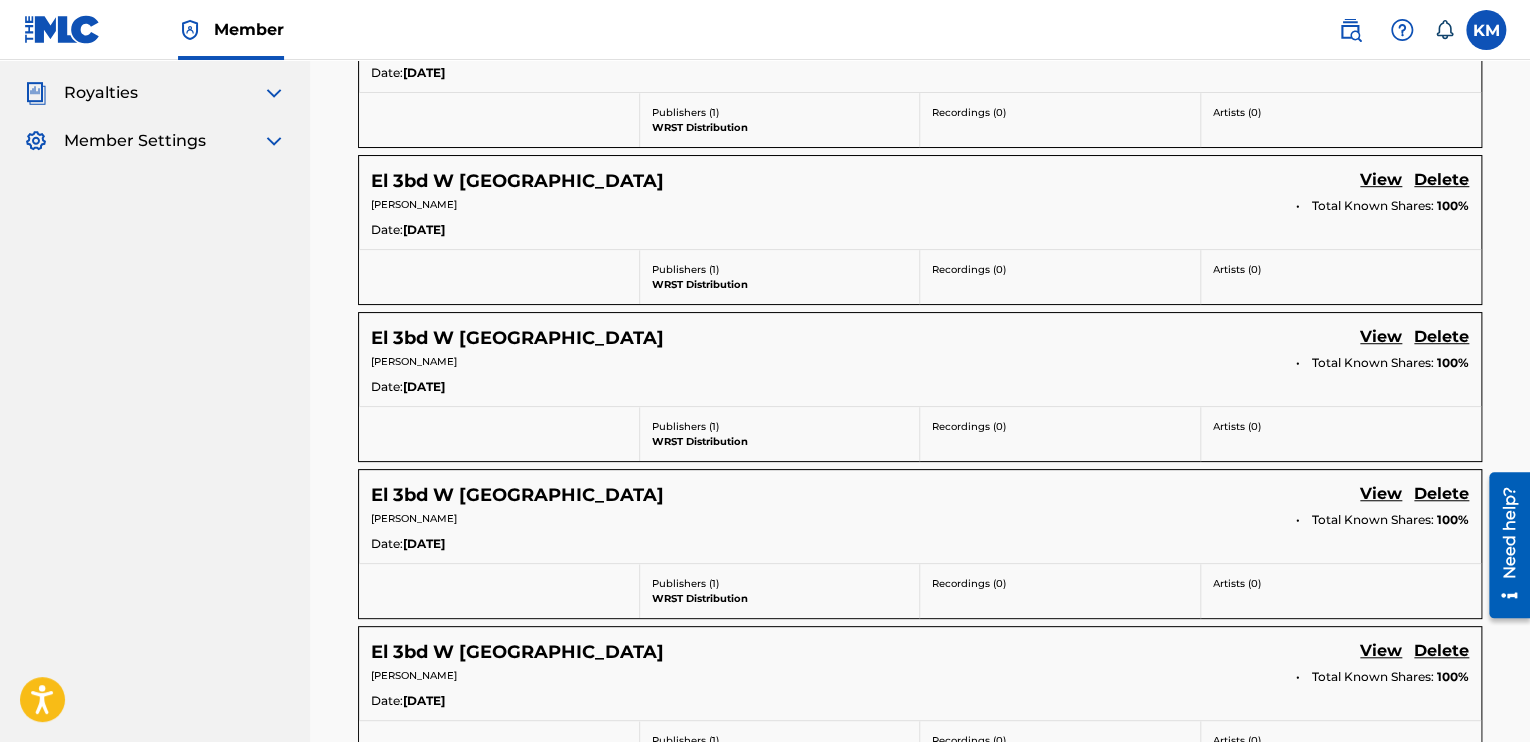 scroll, scrollTop: 500, scrollLeft: 0, axis: vertical 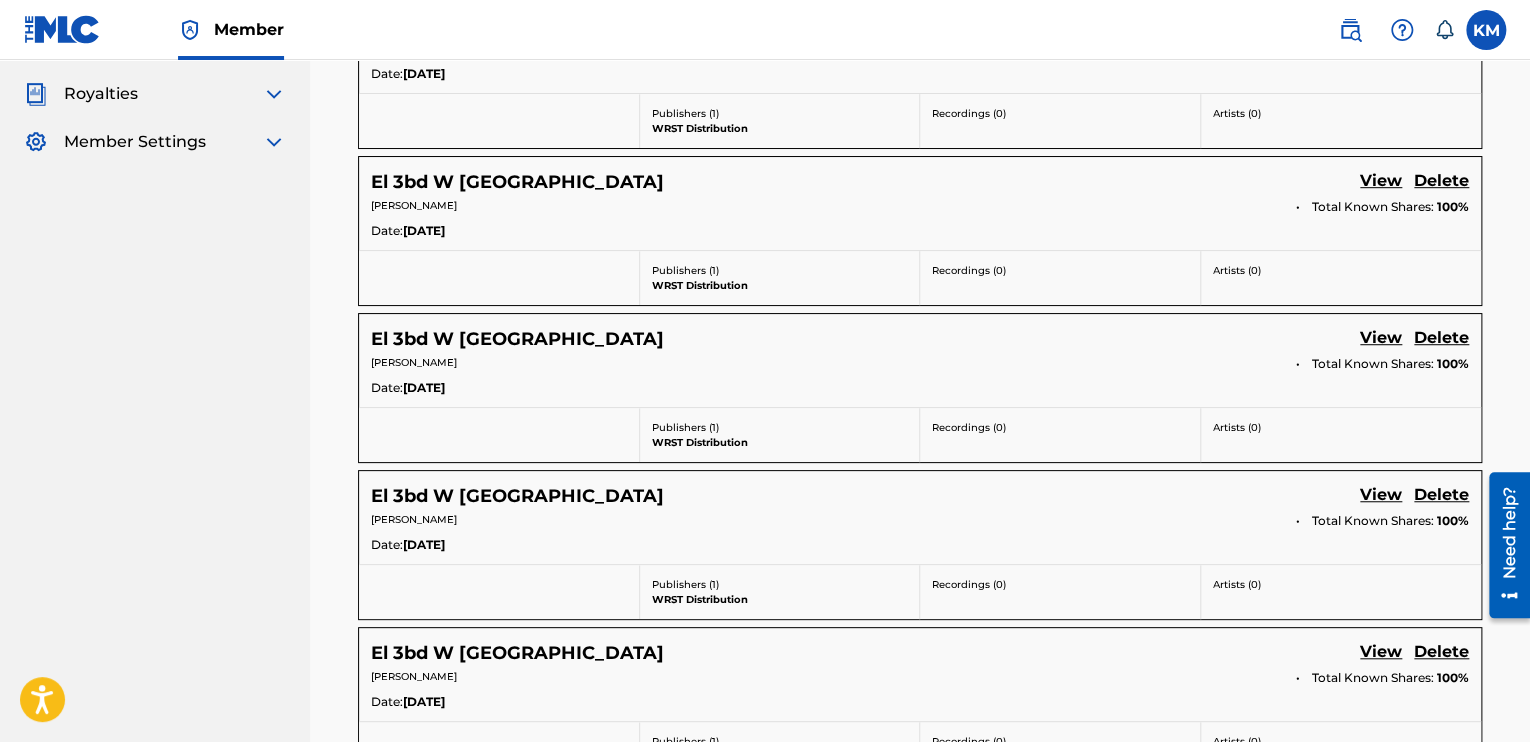 click on "Delete" at bounding box center (1441, 182) 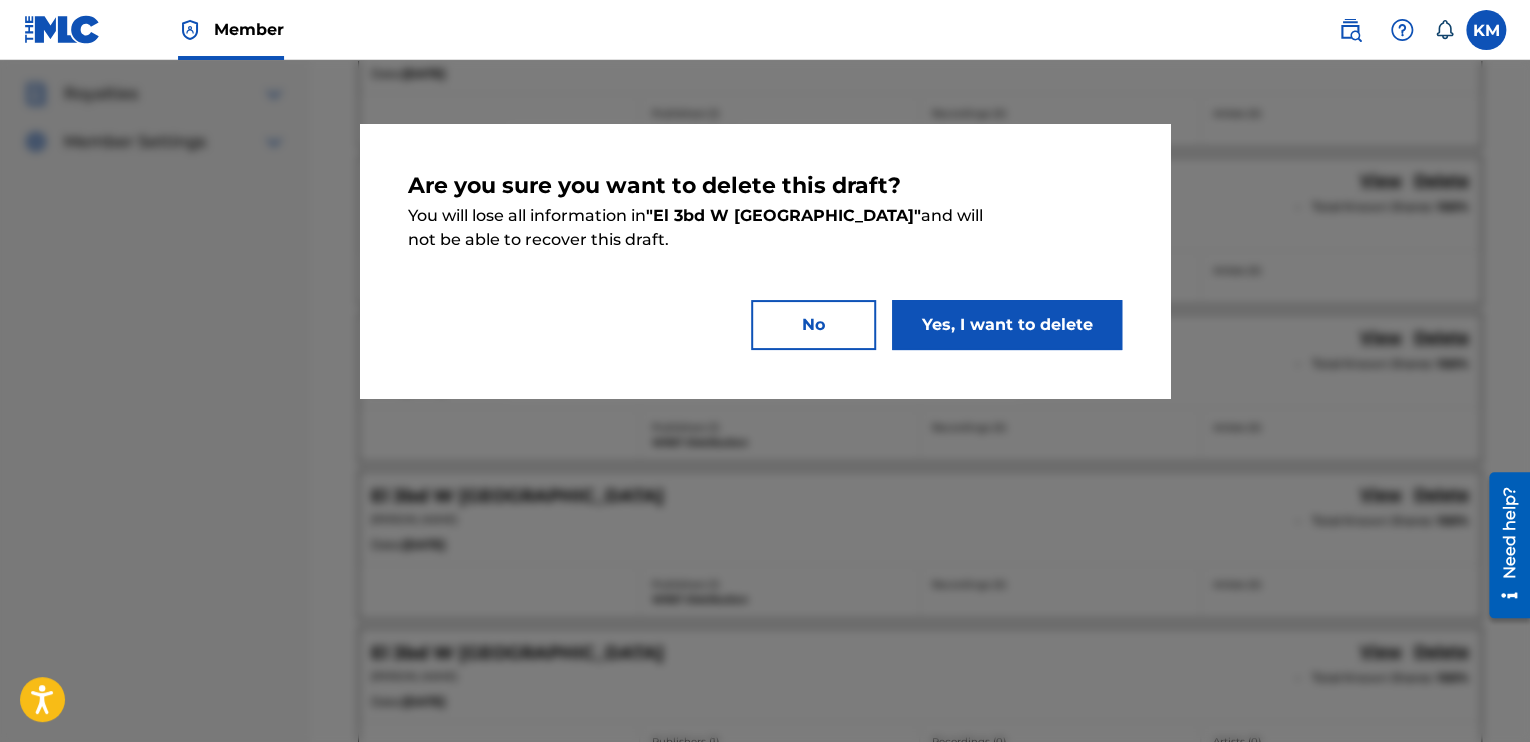 click on "Yes, I want to delete" at bounding box center [1007, 325] 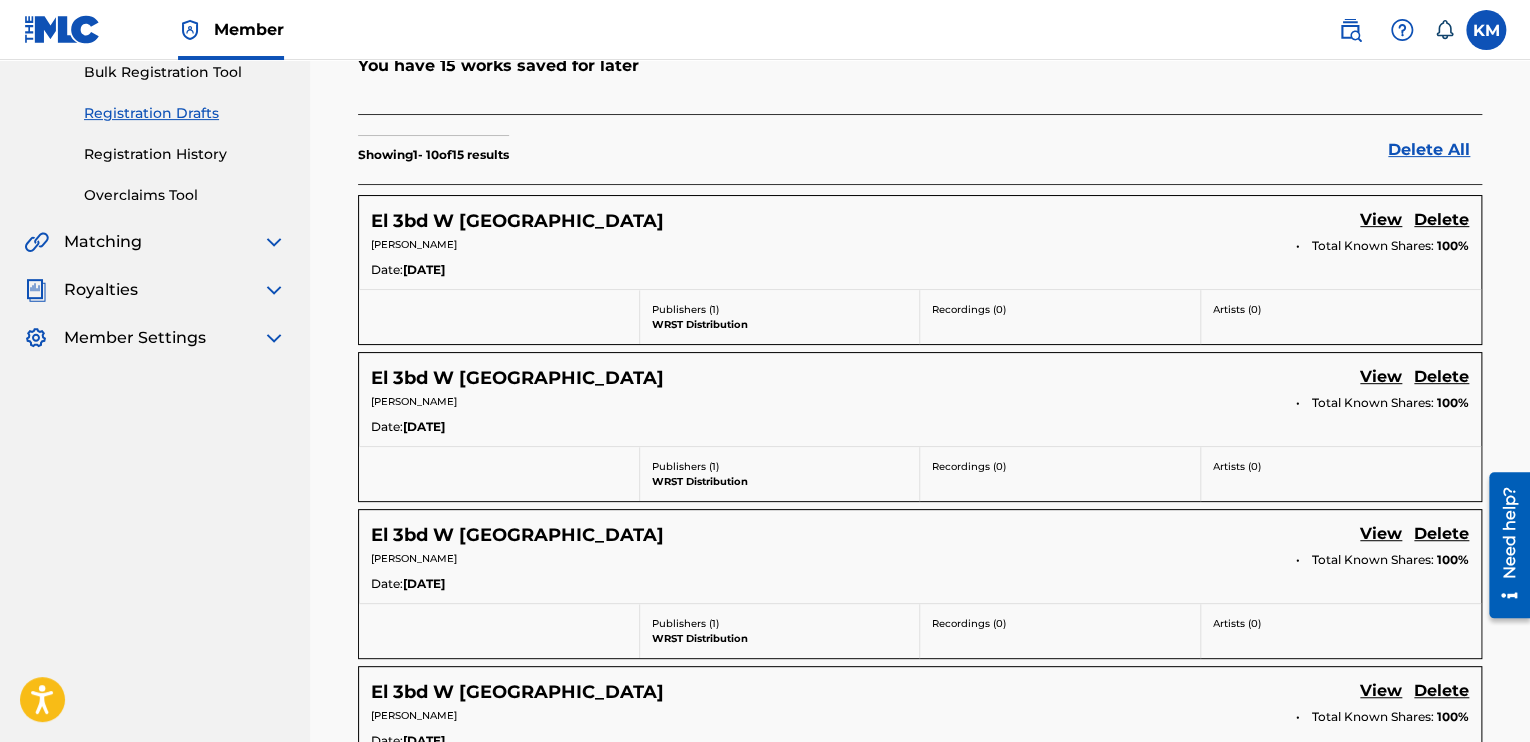 scroll, scrollTop: 300, scrollLeft: 0, axis: vertical 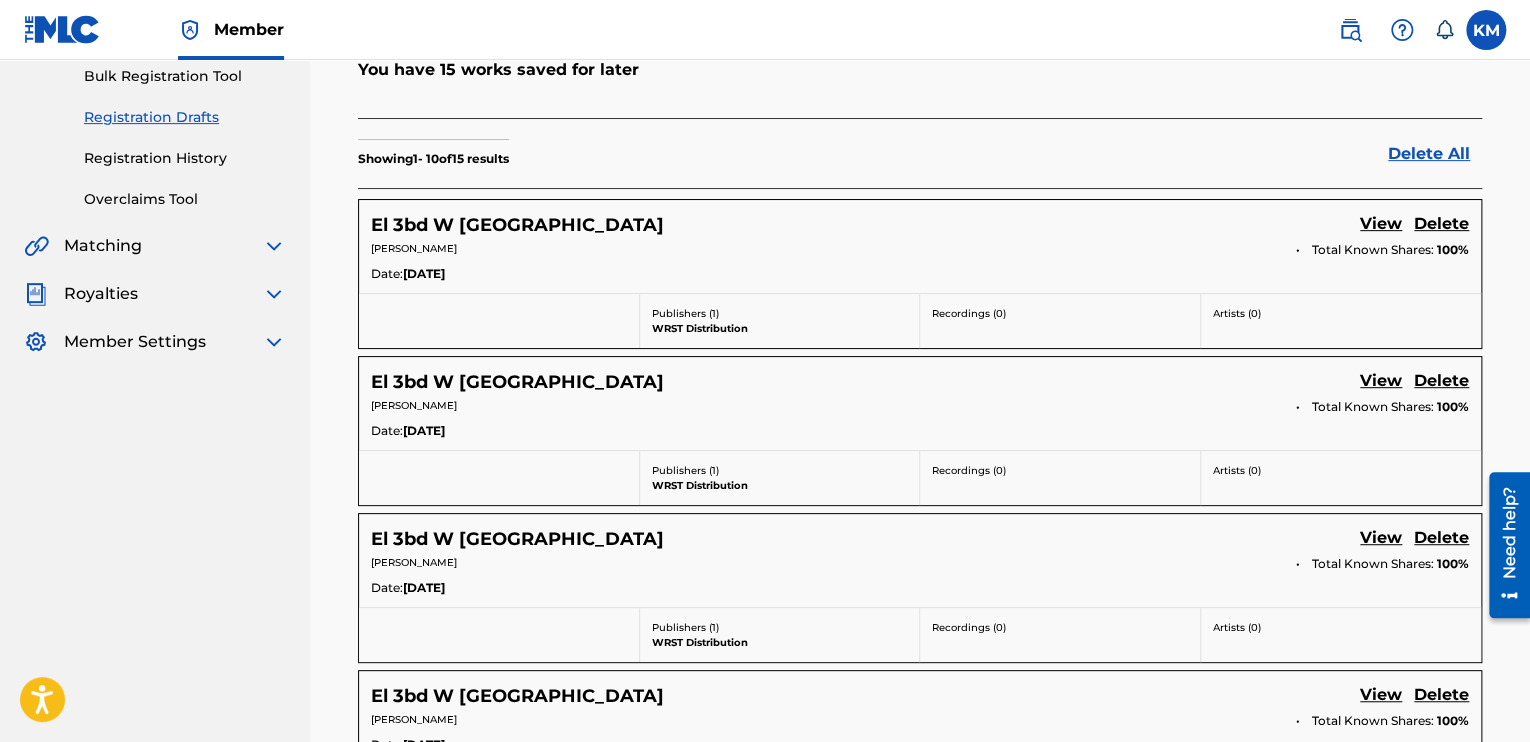 click on "100 %" at bounding box center (1453, 250) 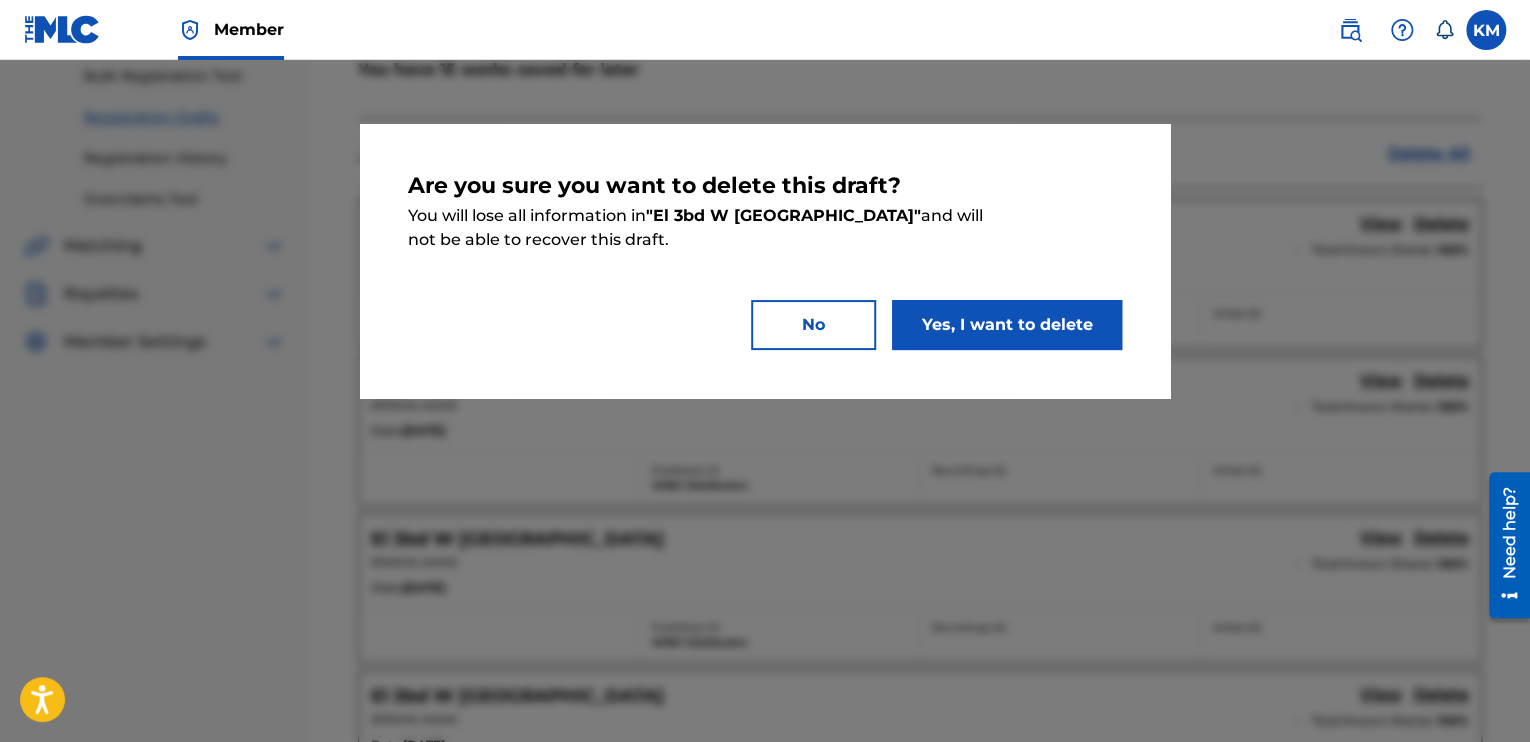 click on "Yes, I want to delete" at bounding box center (1007, 325) 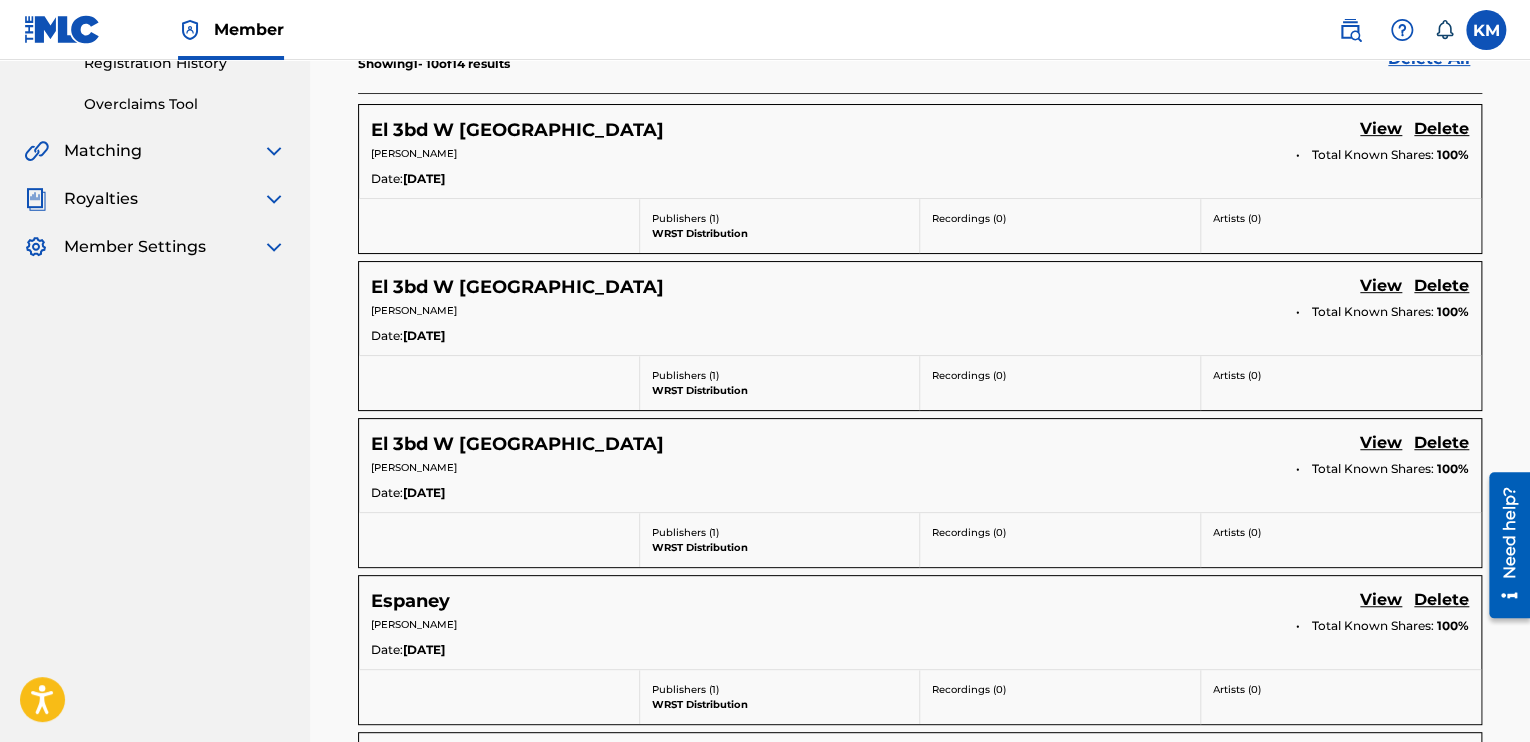 scroll, scrollTop: 400, scrollLeft: 0, axis: vertical 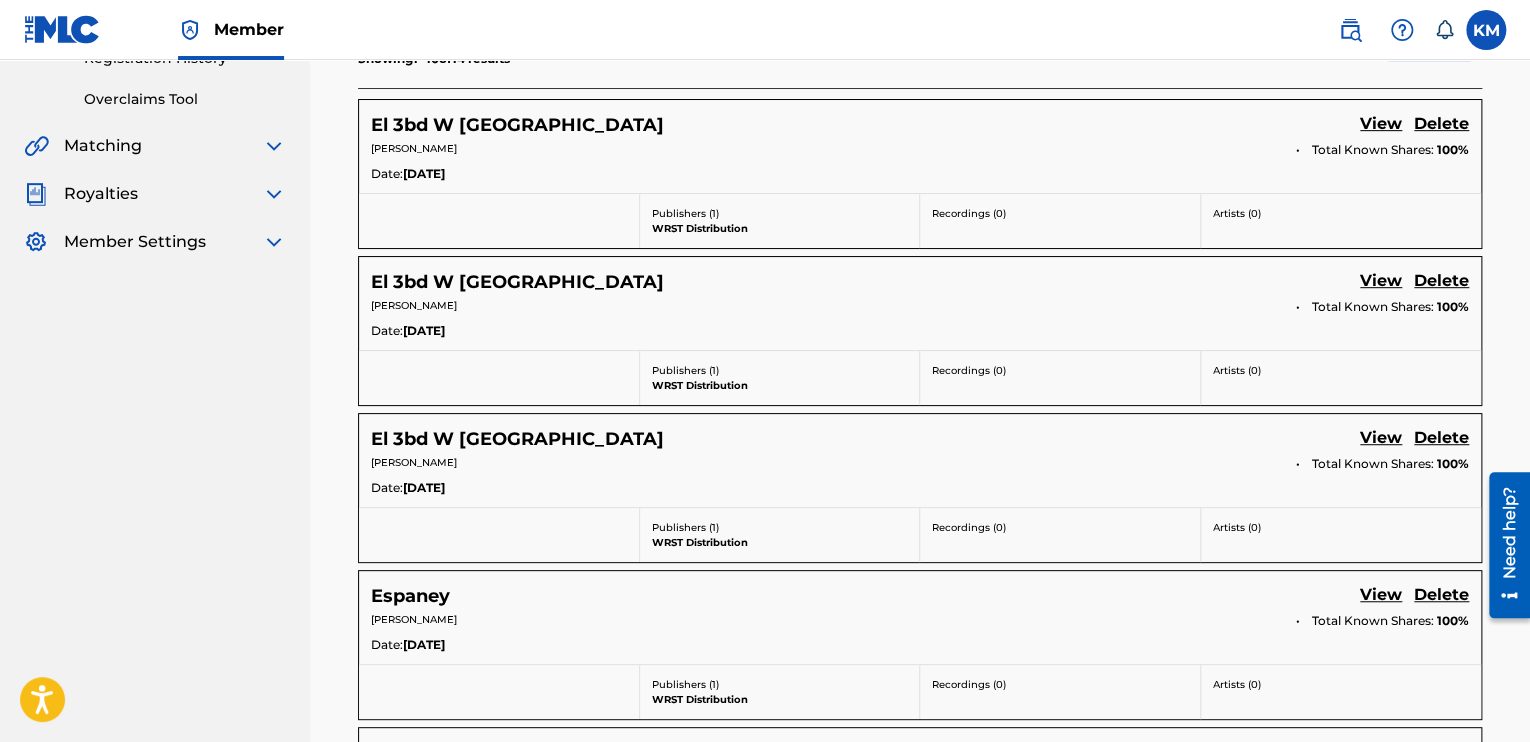 click on "Delete" at bounding box center (1441, 125) 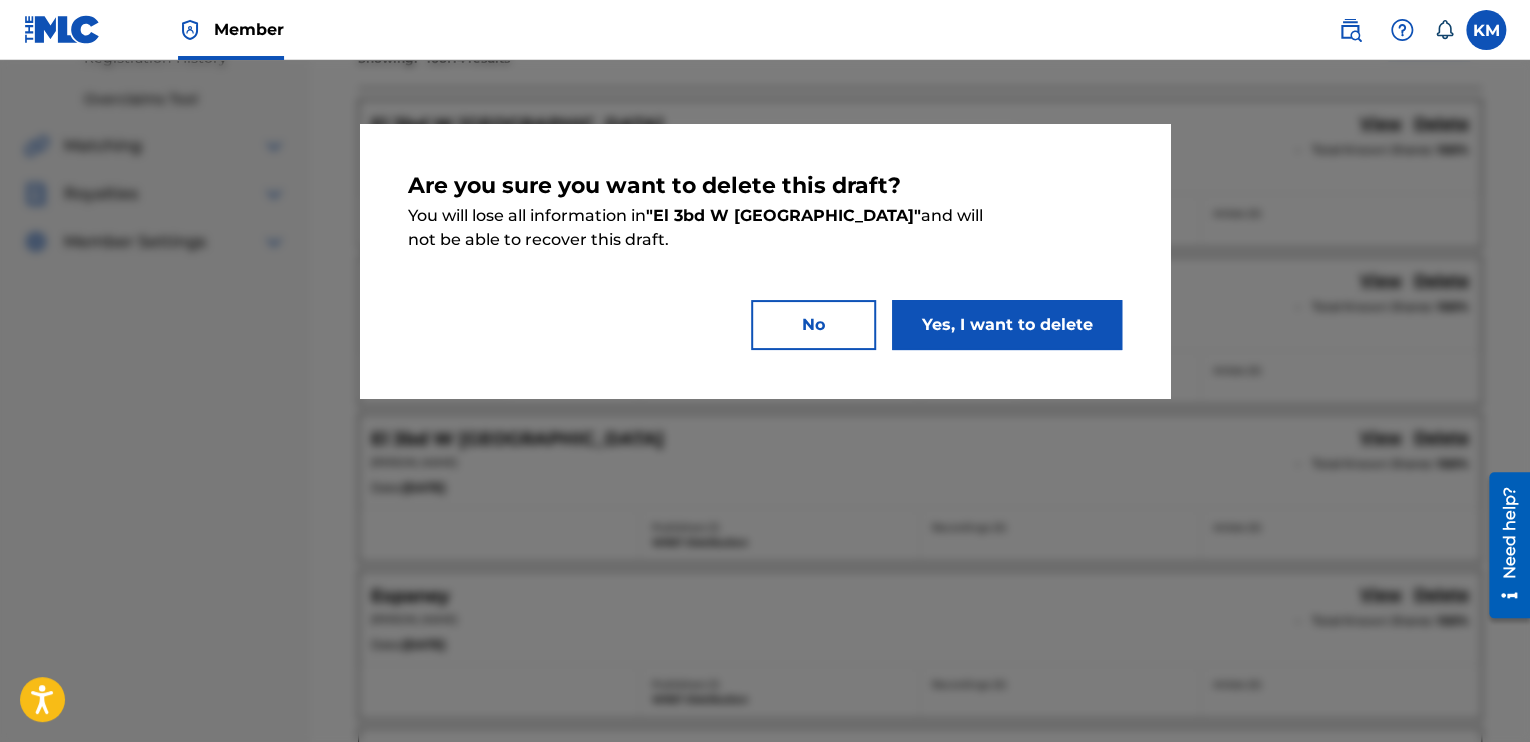 click on "Yes, I want to delete" at bounding box center [1007, 325] 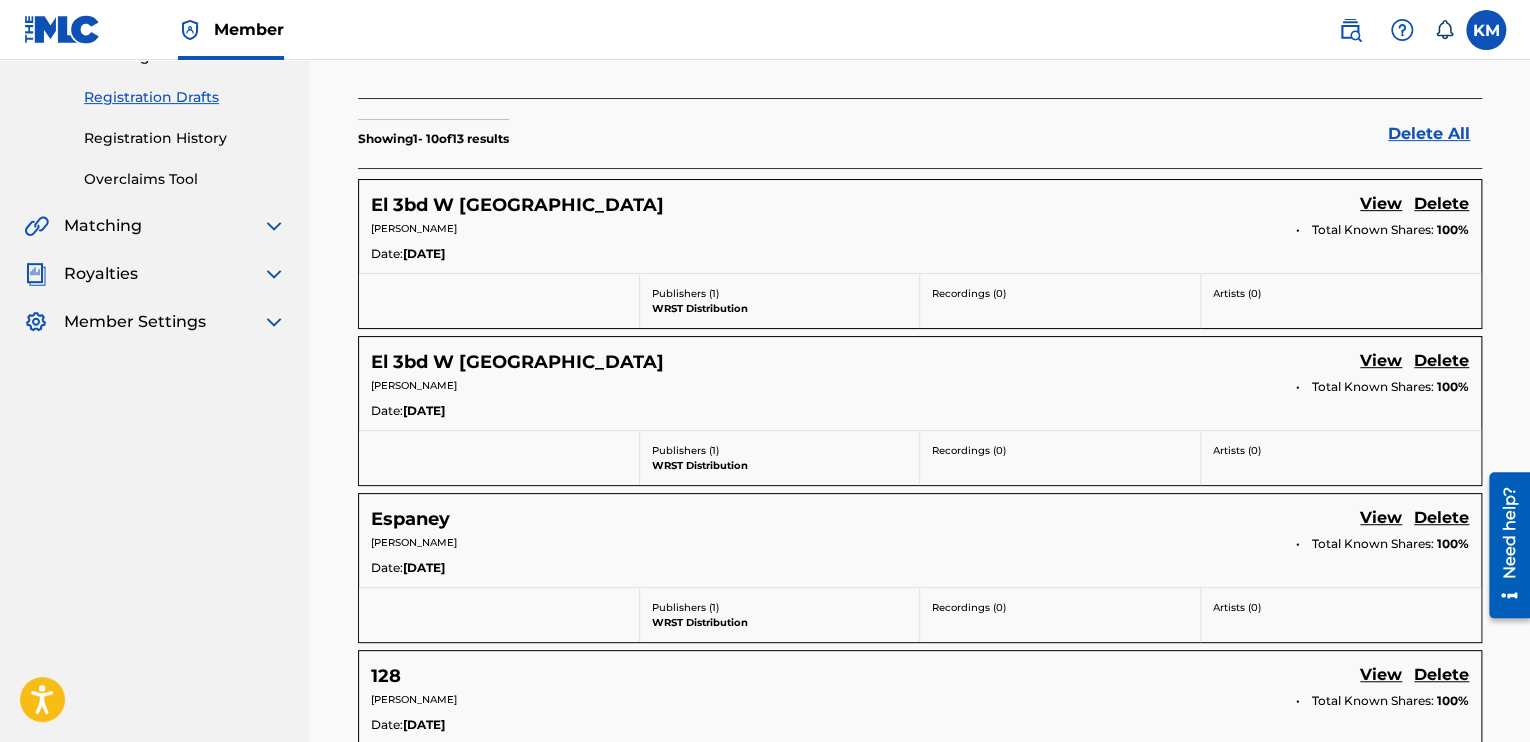 scroll, scrollTop: 300, scrollLeft: 0, axis: vertical 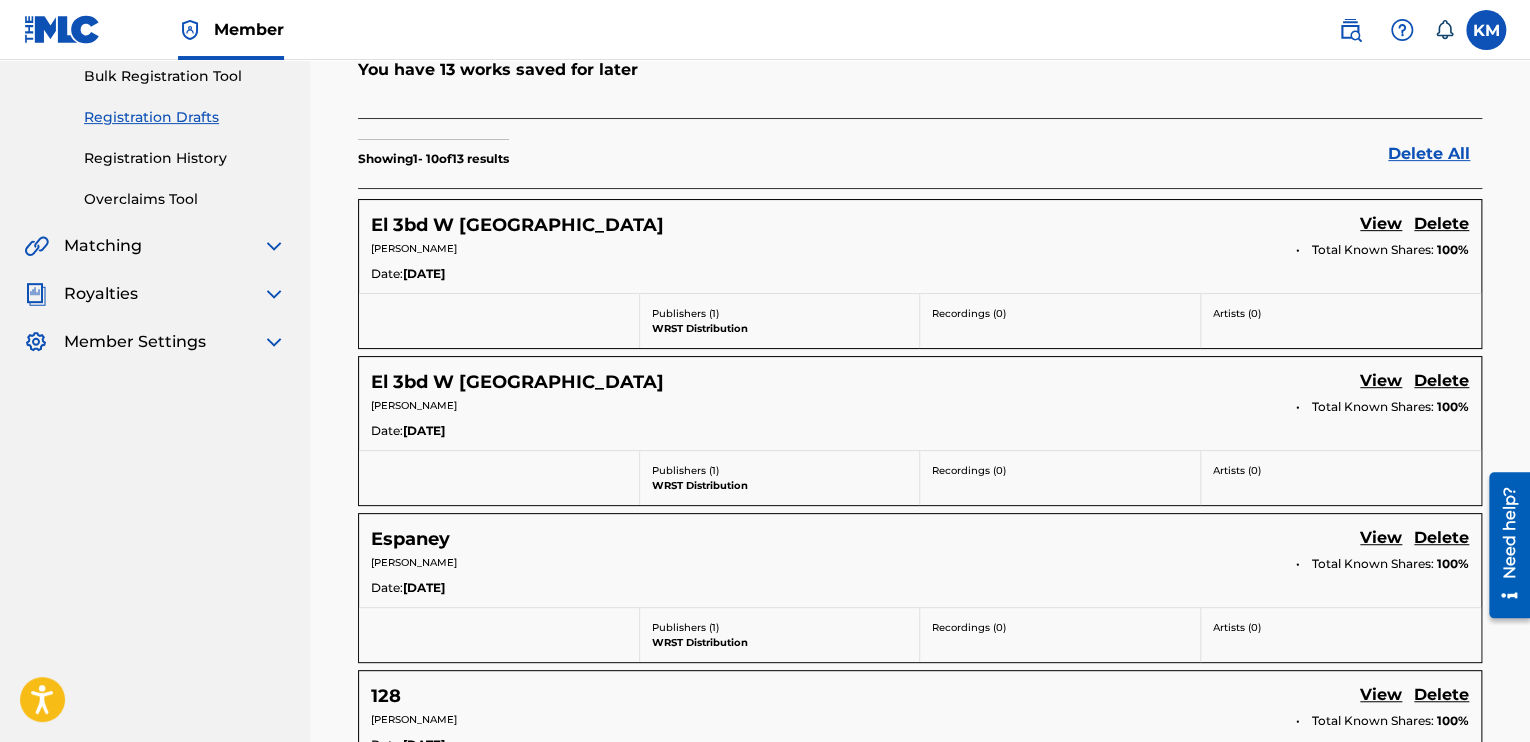 click on "Delete" at bounding box center [1441, 225] 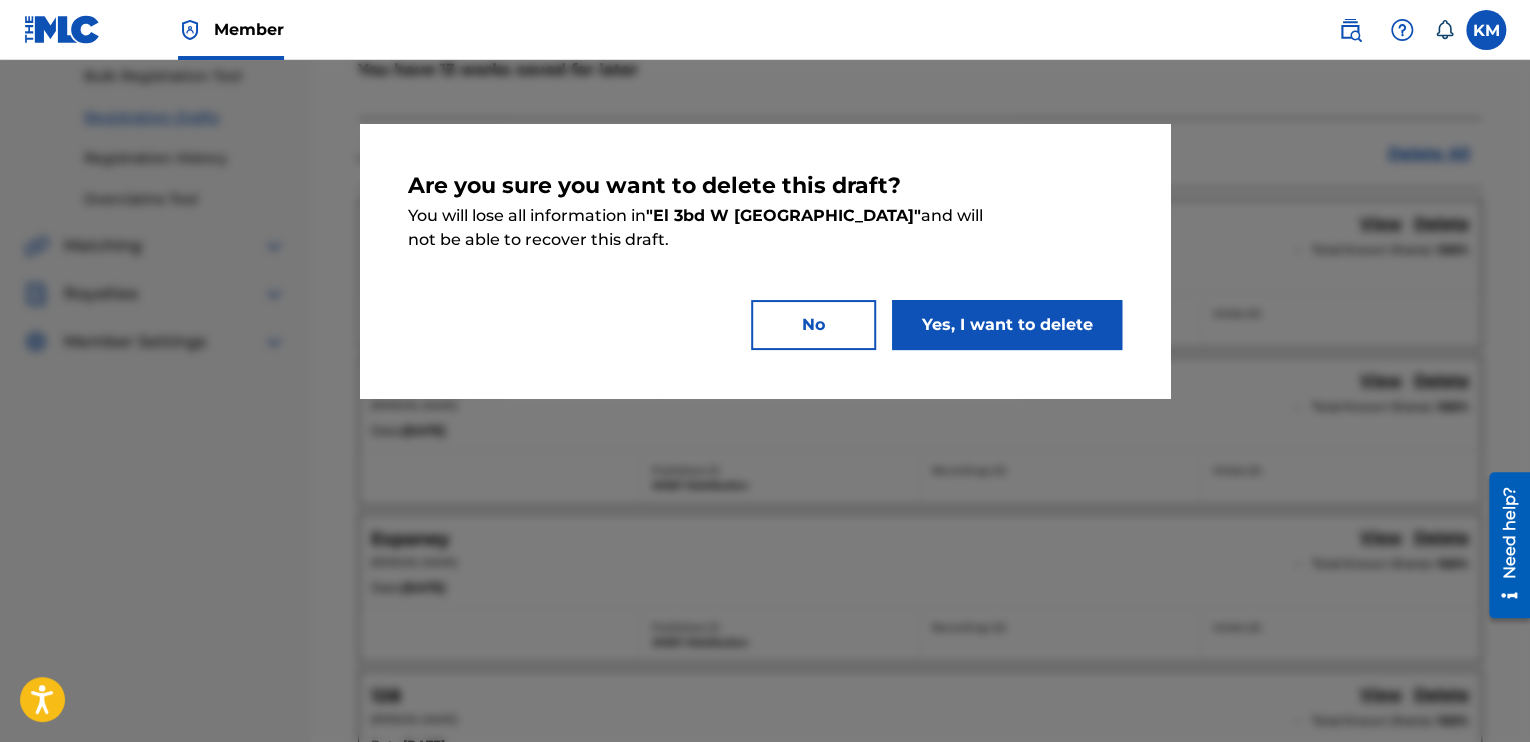 click on "Yes, I want to delete" at bounding box center [1007, 325] 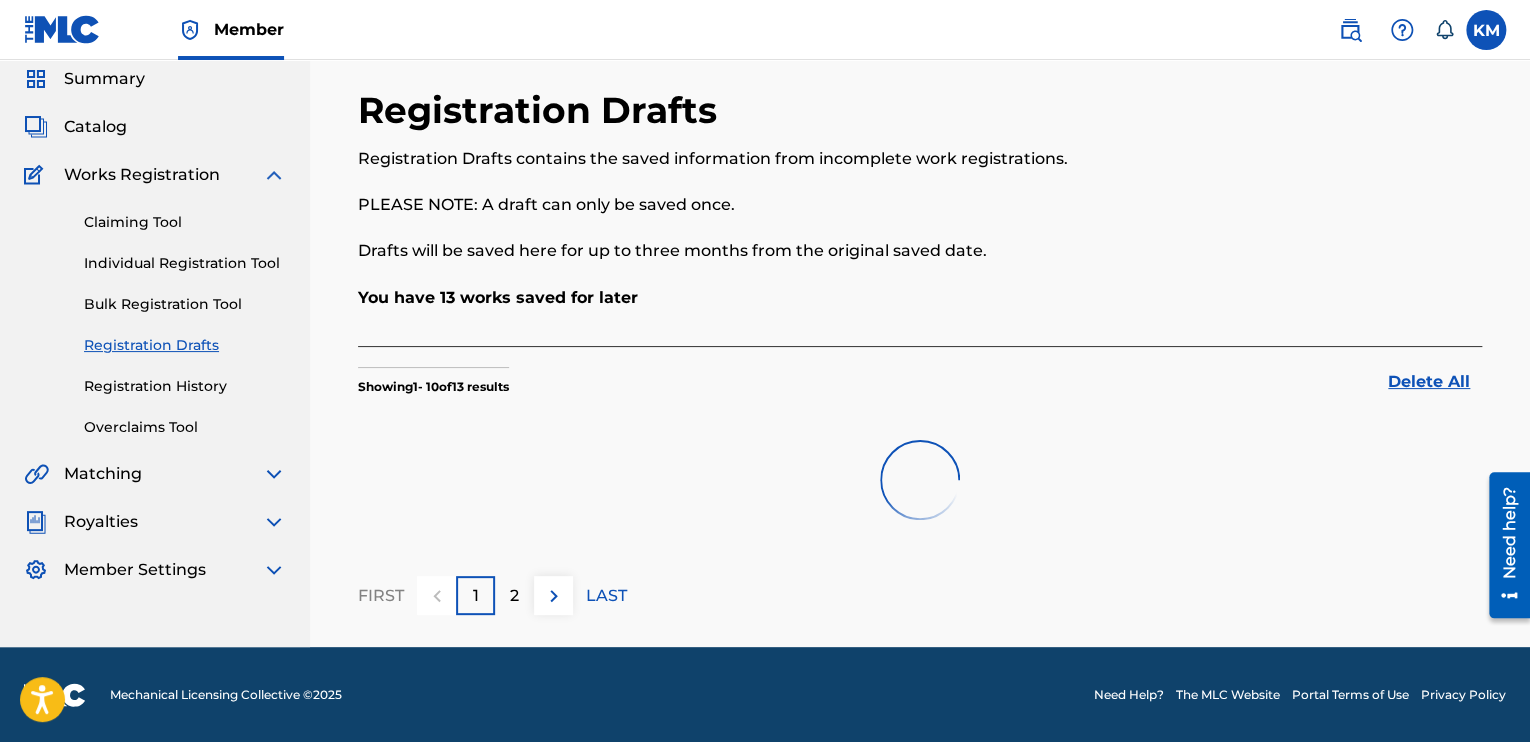 scroll, scrollTop: 300, scrollLeft: 0, axis: vertical 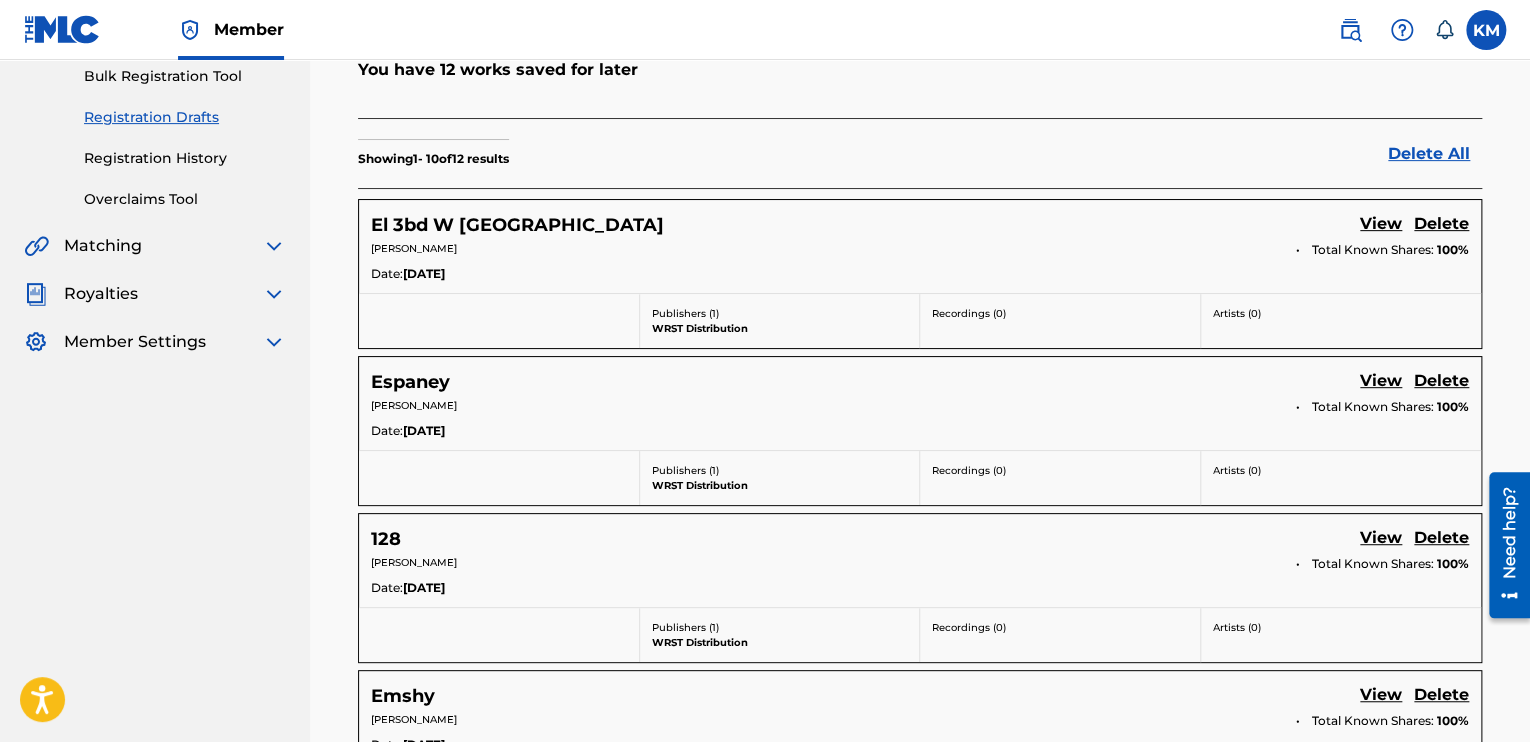 drag, startPoint x: 1216, startPoint y: 317, endPoint x: 1328, endPoint y: 260, distance: 125.670204 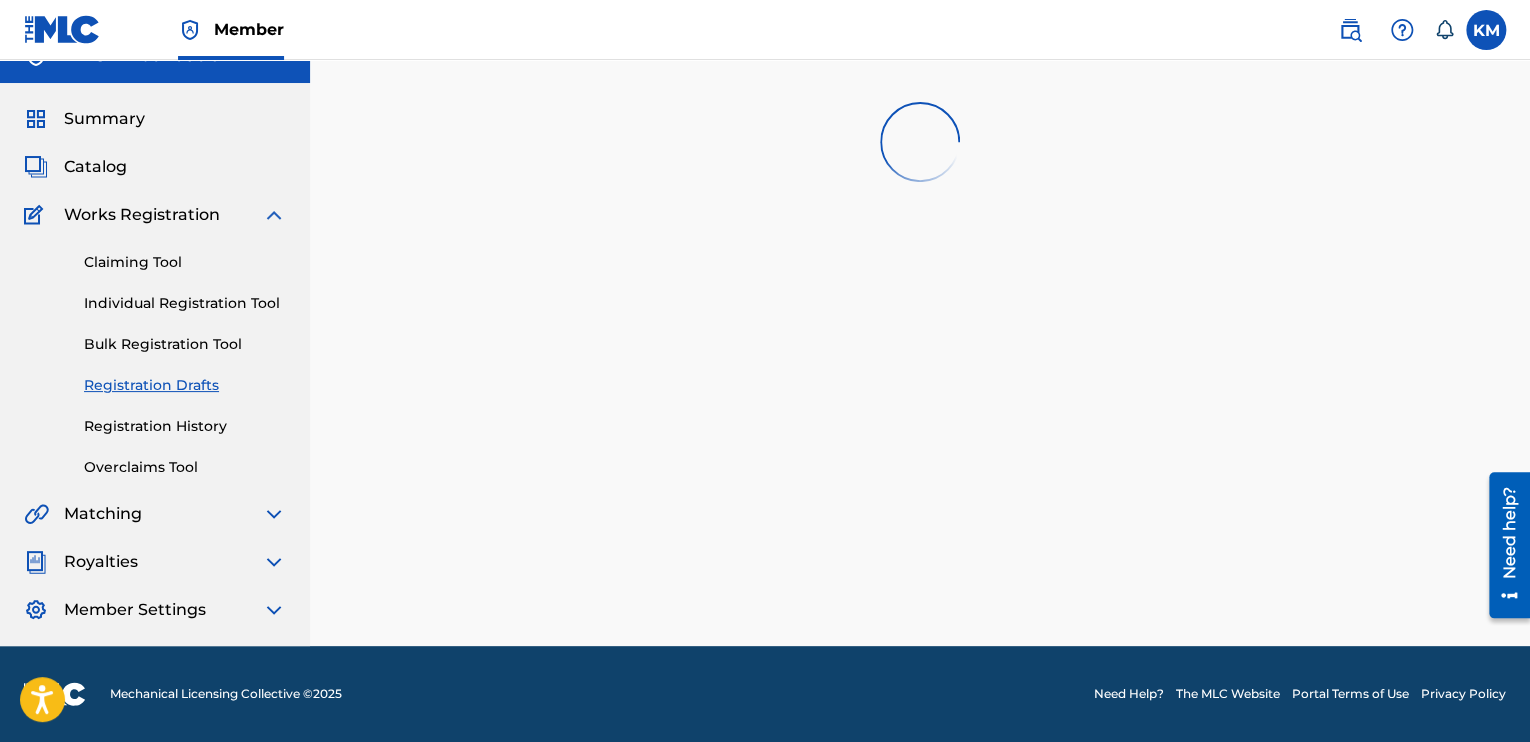 scroll, scrollTop: 0, scrollLeft: 0, axis: both 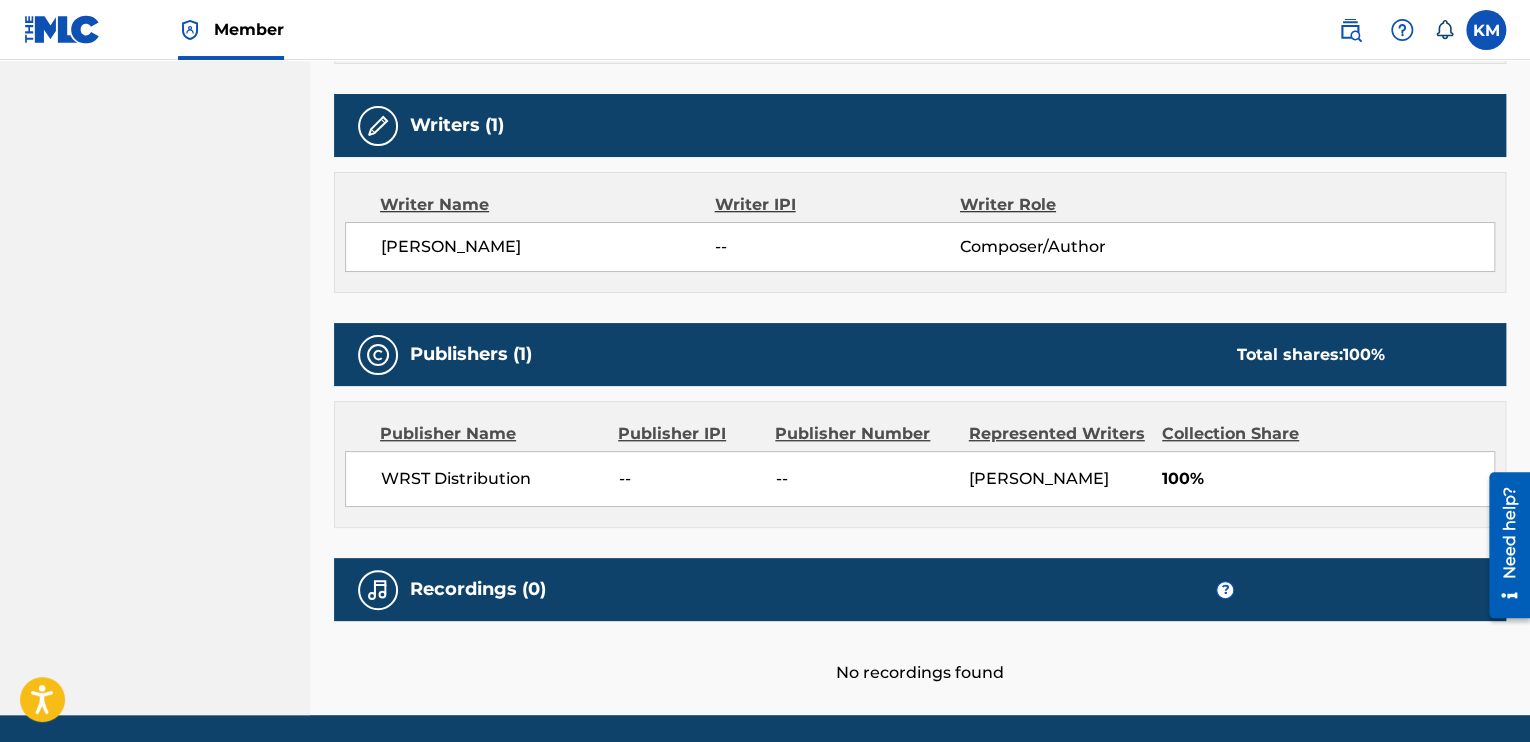 click on "Composer/Author" at bounding box center (1071, 247) 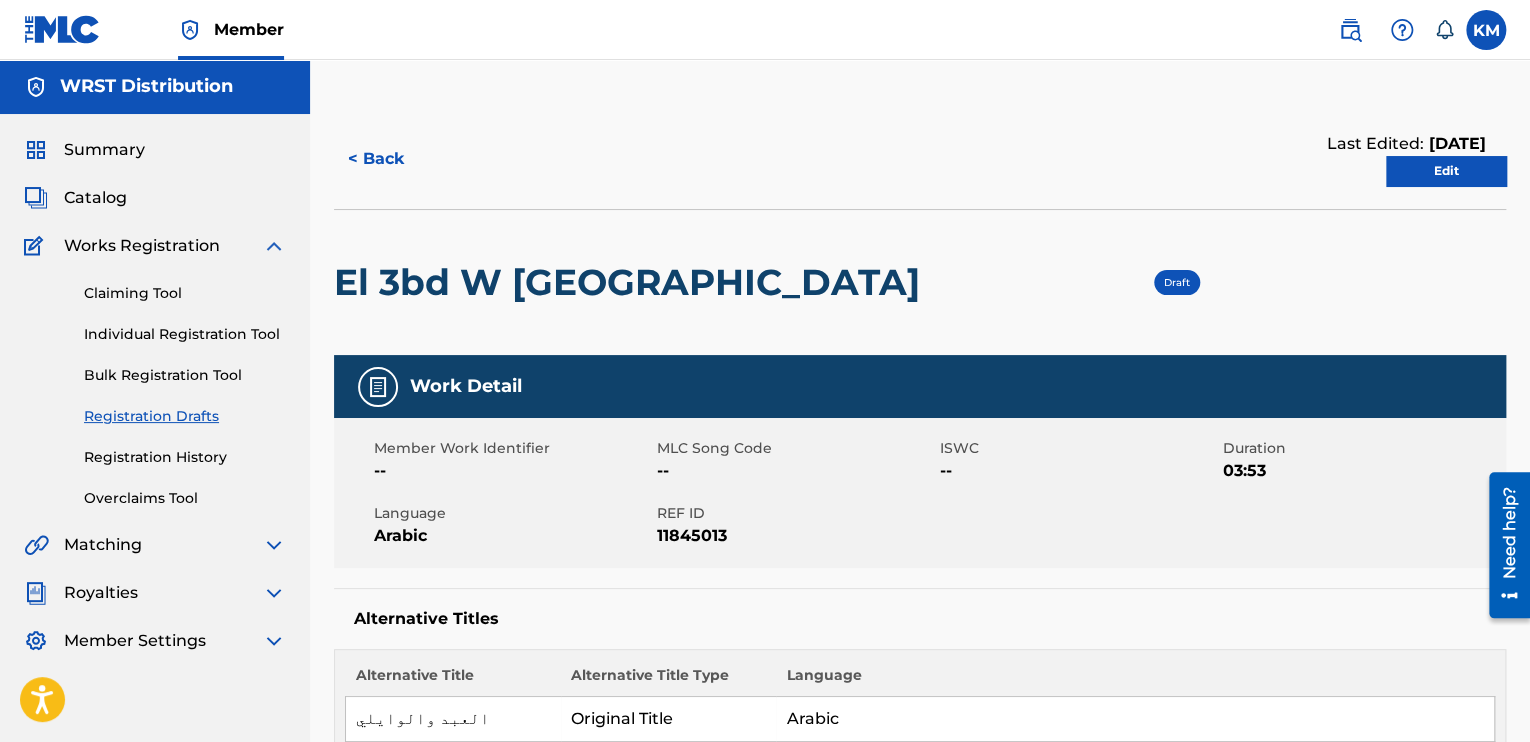 scroll, scrollTop: 0, scrollLeft: 0, axis: both 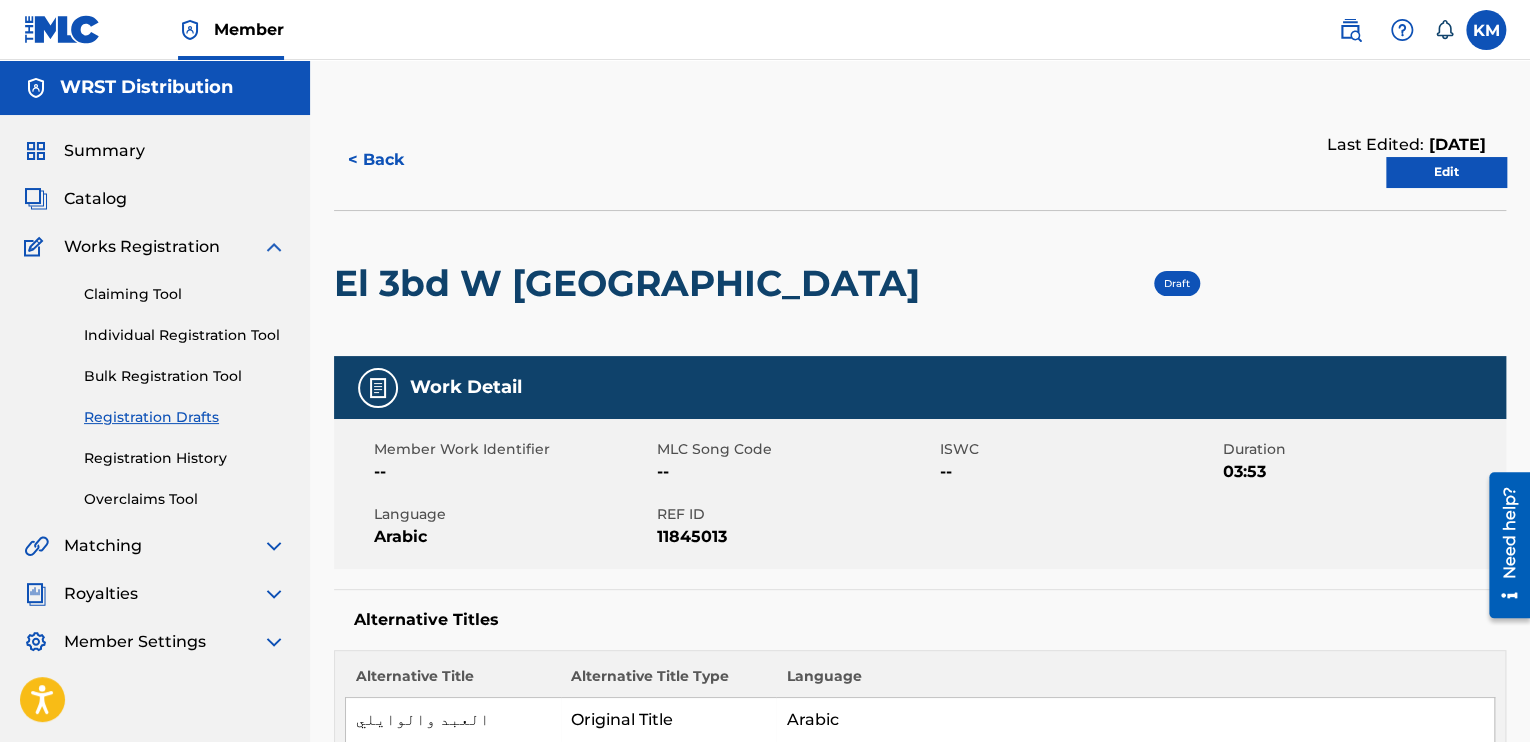 click on "Registration Drafts" at bounding box center (185, 417) 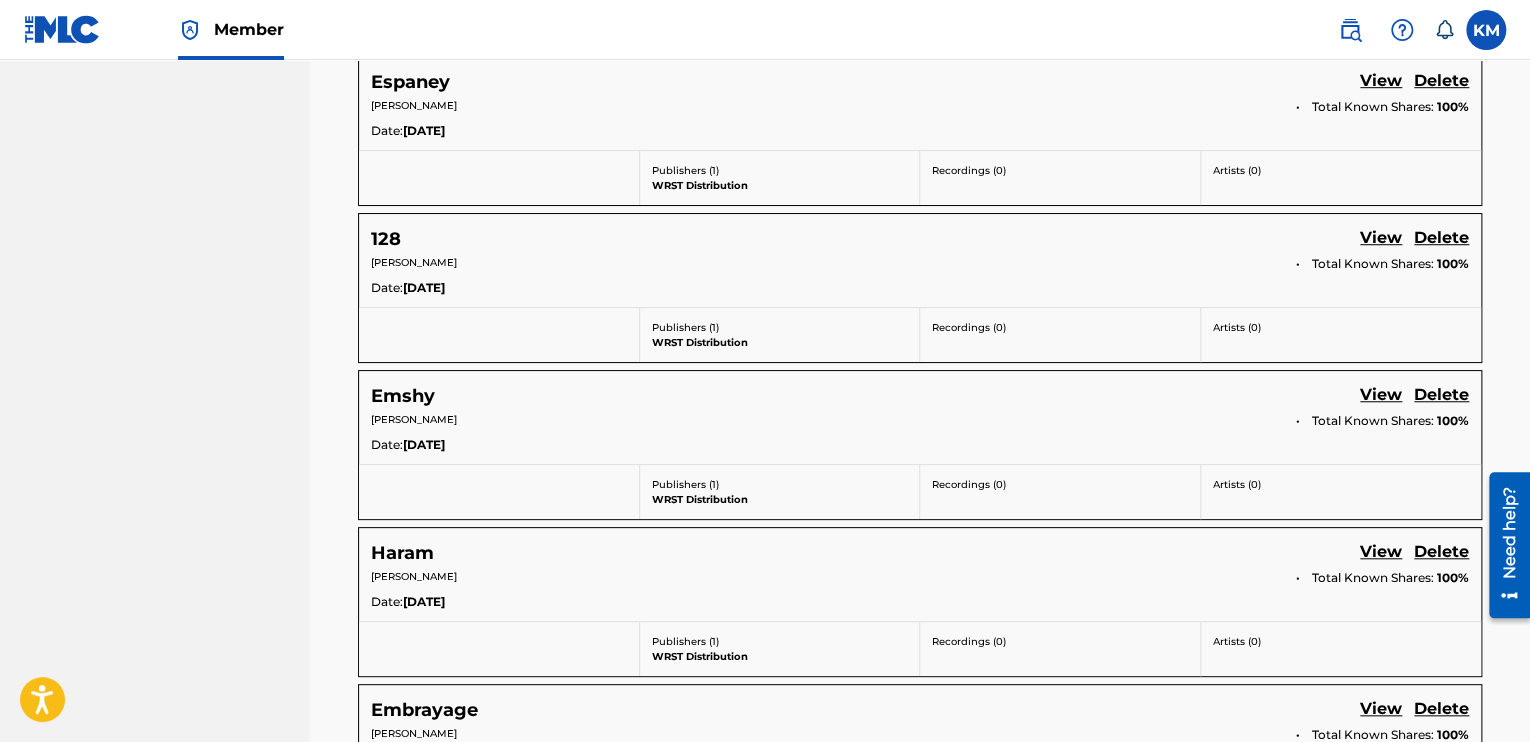 scroll, scrollTop: 0, scrollLeft: 0, axis: both 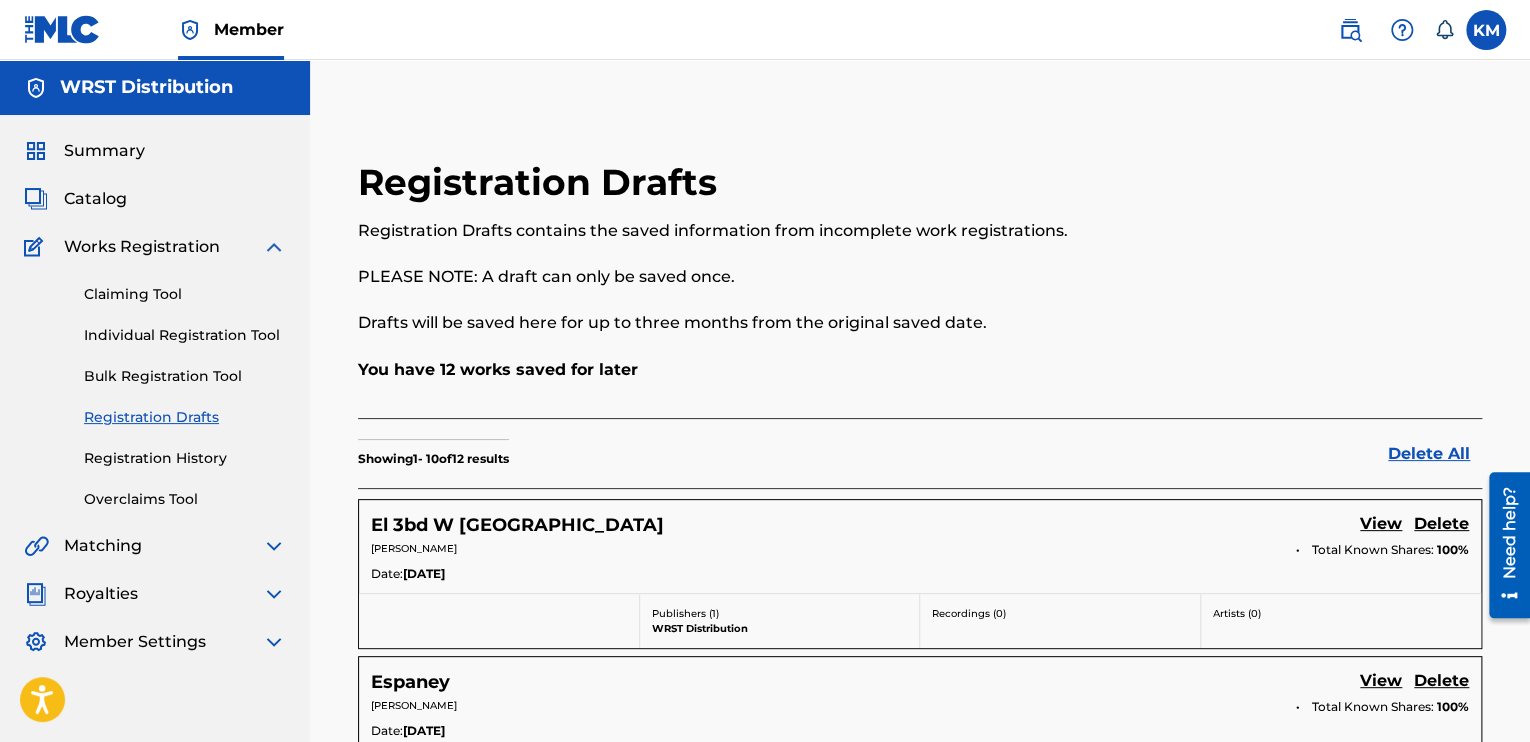 click on "Individual Registration Tool" at bounding box center [185, 335] 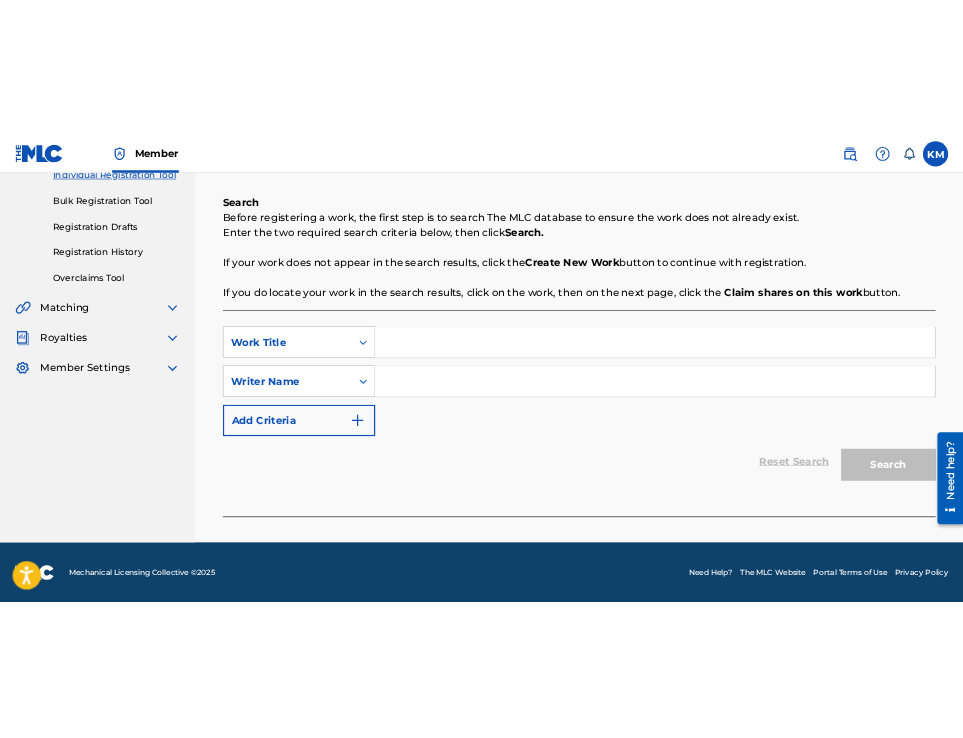 scroll, scrollTop: 272, scrollLeft: 0, axis: vertical 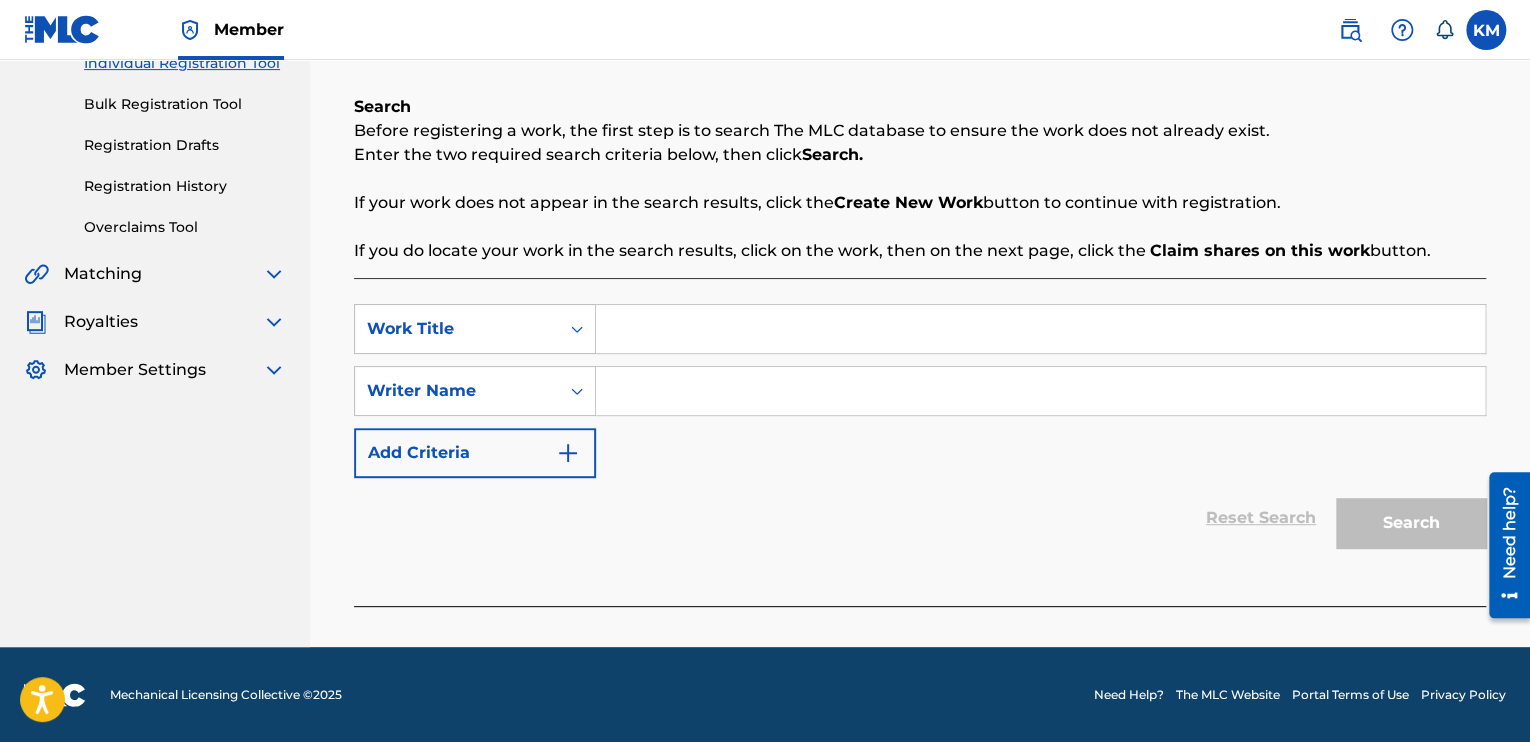 click at bounding box center [1040, 329] 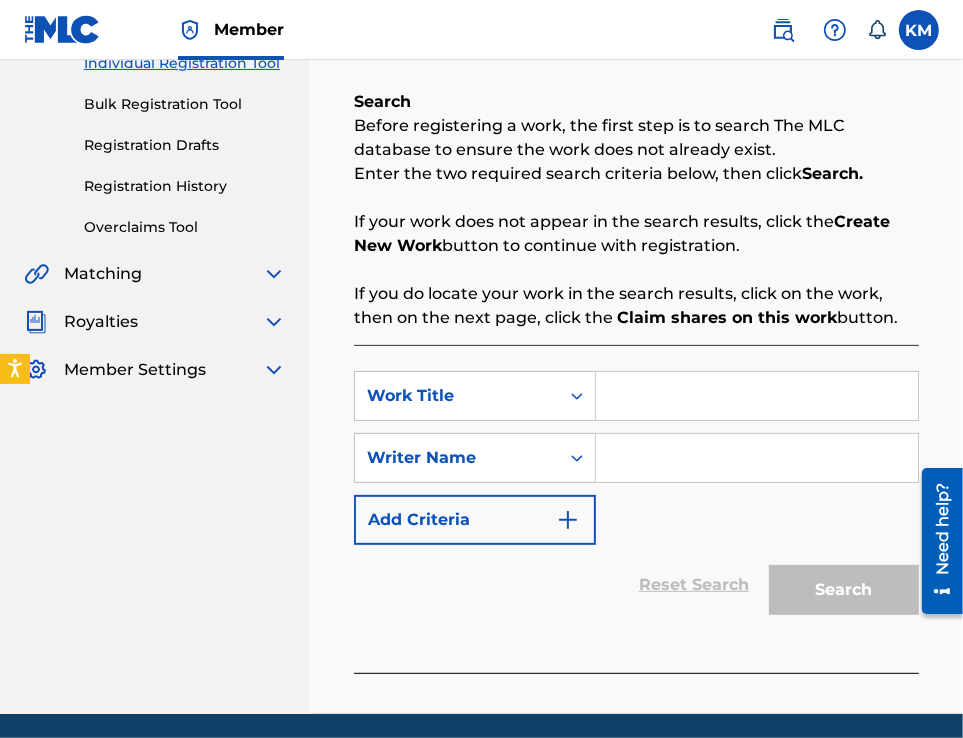click at bounding box center [757, 396] 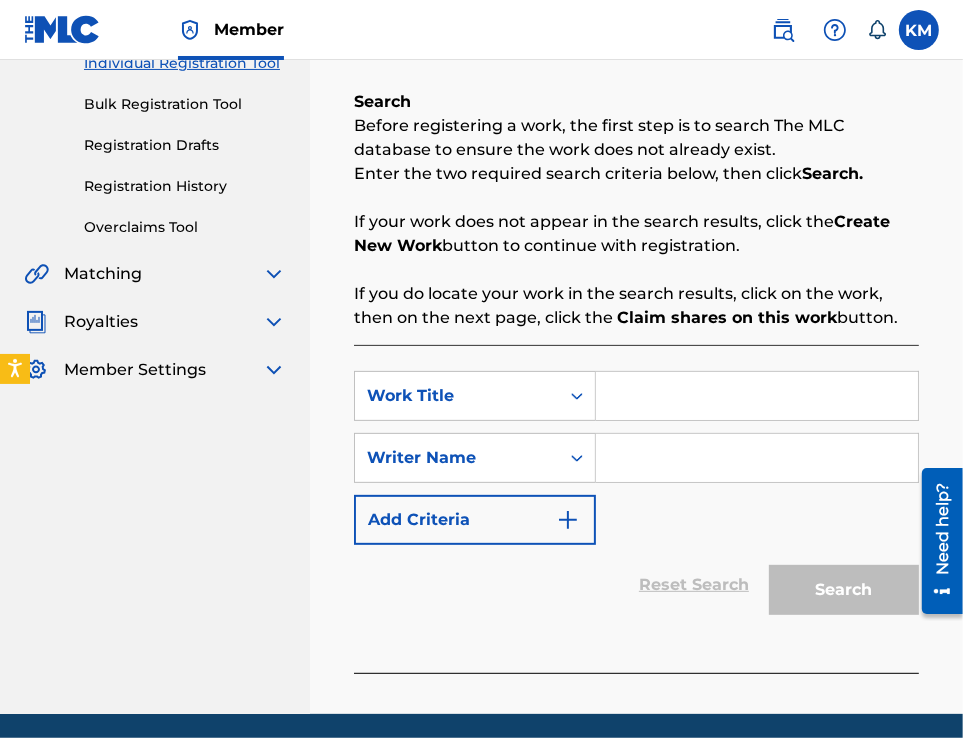 paste on "7agar" 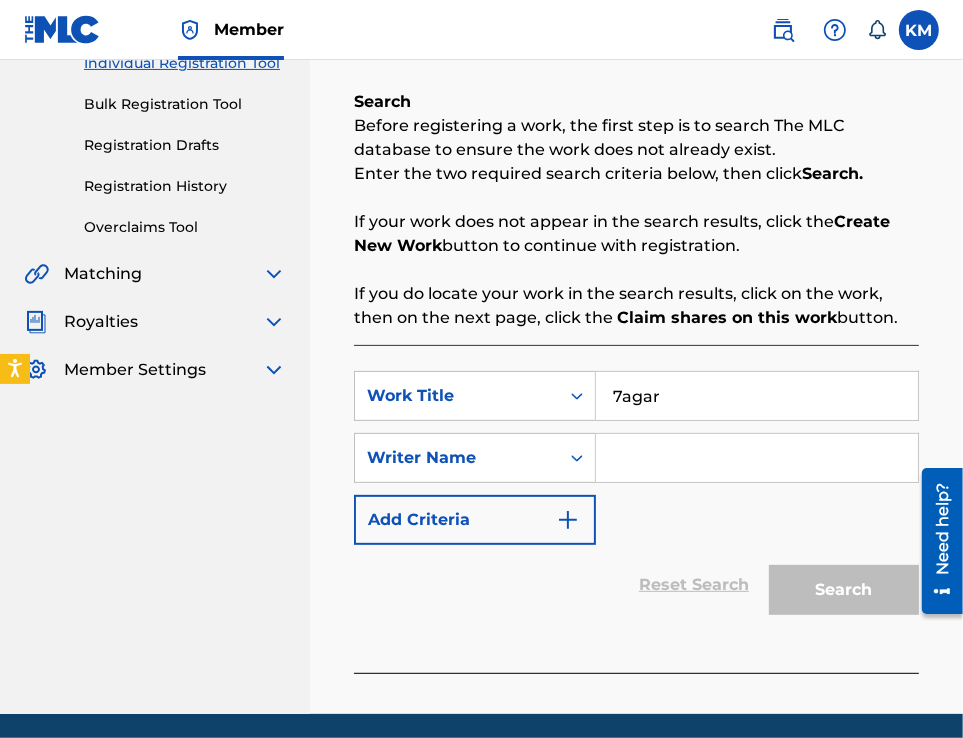type on "7agar" 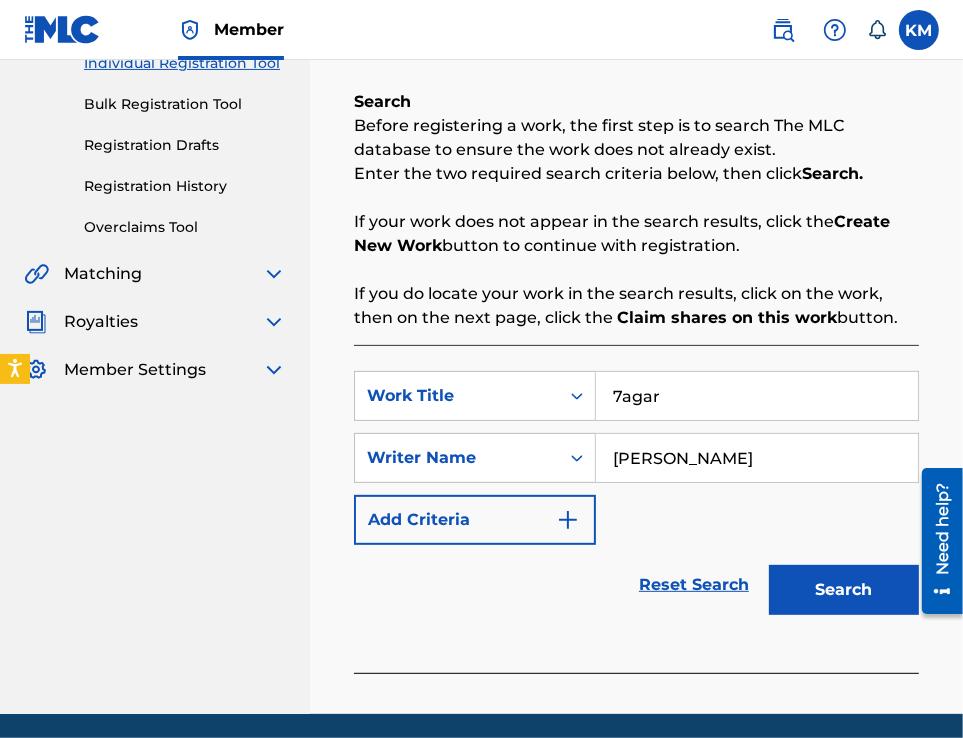 drag, startPoint x: 846, startPoint y: 556, endPoint x: 846, endPoint y: 576, distance: 20 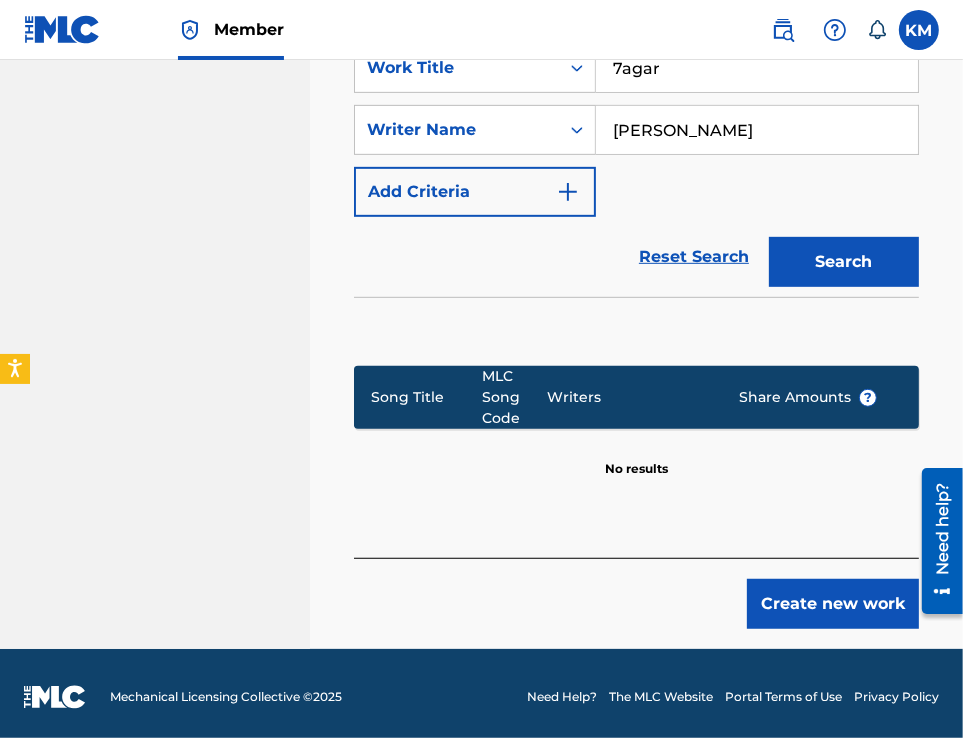 scroll, scrollTop: 607, scrollLeft: 0, axis: vertical 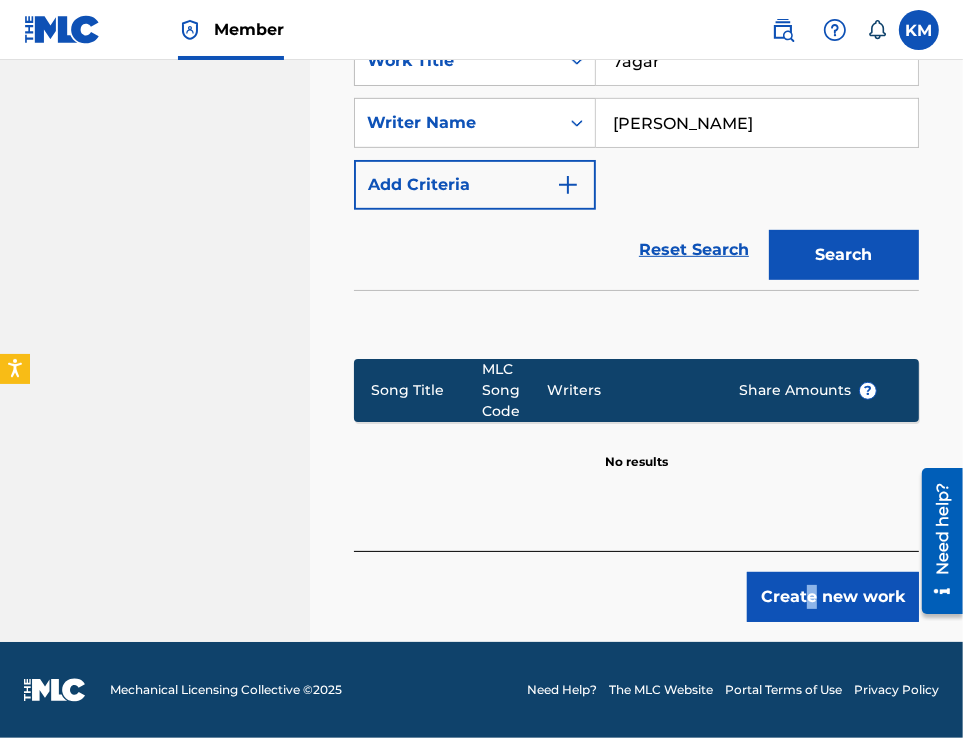 click on "Create new work" at bounding box center (636, 586) 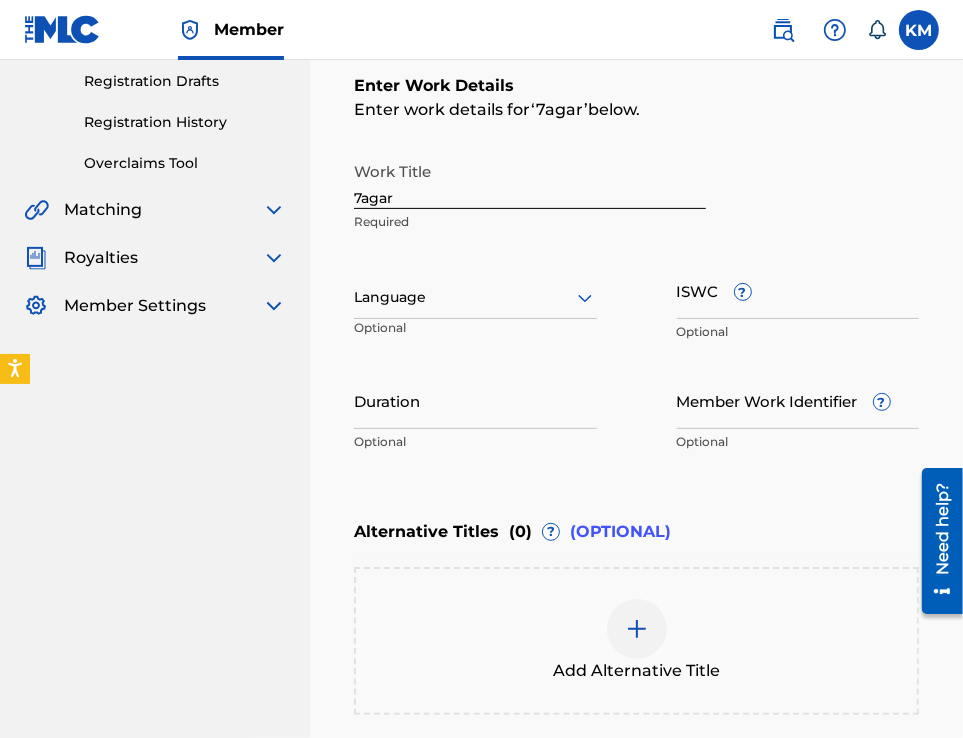 scroll, scrollTop: 248, scrollLeft: 0, axis: vertical 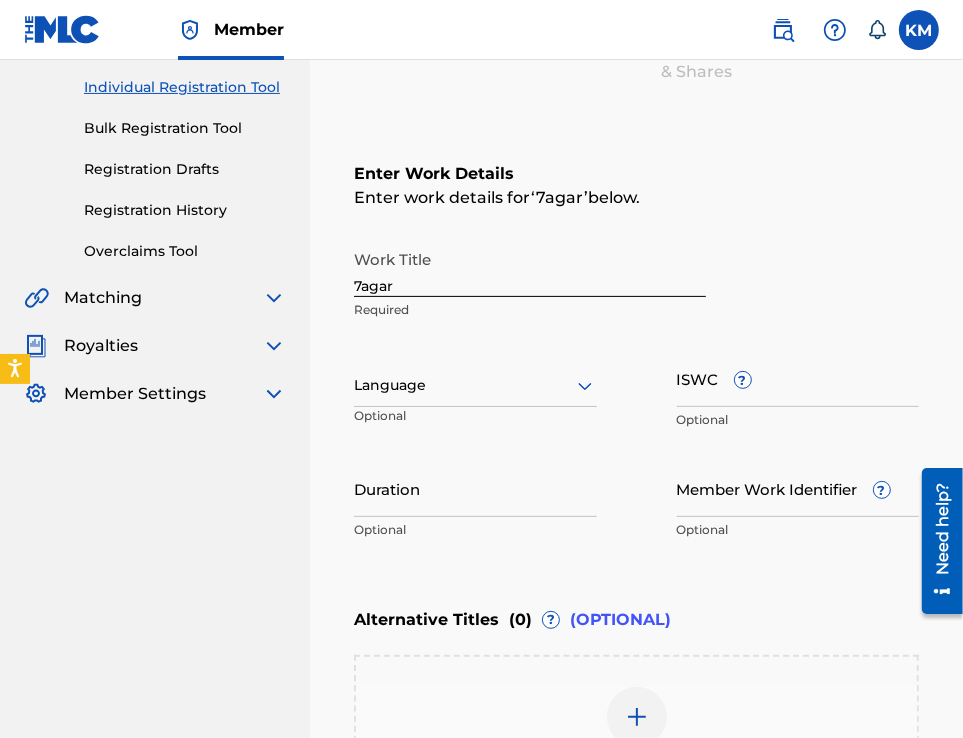 click on "Duration" at bounding box center [475, 488] 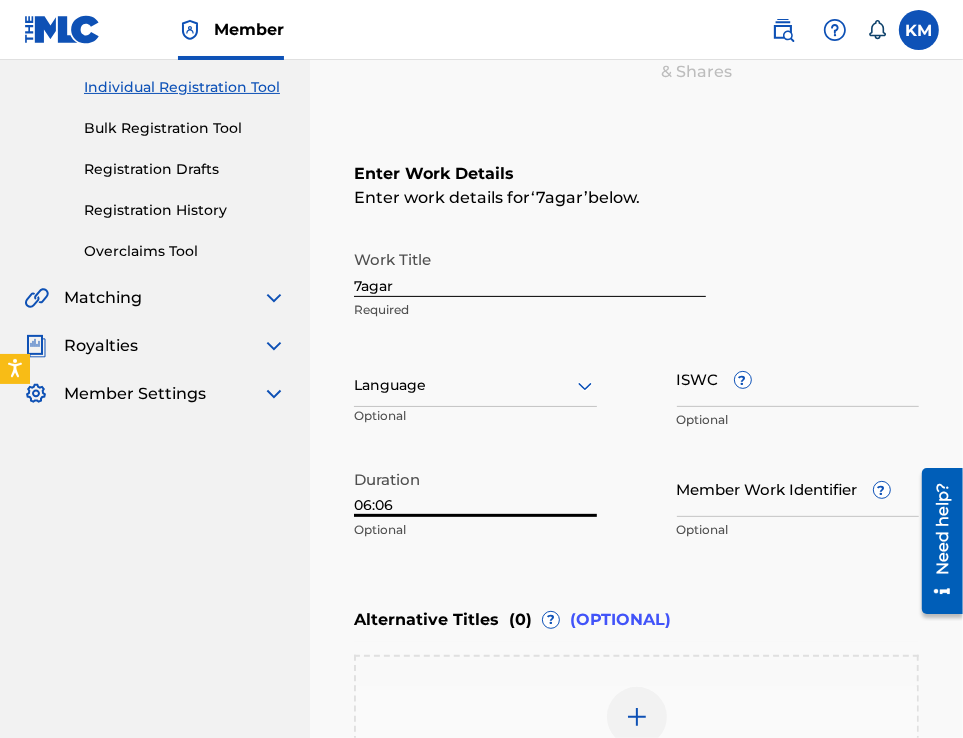 type on "06:06" 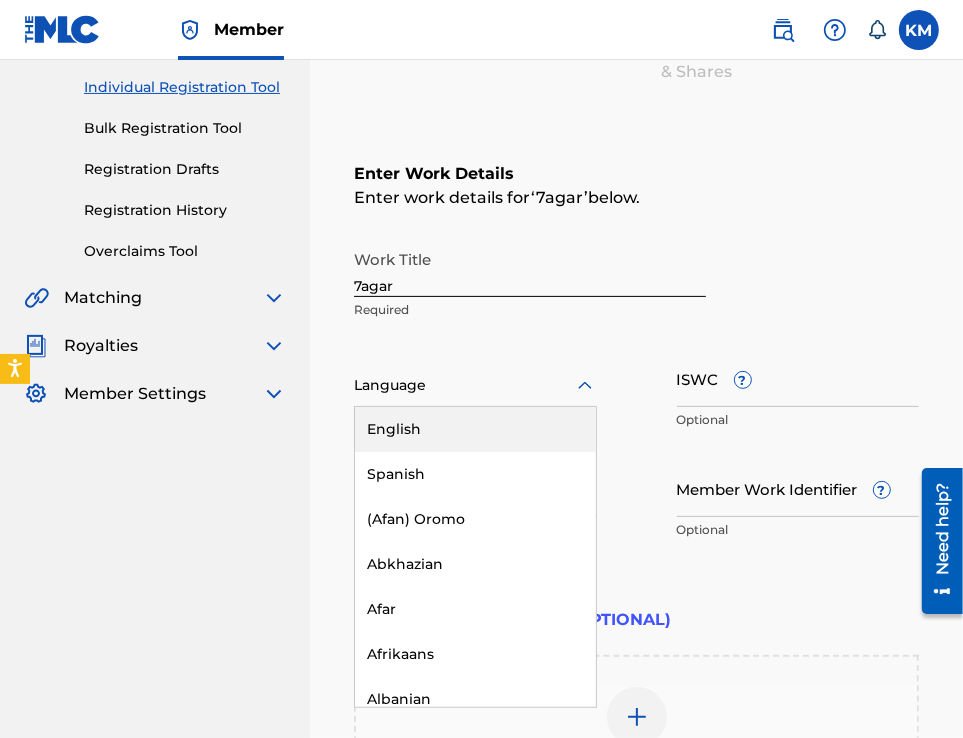 click at bounding box center [475, 385] 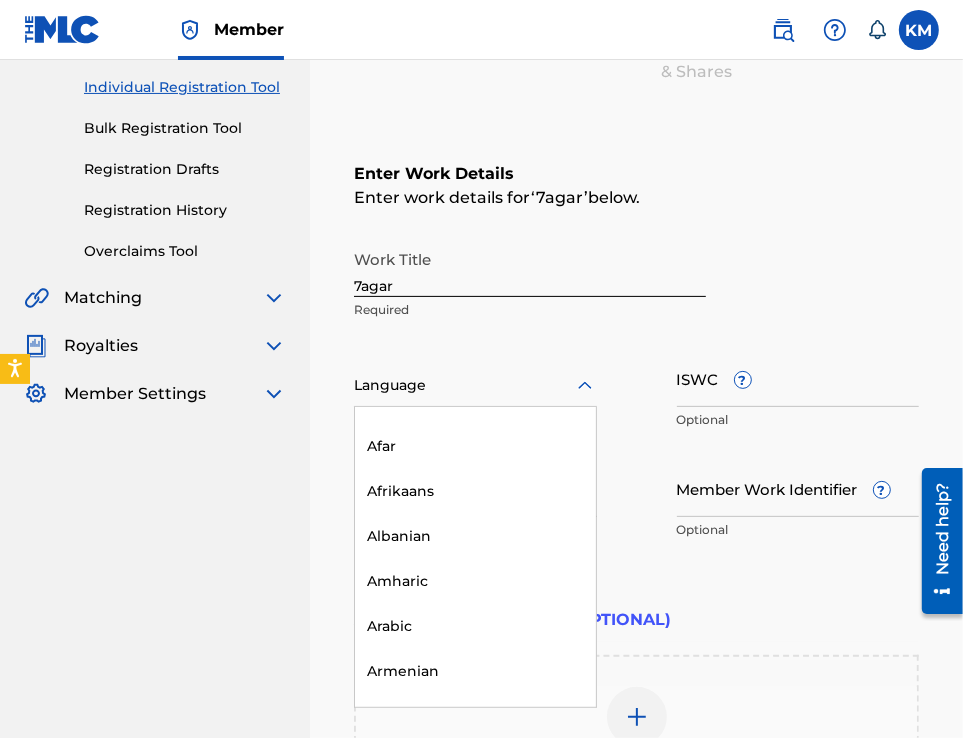 scroll, scrollTop: 200, scrollLeft: 0, axis: vertical 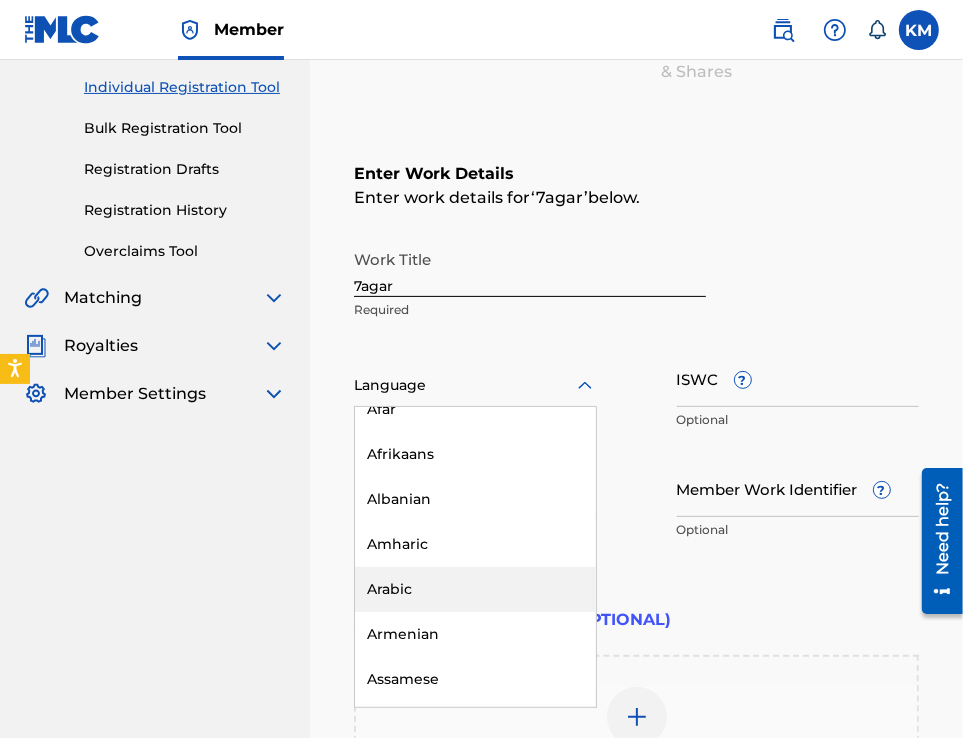 click on "Arabic" at bounding box center [475, 589] 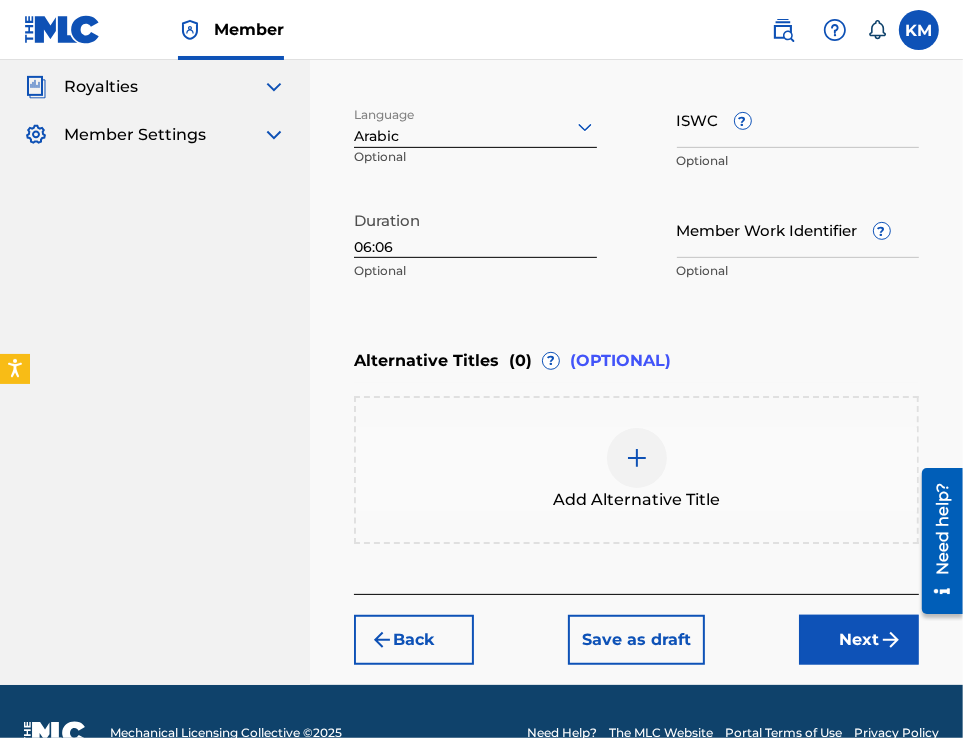 scroll, scrollTop: 548, scrollLeft: 0, axis: vertical 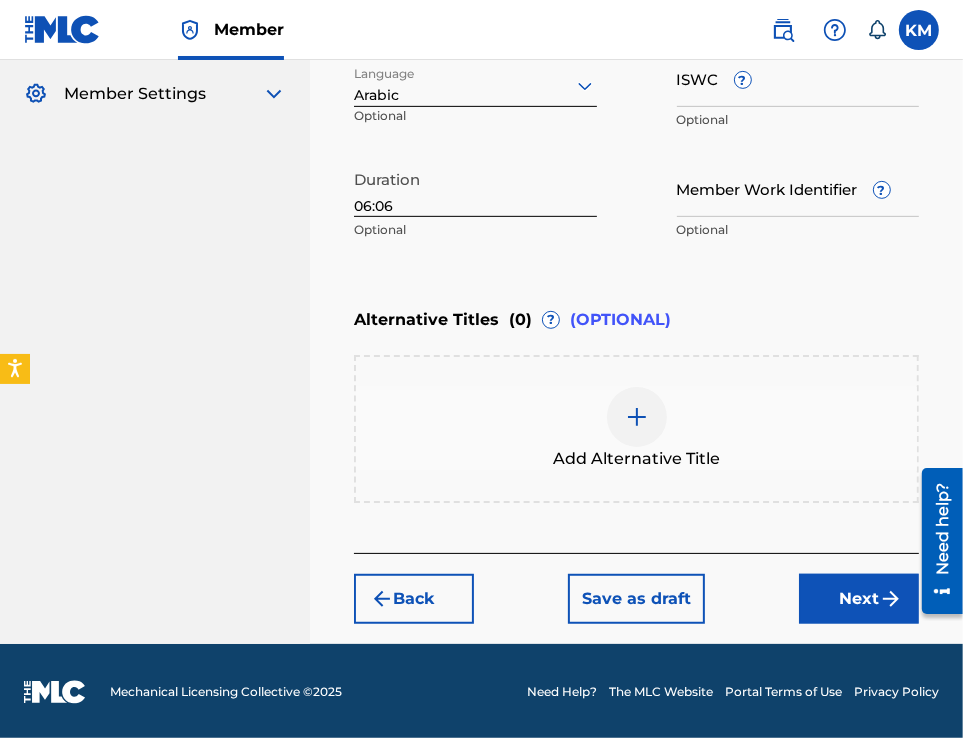 click at bounding box center [637, 417] 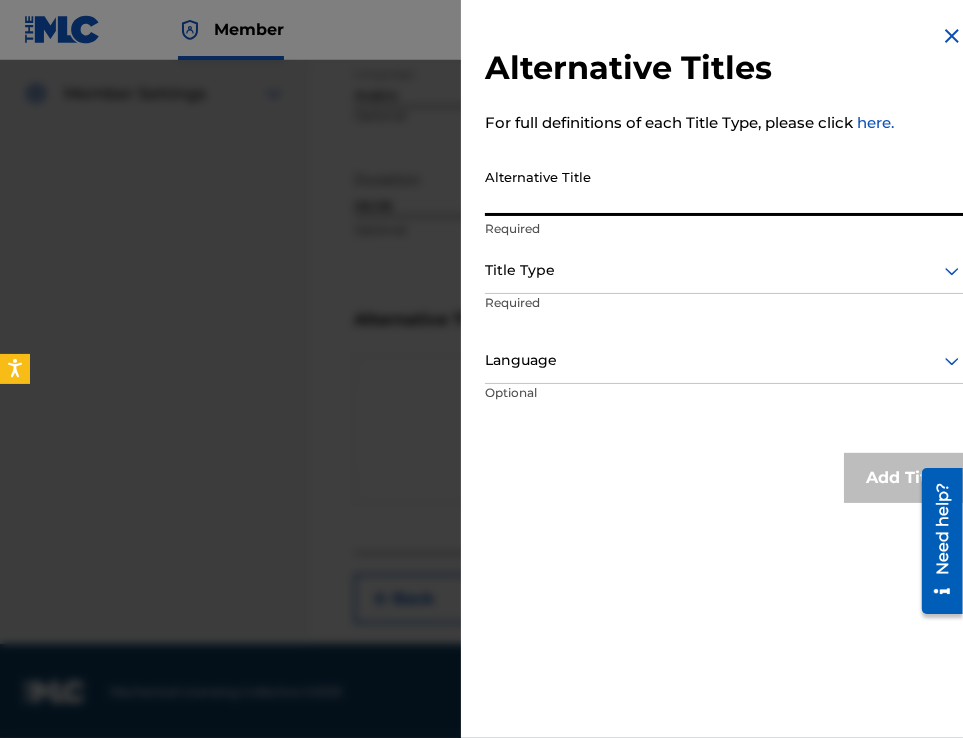 click on "Alternative Title" at bounding box center [724, 187] 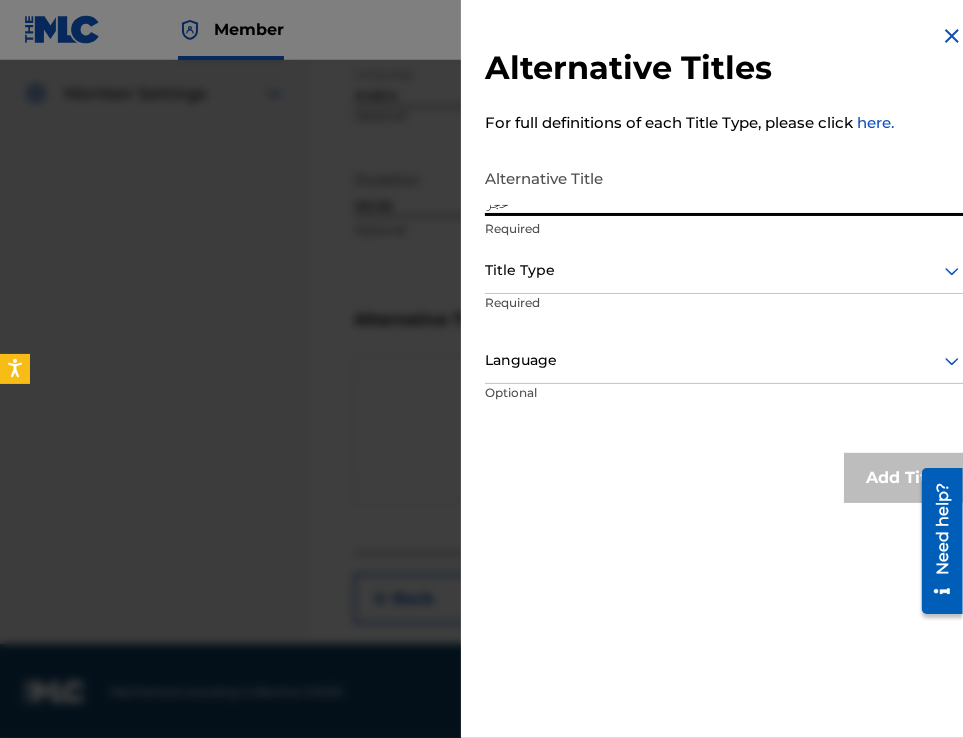 type on "حجر" 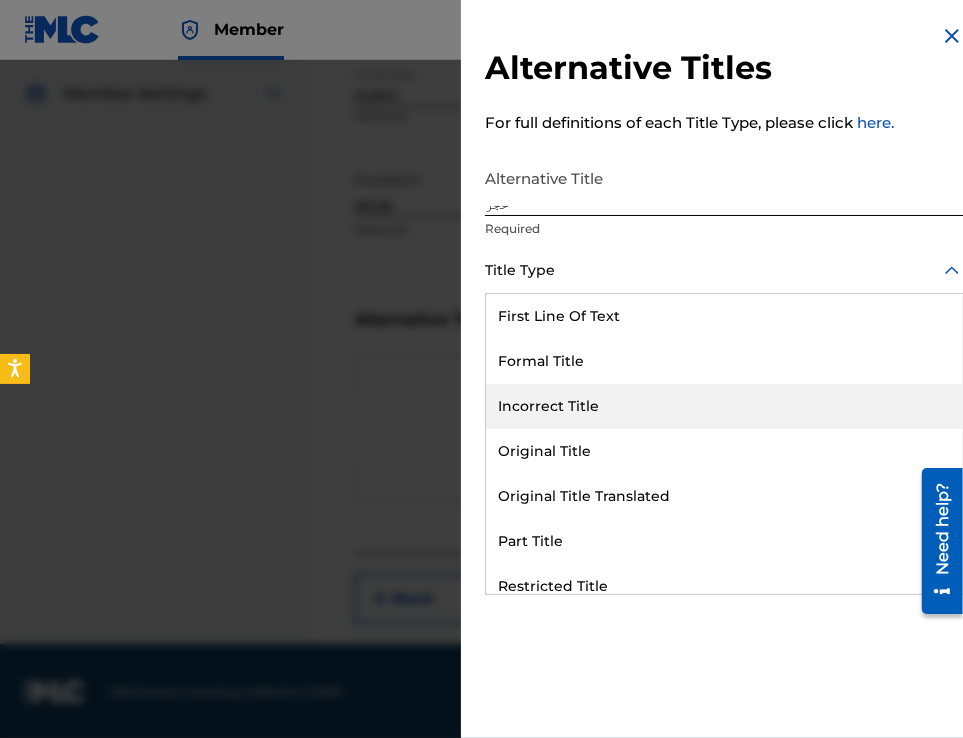 scroll, scrollTop: 100, scrollLeft: 0, axis: vertical 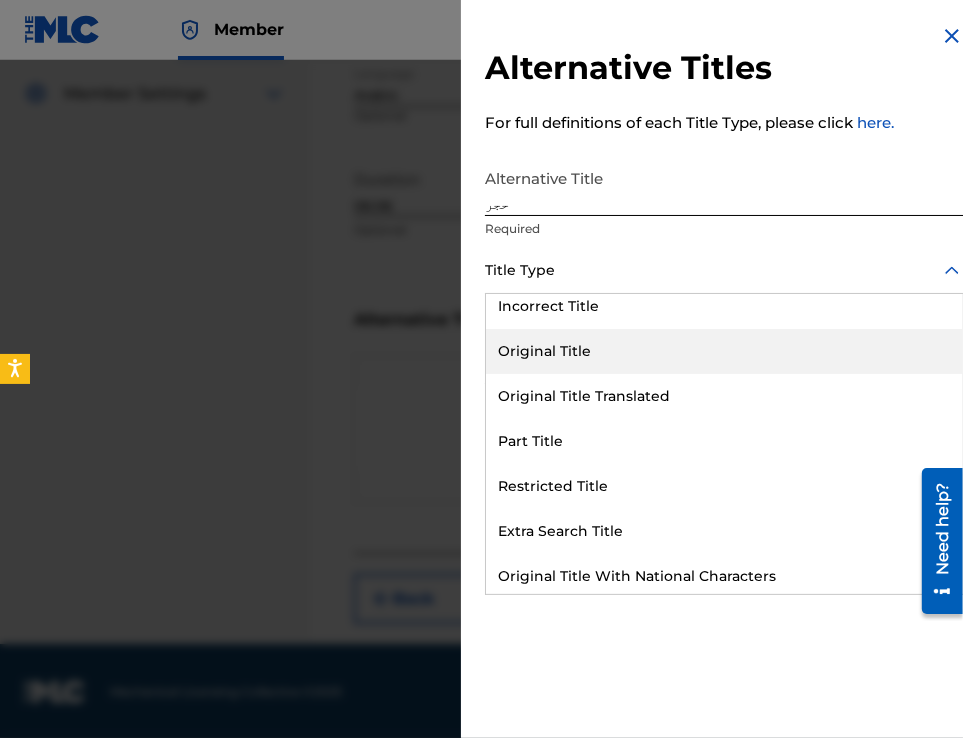 click on "Original Title" at bounding box center [724, 351] 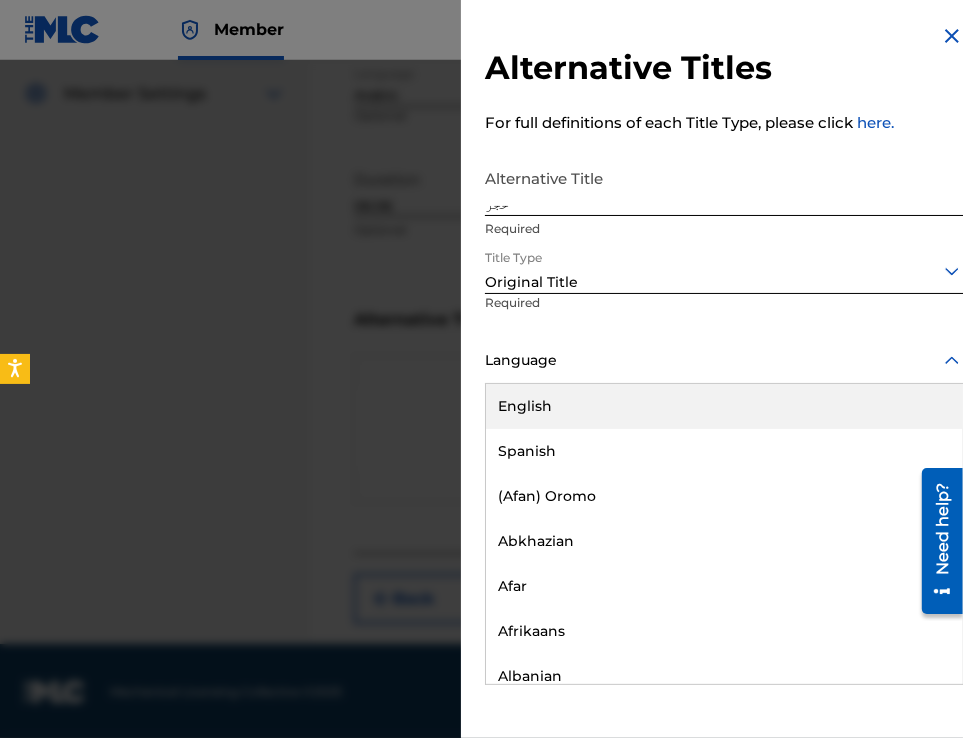 click at bounding box center (724, 360) 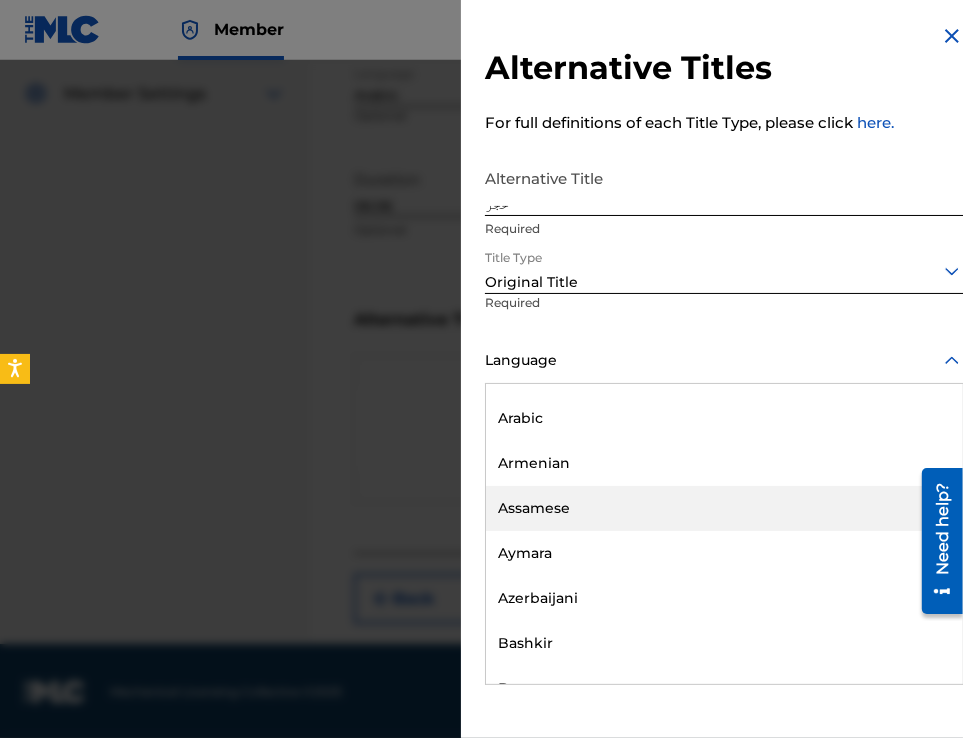 scroll, scrollTop: 300, scrollLeft: 0, axis: vertical 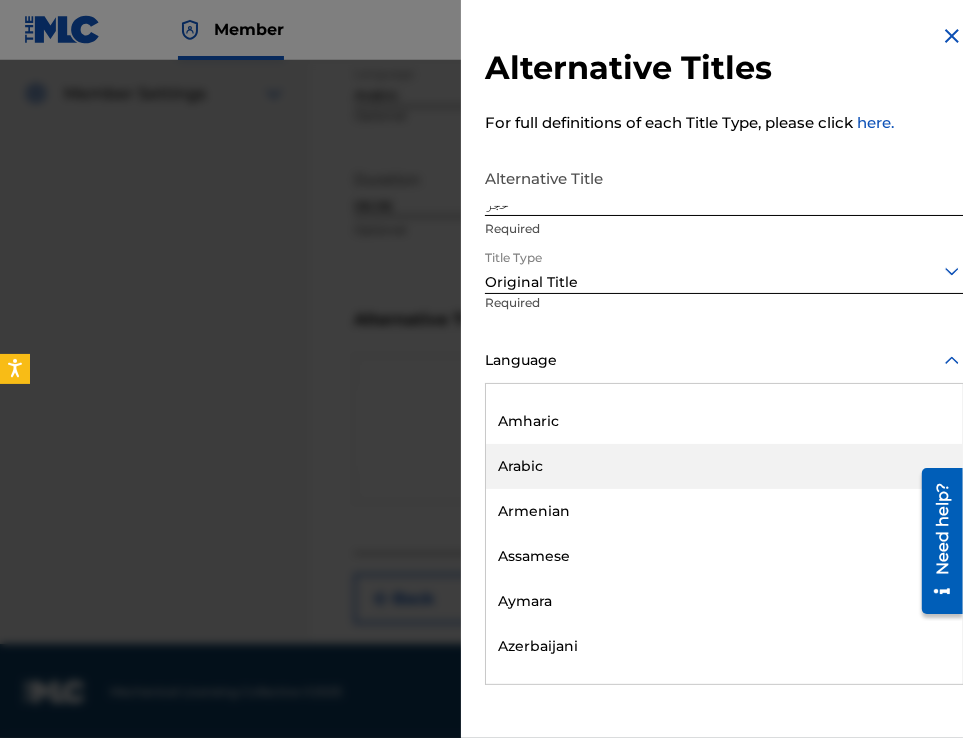 click on "Arabic" at bounding box center (724, 466) 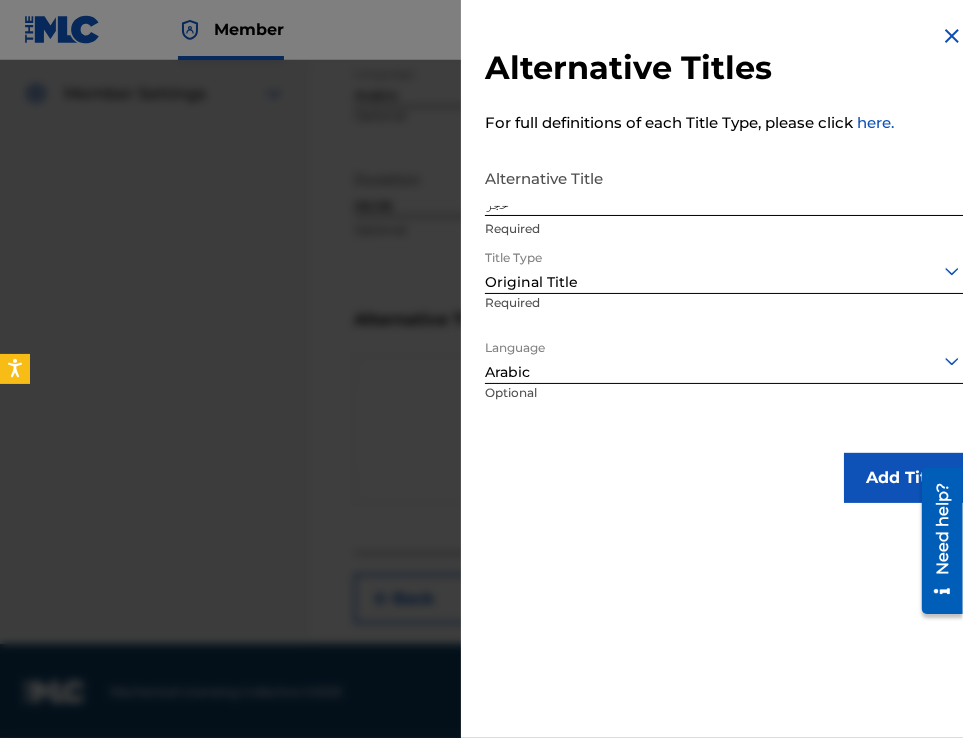 click on "Add Title" at bounding box center (904, 478) 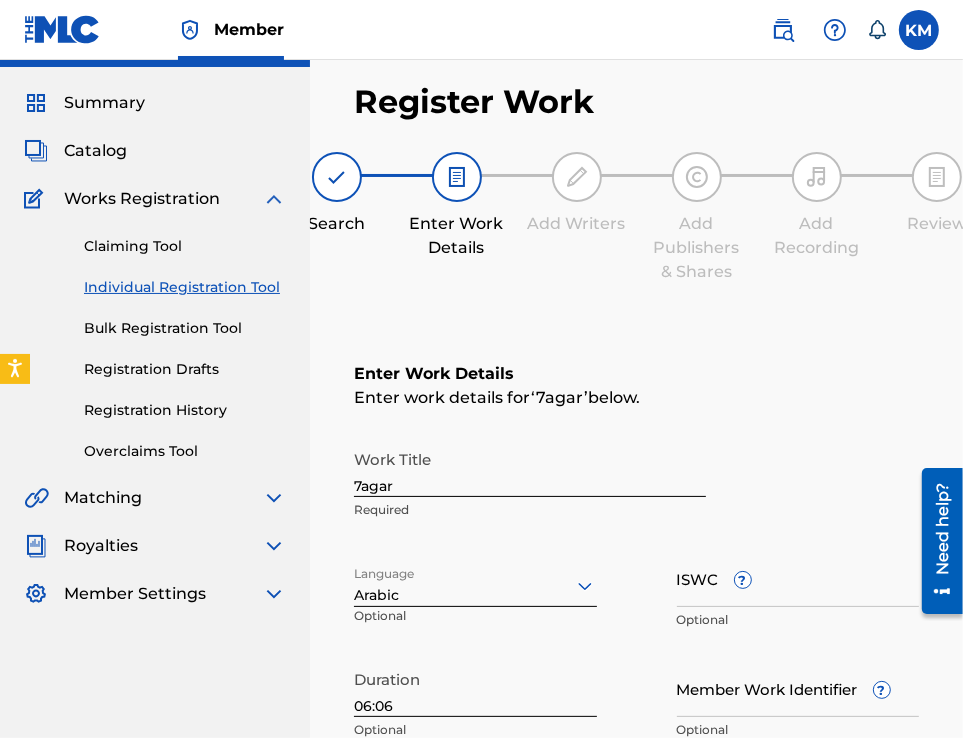 scroll, scrollTop: 648, scrollLeft: 0, axis: vertical 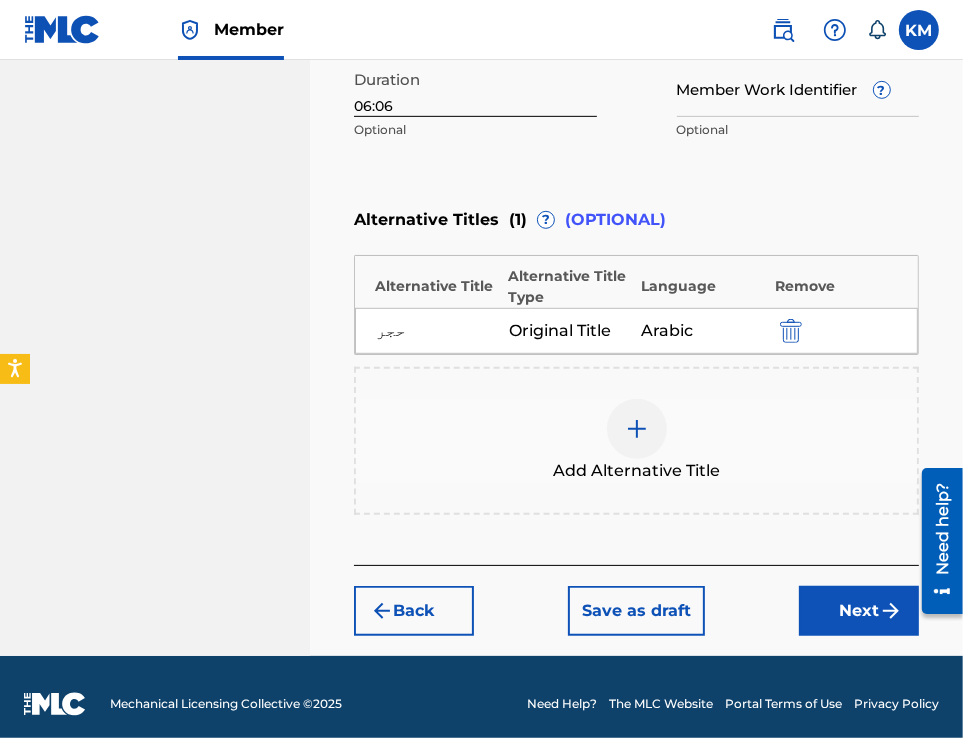 click on "Next" at bounding box center [859, 611] 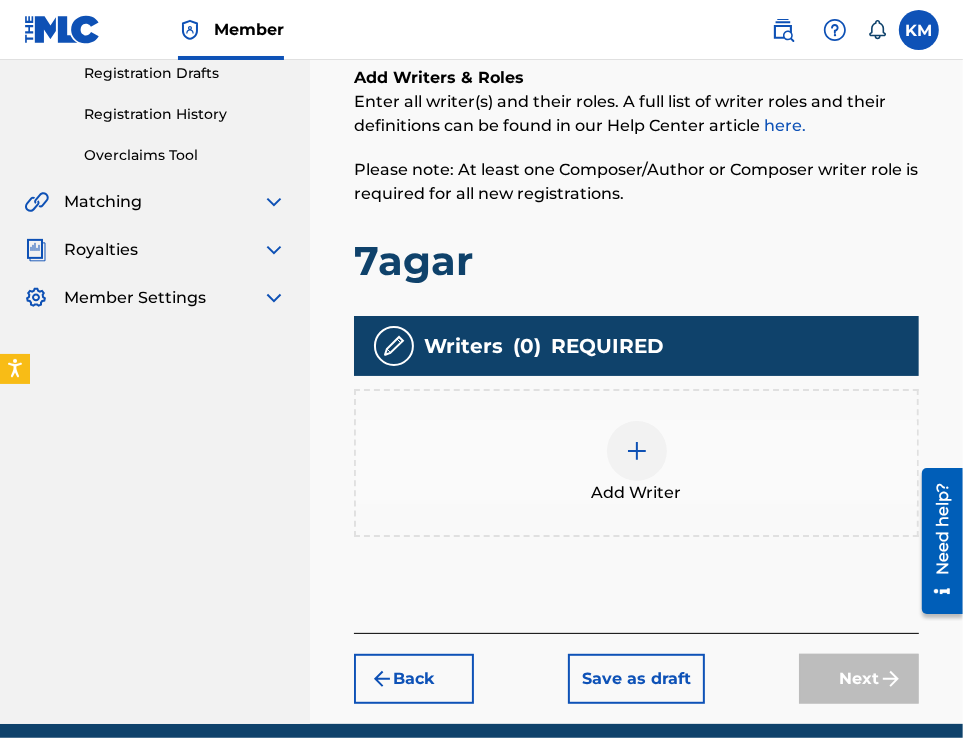 scroll, scrollTop: 390, scrollLeft: 0, axis: vertical 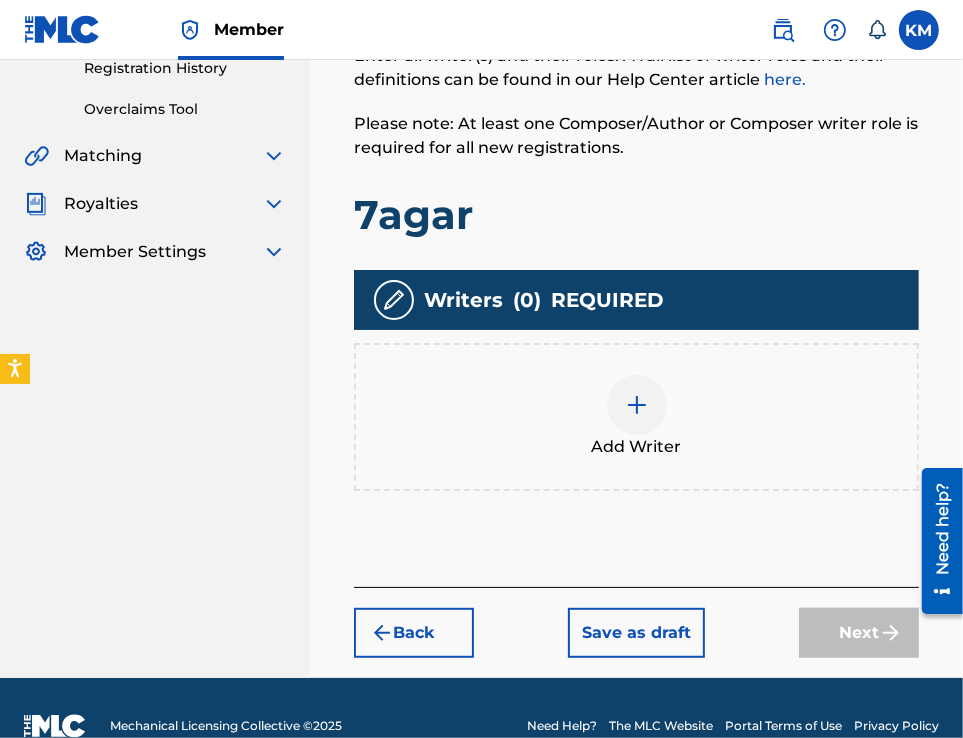 click at bounding box center (637, 405) 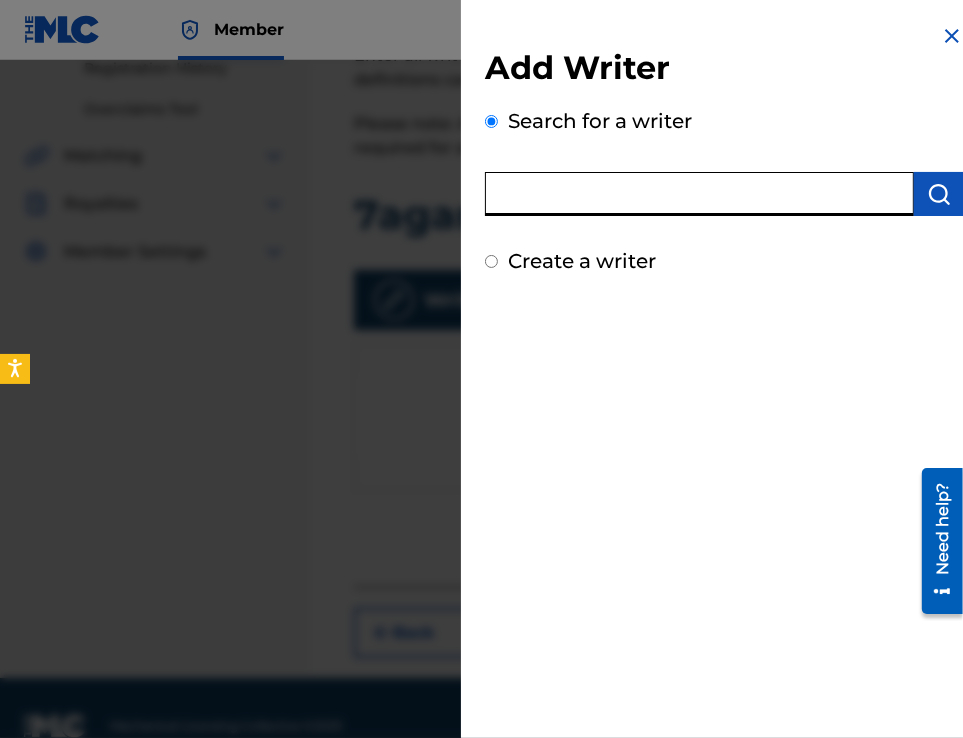 click at bounding box center (699, 194) 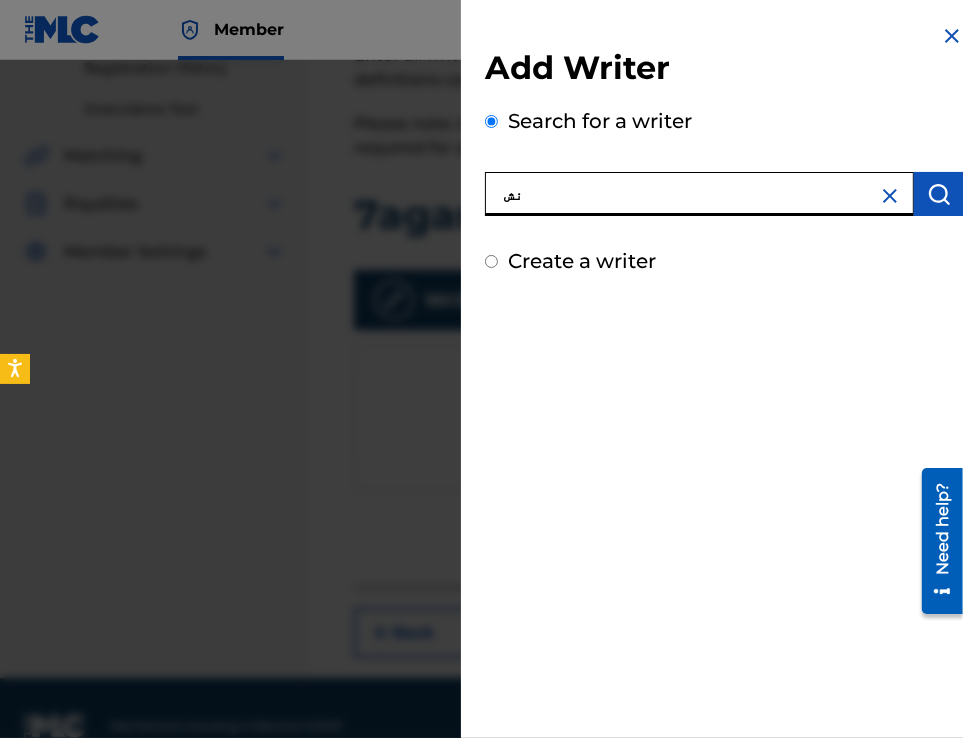 type on "ن" 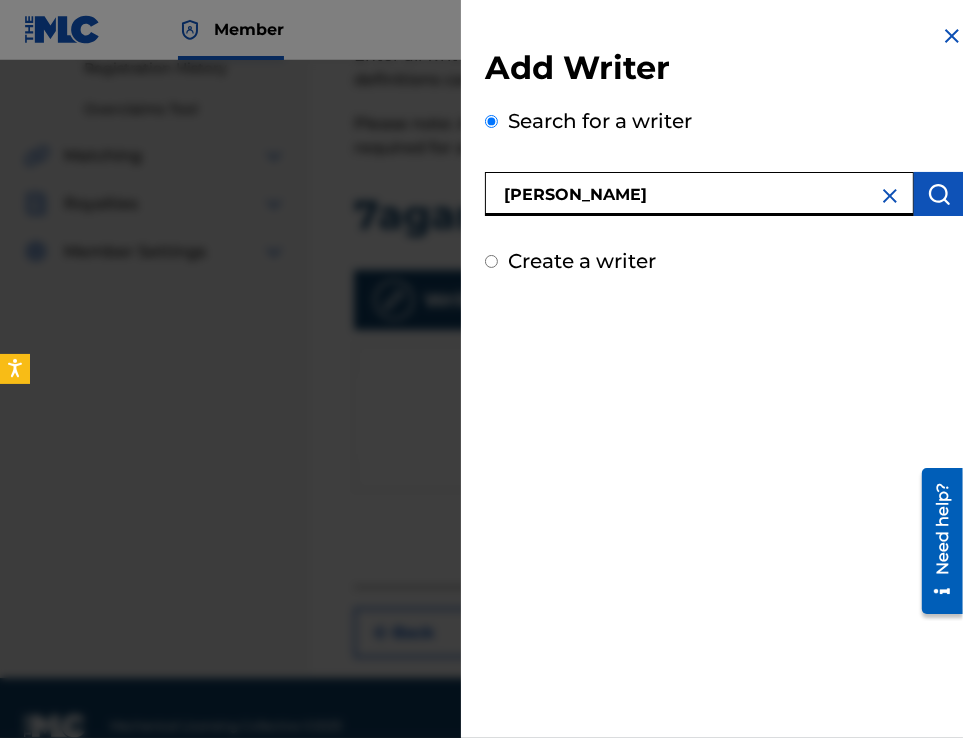 type on "[PERSON_NAME]" 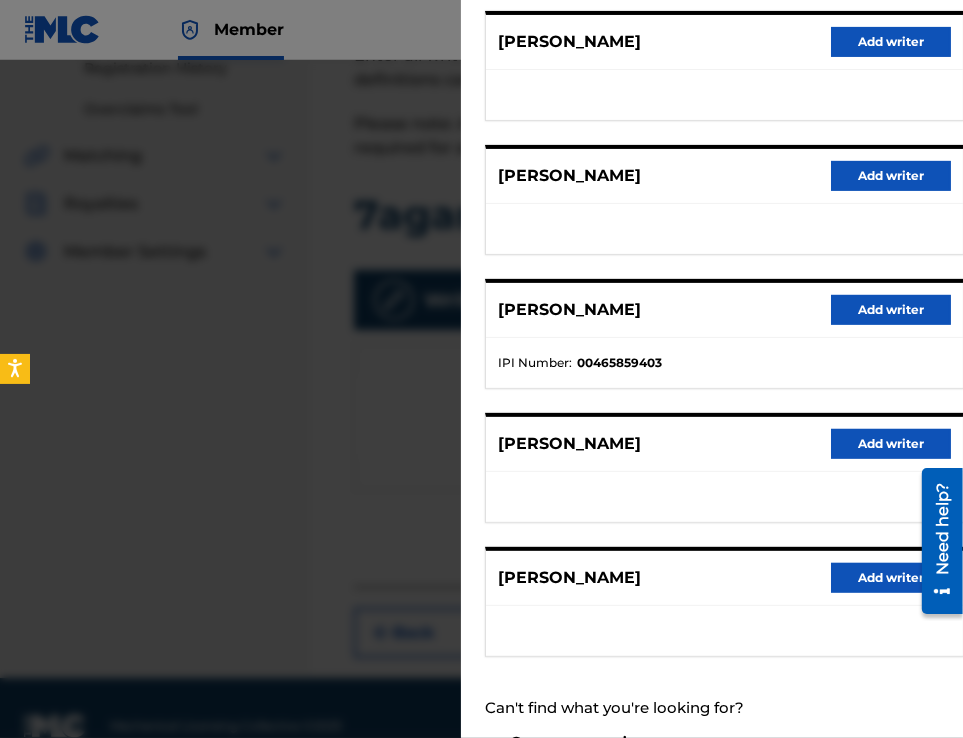 scroll, scrollTop: 297, scrollLeft: 0, axis: vertical 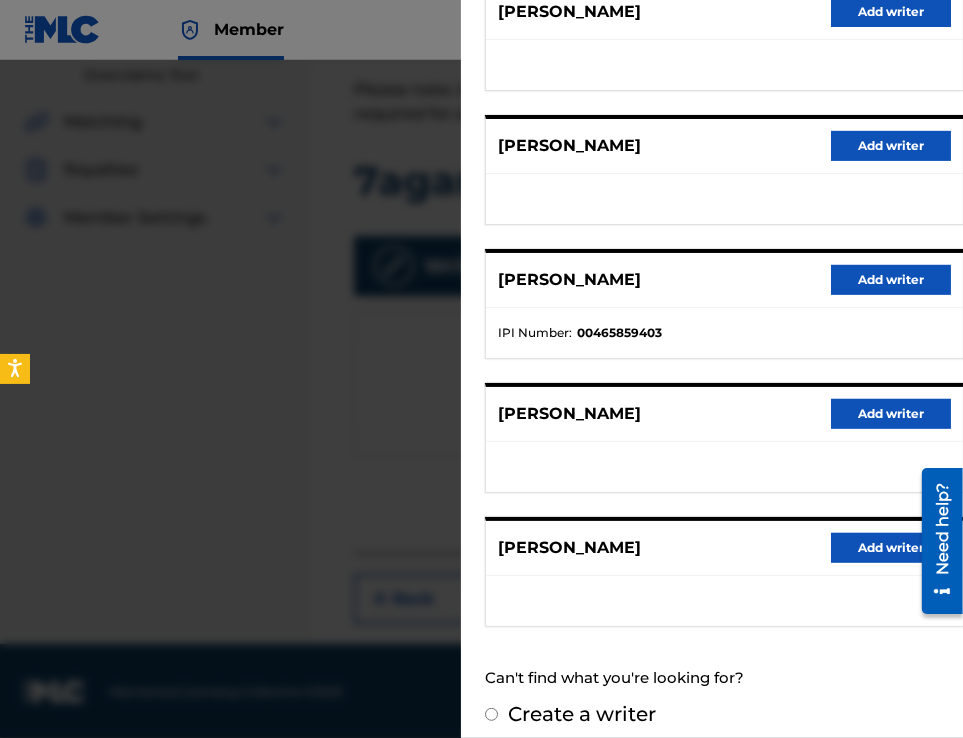click on "Add writer" at bounding box center (891, 548) 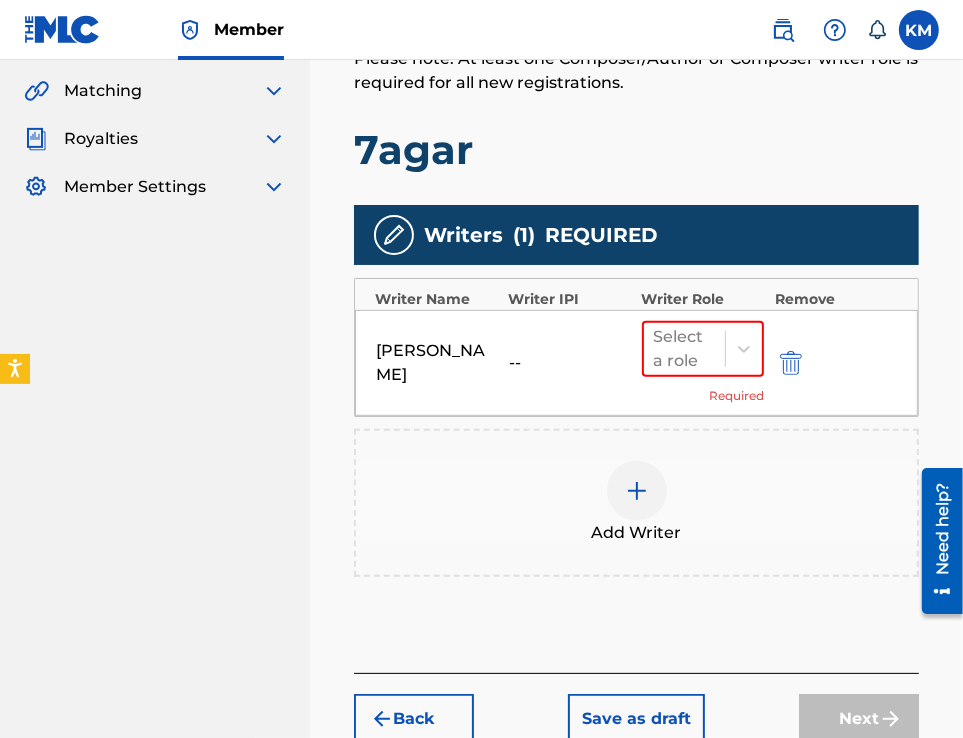 scroll, scrollTop: 524, scrollLeft: 0, axis: vertical 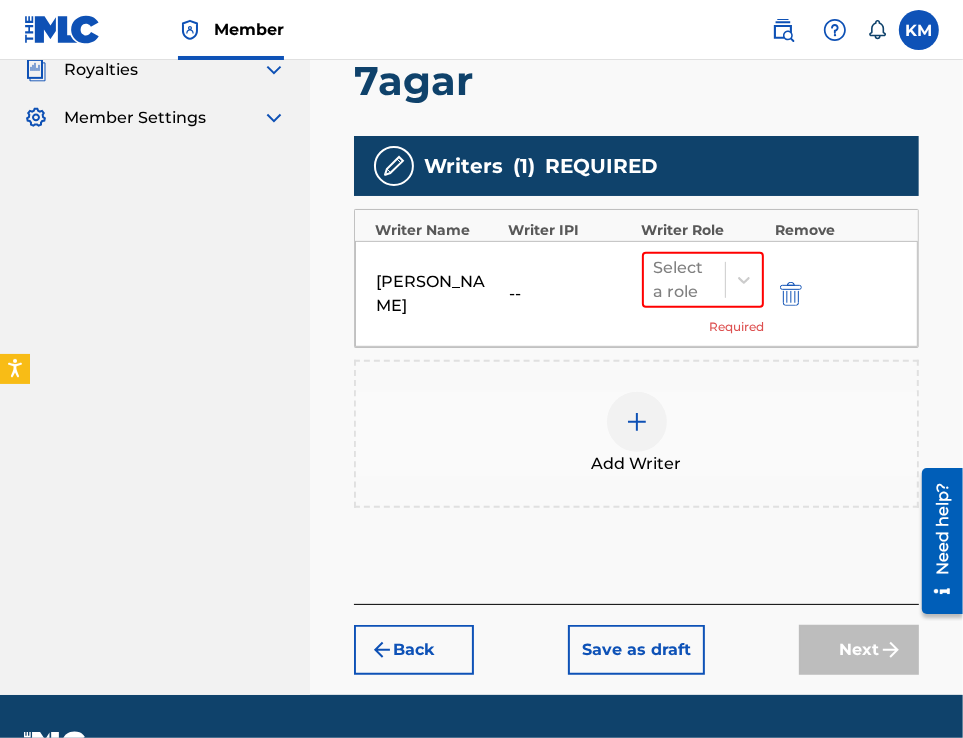 click on "Select a role Required" at bounding box center (703, 294) 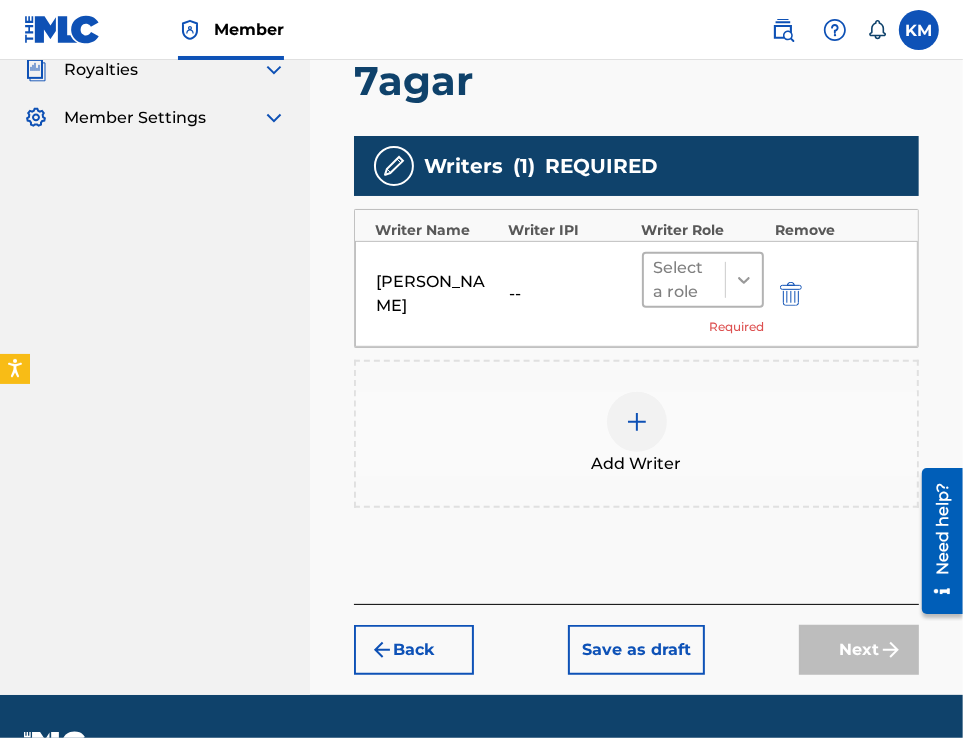 click at bounding box center [744, 280] 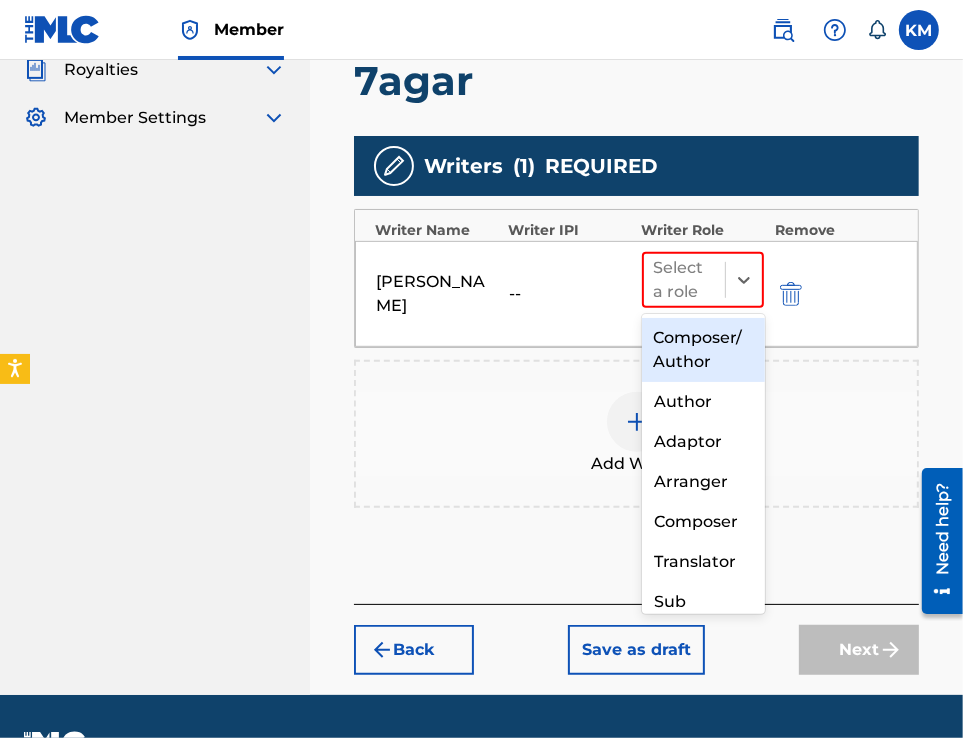 click on "Composer/Author" at bounding box center [703, 350] 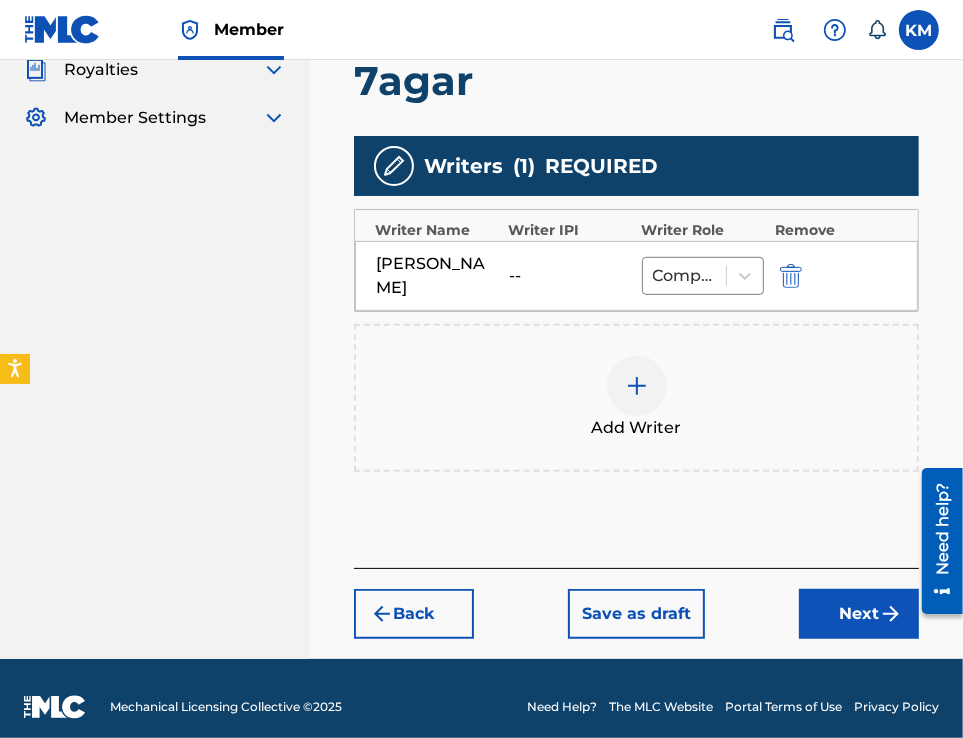 click on "Next" at bounding box center [859, 614] 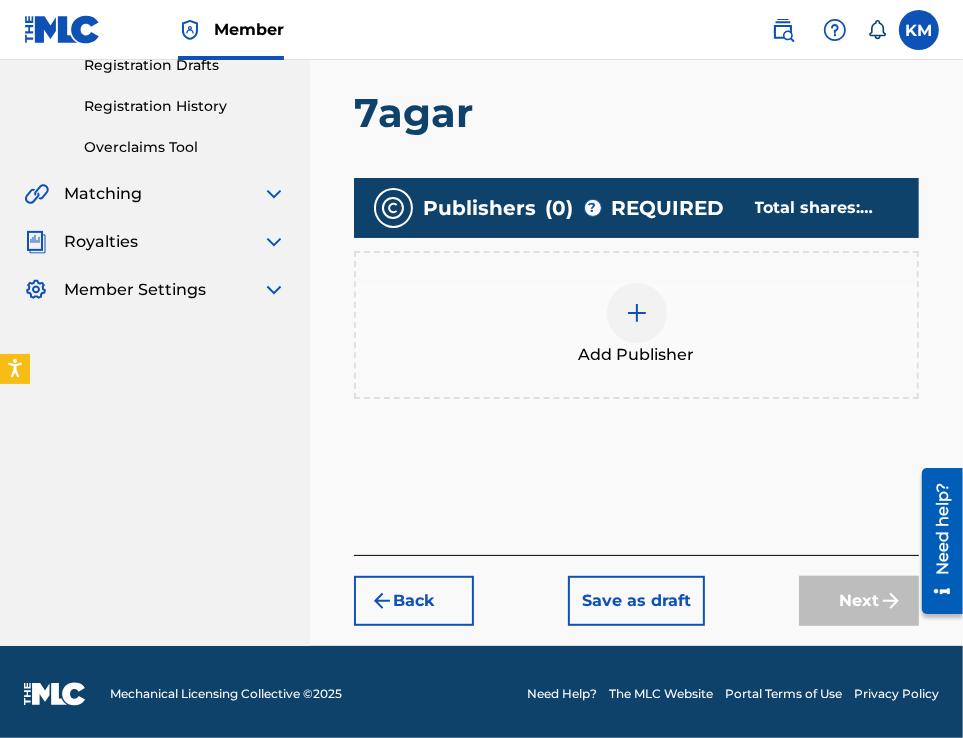 scroll, scrollTop: 355, scrollLeft: 0, axis: vertical 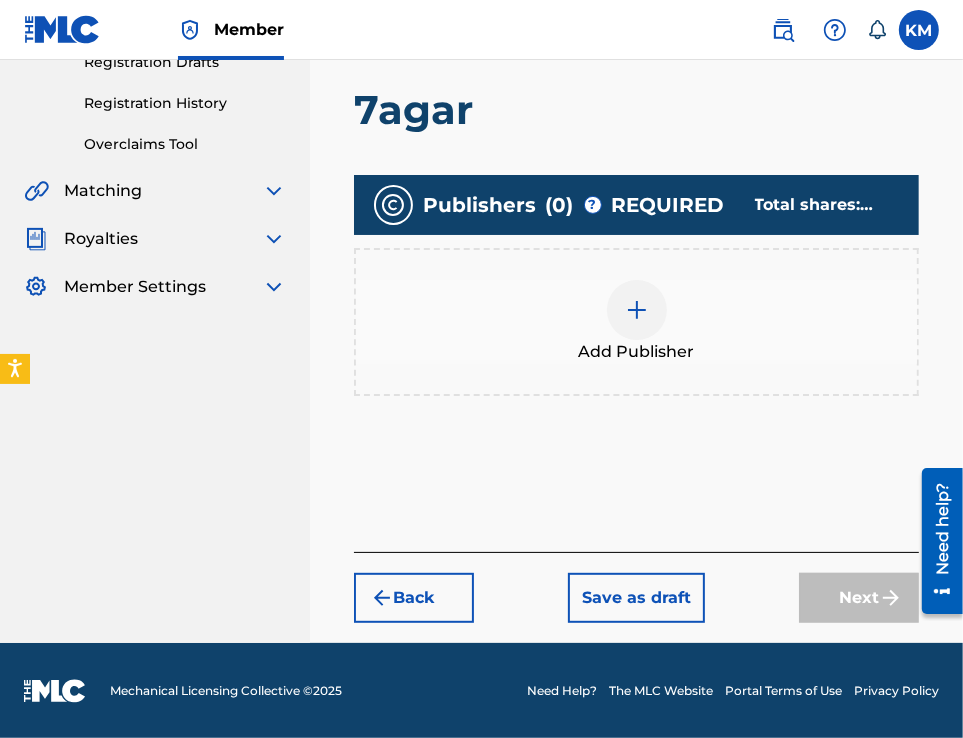click on "Add Publisher" at bounding box center [636, 322] 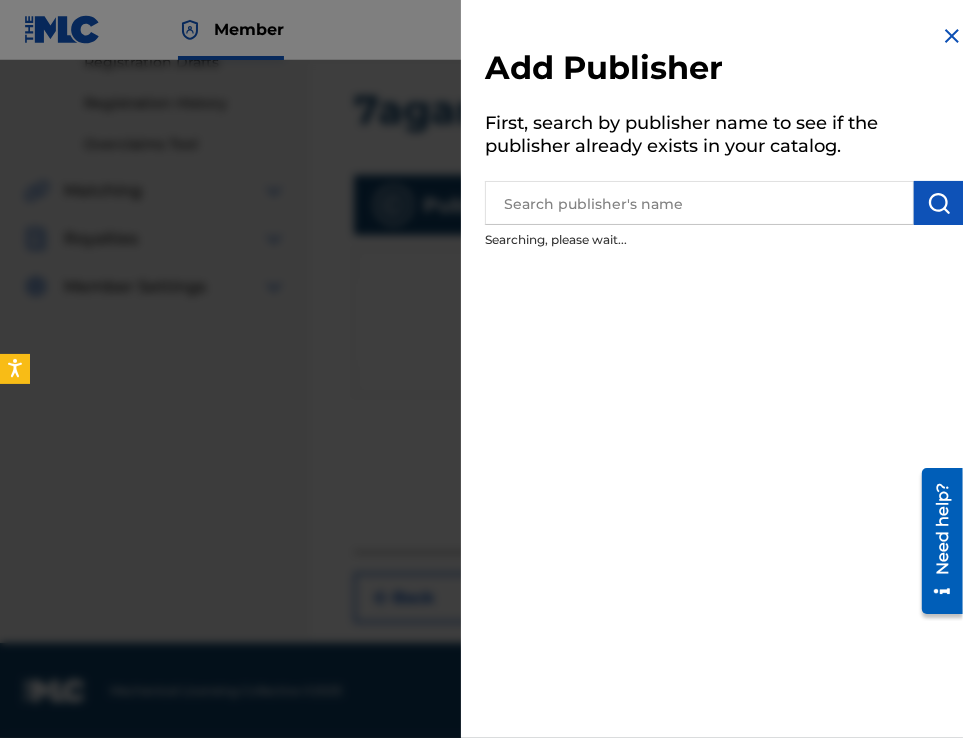 click on "Searching, please wait..." at bounding box center (660, 245) 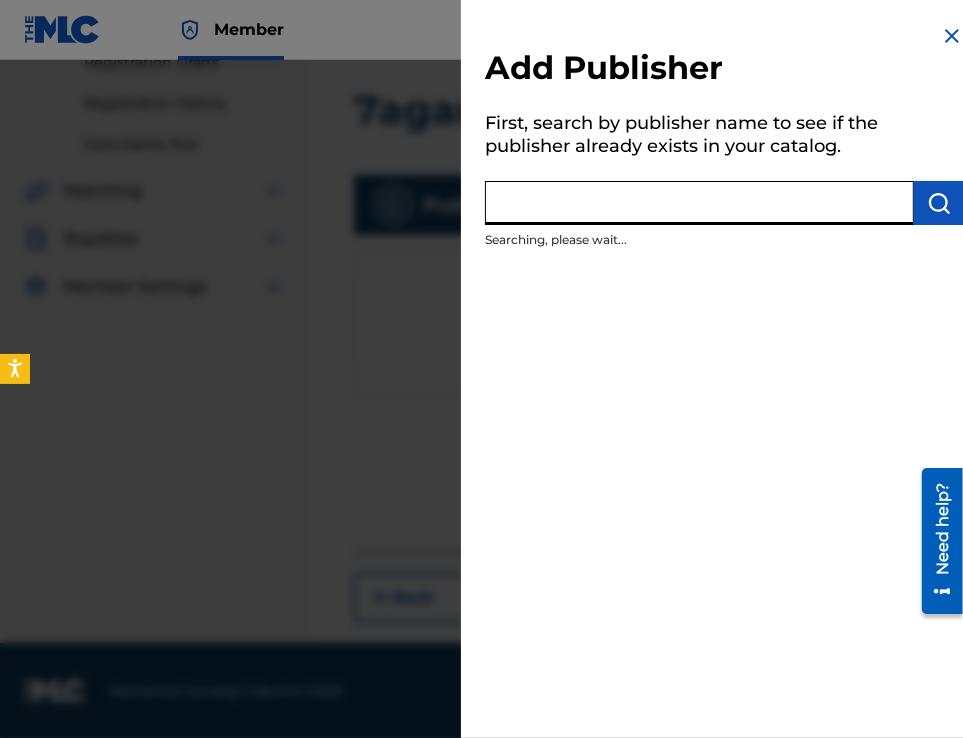 click at bounding box center (699, 203) 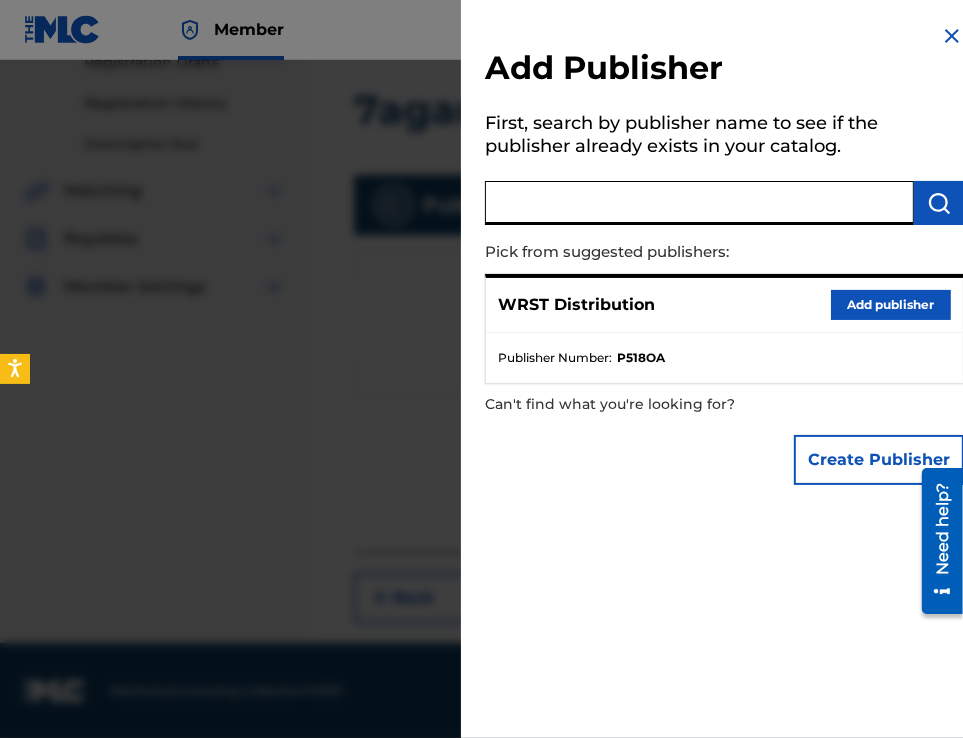 click on "Add publisher" at bounding box center (891, 305) 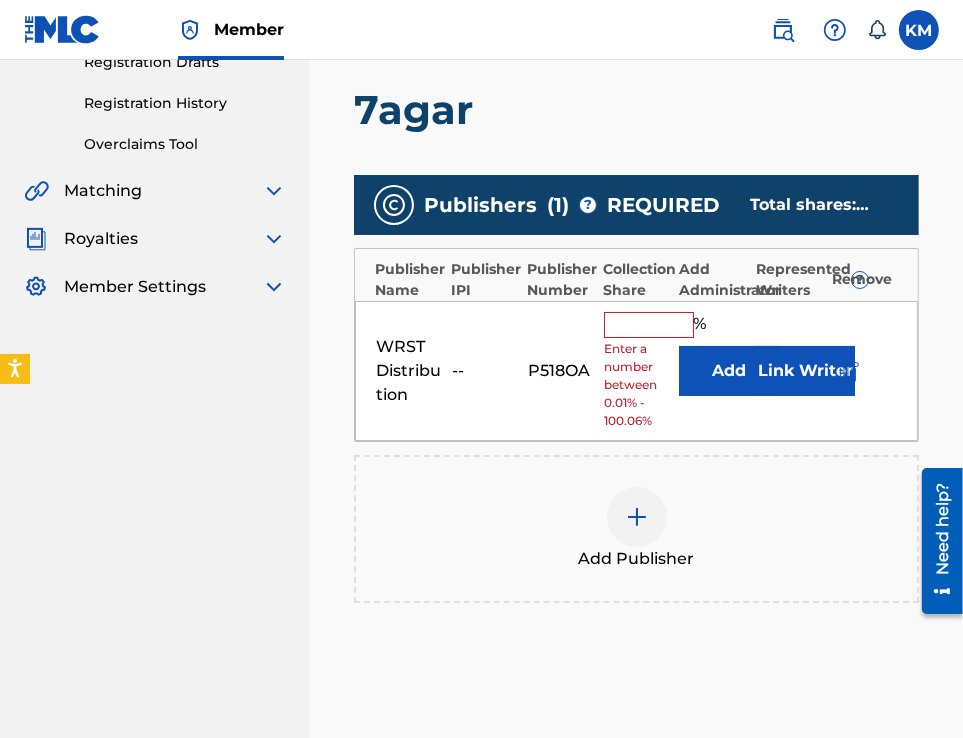 click at bounding box center (649, 325) 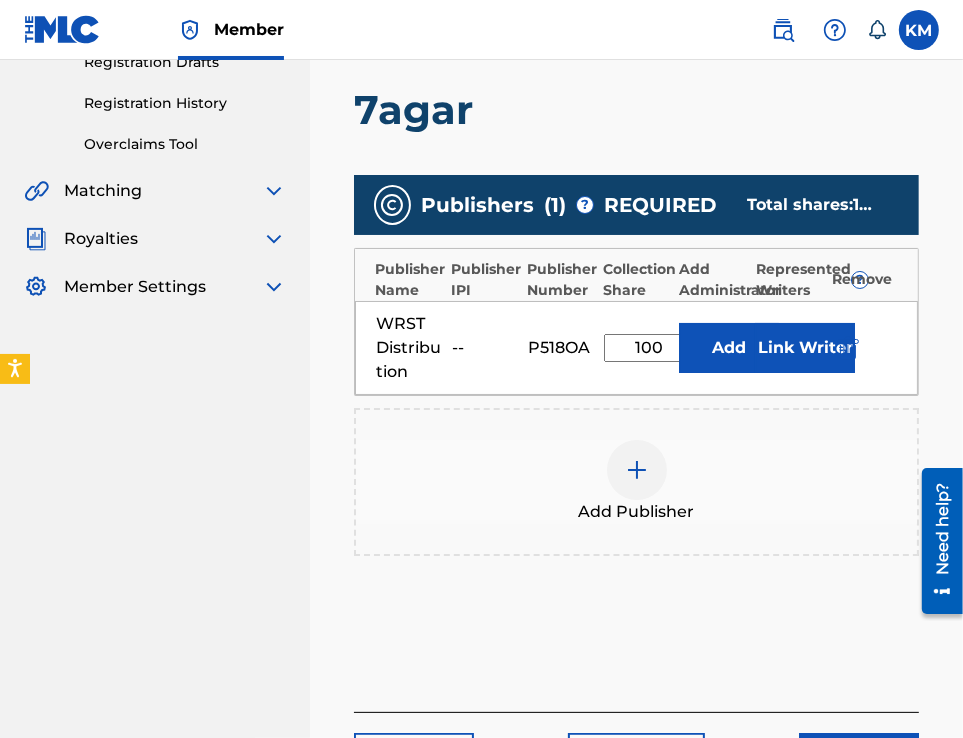 type on "100" 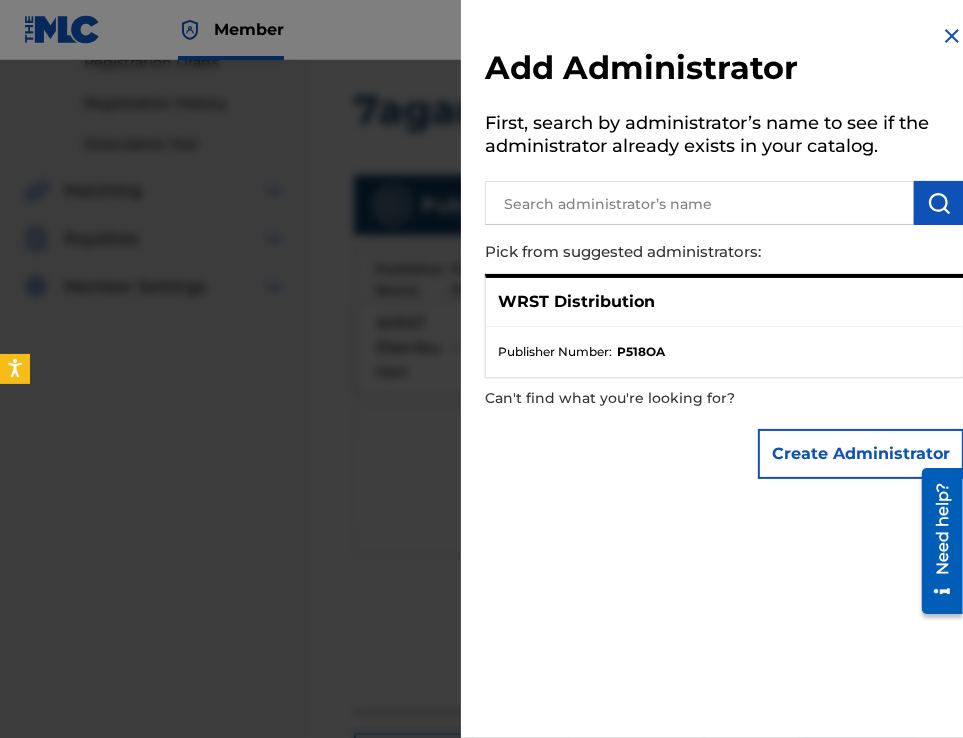 click at bounding box center [952, 36] 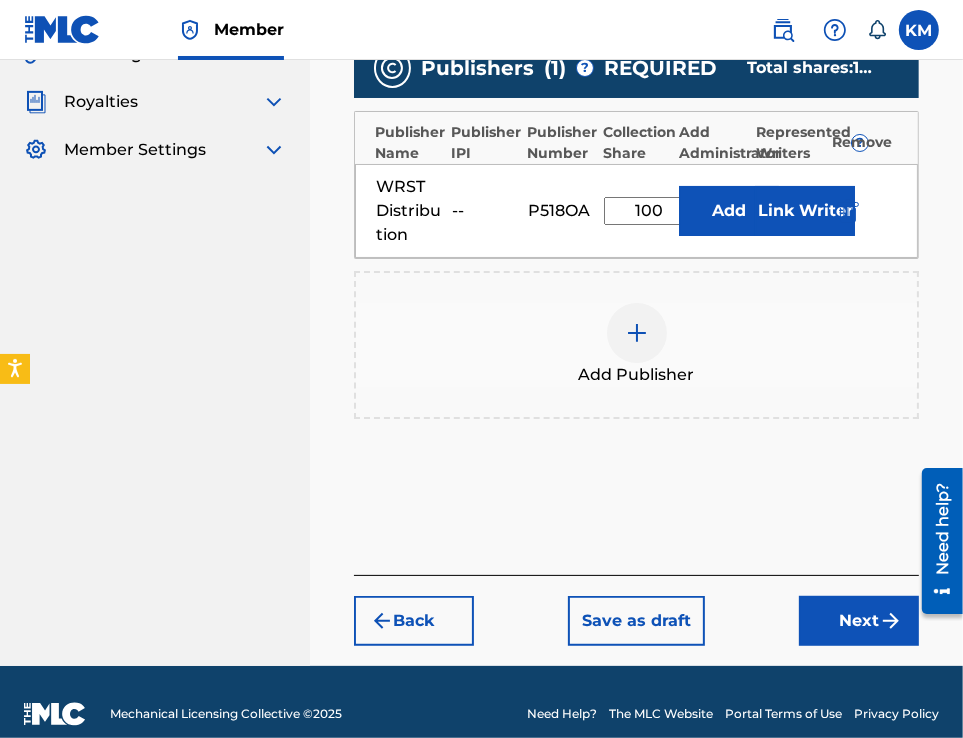 scroll, scrollTop: 529, scrollLeft: 0, axis: vertical 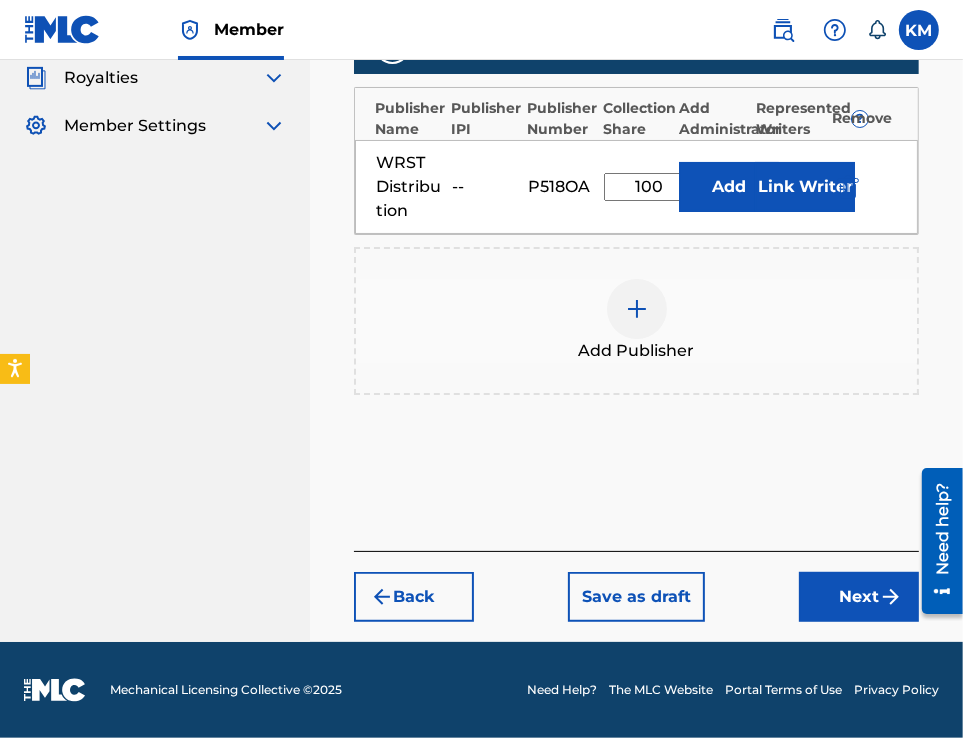 click on "Link Writer" at bounding box center (805, 187) 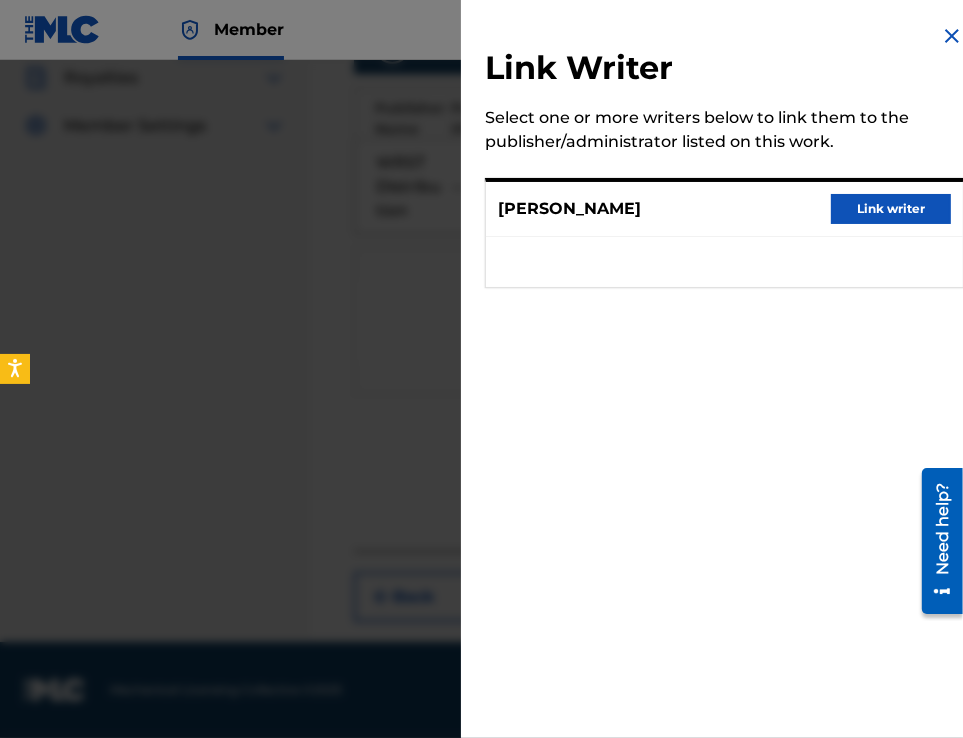 click on "Link writer" at bounding box center [891, 209] 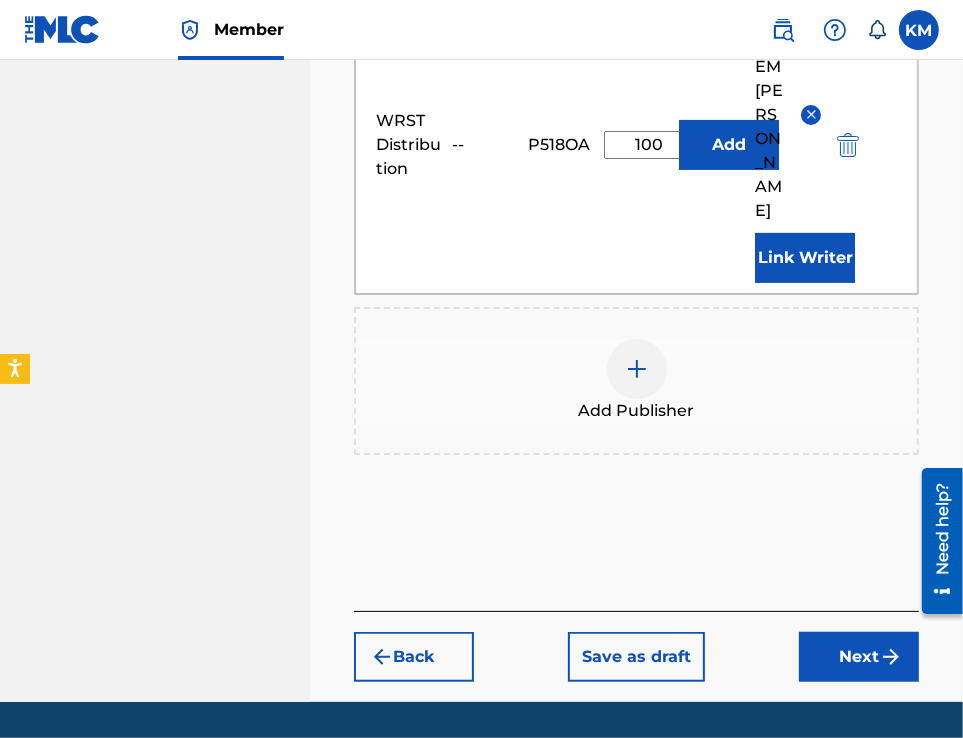 scroll, scrollTop: 661, scrollLeft: 0, axis: vertical 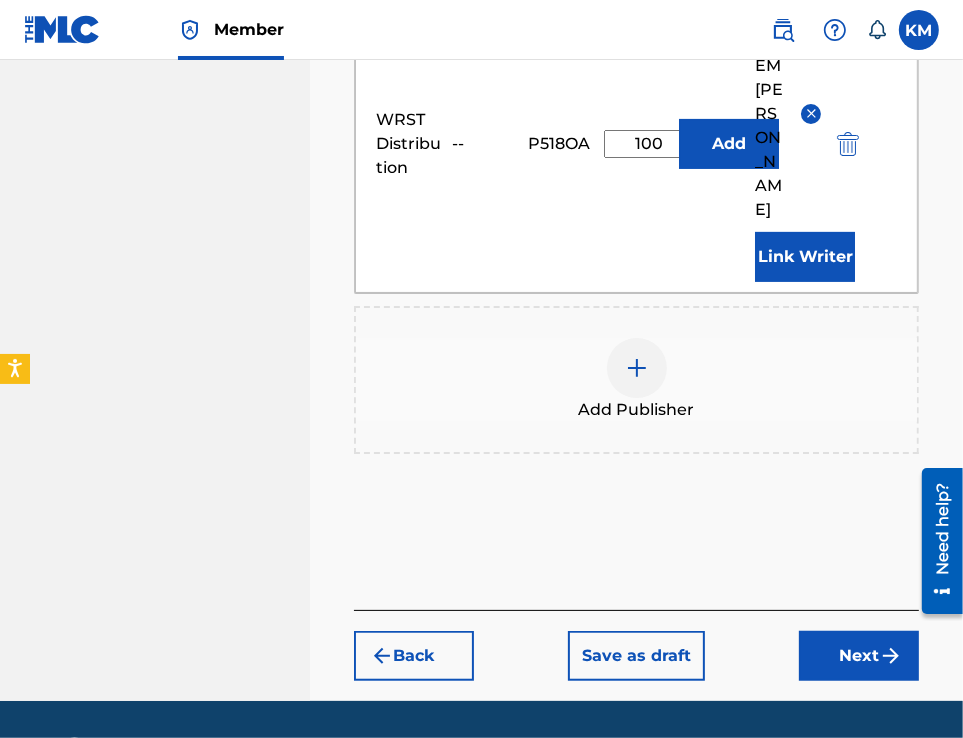 click on "Next" at bounding box center (859, 656) 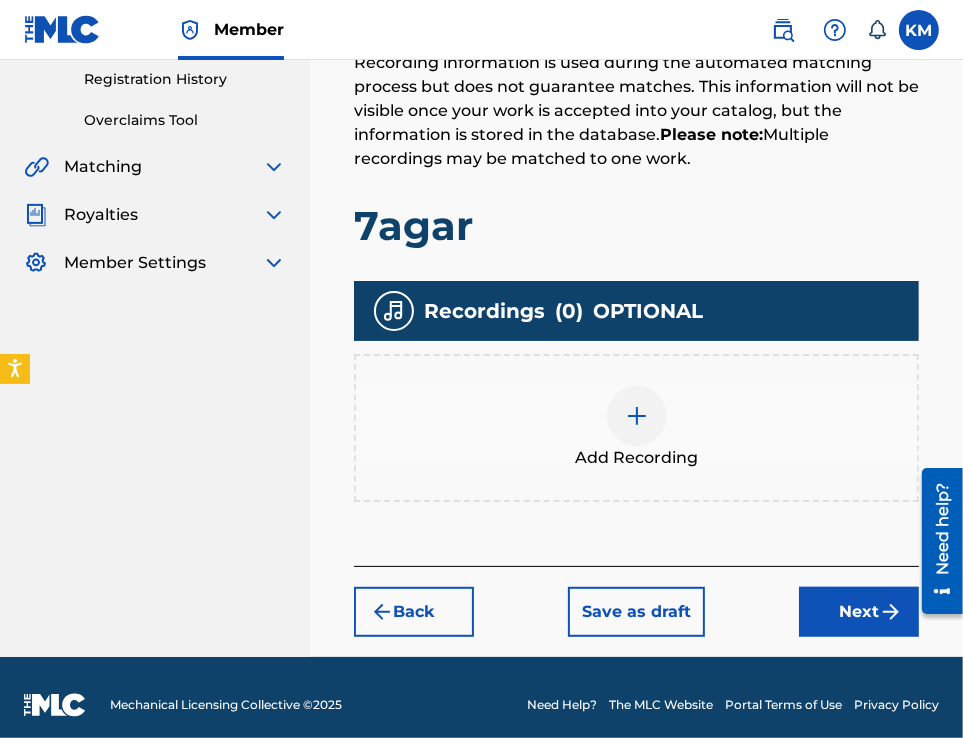 scroll, scrollTop: 392, scrollLeft: 0, axis: vertical 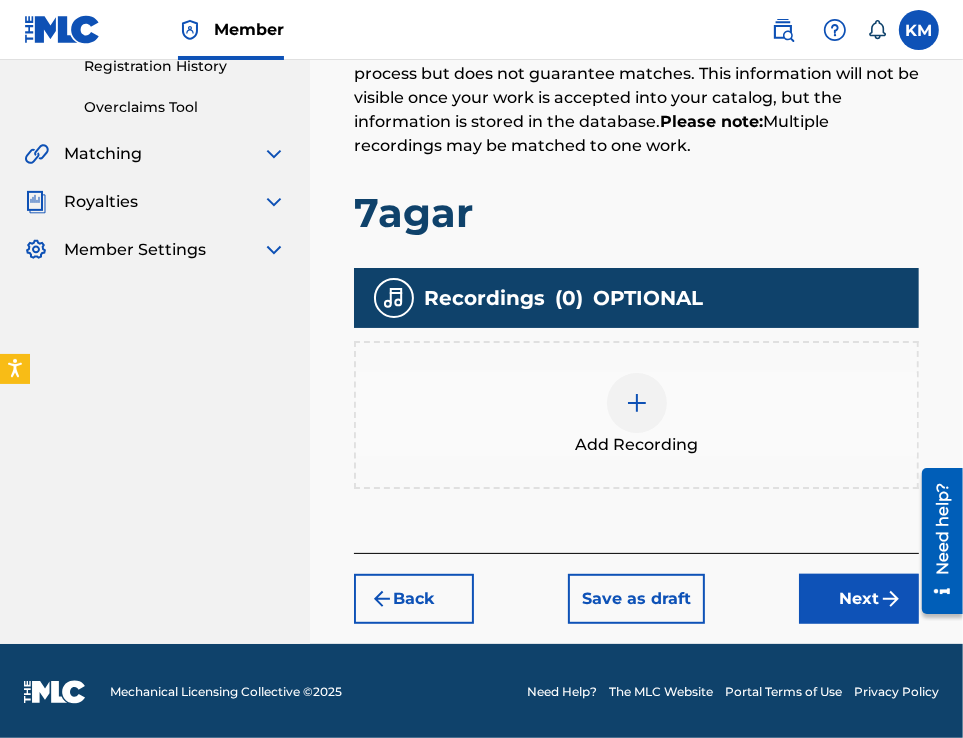 click on "Next" at bounding box center [859, 599] 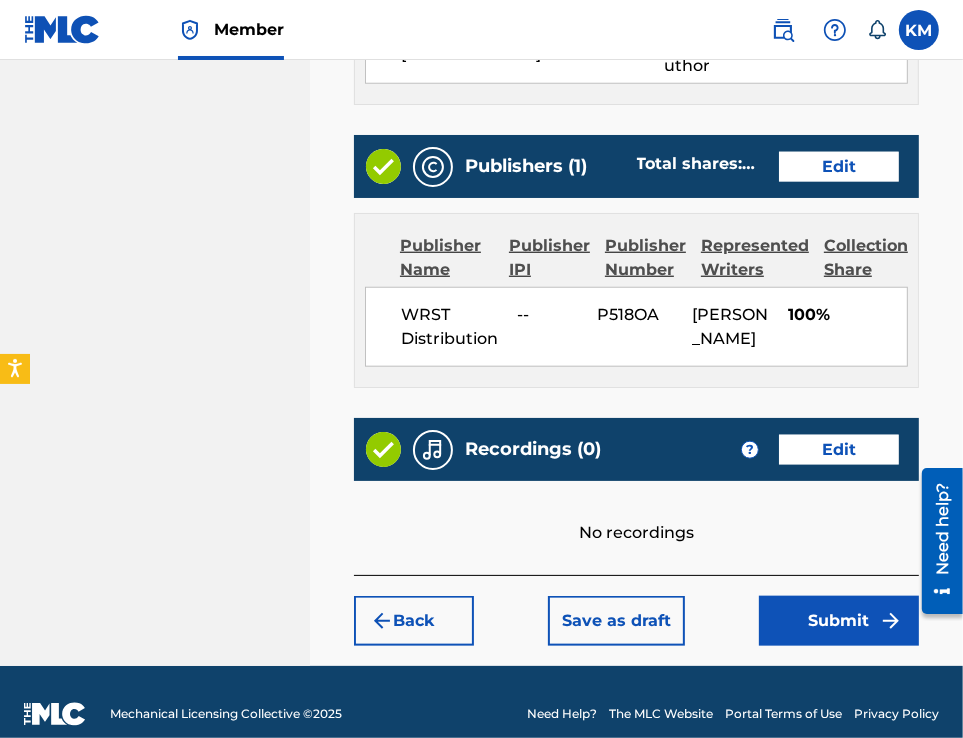 scroll, scrollTop: 1148, scrollLeft: 0, axis: vertical 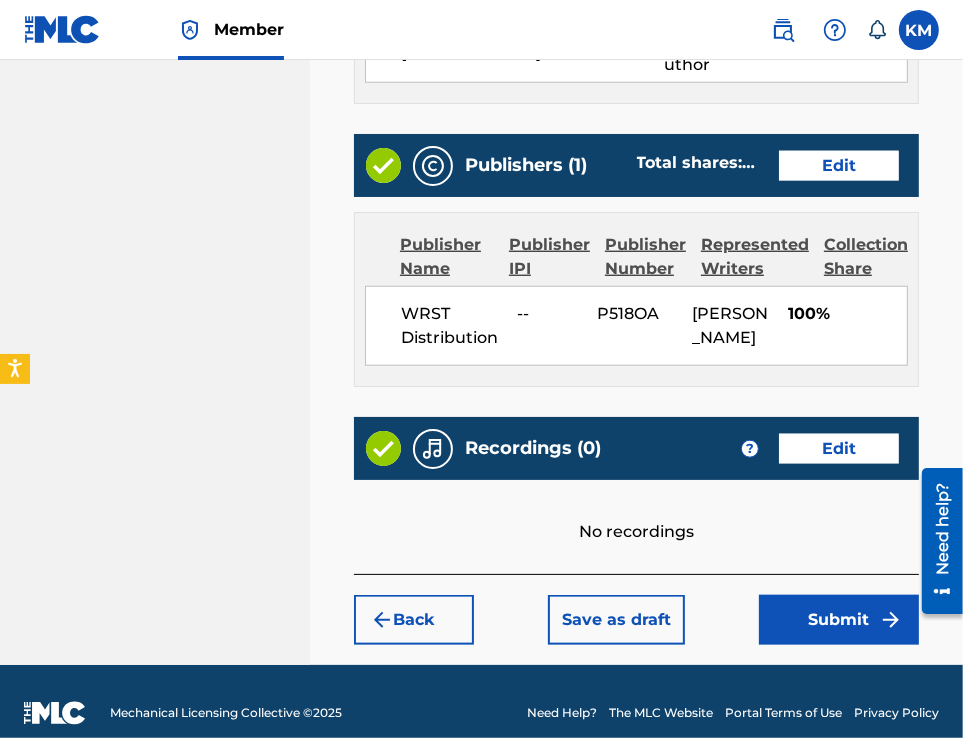click on "Save as draft" at bounding box center (616, 620) 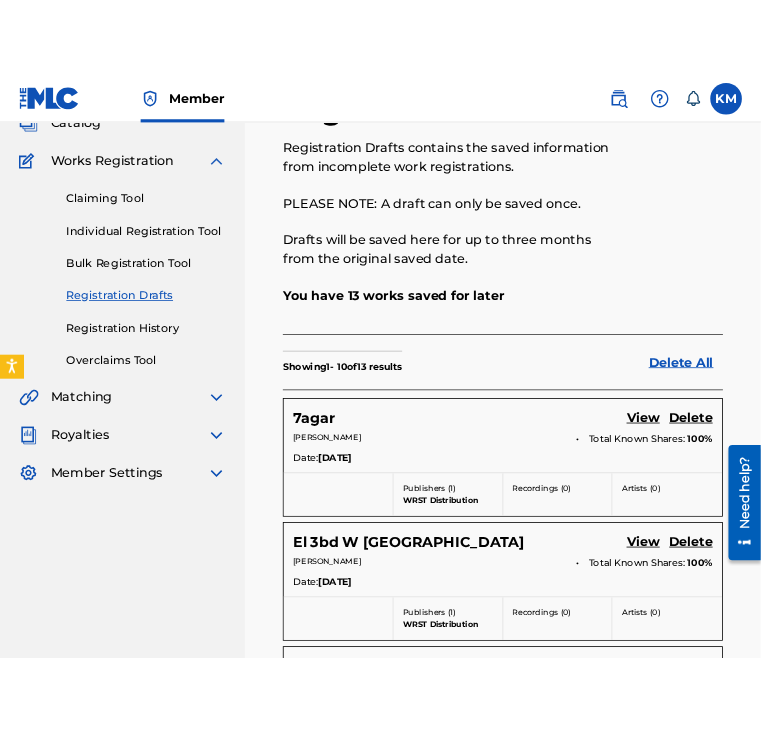 scroll, scrollTop: 0, scrollLeft: 0, axis: both 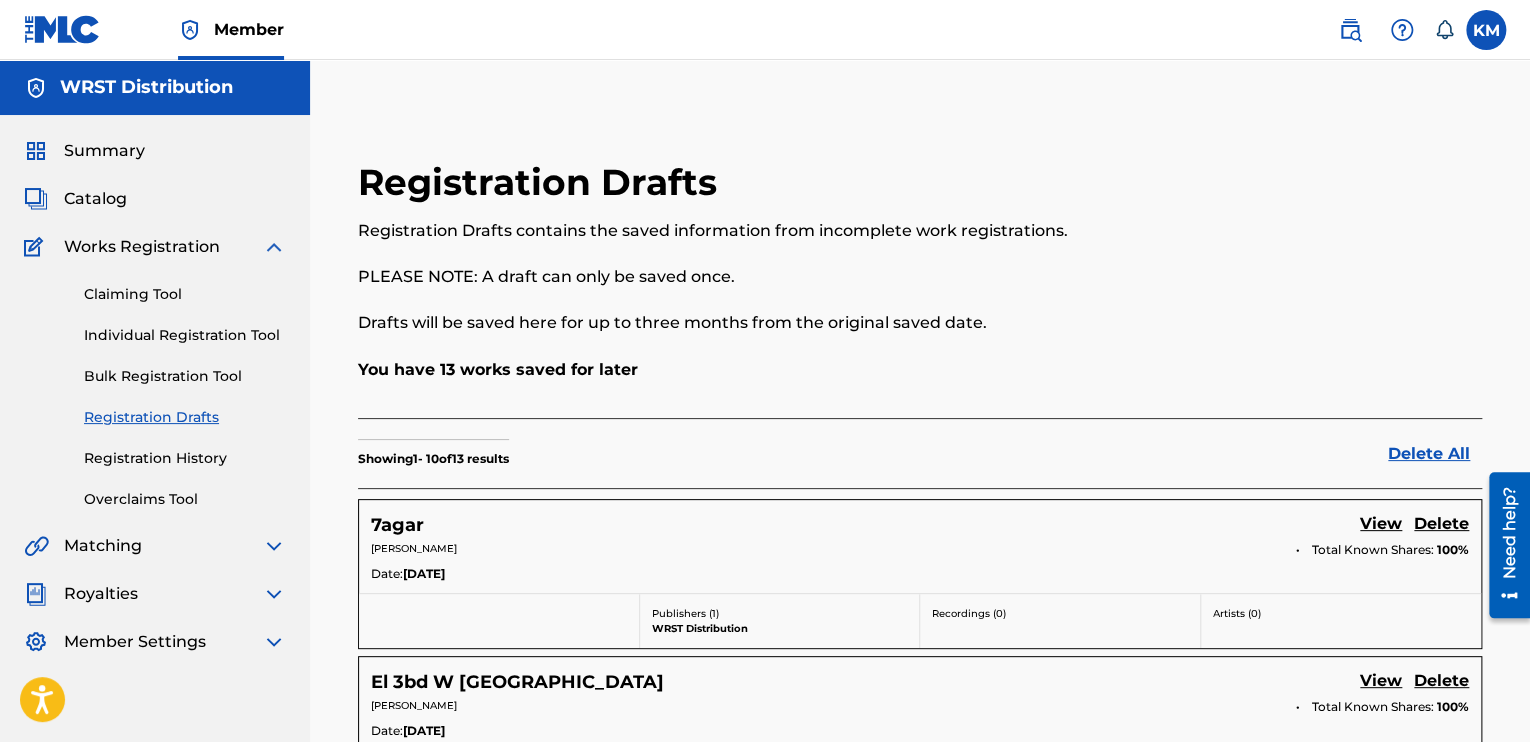 click on "Individual Registration Tool" at bounding box center [185, 335] 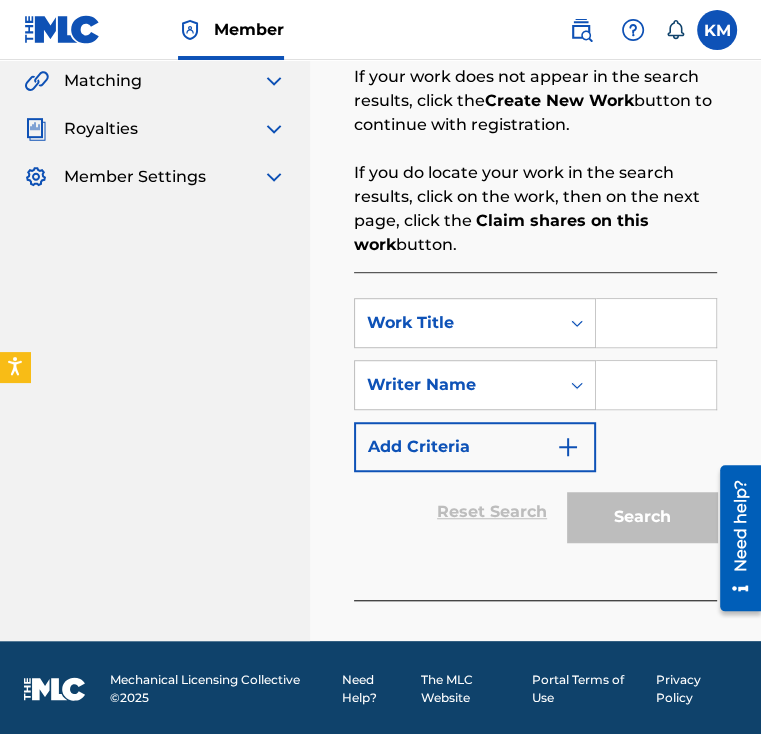 scroll, scrollTop: 467, scrollLeft: 0, axis: vertical 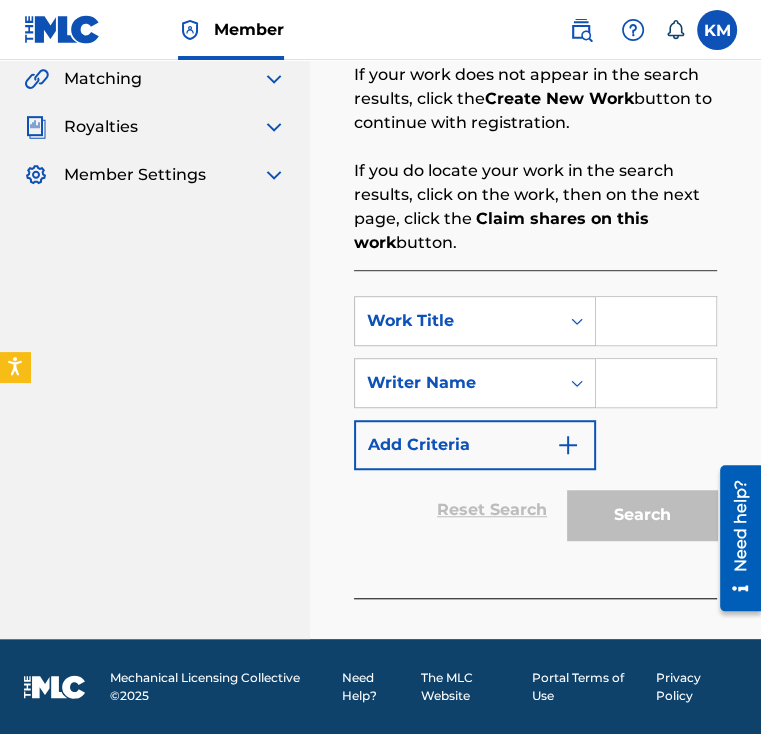 click at bounding box center (656, 321) 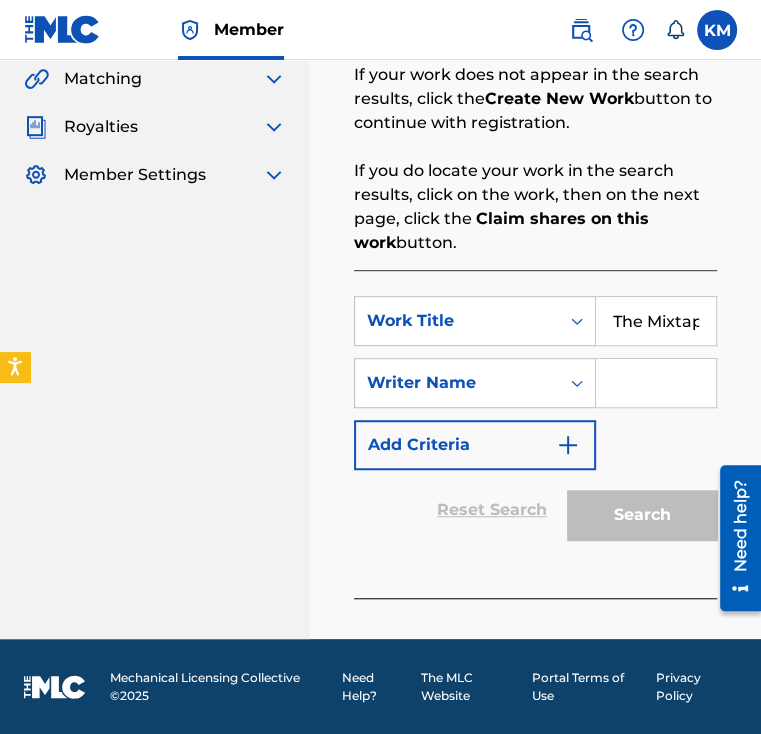 scroll, scrollTop: 0, scrollLeft: 61, axis: horizontal 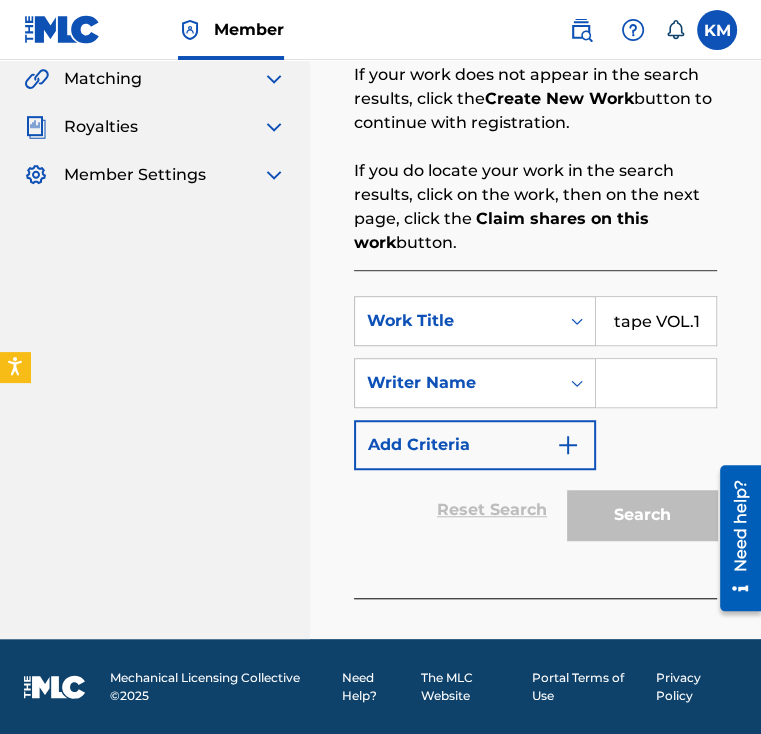 type on "The Mixtape VOL.1" 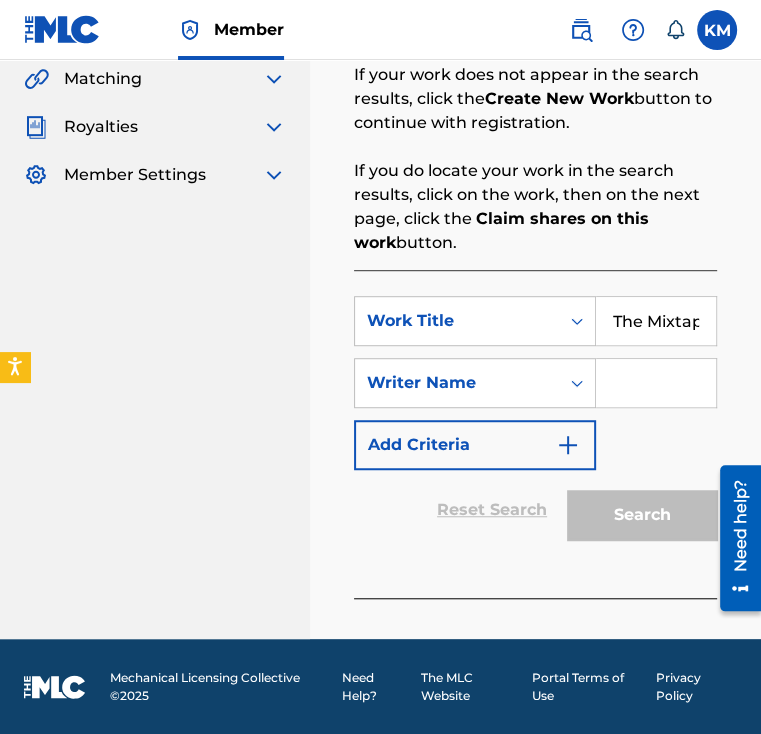click at bounding box center (656, 383) 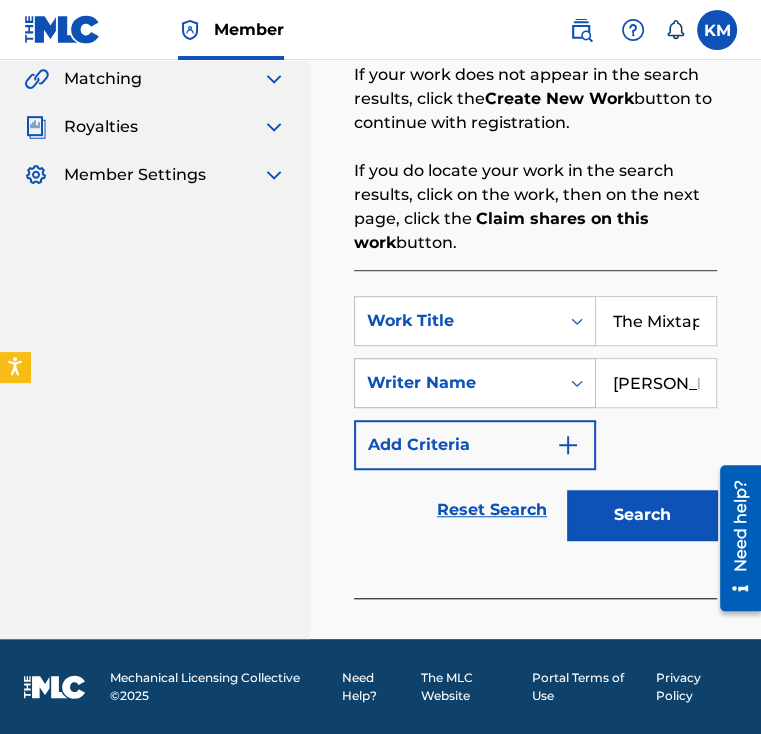 type on "[PERSON_NAME]" 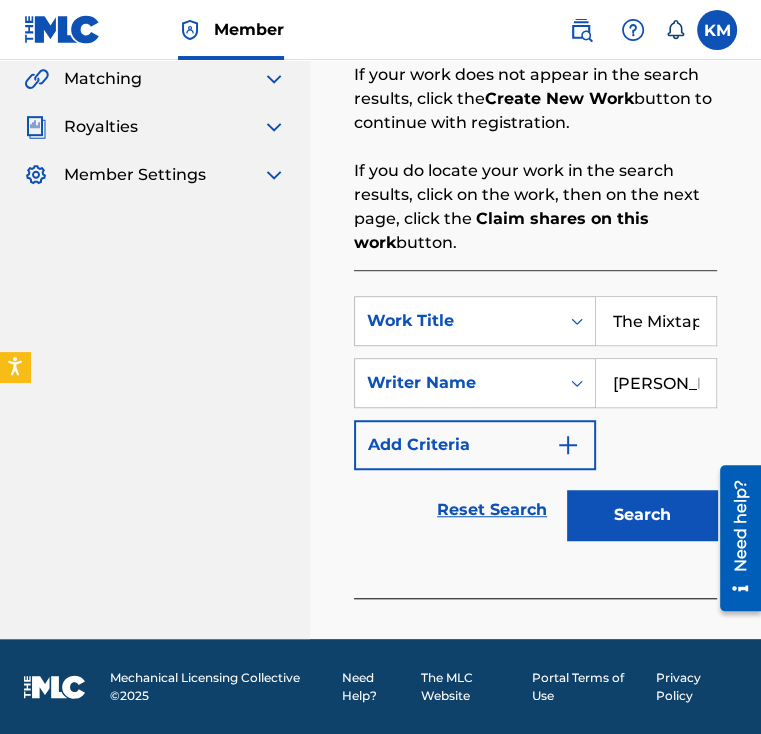 click on "SearchWithCriteria0daf469f-4d05-45d7-96d1-e045e4097694 Work Title The Mixtape VOL.1 SearchWithCriteriac2b9795e-be5e-414f-a08a-52a5f695789b Writer Name Kareem Gaber Add Criteria Reset Search Search" at bounding box center [535, 434] 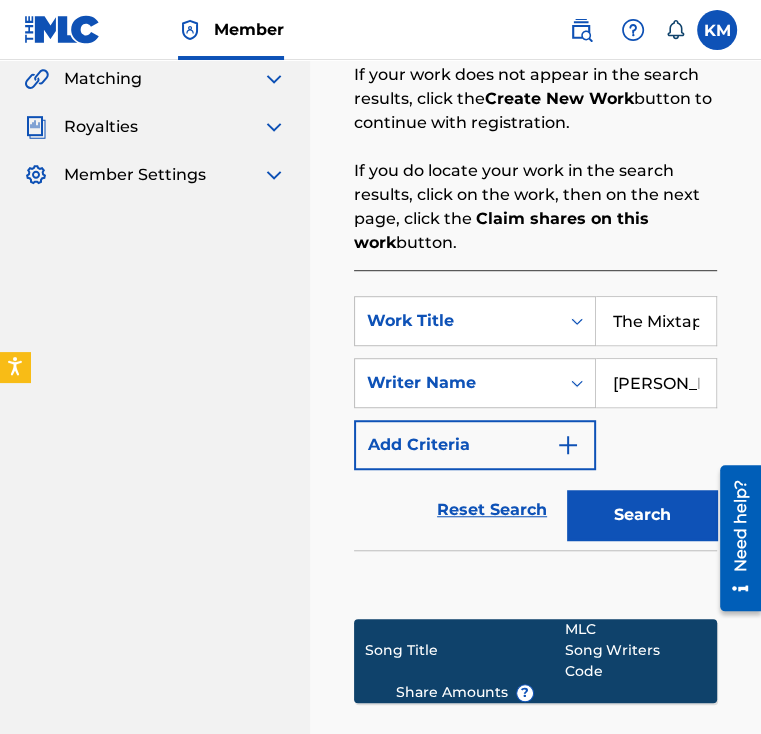 click on "Search" at bounding box center (642, 515) 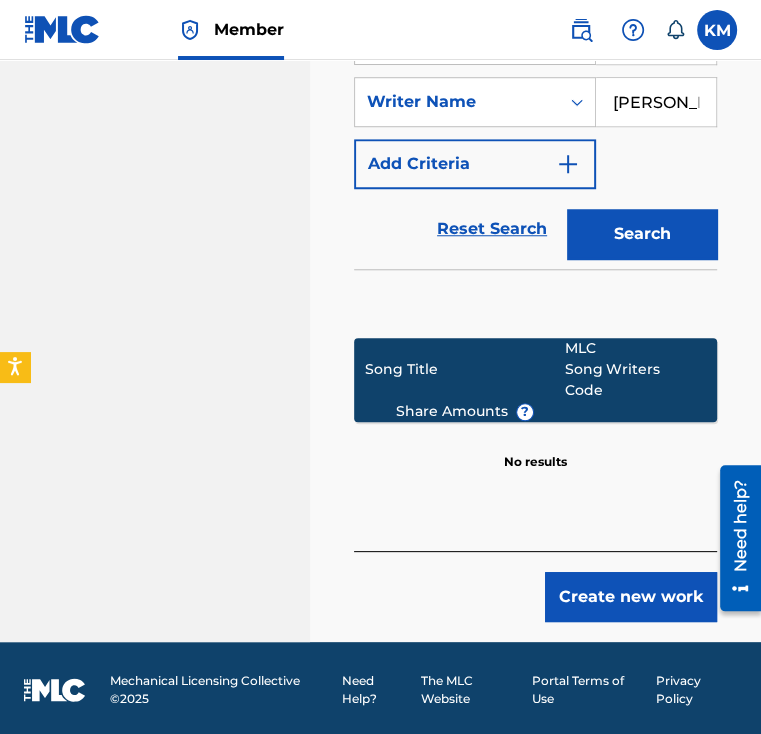 scroll, scrollTop: 751, scrollLeft: 0, axis: vertical 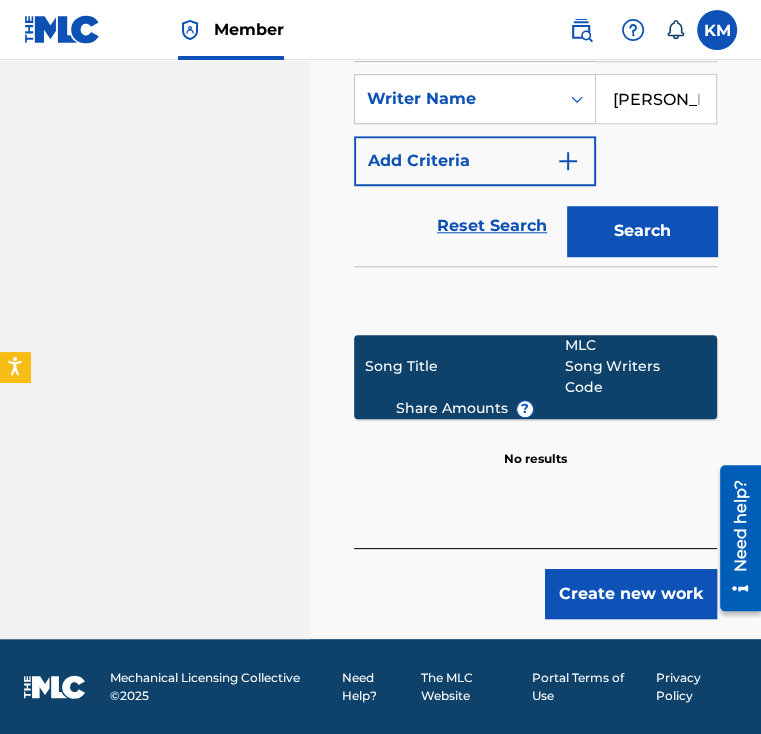 drag, startPoint x: 608, startPoint y: 618, endPoint x: 619, endPoint y: 599, distance: 21.954498 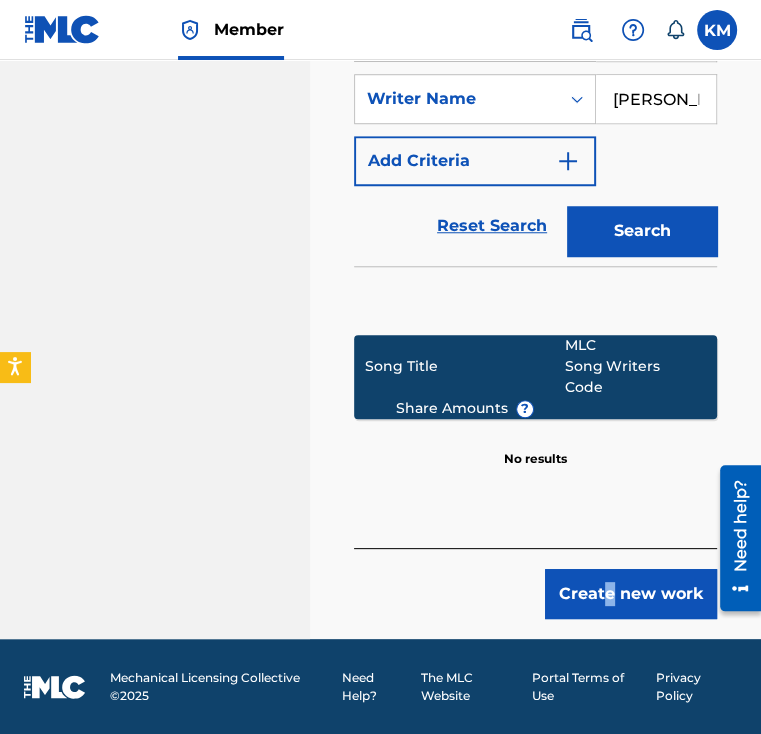 drag, startPoint x: 619, startPoint y: 599, endPoint x: 628, endPoint y: 582, distance: 19.235384 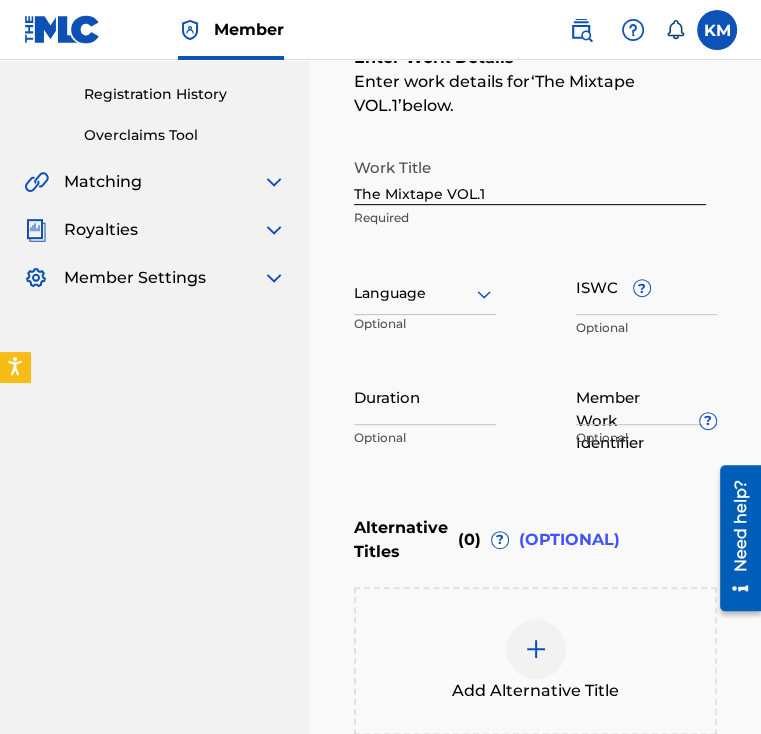 scroll, scrollTop: 300, scrollLeft: 0, axis: vertical 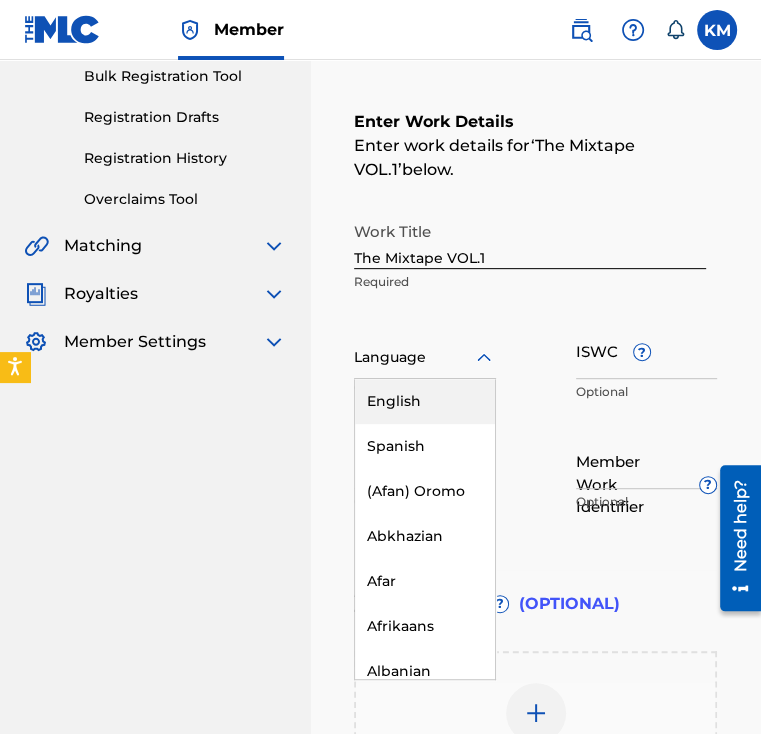 click on "Language" at bounding box center (425, 358) 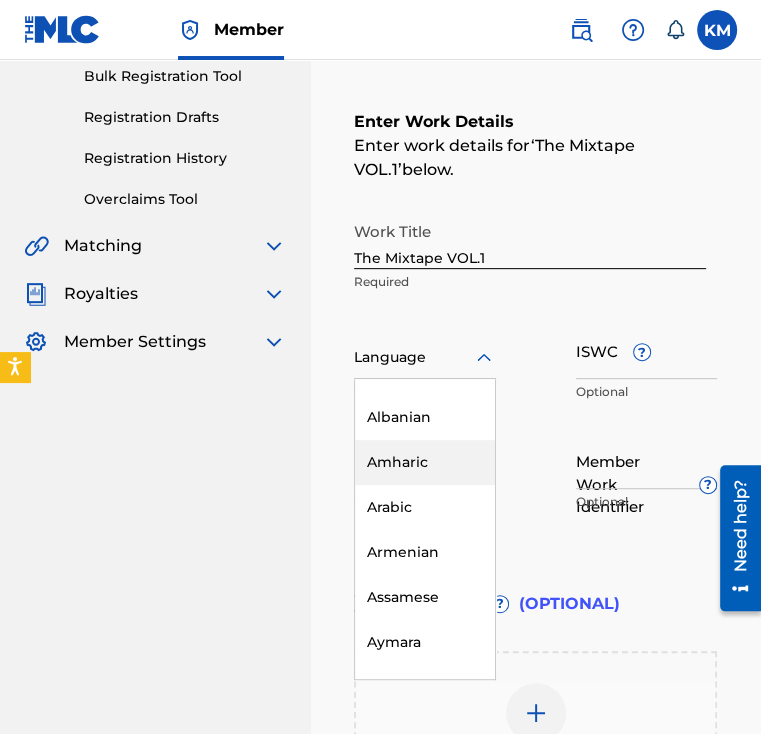 scroll, scrollTop: 300, scrollLeft: 0, axis: vertical 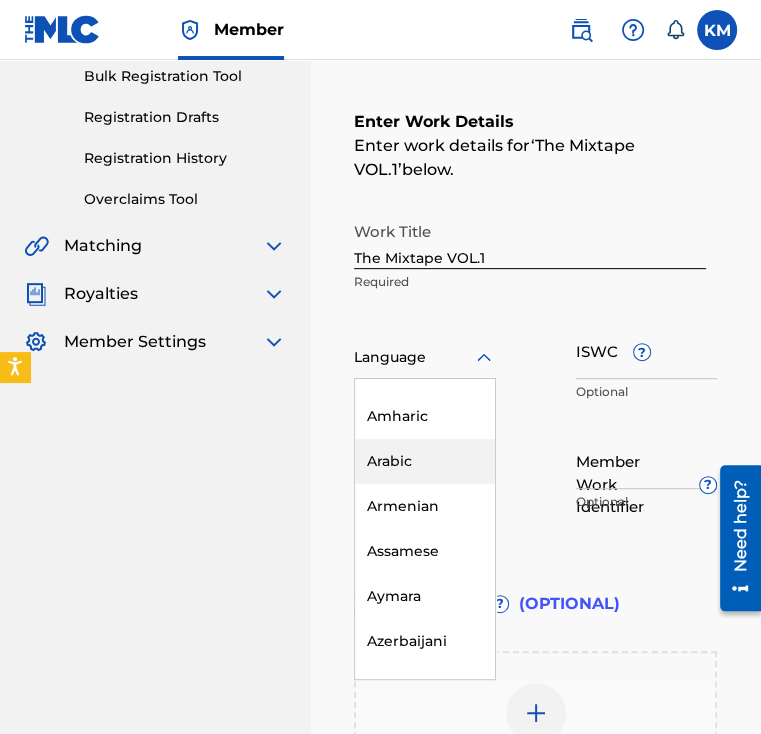 click on "Arabic" at bounding box center (425, 461) 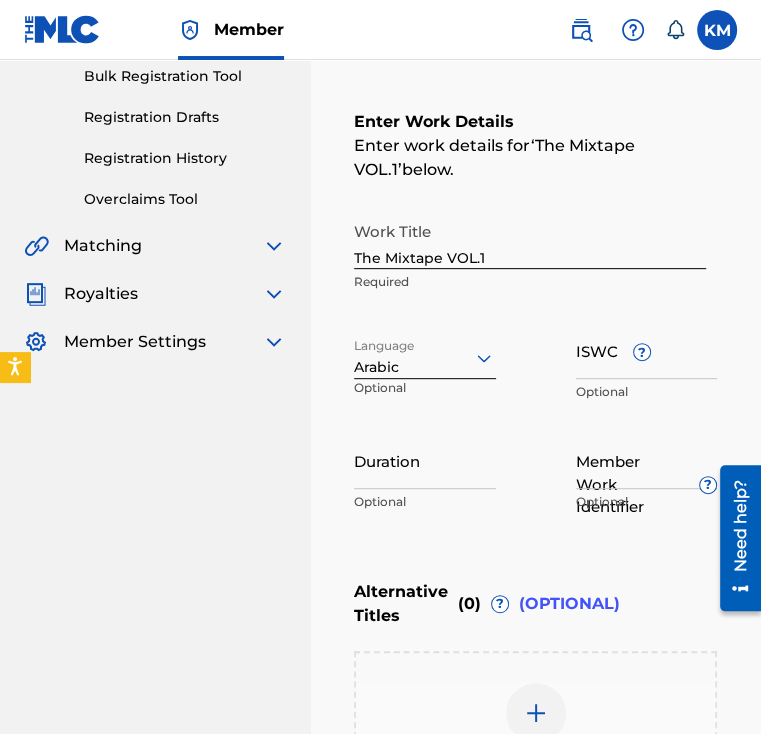 click on "Duration" at bounding box center [425, 460] 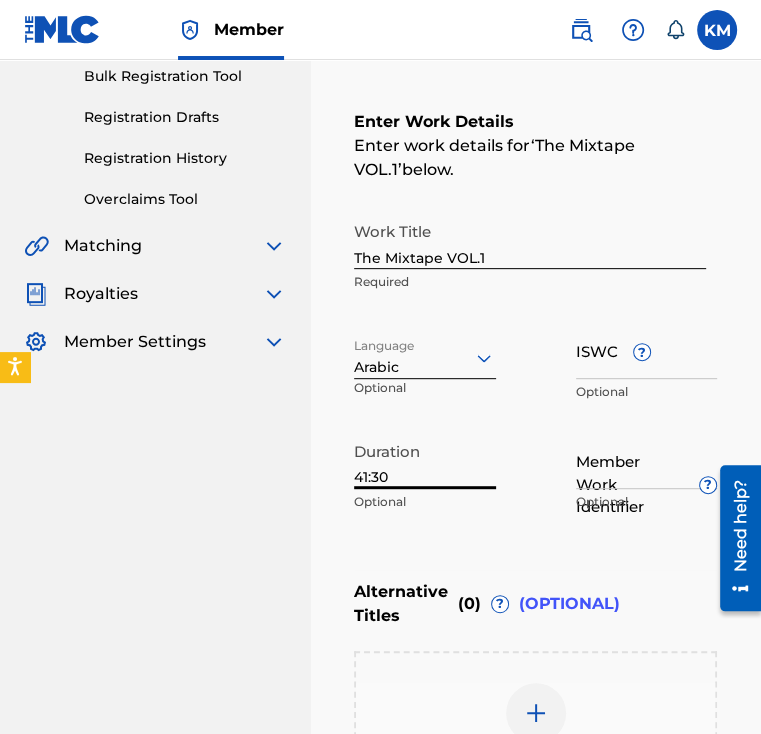 type on "41:30" 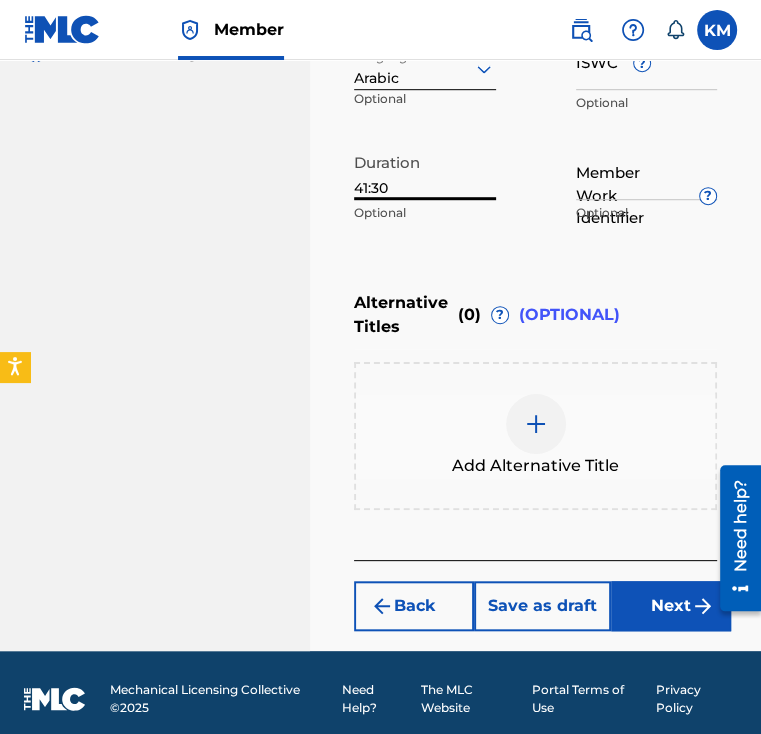 scroll, scrollTop: 600, scrollLeft: 0, axis: vertical 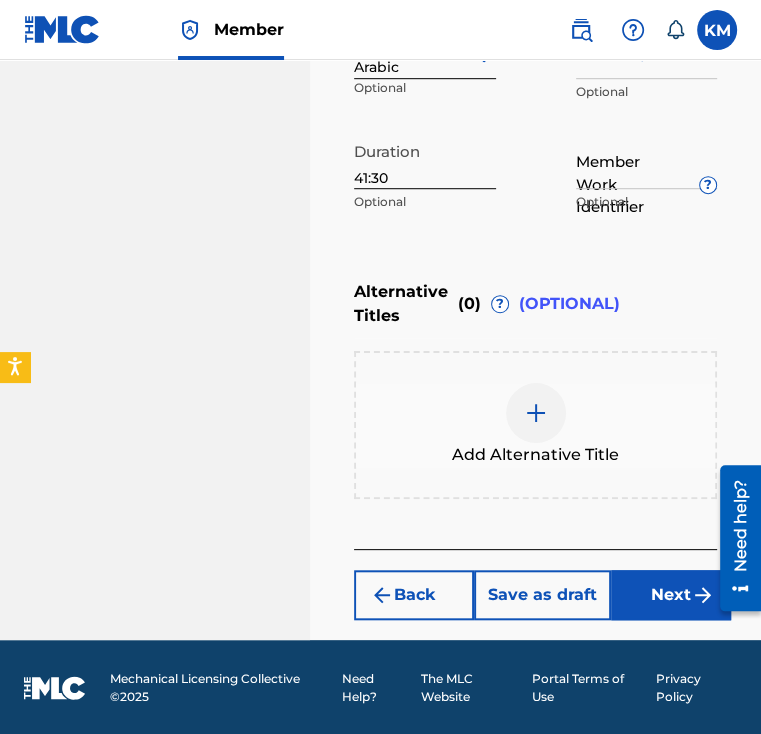 click at bounding box center (536, 413) 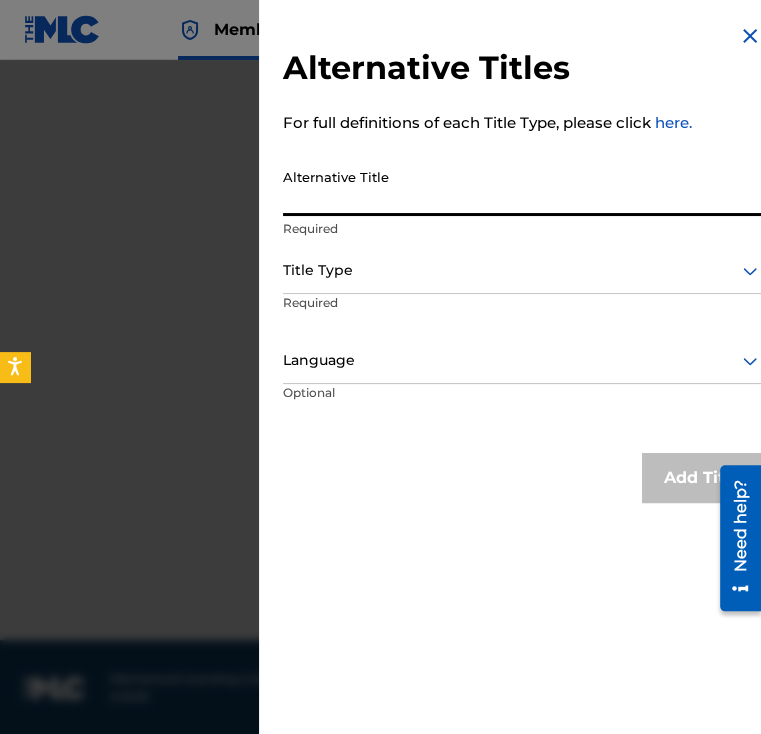 click on "Alternative Title" at bounding box center [522, 187] 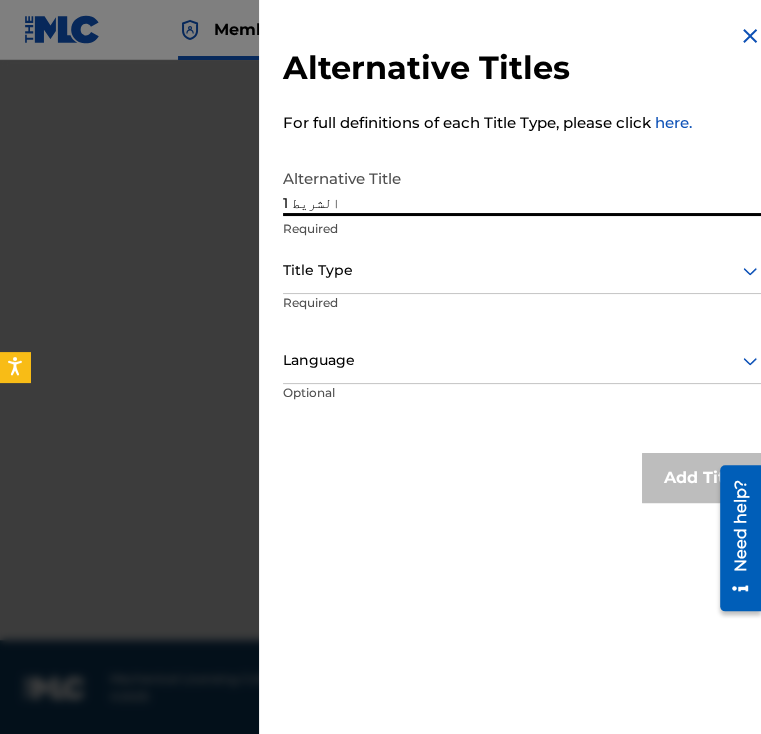 type on "الشريط 1" 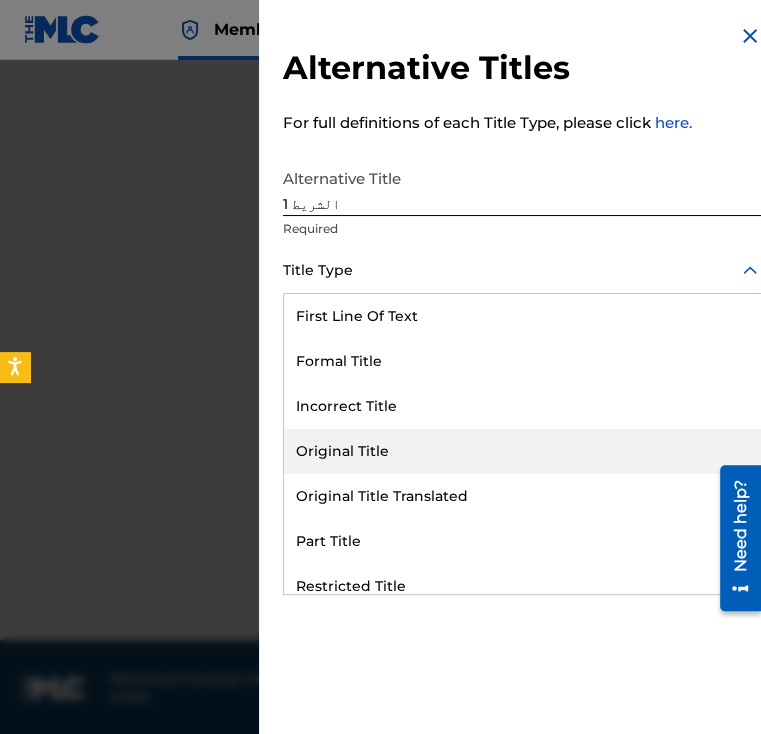 click on "Original Title" at bounding box center (522, 451) 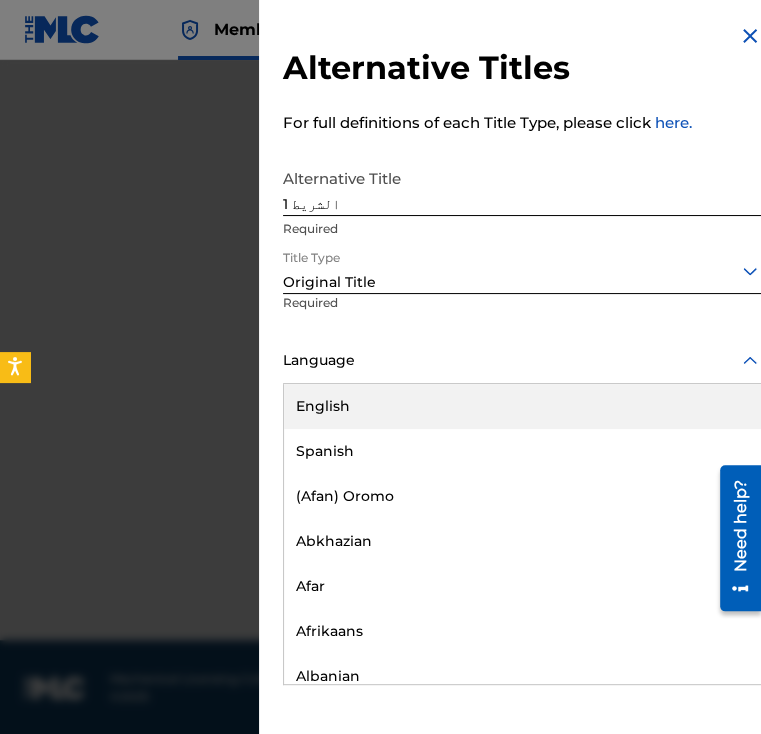 click at bounding box center [522, 360] 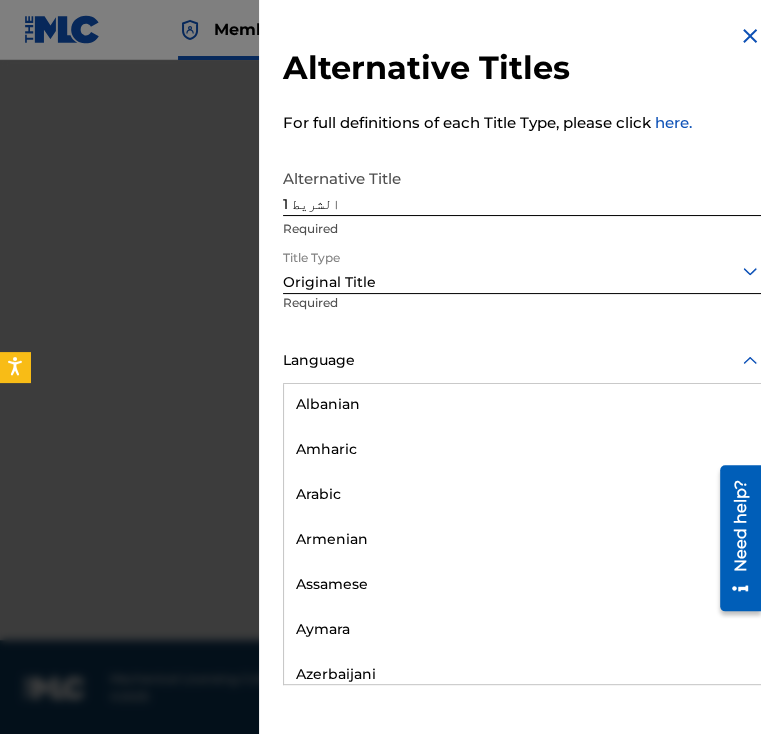 scroll, scrollTop: 300, scrollLeft: 0, axis: vertical 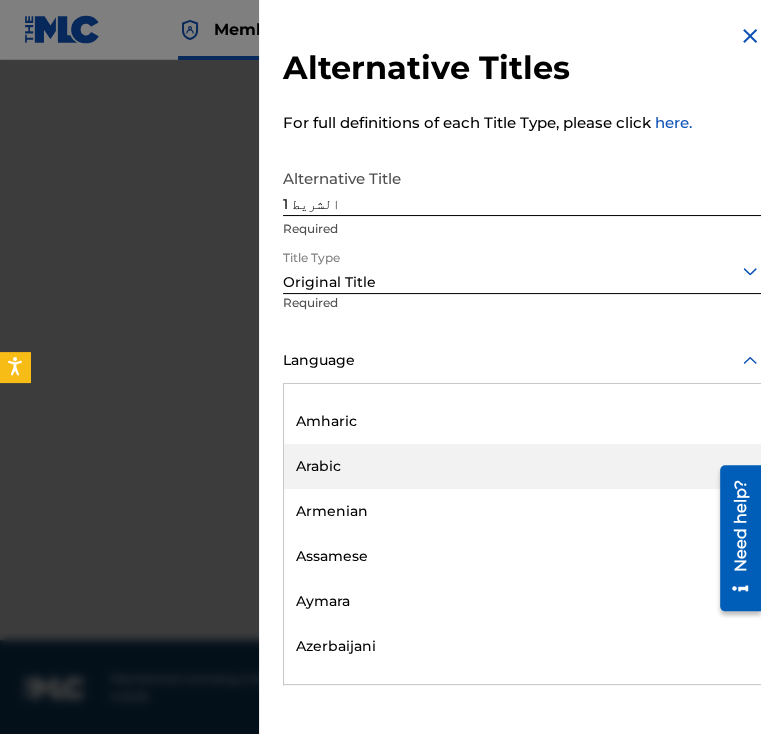 click on "Arabic" at bounding box center [522, 466] 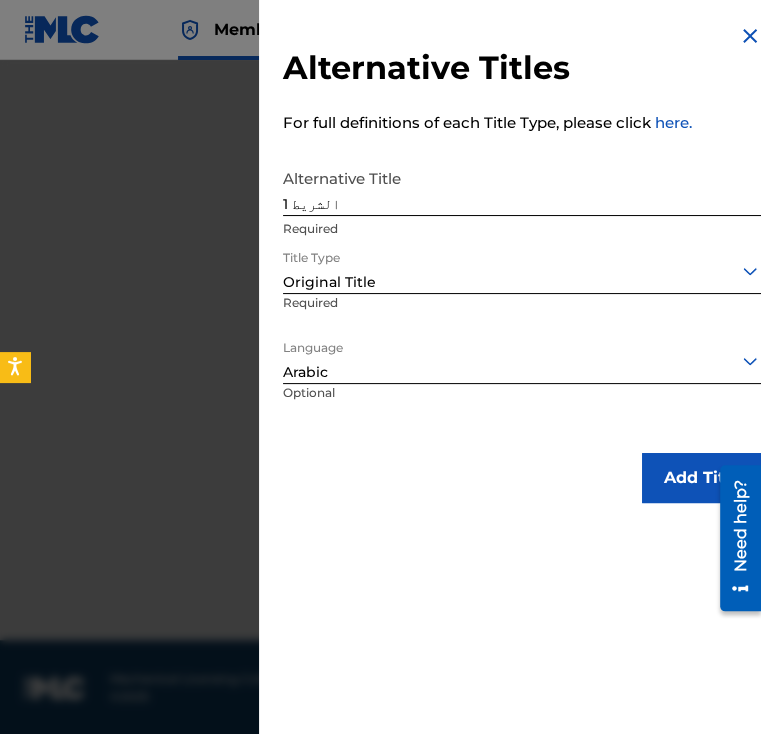click on "Add Title" at bounding box center [702, 478] 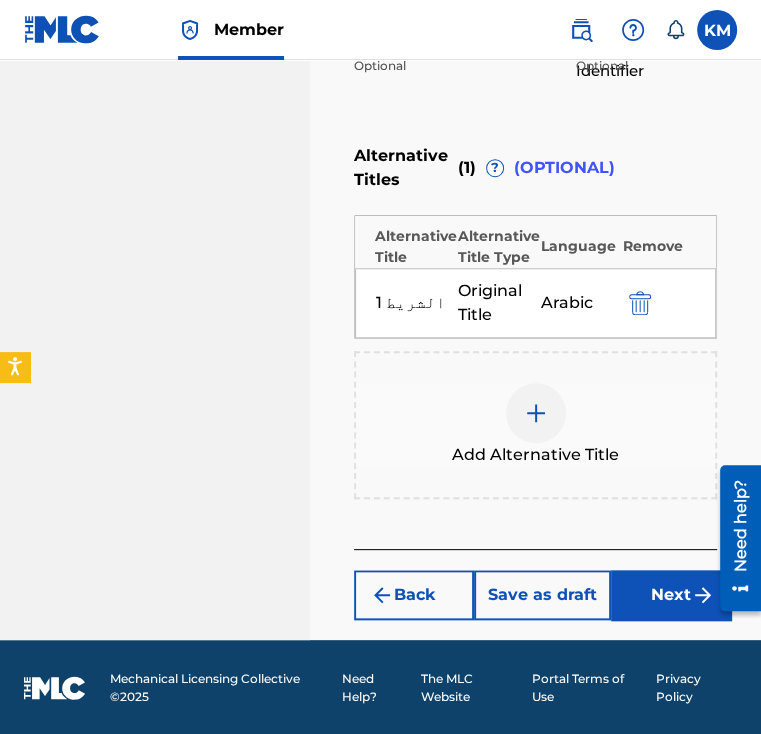 click on "Next" at bounding box center [671, 595] 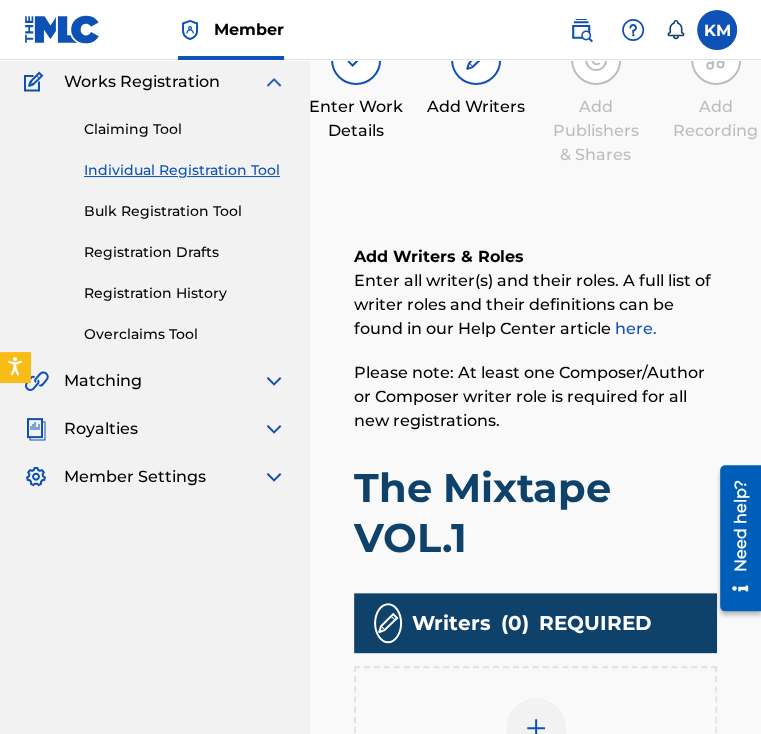 scroll, scrollTop: 290, scrollLeft: 0, axis: vertical 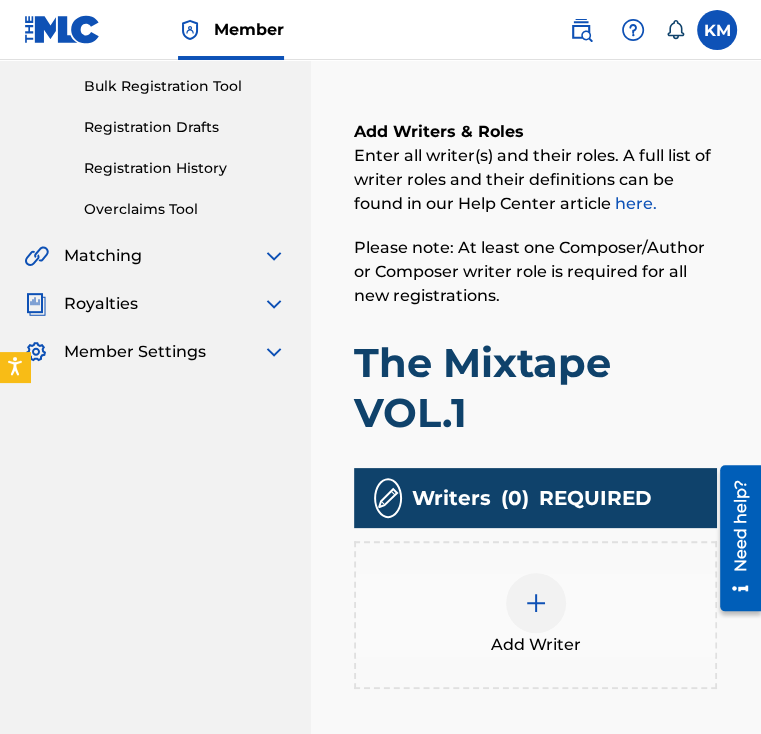 click at bounding box center (536, 603) 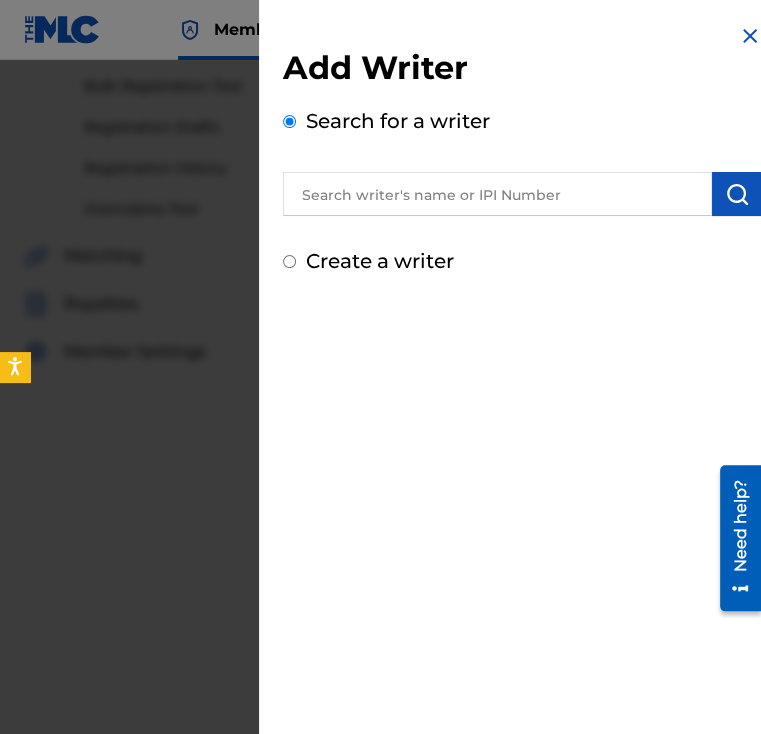 click on "Add Writer Search for a writer Create a writer" at bounding box center [522, 162] 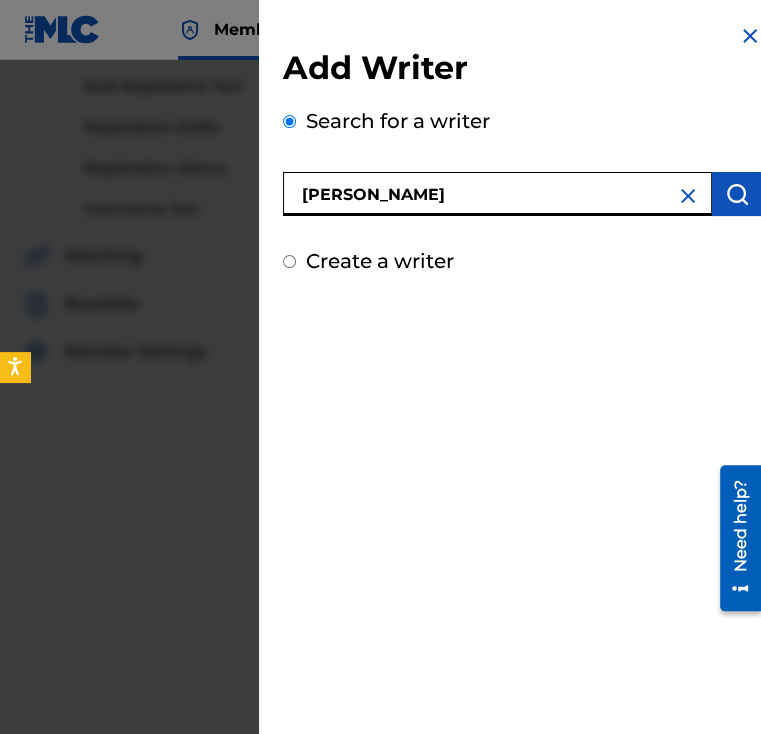 type on "[PERSON_NAME]" 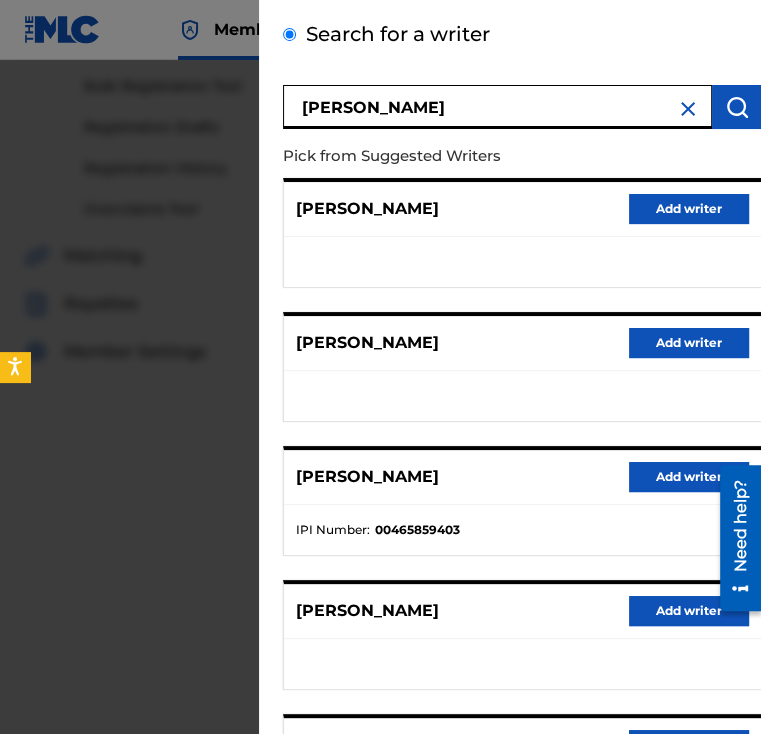 scroll, scrollTop: 300, scrollLeft: 0, axis: vertical 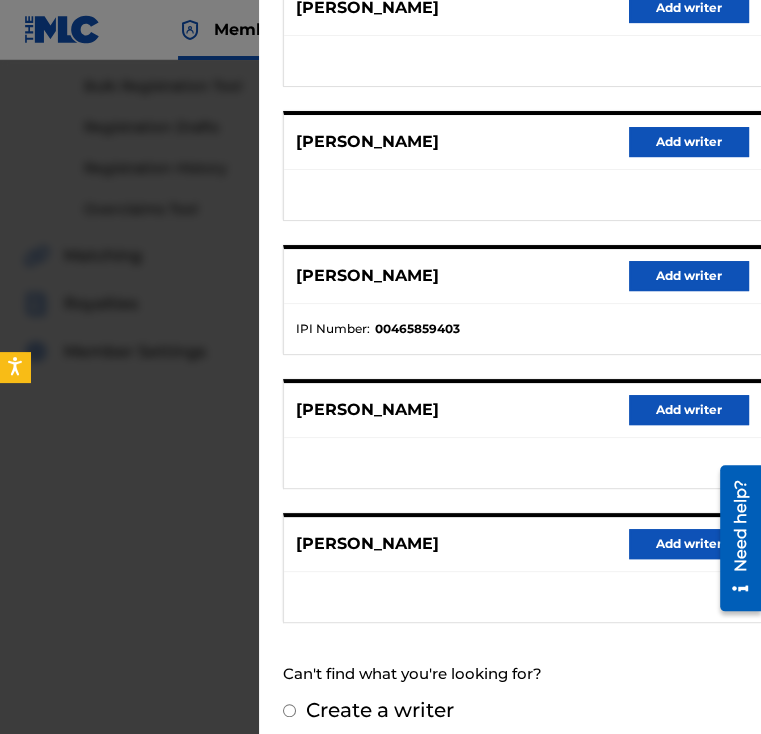click on "Add writer" at bounding box center [689, 544] 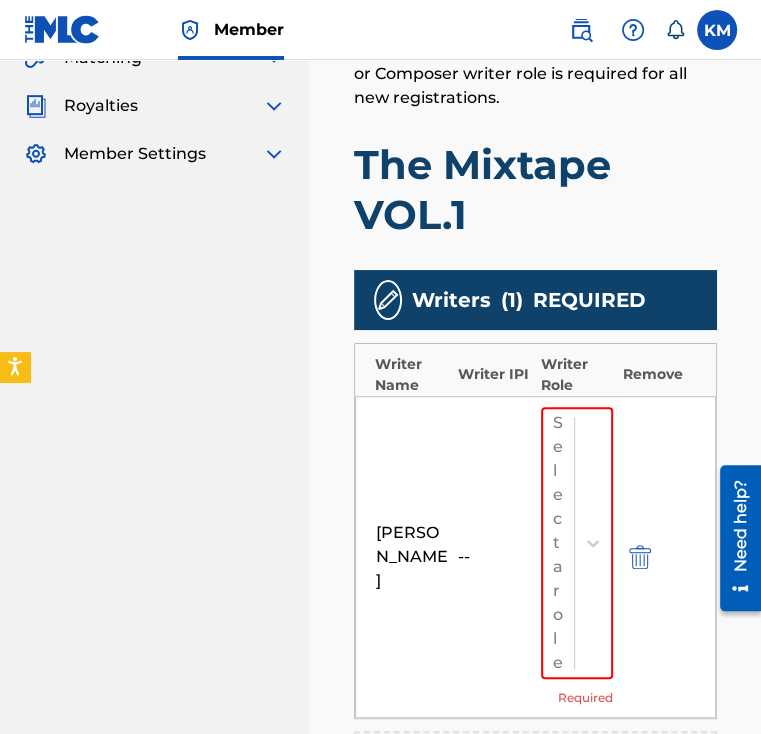 scroll, scrollTop: 690, scrollLeft: 0, axis: vertical 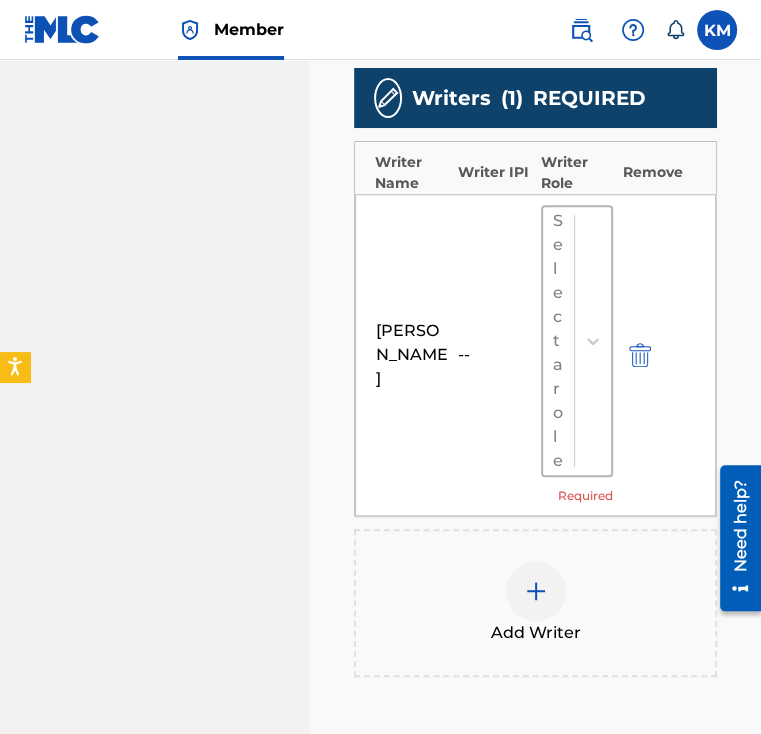 click on "Select a role" at bounding box center (558, 341) 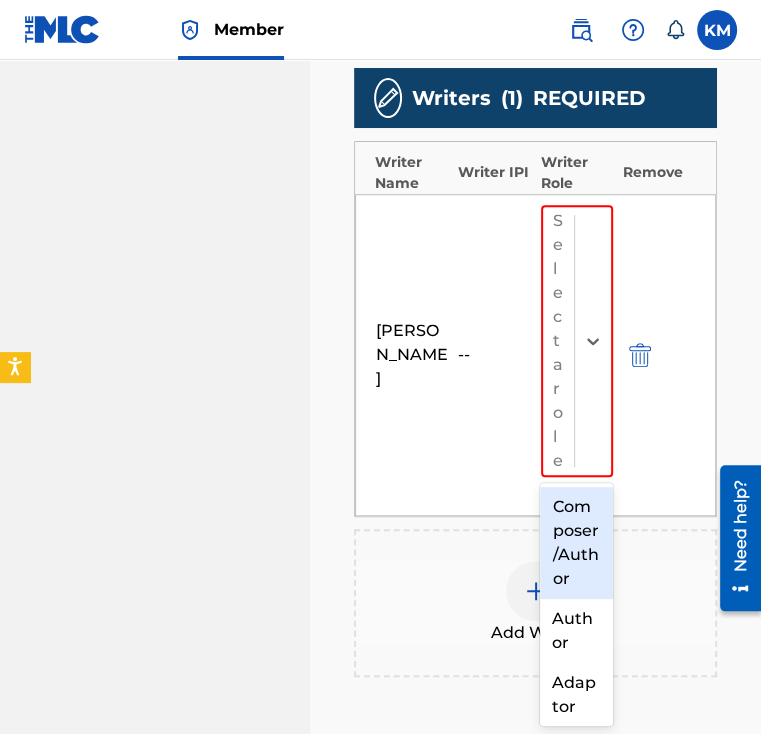 click on "Composer/Author" at bounding box center [576, 543] 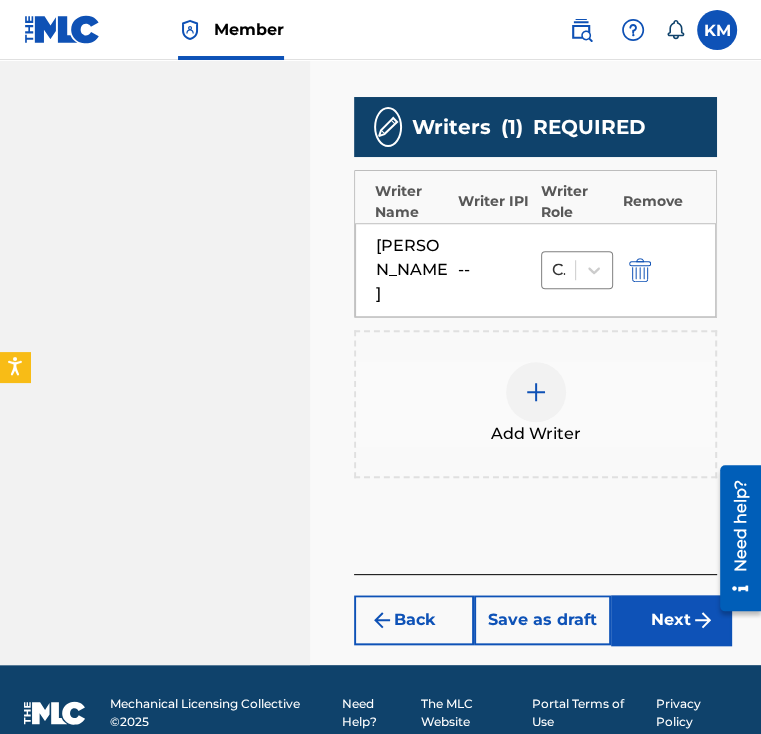 click on "Back Save as draft Next" at bounding box center [535, 609] 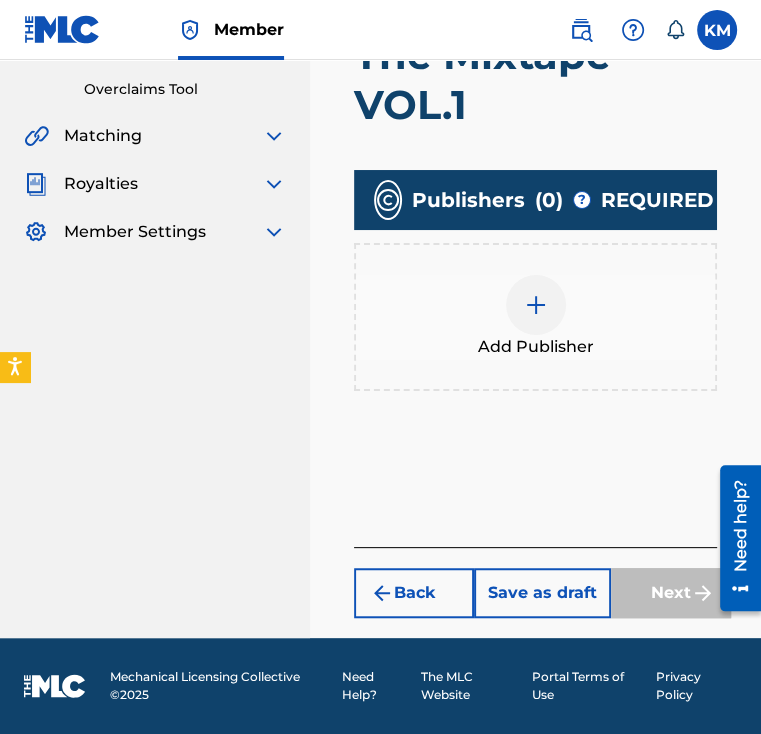 scroll, scrollTop: 423, scrollLeft: 0, axis: vertical 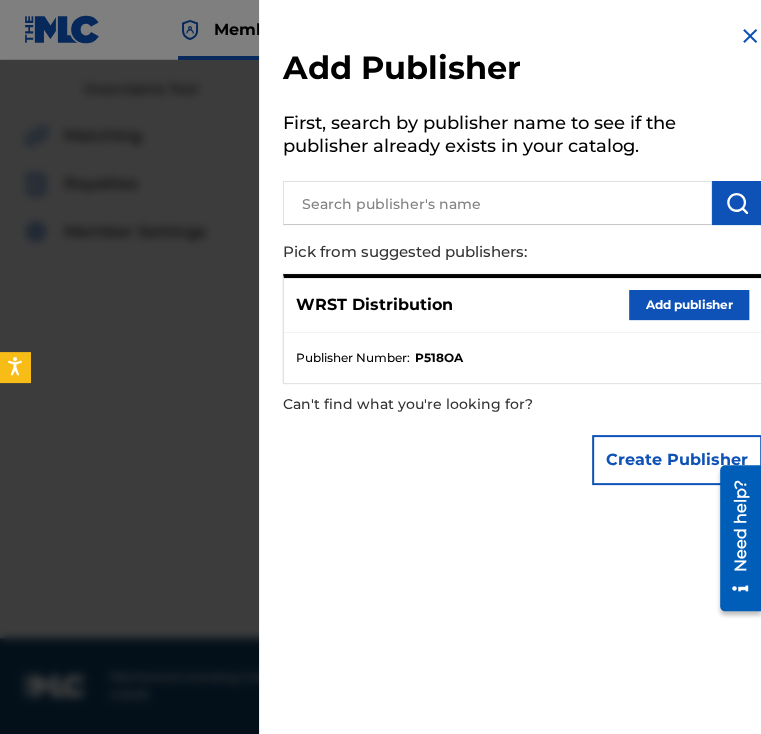 click on "Add publisher" at bounding box center (689, 305) 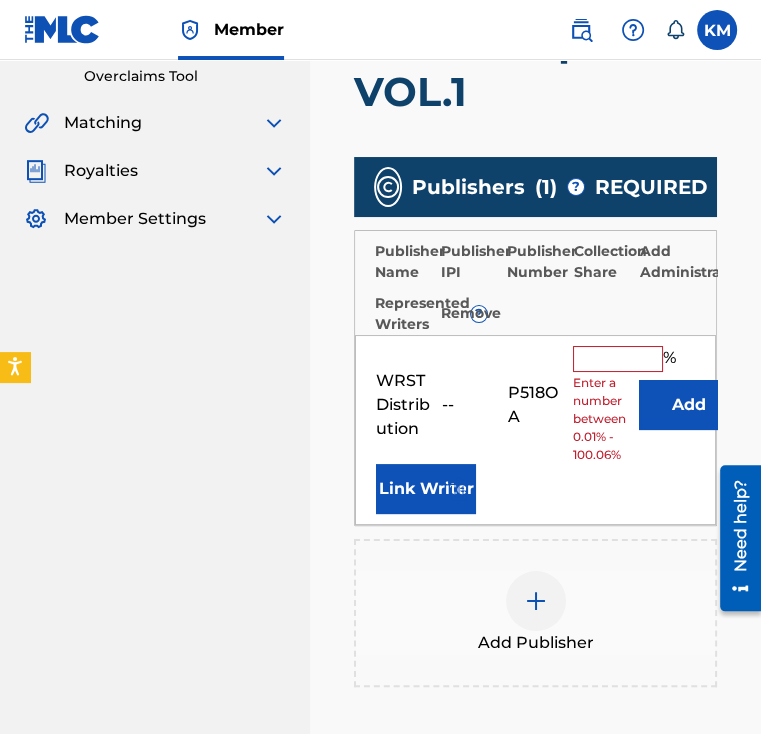 click on "WRST Distribution -- P518OA % Enter a number between 0.01% - 100.06% Add Link Writer" at bounding box center (535, 430) 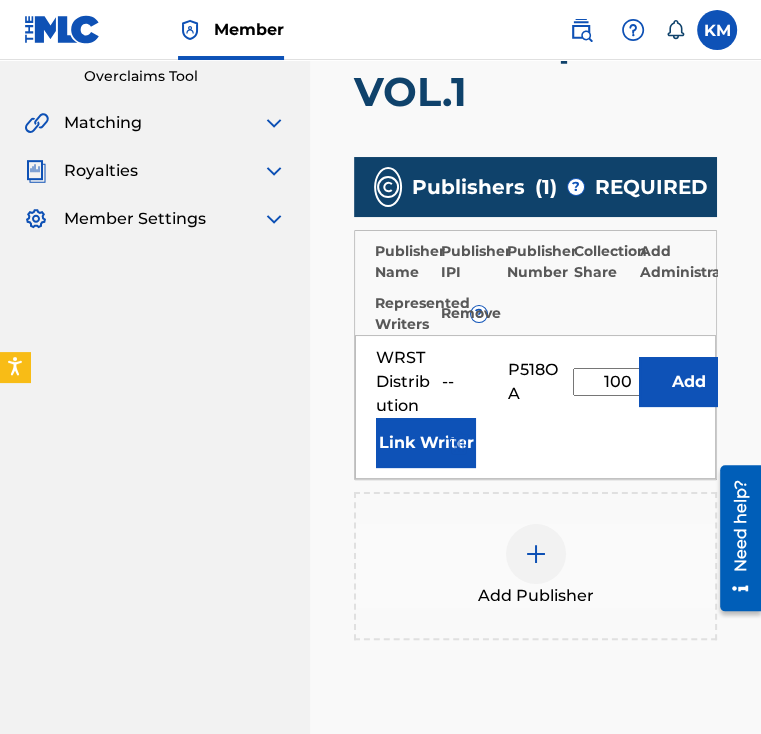 type on "100" 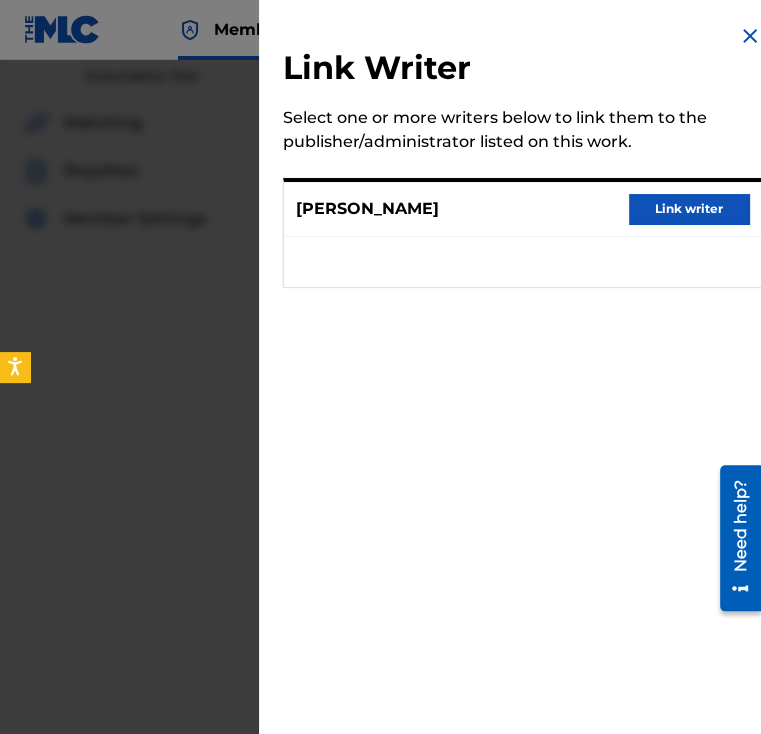 click on "Link writer" at bounding box center [689, 209] 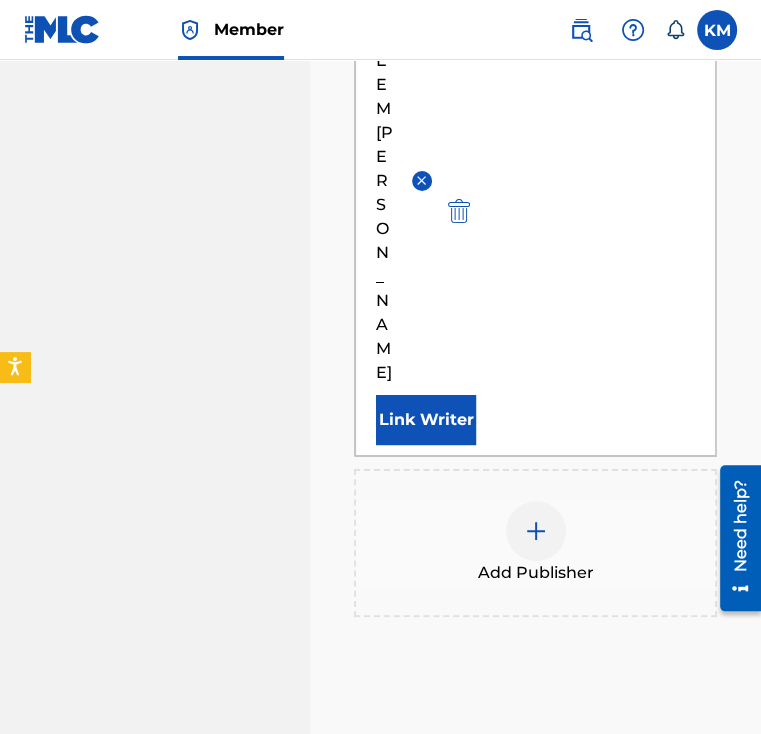 scroll, scrollTop: 859, scrollLeft: 0, axis: vertical 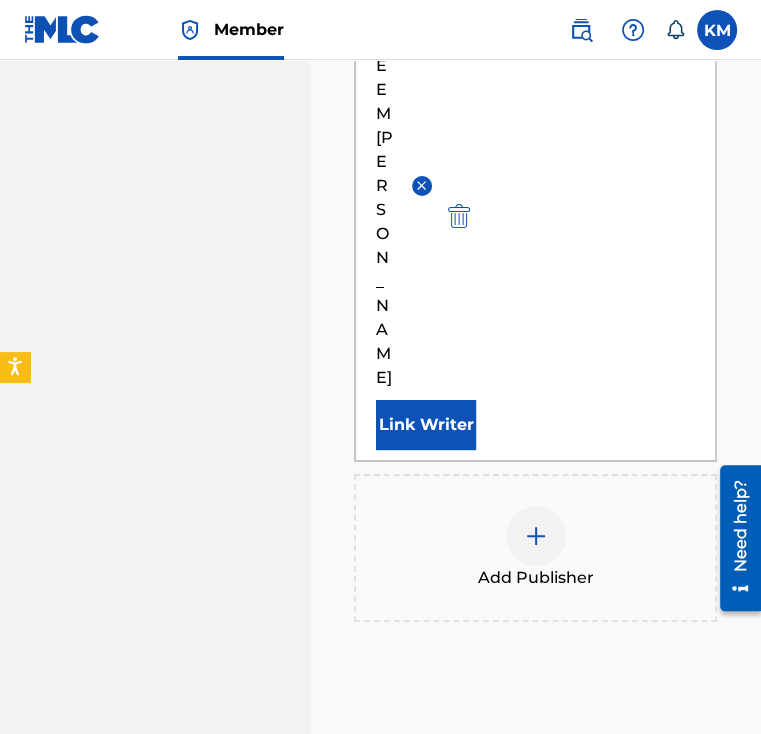 click on "Link Writer" at bounding box center [426, 425] 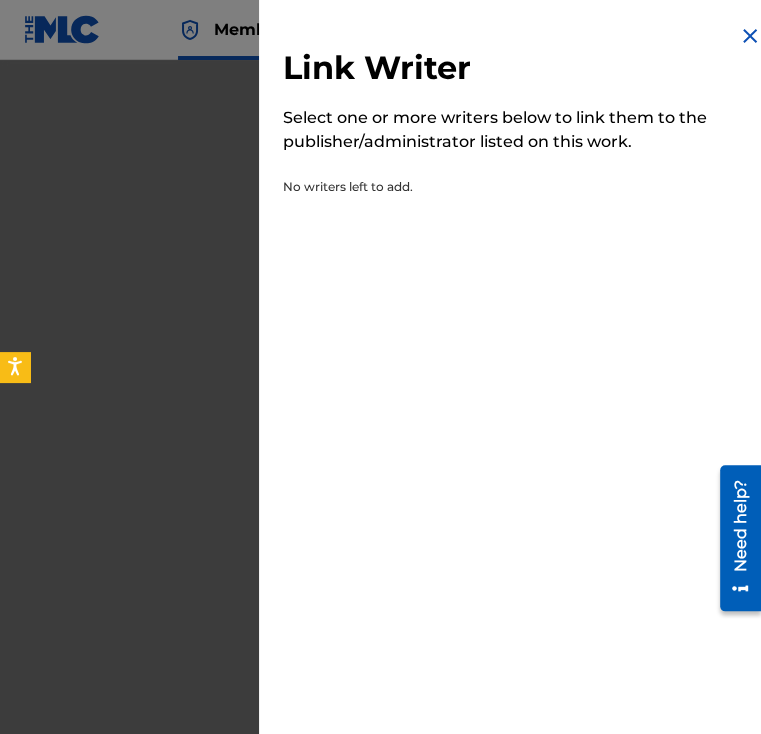 click at bounding box center [750, 36] 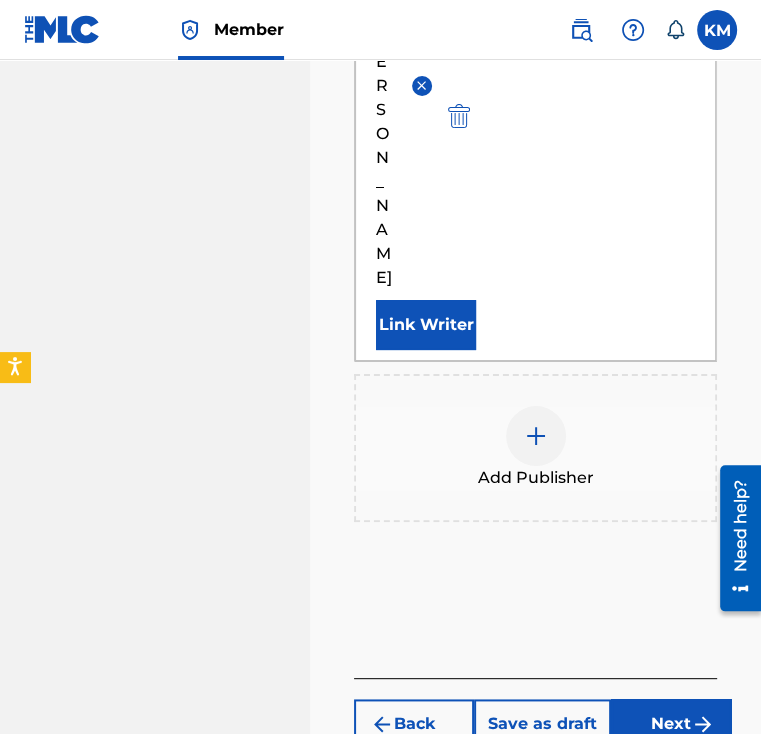 drag, startPoint x: 688, startPoint y: 566, endPoint x: 678, endPoint y: 586, distance: 22.36068 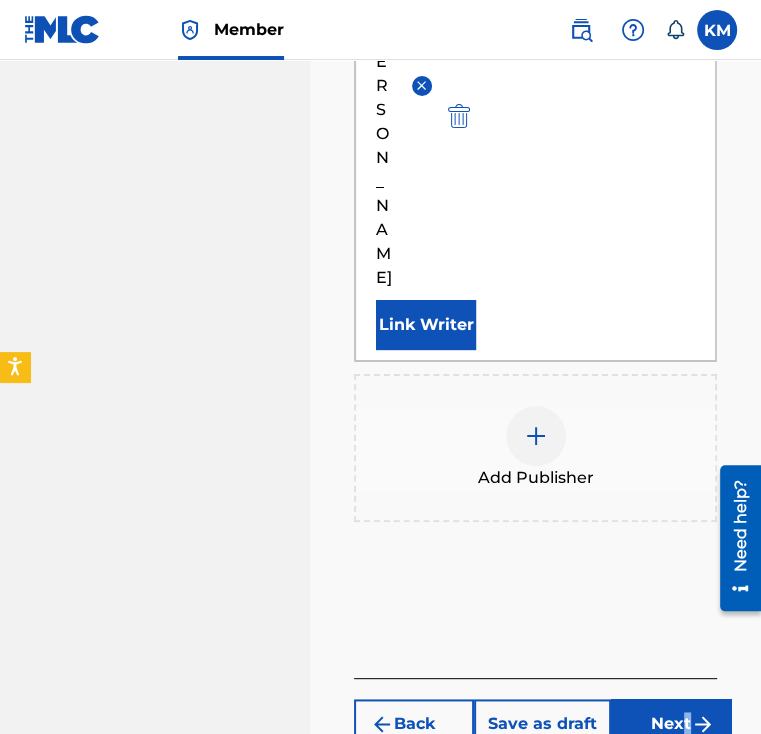 drag, startPoint x: 678, startPoint y: 586, endPoint x: 674, endPoint y: 598, distance: 12.649111 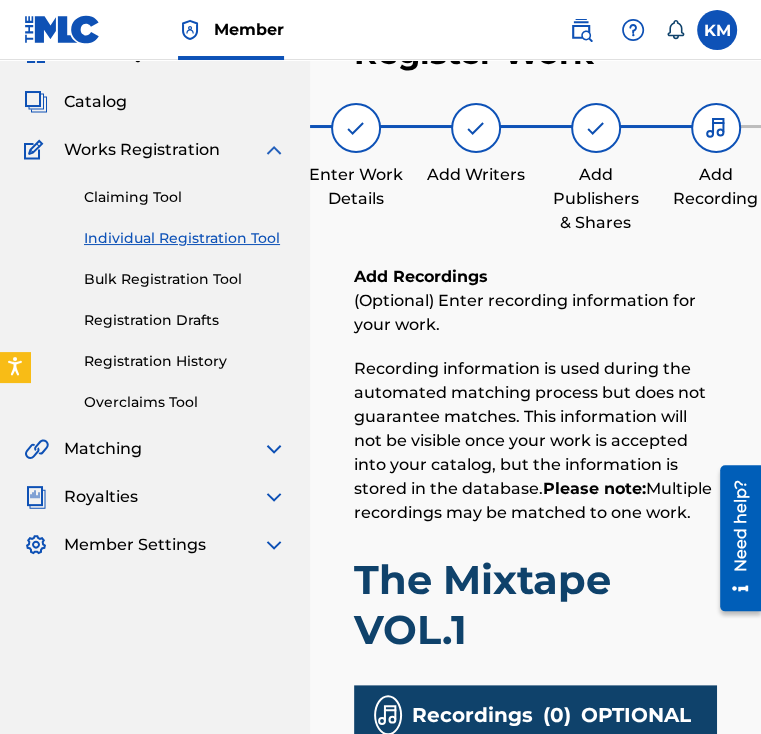 scroll, scrollTop: 490, scrollLeft: 0, axis: vertical 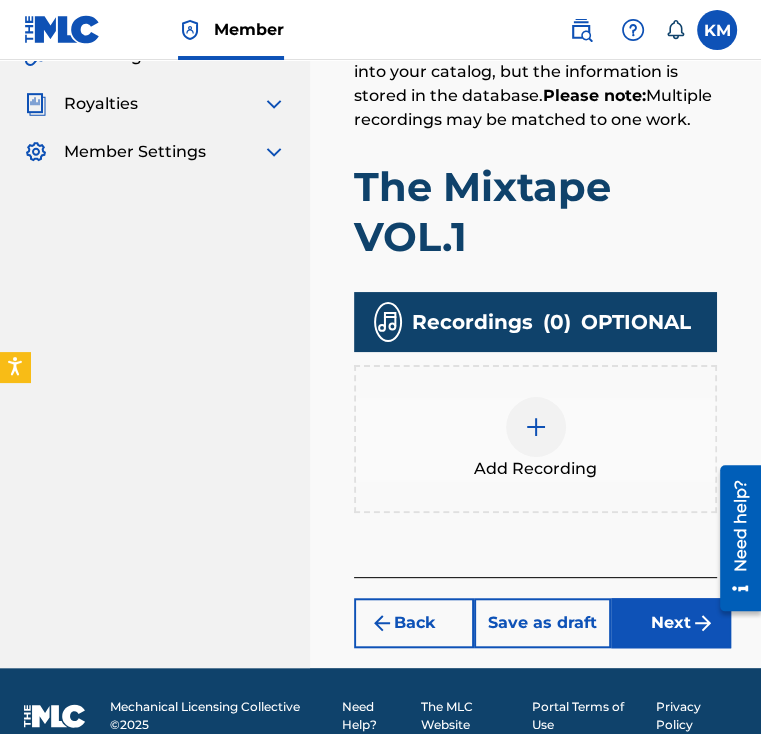 click at bounding box center [536, 427] 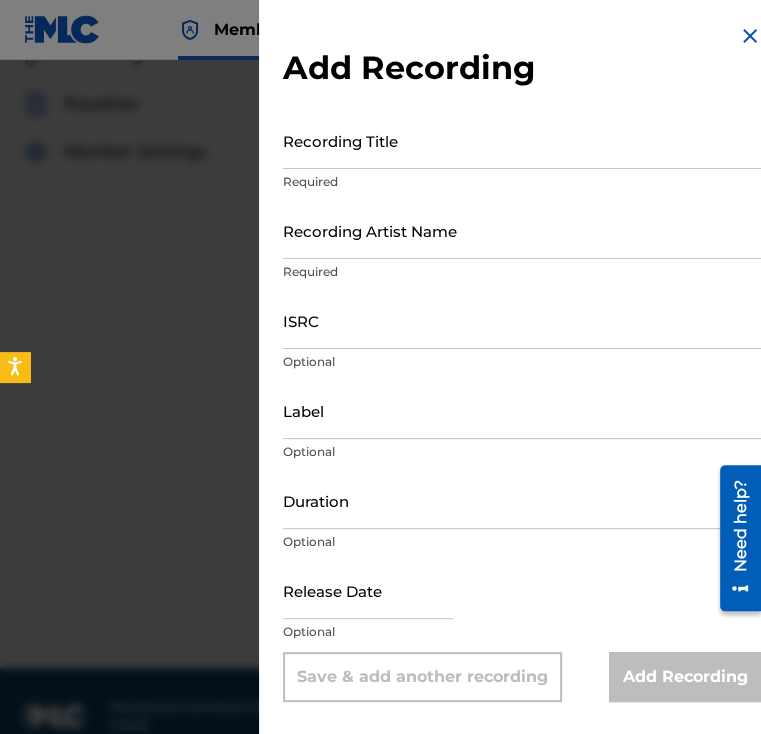 drag, startPoint x: 88, startPoint y: 458, endPoint x: 209, endPoint y: 454, distance: 121.0661 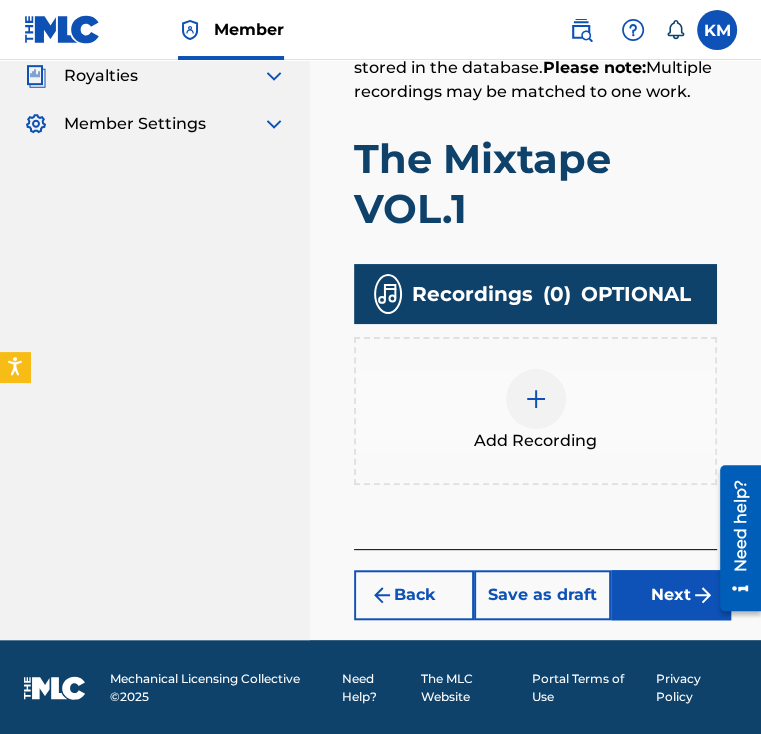 click on "Next" at bounding box center [671, 595] 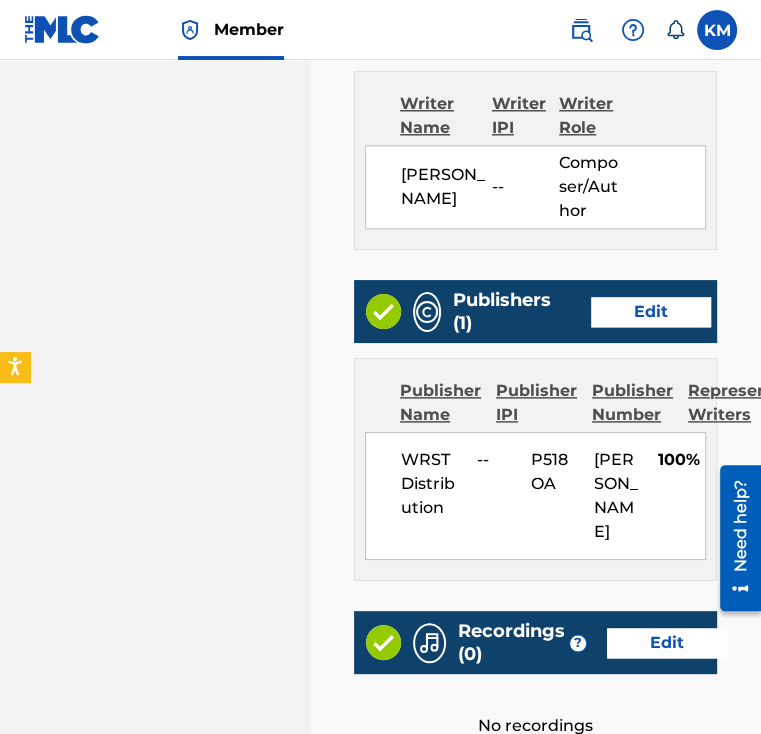 scroll, scrollTop: 1387, scrollLeft: 0, axis: vertical 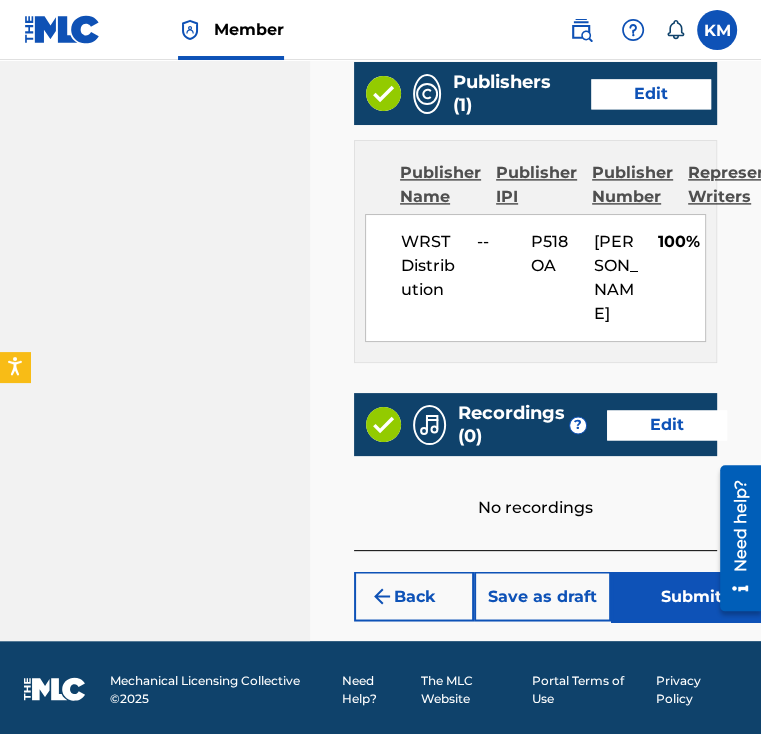 click on "Save as draft" at bounding box center (542, 596) 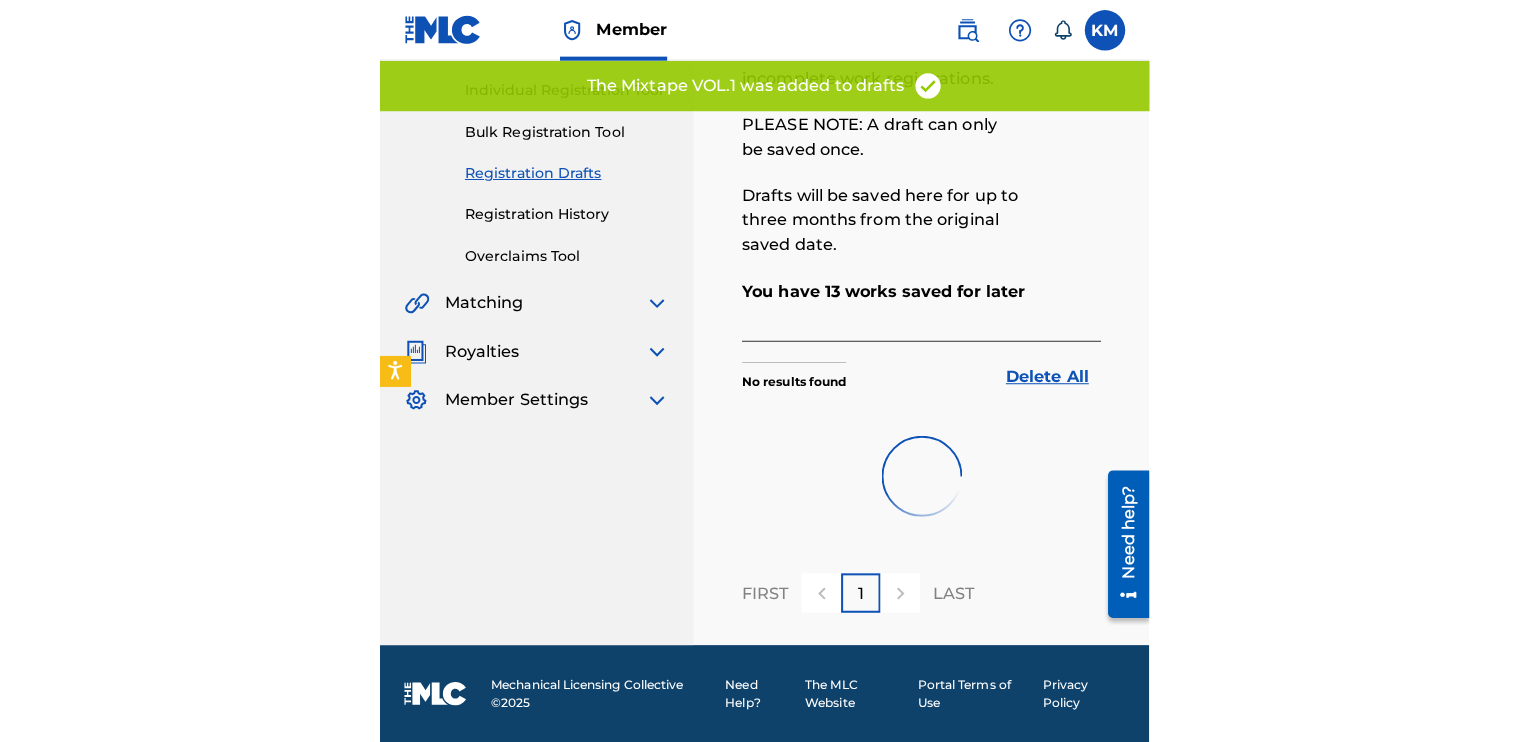 scroll, scrollTop: 0, scrollLeft: 0, axis: both 